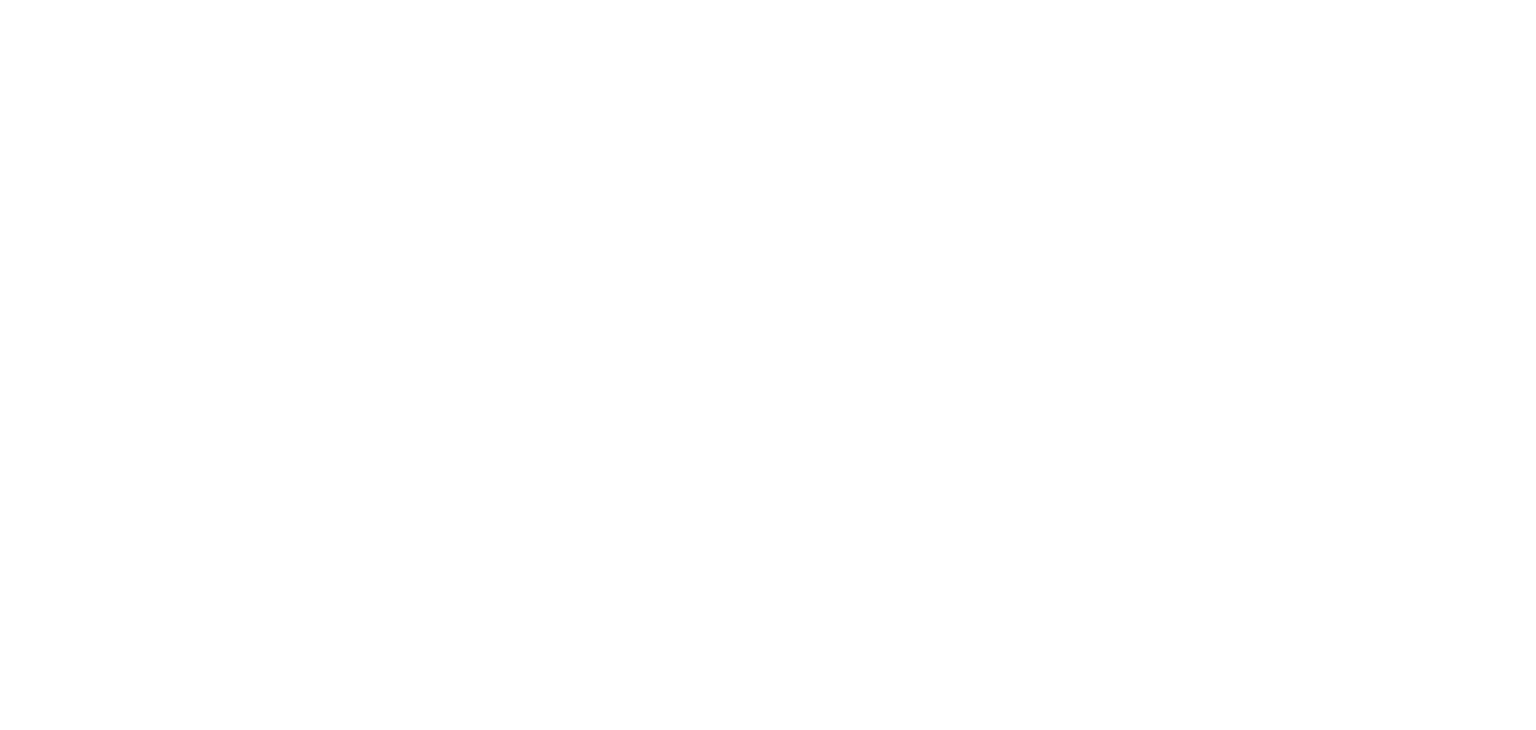 scroll, scrollTop: 0, scrollLeft: 0, axis: both 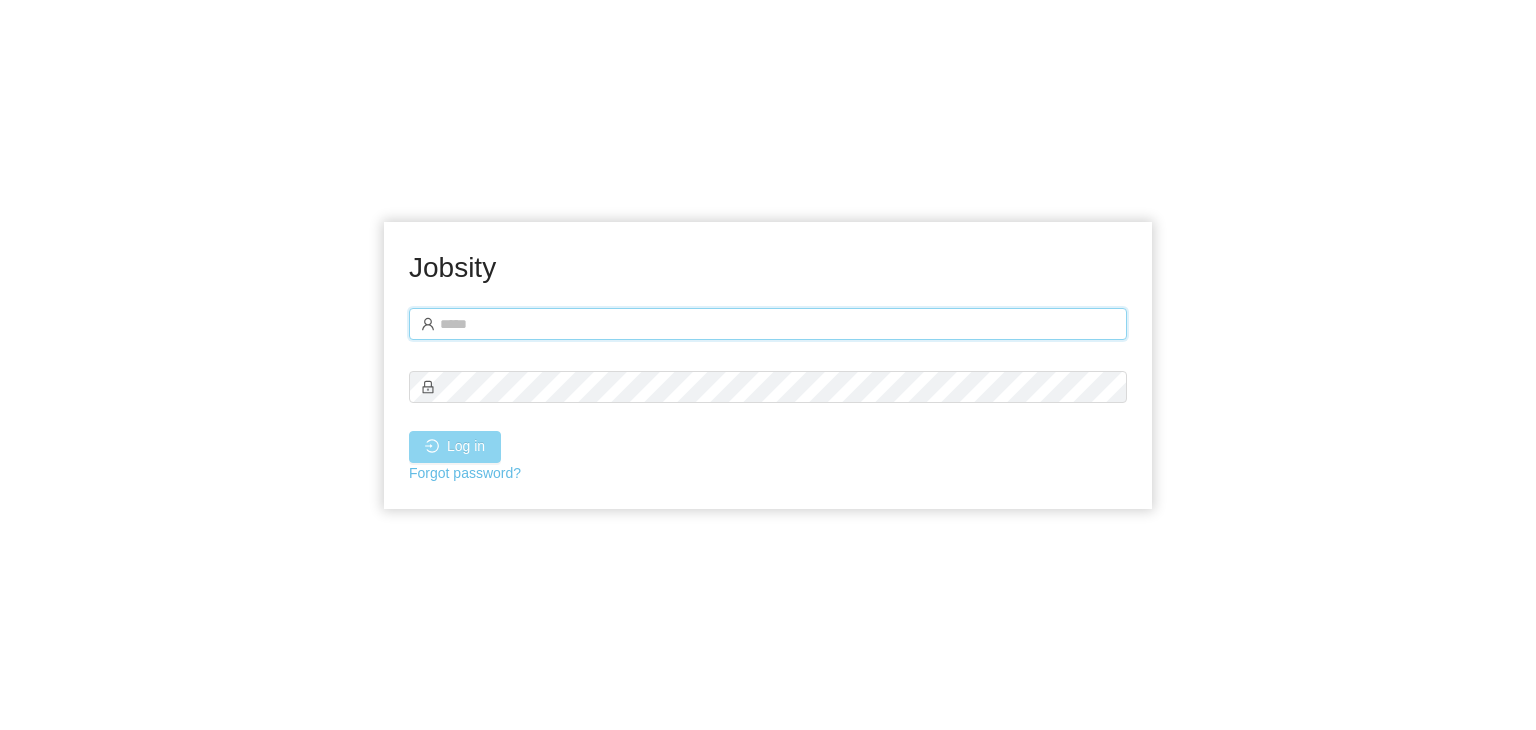 type on "**********" 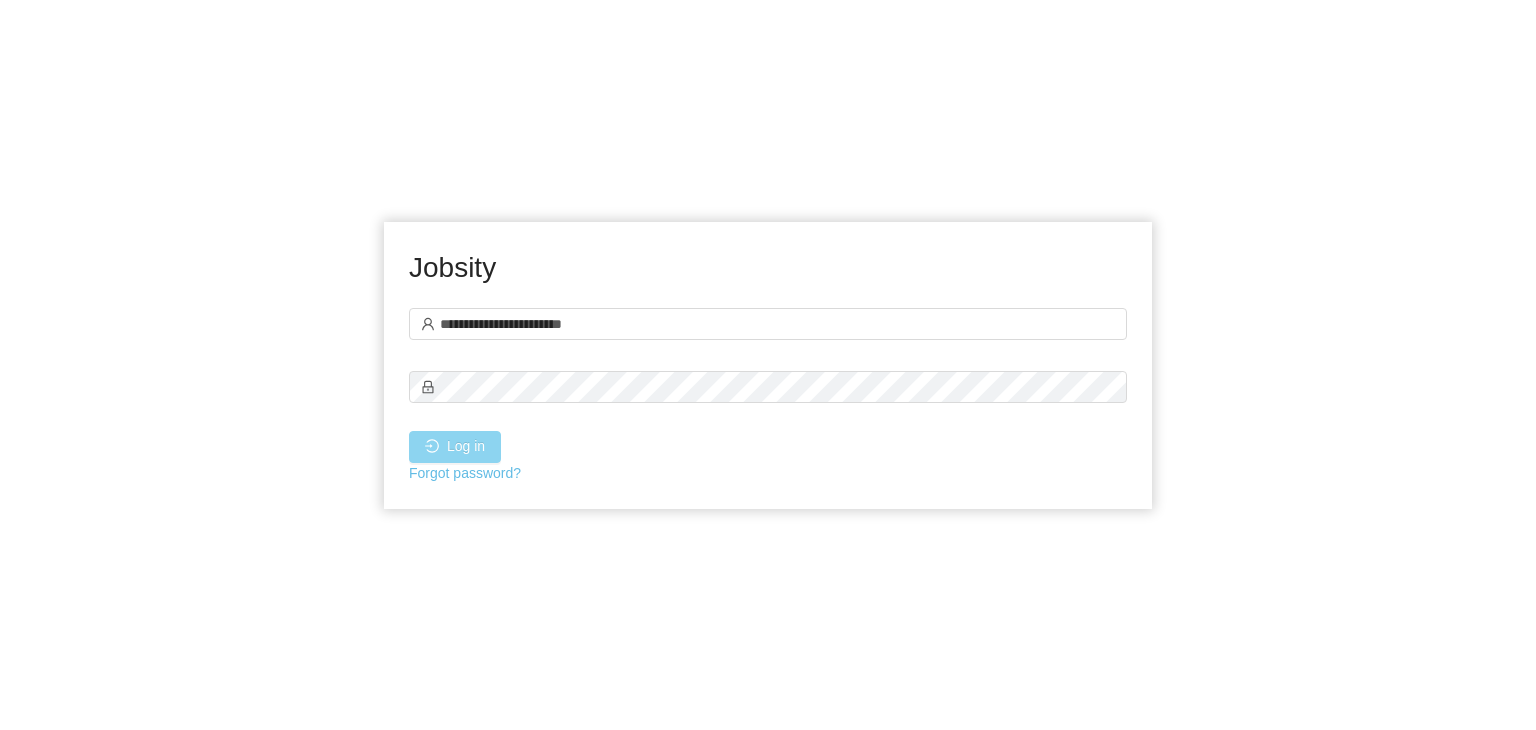 click on "Log in" at bounding box center (455, 447) 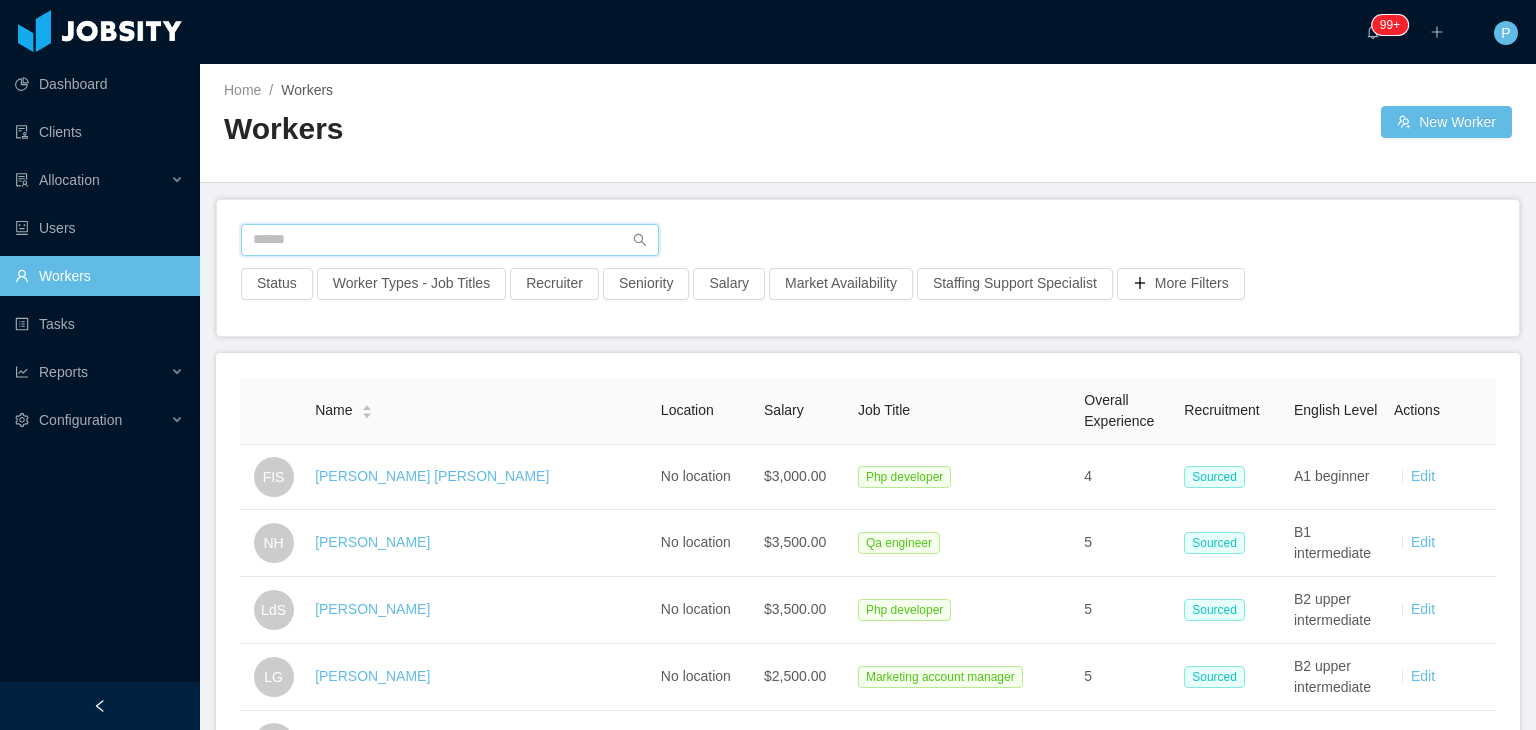 click at bounding box center [450, 240] 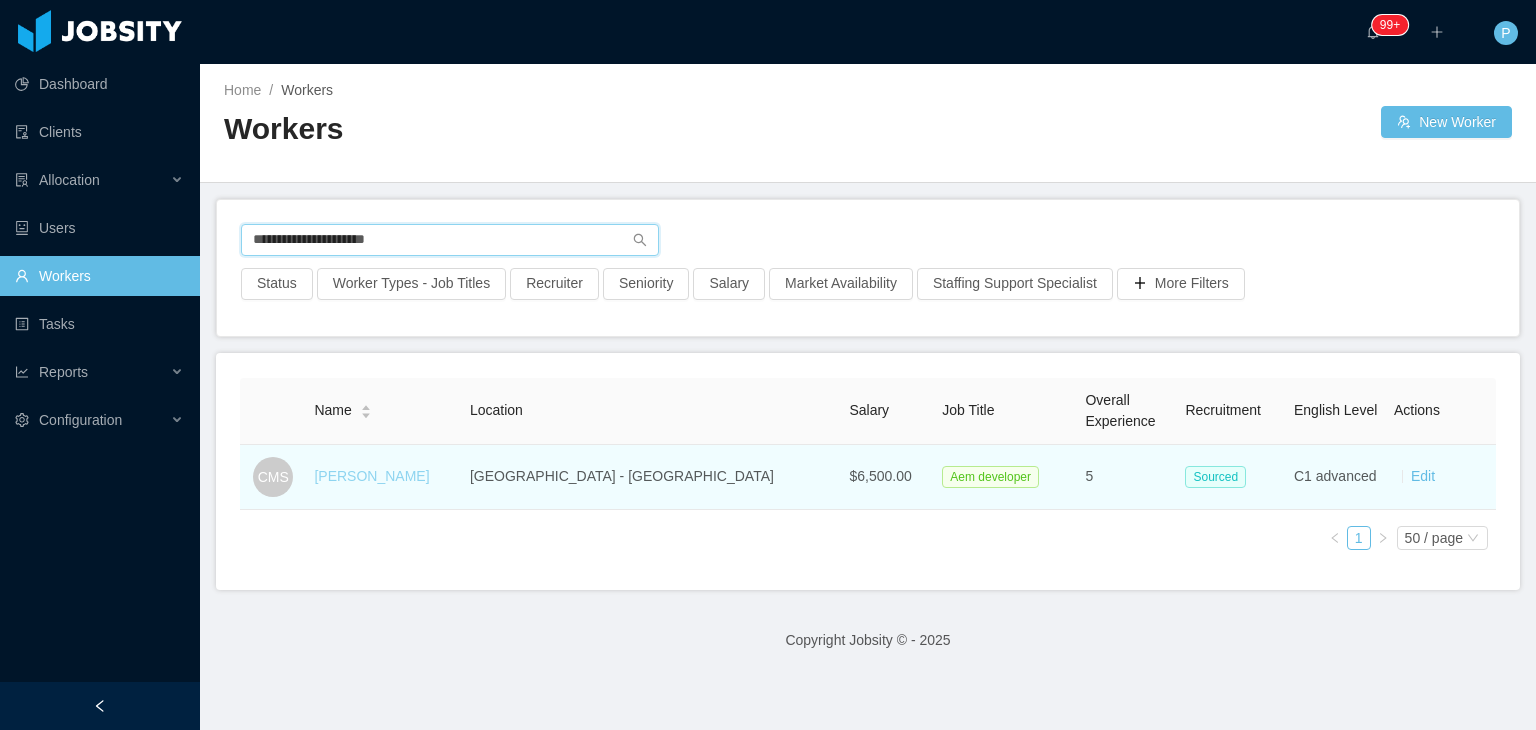 type on "**********" 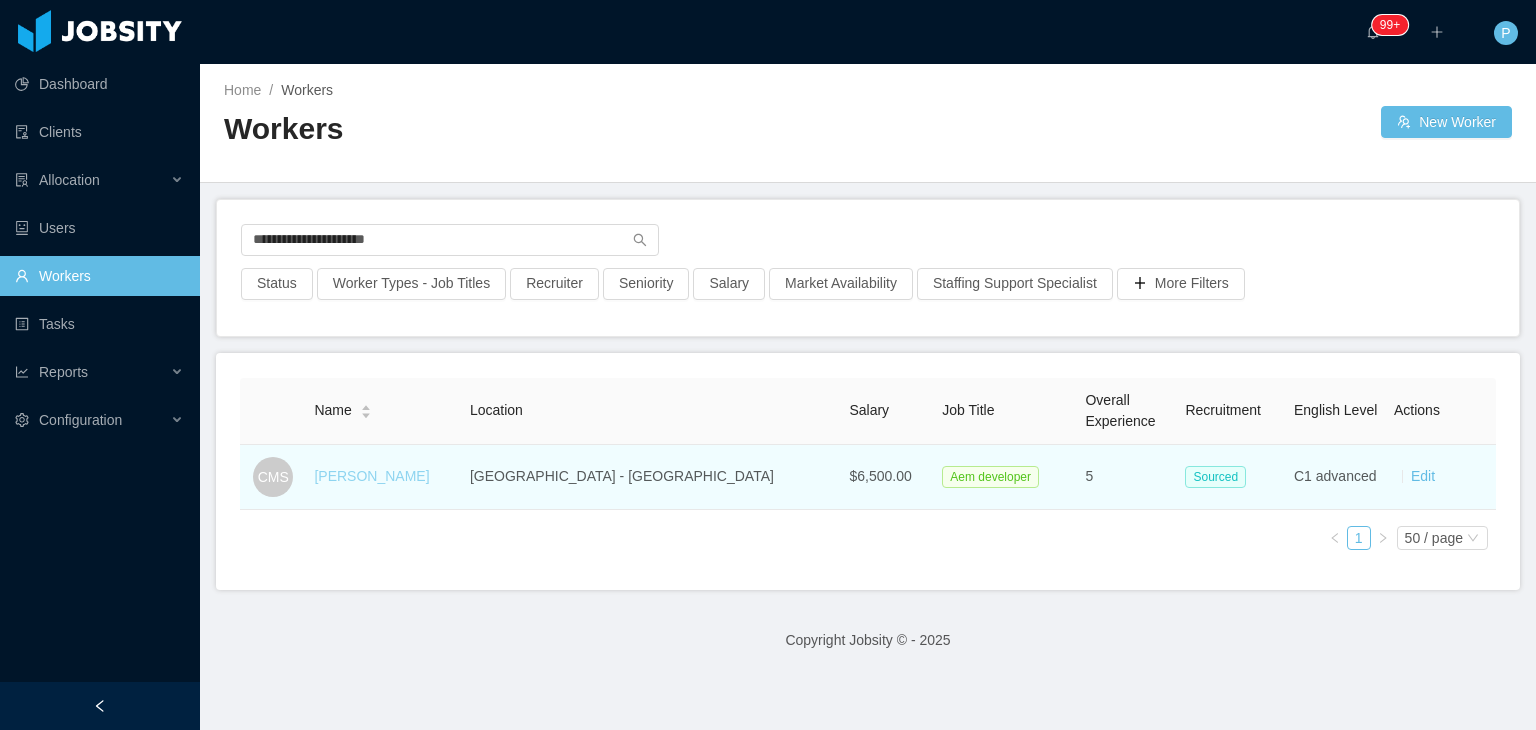 click on "[PERSON_NAME]" at bounding box center [371, 476] 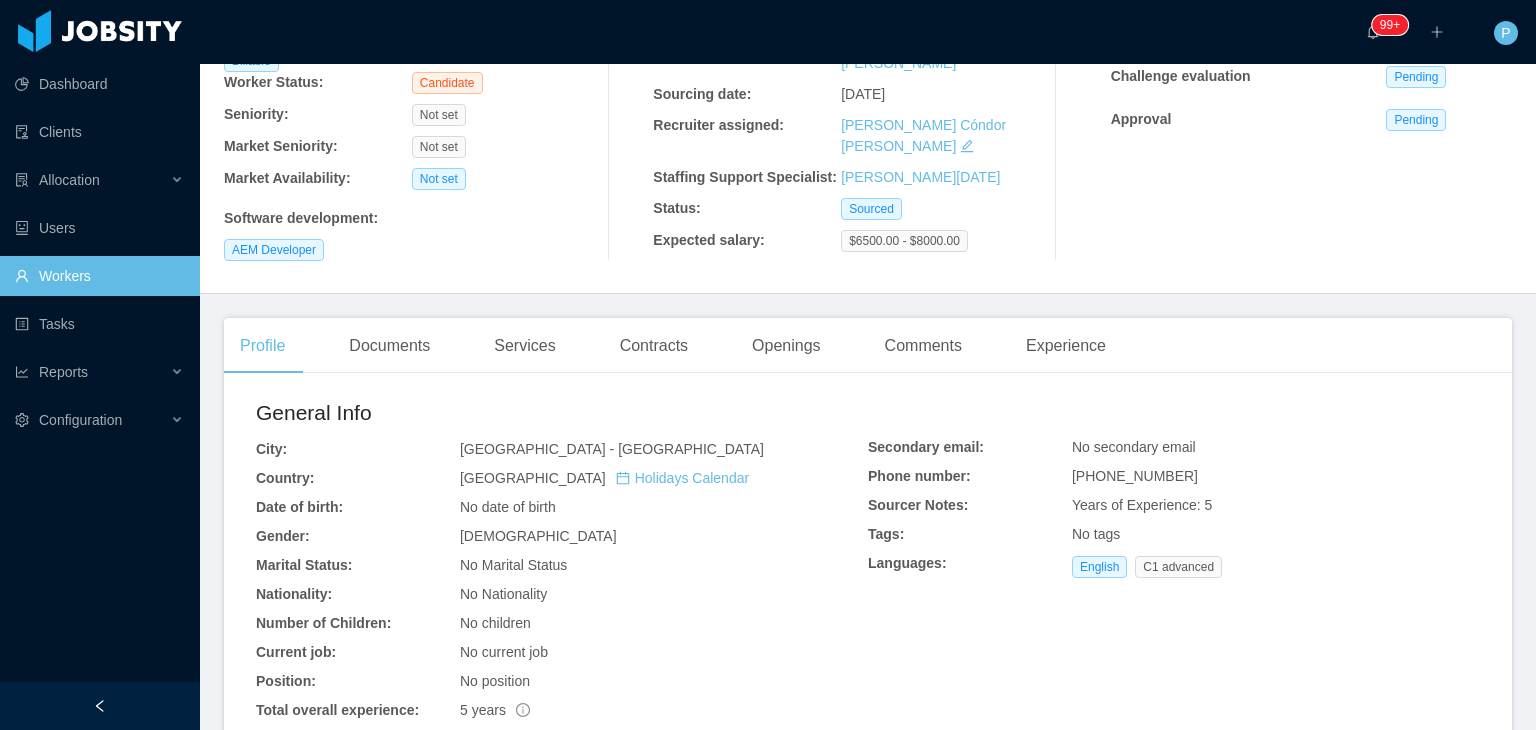 scroll, scrollTop: 321, scrollLeft: 0, axis: vertical 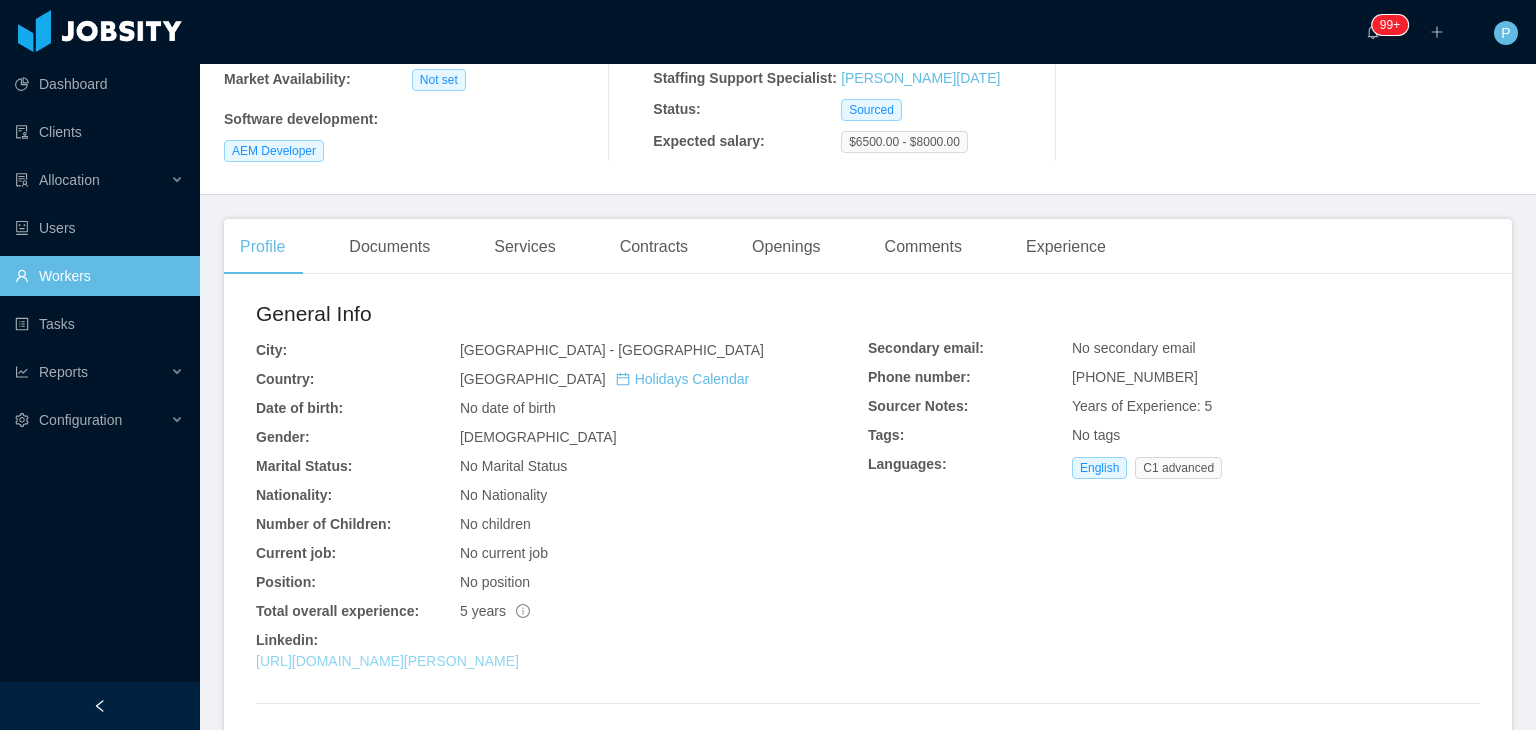 click on "[URL][DOMAIN_NAME][PERSON_NAME]" at bounding box center (387, 661) 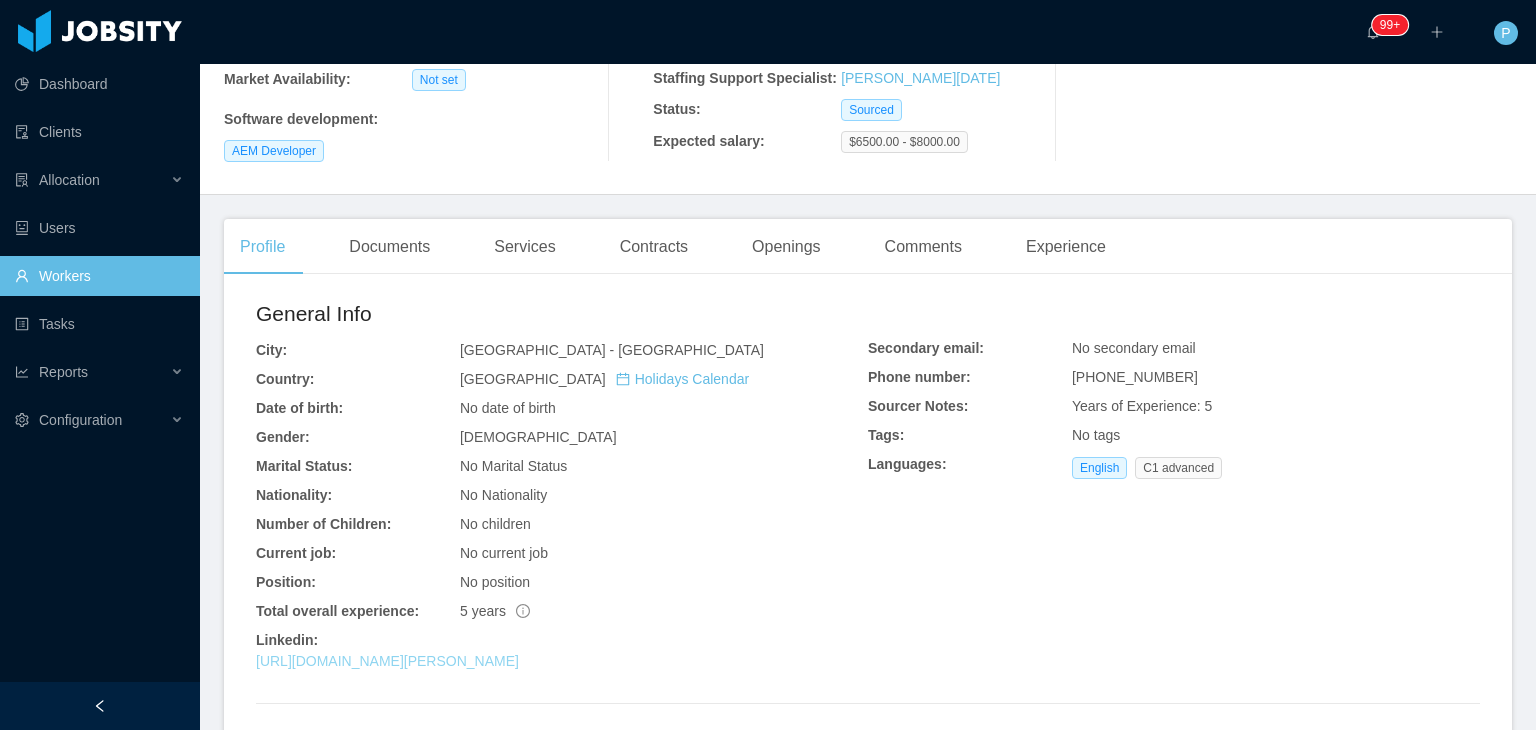 click on "[URL][DOMAIN_NAME][PERSON_NAME]" at bounding box center (387, 661) 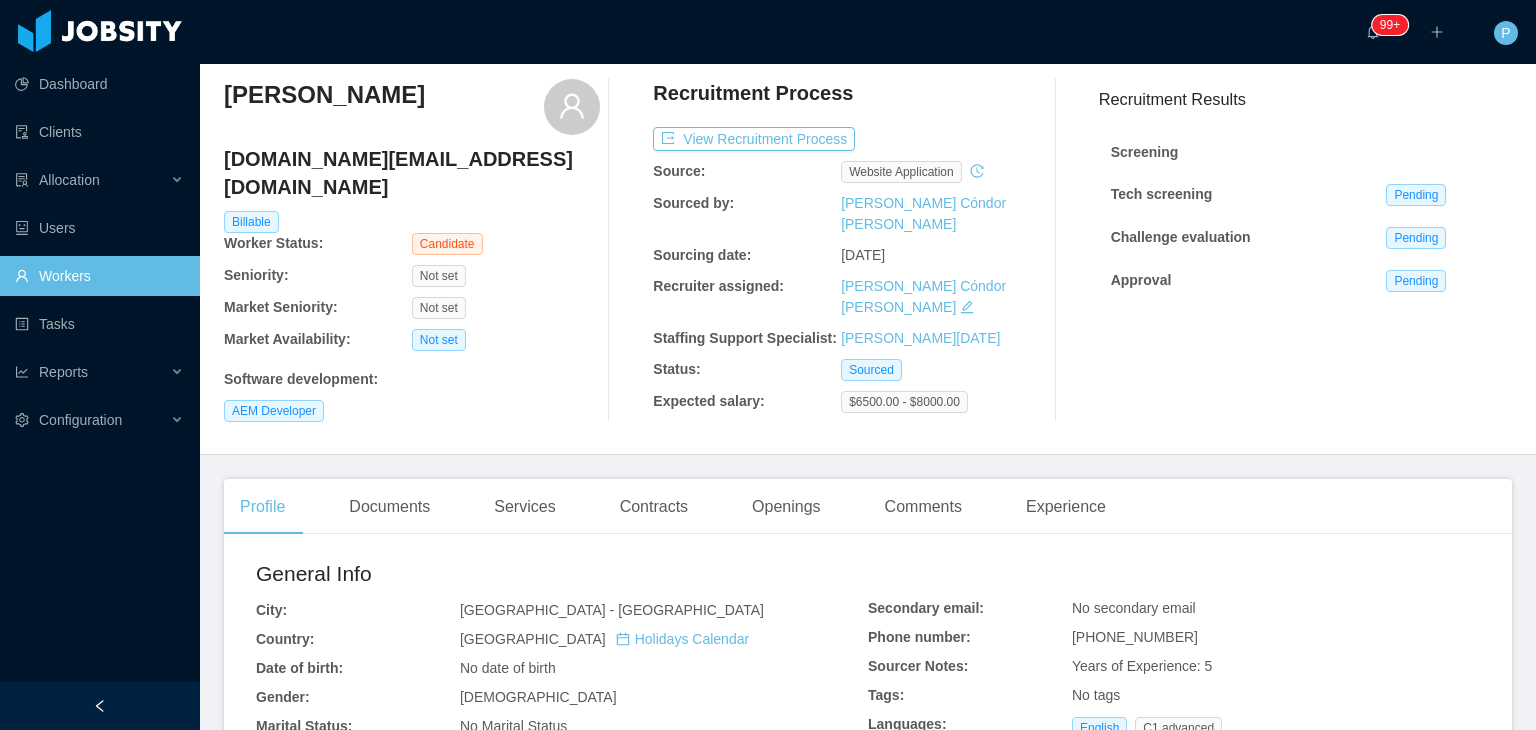scroll, scrollTop: 0, scrollLeft: 0, axis: both 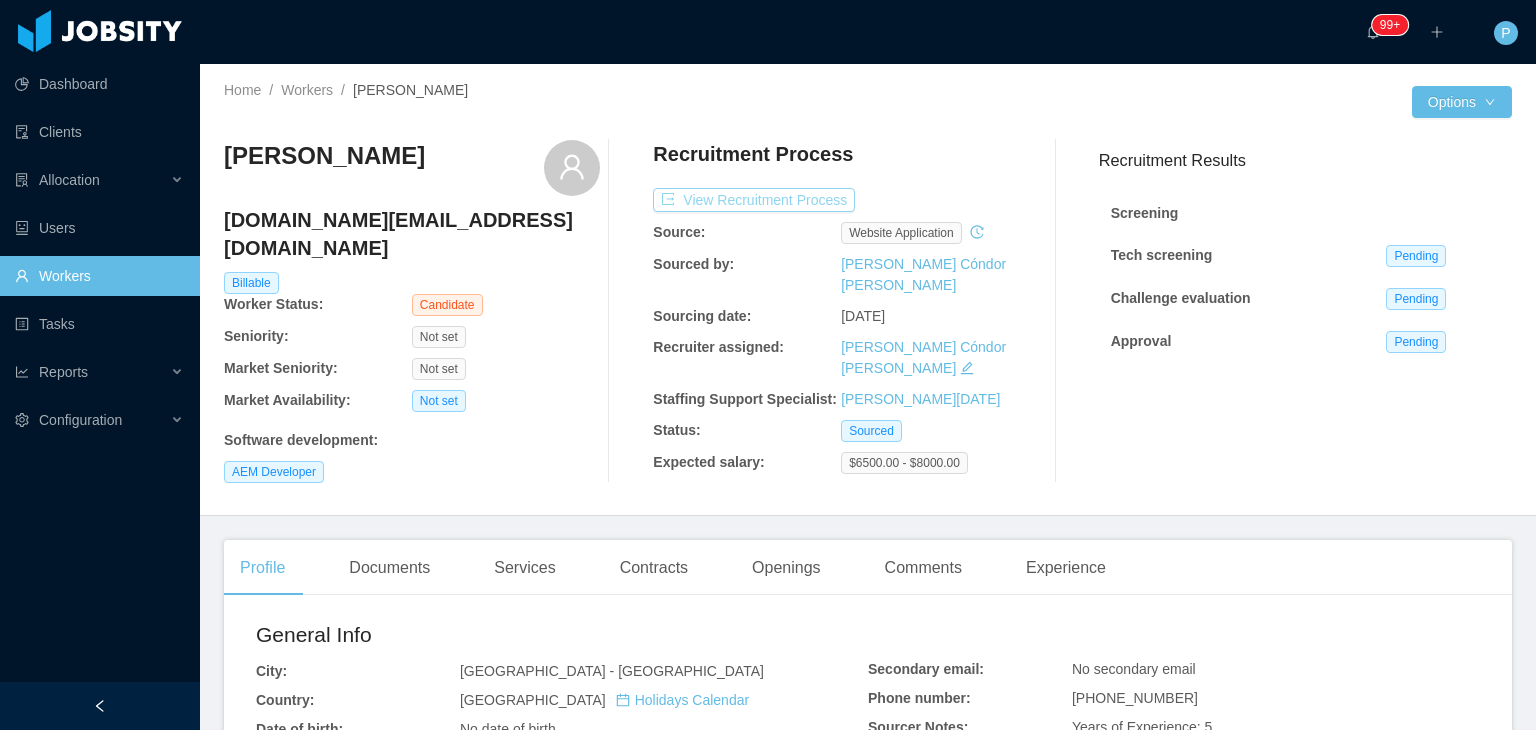 click on "View Recruitment Process" at bounding box center (754, 200) 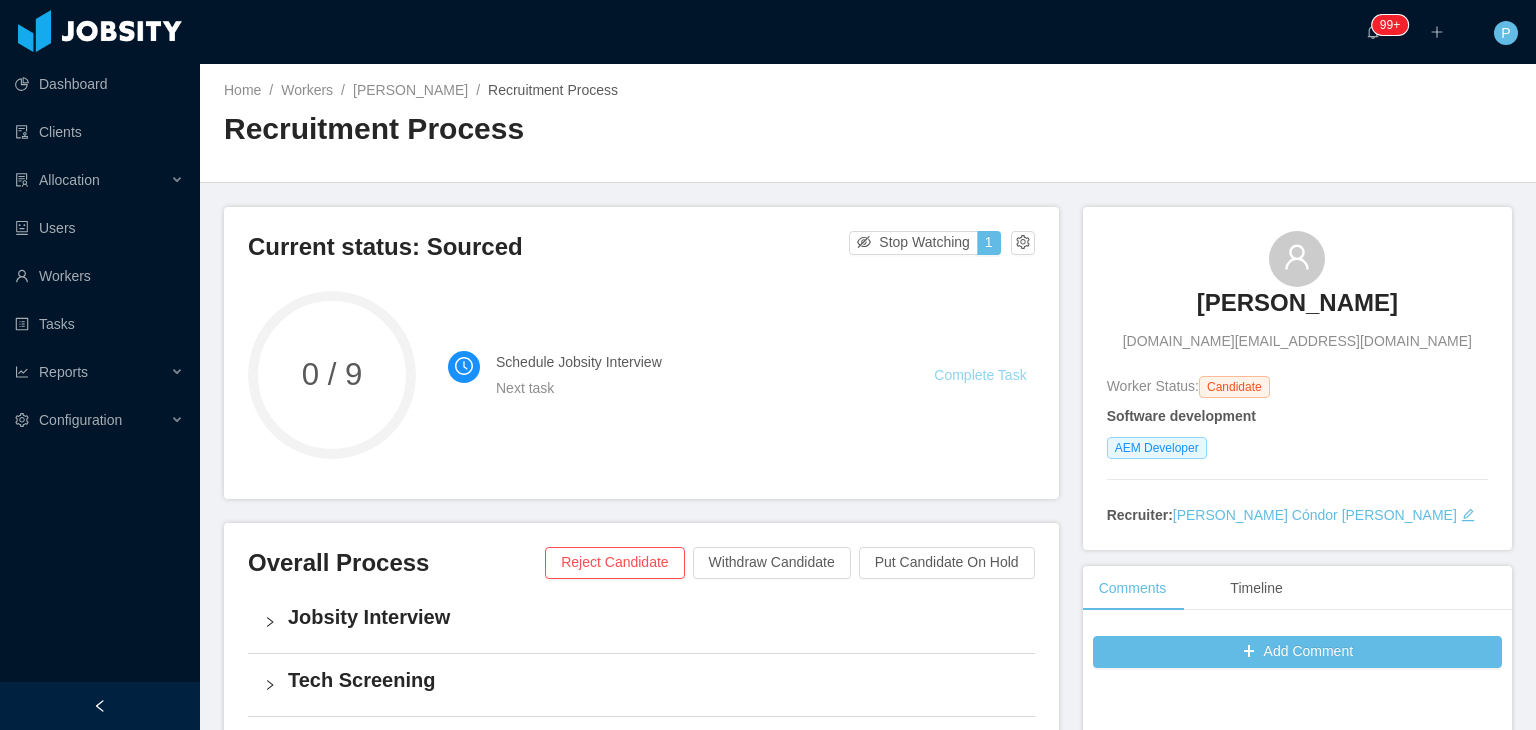 click on "Complete Task" at bounding box center [980, 375] 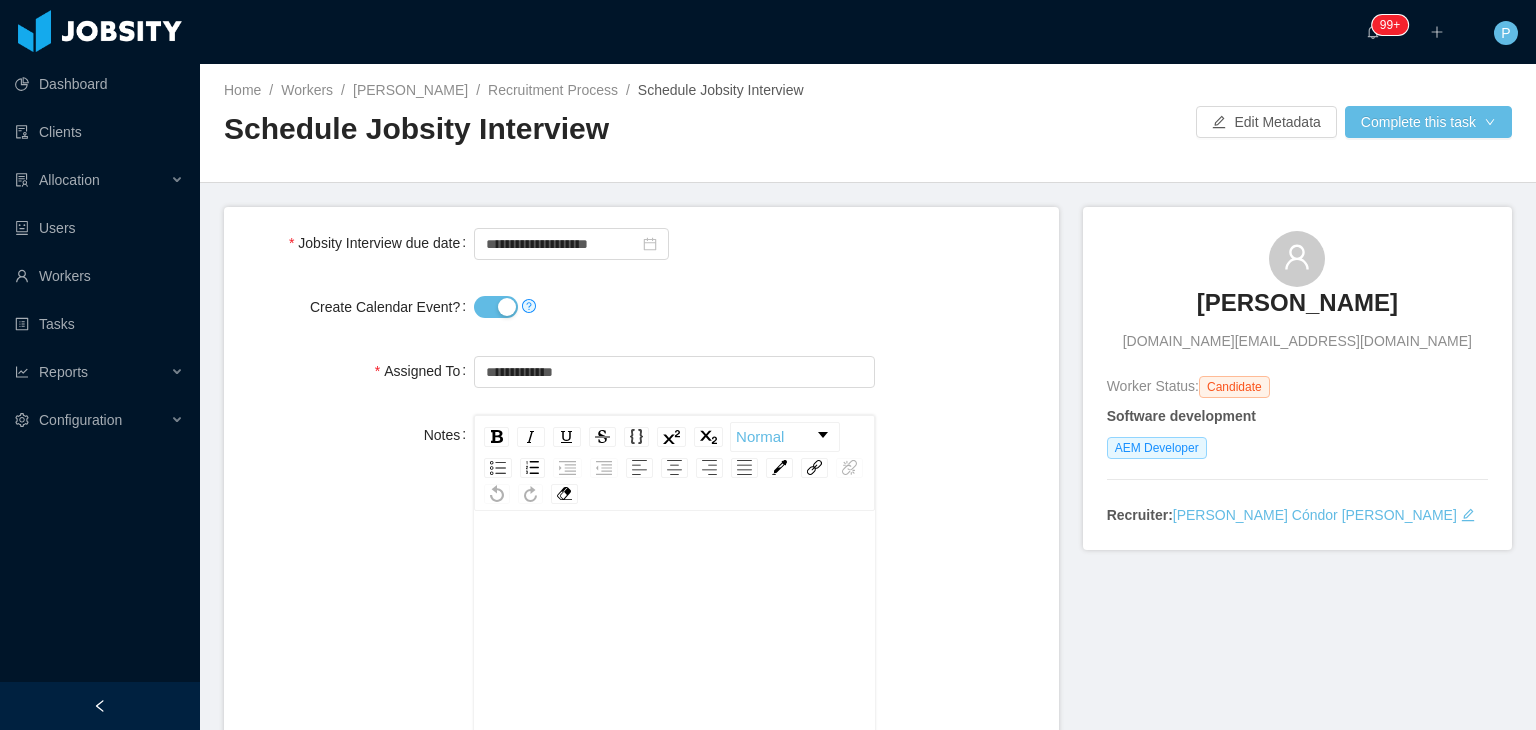 click on "Create Calendar Event?" at bounding box center [496, 307] 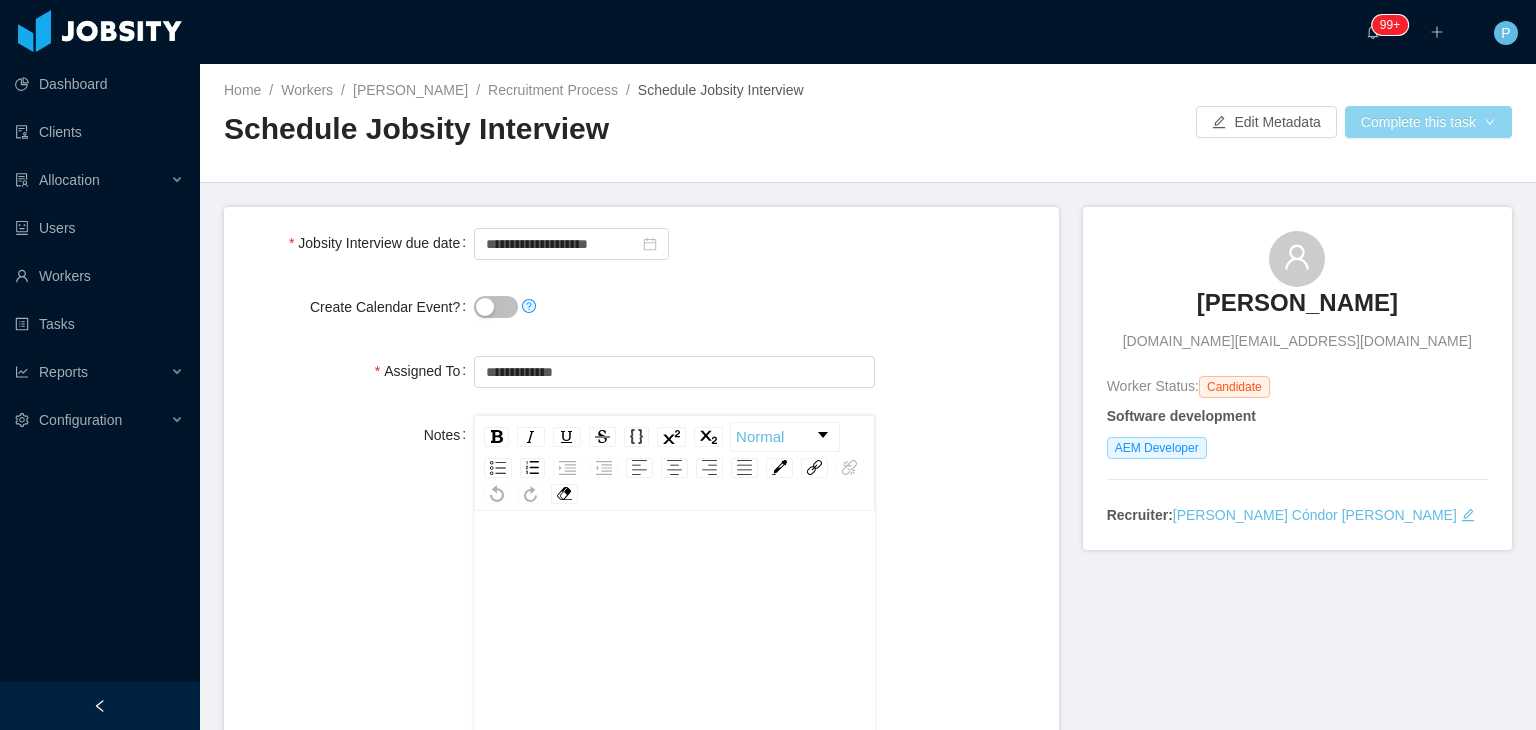 click on "Complete this task" at bounding box center (1428, 122) 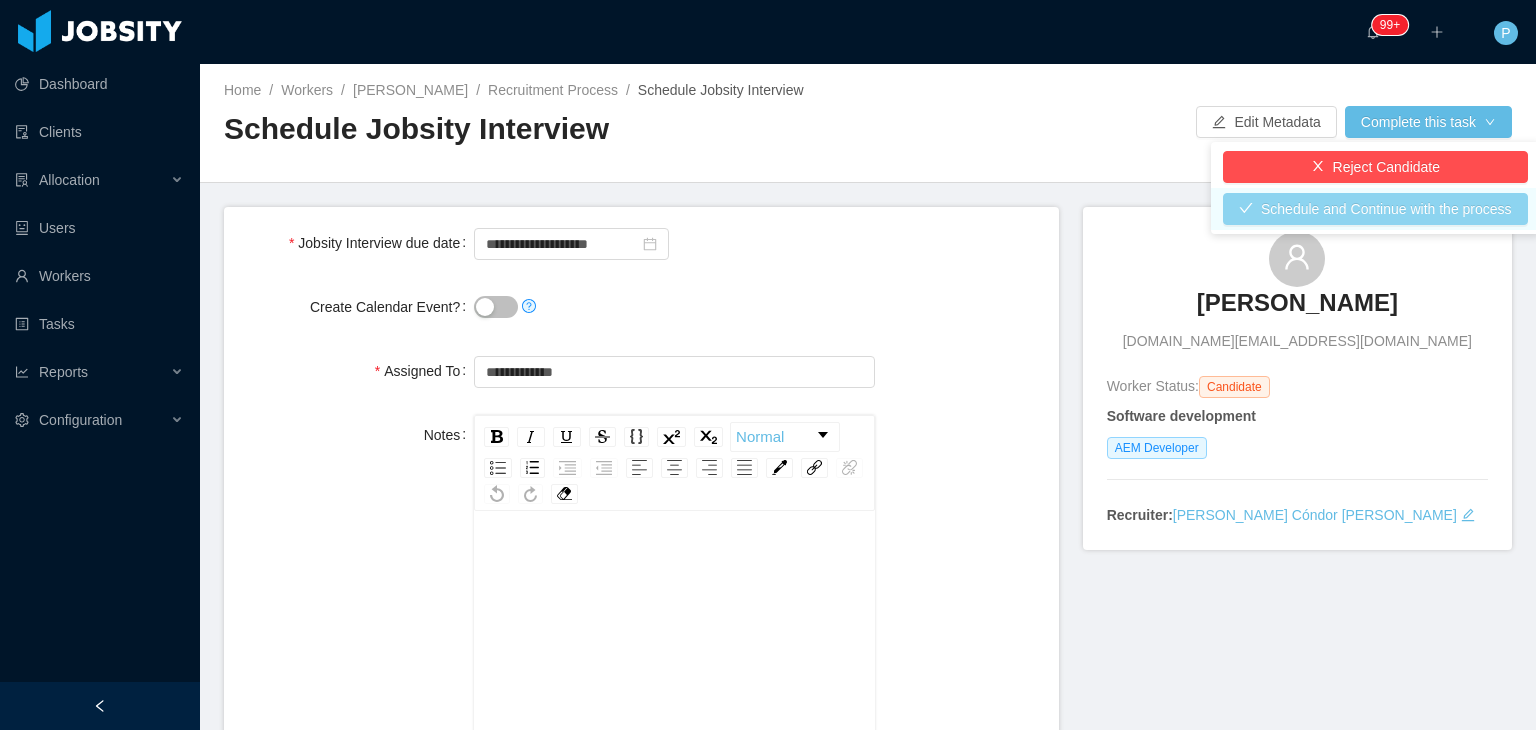 click on "Schedule and Continue with the process" at bounding box center (1375, 209) 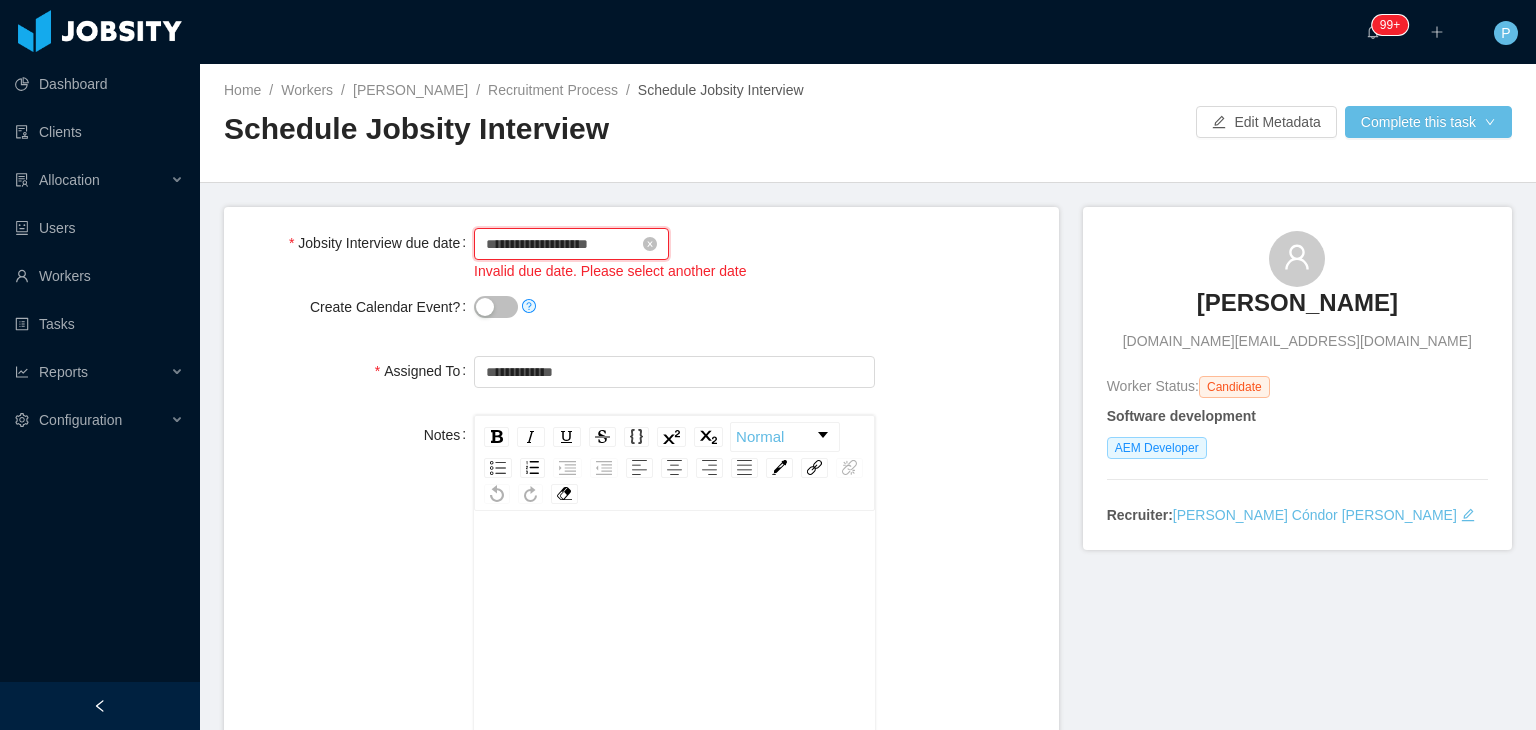 click on "**********" at bounding box center (571, 244) 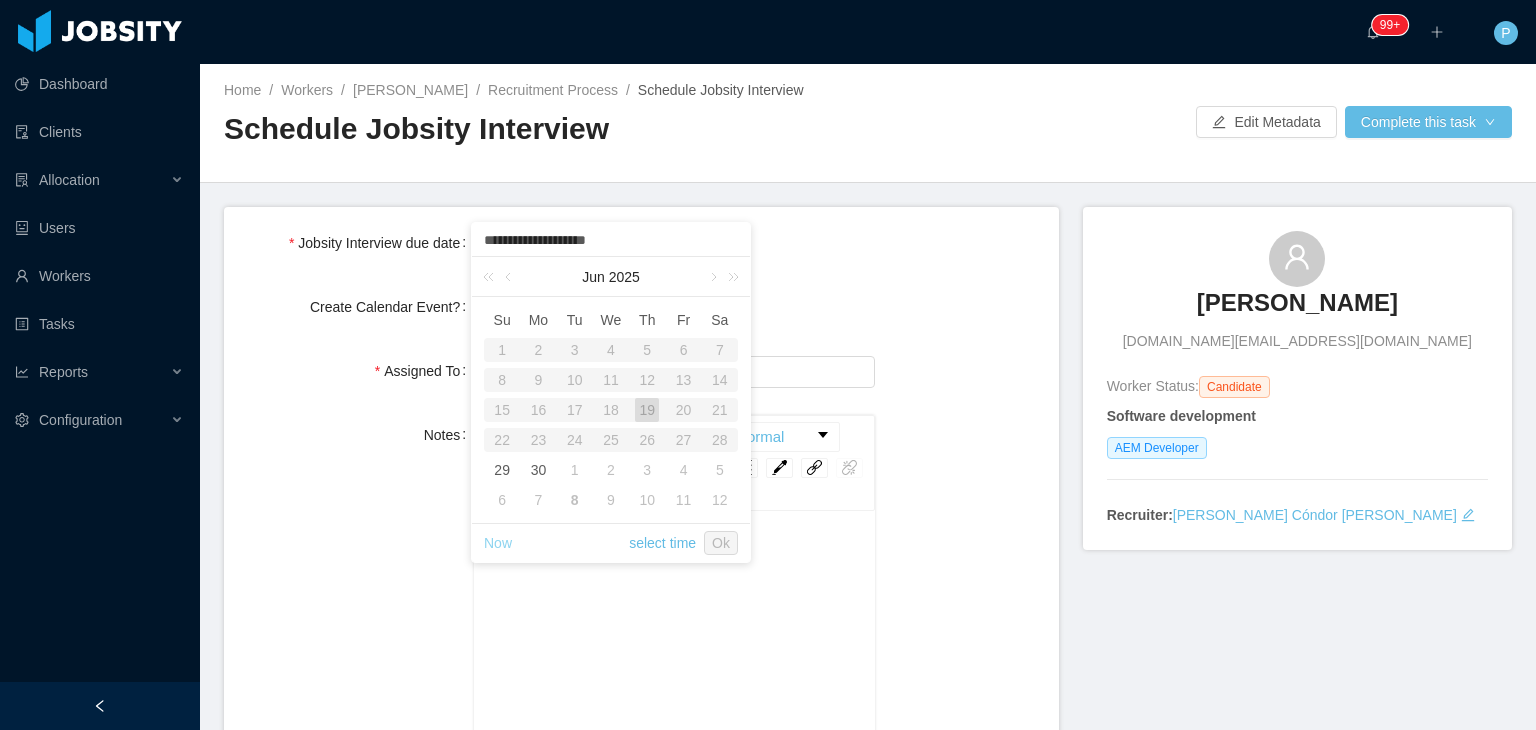 click on "Now" at bounding box center (498, 543) 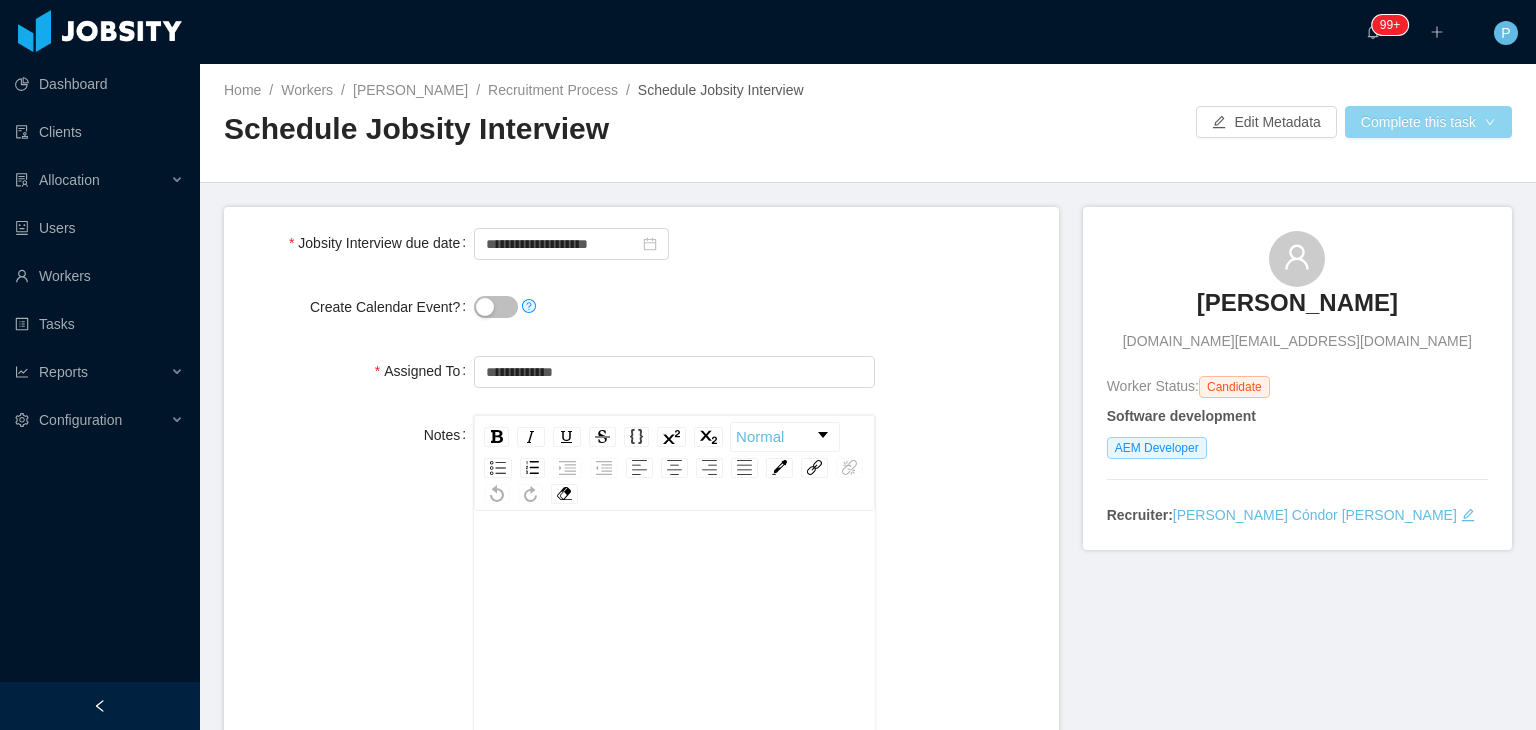 click on "Complete this task" at bounding box center [1428, 122] 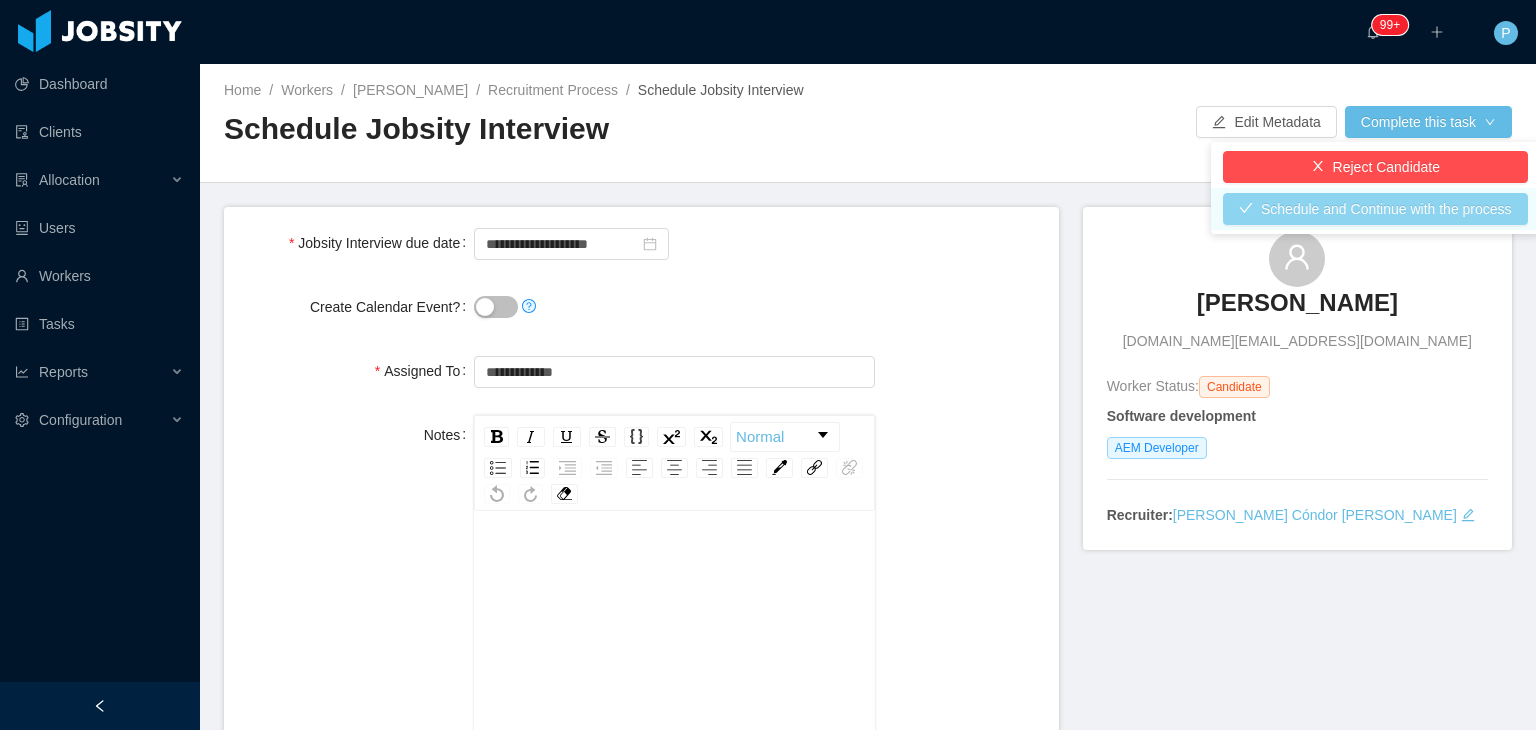 click on "Schedule and Continue with the process" at bounding box center [1375, 209] 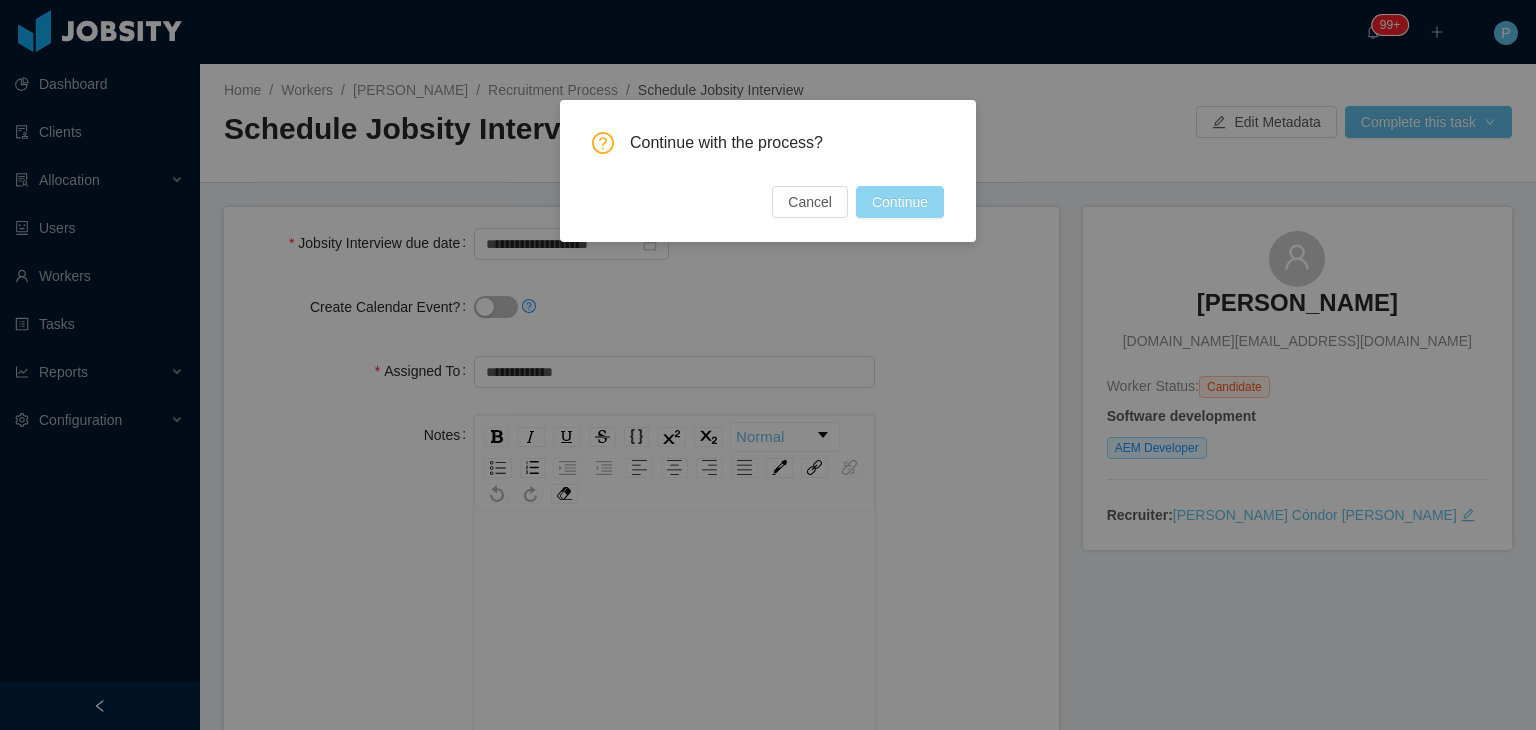 click on "Continue" at bounding box center (900, 202) 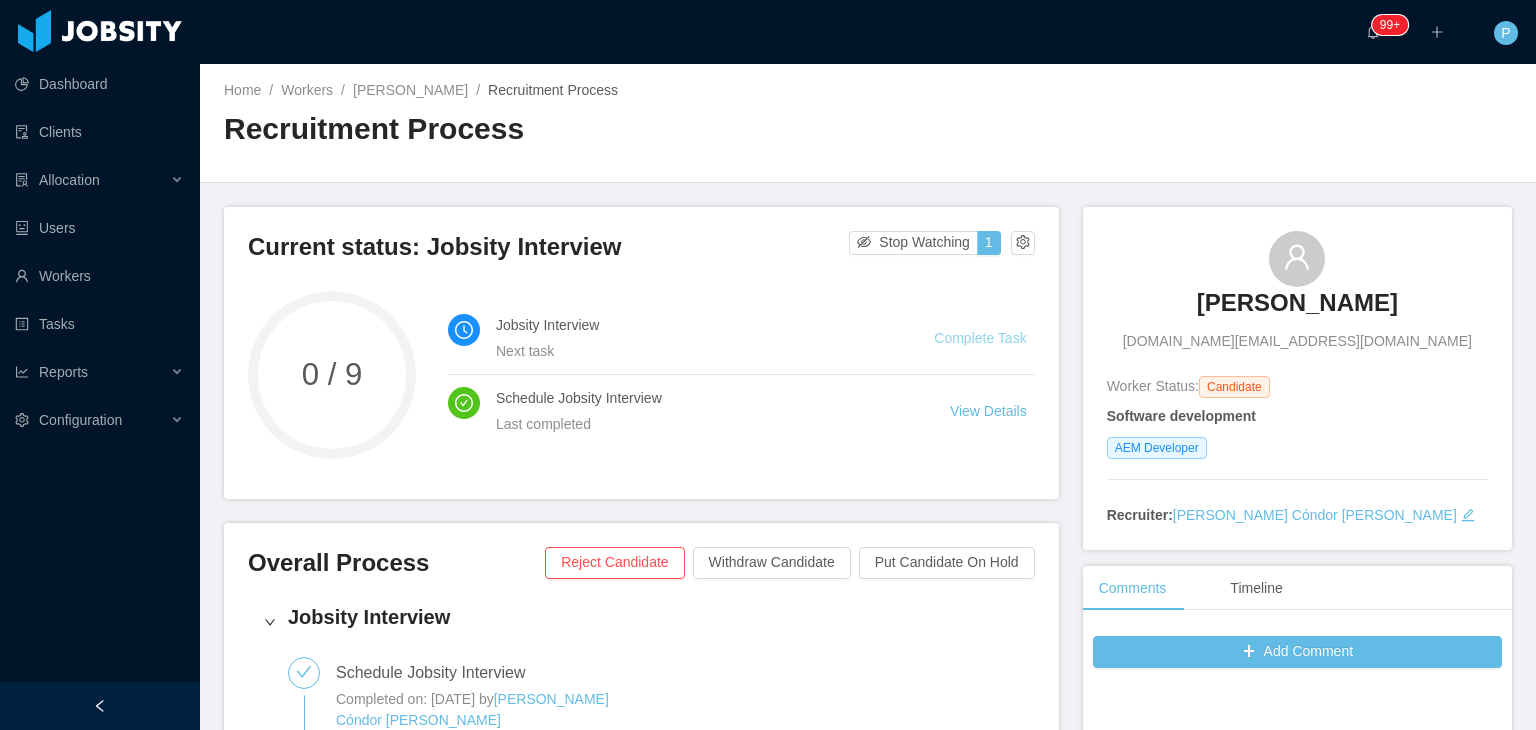 click on "Complete Task" at bounding box center (980, 338) 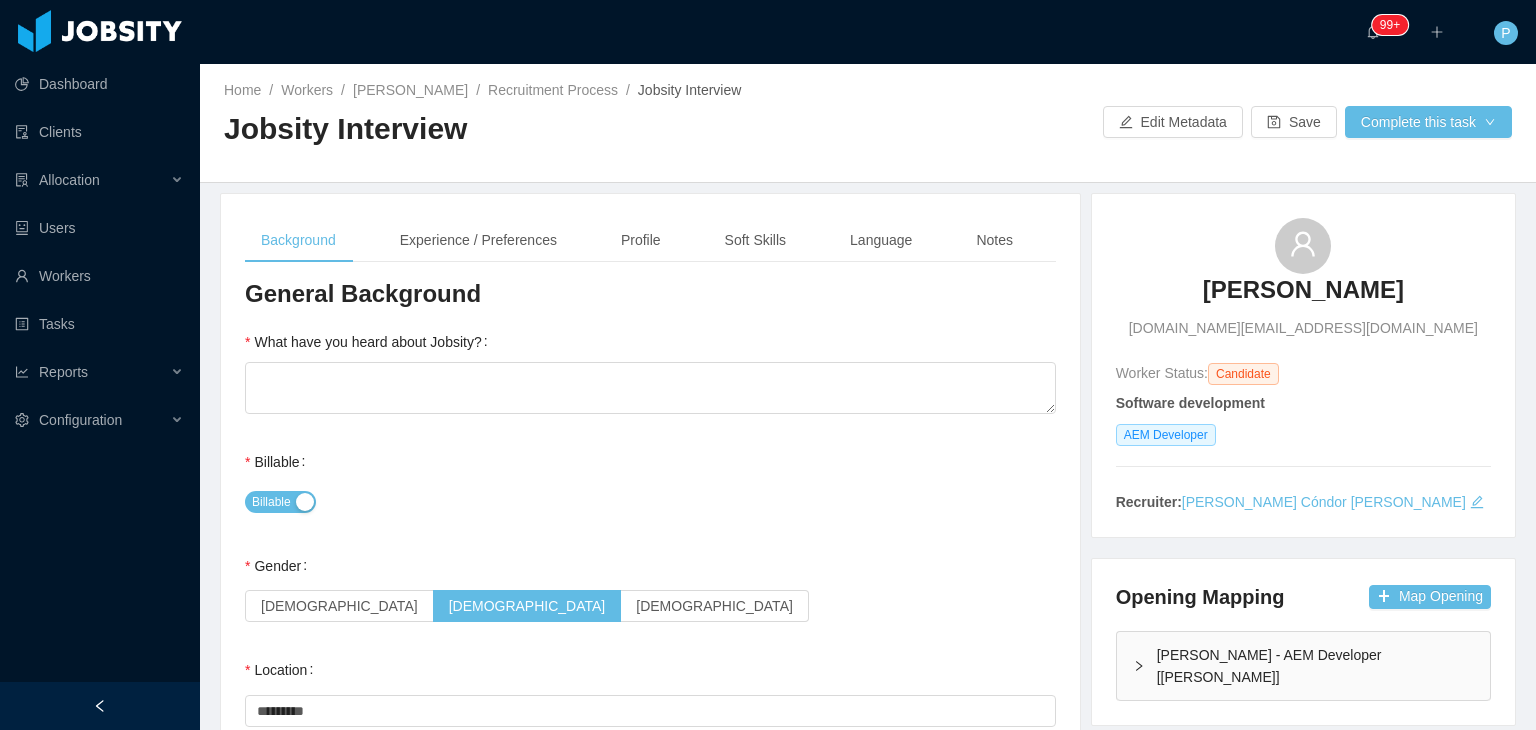 type 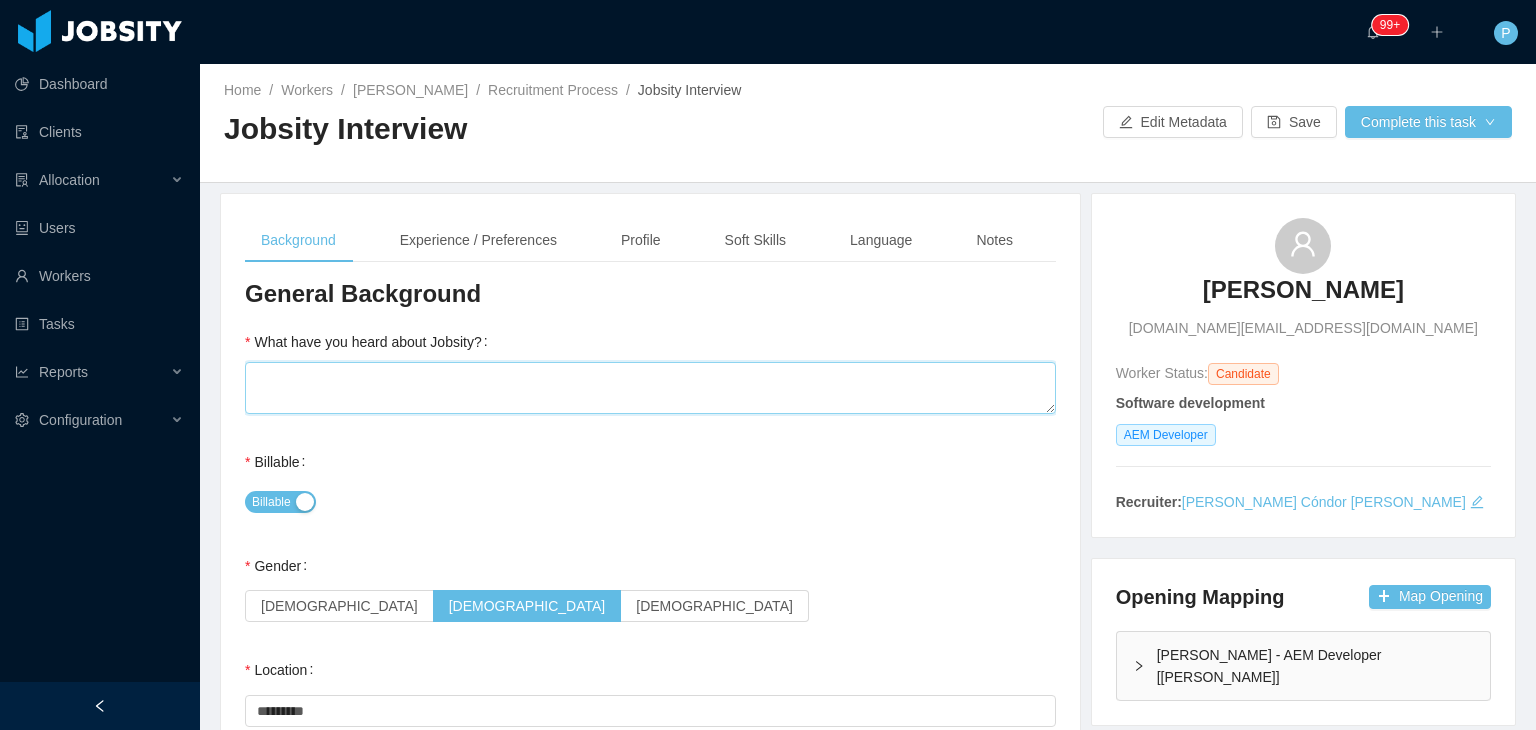 click on "What have you heard about Jobsity?" at bounding box center (650, 388) 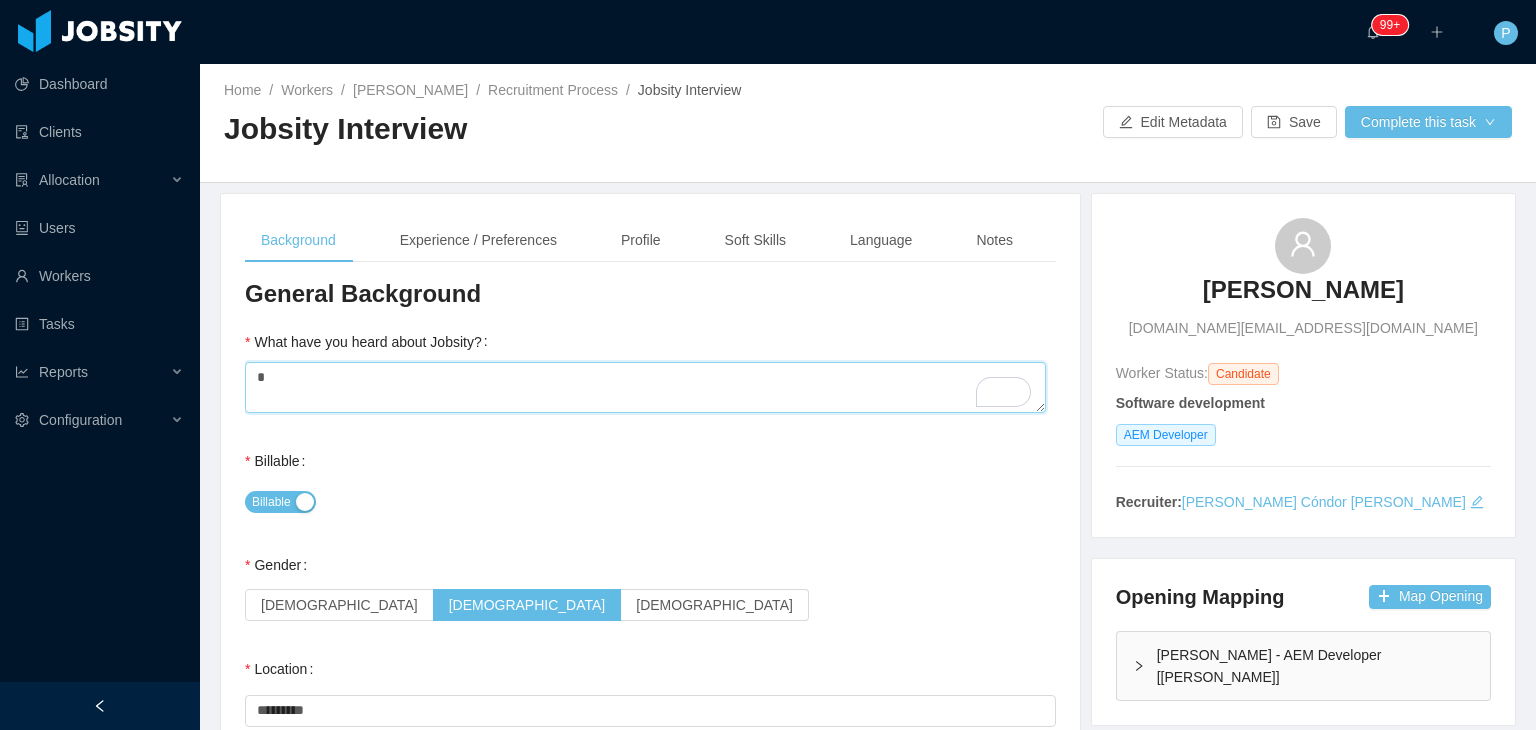 type on "*" 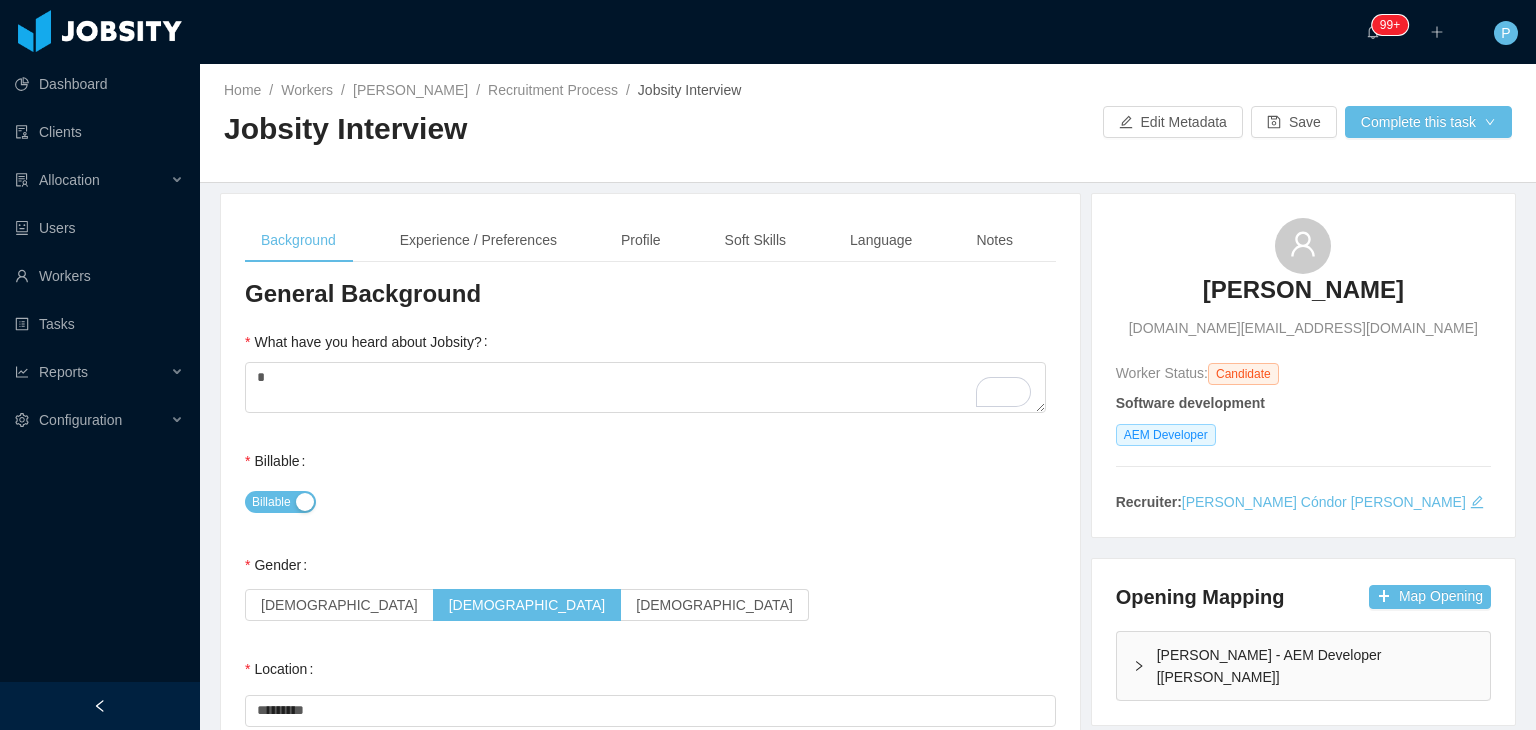 click on "Billable Billable" at bounding box center [650, 481] 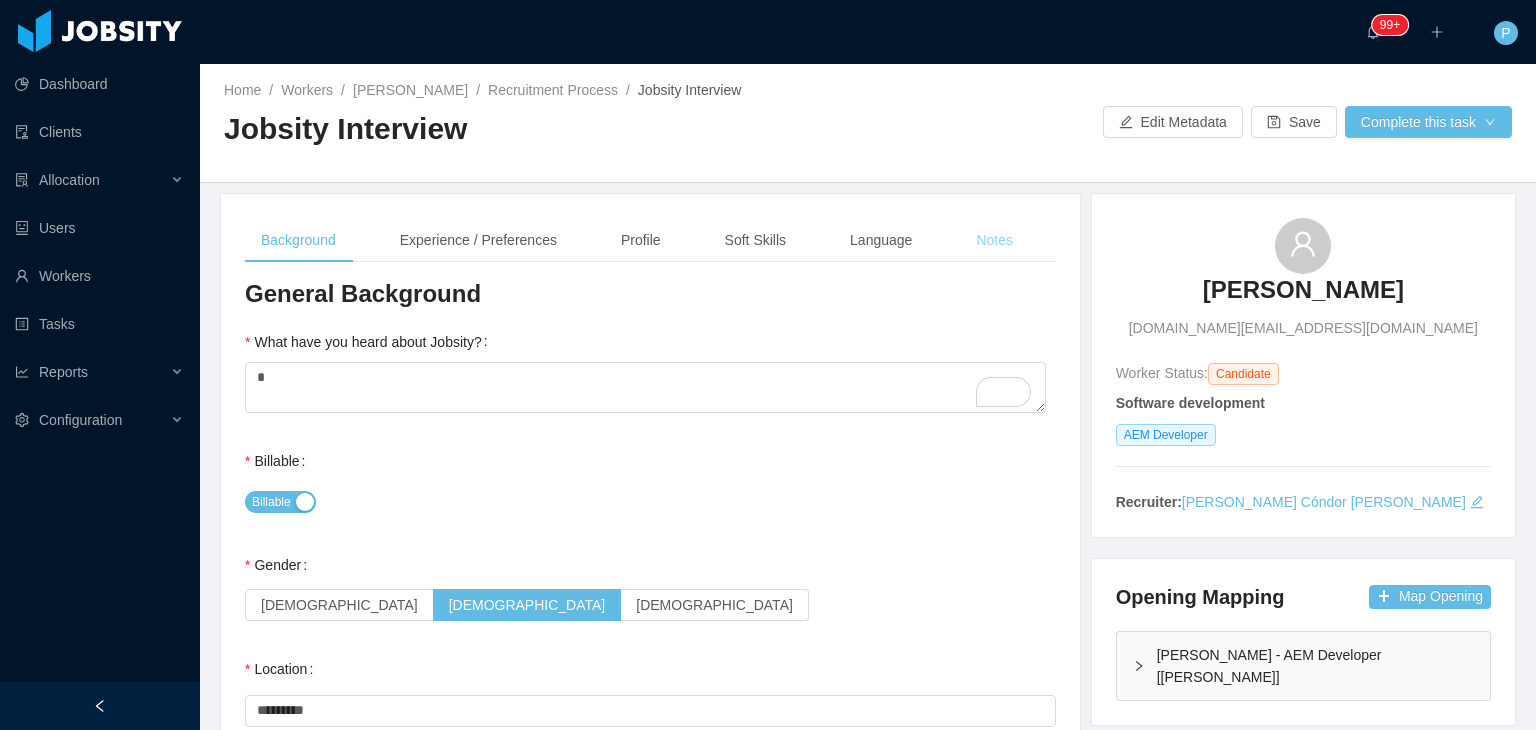 click on "Notes" at bounding box center [994, 240] 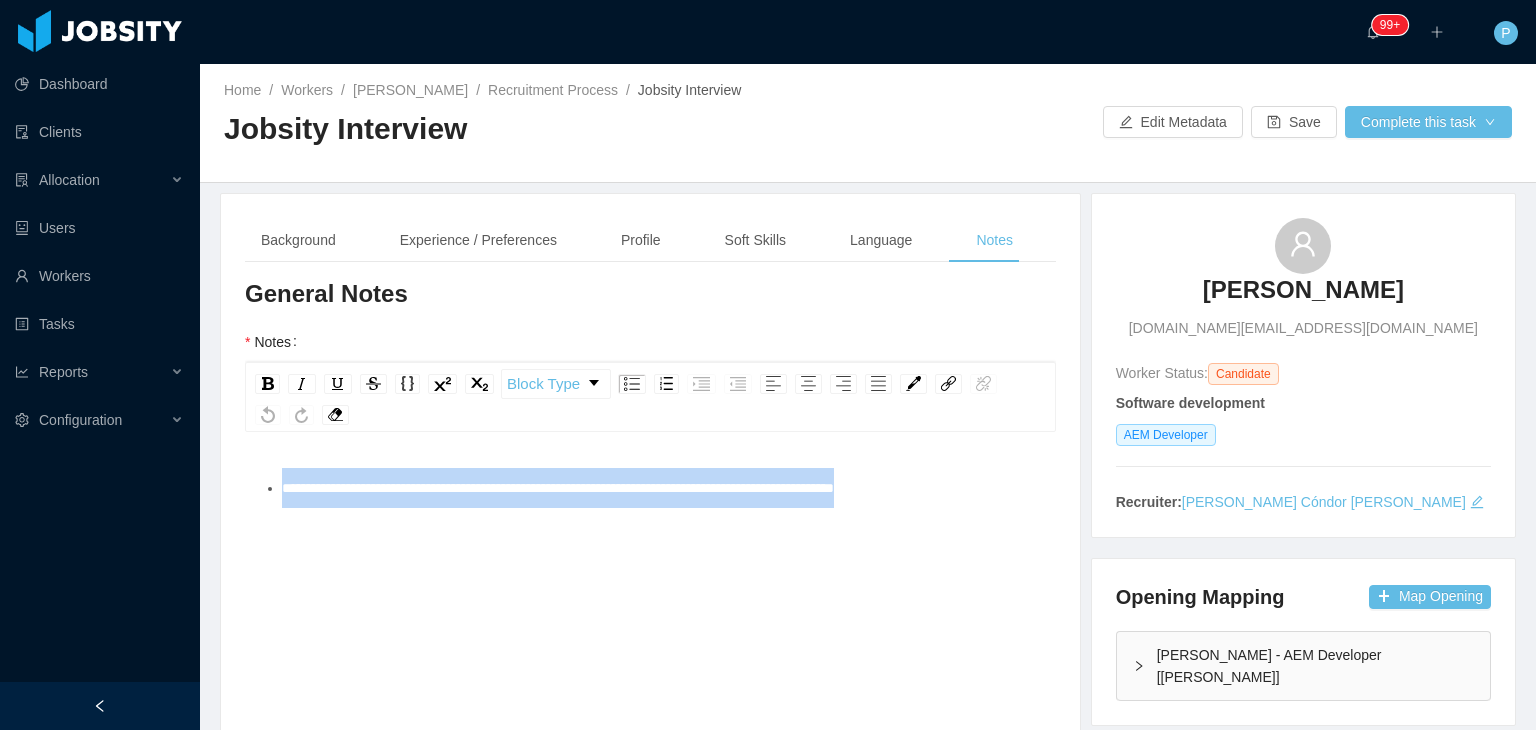 drag, startPoint x: 976, startPoint y: 492, endPoint x: 272, endPoint y: 517, distance: 704.4437 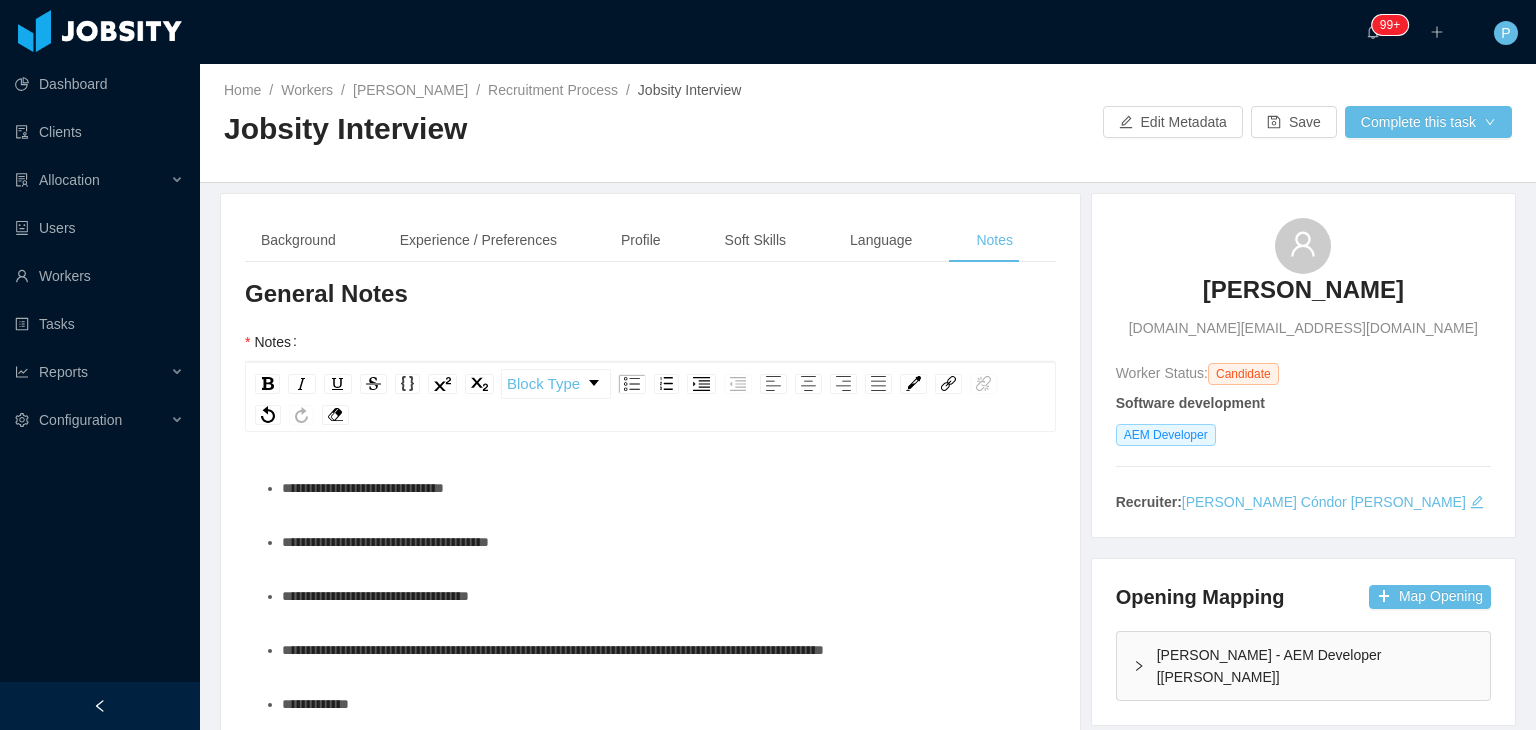 click on "**********" at bounding box center (650, 612) 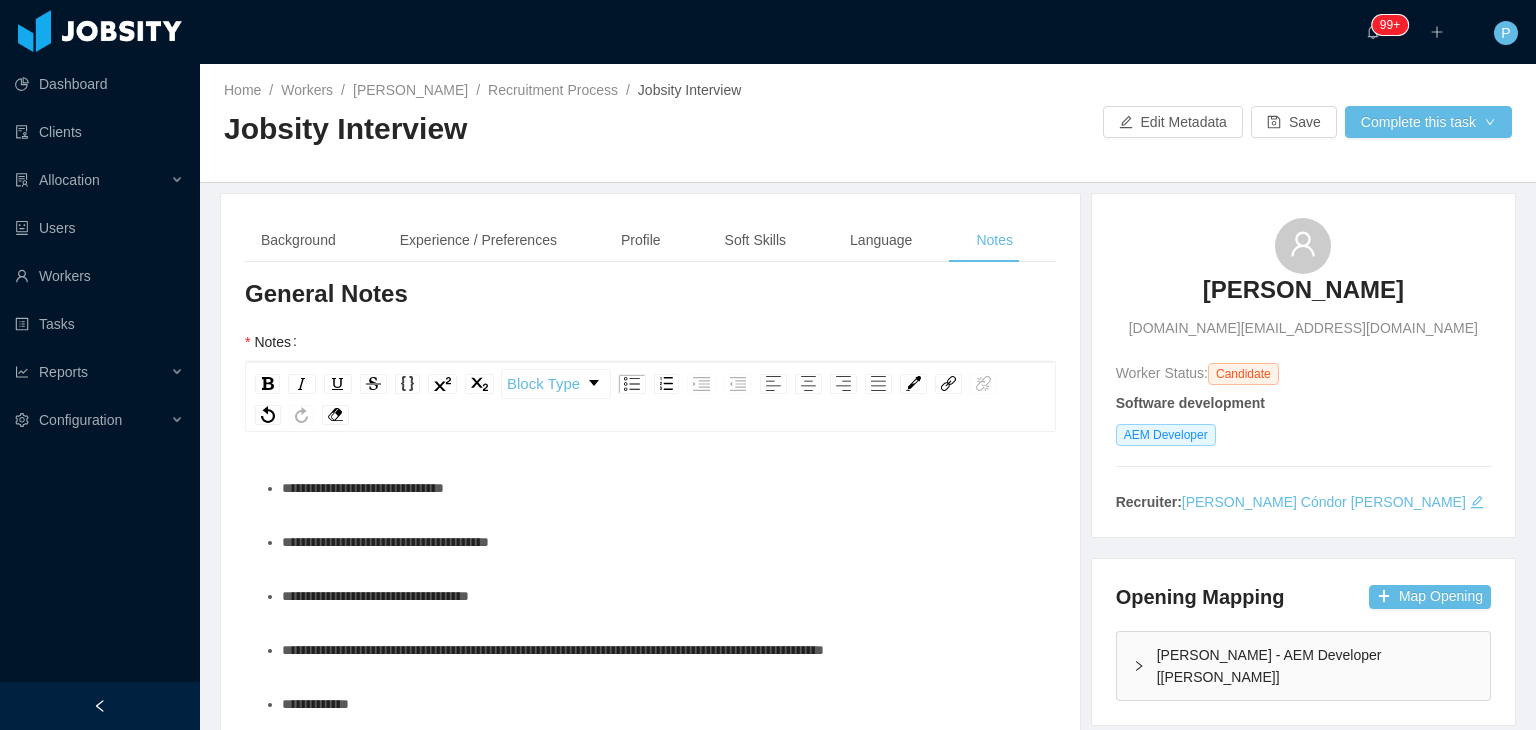 click on "**********" at bounding box center (661, 542) 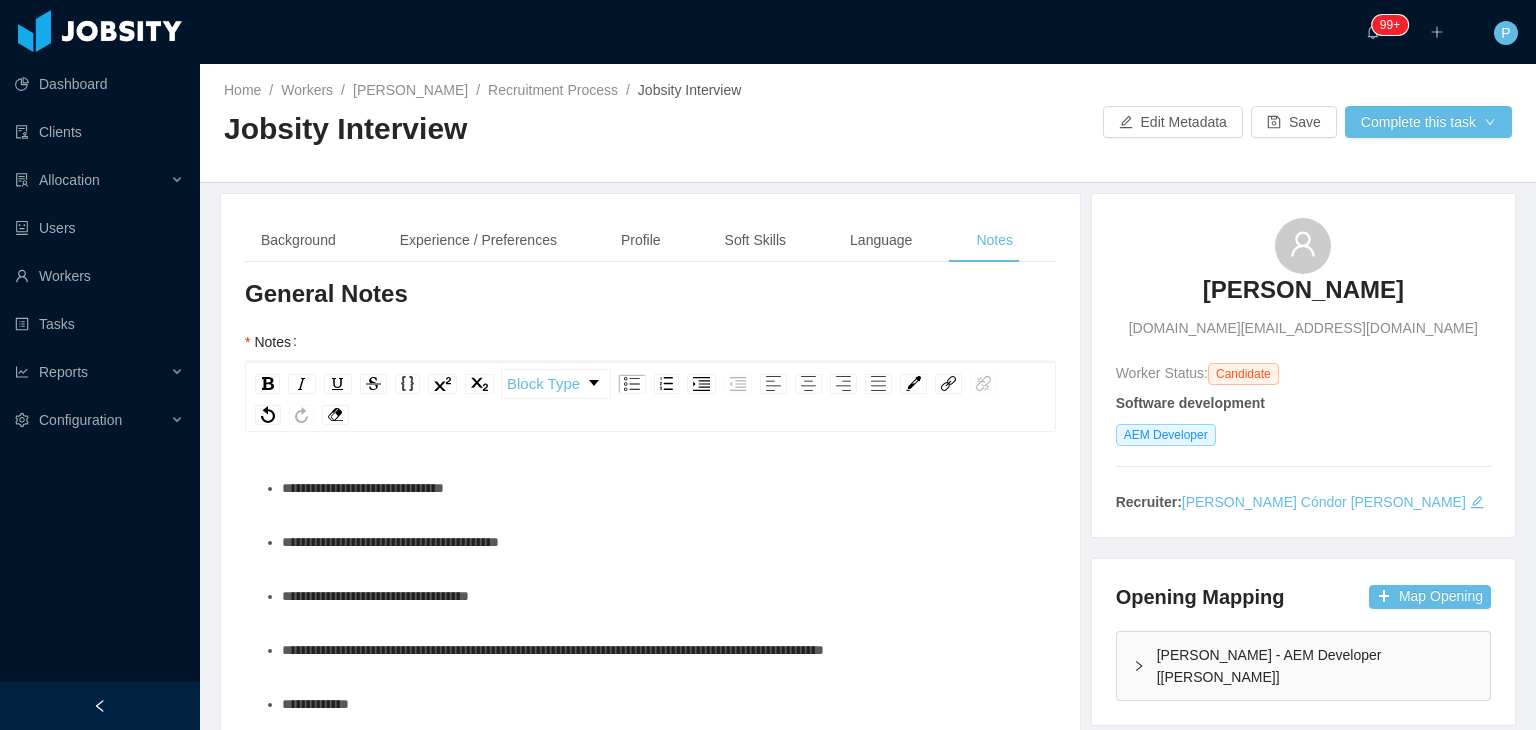 type 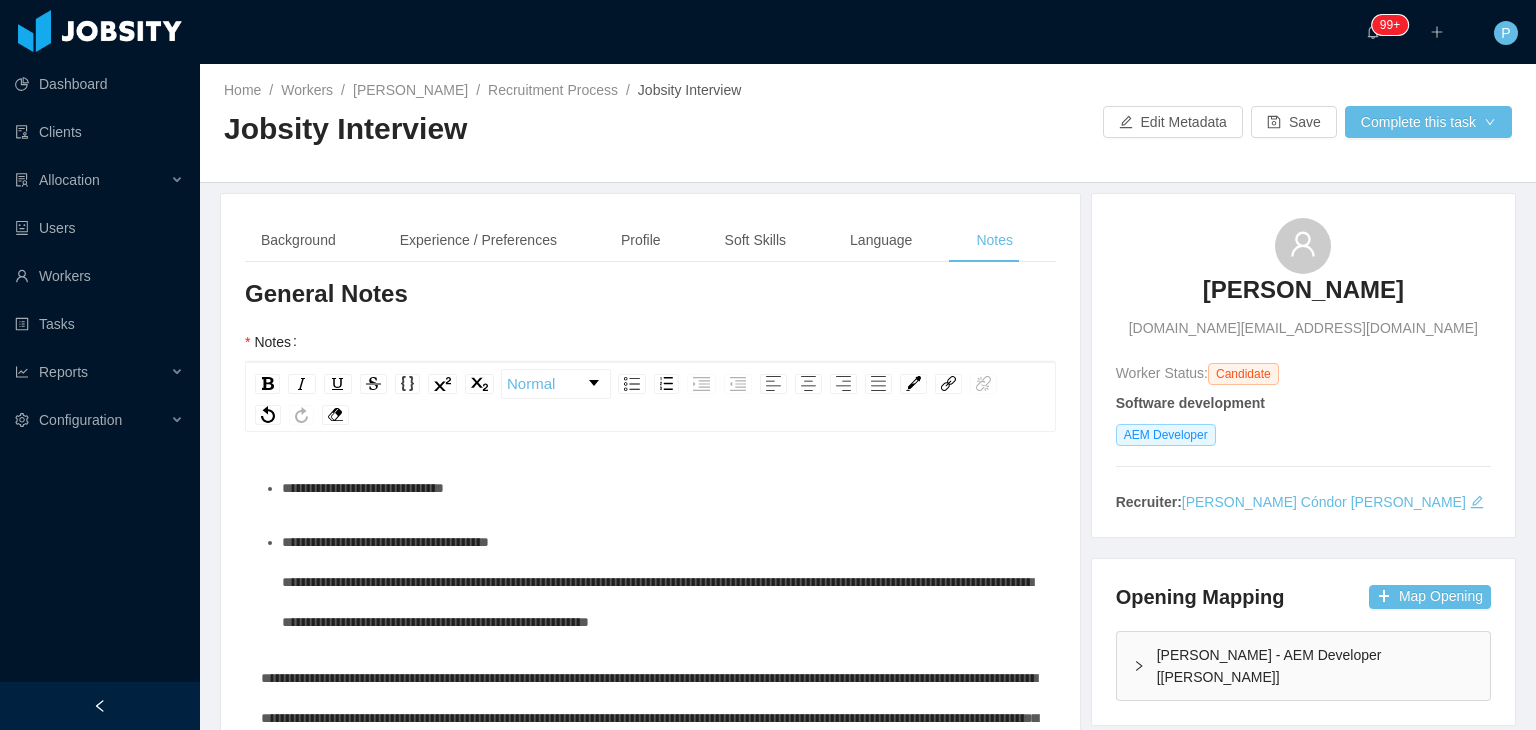 scroll, scrollTop: 20, scrollLeft: 0, axis: vertical 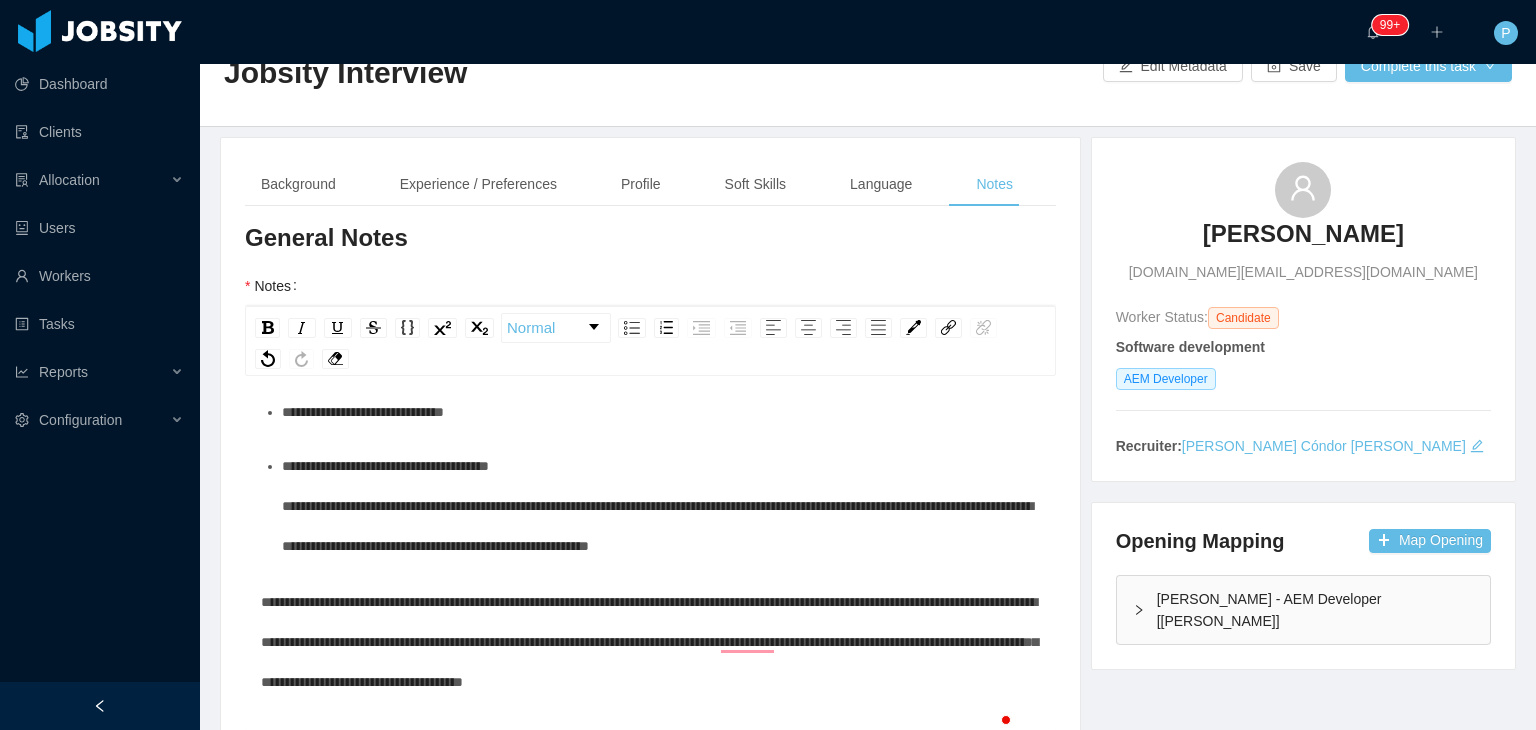 click on "**********" at bounding box center [661, 506] 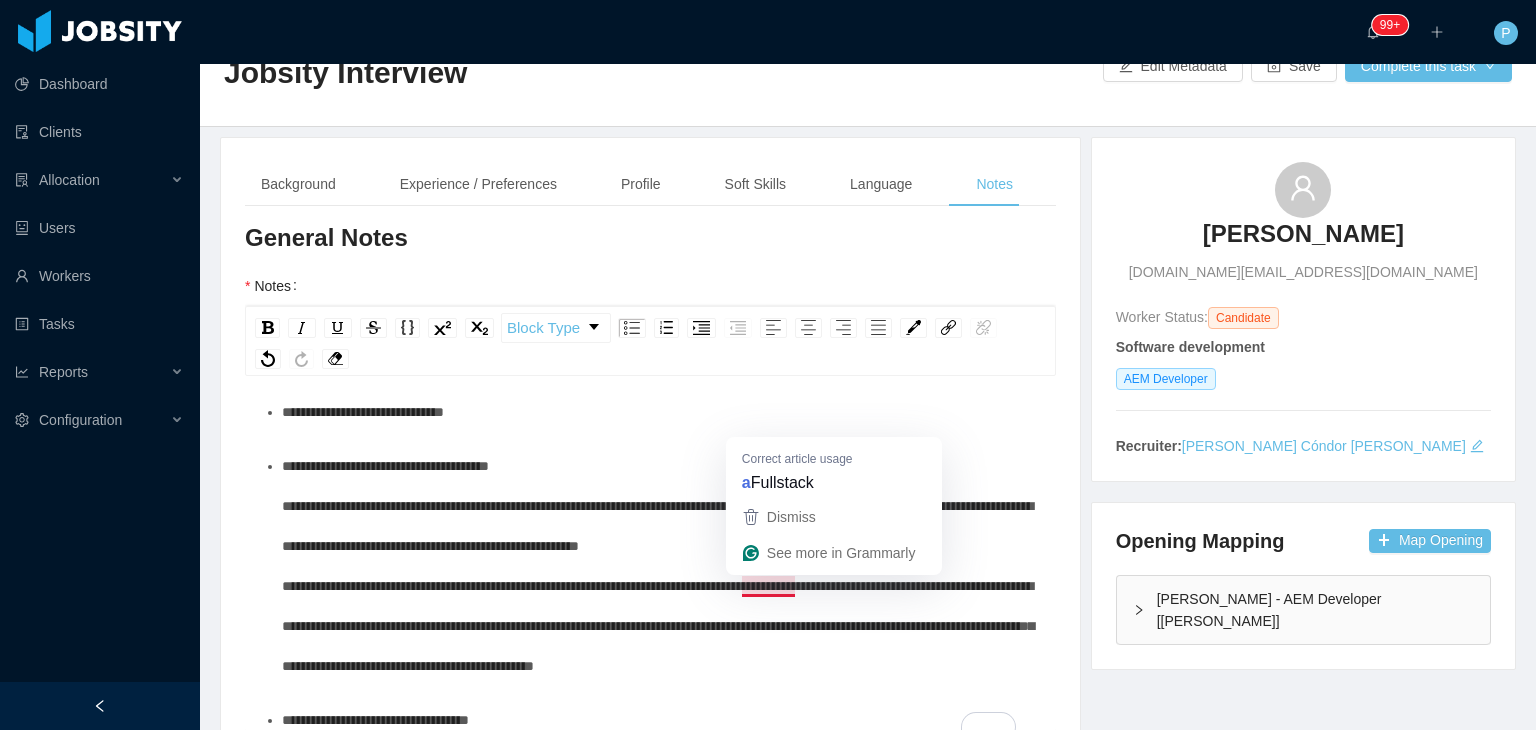 click on "**********" at bounding box center (658, 566) 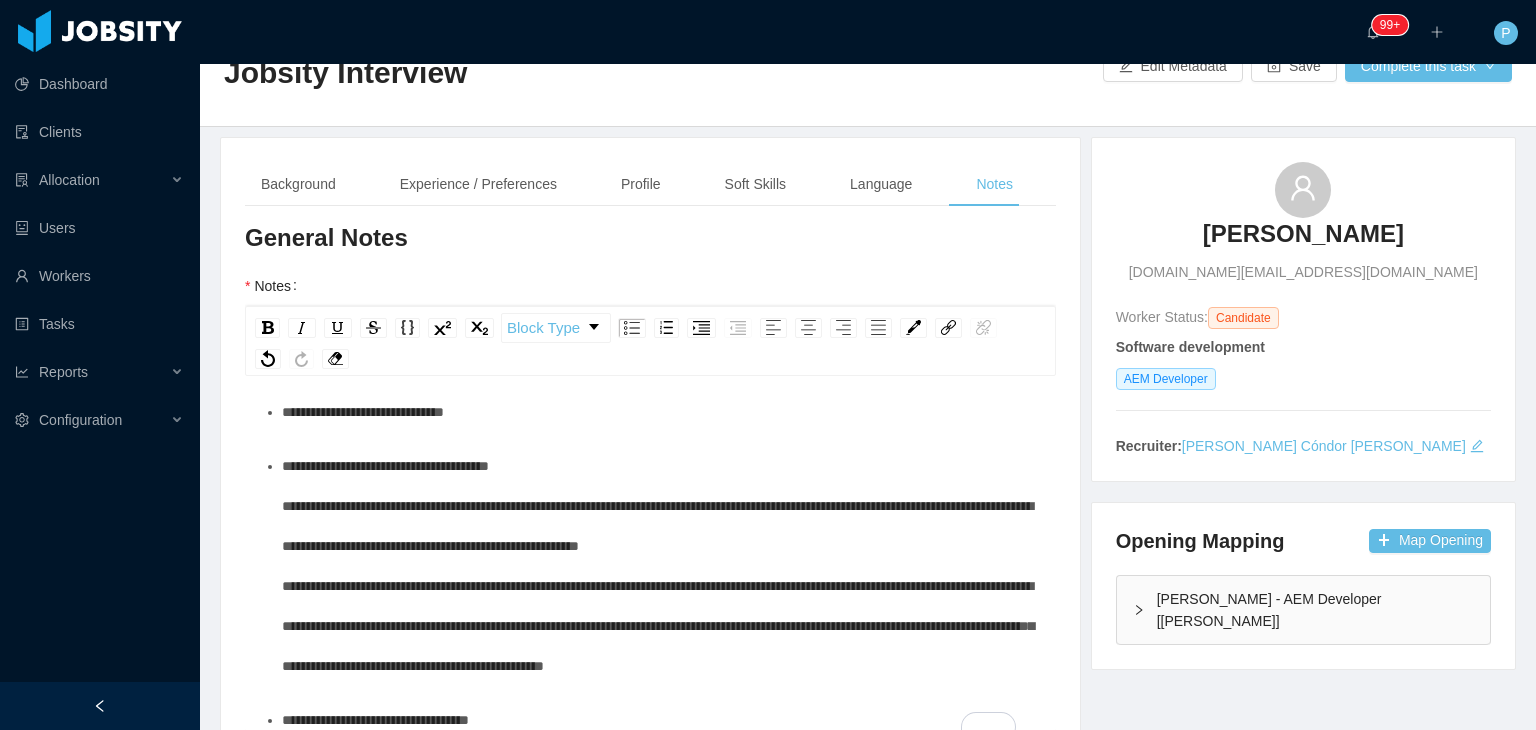 click on "**********" at bounding box center (661, 566) 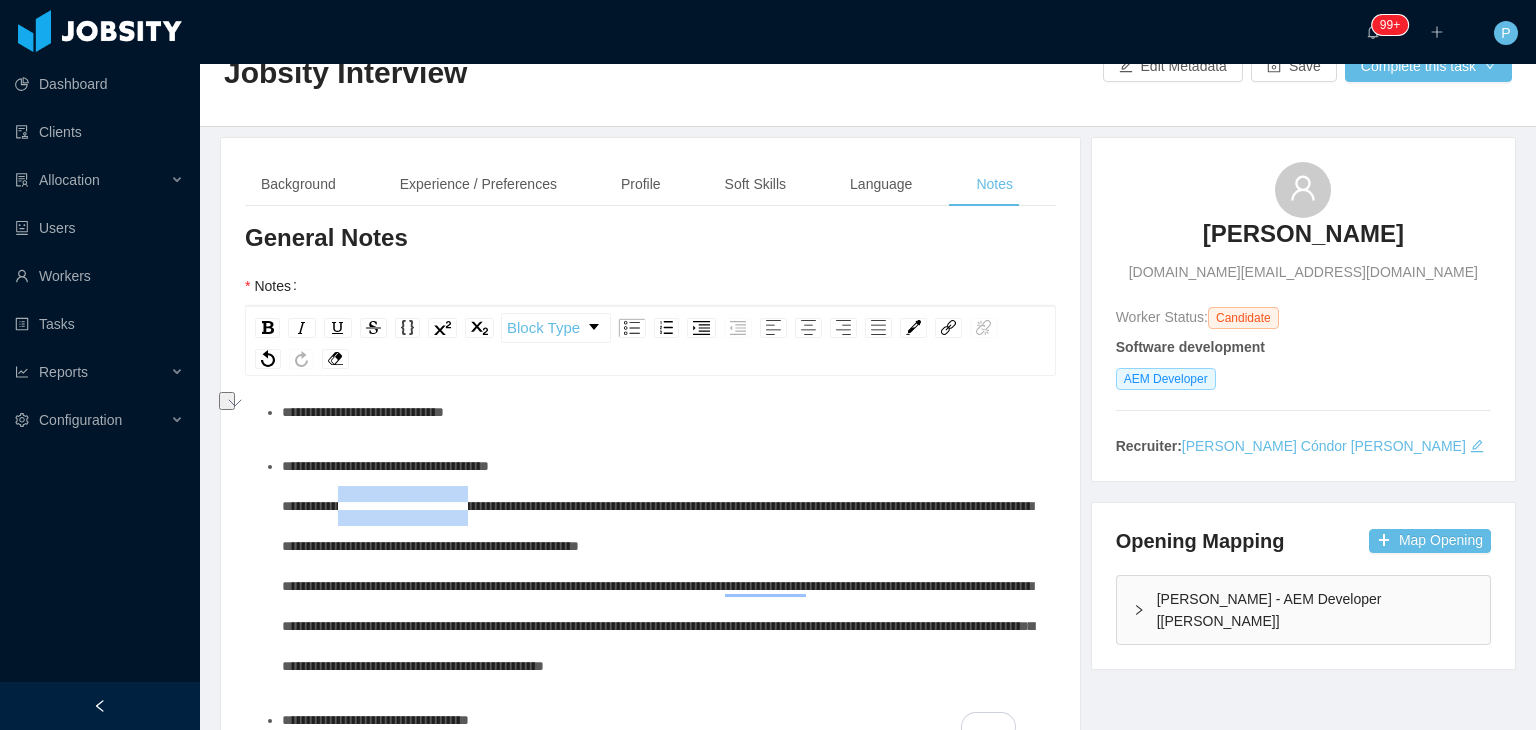 drag, startPoint x: 340, startPoint y: 504, endPoint x: 508, endPoint y: 505, distance: 168.00298 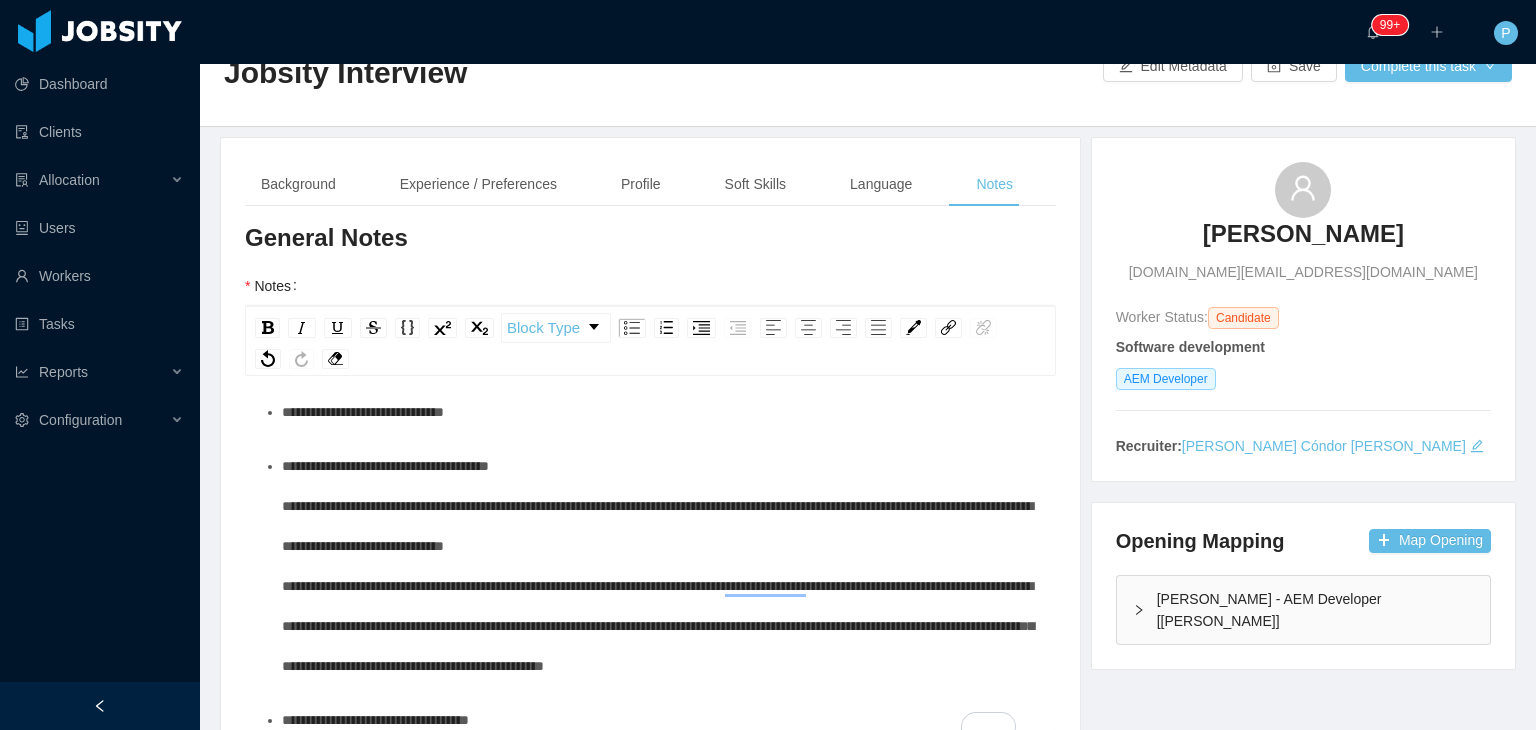 click on "**********" at bounding box center (658, 566) 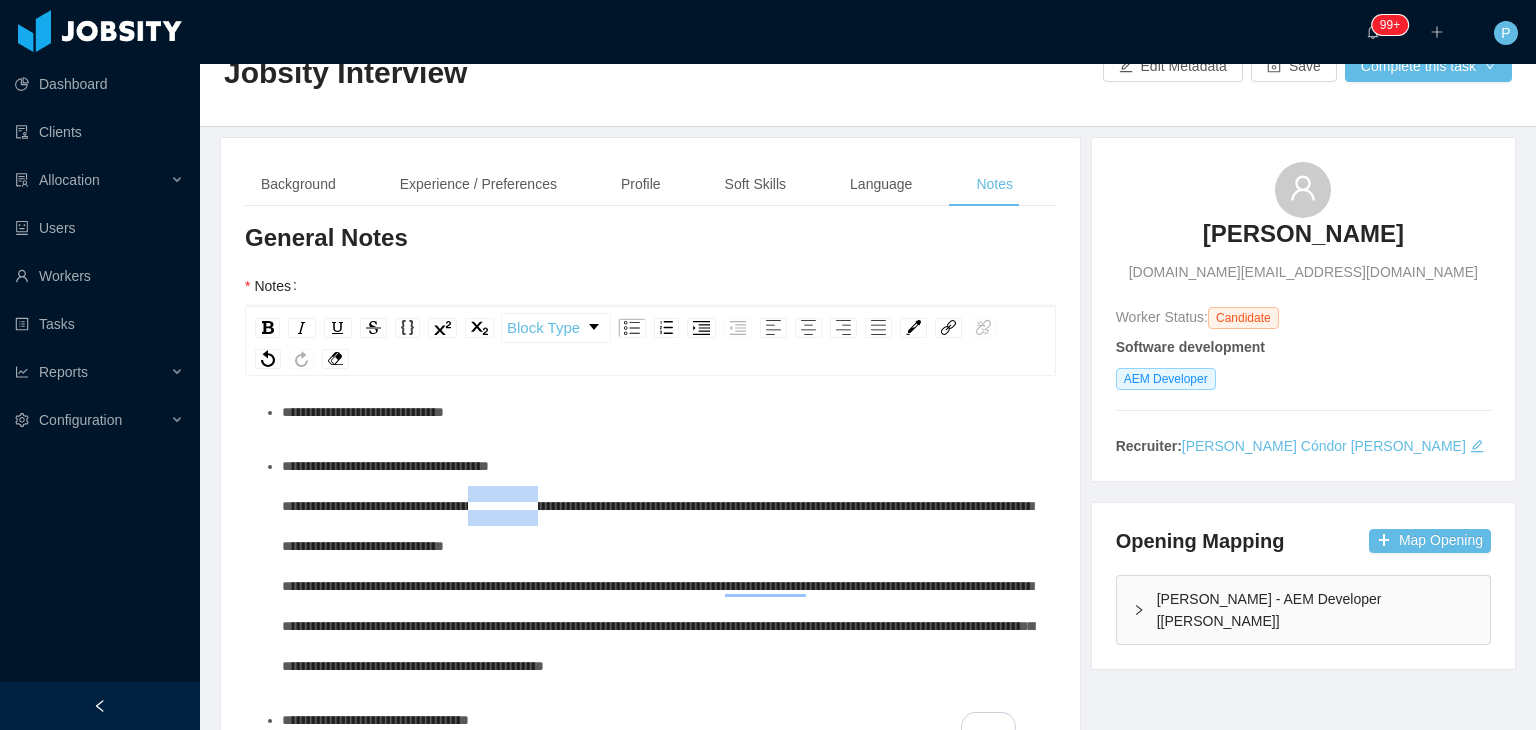 drag, startPoint x: 605, startPoint y: 505, endPoint x: 520, endPoint y: 501, distance: 85.09406 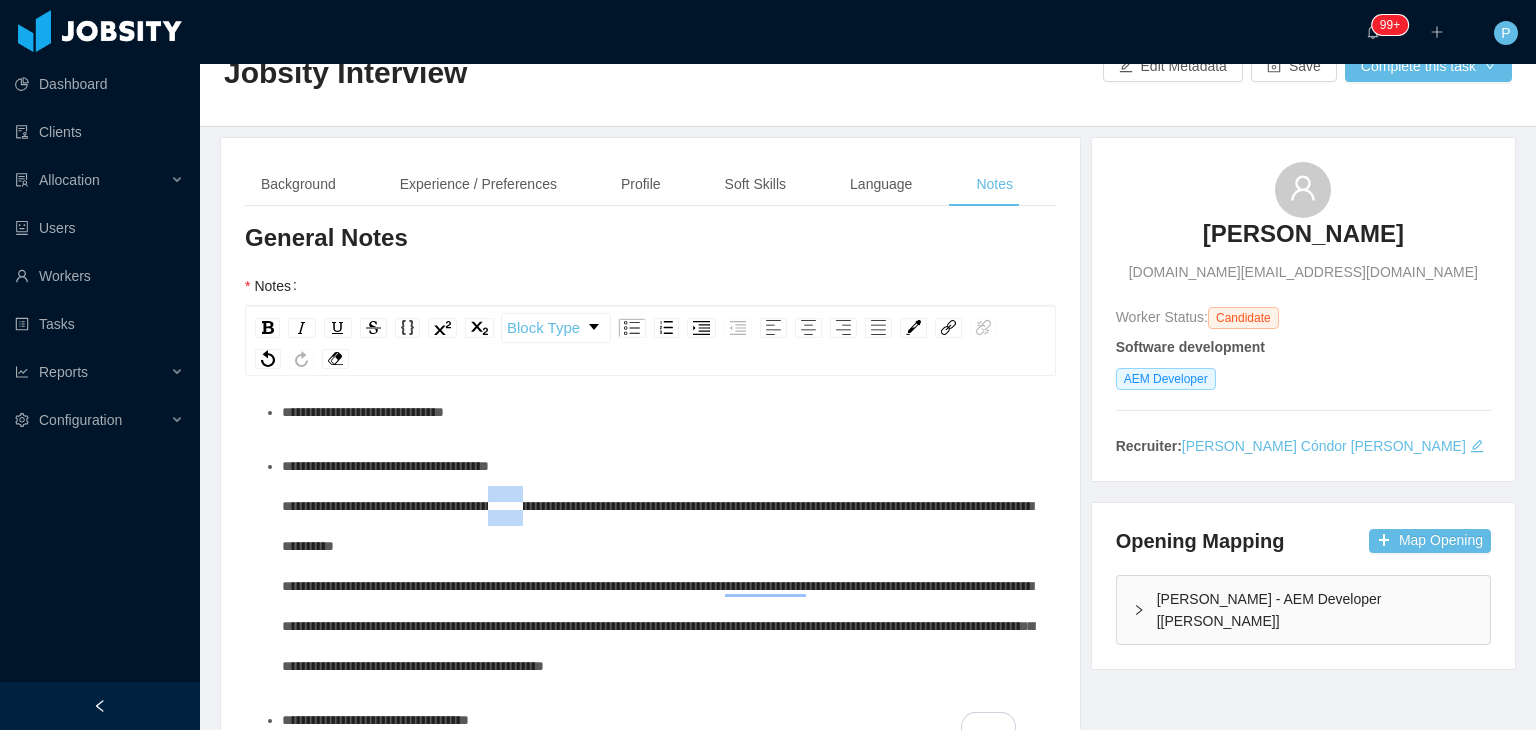 drag, startPoint x: 595, startPoint y: 507, endPoint x: 545, endPoint y: 505, distance: 50.039986 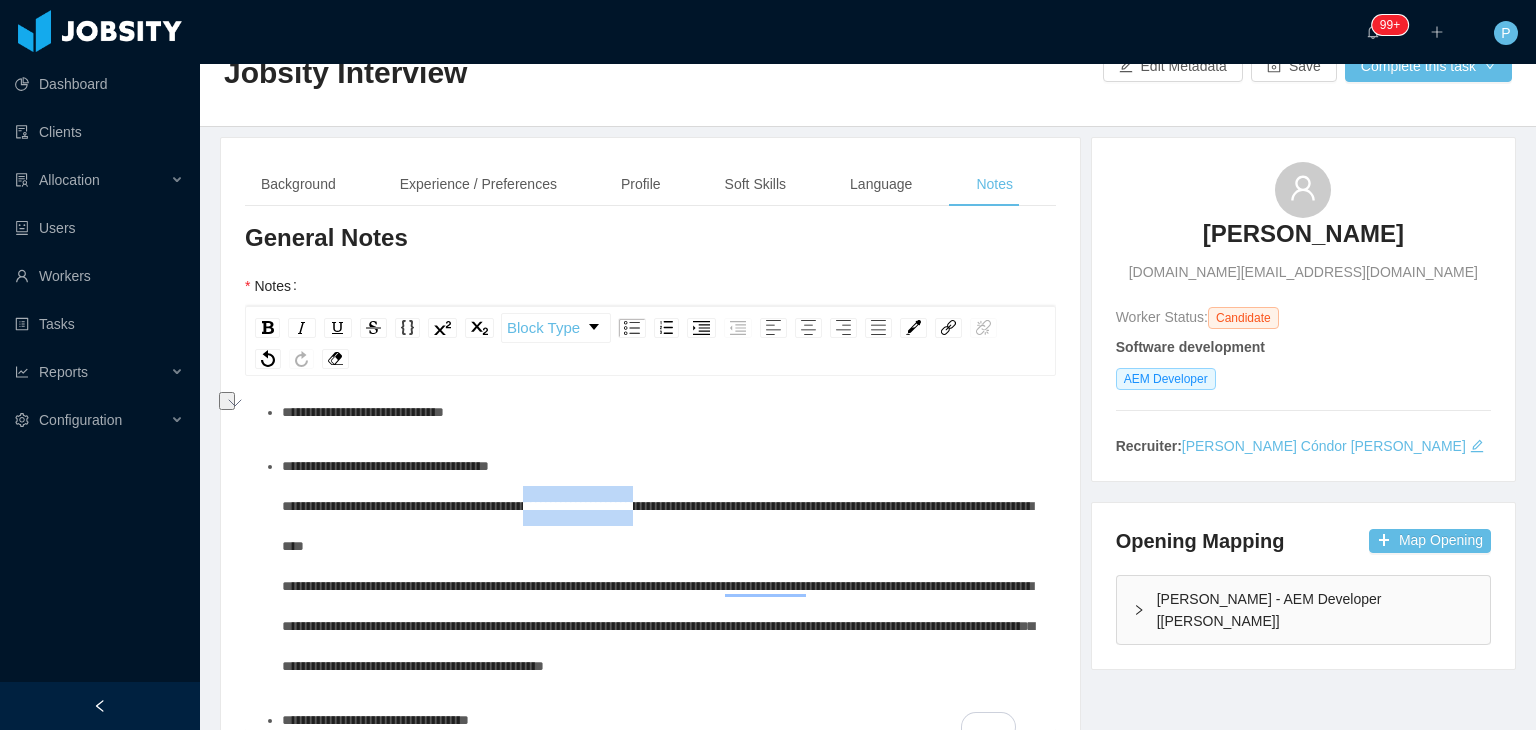 drag, startPoint x: 580, startPoint y: 505, endPoint x: 724, endPoint y: 517, distance: 144.49913 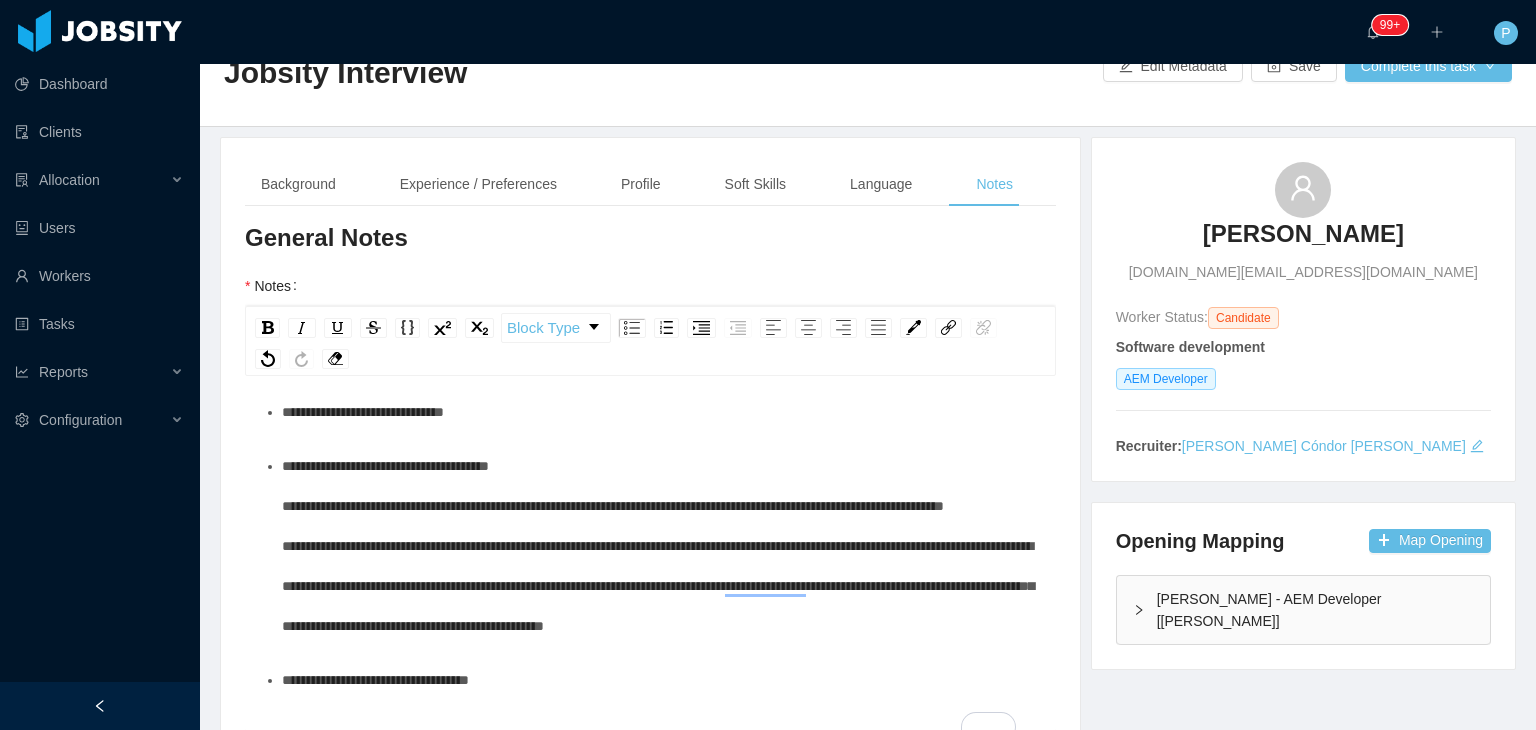 click on "**********" at bounding box center [658, 546] 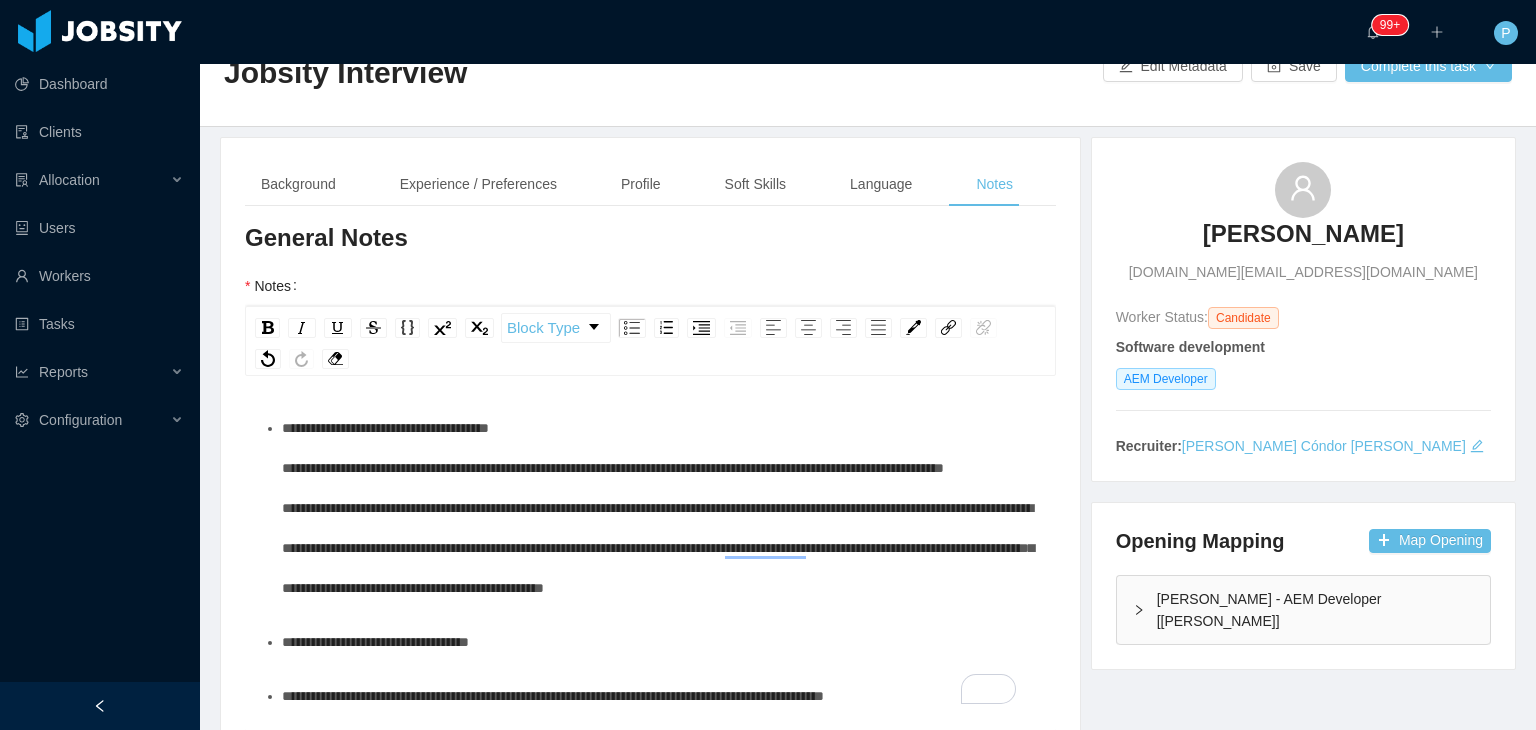 scroll, scrollTop: 112, scrollLeft: 0, axis: vertical 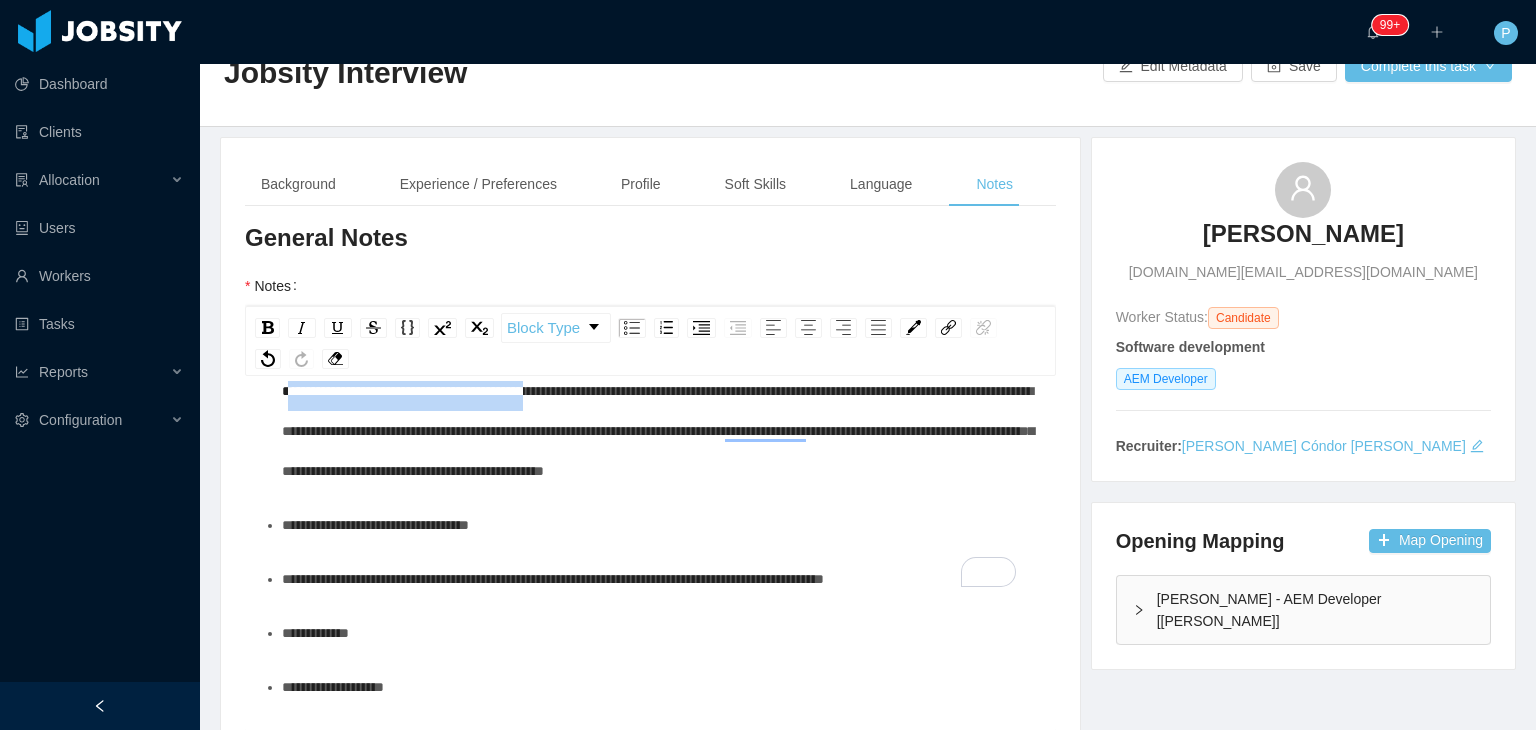 drag, startPoint x: 572, startPoint y: 431, endPoint x: 286, endPoint y: 449, distance: 286.5659 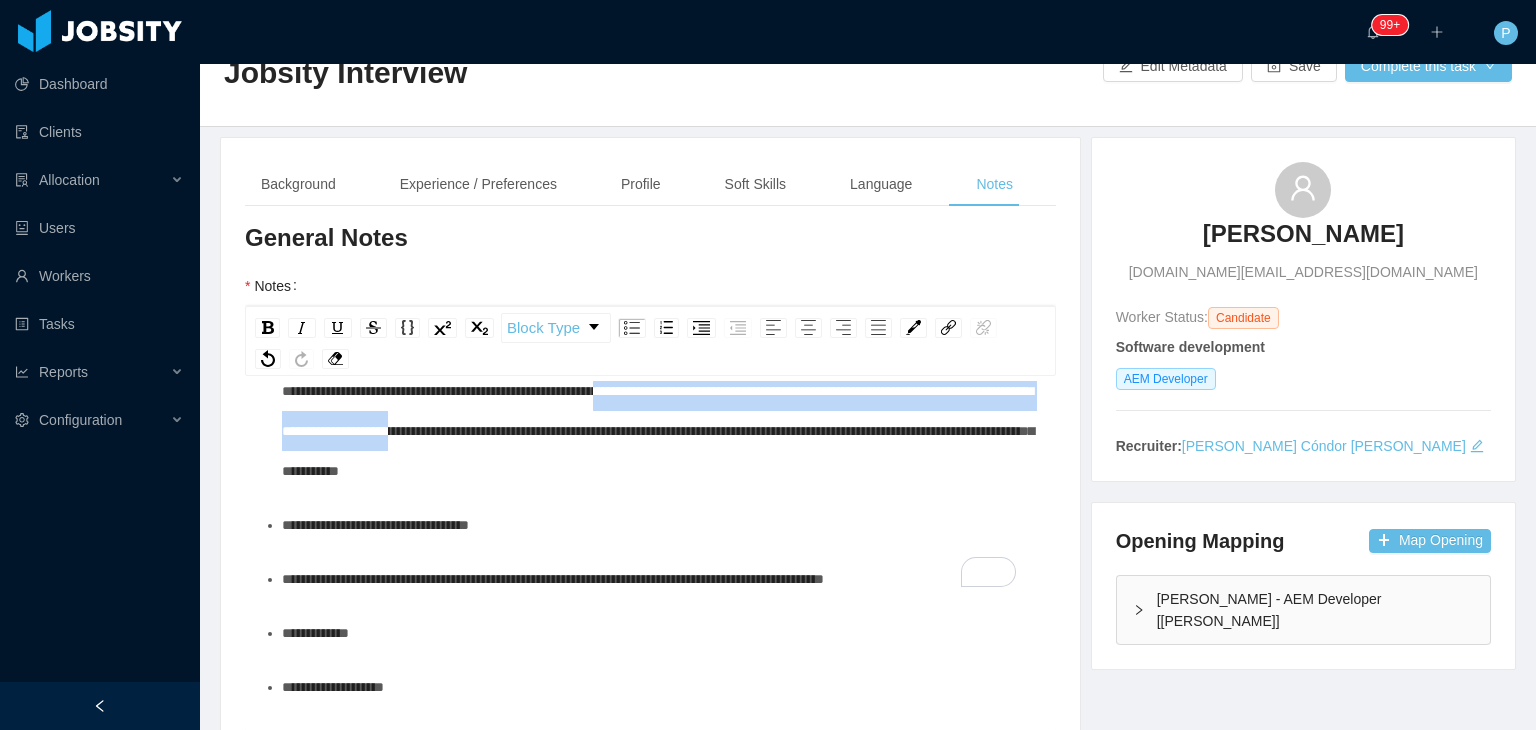drag, startPoint x: 659, startPoint y: 429, endPoint x: 616, endPoint y: 467, distance: 57.384666 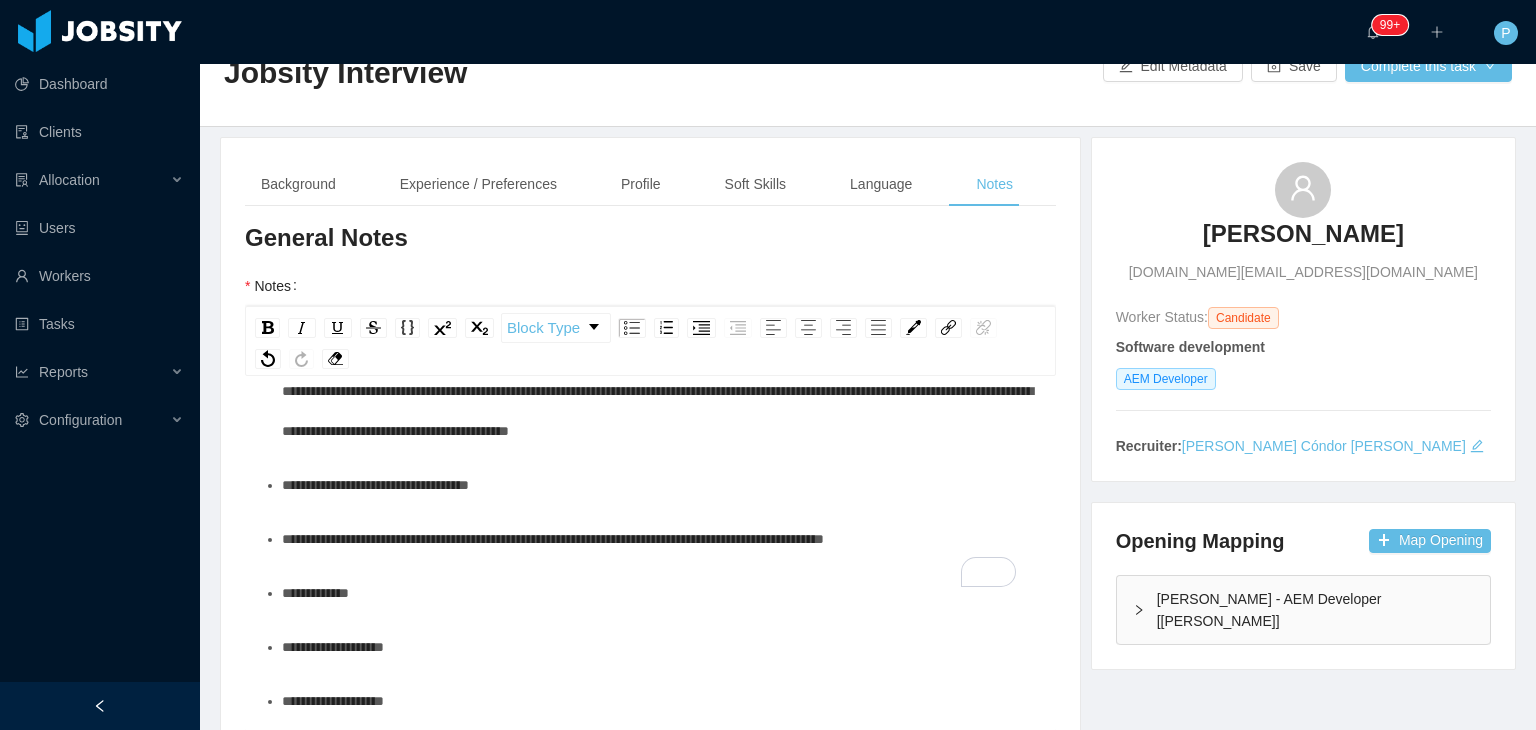click on "**********" at bounding box center (553, 539) 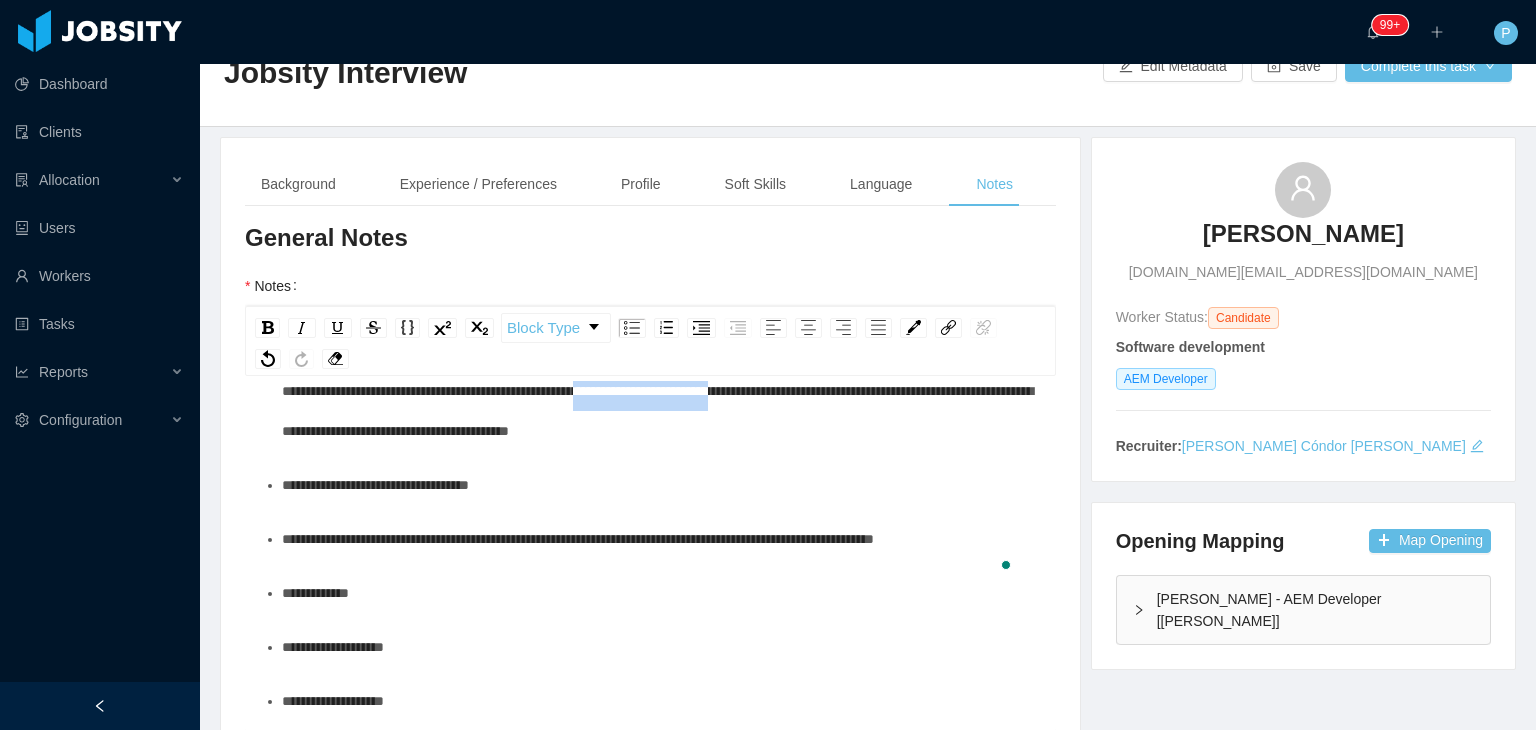 drag, startPoint x: 808, startPoint y: 431, endPoint x: 637, endPoint y: 428, distance: 171.0263 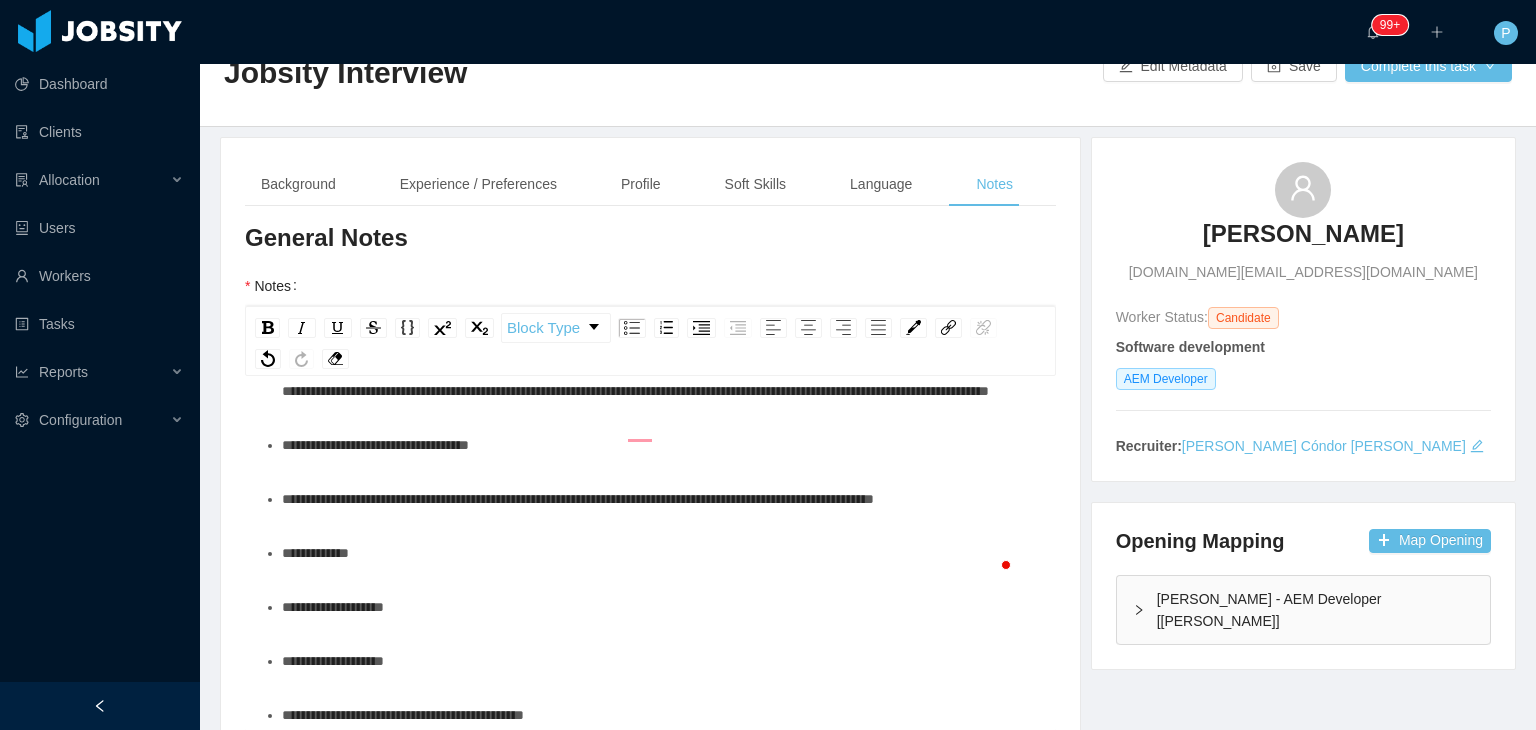 click on "**********" at bounding box center (661, 351) 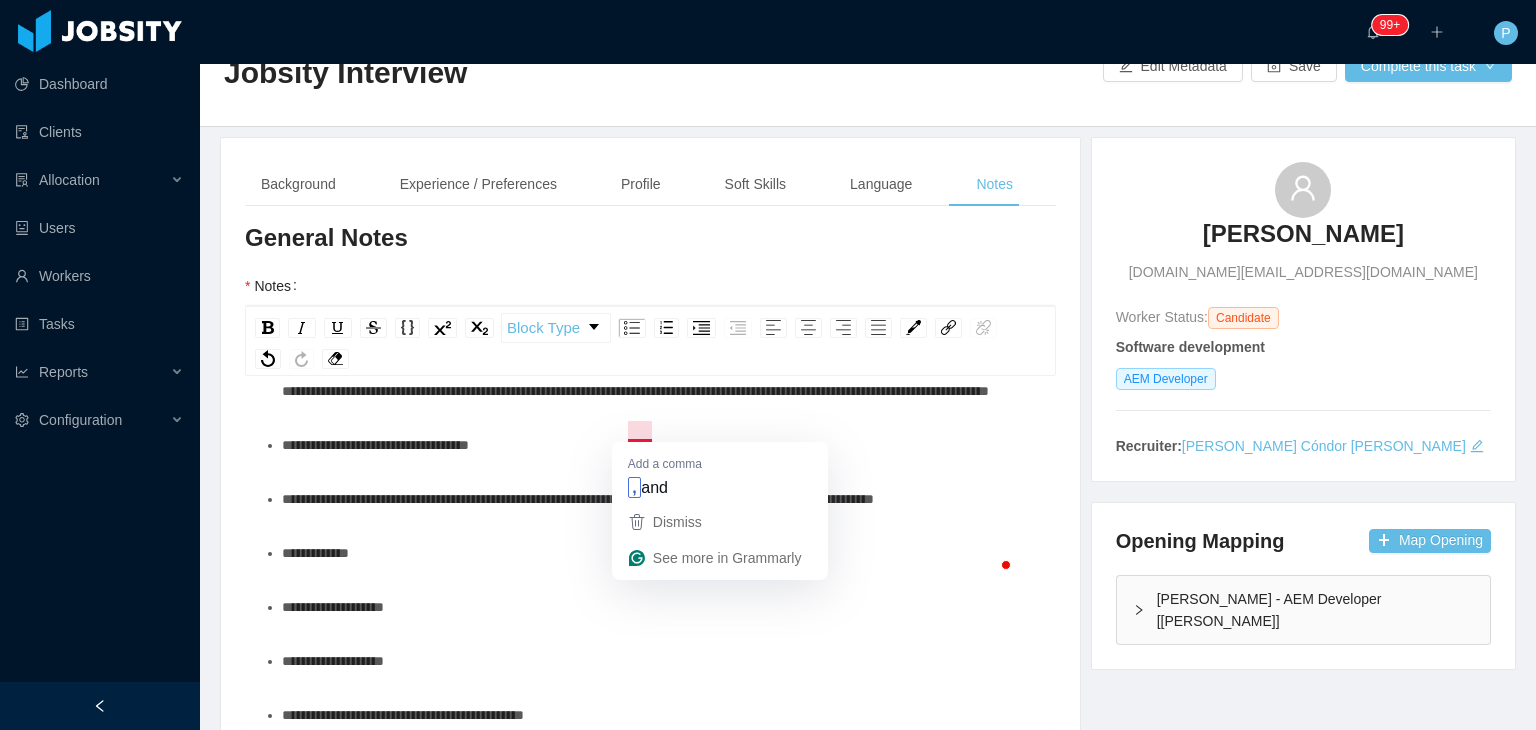 click on "**********" at bounding box center [635, 351] 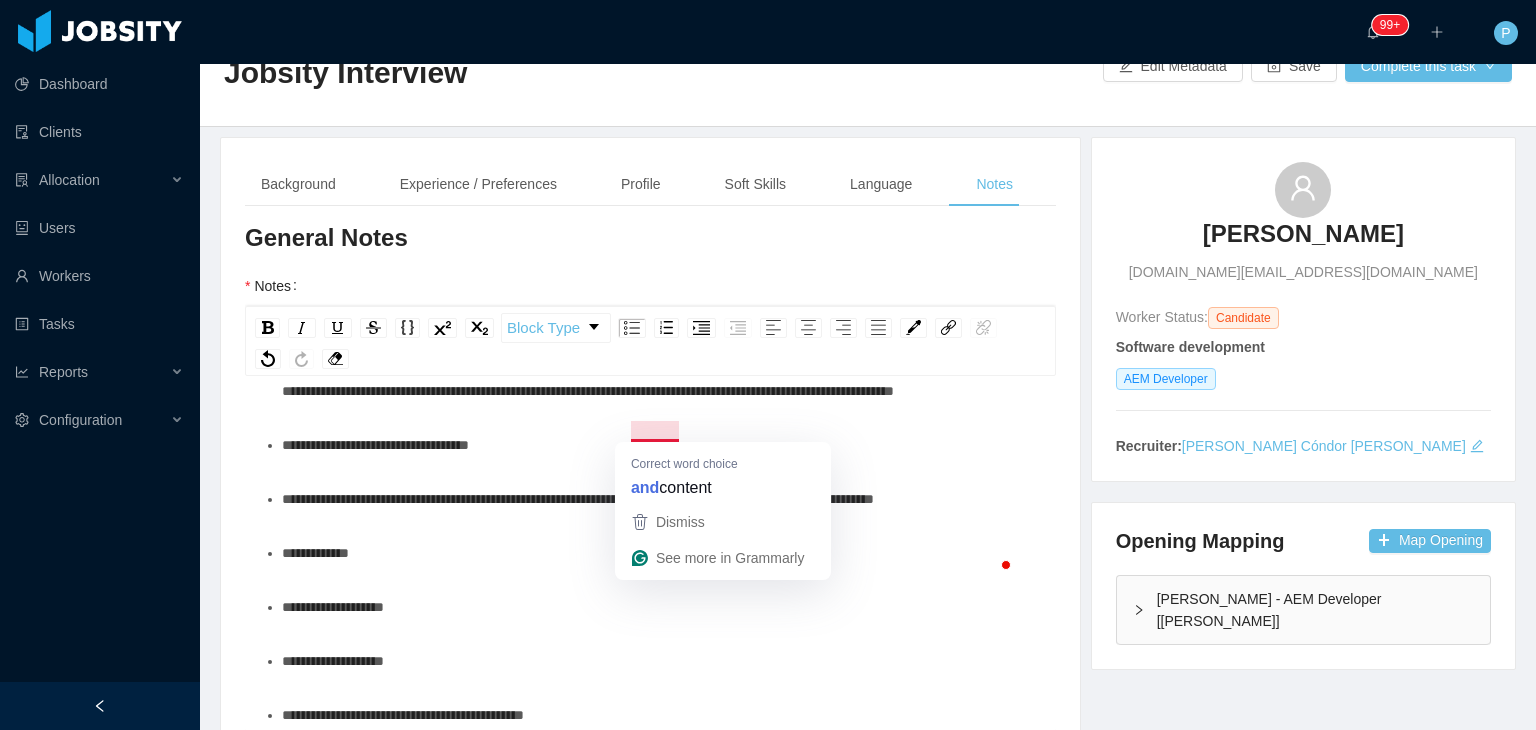 click on "**********" at bounding box center [613, 351] 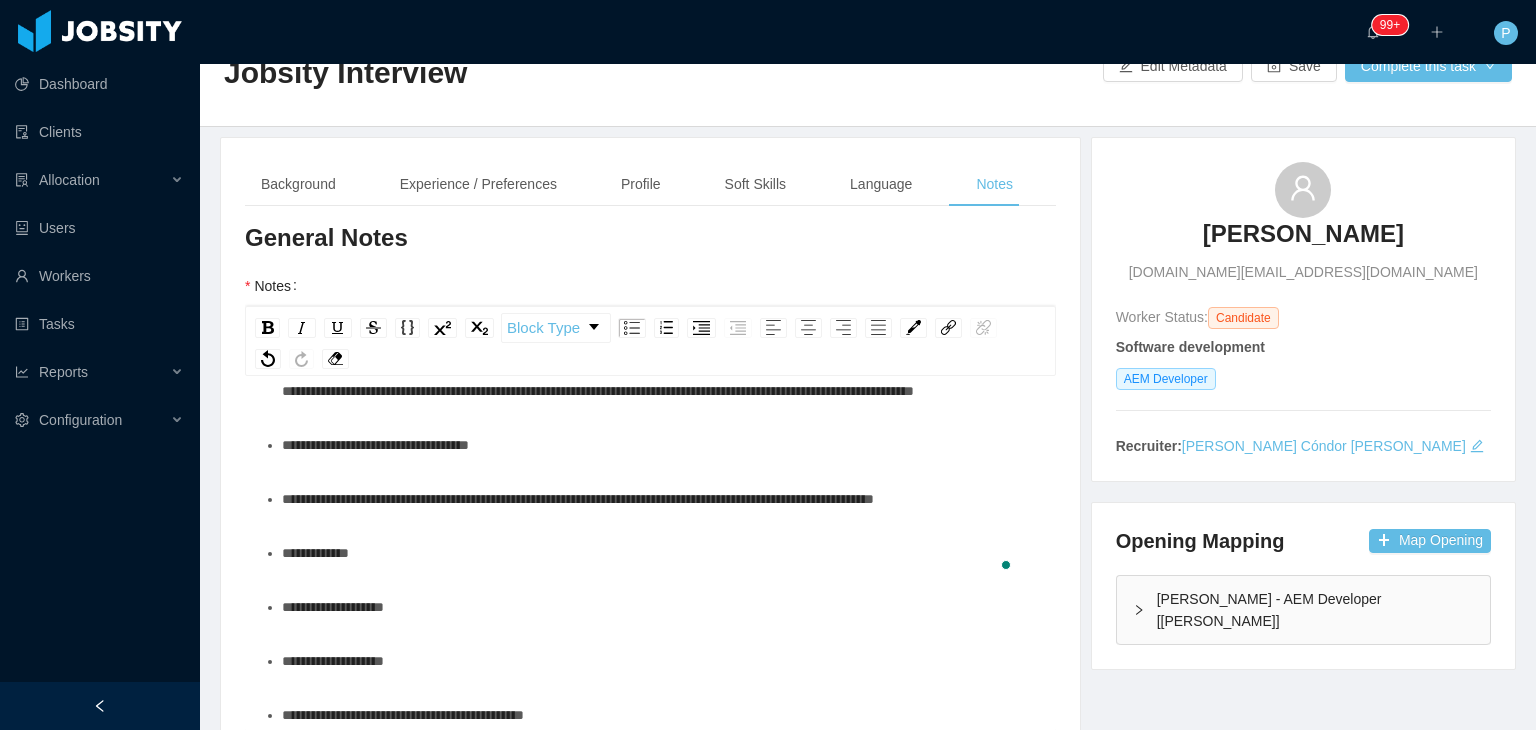 scroll, scrollTop: 0, scrollLeft: 0, axis: both 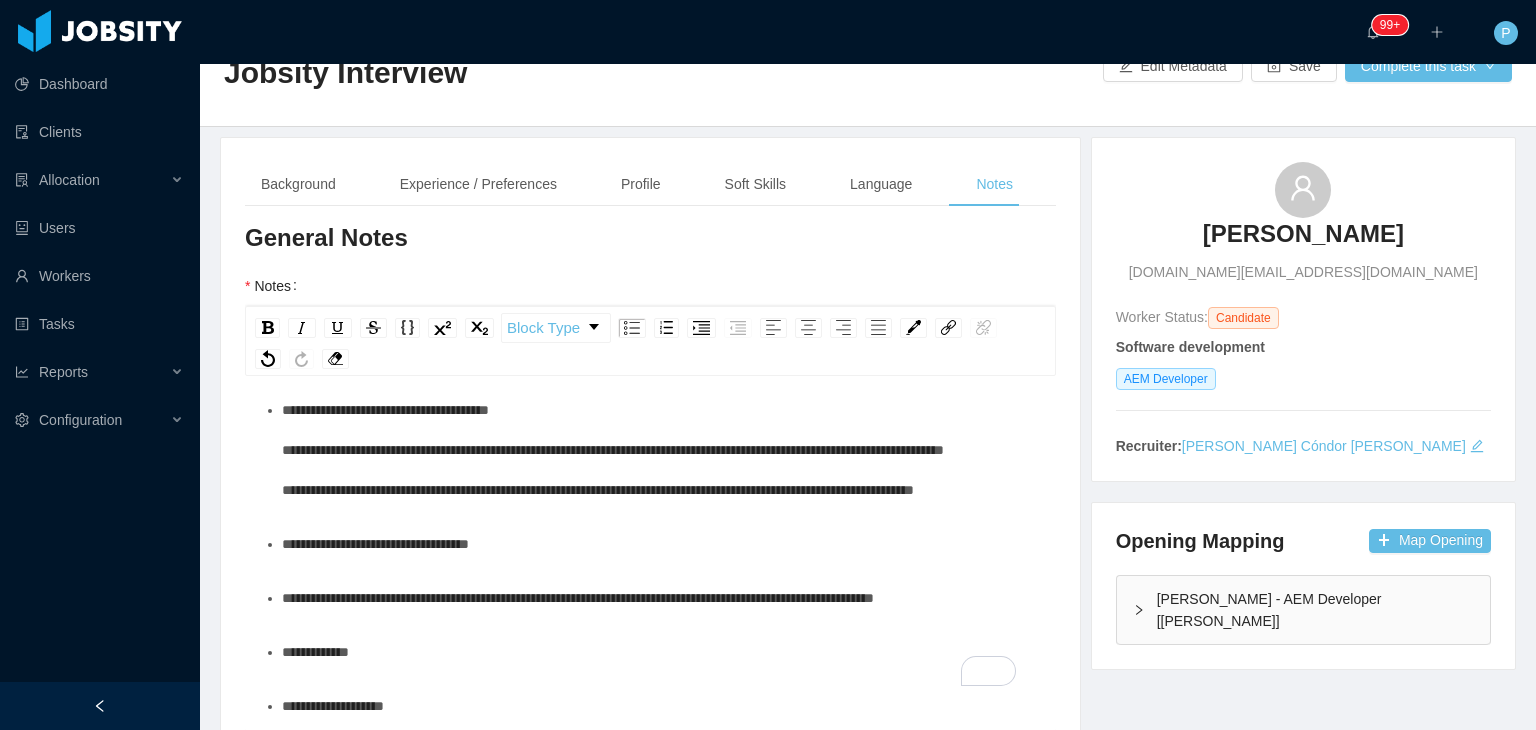 click on "**********" at bounding box center (661, 450) 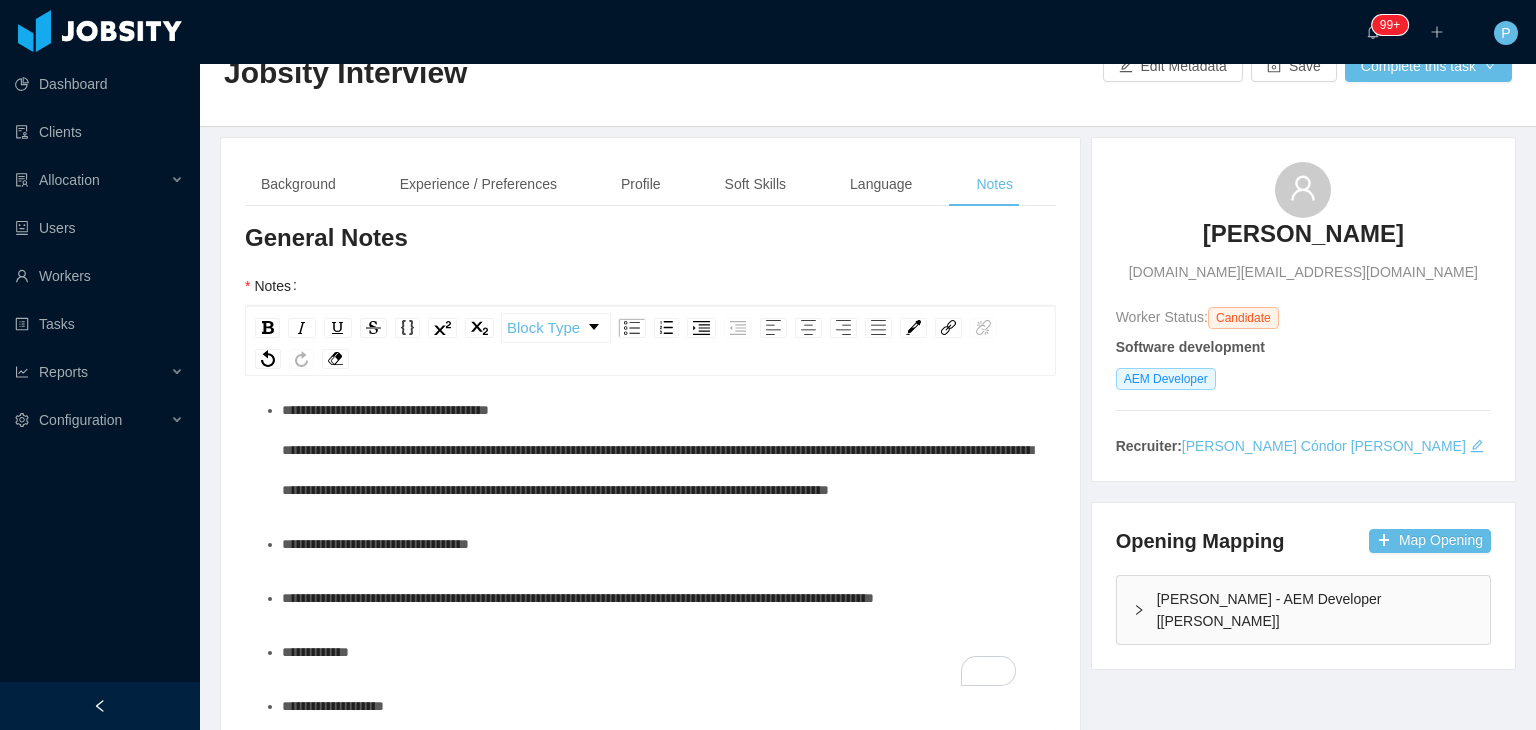 click on "**********" at bounding box center (657, 450) 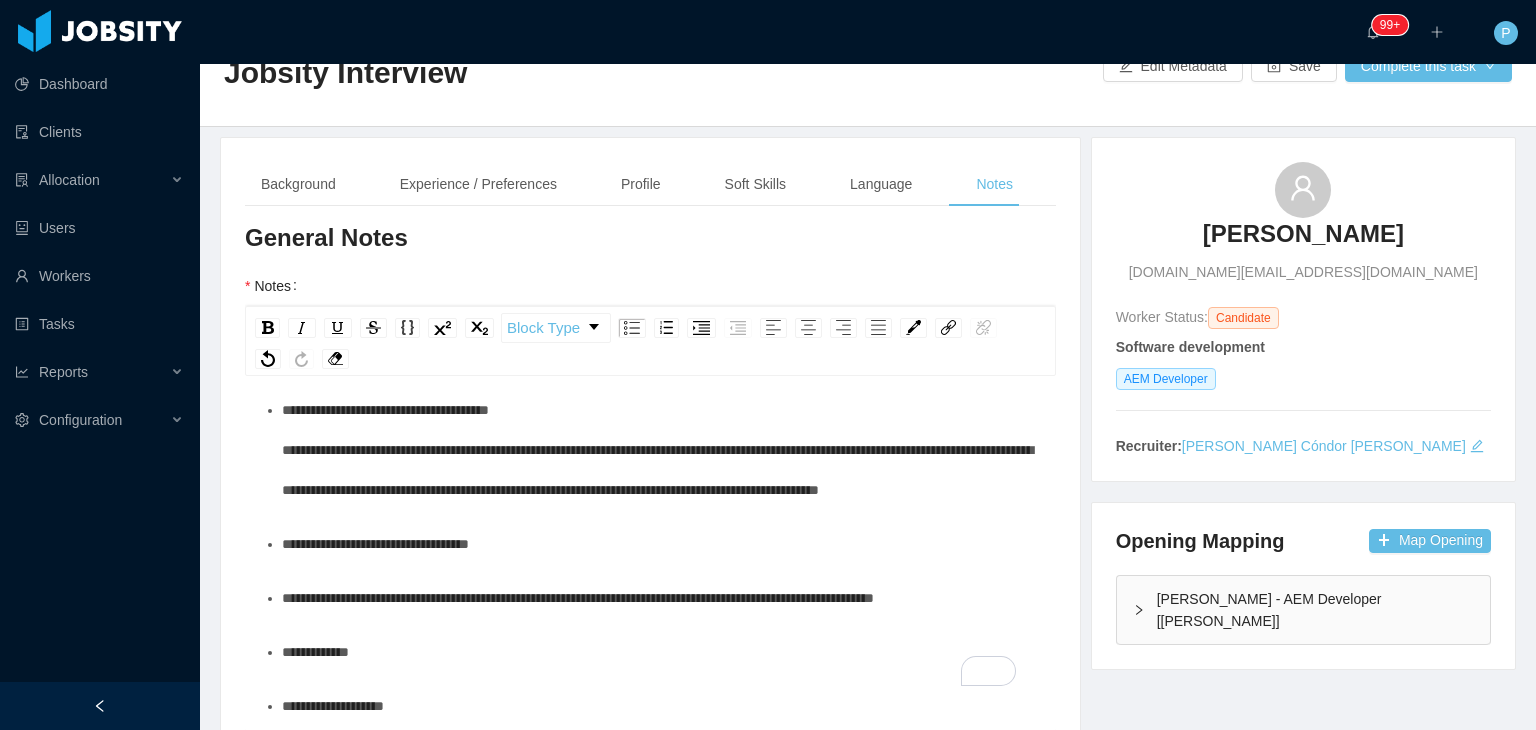 click on "**********" at bounding box center [661, 450] 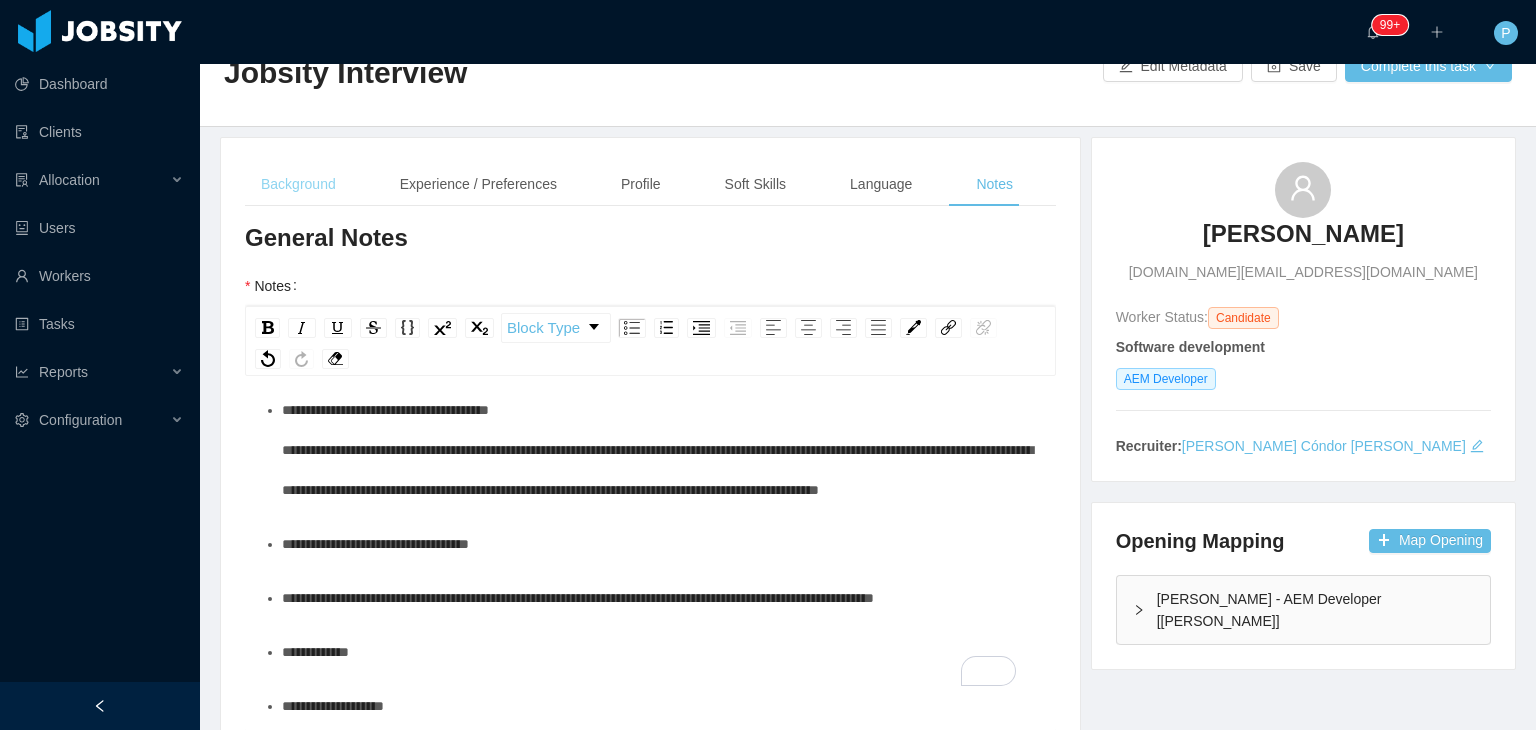 click on "Background" at bounding box center [298, 184] 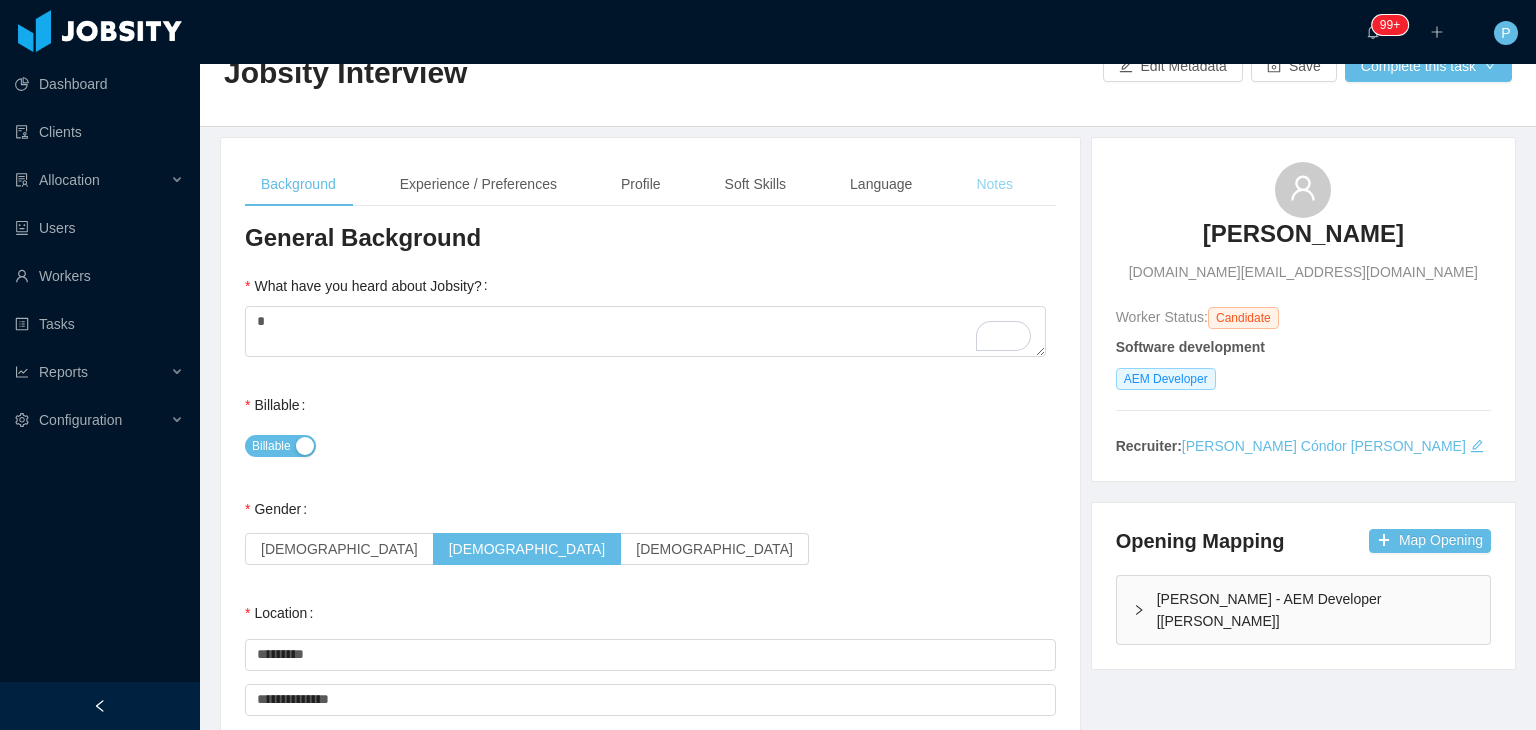 click on "Notes" at bounding box center (994, 184) 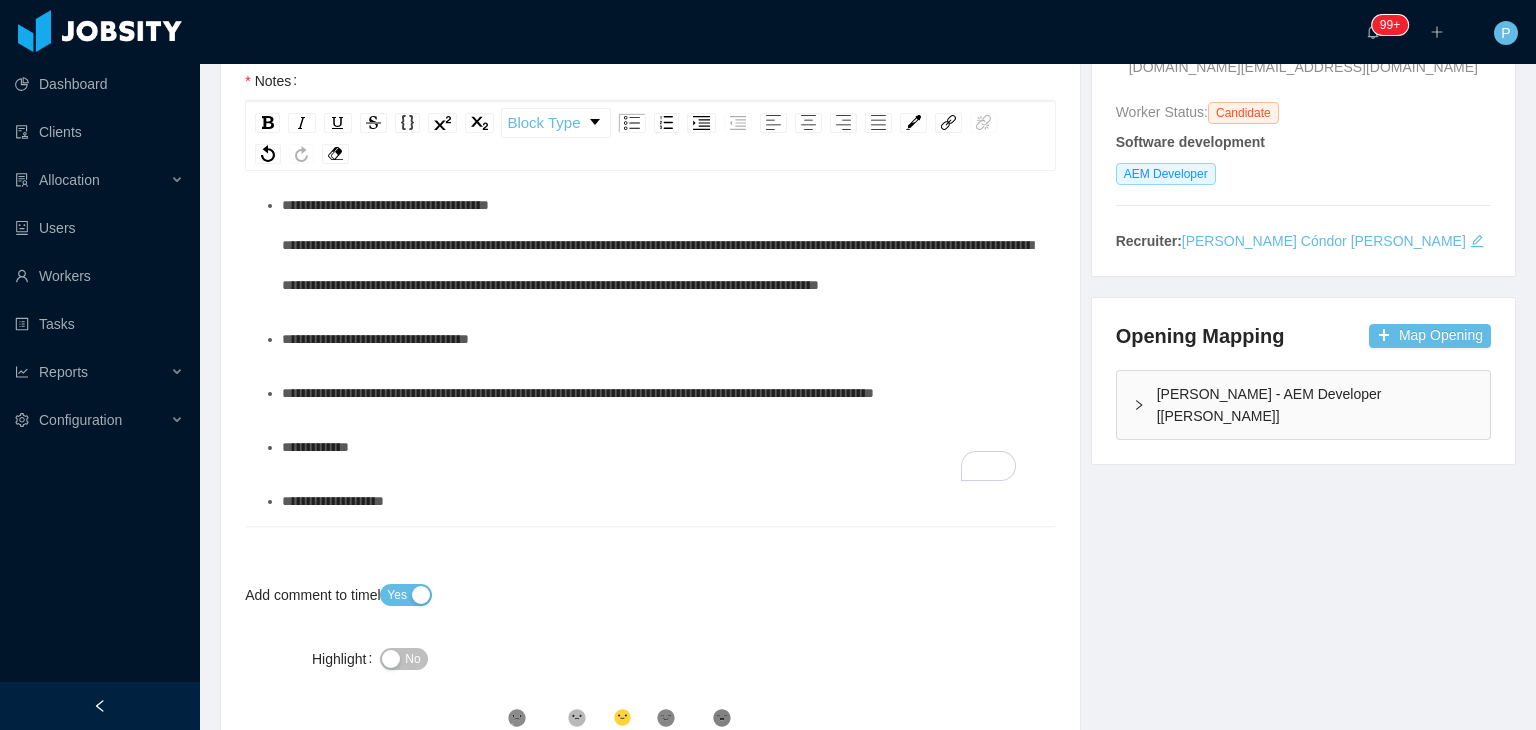 scroll, scrollTop: 264, scrollLeft: 0, axis: vertical 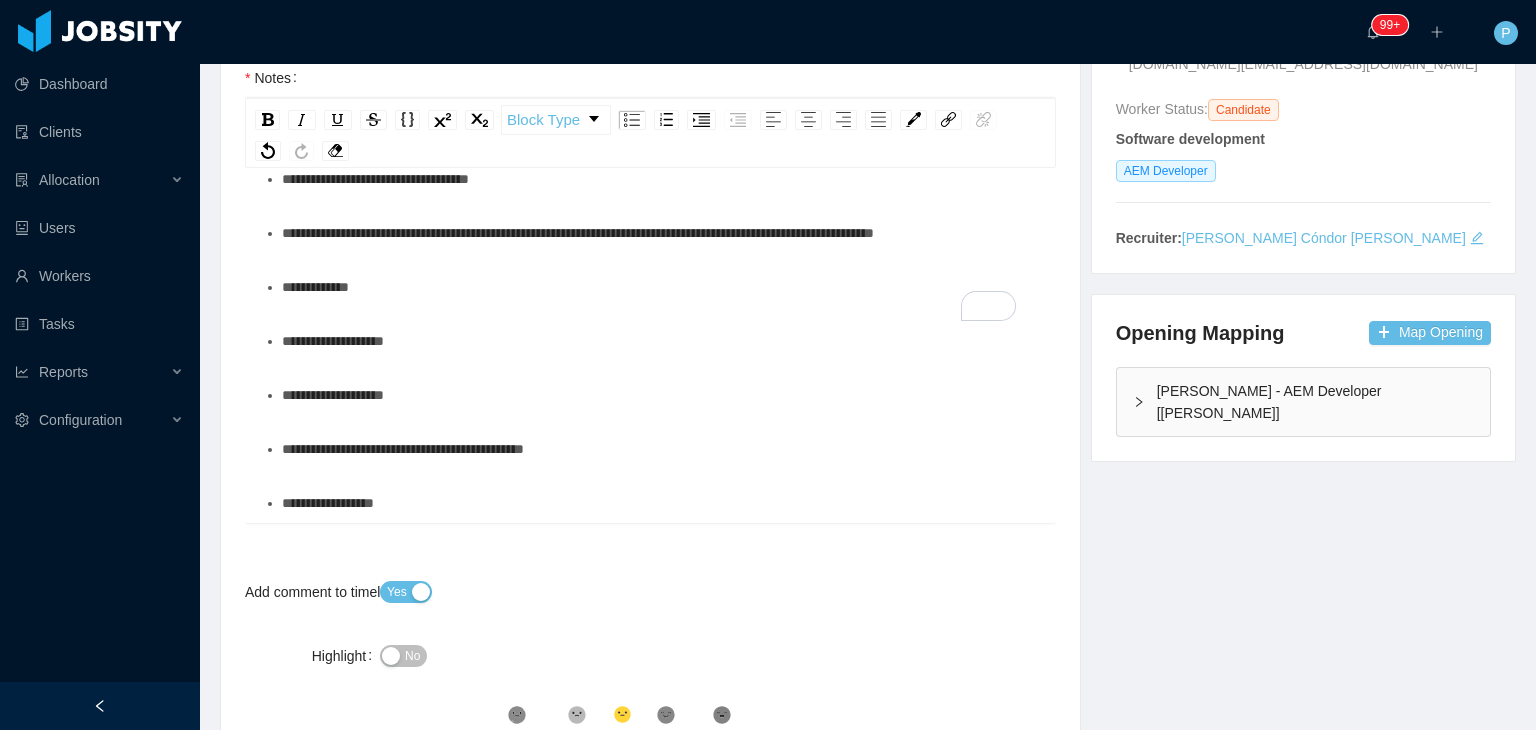 click on "**********" at bounding box center (661, 395) 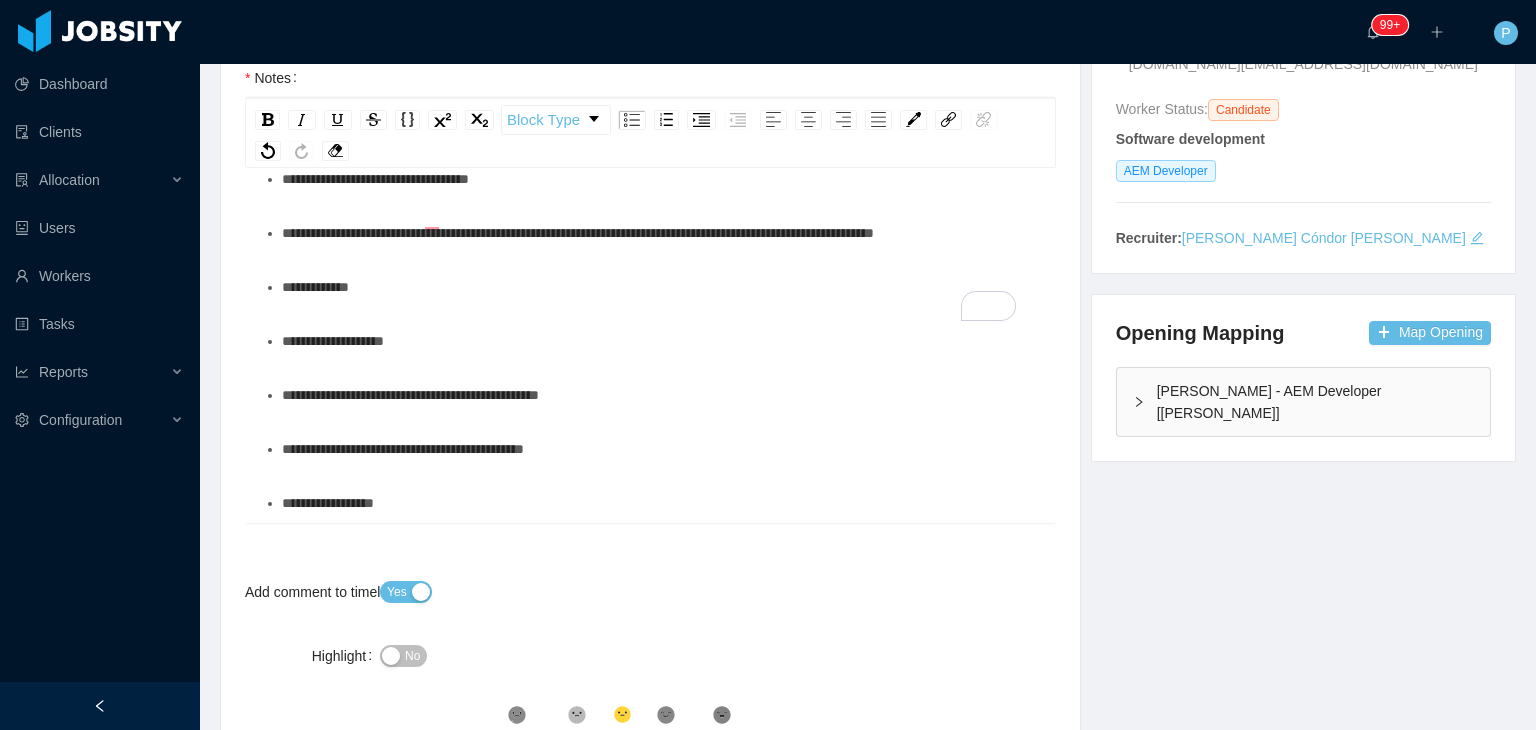 scroll, scrollTop: 157, scrollLeft: 0, axis: vertical 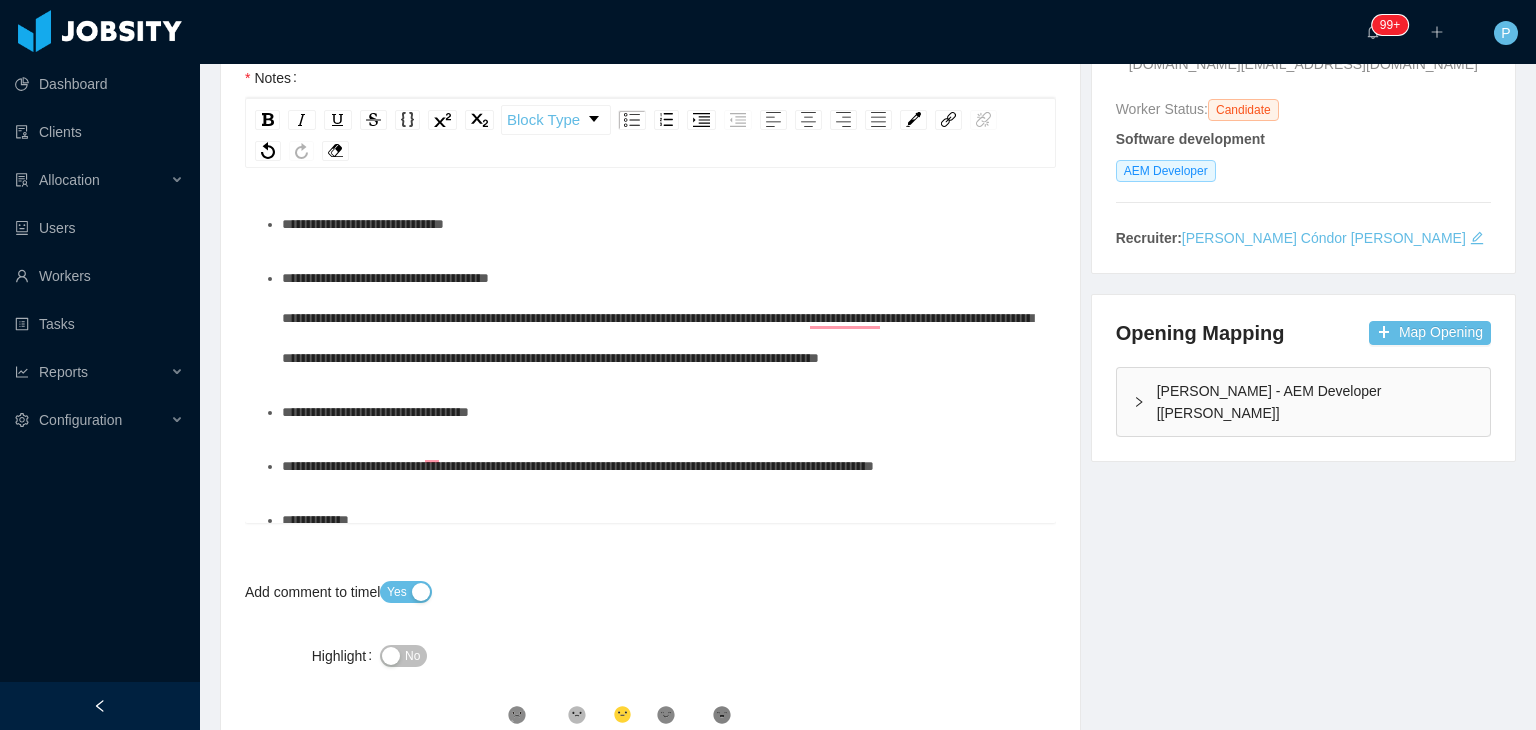 click on "**********" at bounding box center [661, 318] 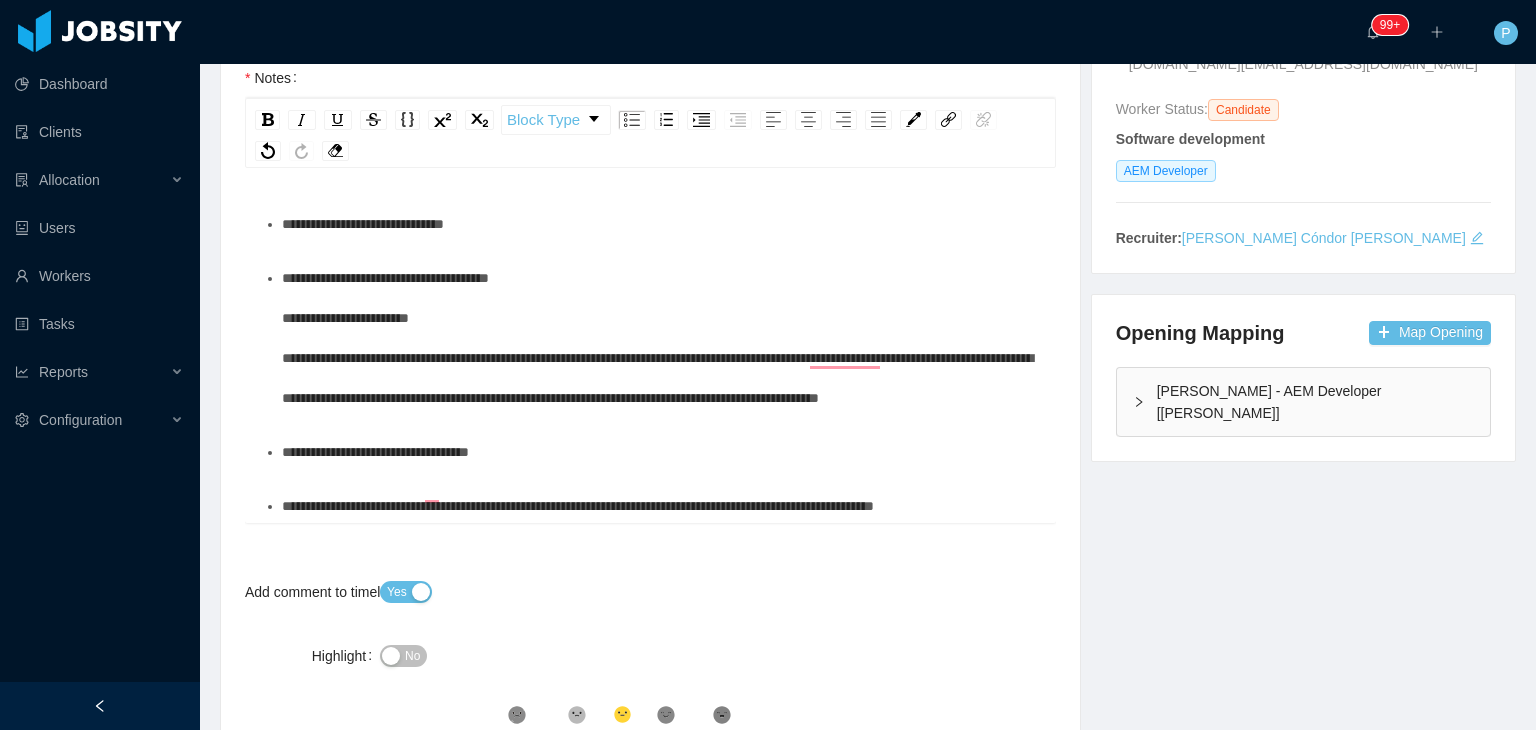 click on "**********" at bounding box center [661, 338] 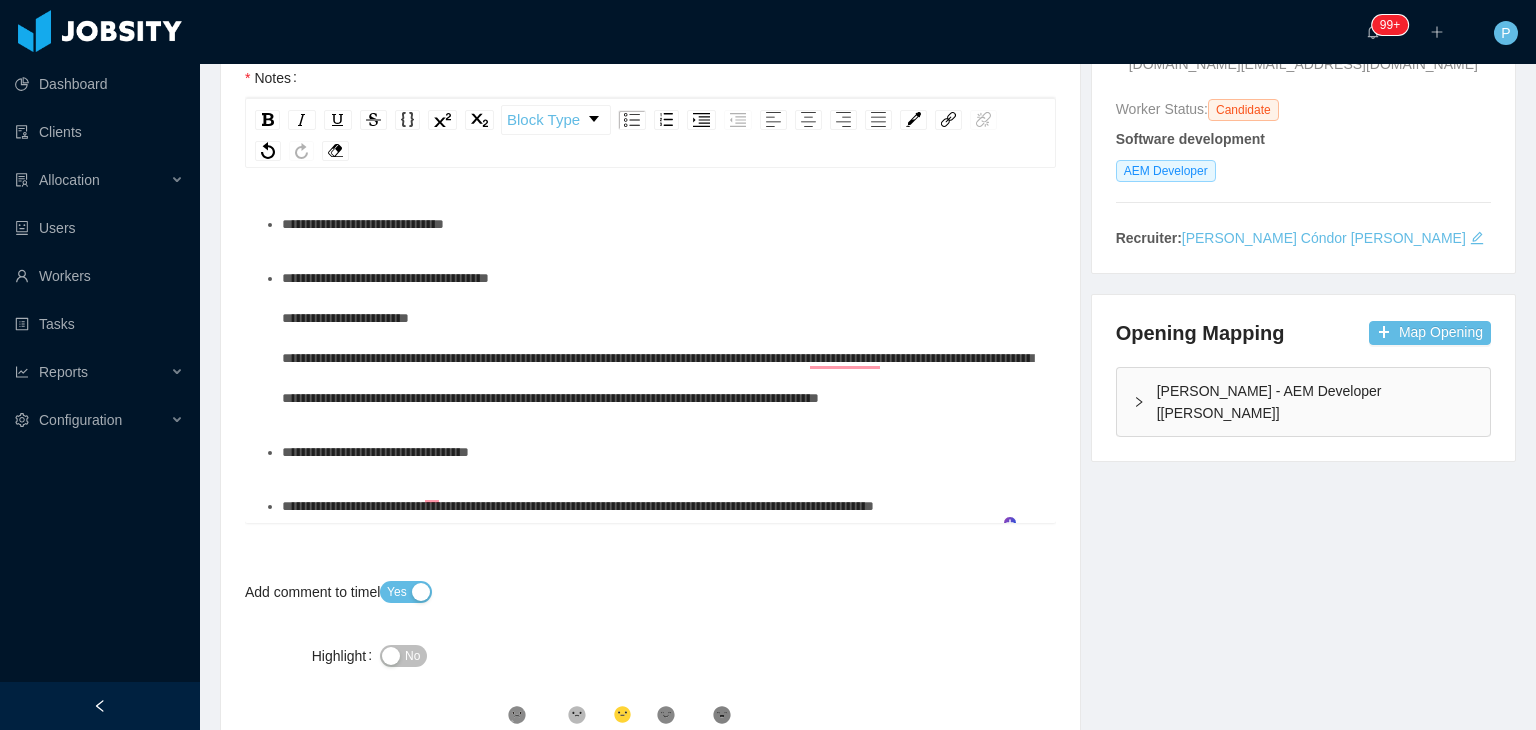 click on "**********" at bounding box center [661, 338] 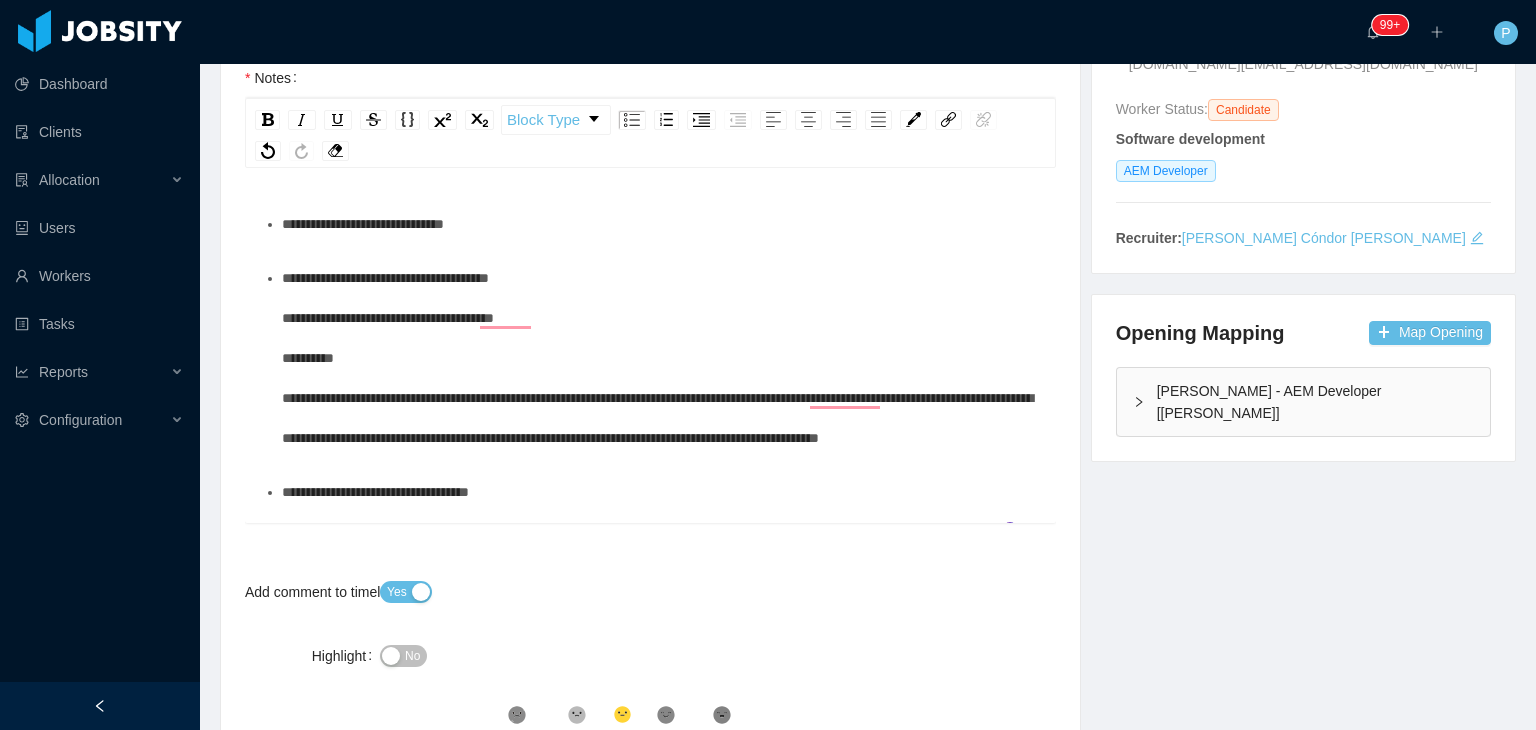 click on "**********" at bounding box center [661, 358] 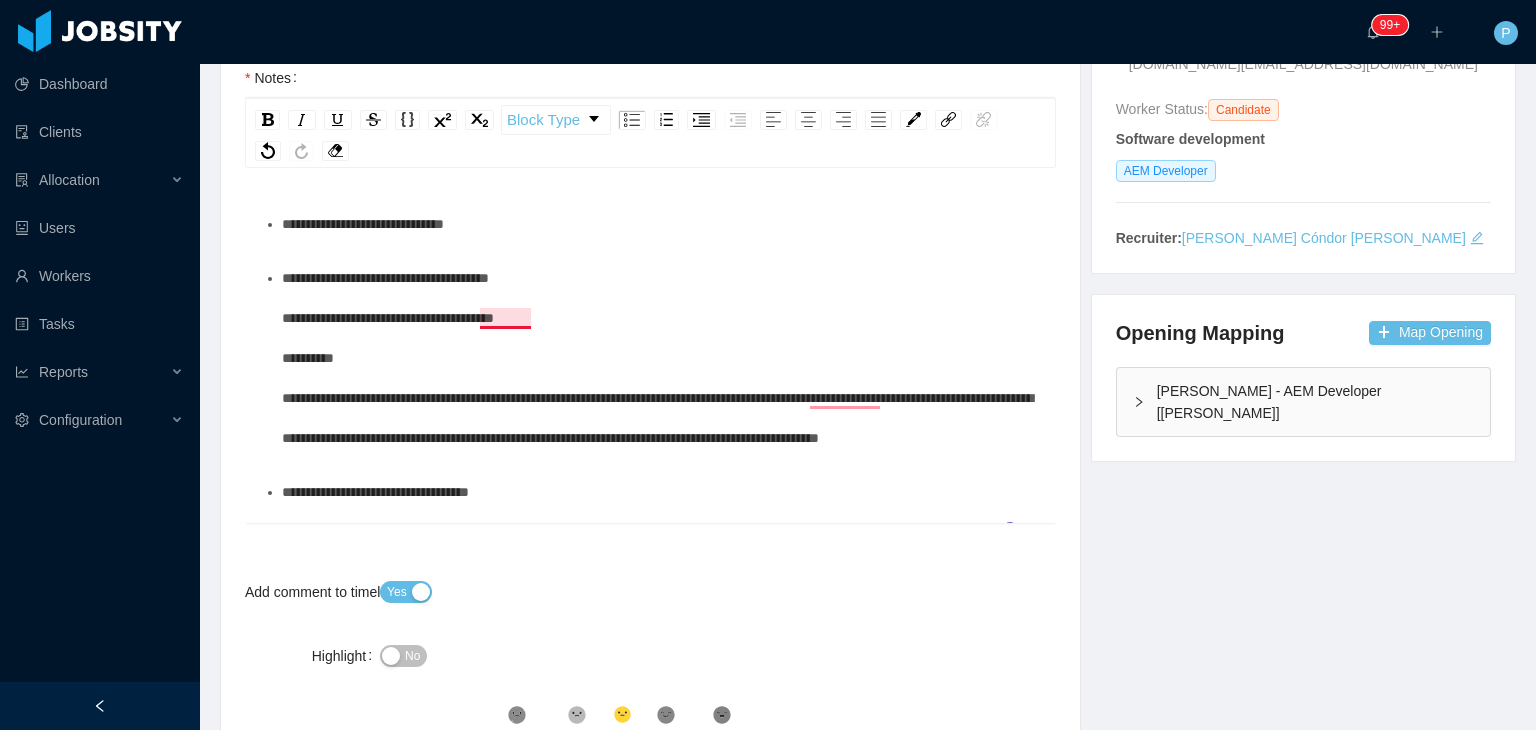click on "**********" at bounding box center [657, 358] 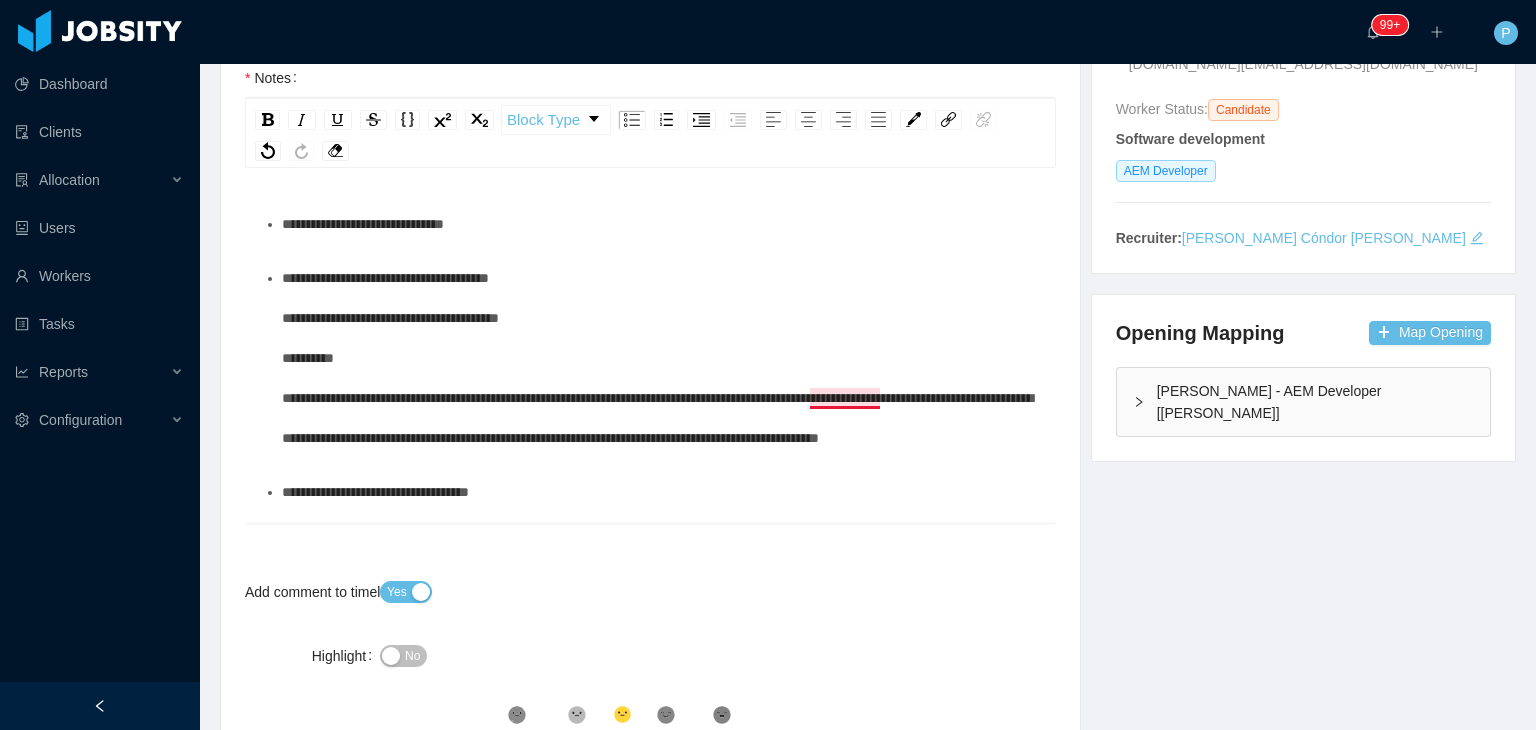click on "**********" at bounding box center [657, 358] 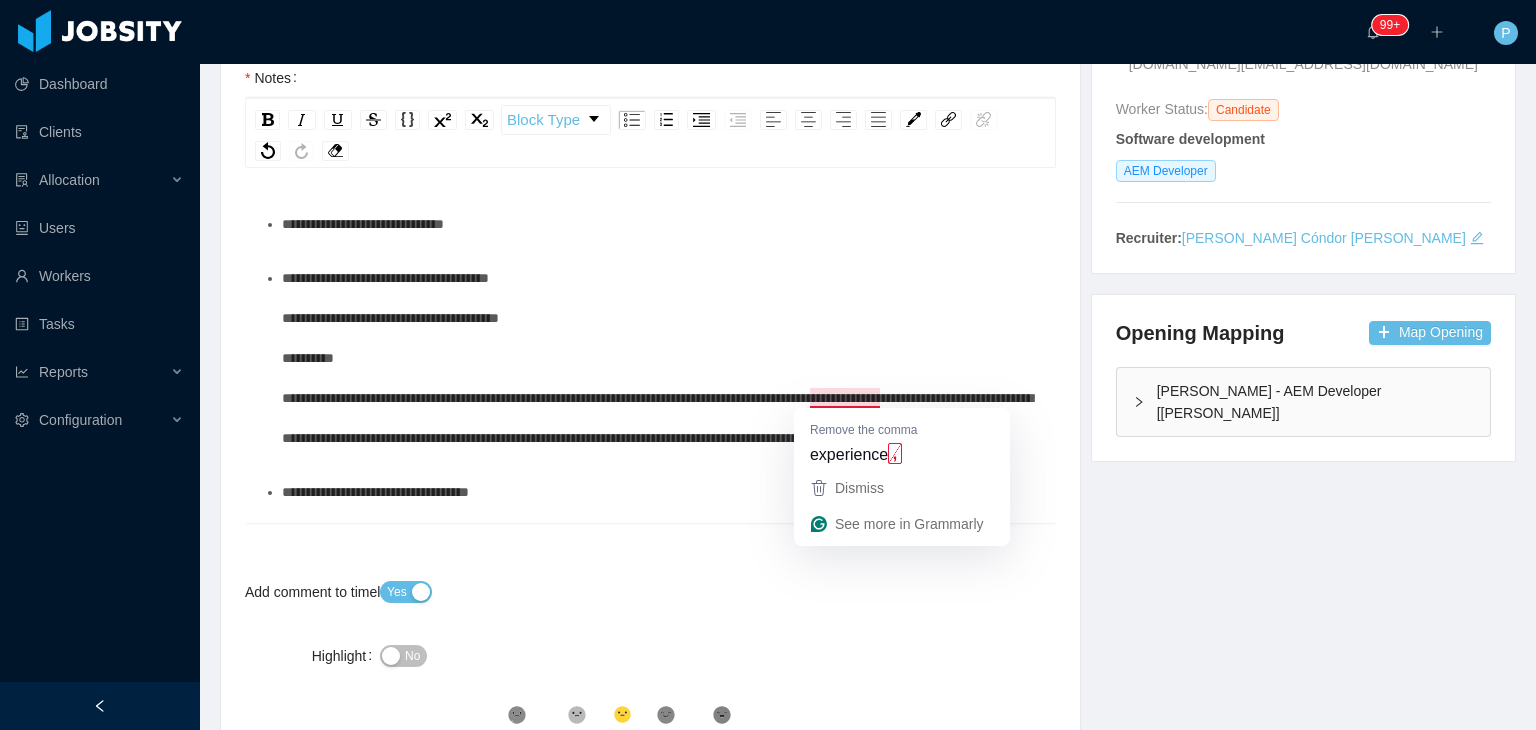 click on "**********" at bounding box center (657, 358) 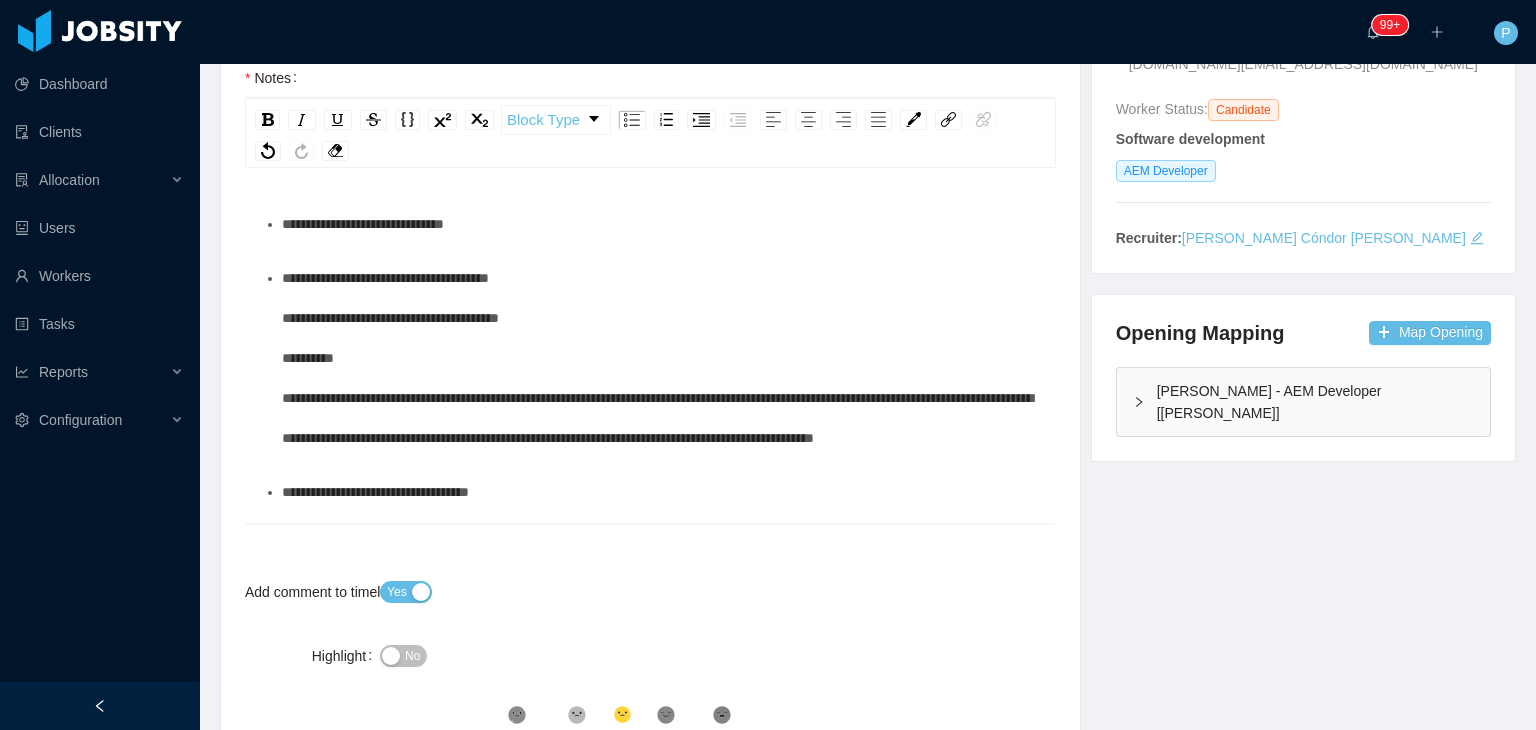 click on "**********" at bounding box center [661, 358] 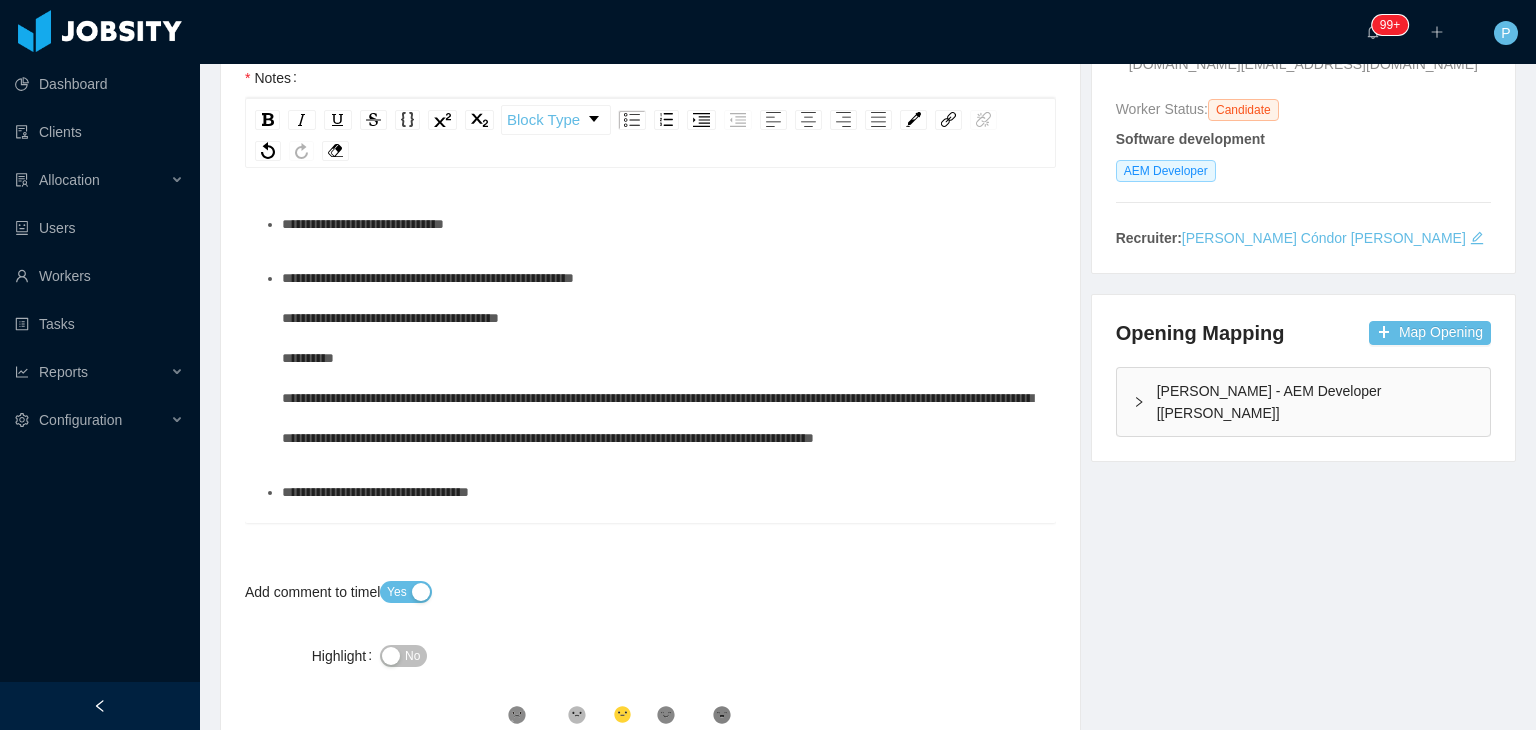 click on "**********" at bounding box center [657, 358] 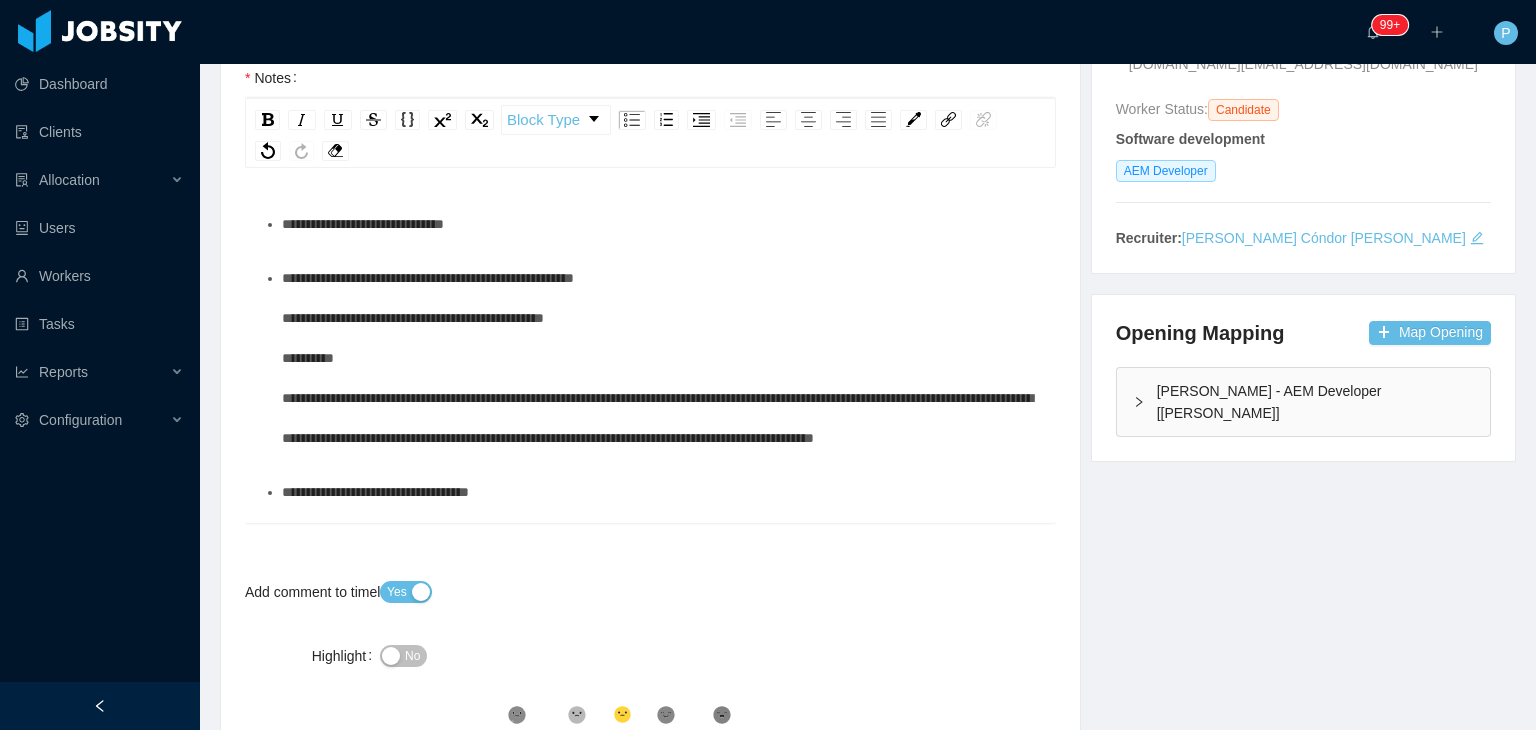 click on "**********" at bounding box center [661, 358] 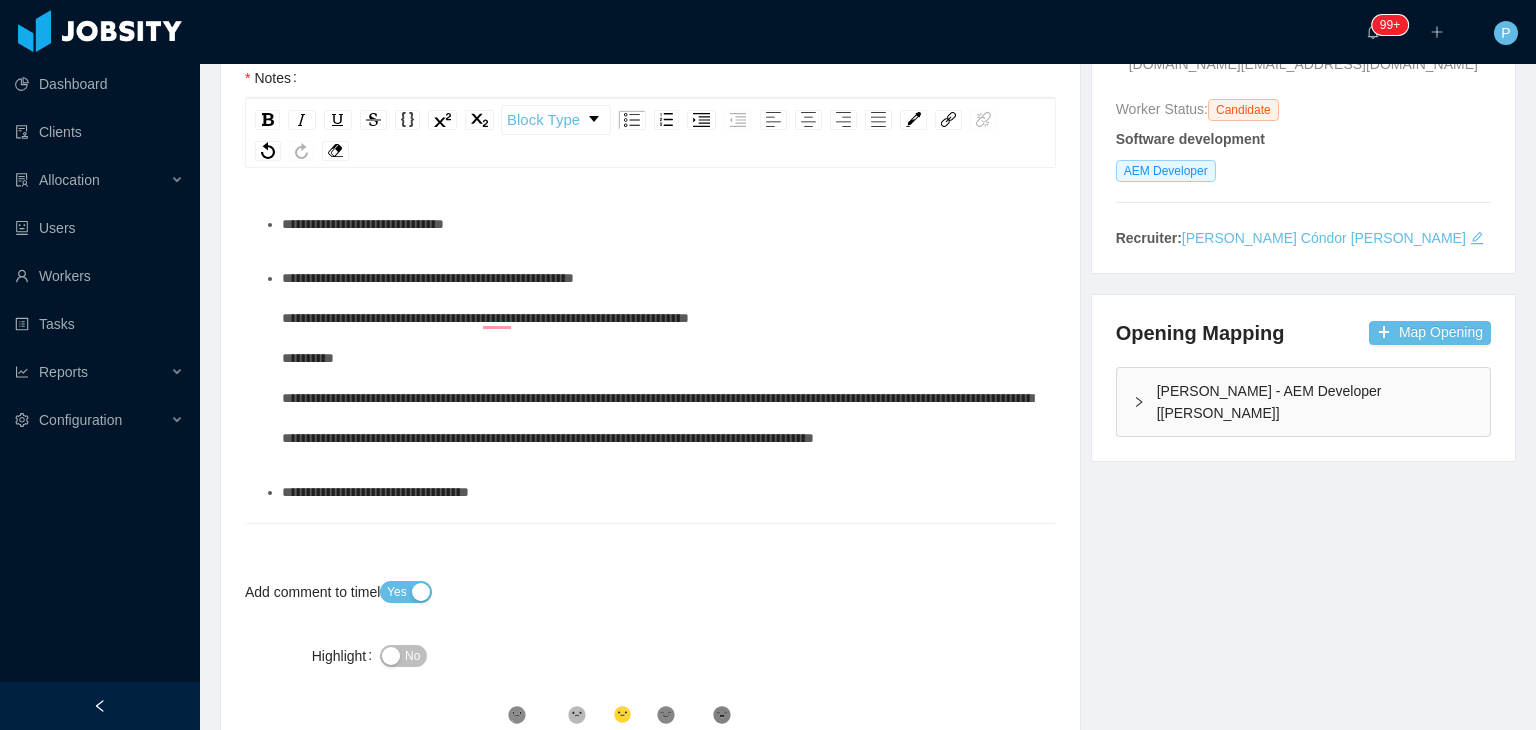 click on "**********" at bounding box center (661, 224) 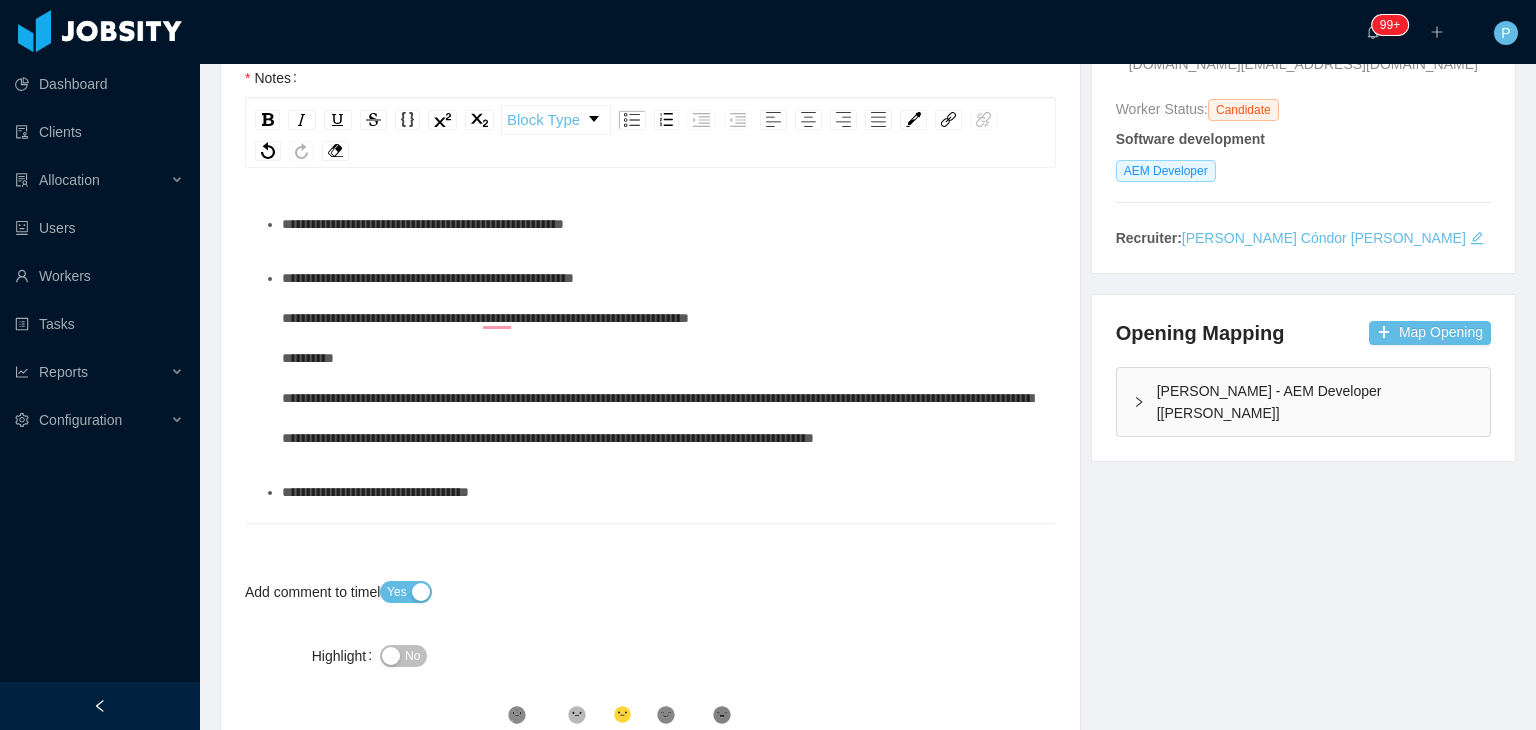 click on "**********" at bounding box center (661, 358) 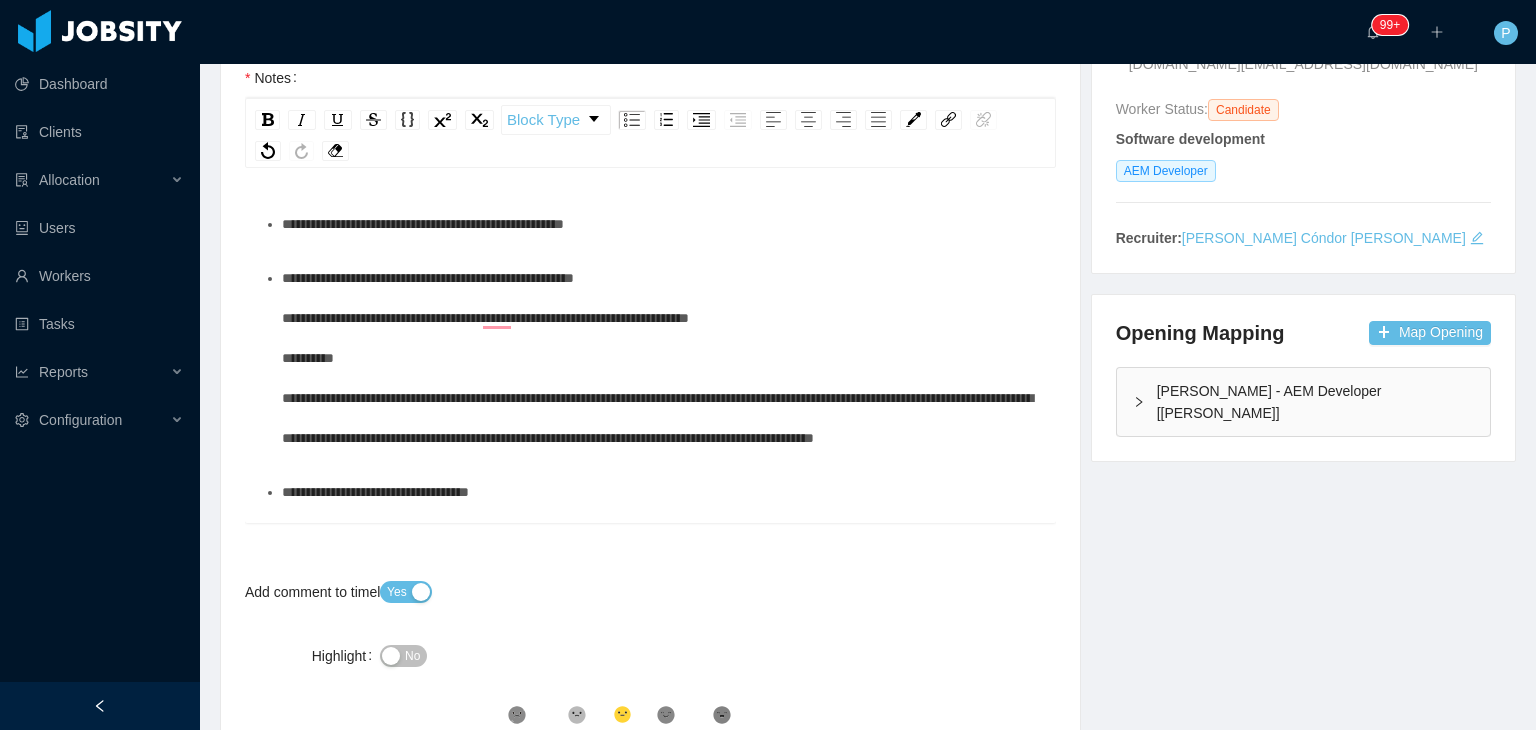 click on "**********" at bounding box center [661, 358] 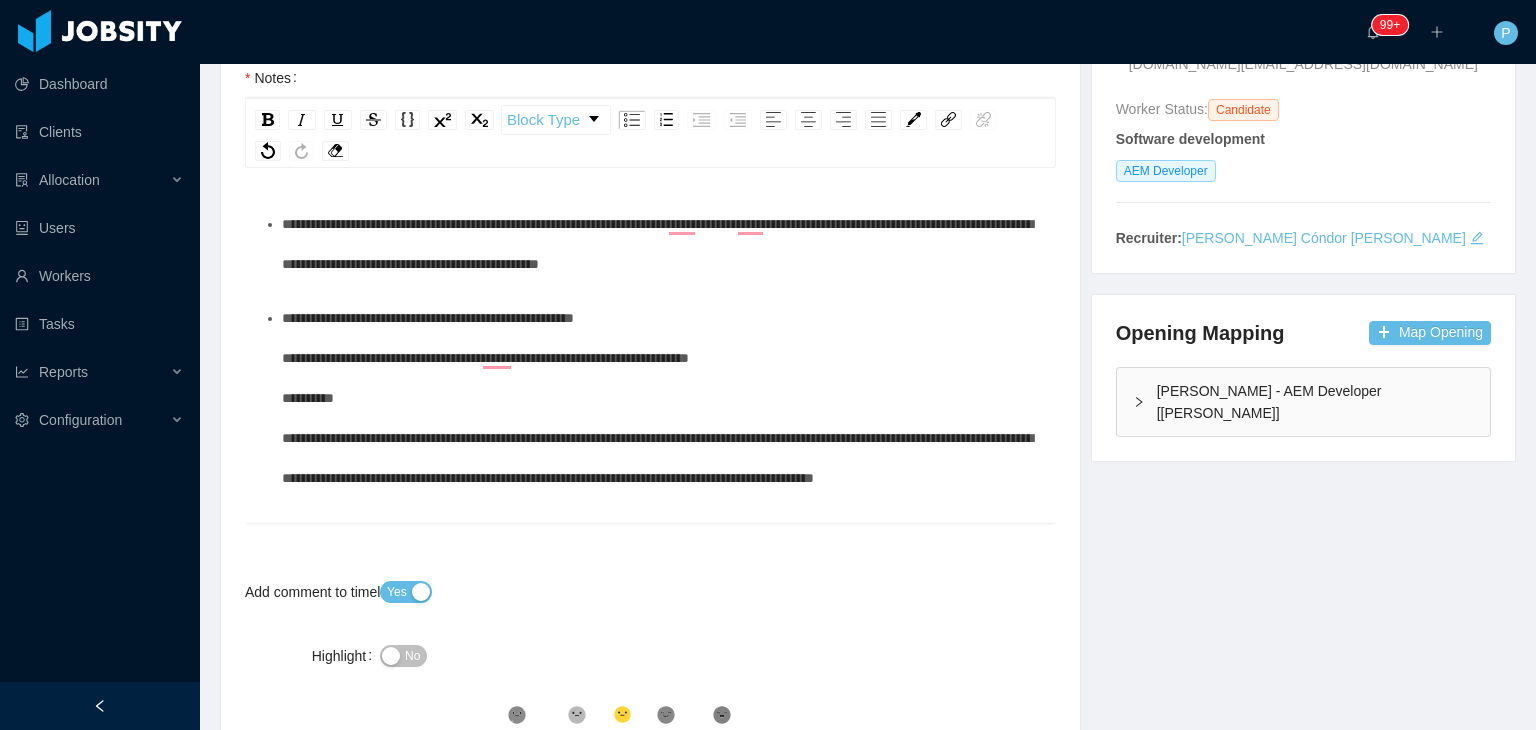 scroll, scrollTop: 184, scrollLeft: 0, axis: vertical 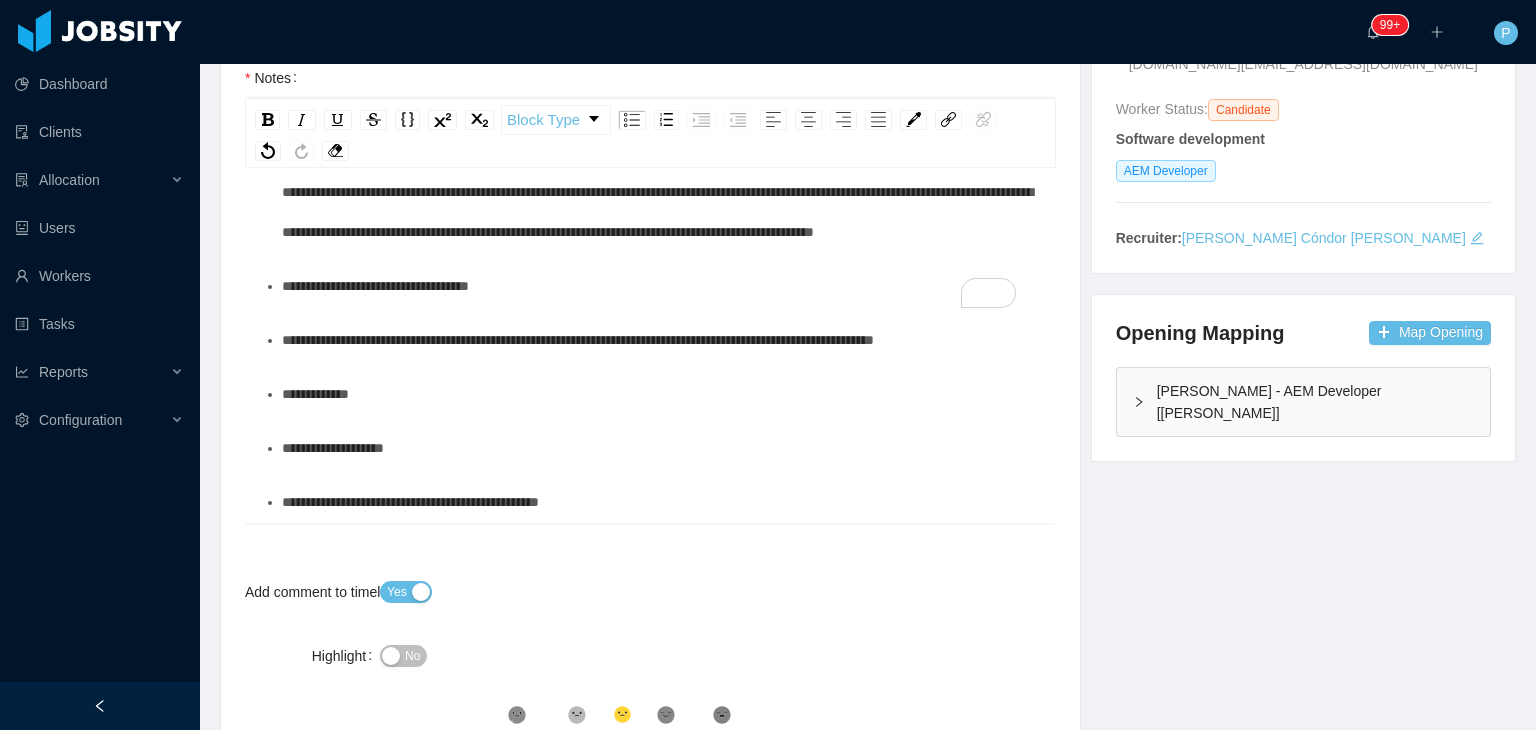 click on "**********" at bounding box center [578, 340] 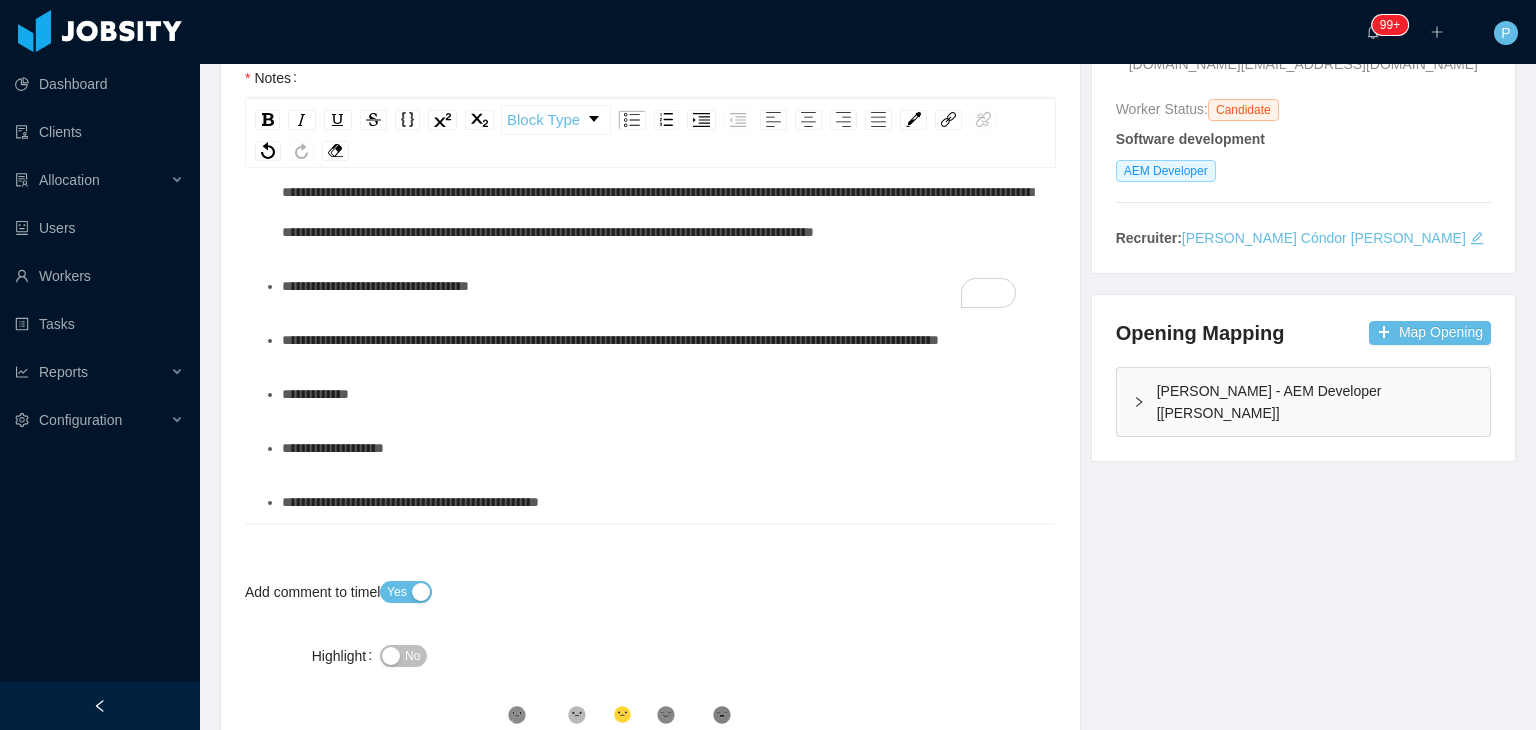 click on "**********" at bounding box center (610, 340) 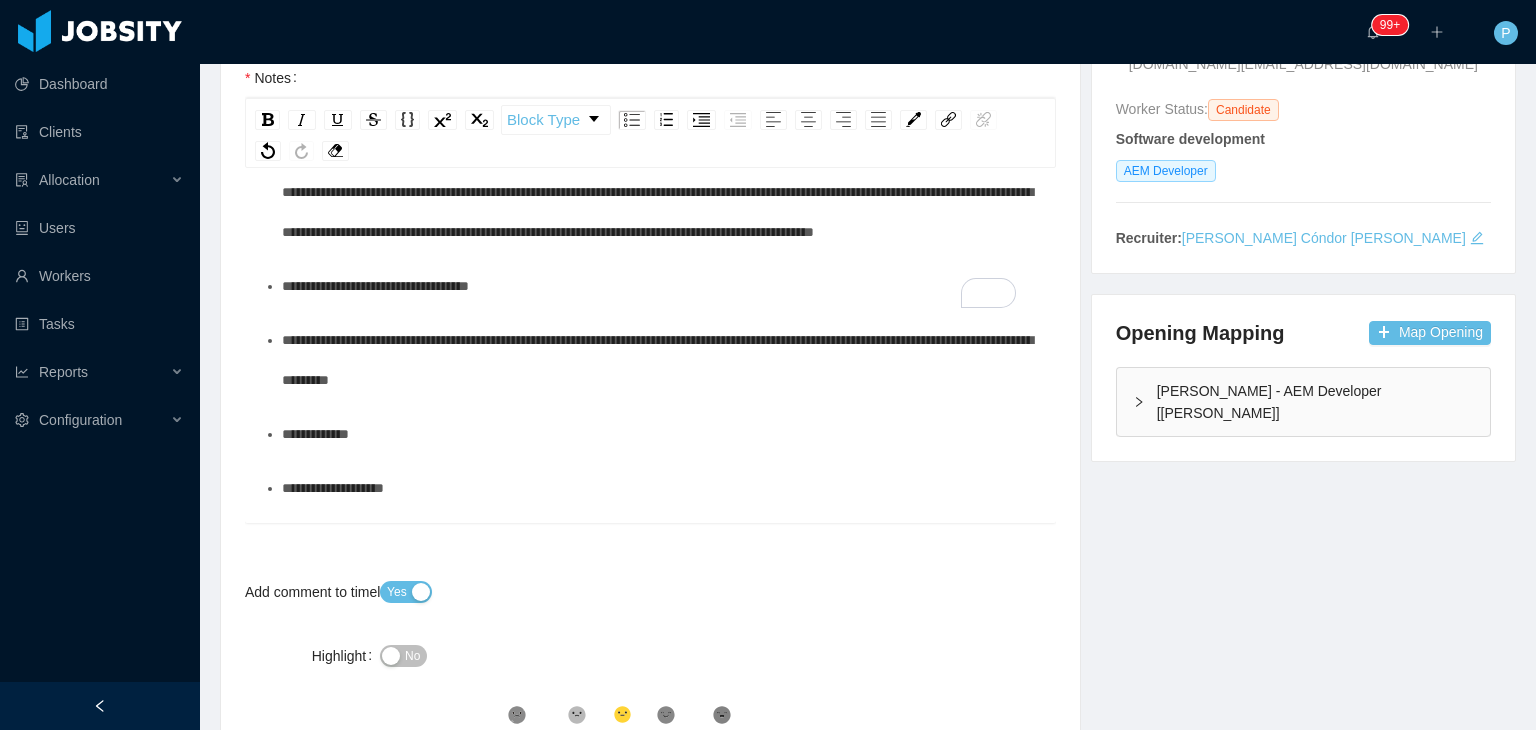 click on "**********" at bounding box center (657, 360) 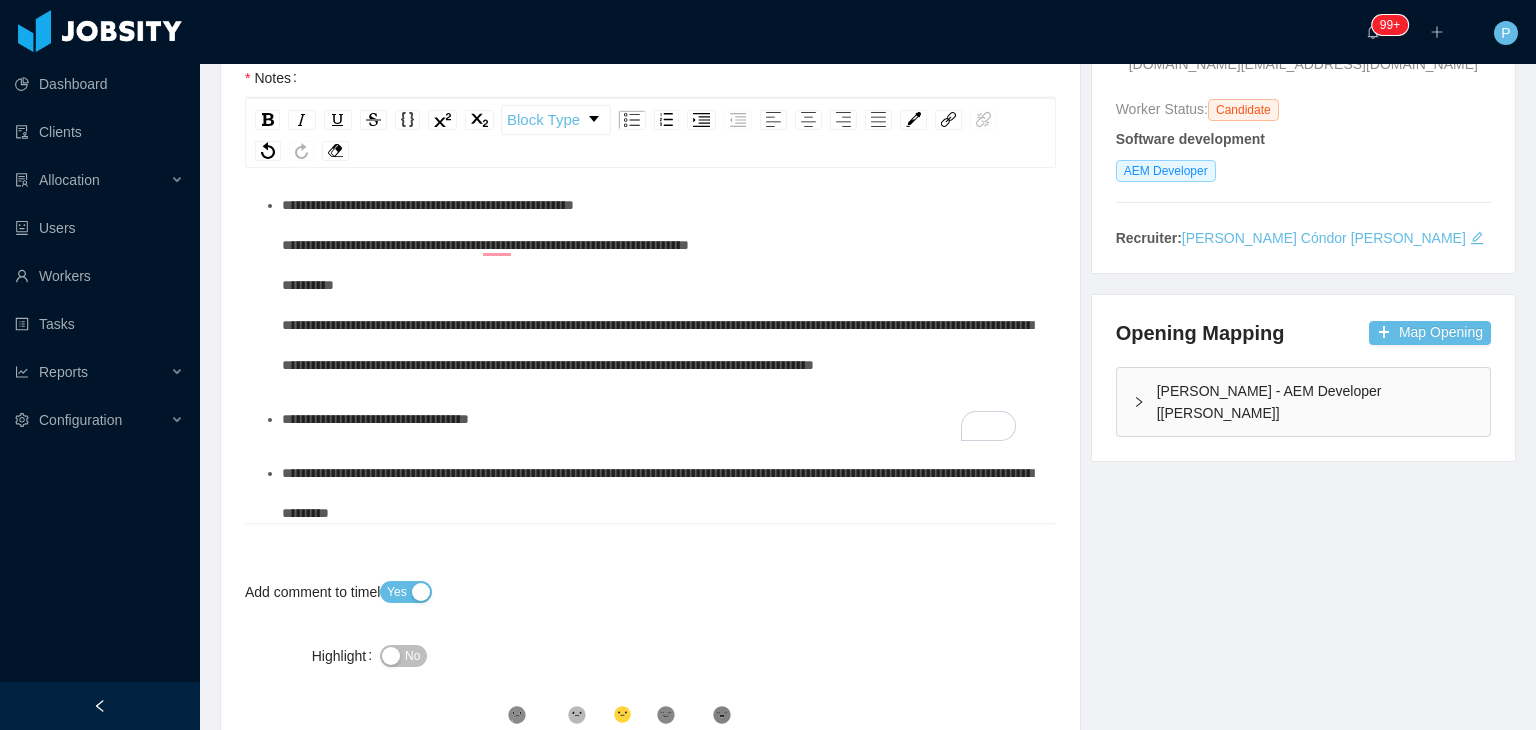 scroll, scrollTop: 35, scrollLeft: 0, axis: vertical 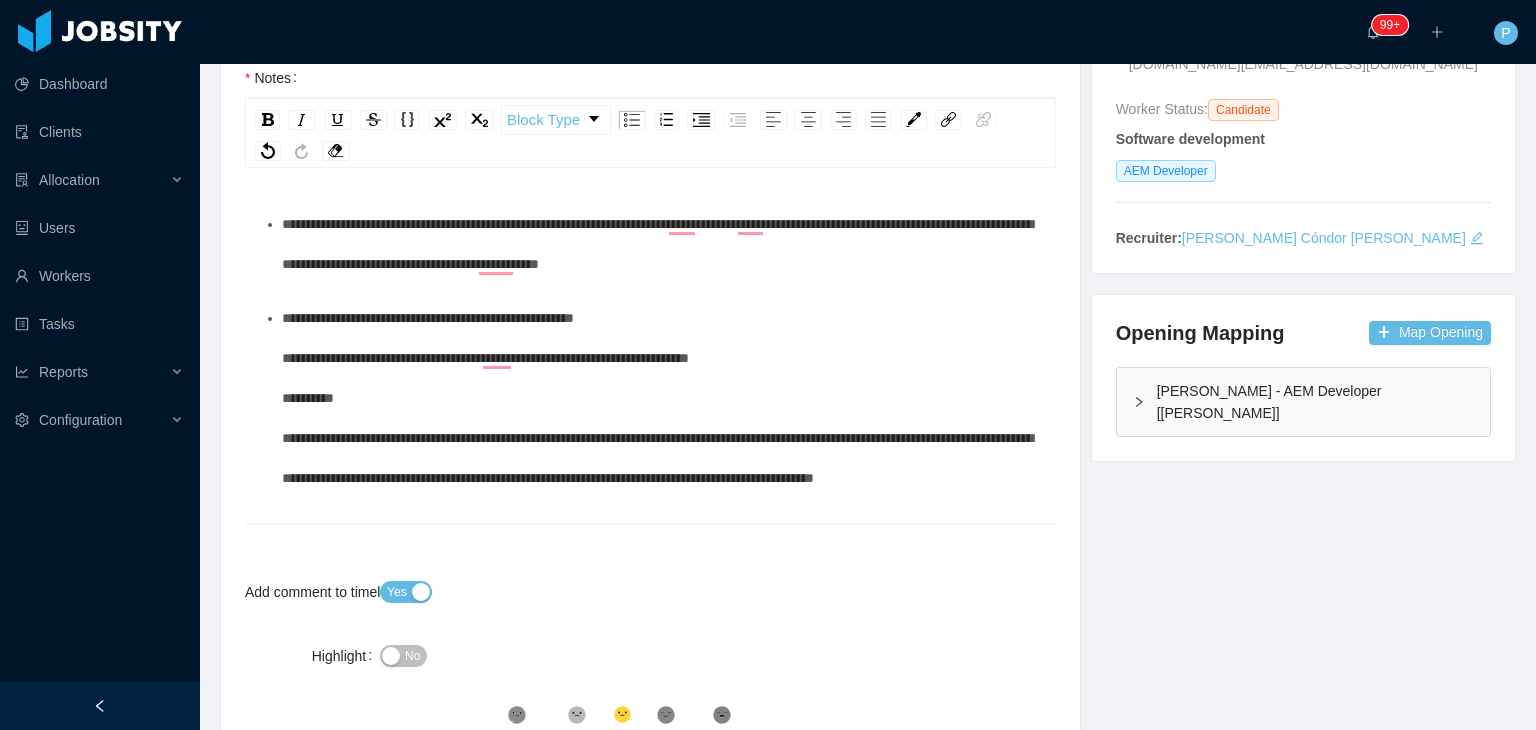 click on "**********" at bounding box center (661, 244) 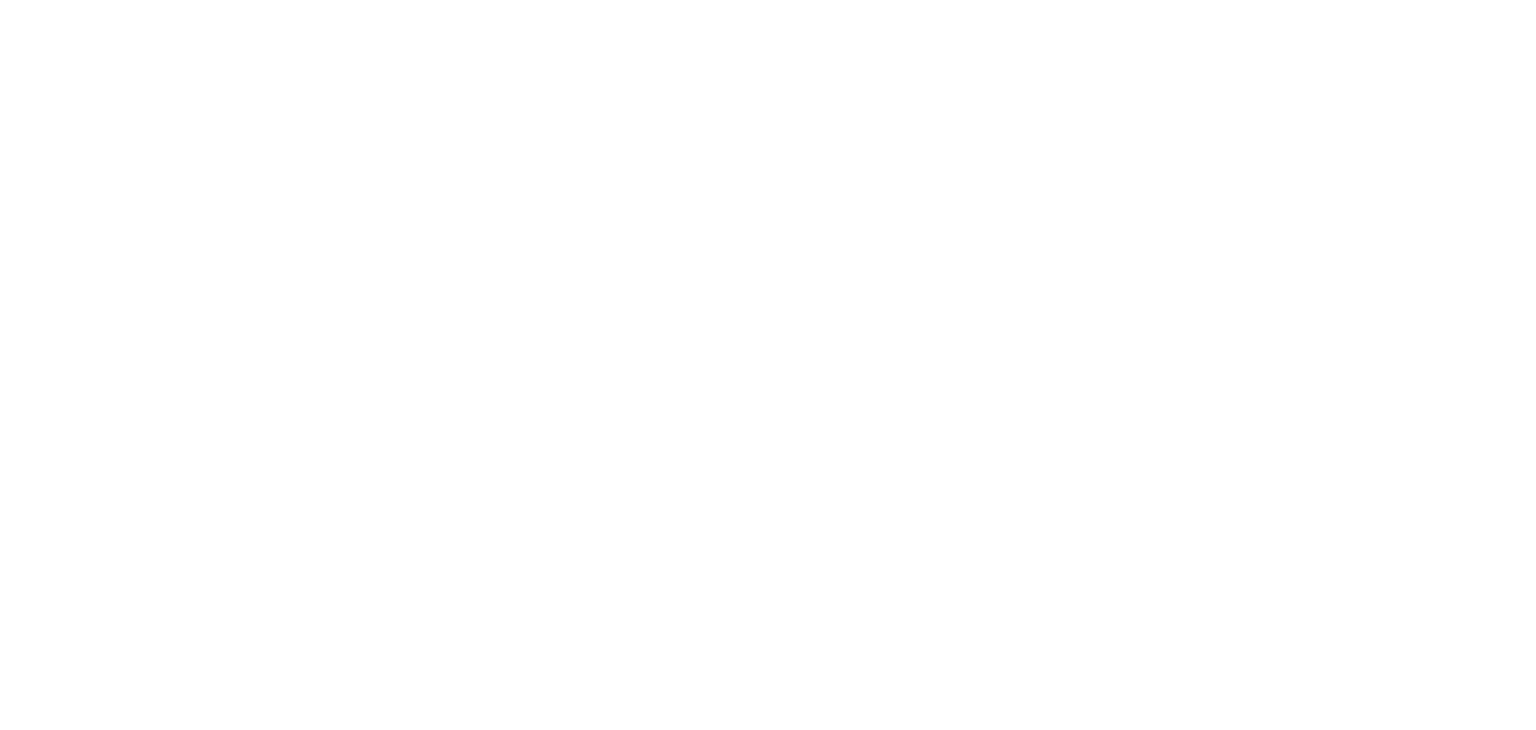 scroll, scrollTop: 0, scrollLeft: 0, axis: both 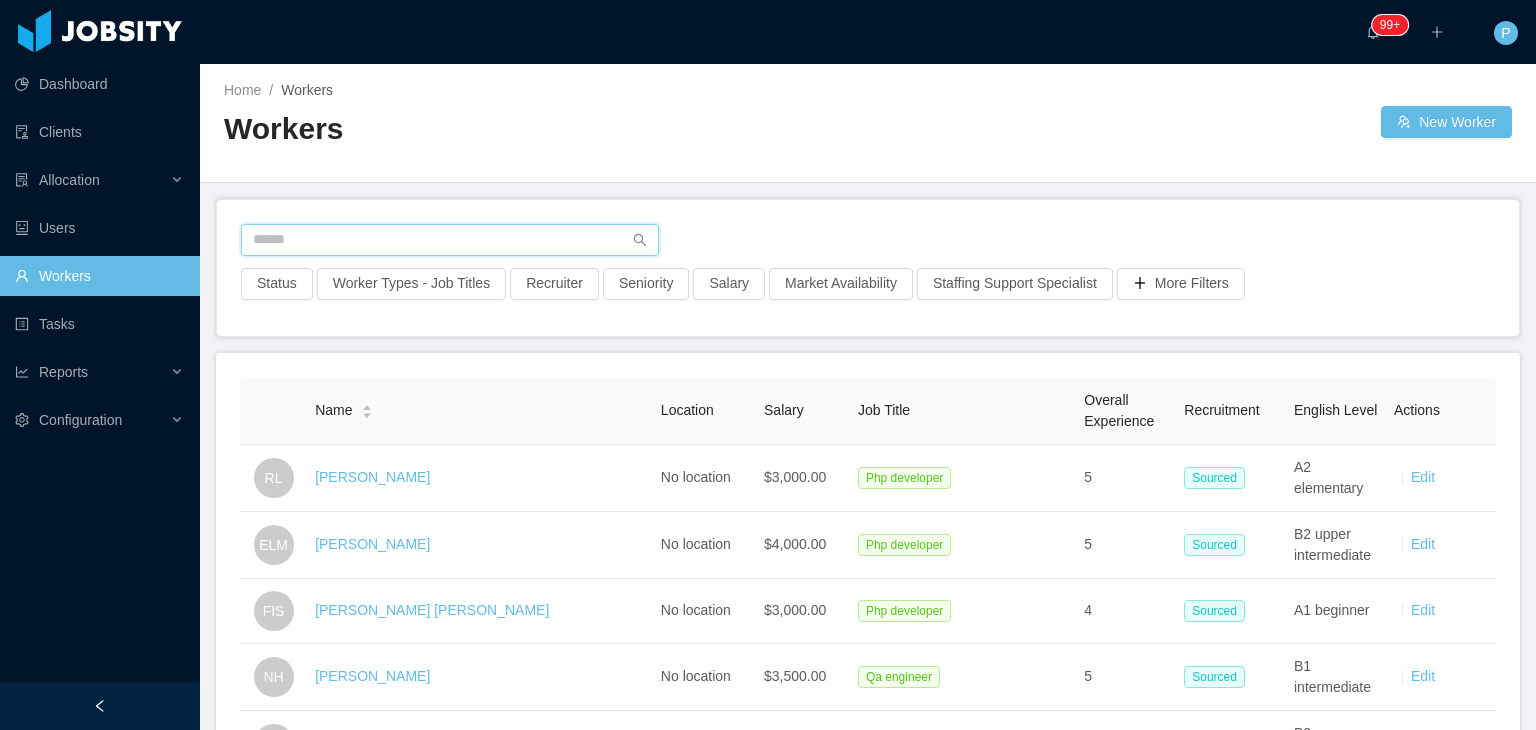 click at bounding box center (450, 240) 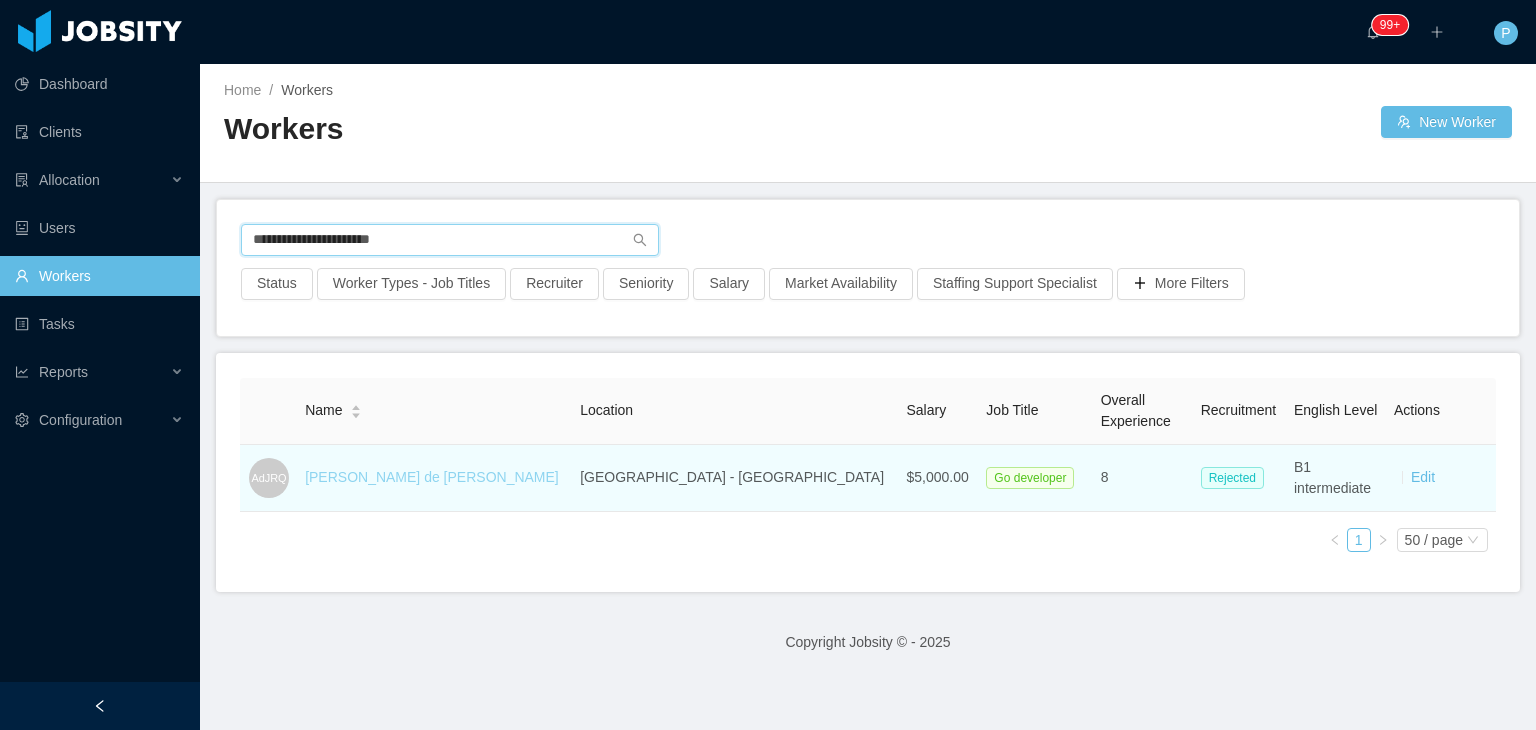 type on "**********" 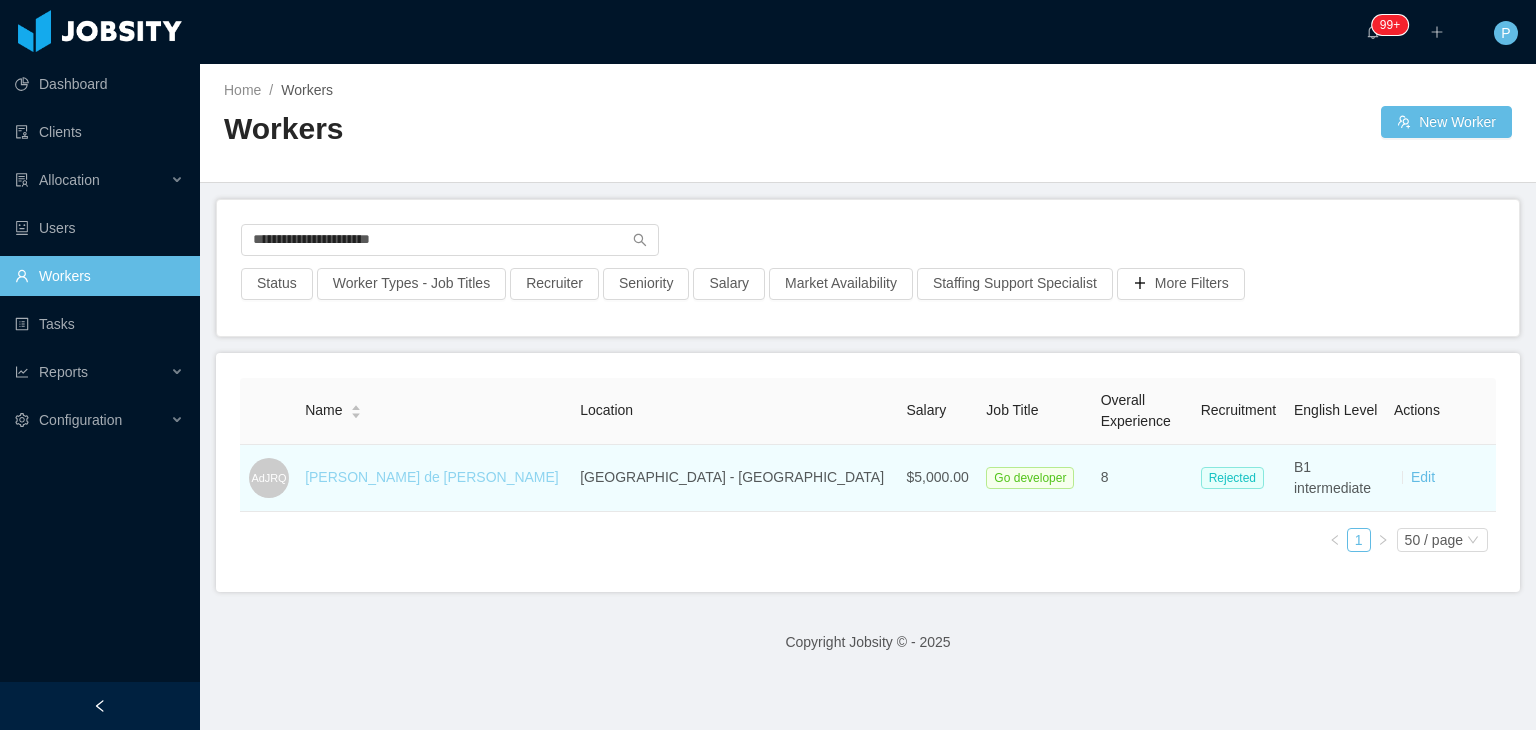 click on "Andres de Jesus Romo Quintero" at bounding box center [432, 477] 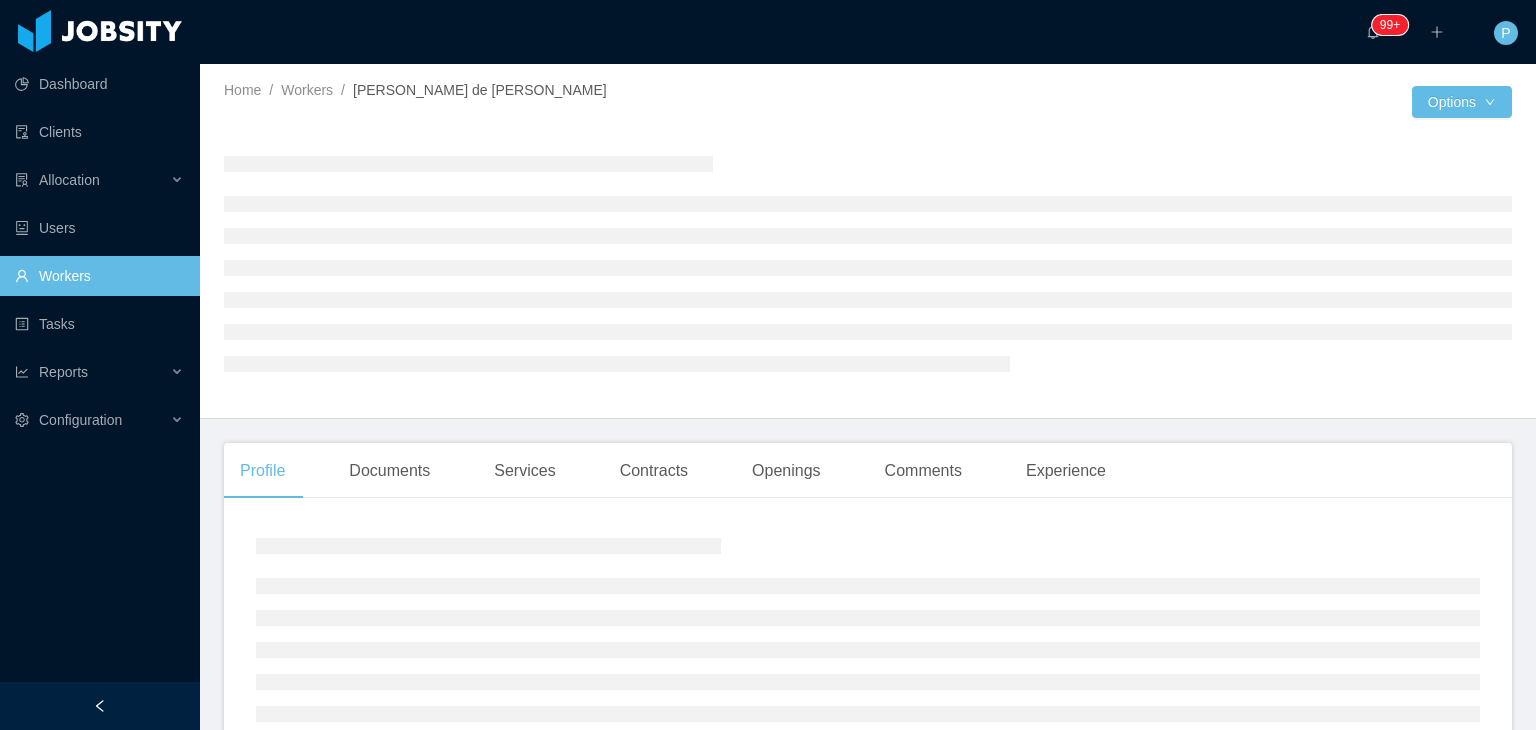 click at bounding box center [1140, 102] 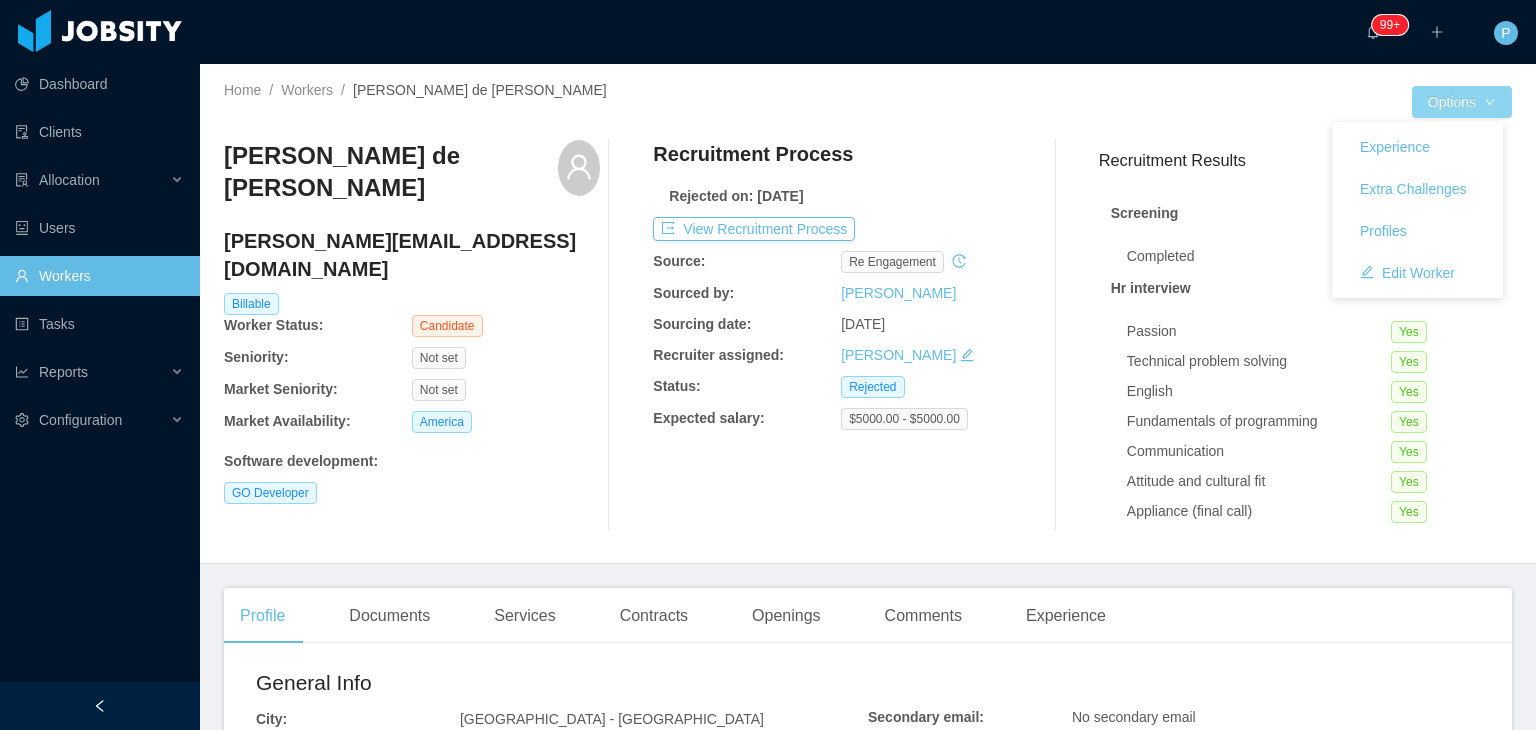 click on "Options" at bounding box center [1462, 102] 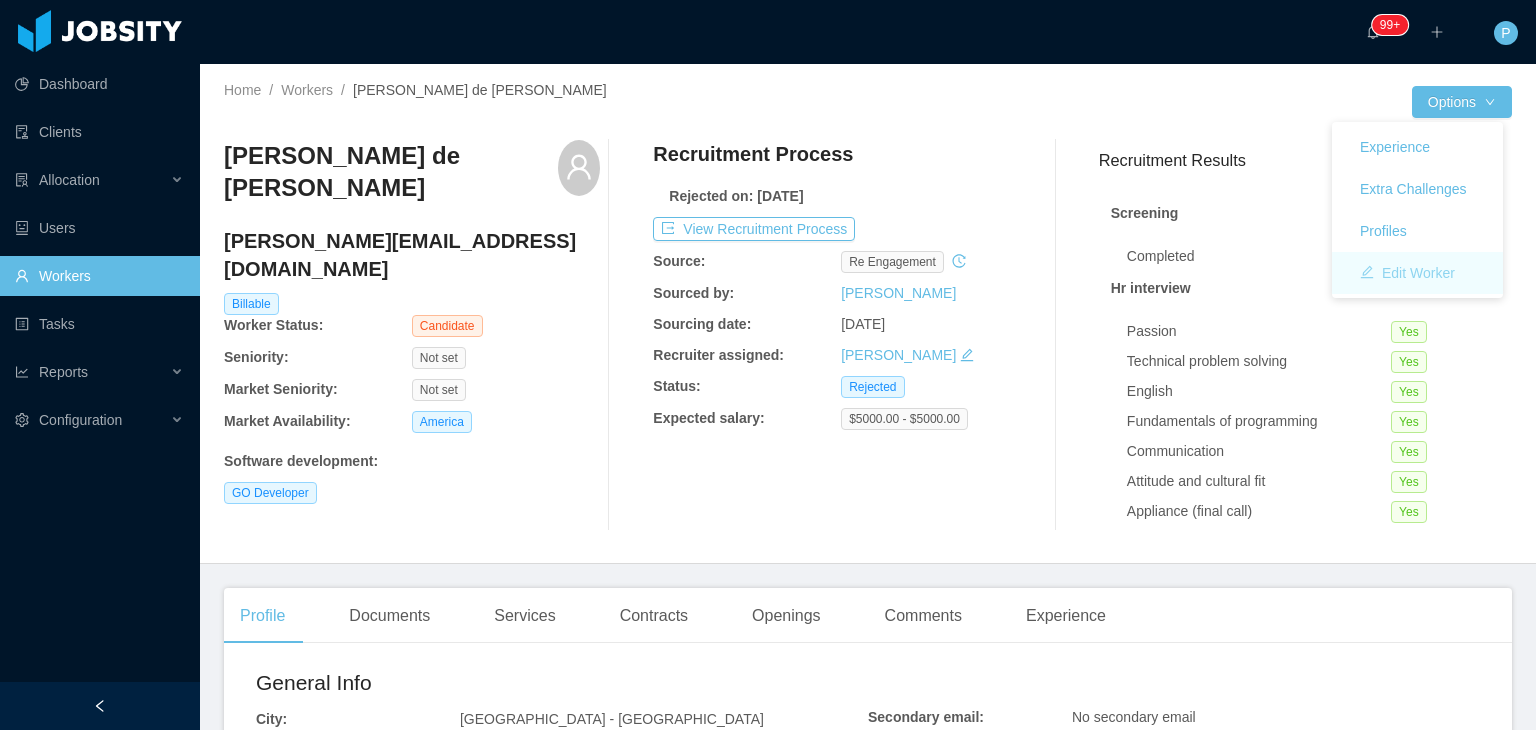click on "Edit Worker" at bounding box center [1407, 273] 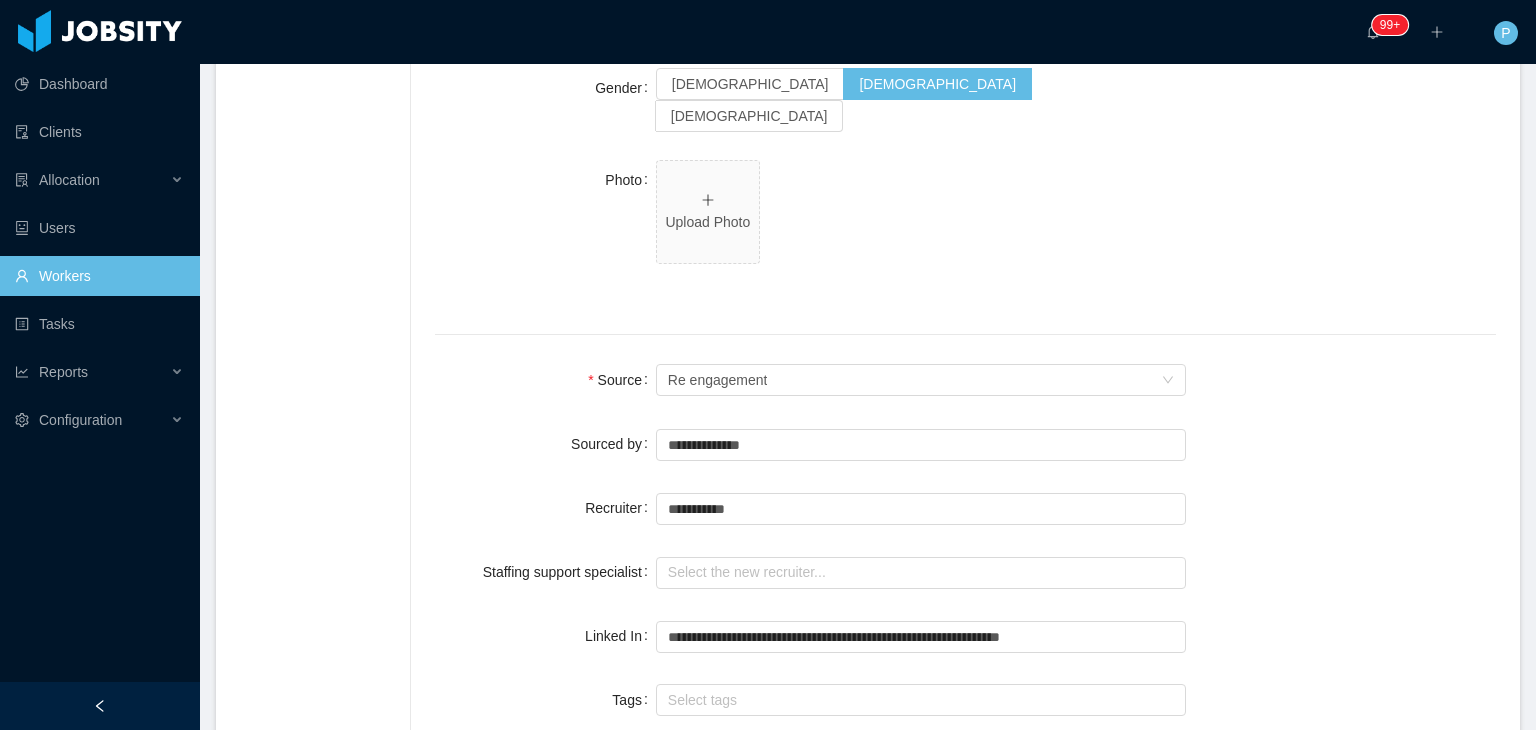 scroll, scrollTop: 1170, scrollLeft: 0, axis: vertical 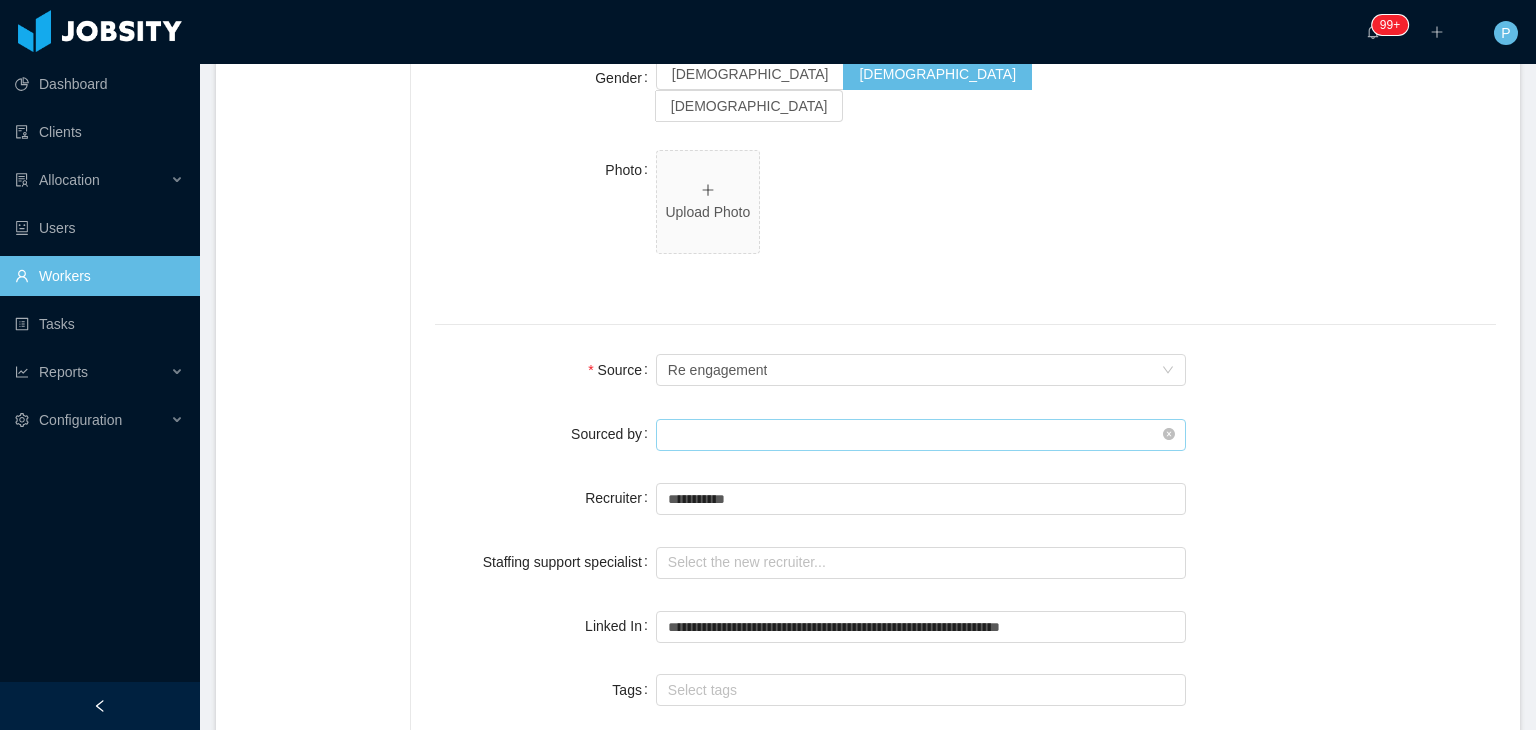 click at bounding box center [921, 435] 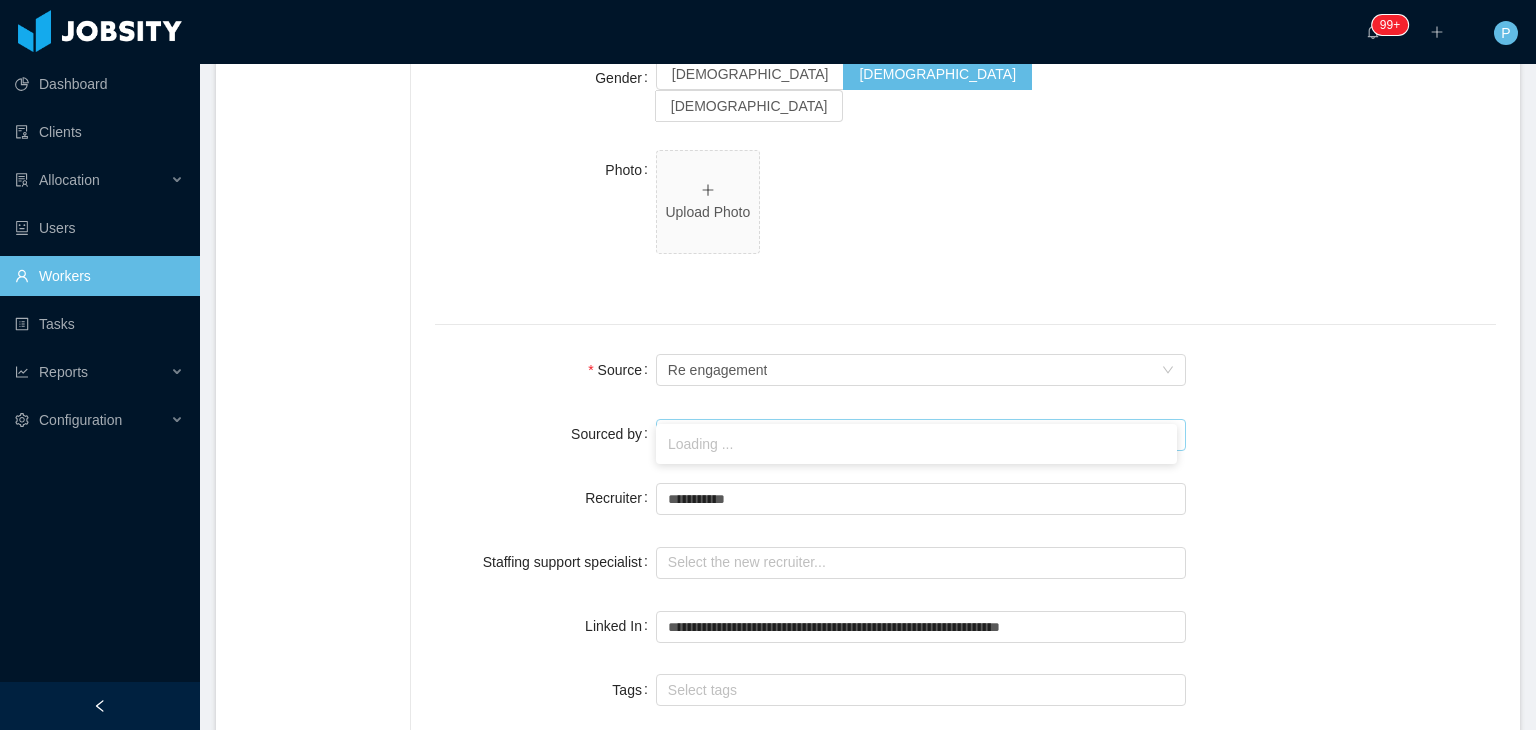 type on "*" 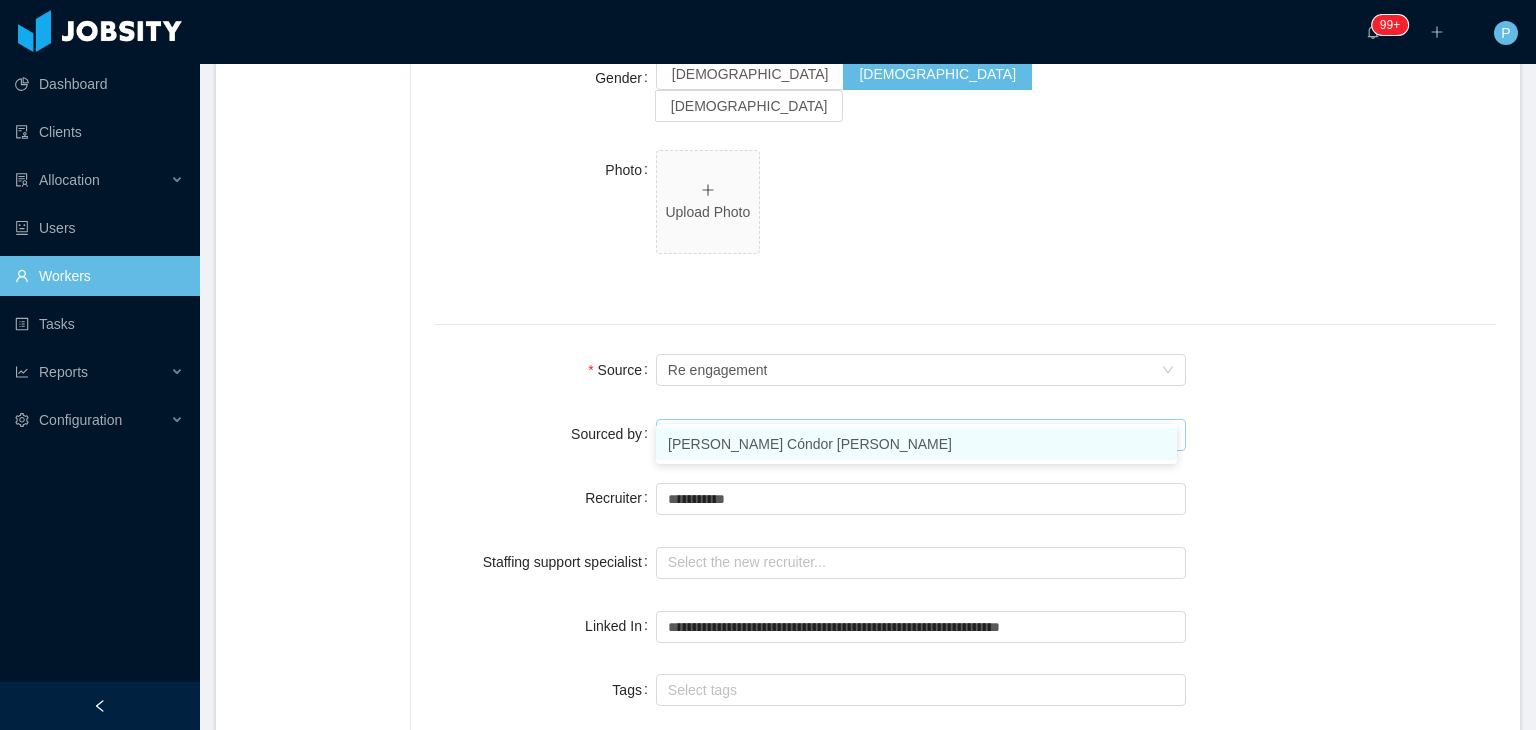 click on "[PERSON_NAME] Cóndor [PERSON_NAME]" at bounding box center [916, 444] 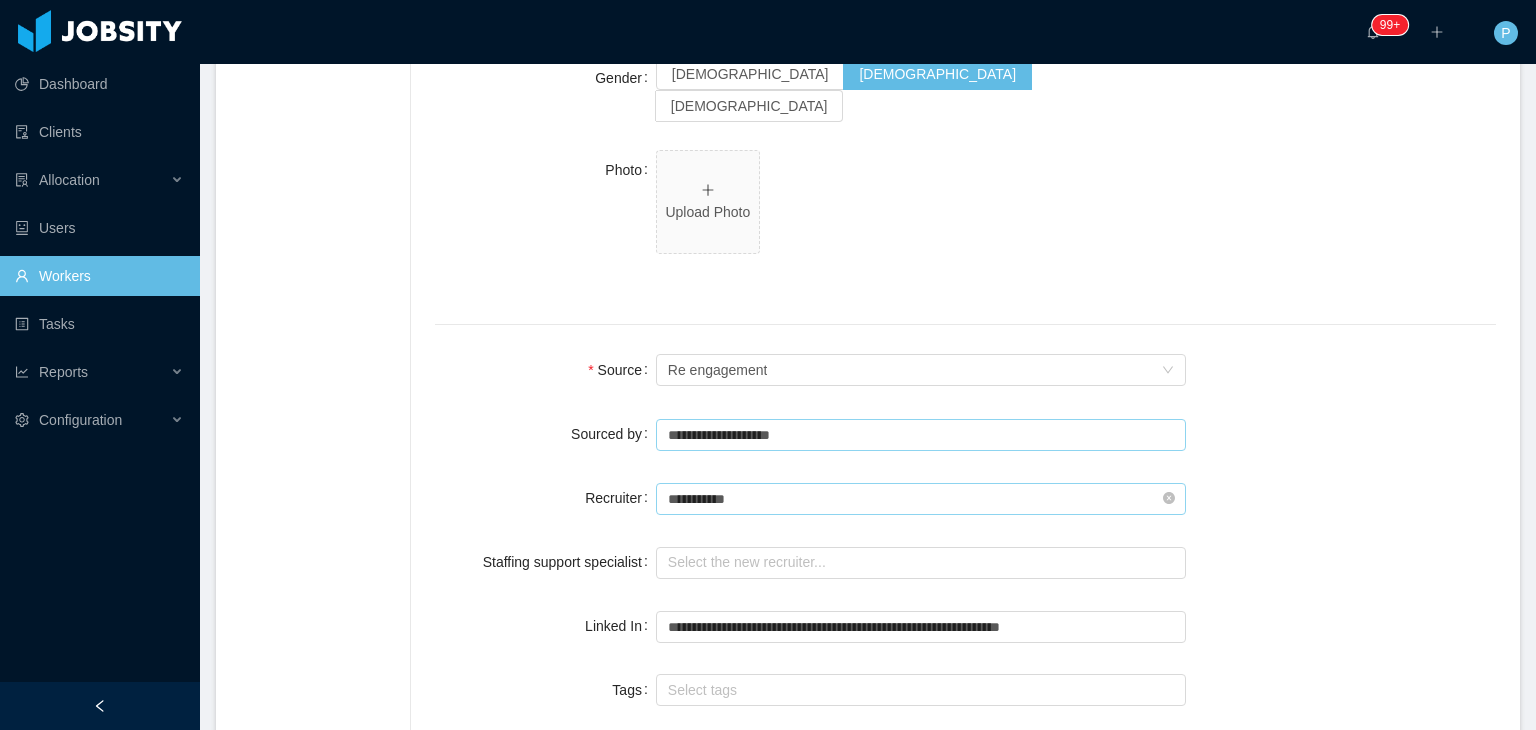 type on "**********" 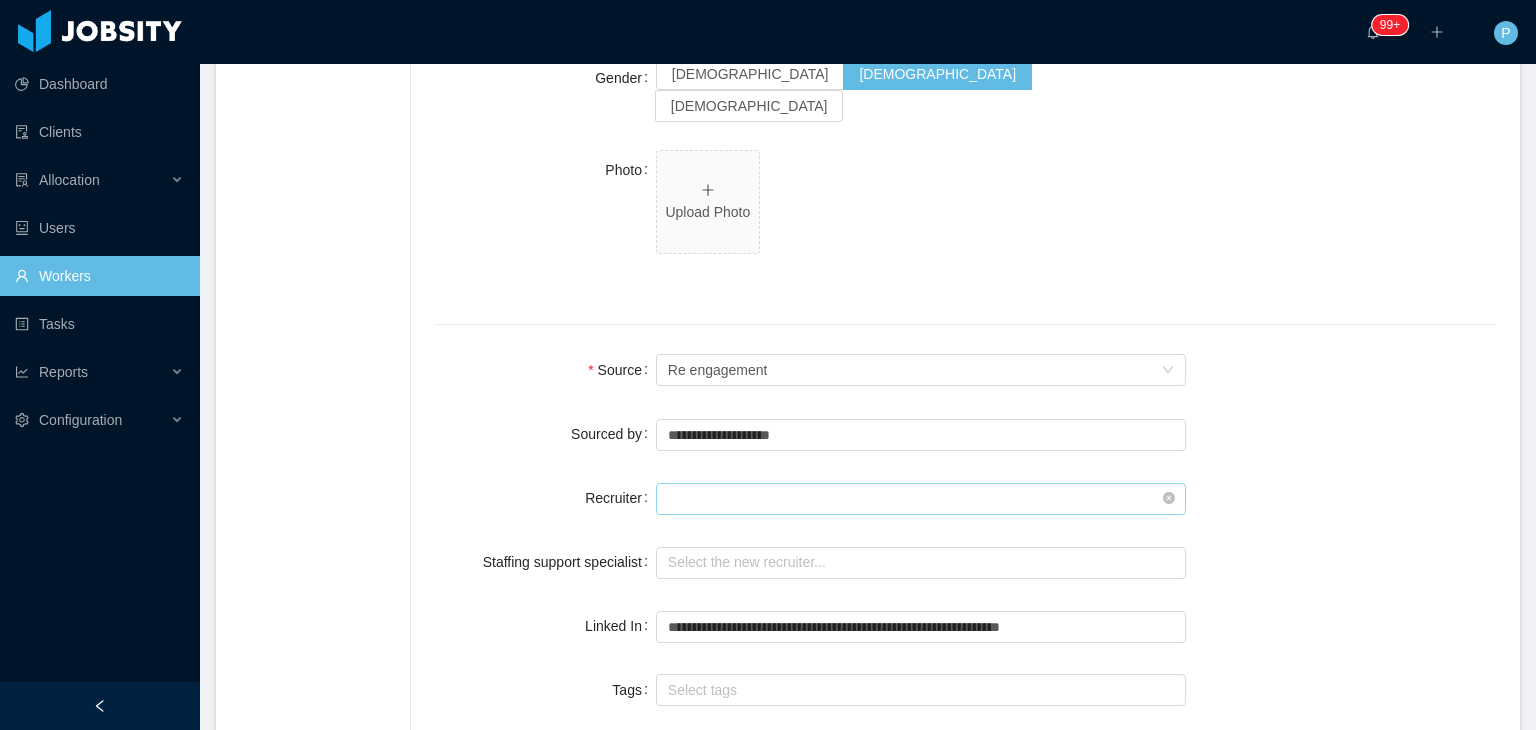 click at bounding box center (921, 499) 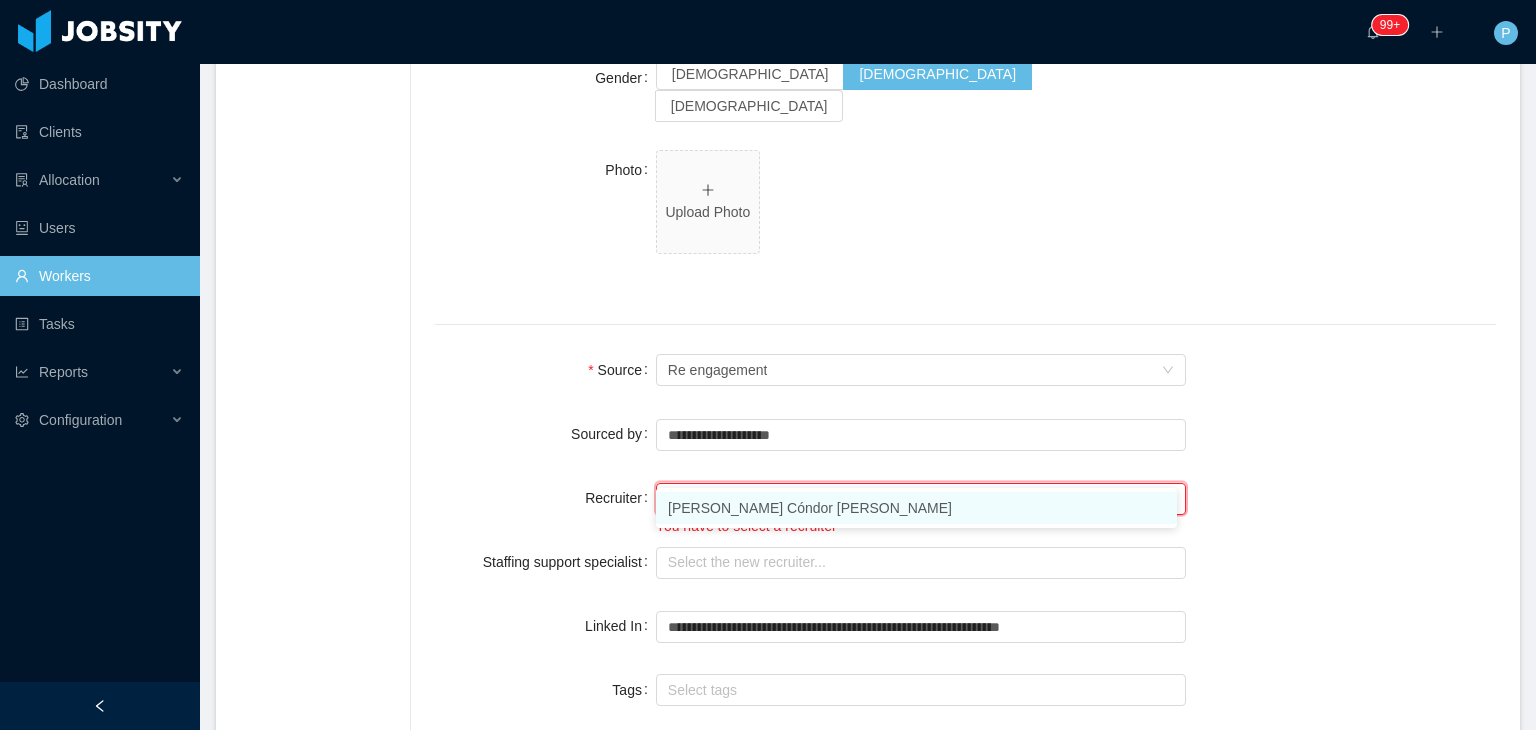 click on "[PERSON_NAME] Cóndor [PERSON_NAME]" at bounding box center (916, 508) 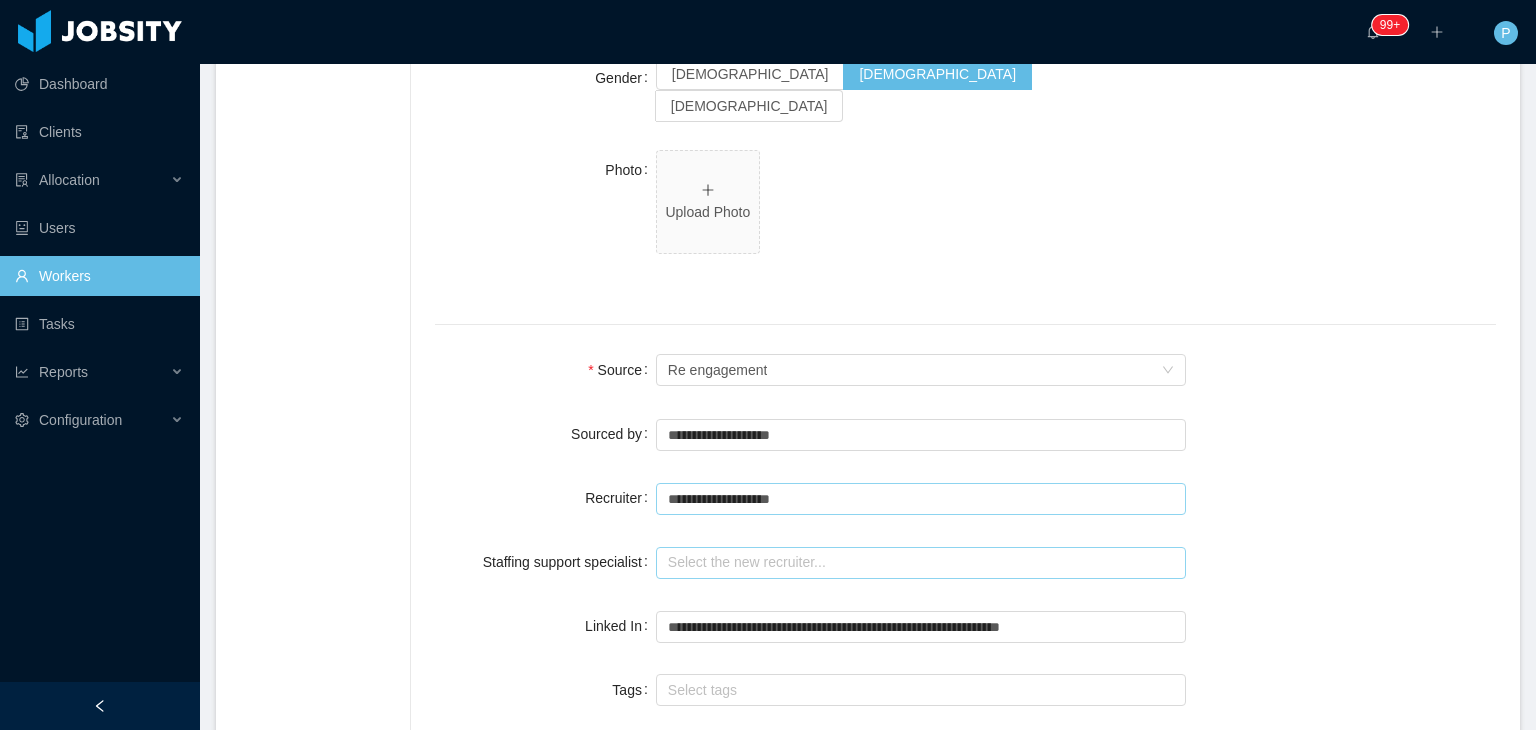 type on "**********" 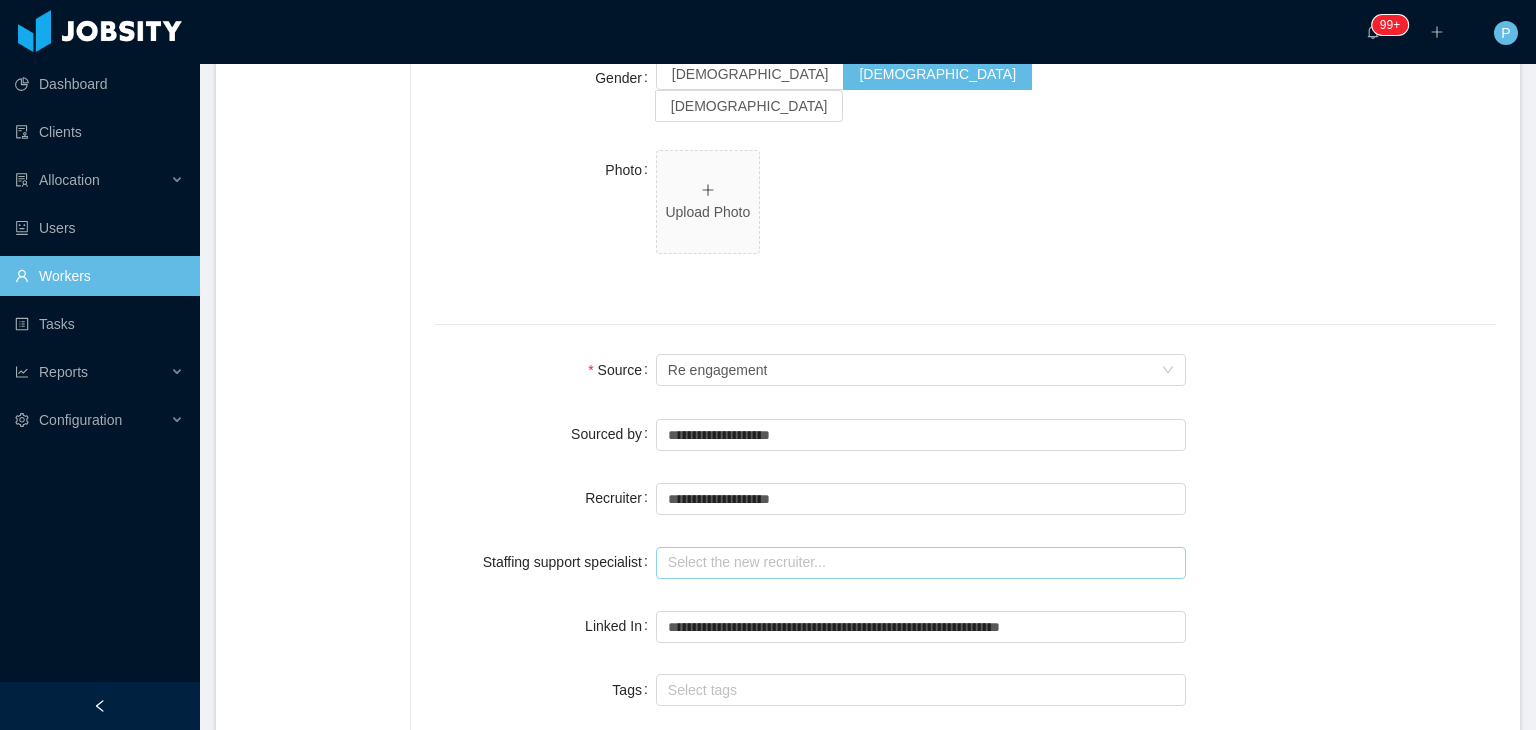 click at bounding box center [921, 563] 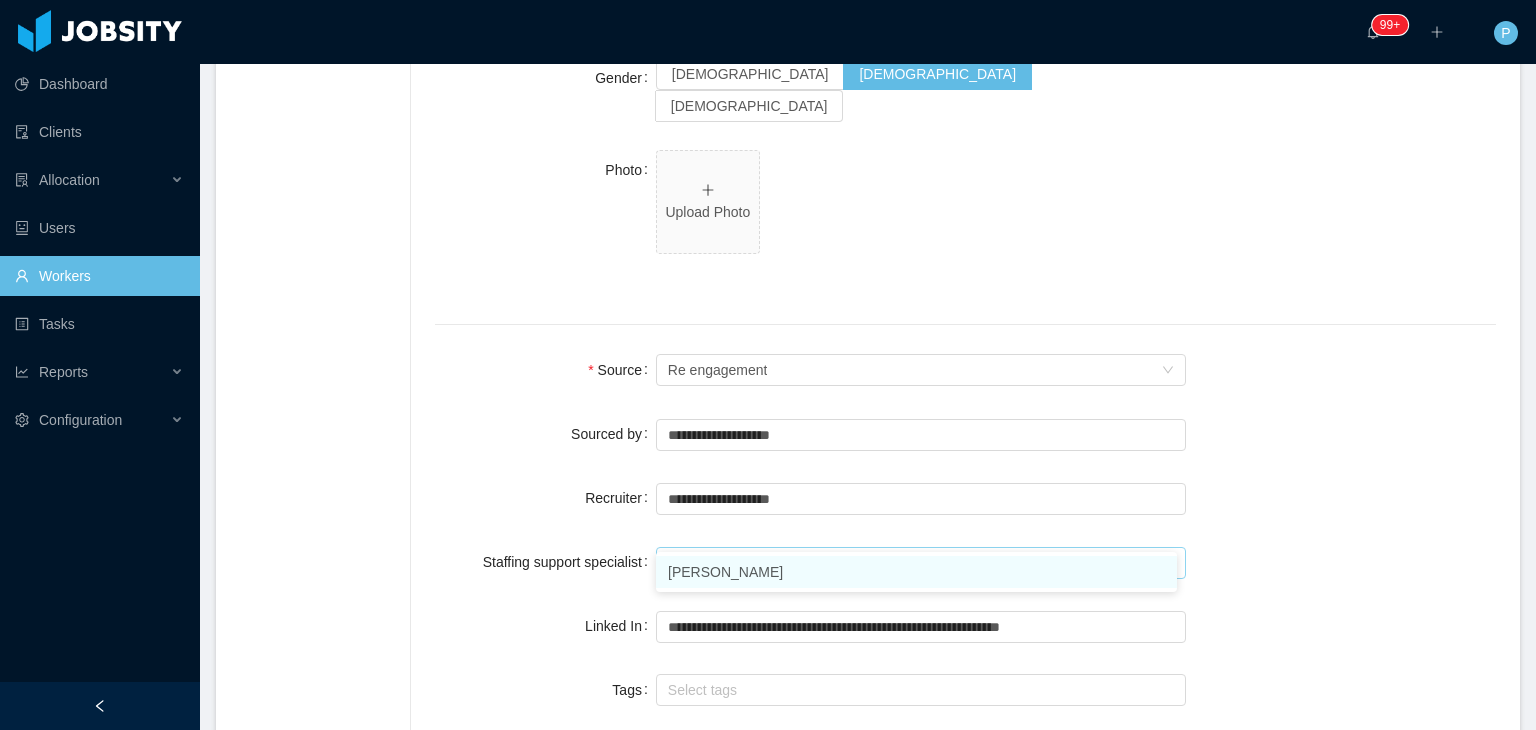 click on "Ninna Meister" at bounding box center (916, 572) 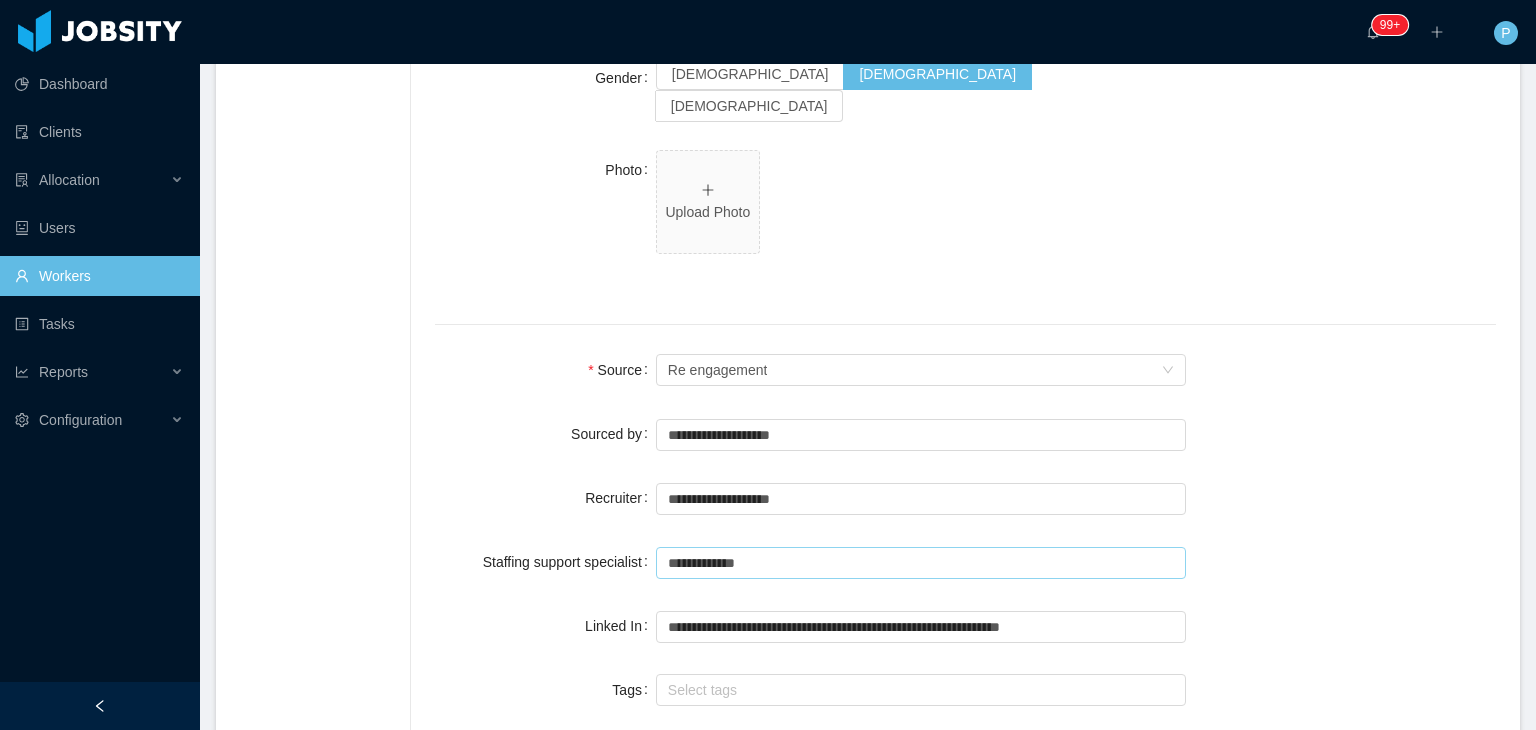 type on "**********" 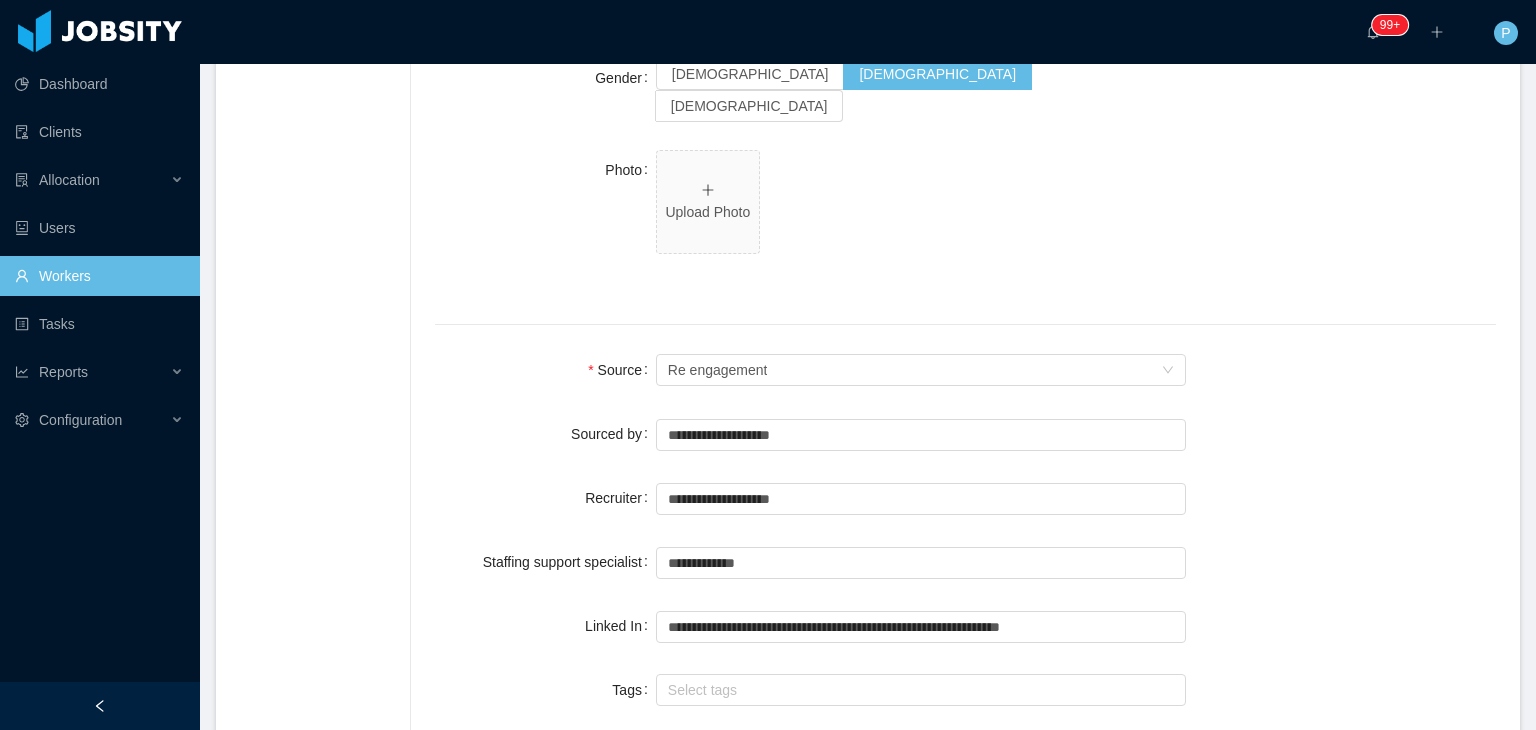 click on "**********" at bounding box center (965, 562) 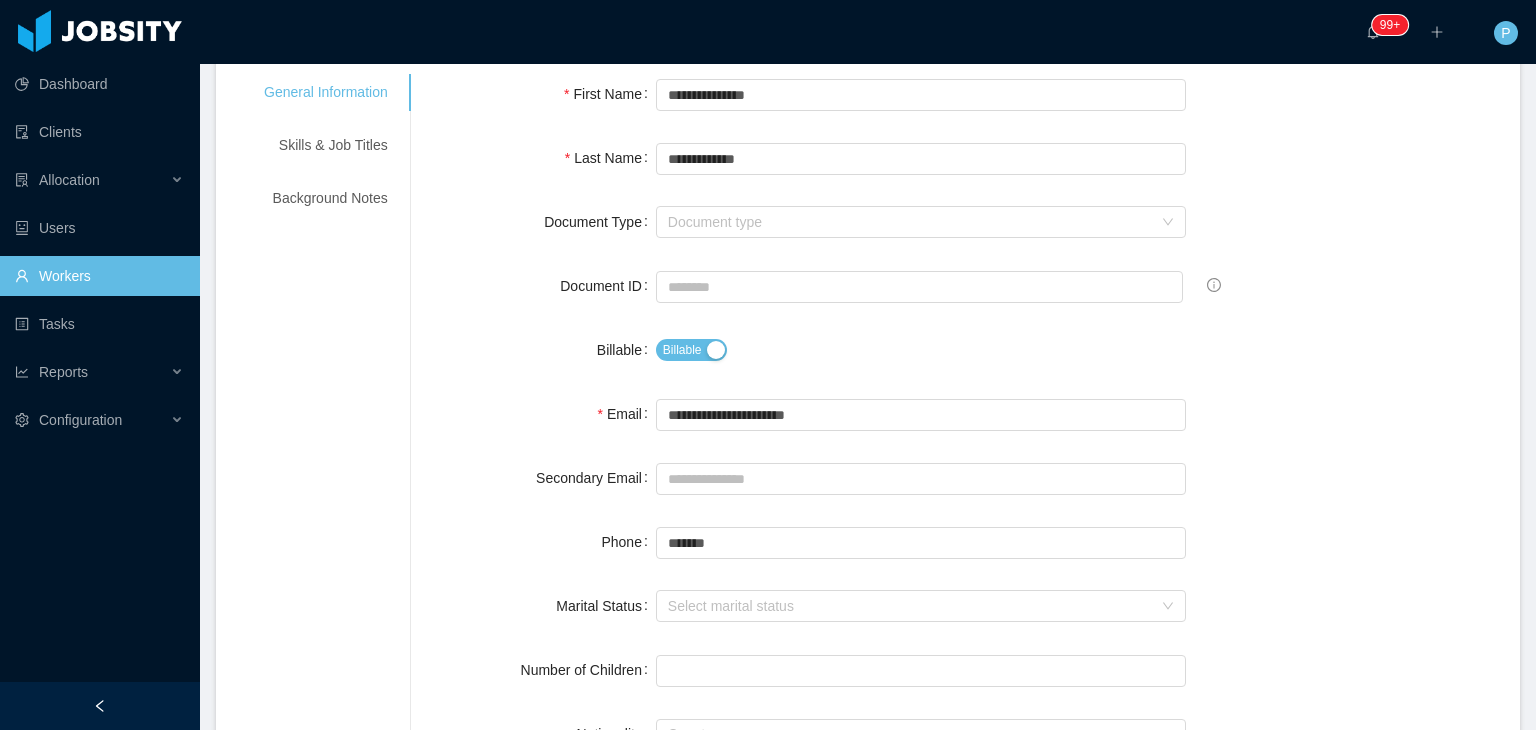 scroll, scrollTop: 0, scrollLeft: 0, axis: both 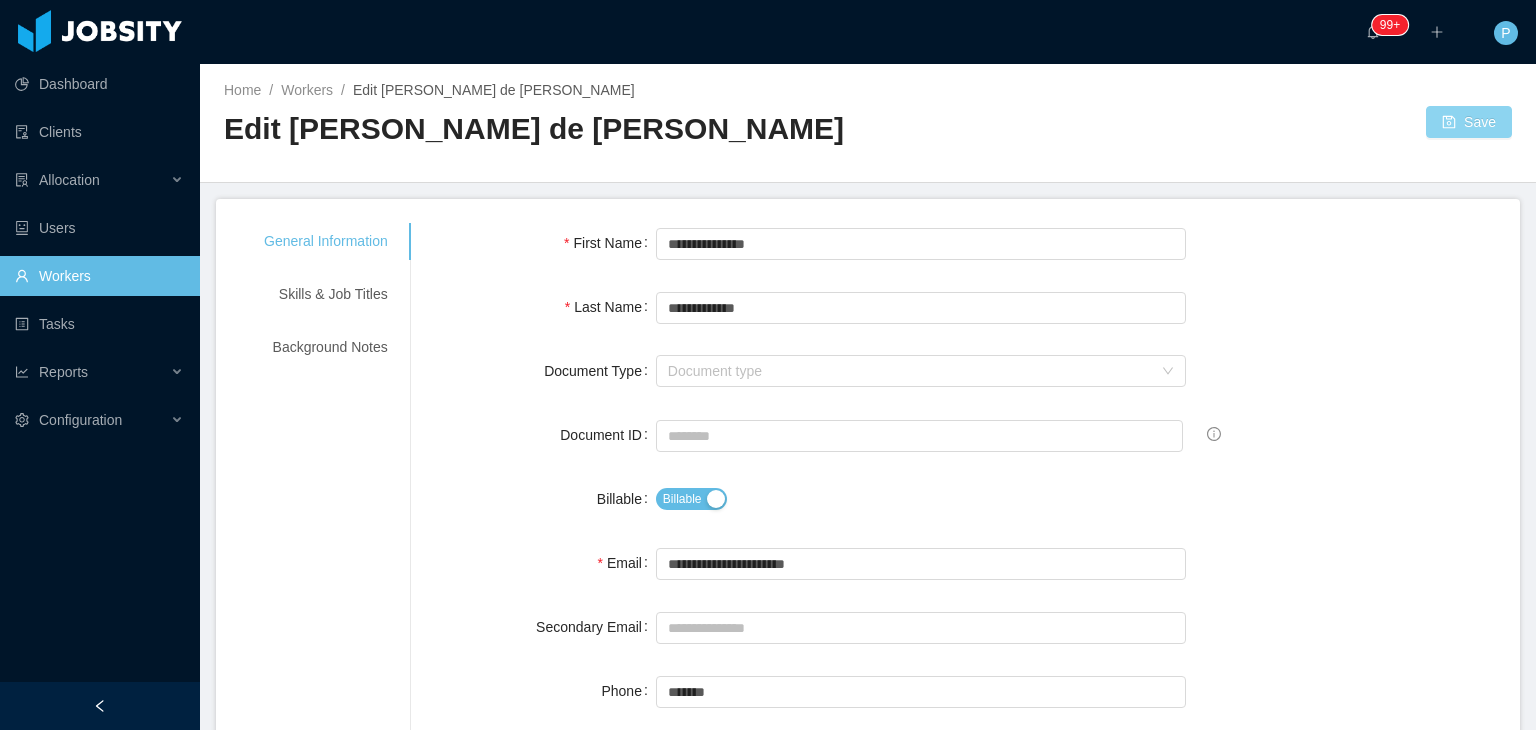 click on "Save" at bounding box center (1469, 122) 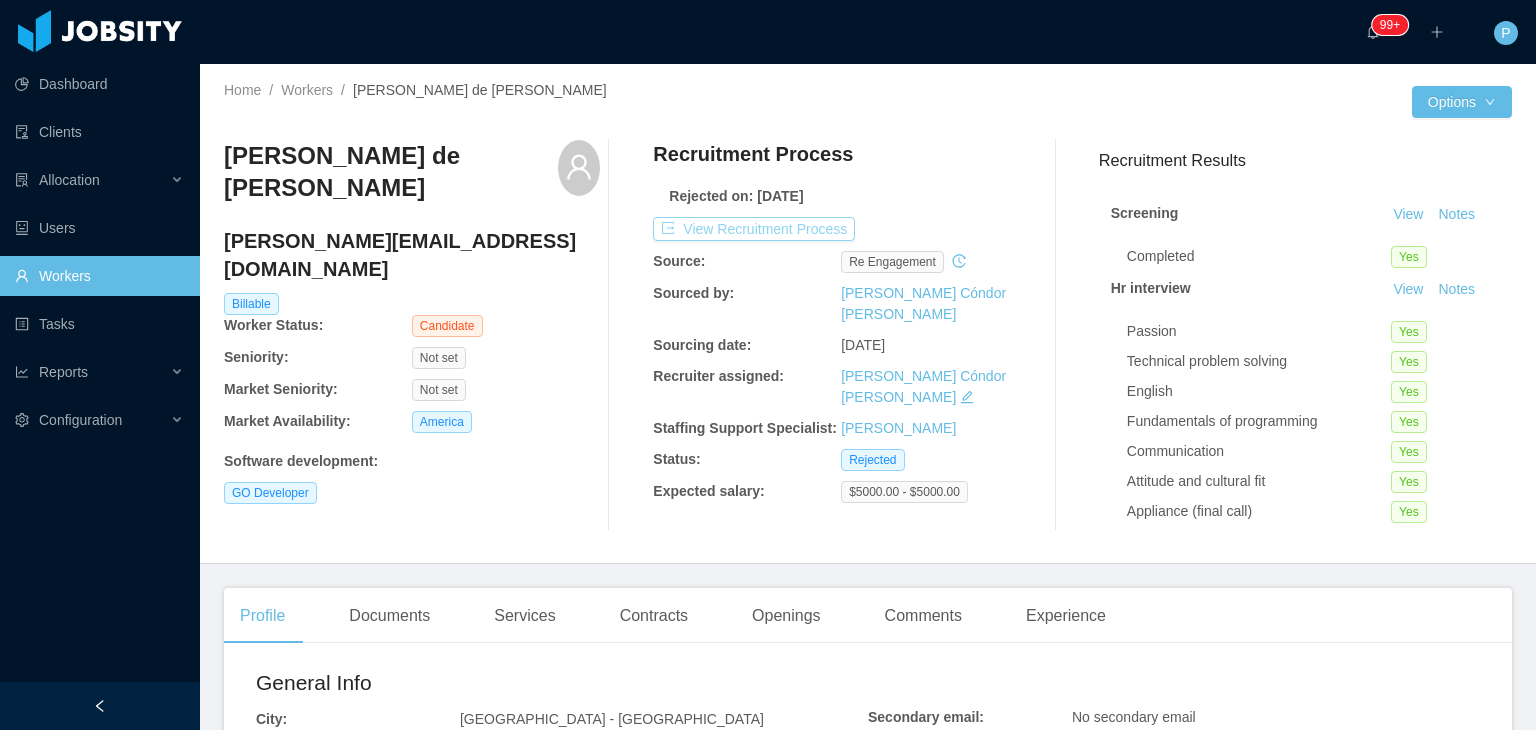 click on "View Recruitment Process" at bounding box center (754, 229) 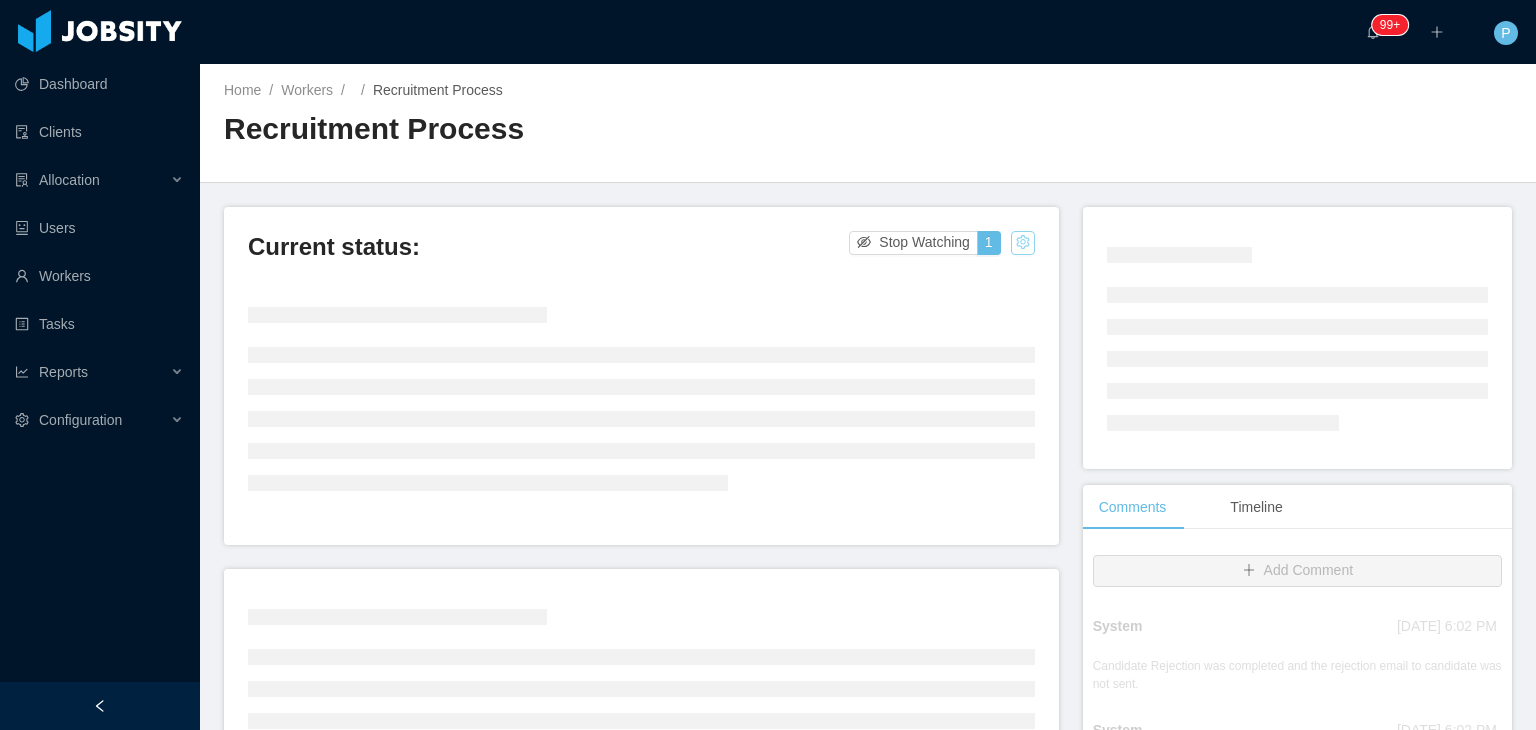 click at bounding box center (1023, 243) 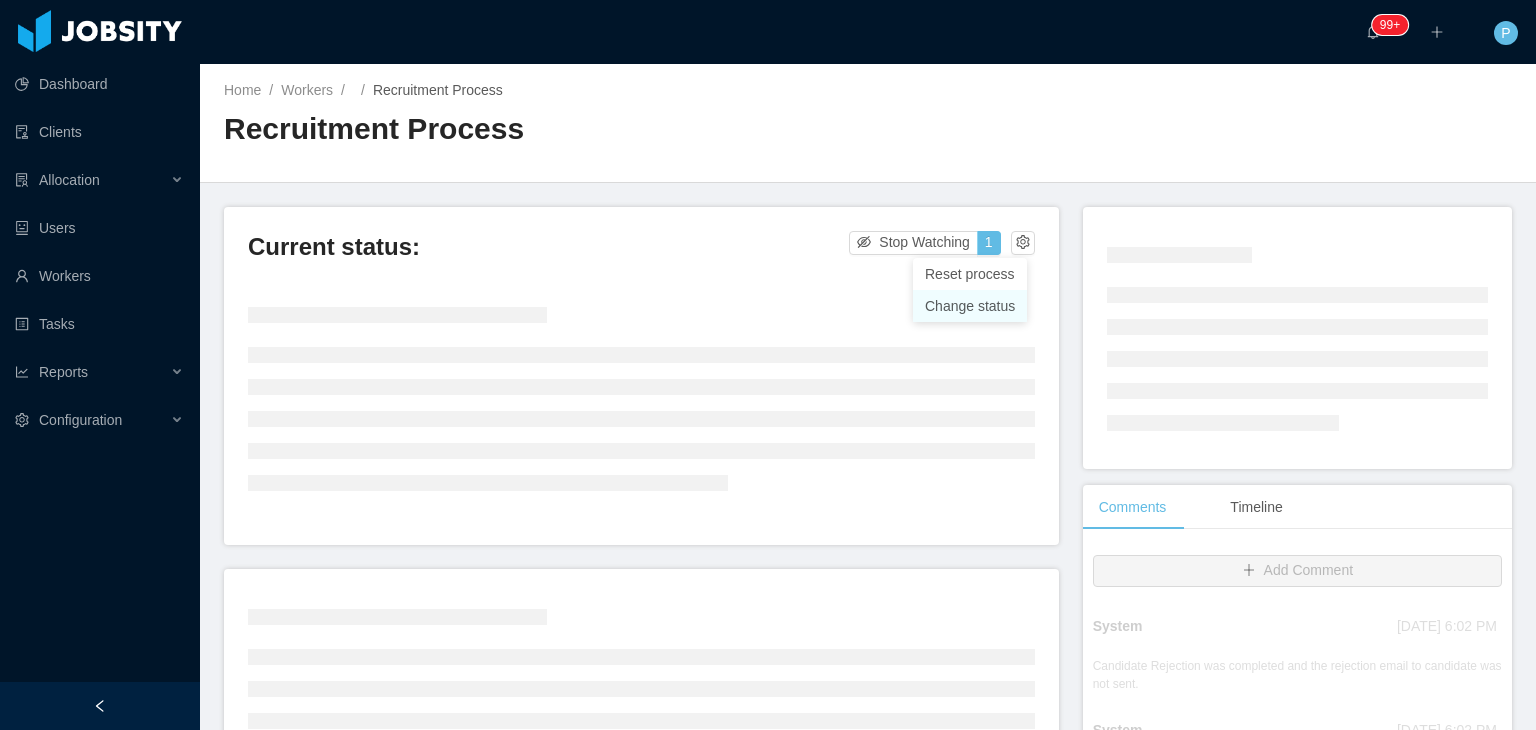 click on "Change status" at bounding box center (970, 306) 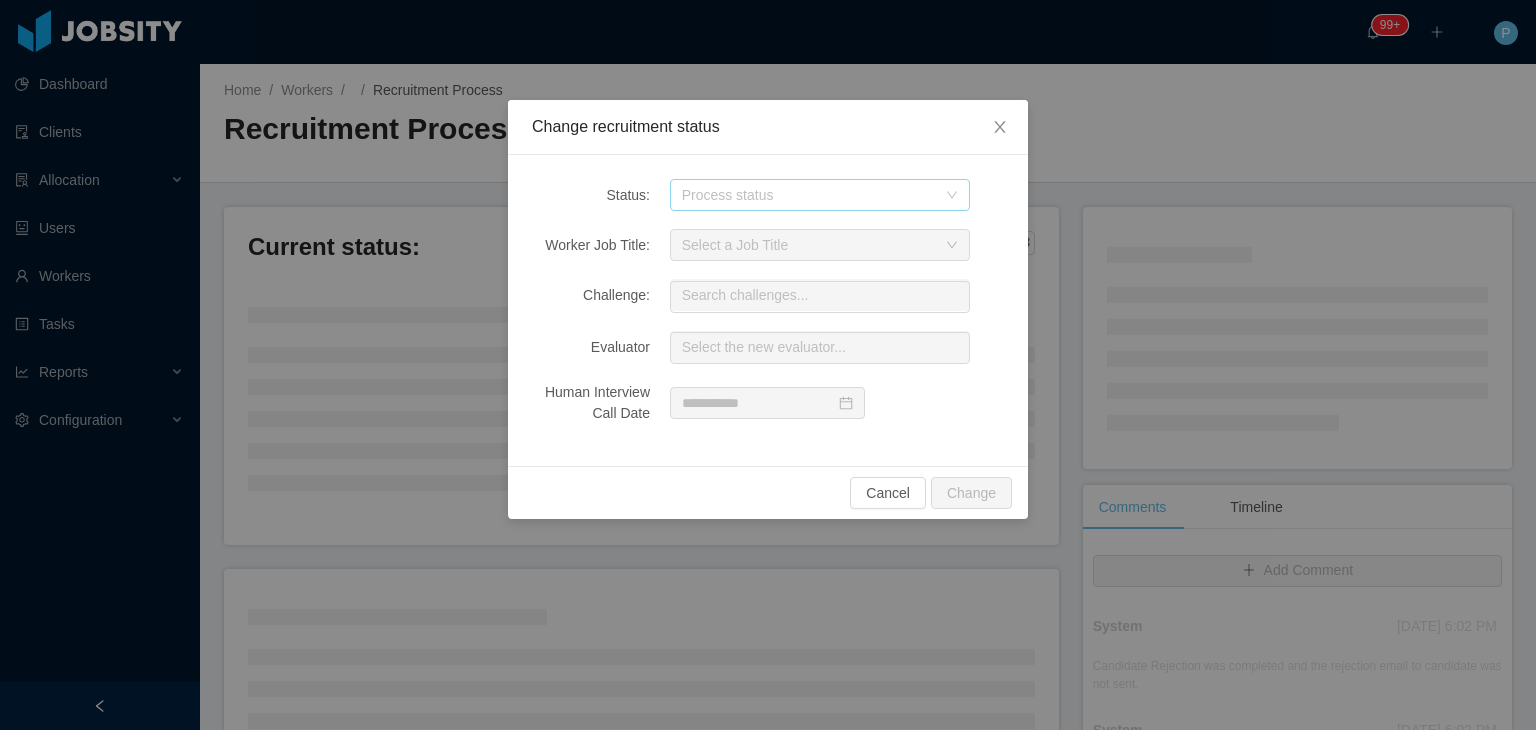 click on "Process status" at bounding box center (809, 195) 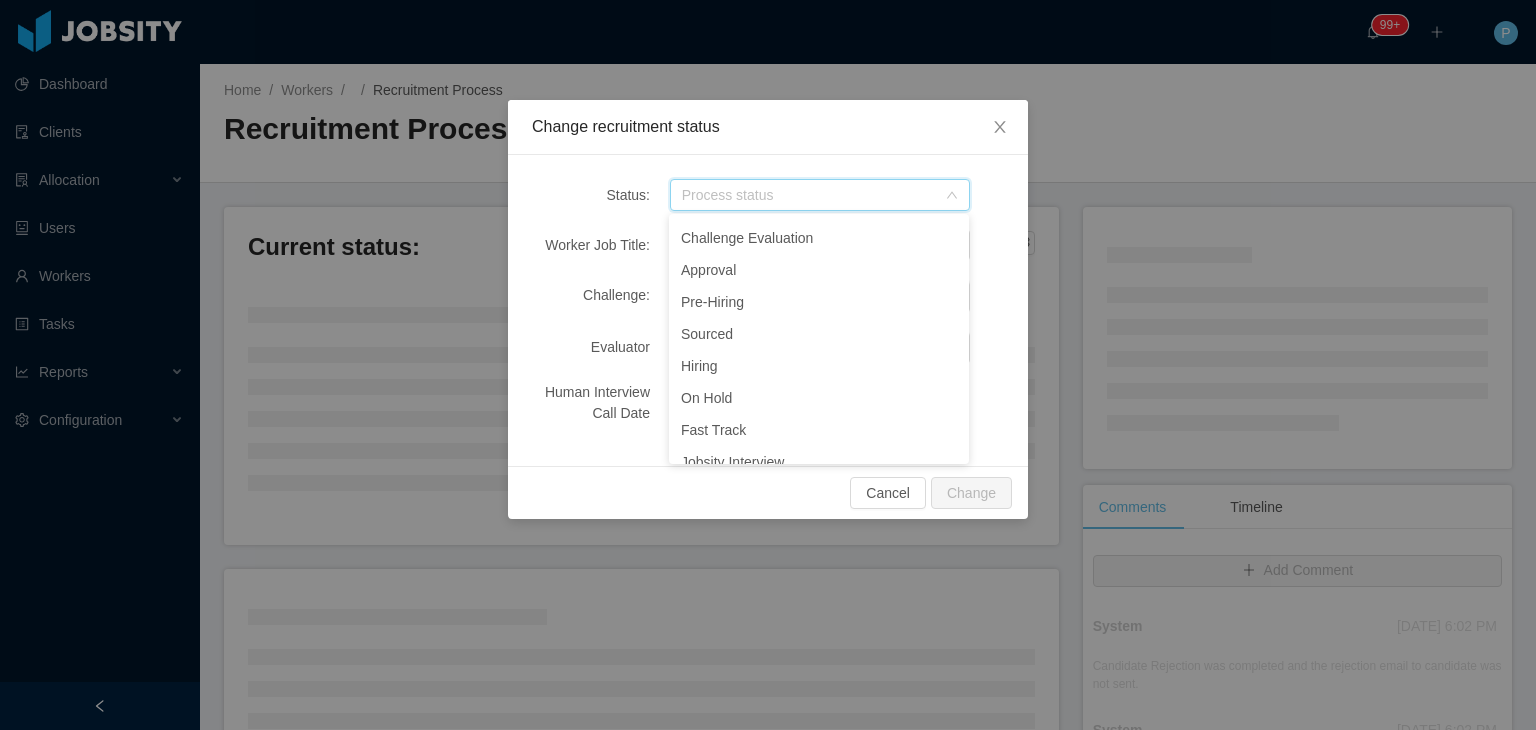 scroll, scrollTop: 237, scrollLeft: 0, axis: vertical 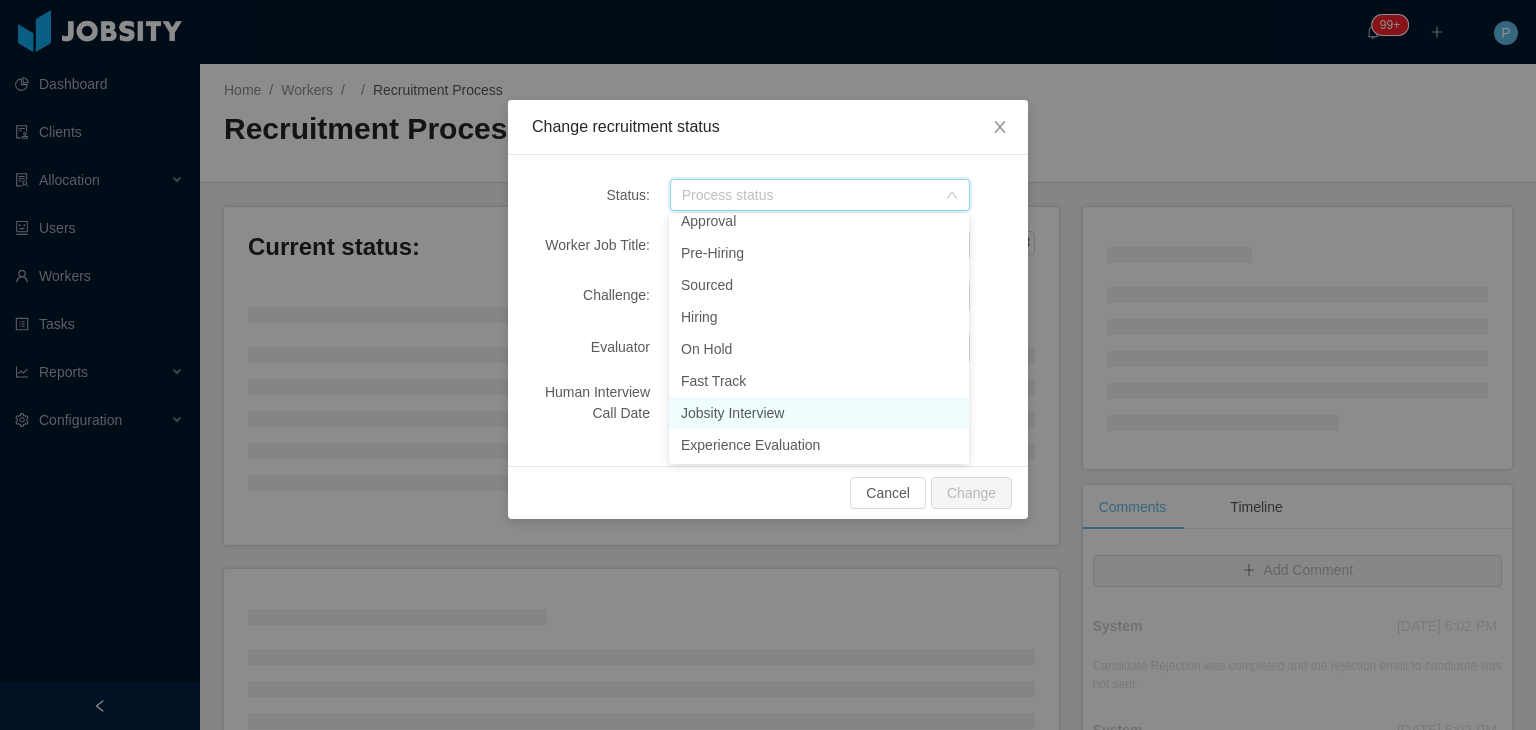 click on "Jobsity Interview" at bounding box center (819, 413) 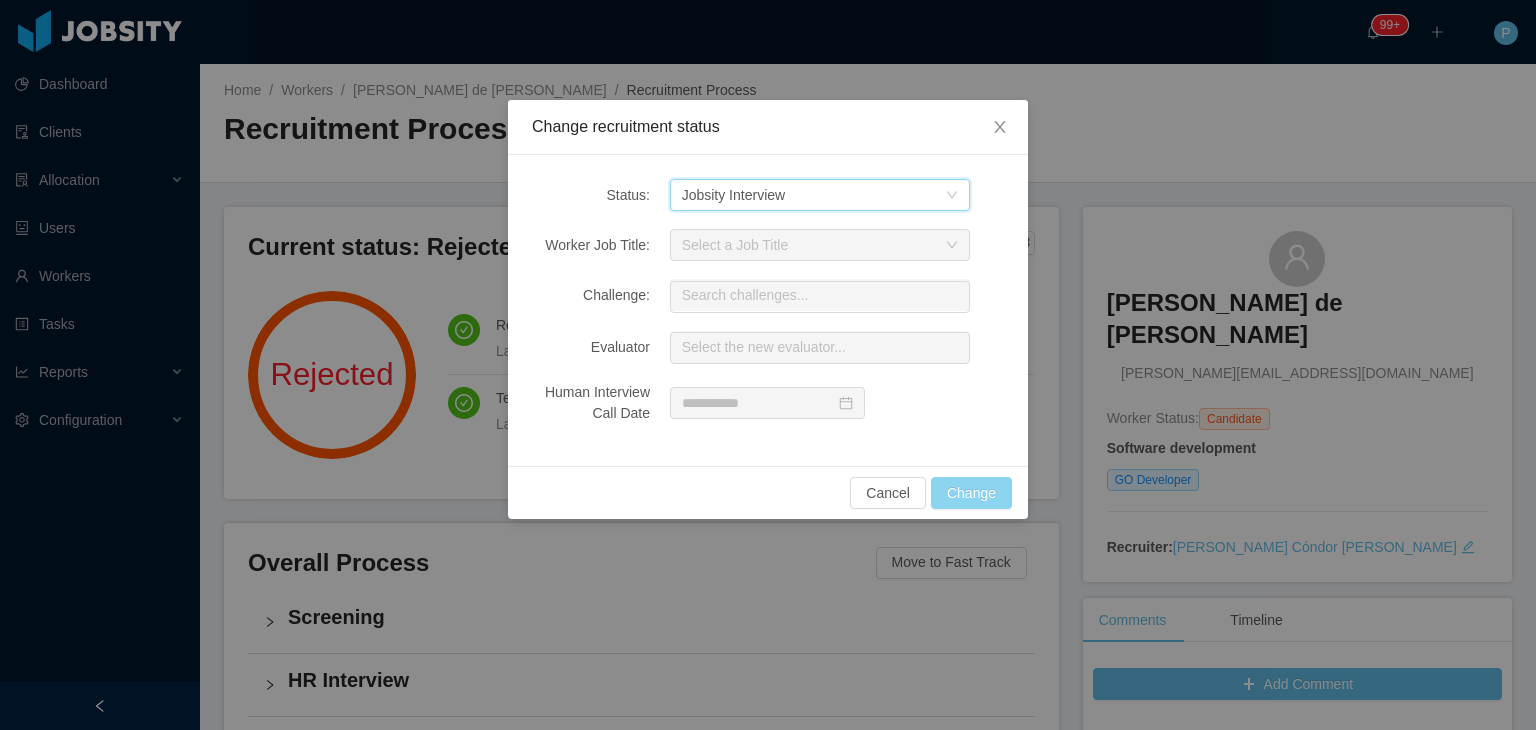 click on "Change" at bounding box center (971, 493) 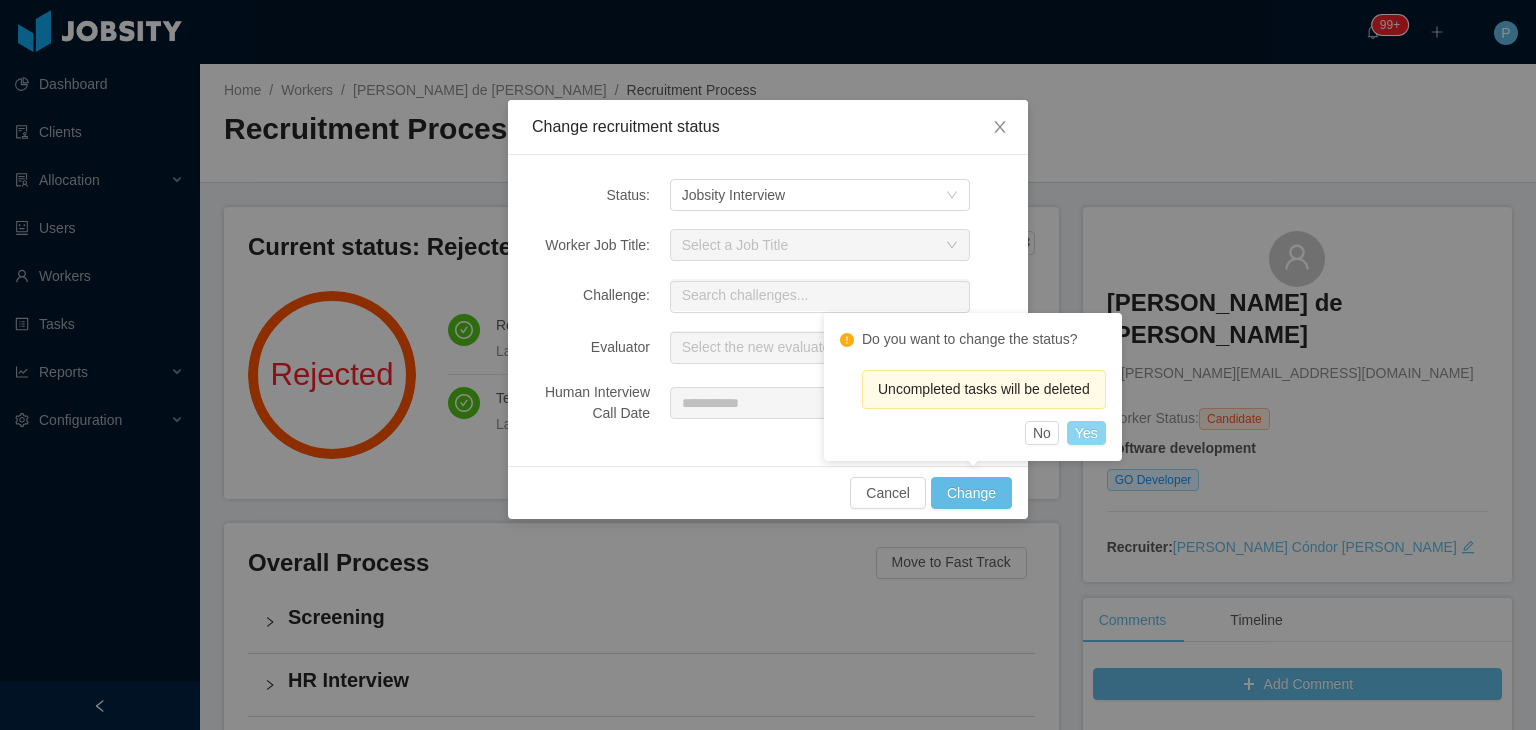 click on "Yes" at bounding box center (1086, 433) 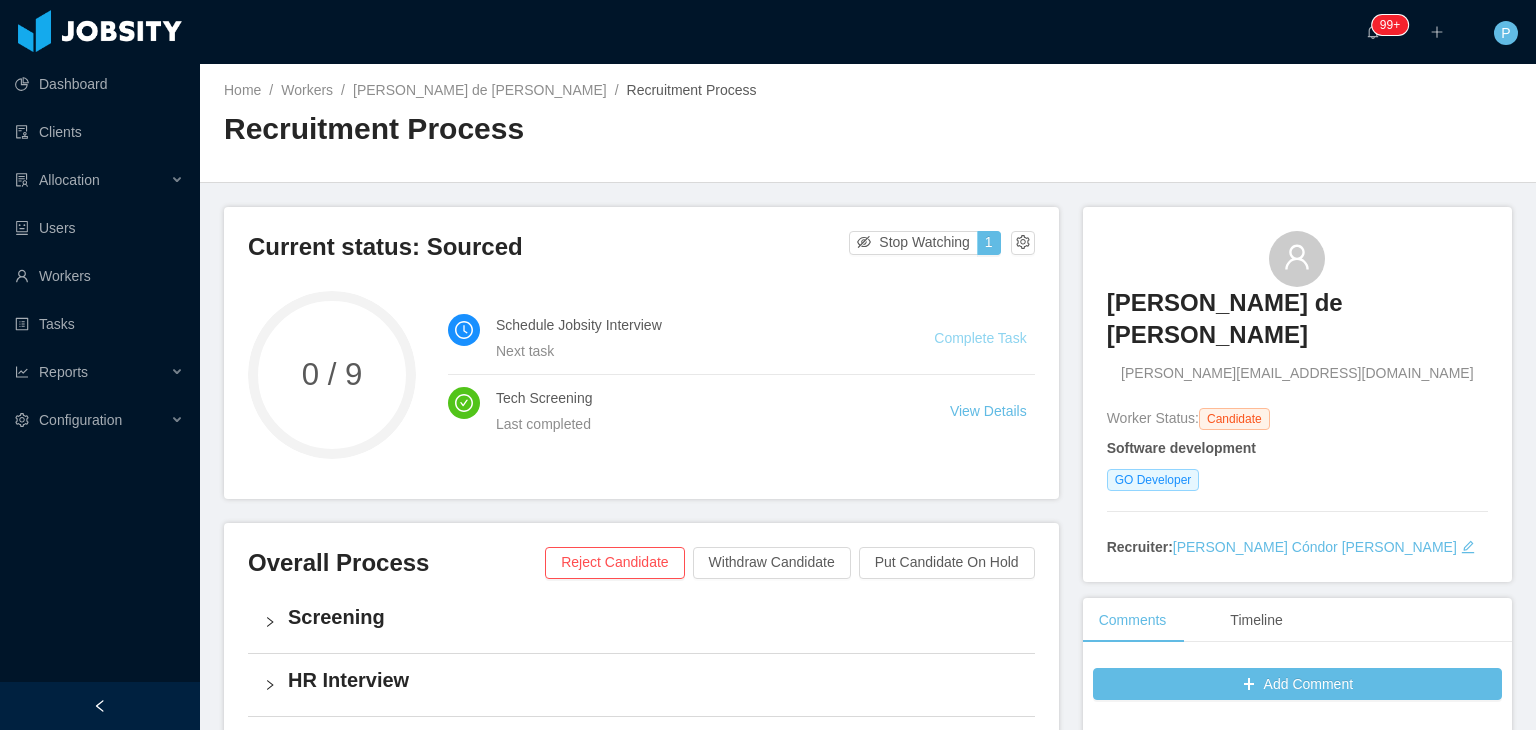 click on "Complete Task" at bounding box center [980, 338] 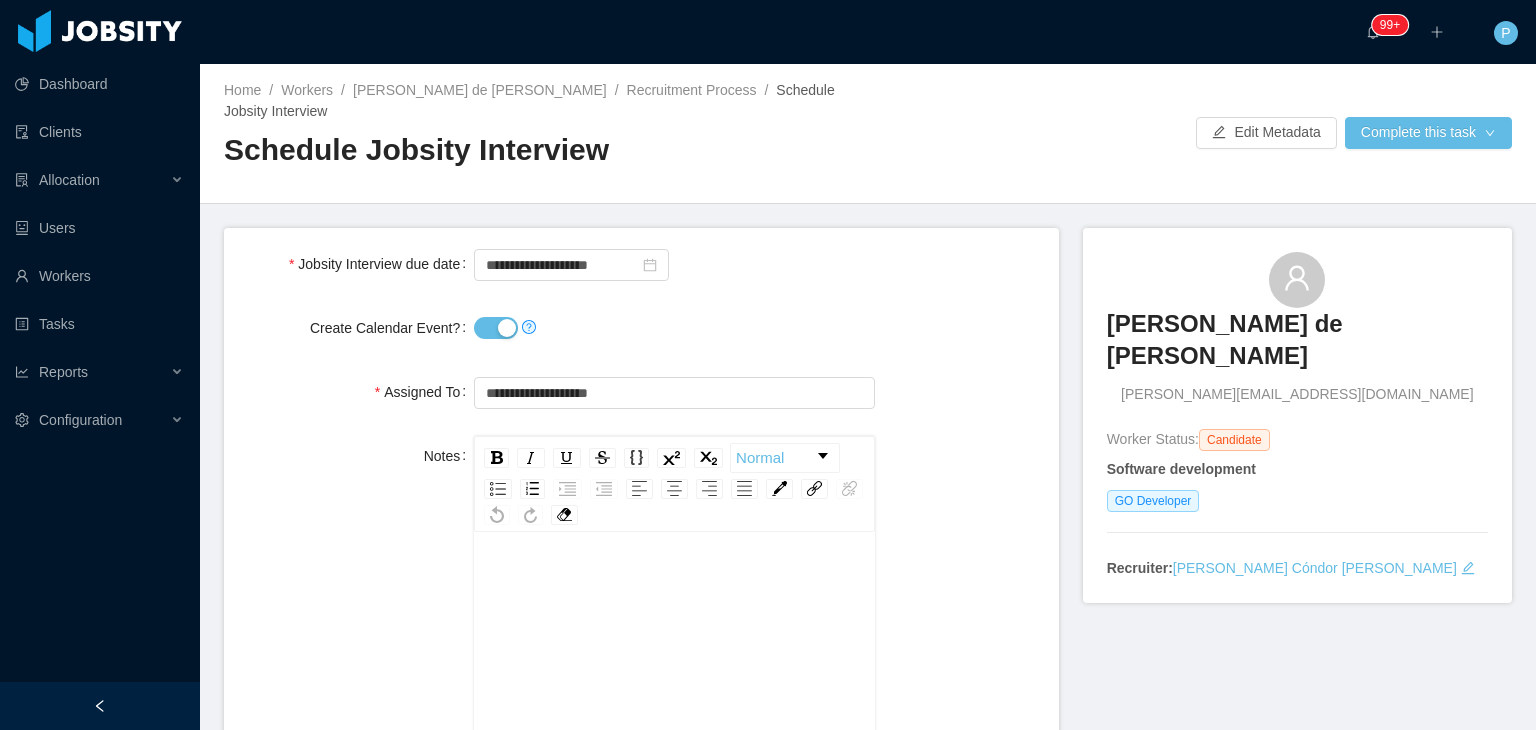 click on "Create Calendar Event?" at bounding box center [496, 328] 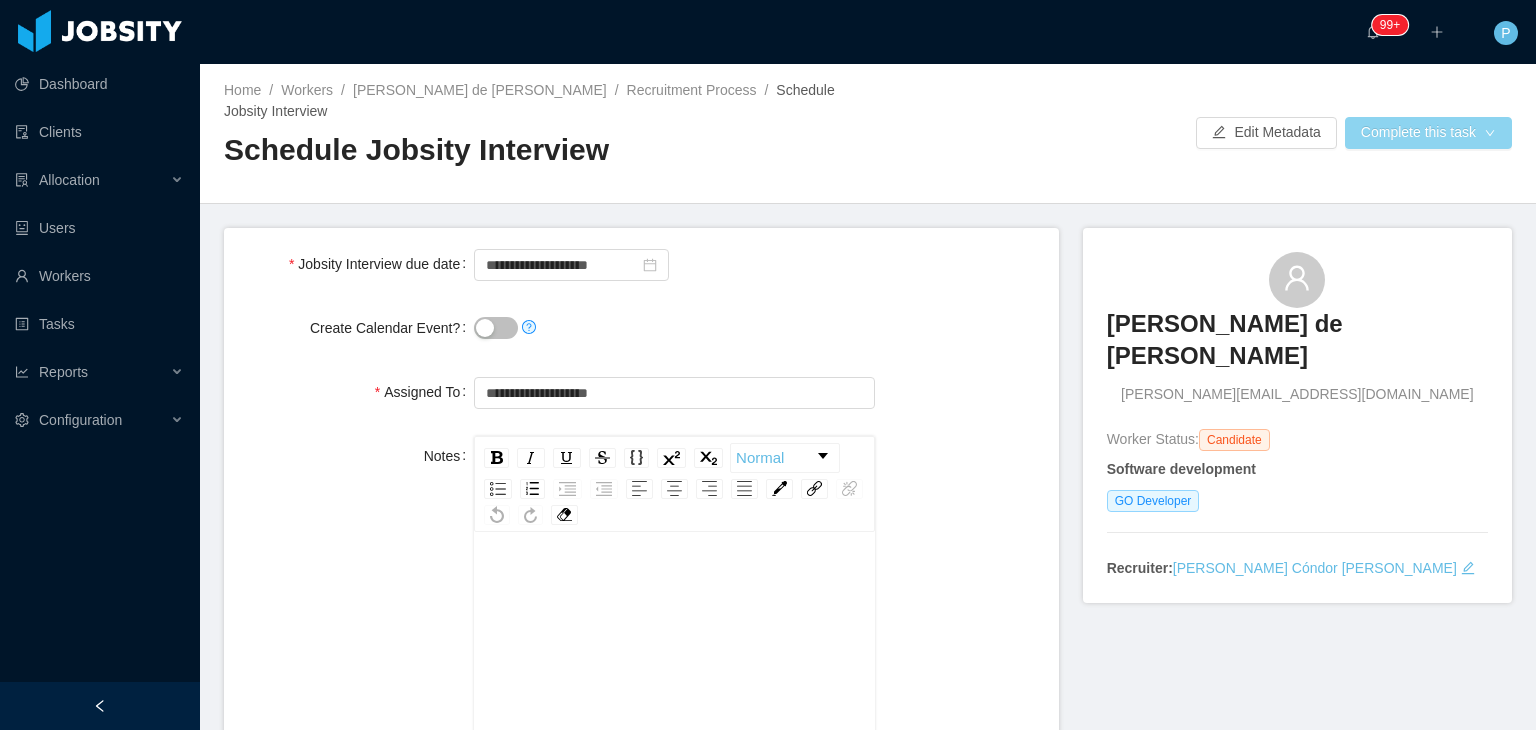 click on "Complete this task" at bounding box center [1428, 133] 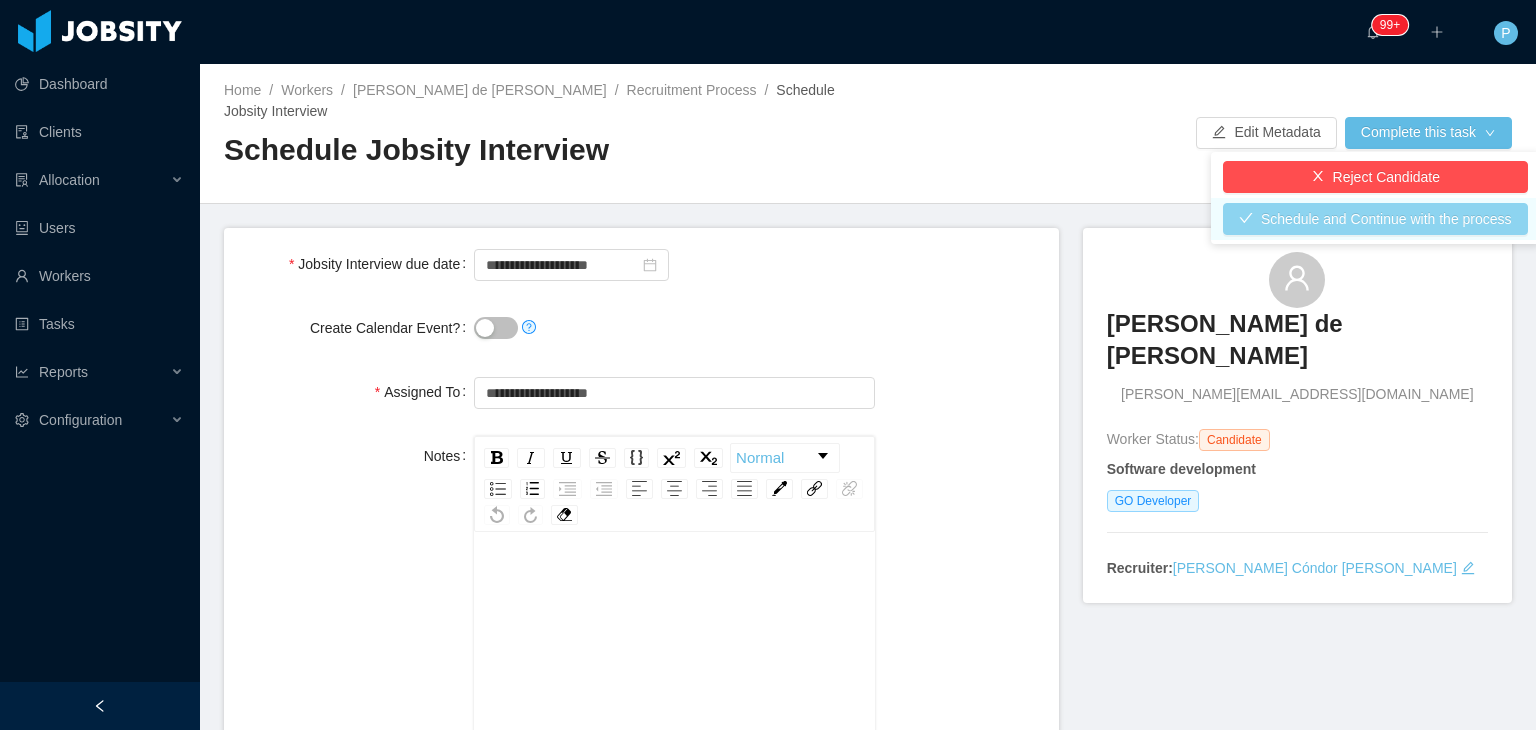 click on "Schedule and Continue with the process" at bounding box center (1375, 219) 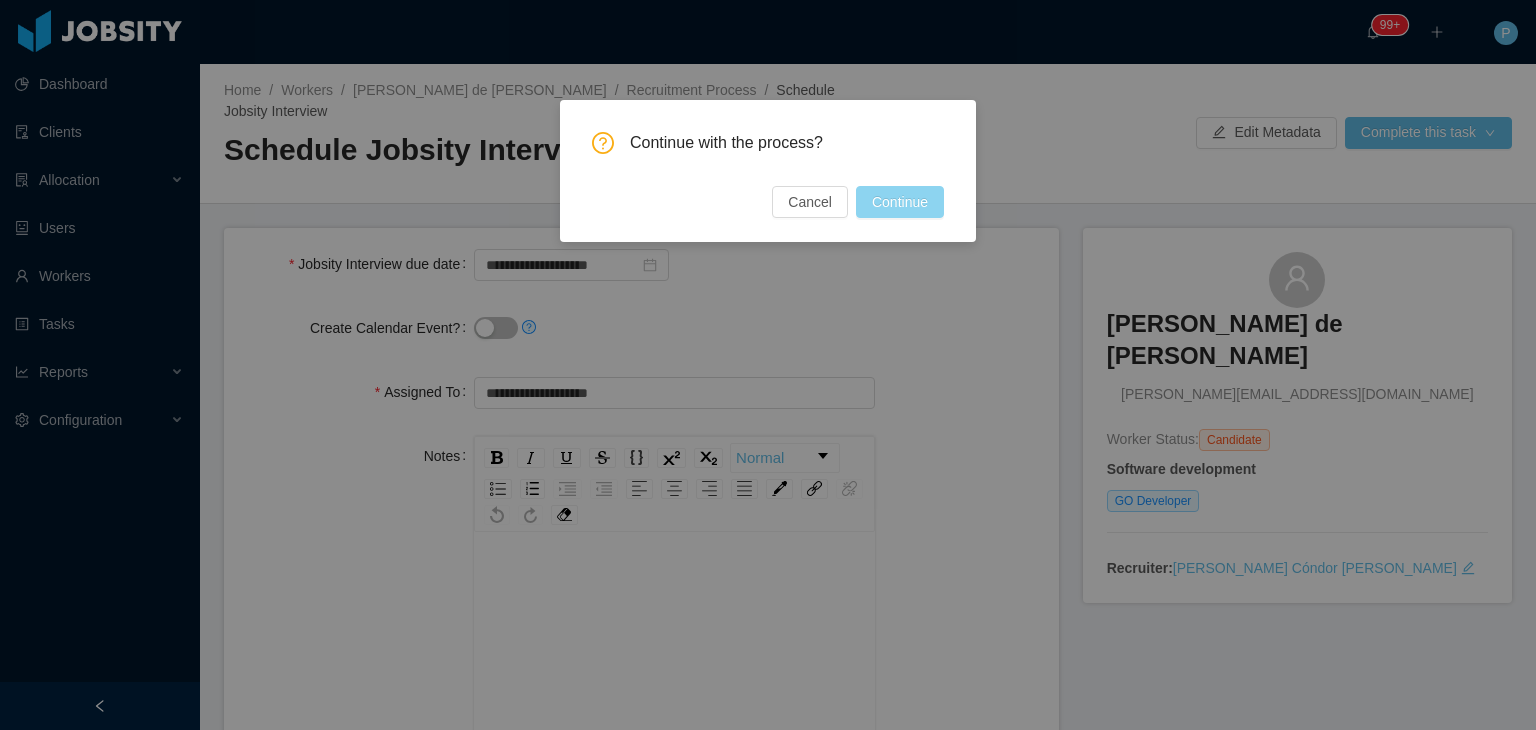 click on "Continue" at bounding box center [900, 202] 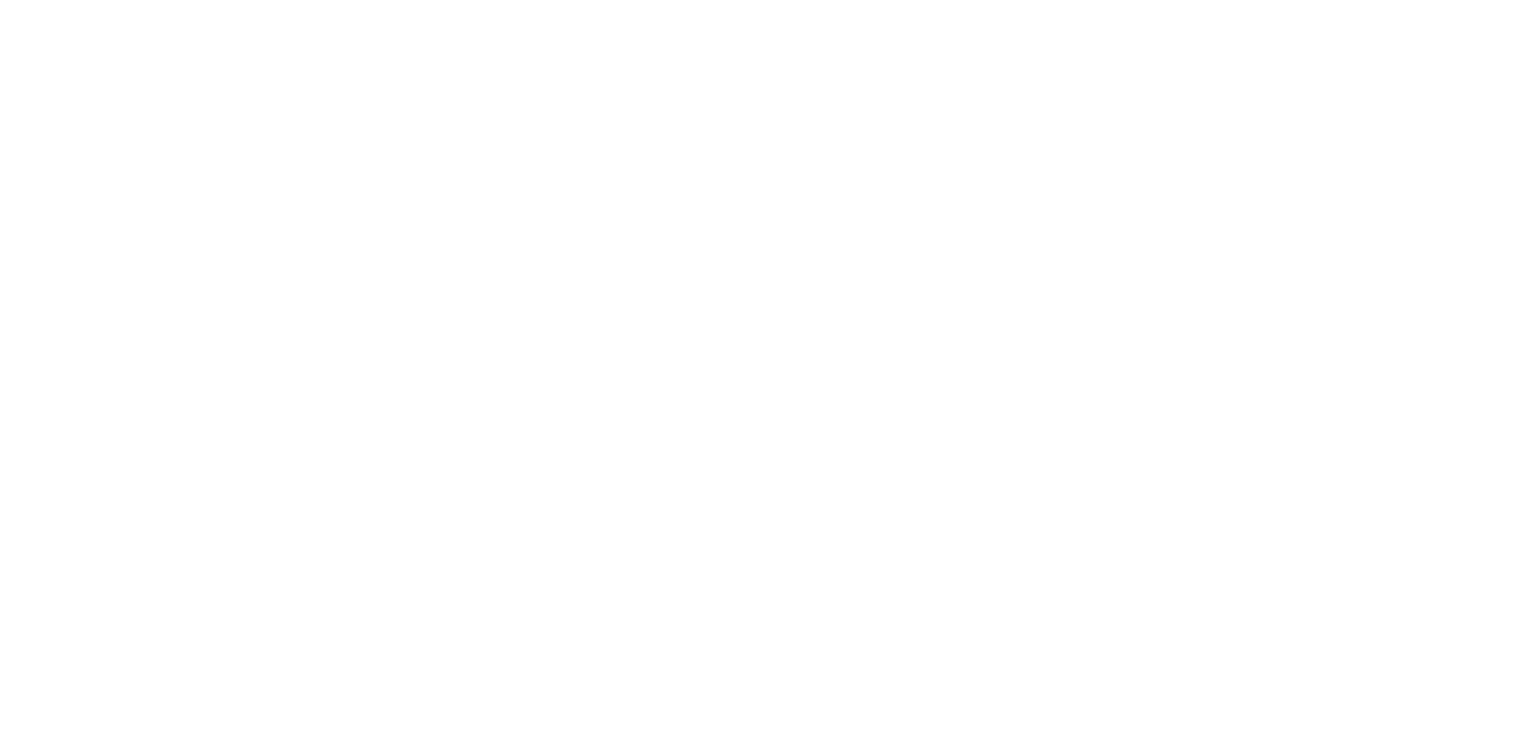 scroll, scrollTop: 0, scrollLeft: 0, axis: both 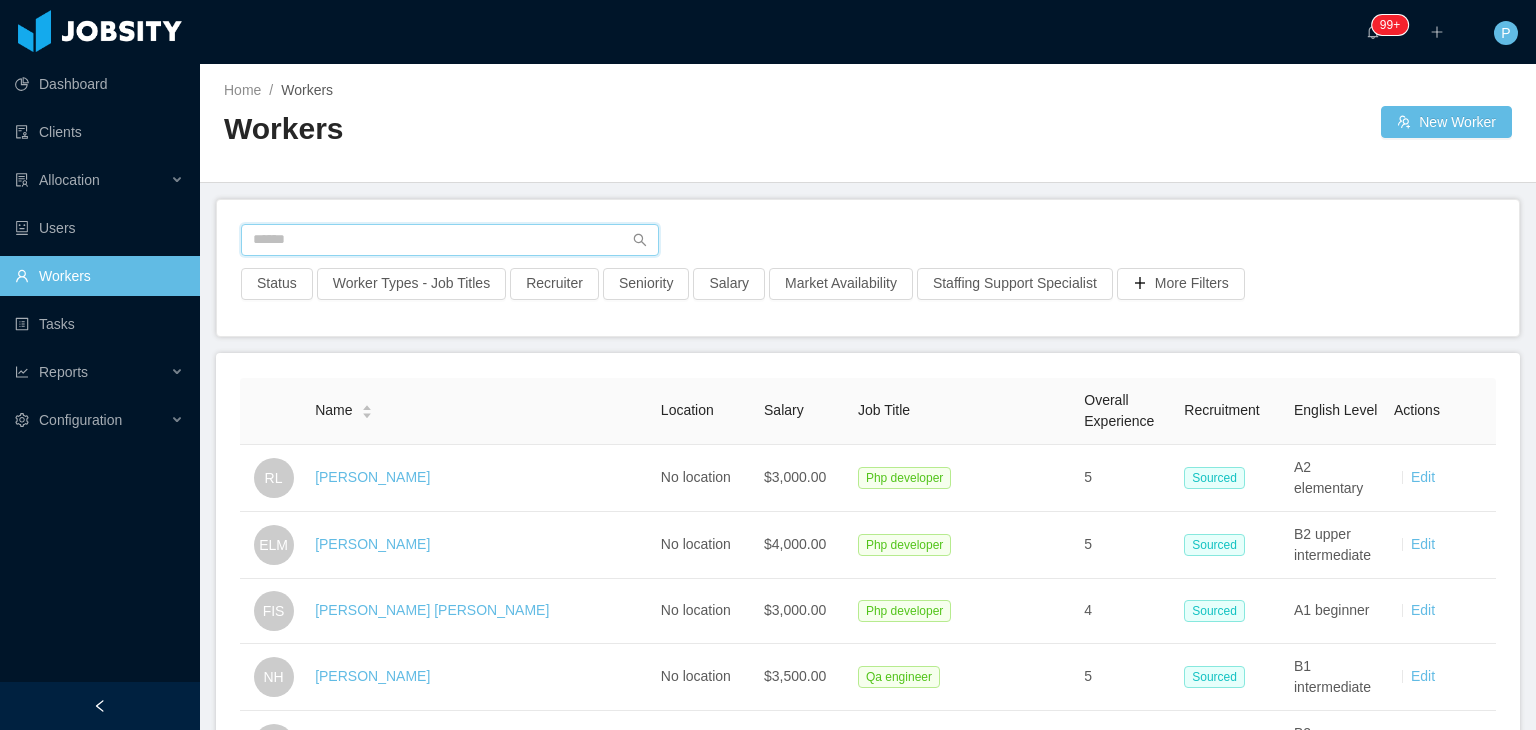 click at bounding box center [450, 240] 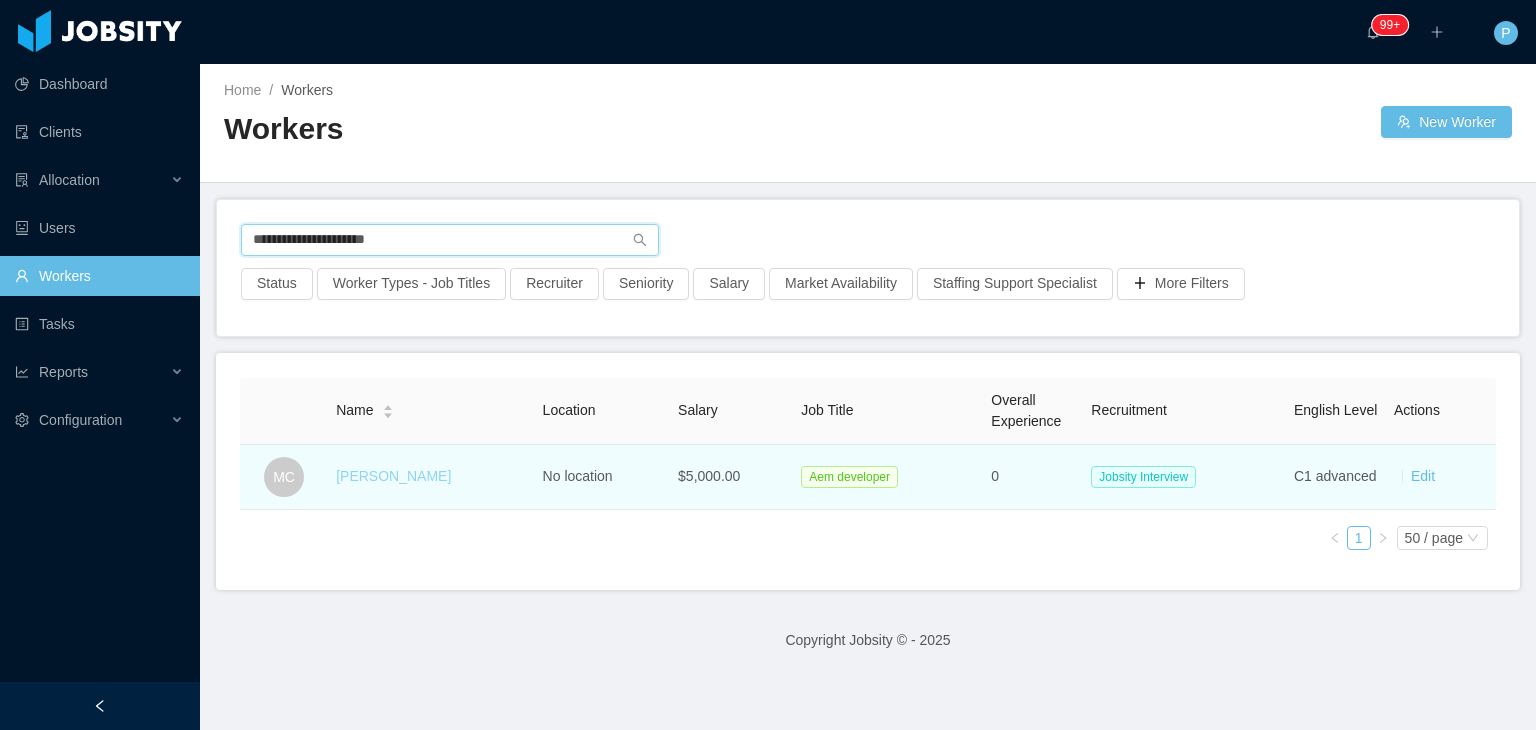 type on "**********" 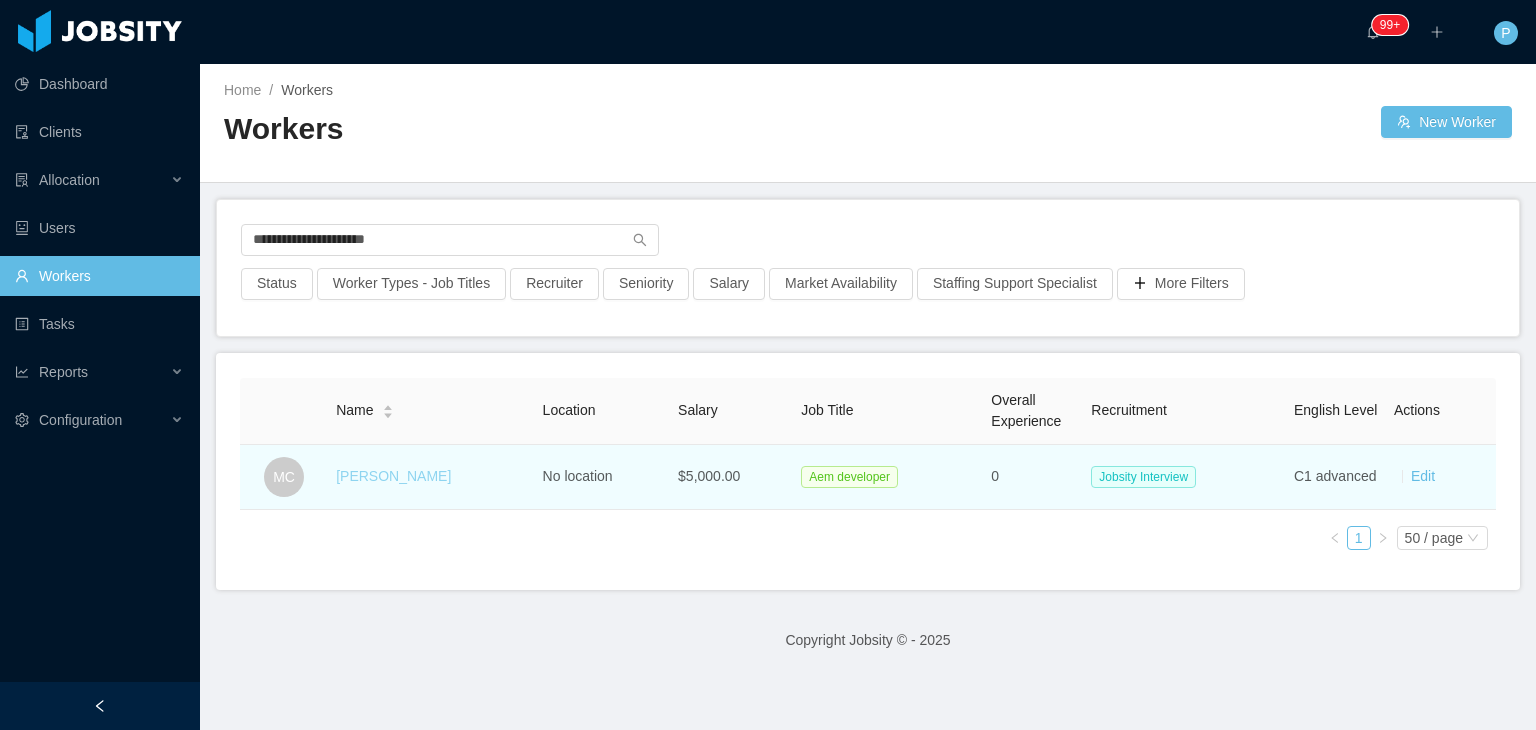click on "Miguel Condori" at bounding box center (393, 476) 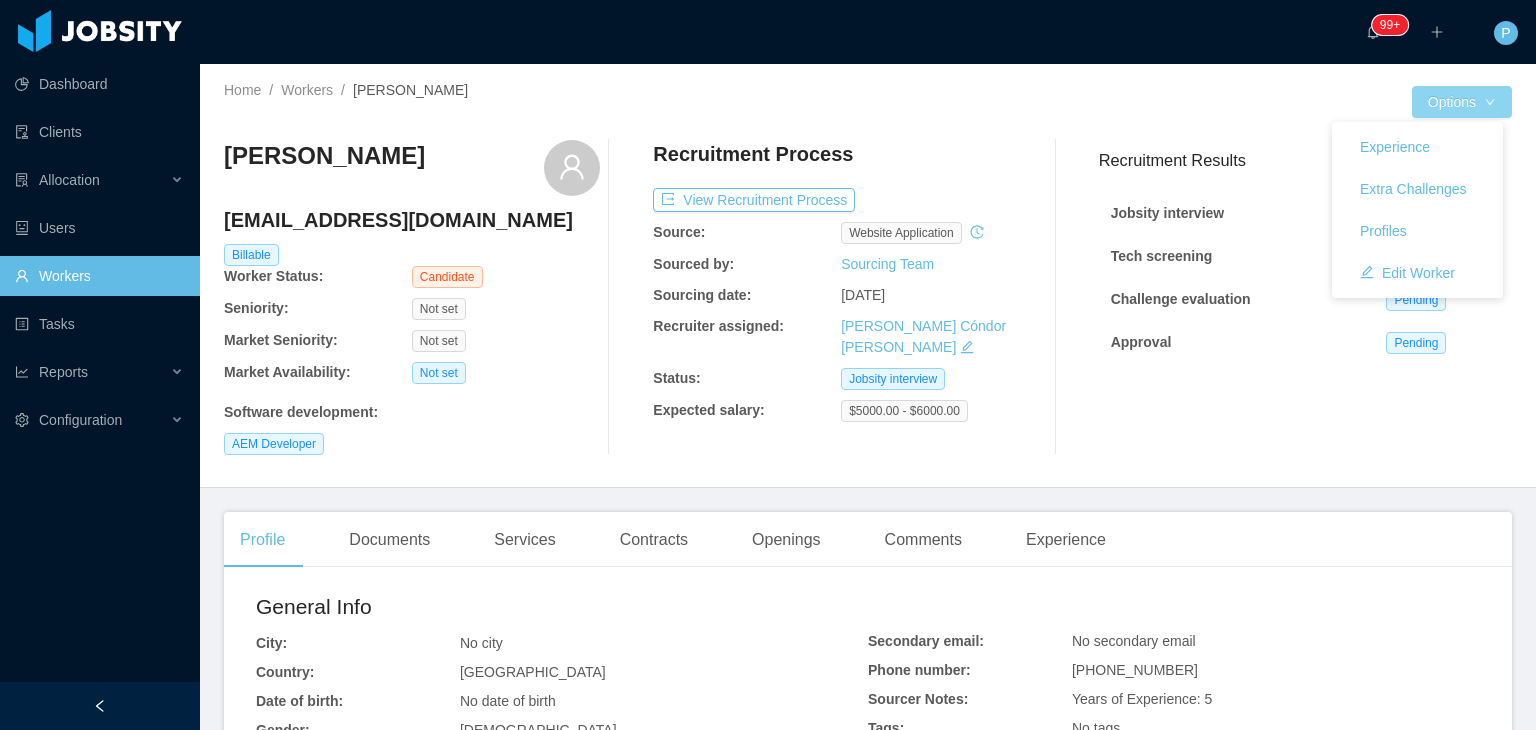 click on "Options" at bounding box center [1462, 102] 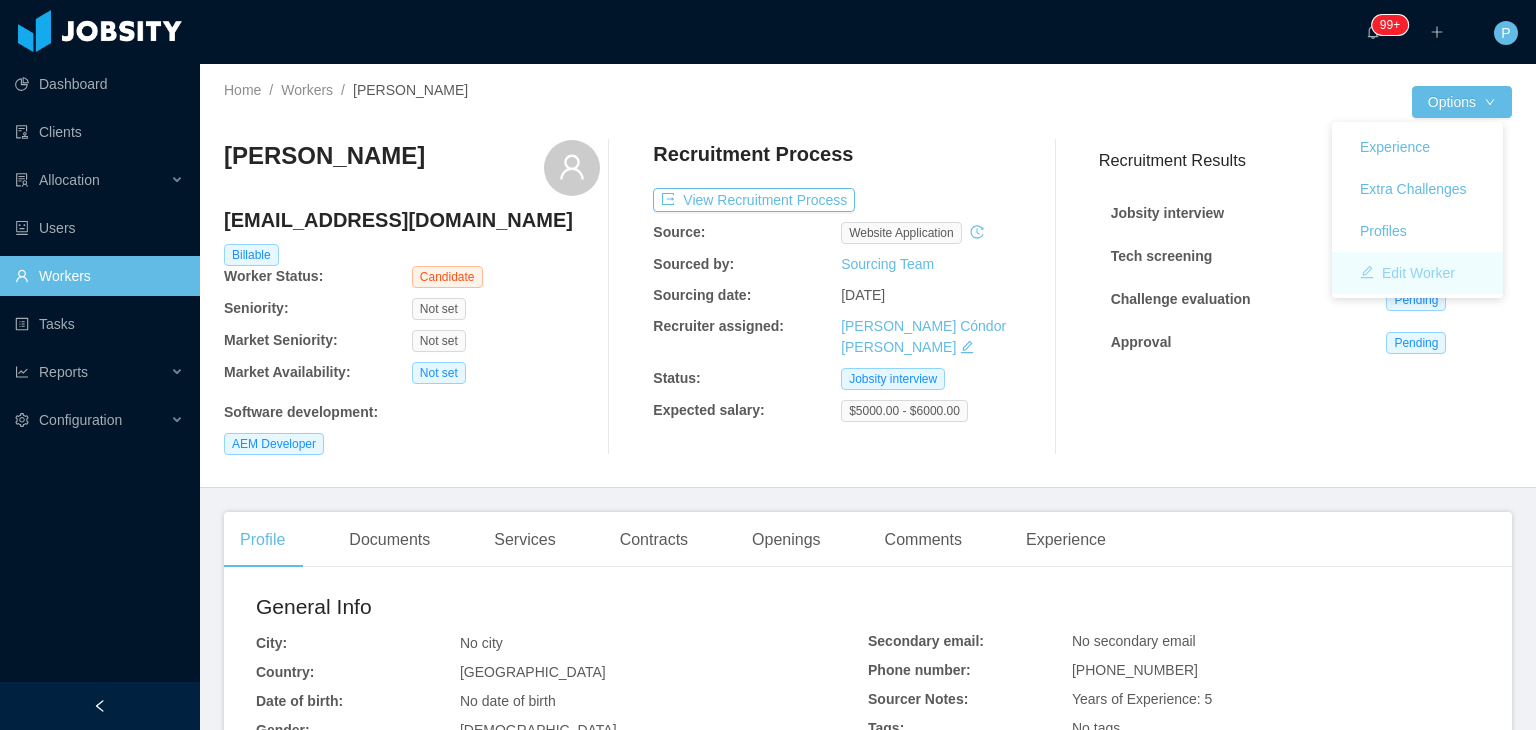 click on "Edit Worker" at bounding box center [1407, 273] 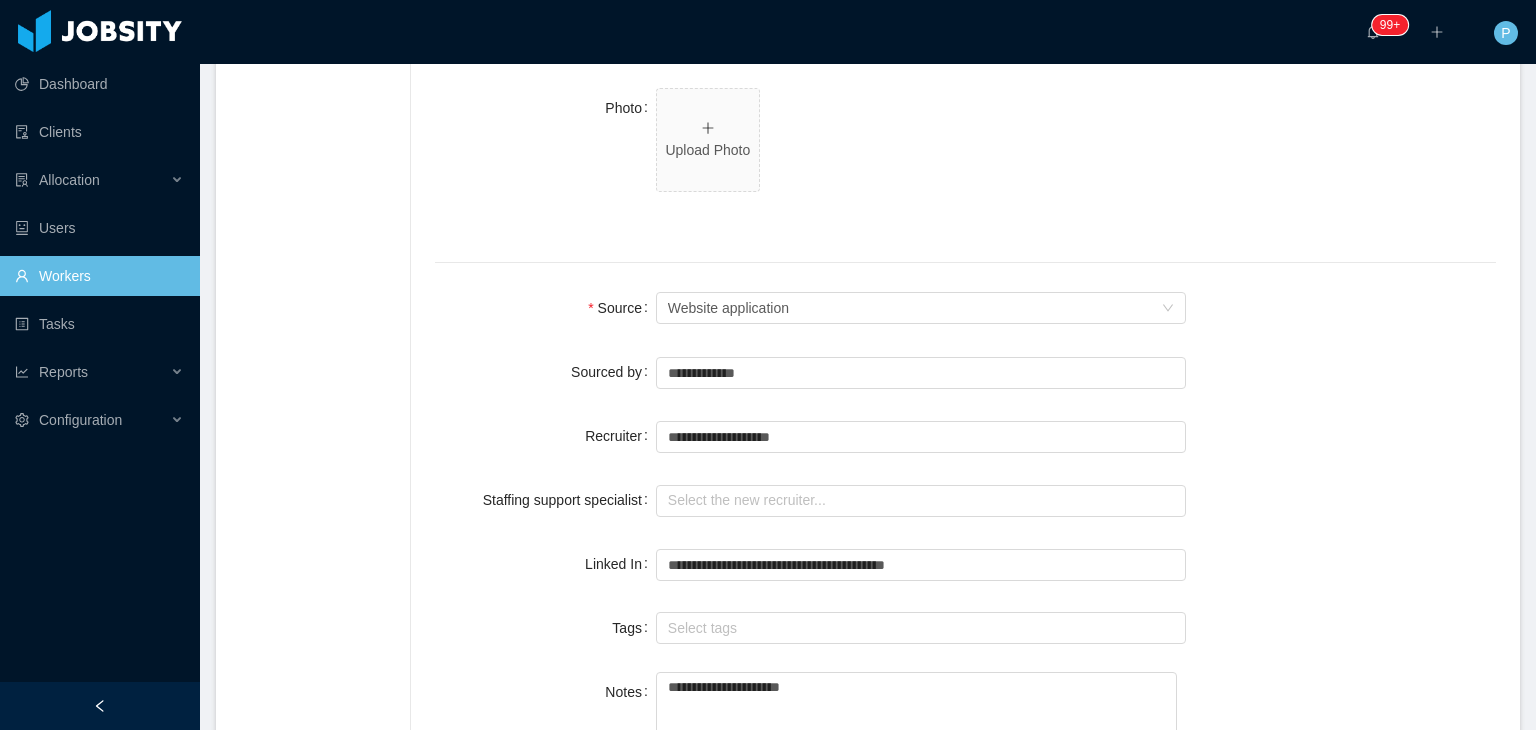 scroll, scrollTop: 1237, scrollLeft: 0, axis: vertical 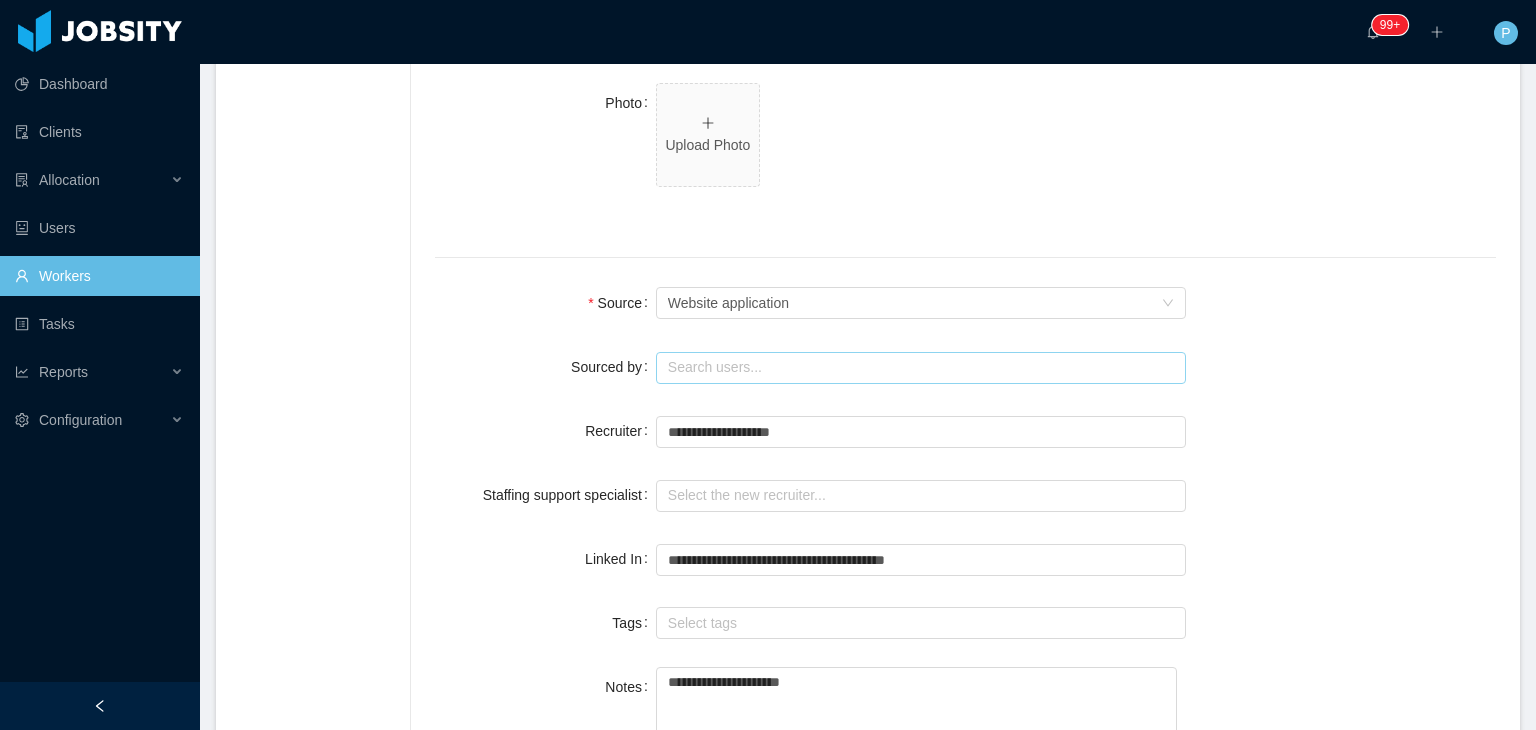 click at bounding box center (921, 368) 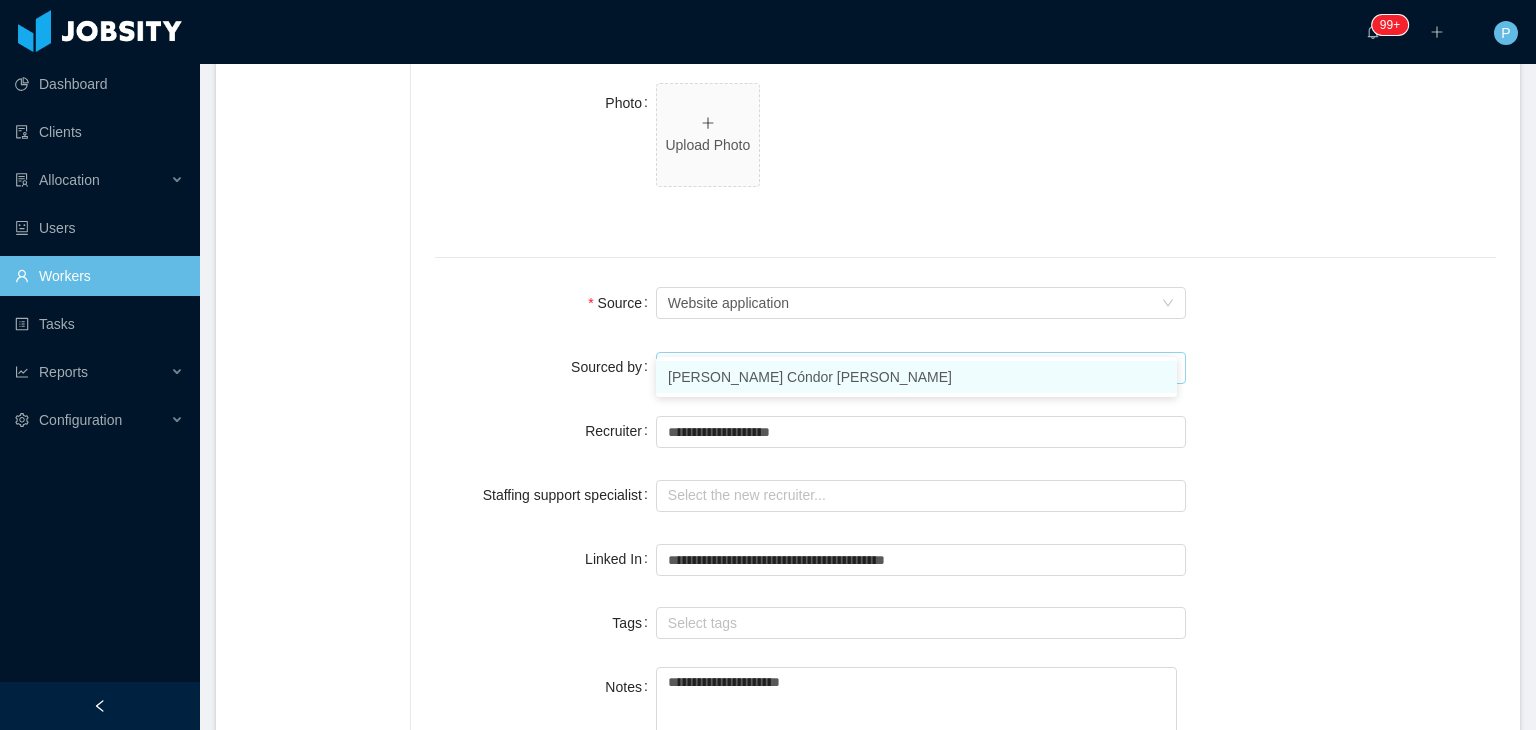 click on "[PERSON_NAME] Cóndor [PERSON_NAME]" at bounding box center (916, 377) 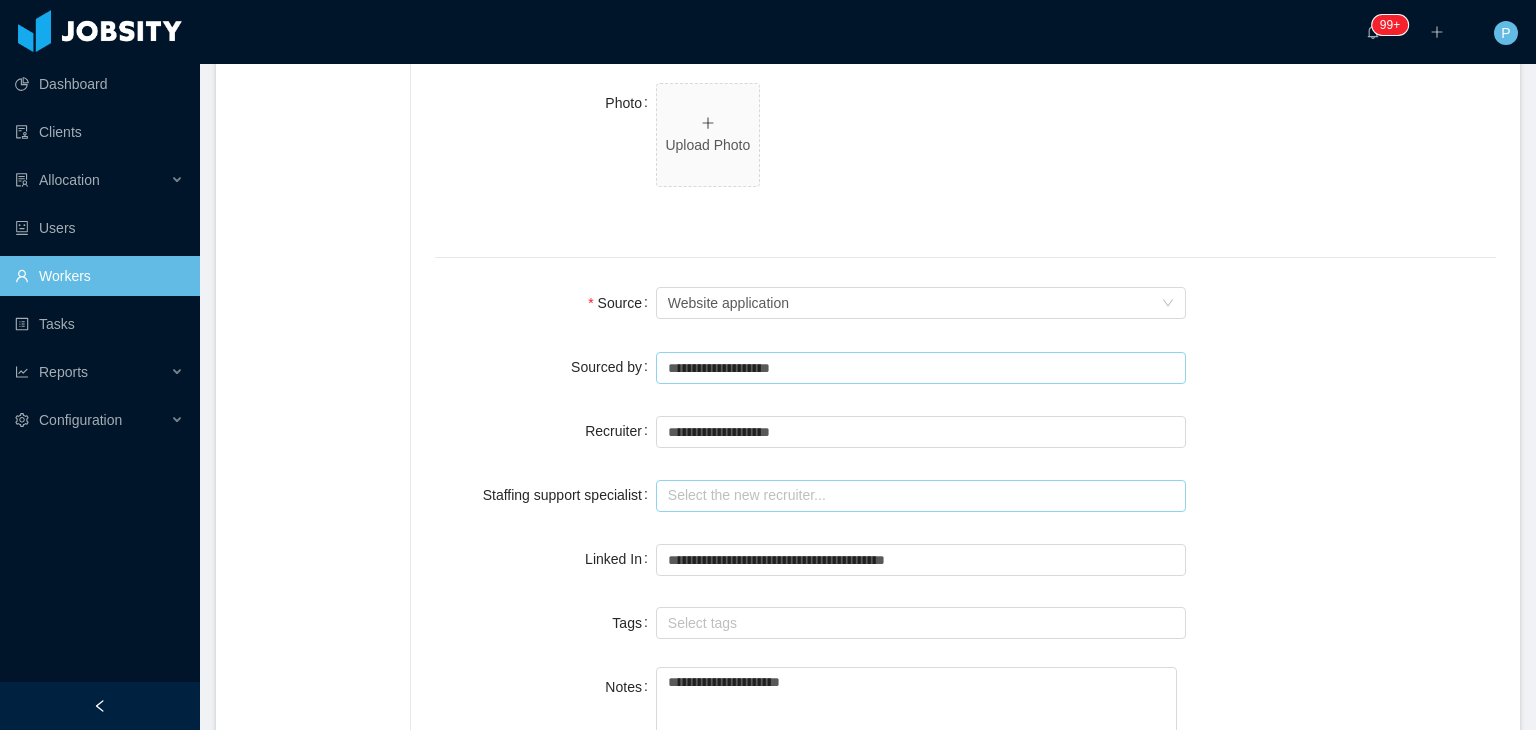 type on "**********" 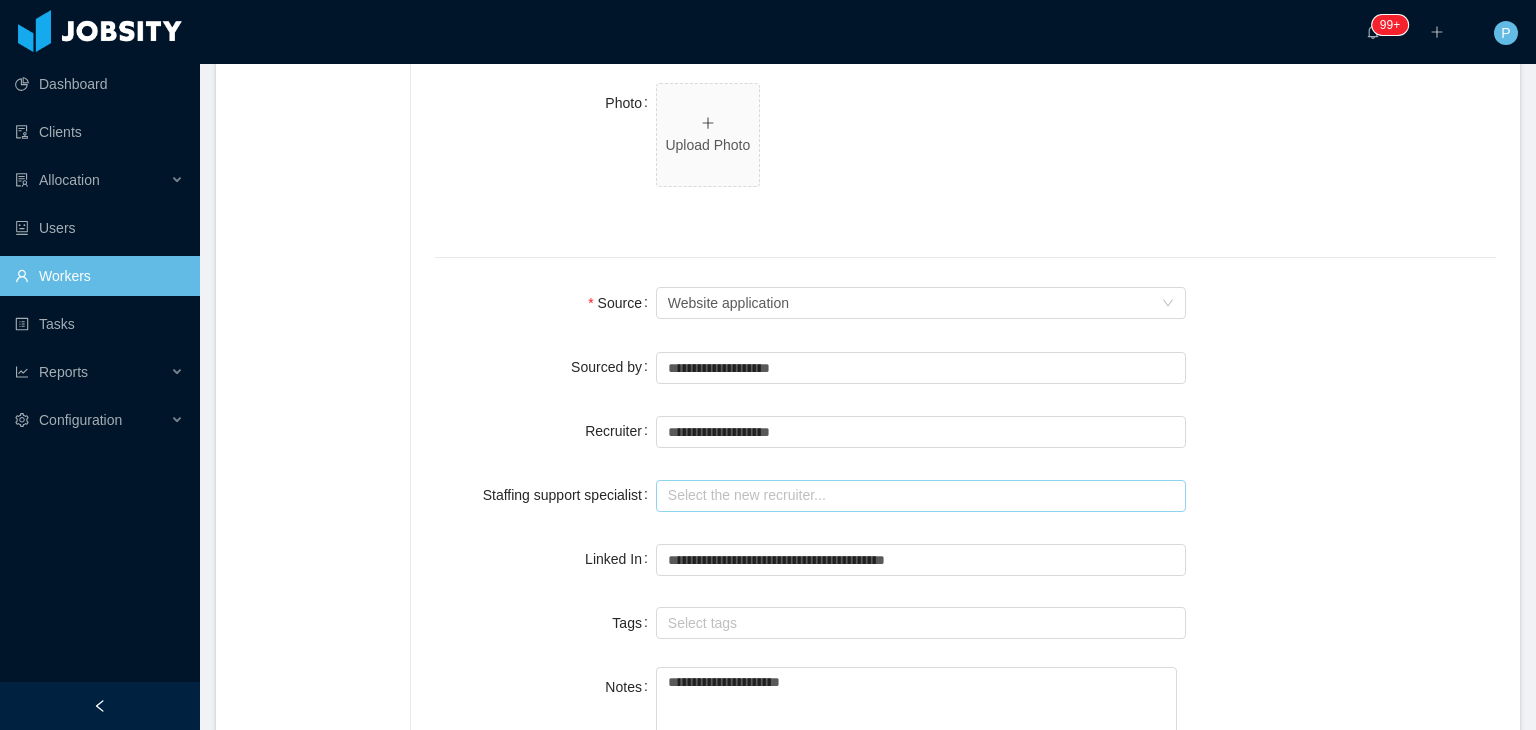 click at bounding box center [921, 496] 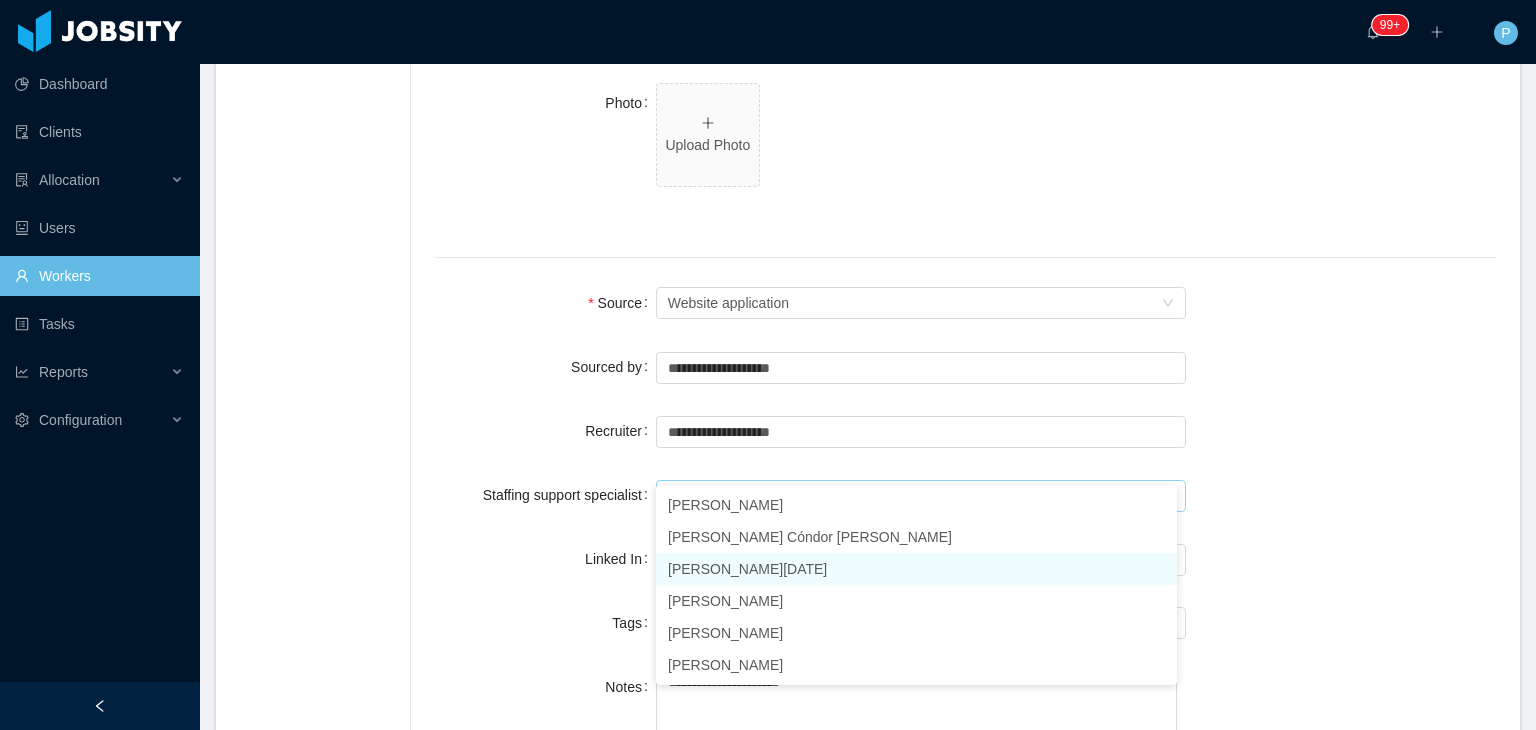 click on "[PERSON_NAME][DATE]" at bounding box center [916, 569] 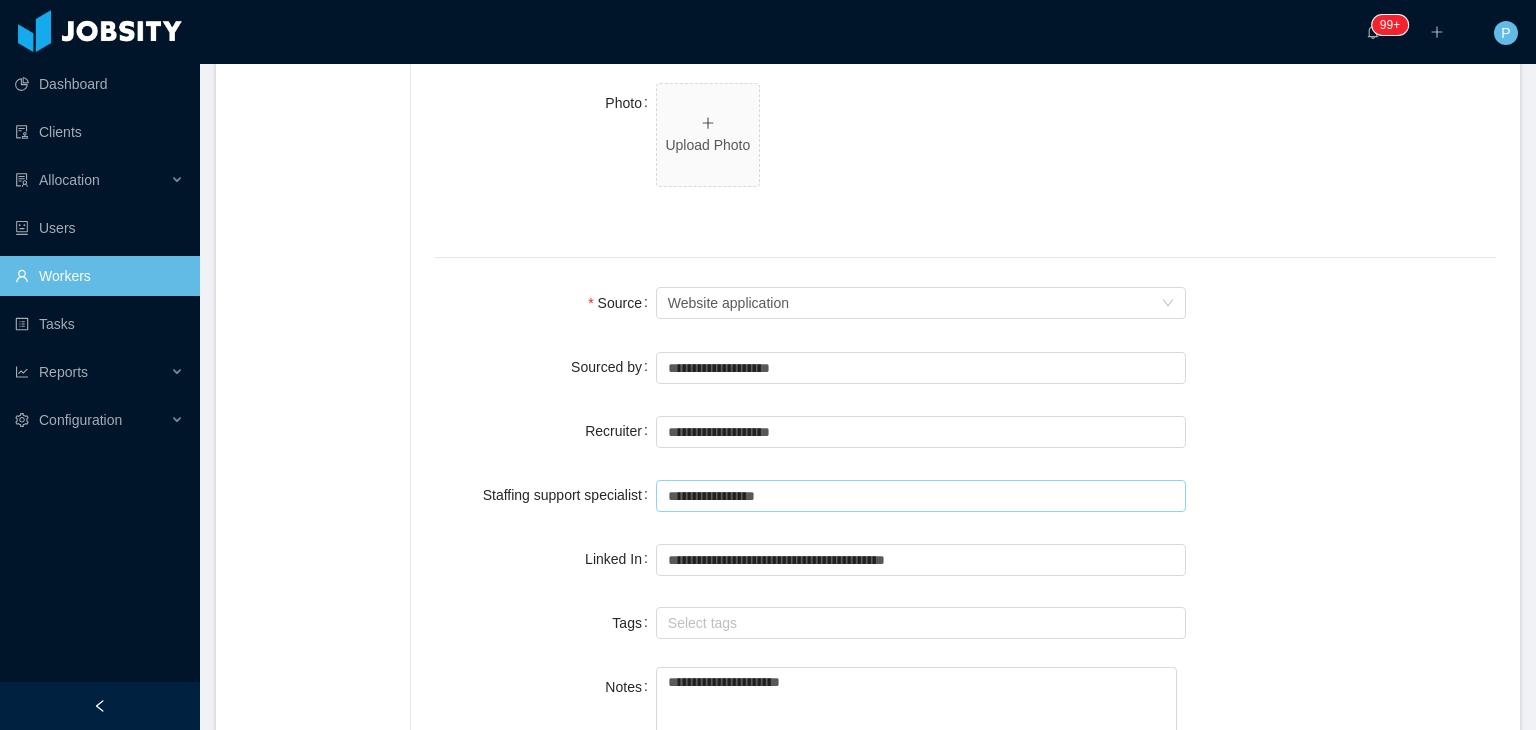type on "**********" 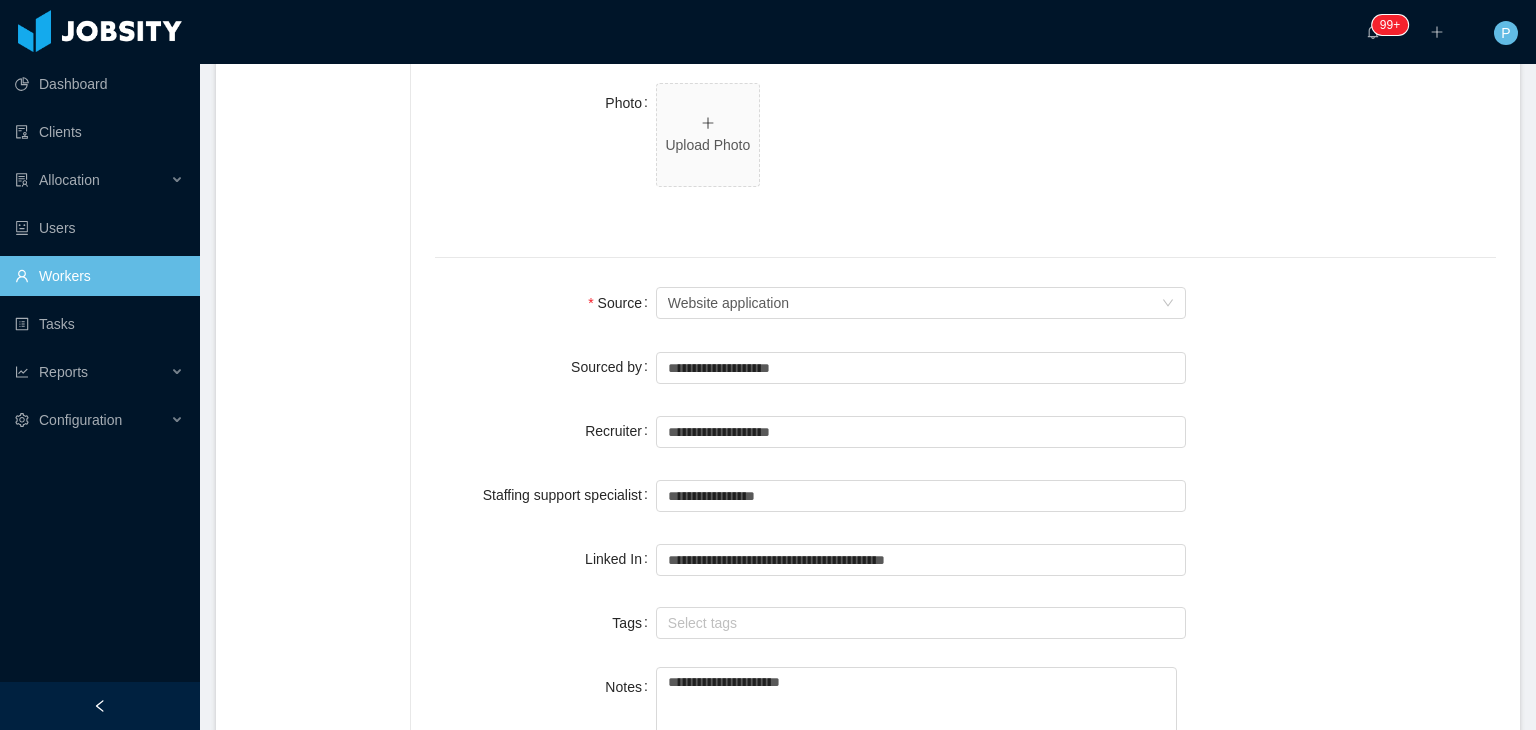 click on "**********" at bounding box center [965, 495] 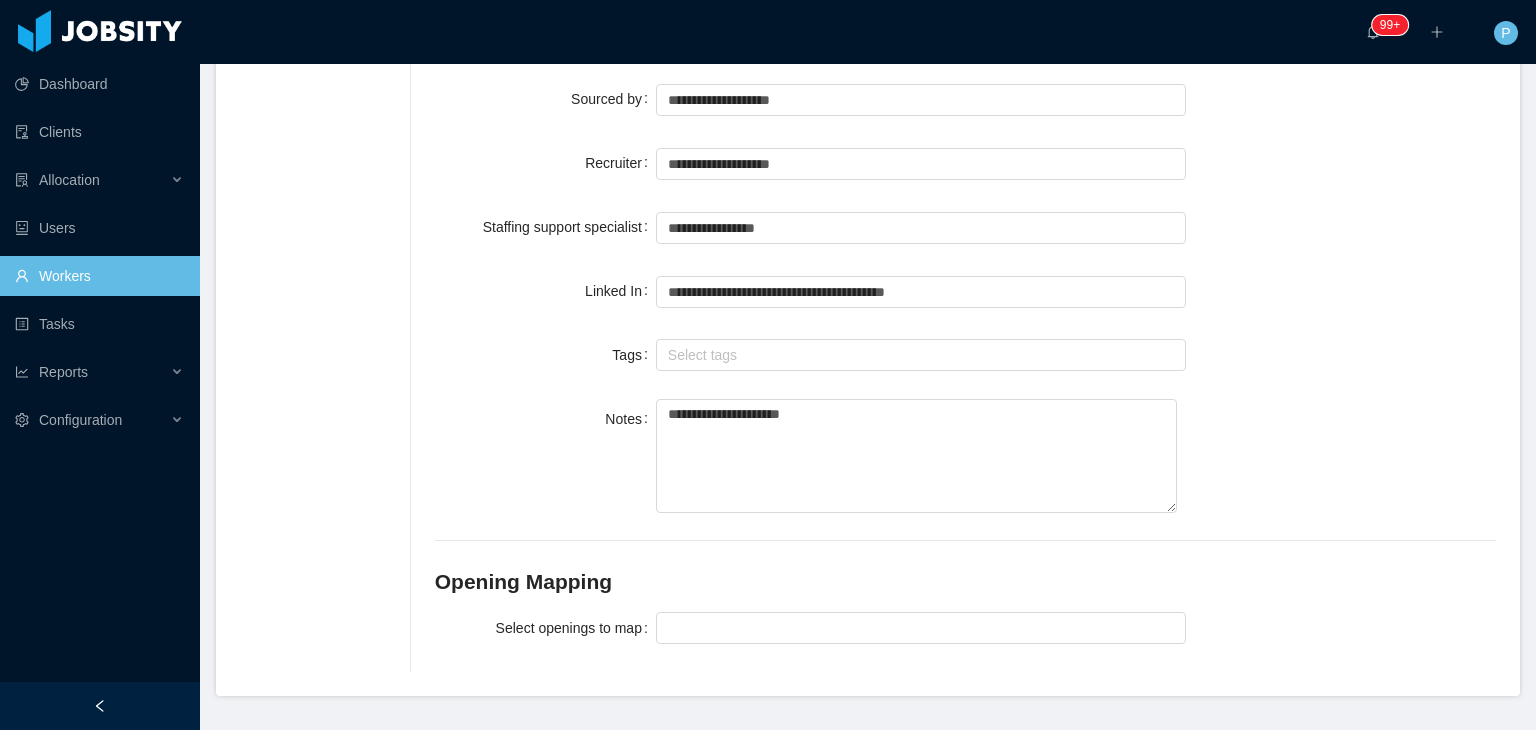 scroll, scrollTop: 1528, scrollLeft: 0, axis: vertical 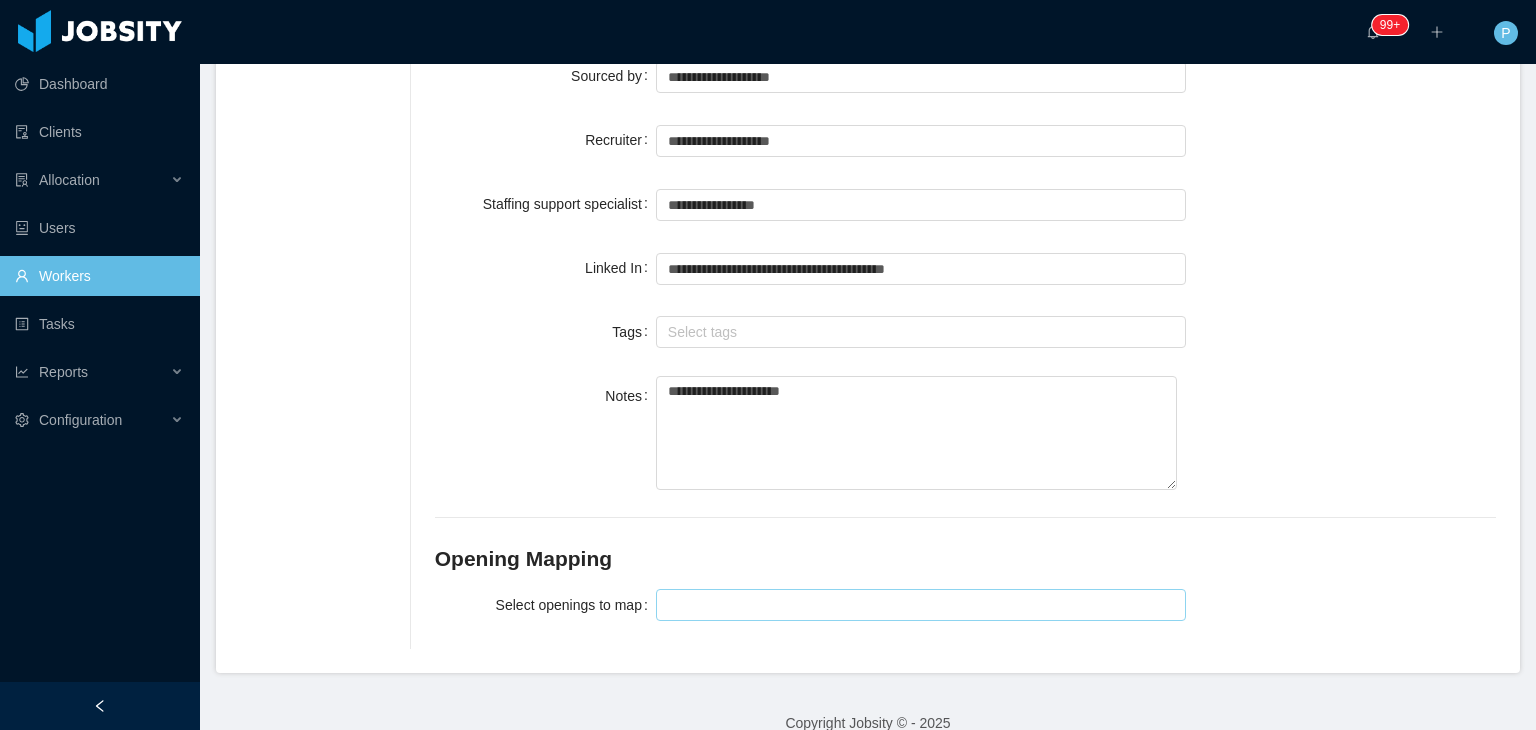 click at bounding box center (918, 605) 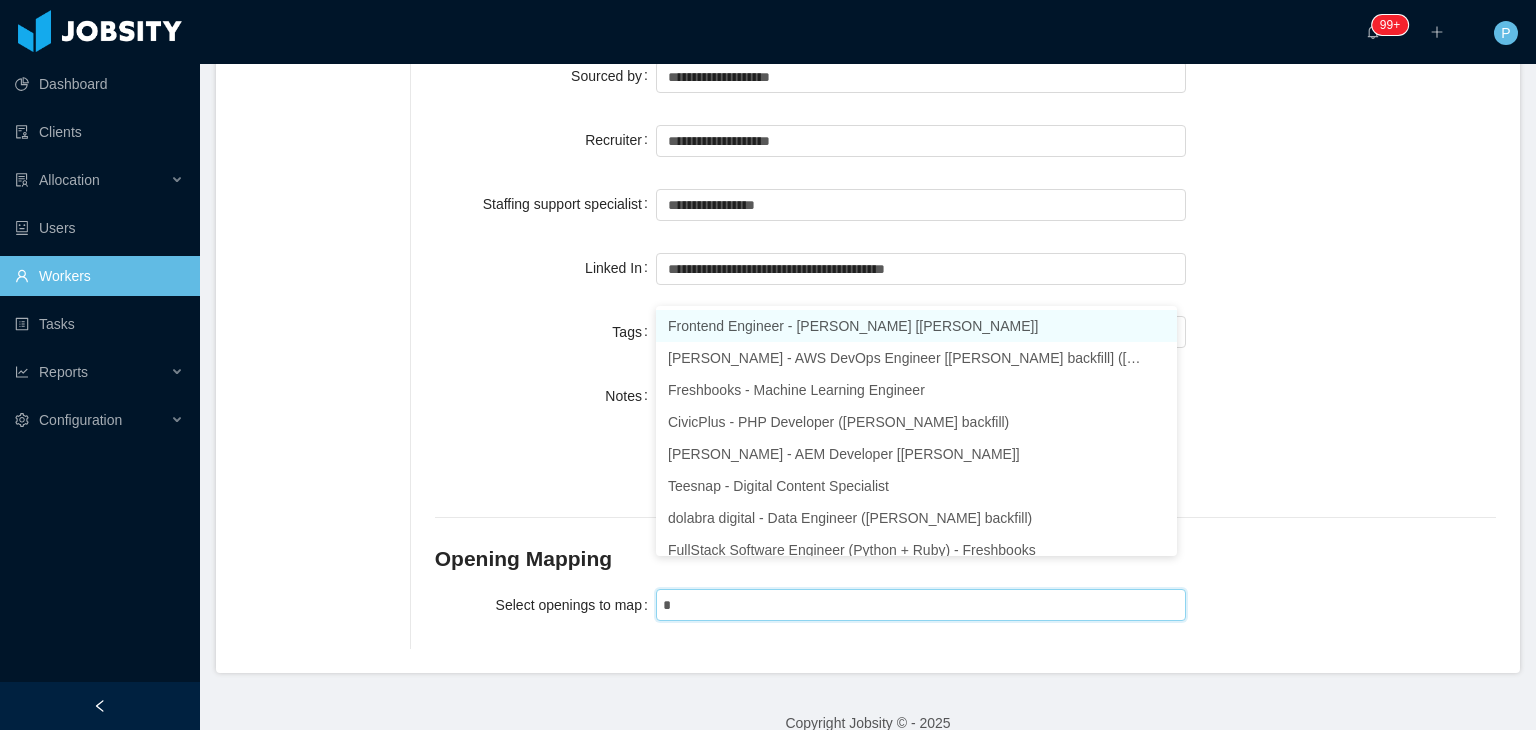 type on "**" 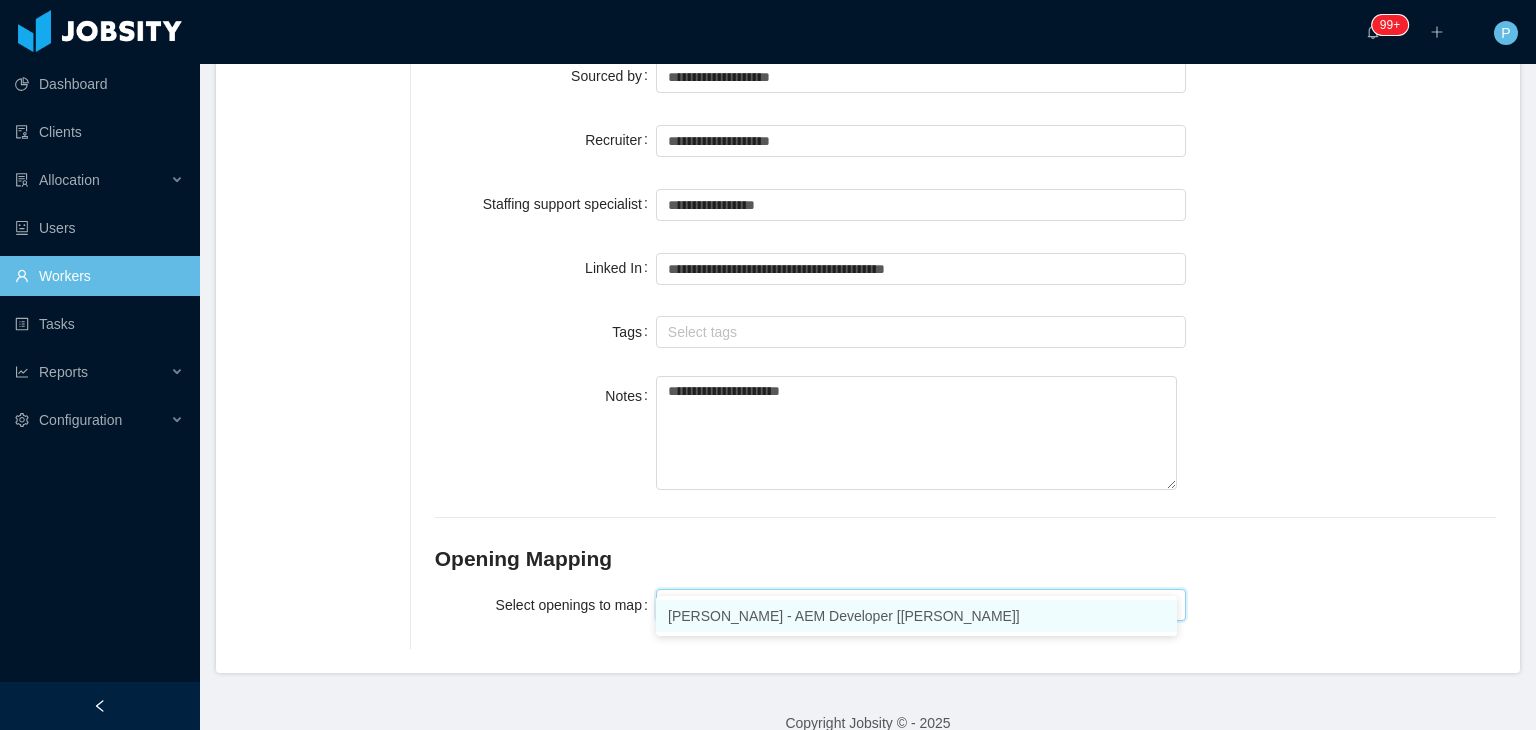type 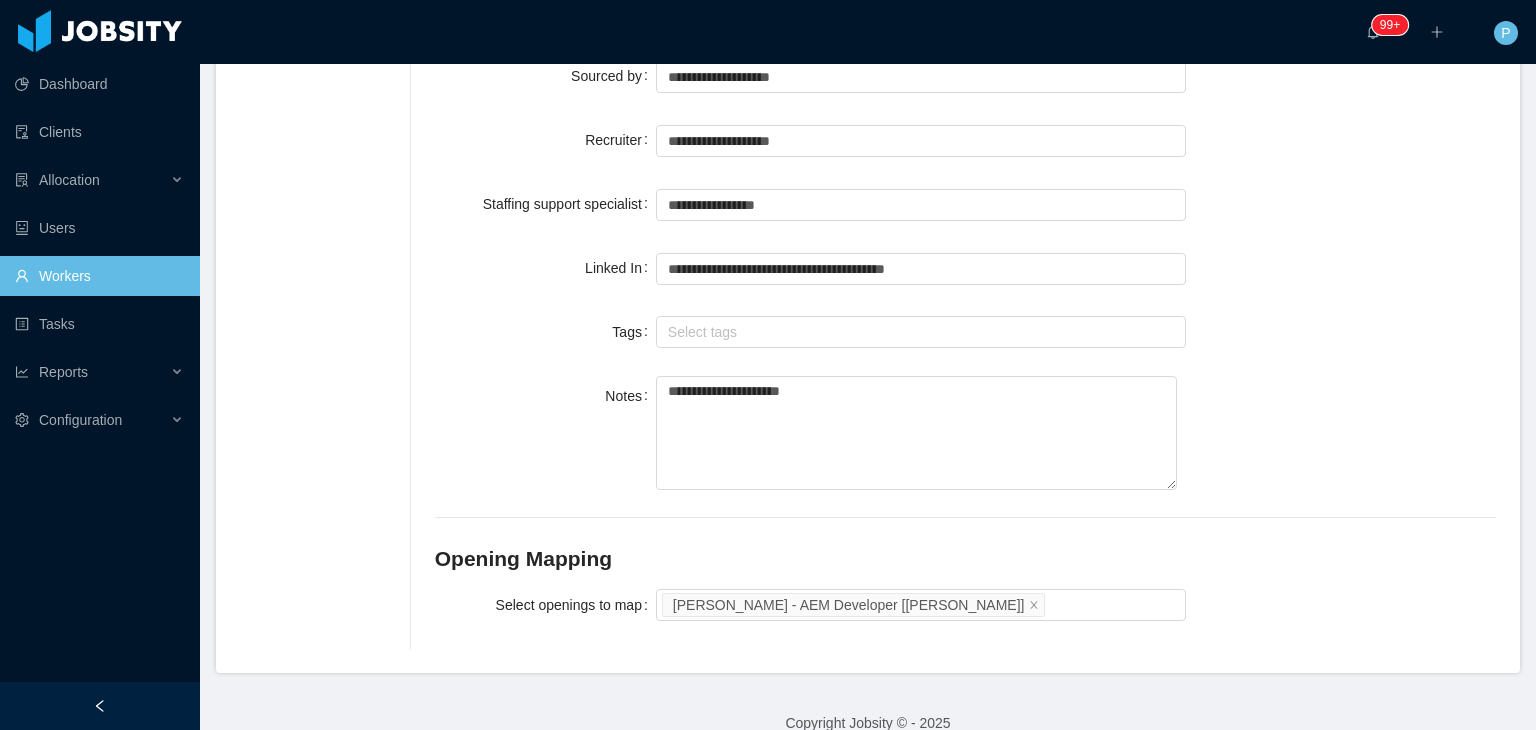 click on "Opening Mapping" at bounding box center [965, 559] 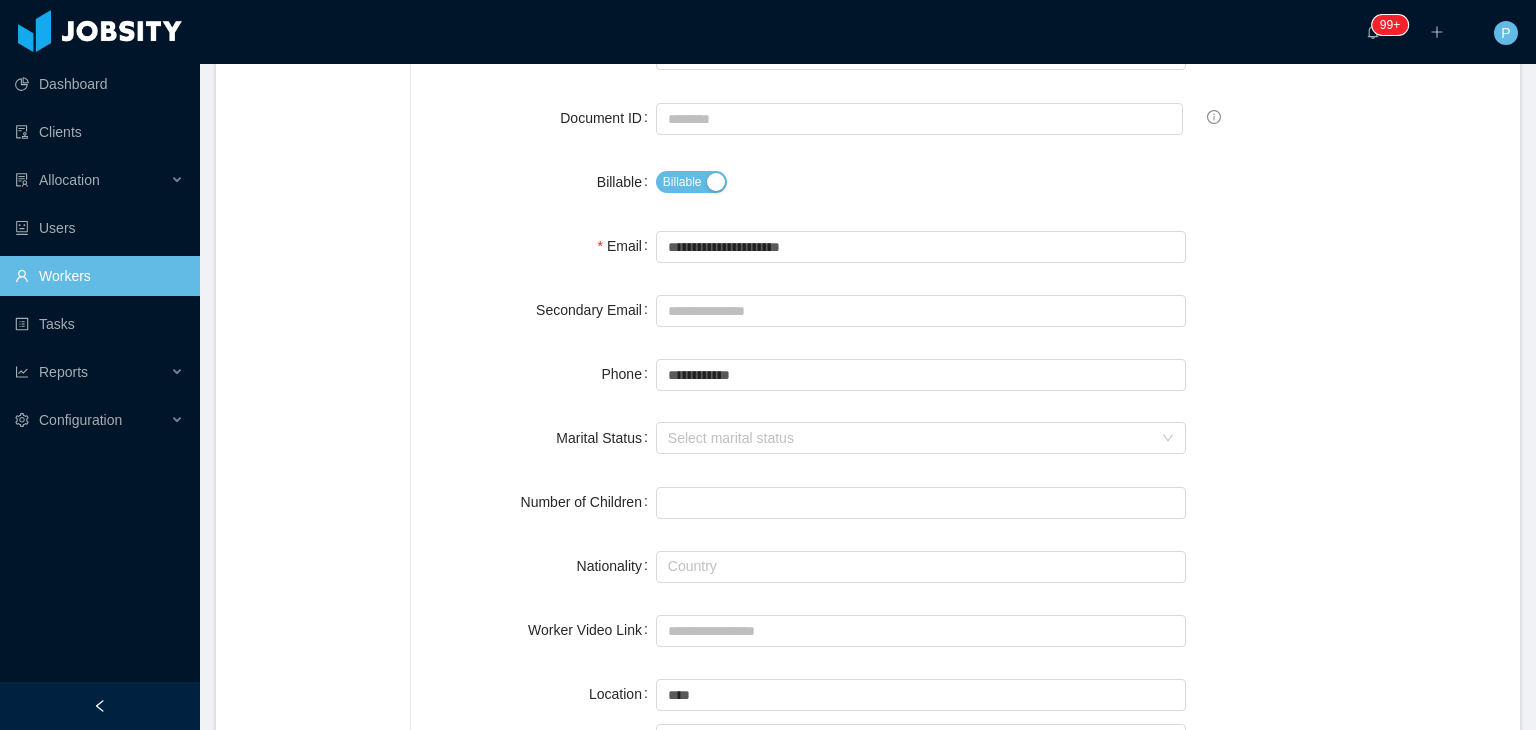 scroll, scrollTop: 0, scrollLeft: 0, axis: both 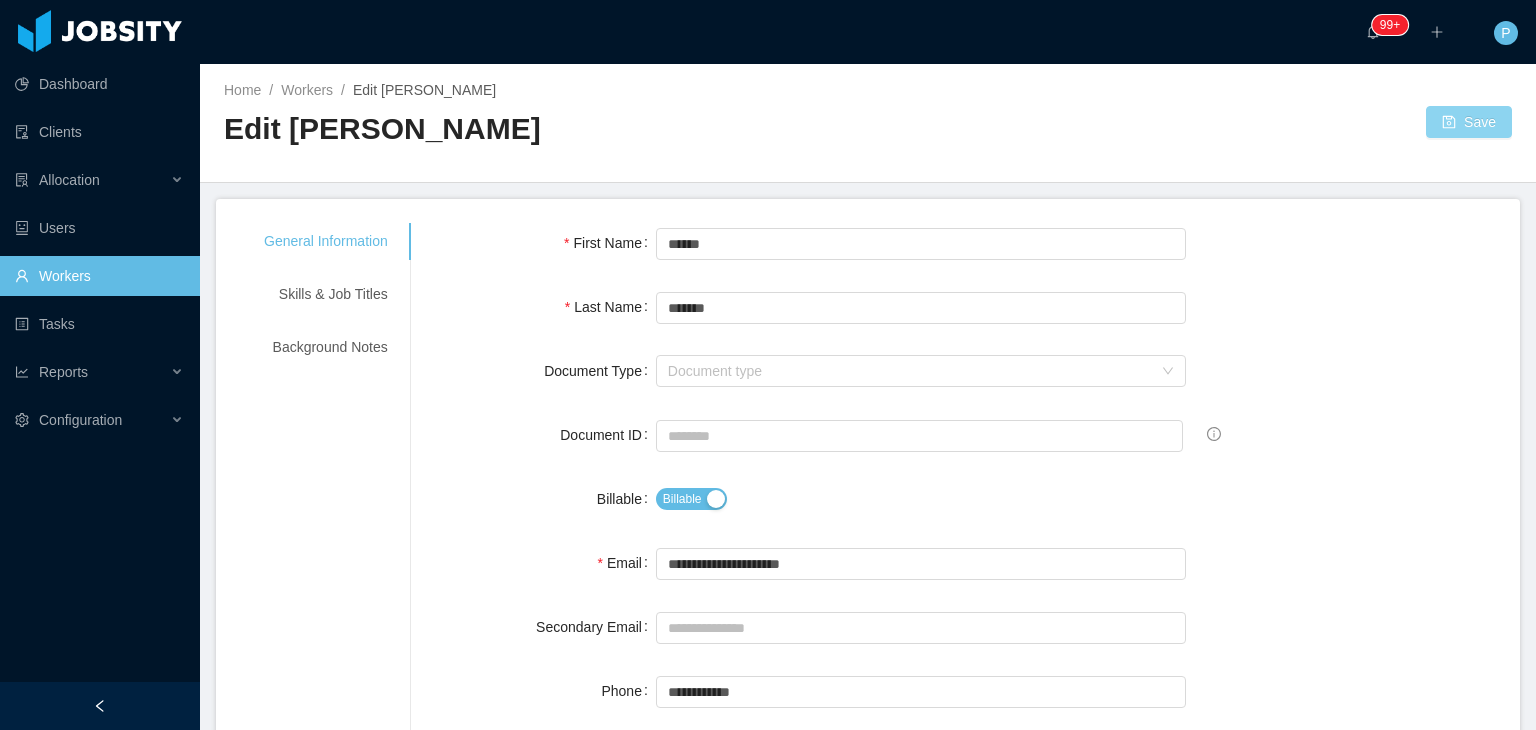 click on "Save" at bounding box center [1469, 122] 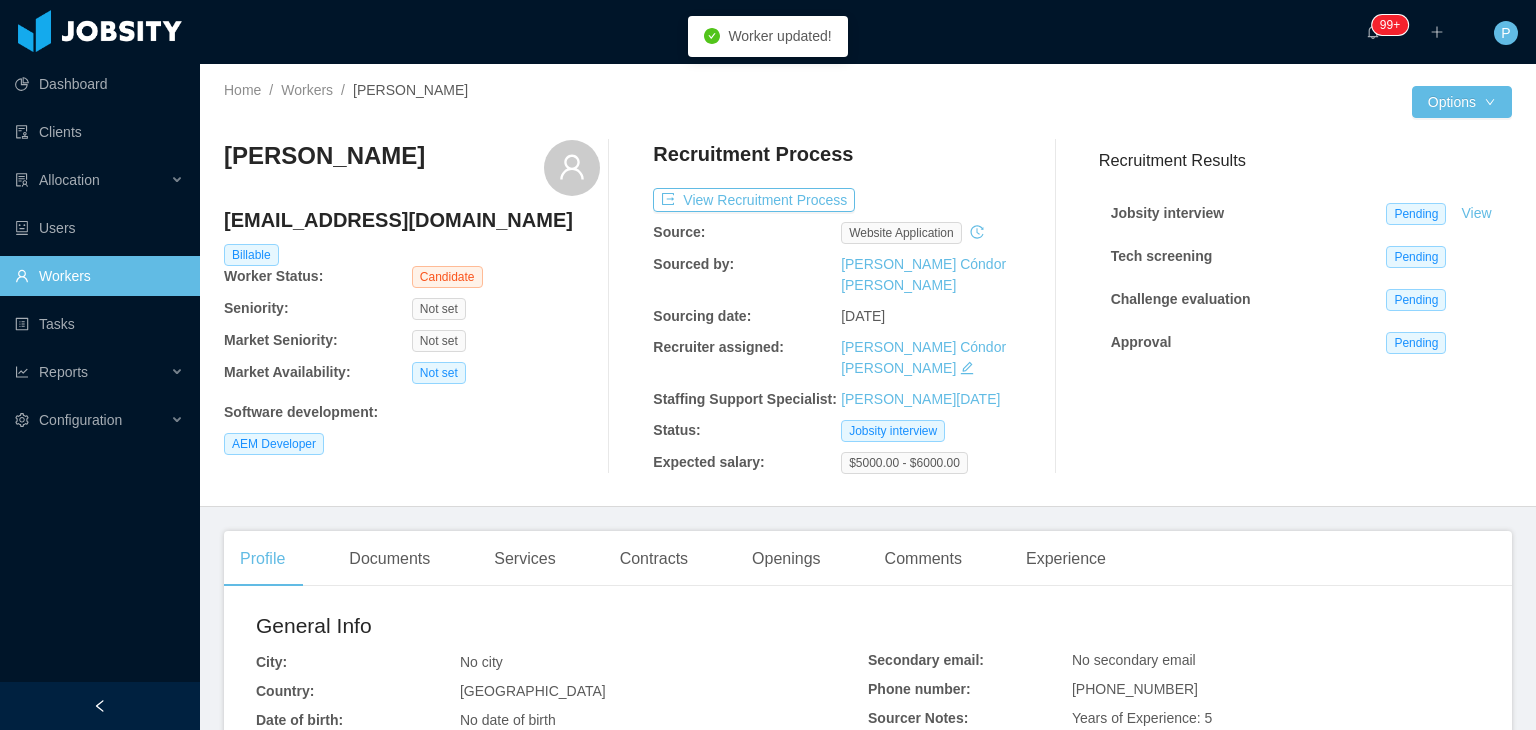 click 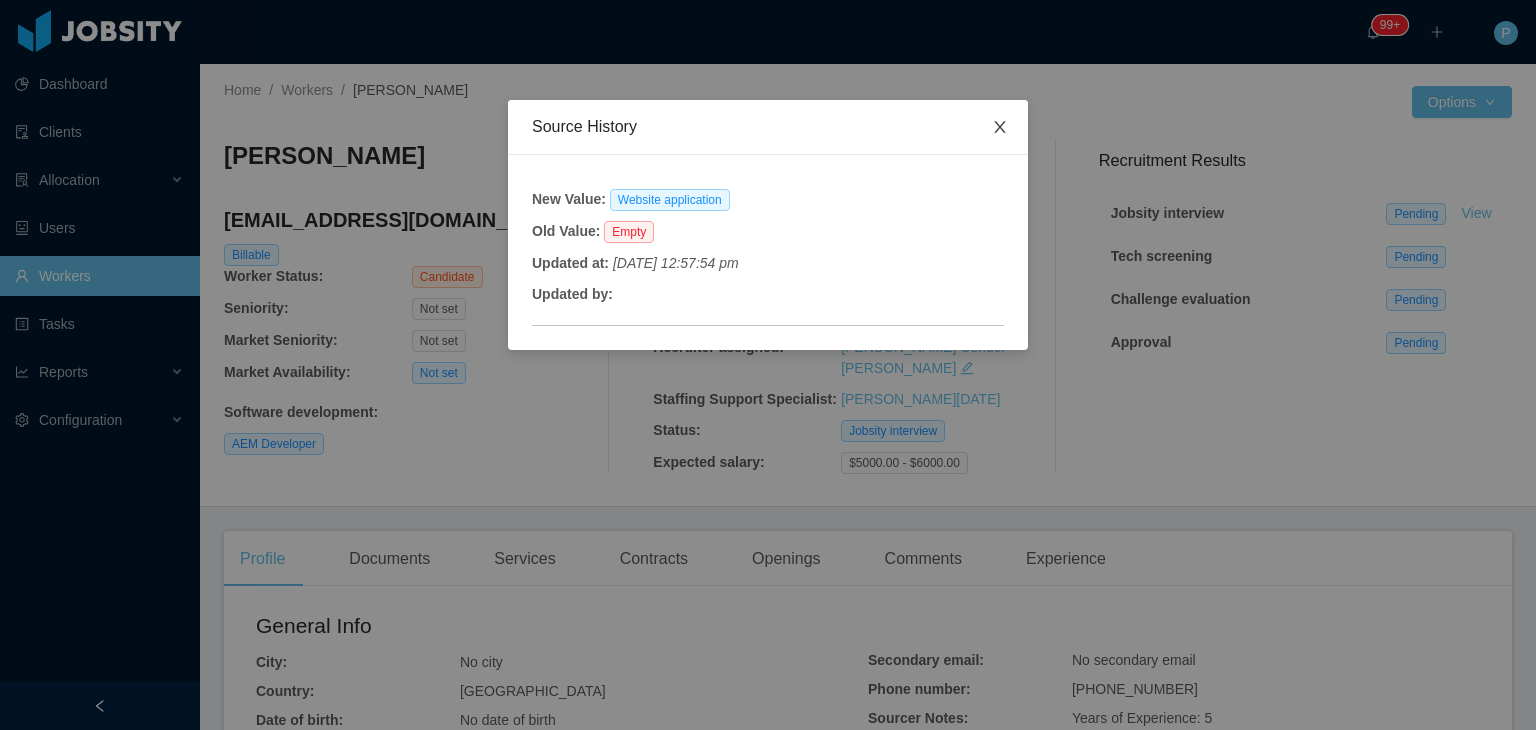 click at bounding box center (1000, 128) 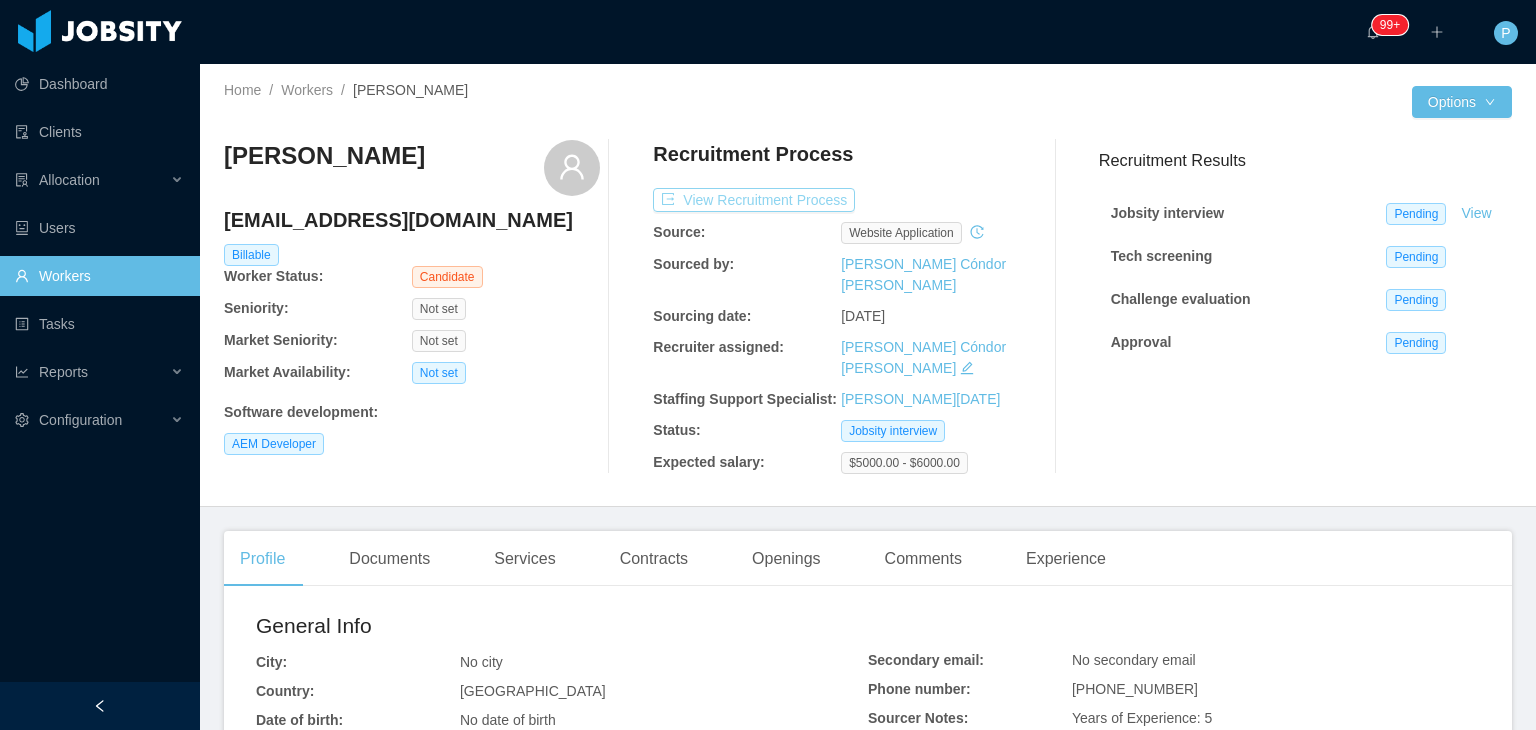 click on "View Recruitment Process" at bounding box center [754, 200] 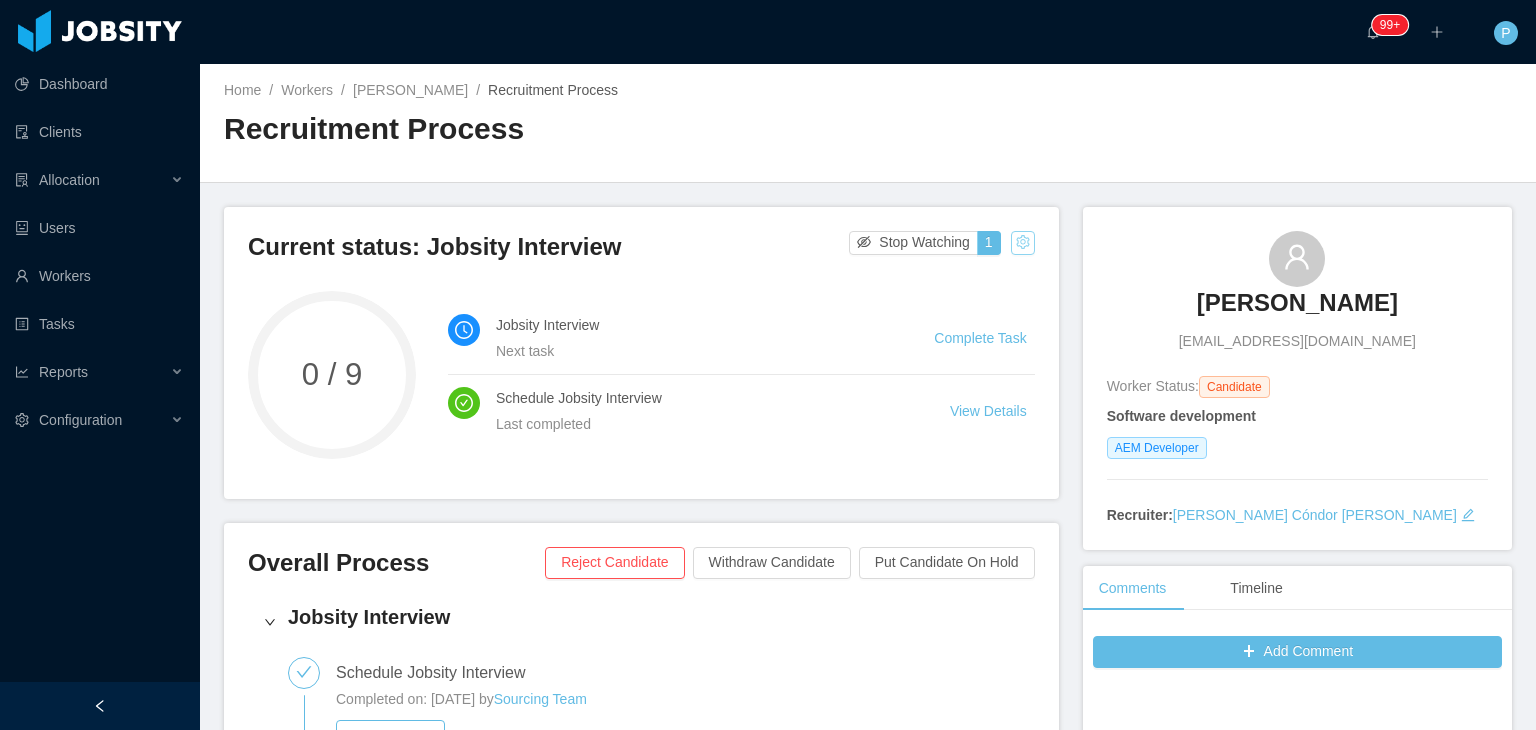 click at bounding box center (1023, 243) 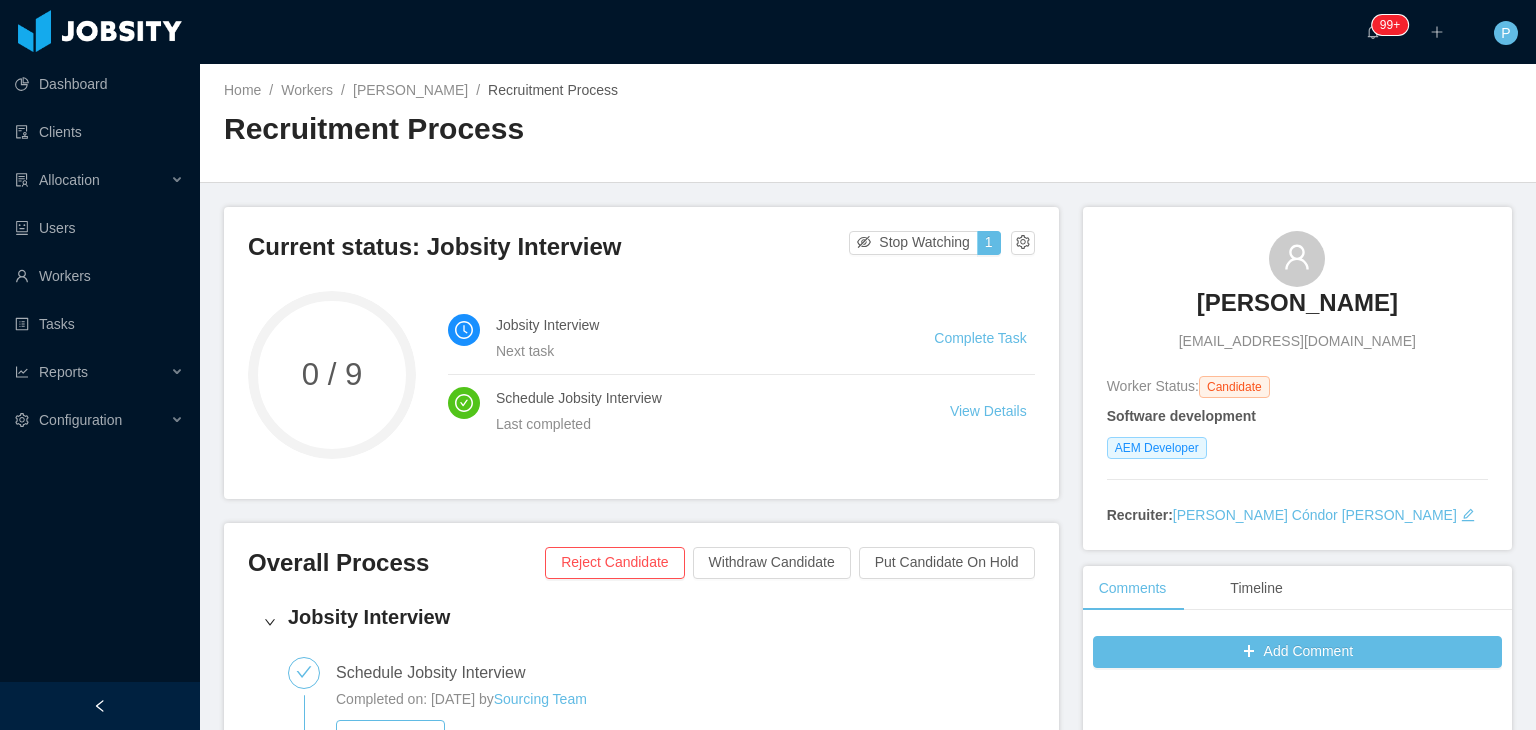 click on "Home / Workers / Miguel Condori / Recruitment Process / Recruitment Process" at bounding box center [868, 123] 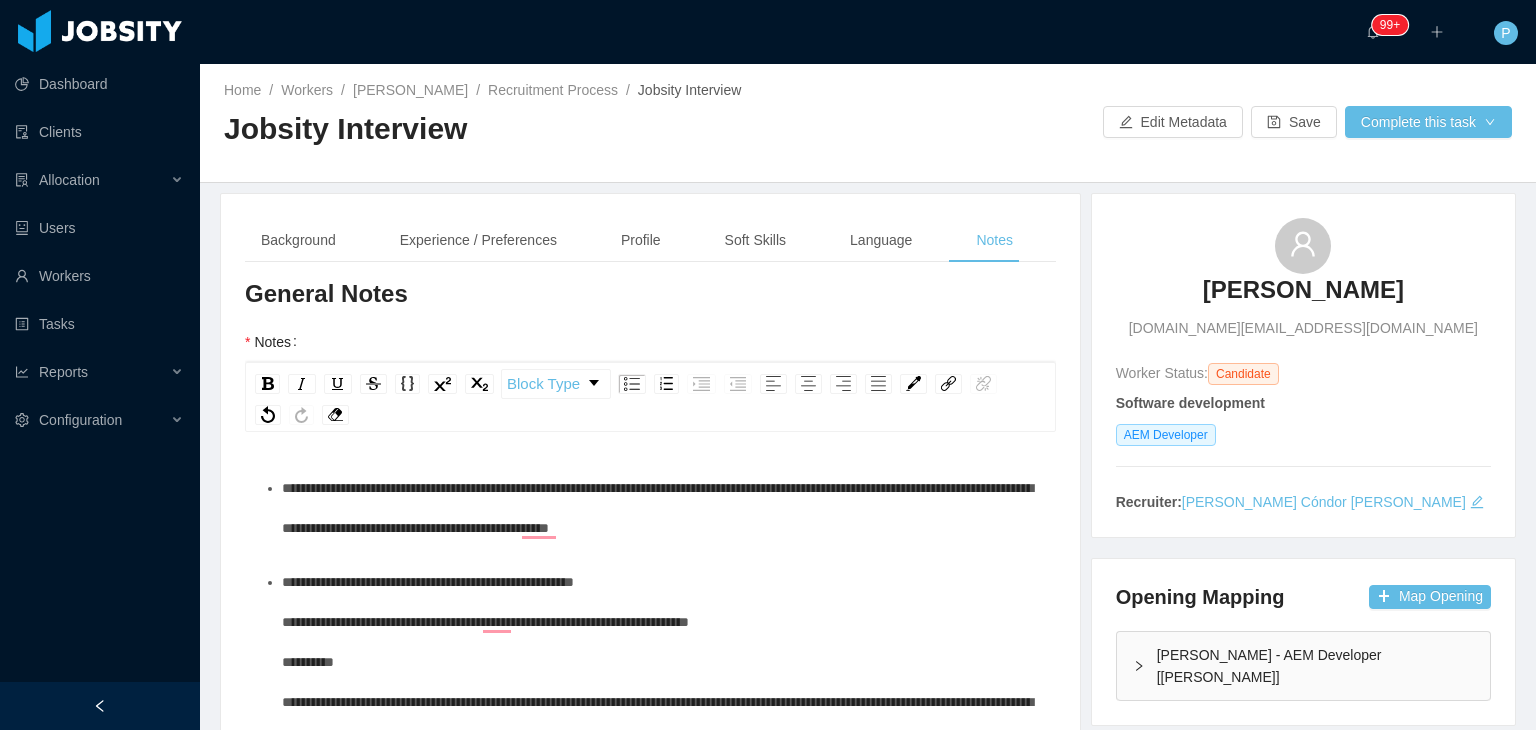 scroll, scrollTop: 0, scrollLeft: 0, axis: both 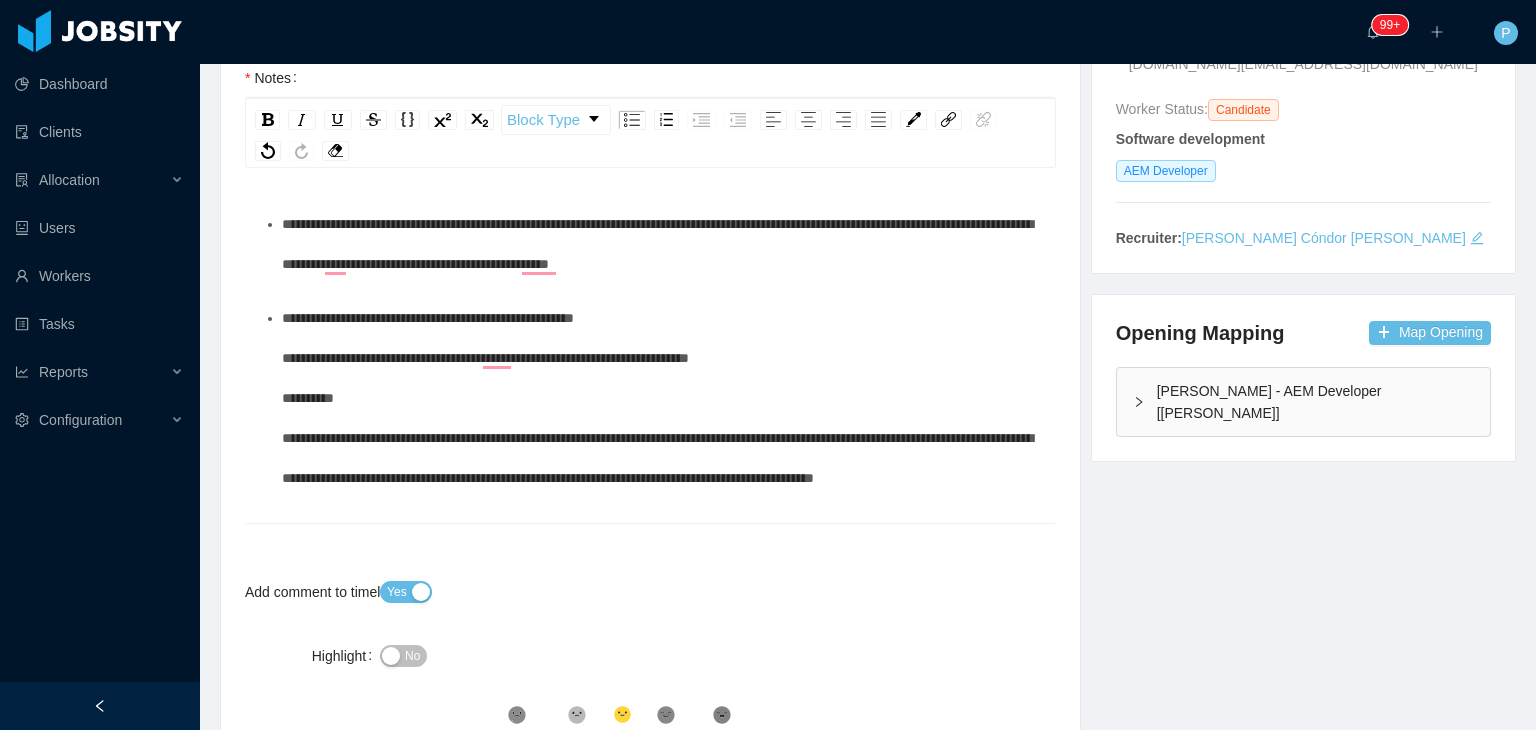 click on "**********" at bounding box center (657, 244) 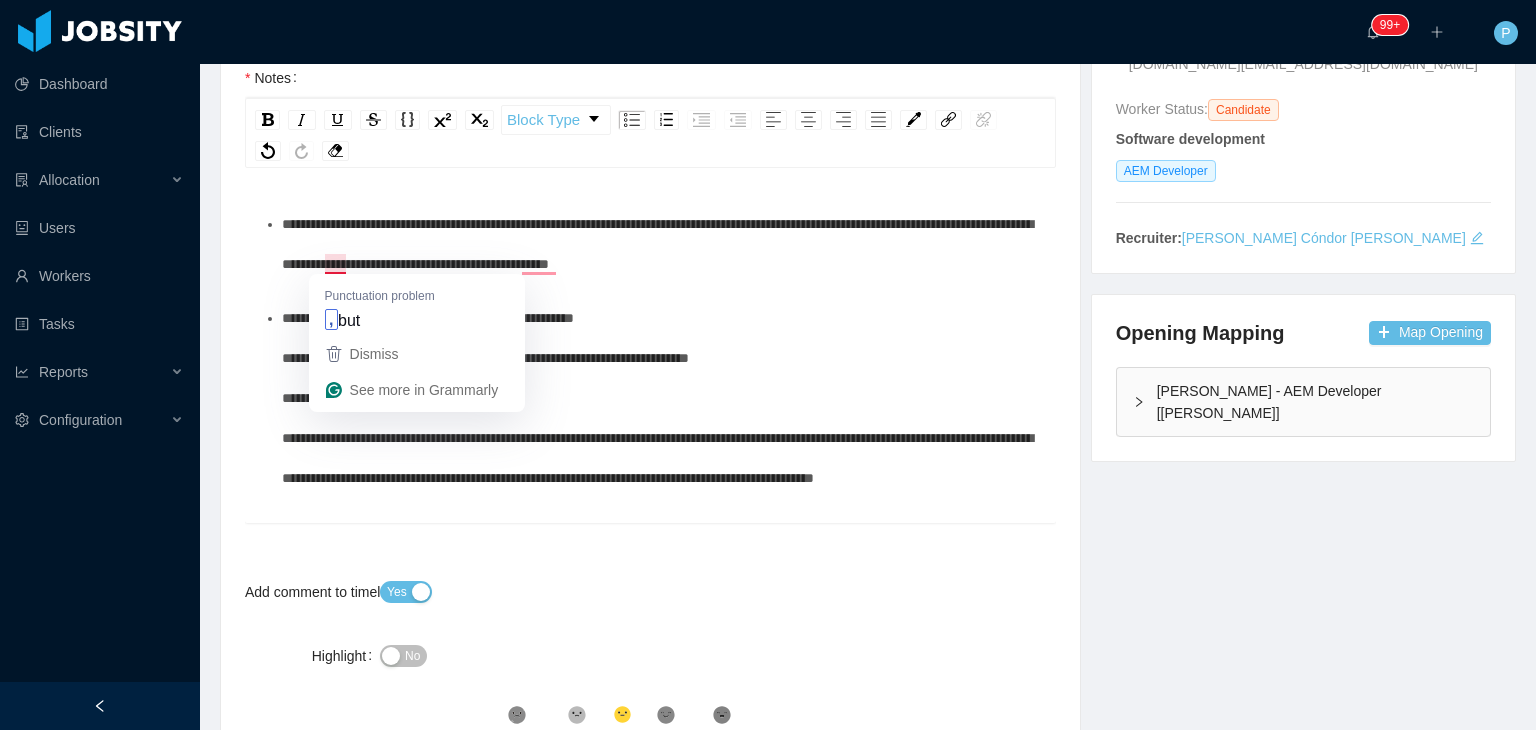click on "**********" at bounding box center [657, 244] 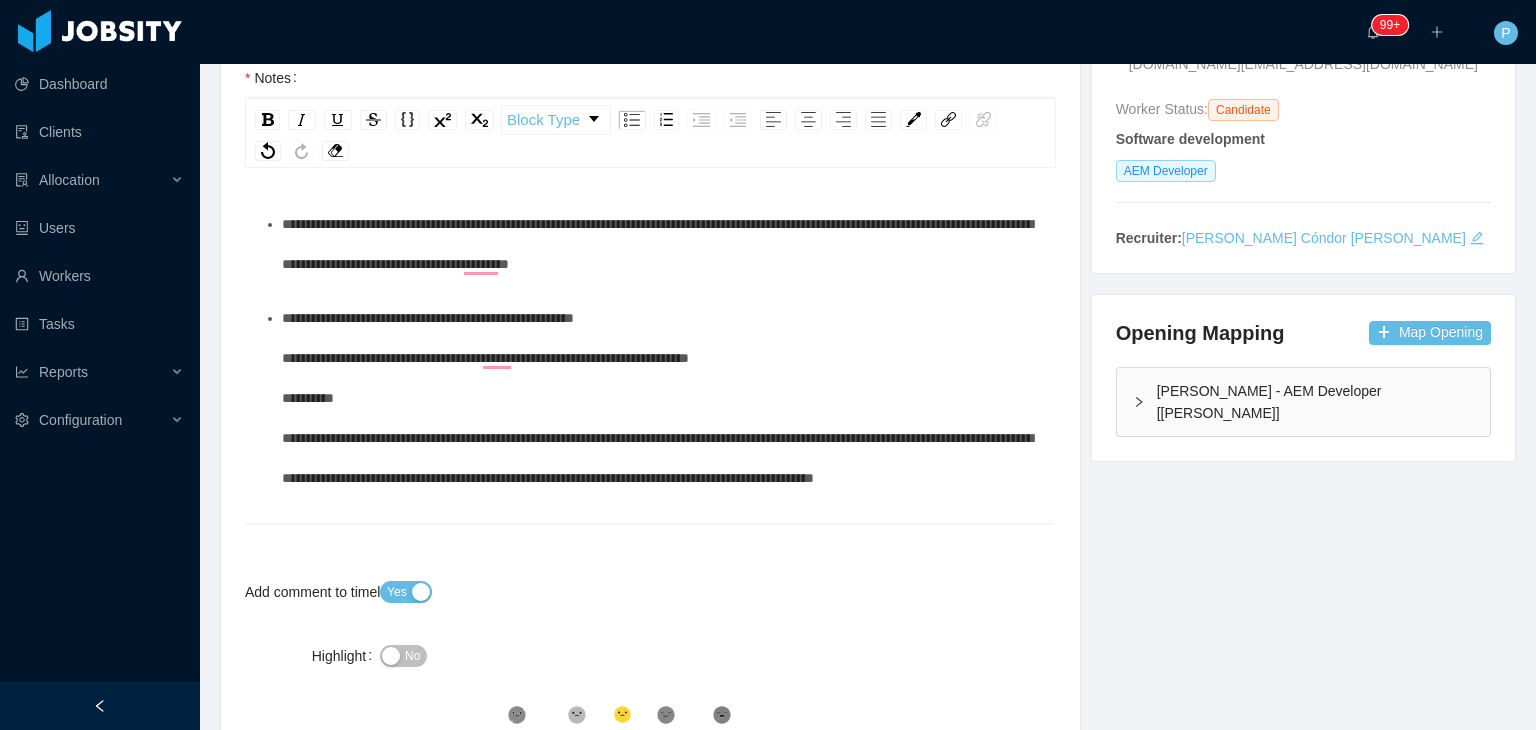 type 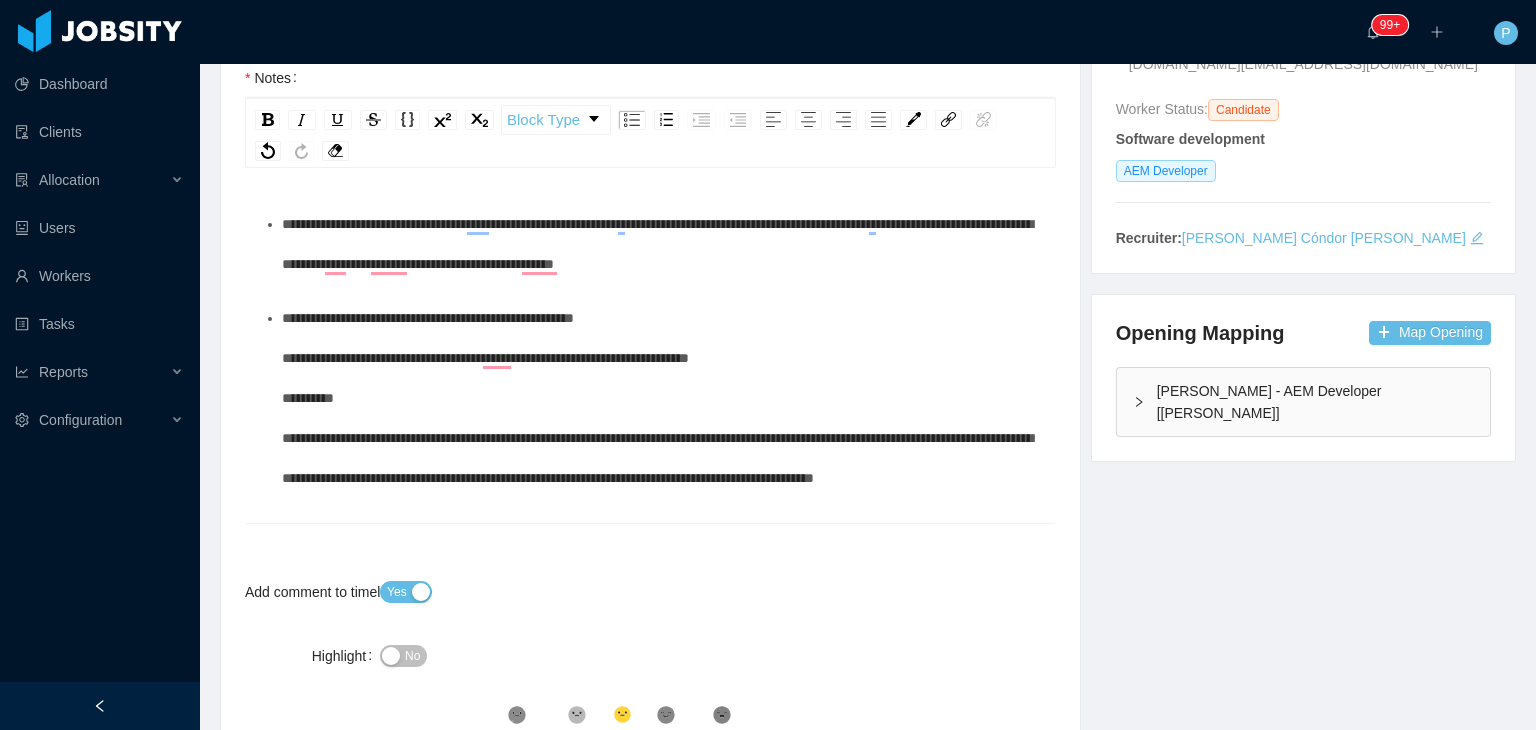 scroll, scrollTop: 84, scrollLeft: 0, axis: vertical 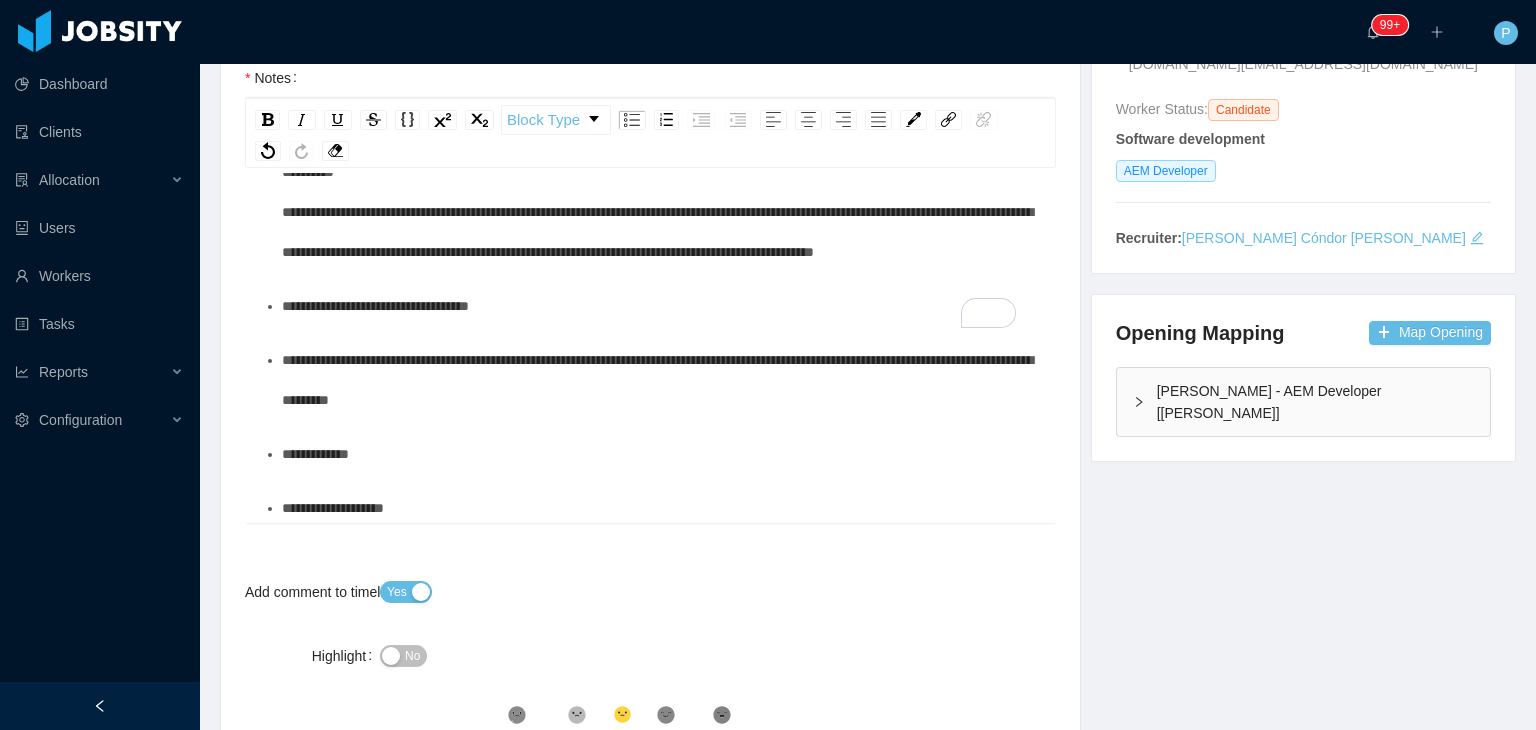click on "**********" at bounding box center (657, 380) 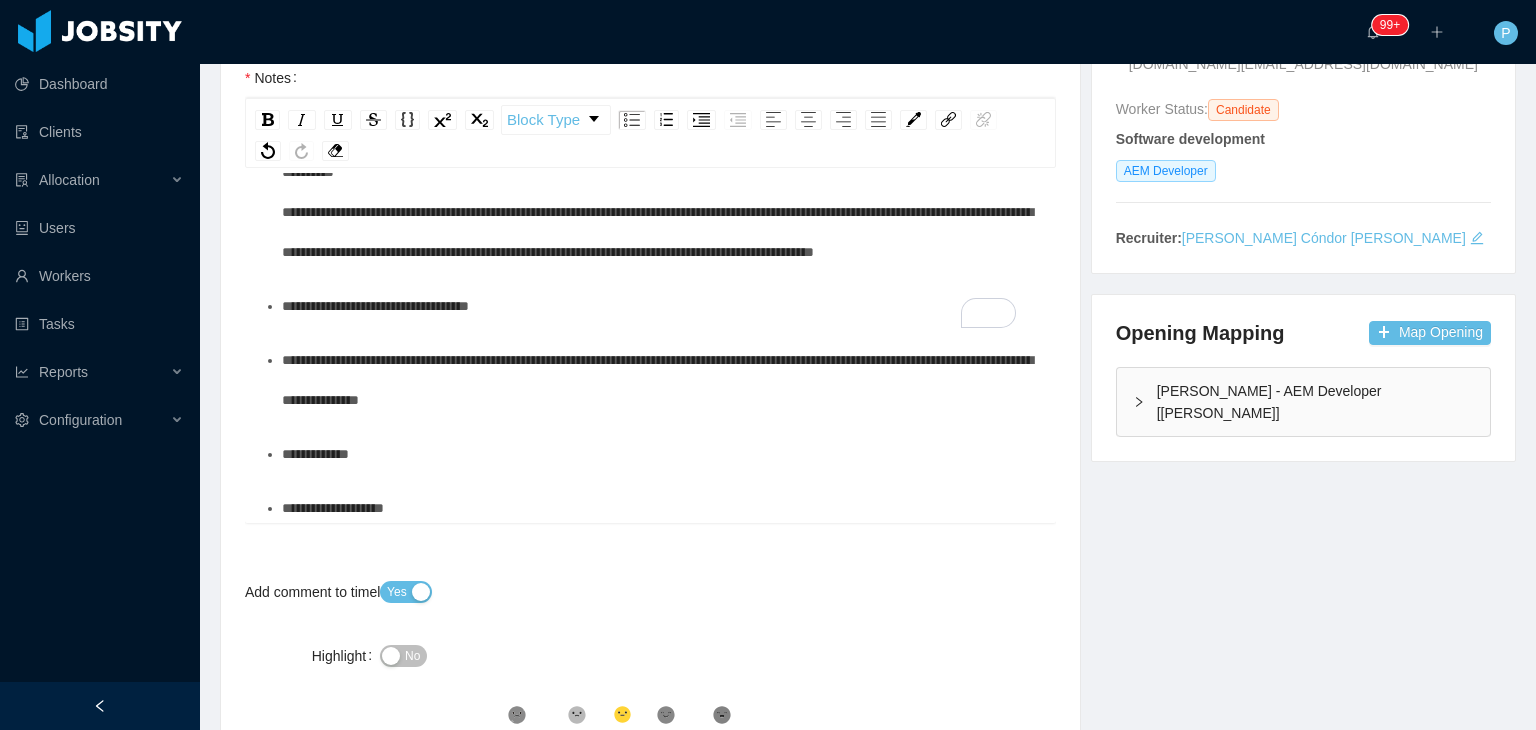 scroll, scrollTop: 91, scrollLeft: 0, axis: vertical 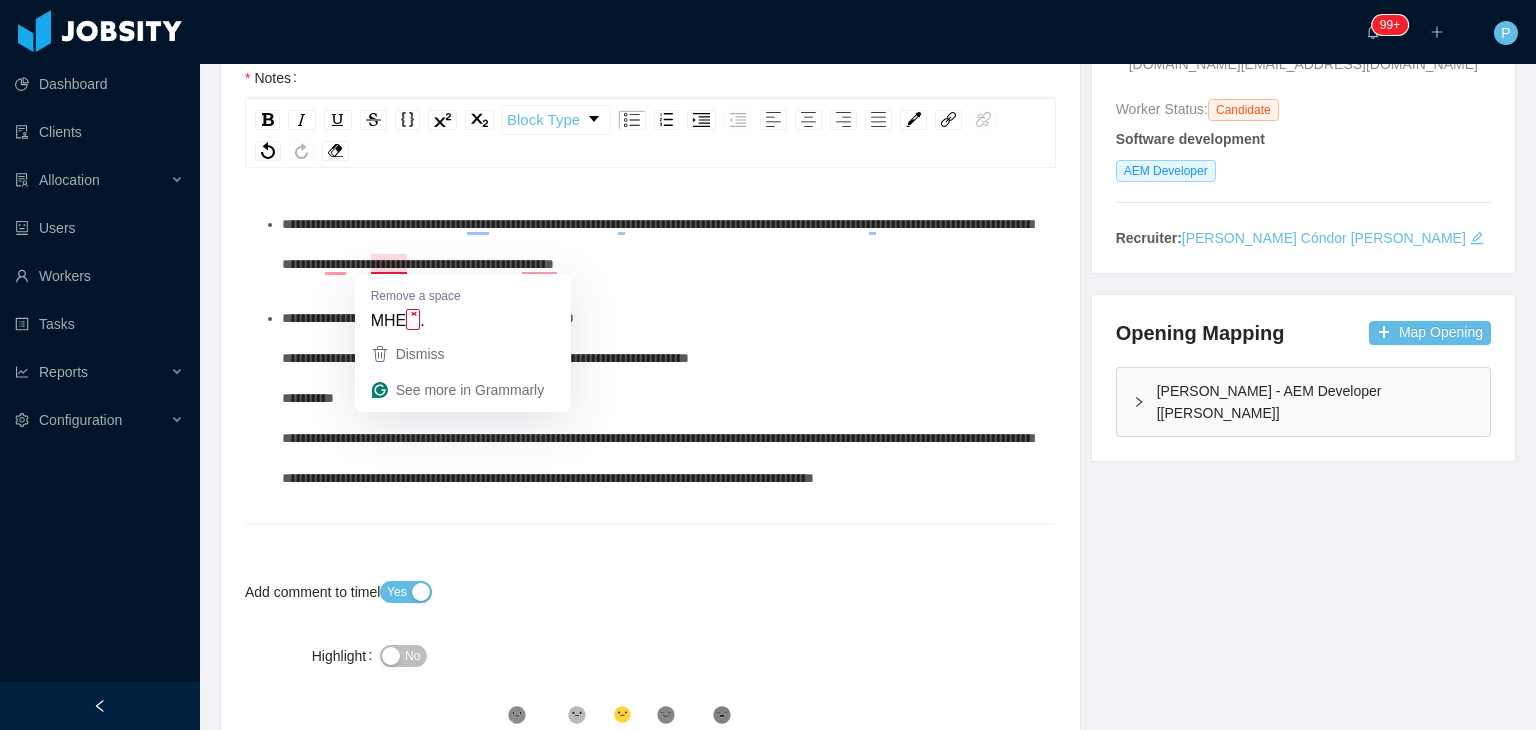 click on "**********" at bounding box center (657, 244) 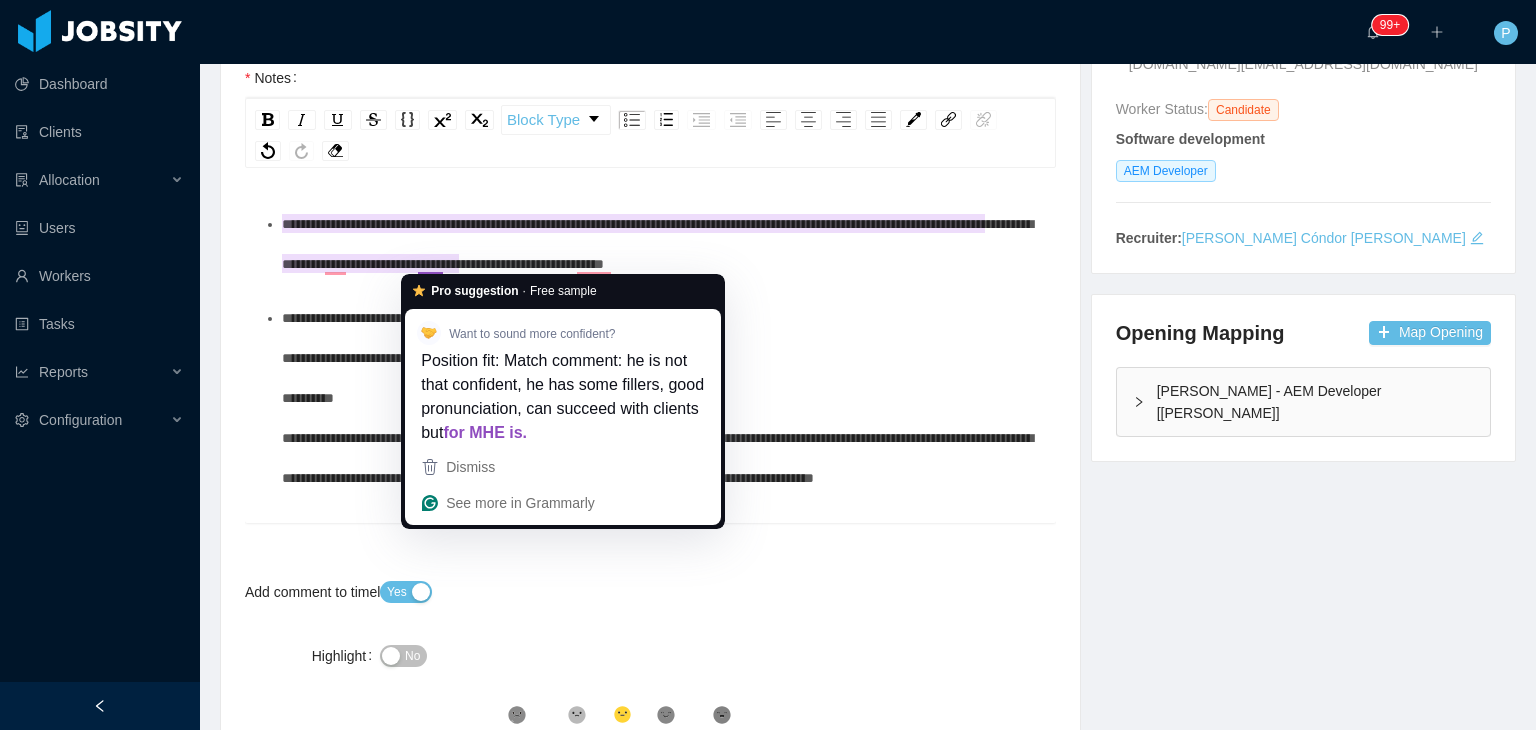 click on "**********" at bounding box center [657, 244] 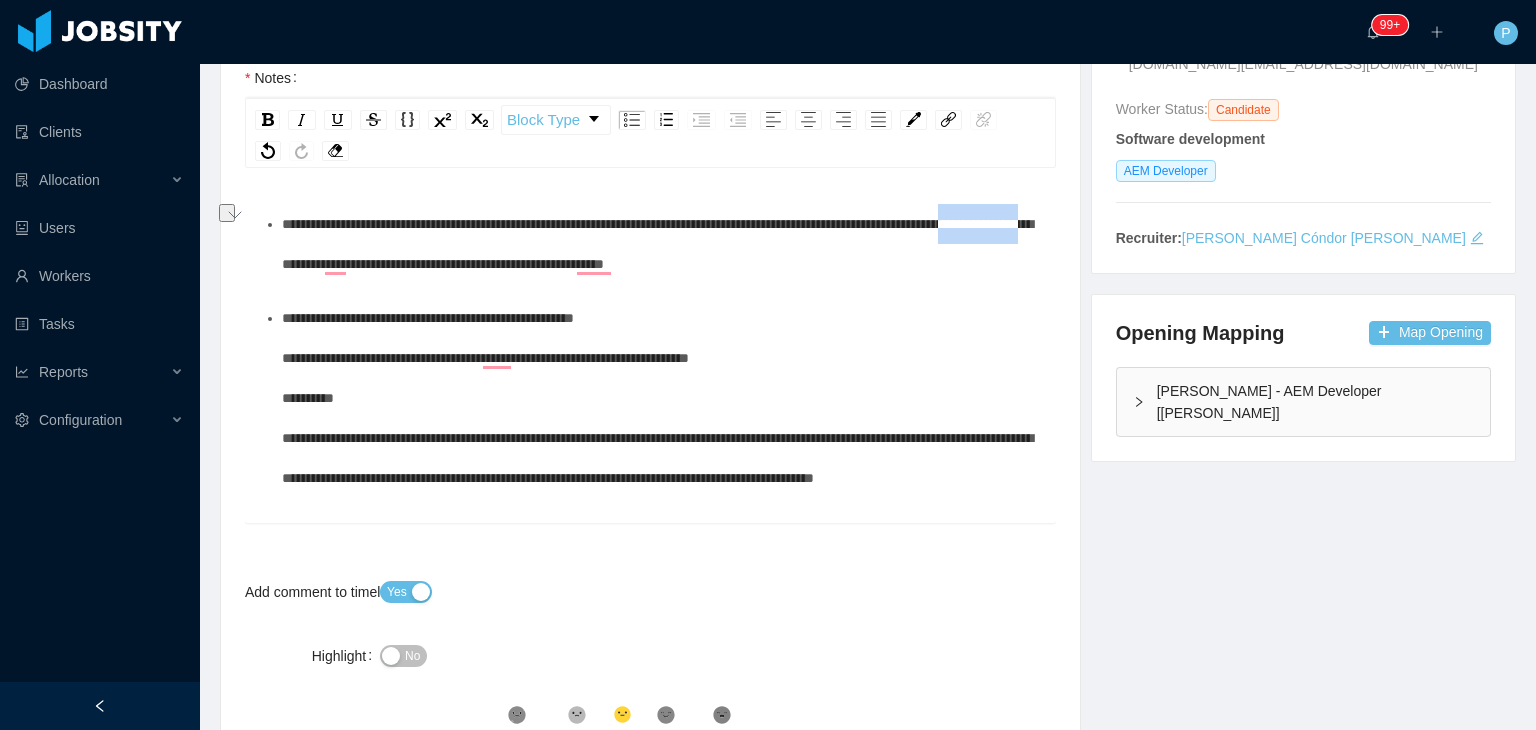 drag, startPoint x: 368, startPoint y: 264, endPoint x: 460, endPoint y: 264, distance: 92 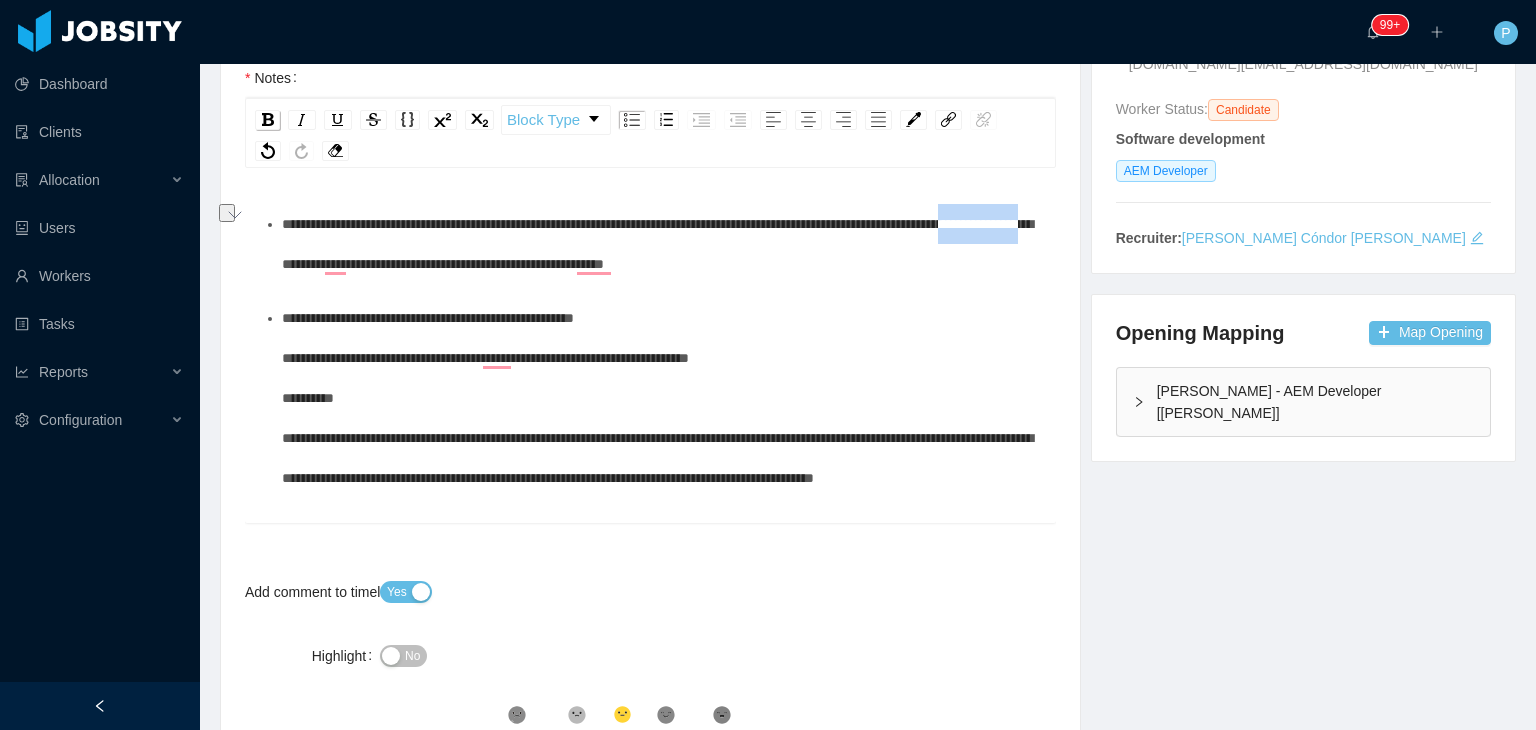 click at bounding box center [268, 119] 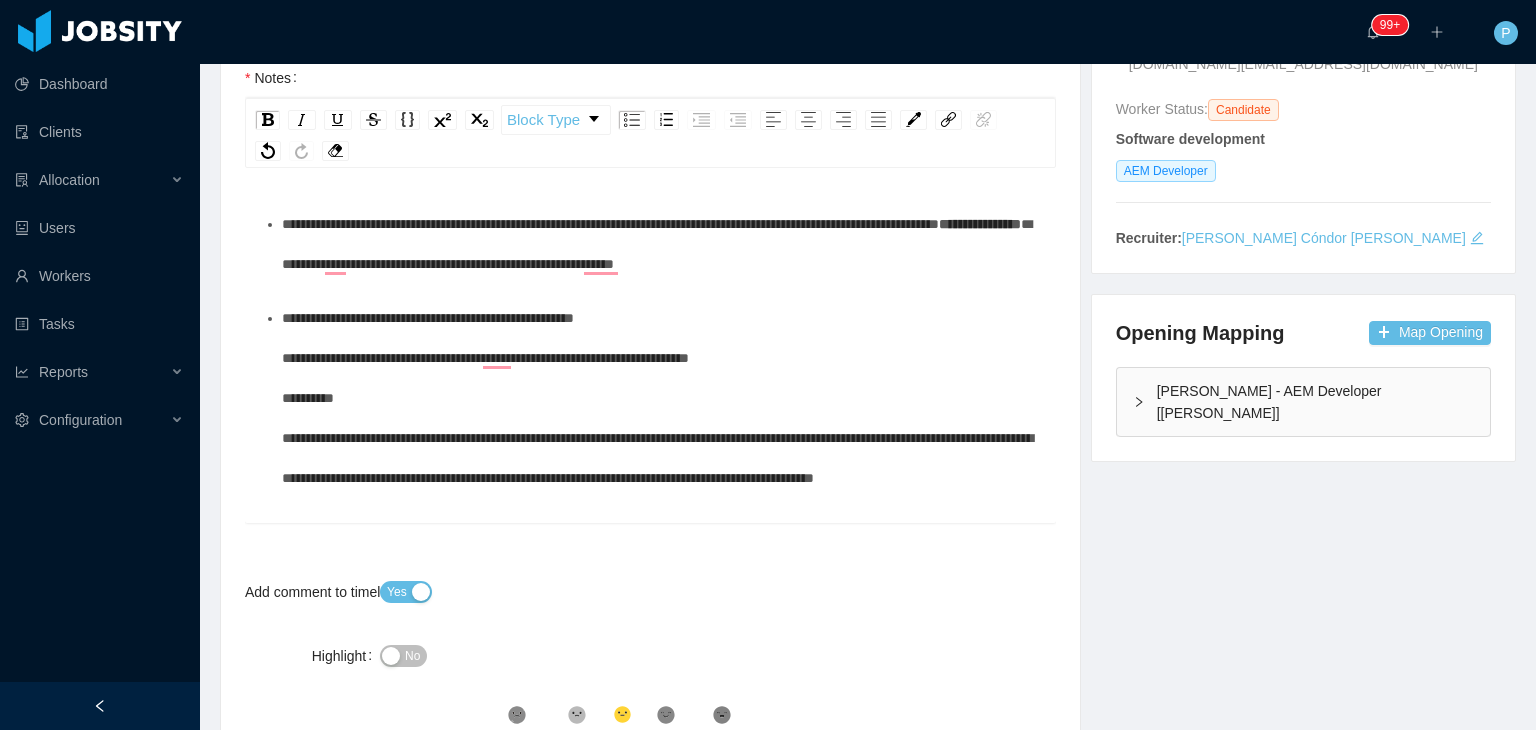 click on "**********" at bounding box center (661, 398) 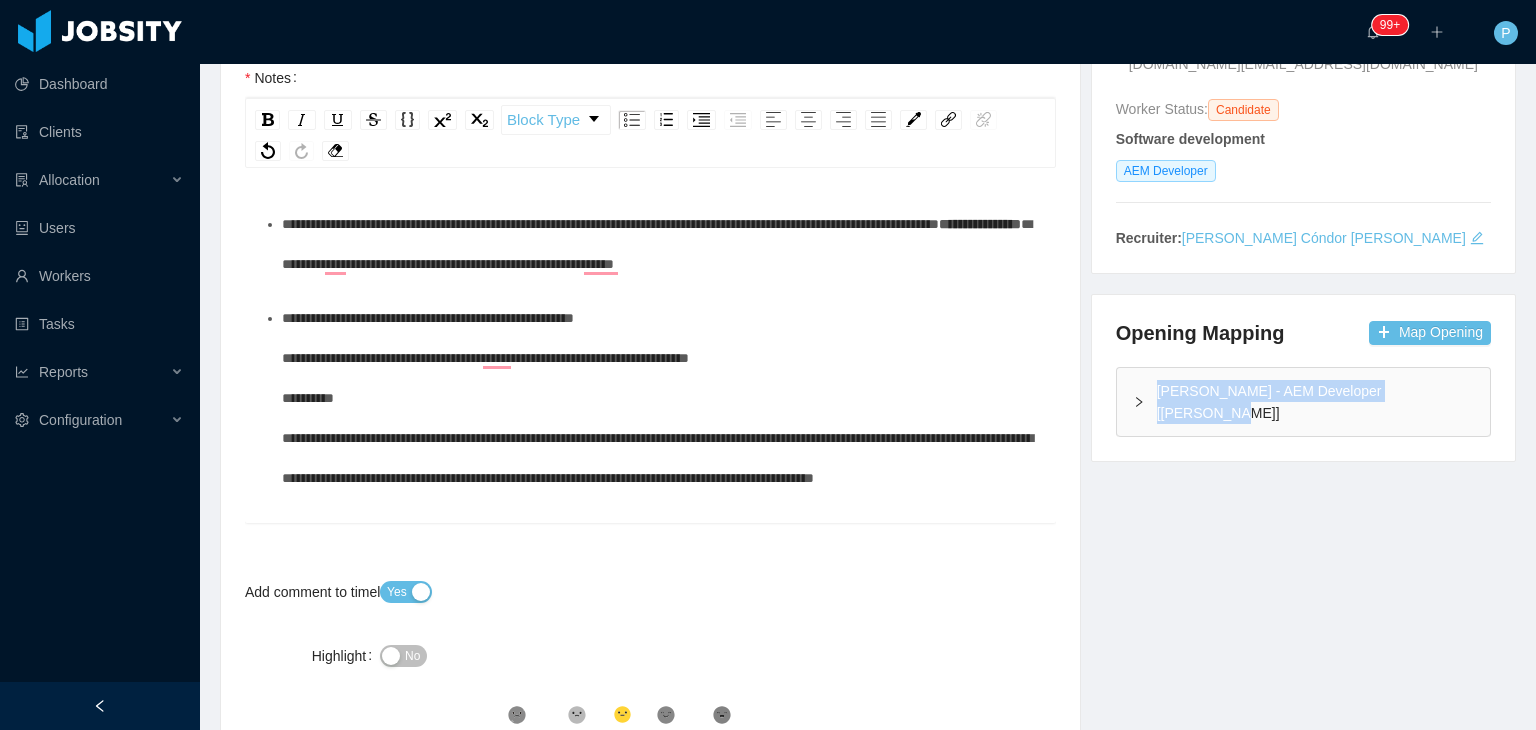 drag, startPoint x: 1417, startPoint y: 386, endPoint x: 1146, endPoint y: 383, distance: 271.0166 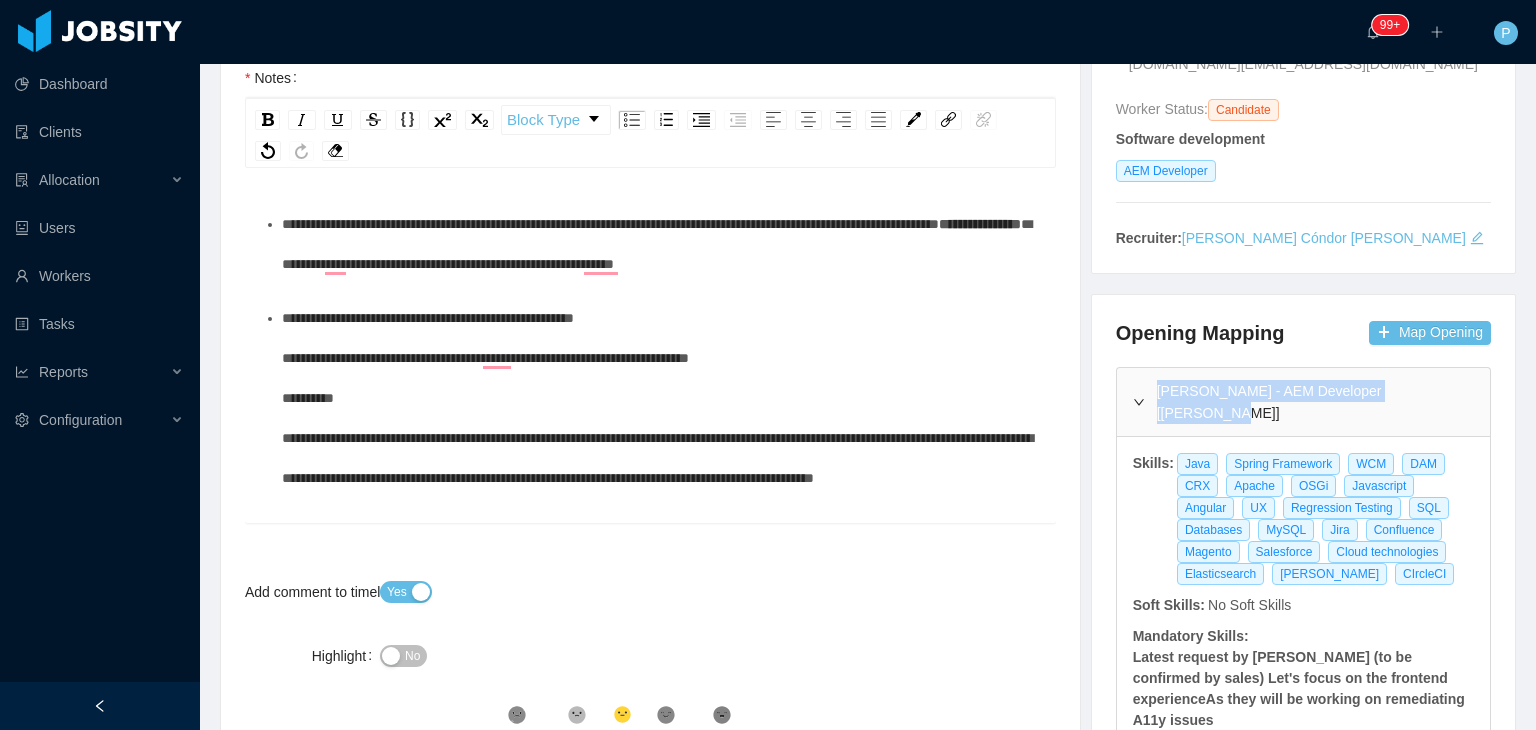 copy on "McGraw-Hill - AEM Developer [Vijay Yadav]" 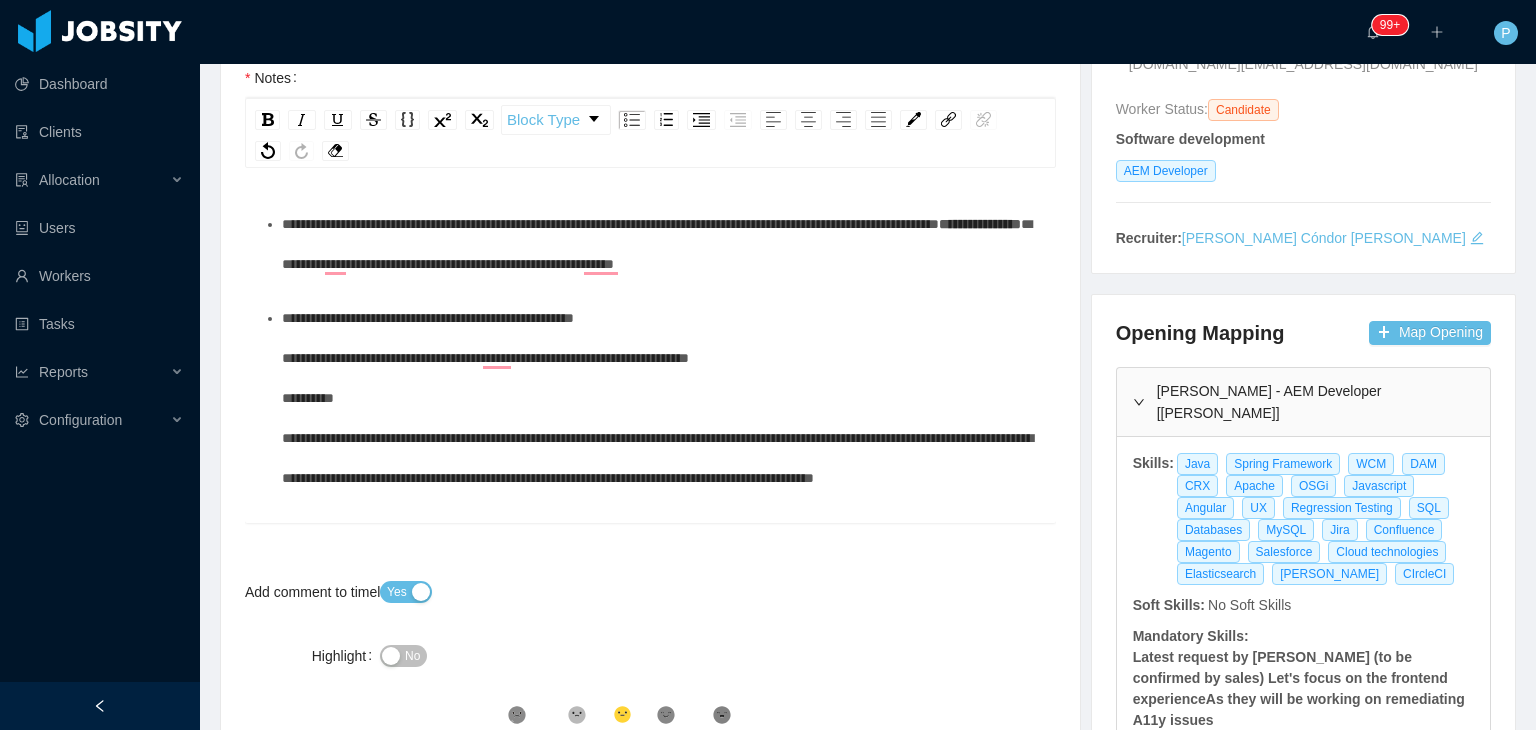 click on "**********" at bounding box center [610, 224] 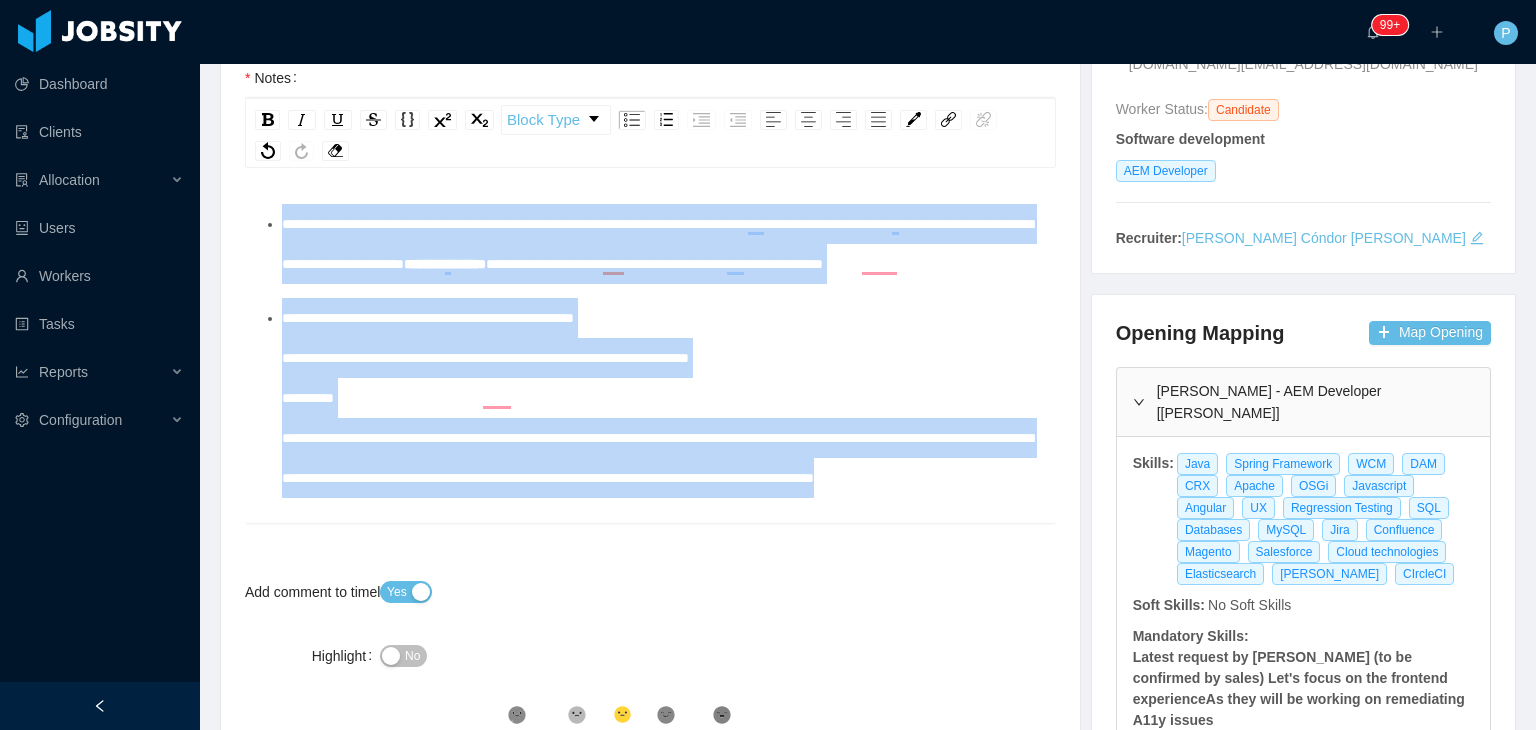 scroll, scrollTop: 124, scrollLeft: 0, axis: vertical 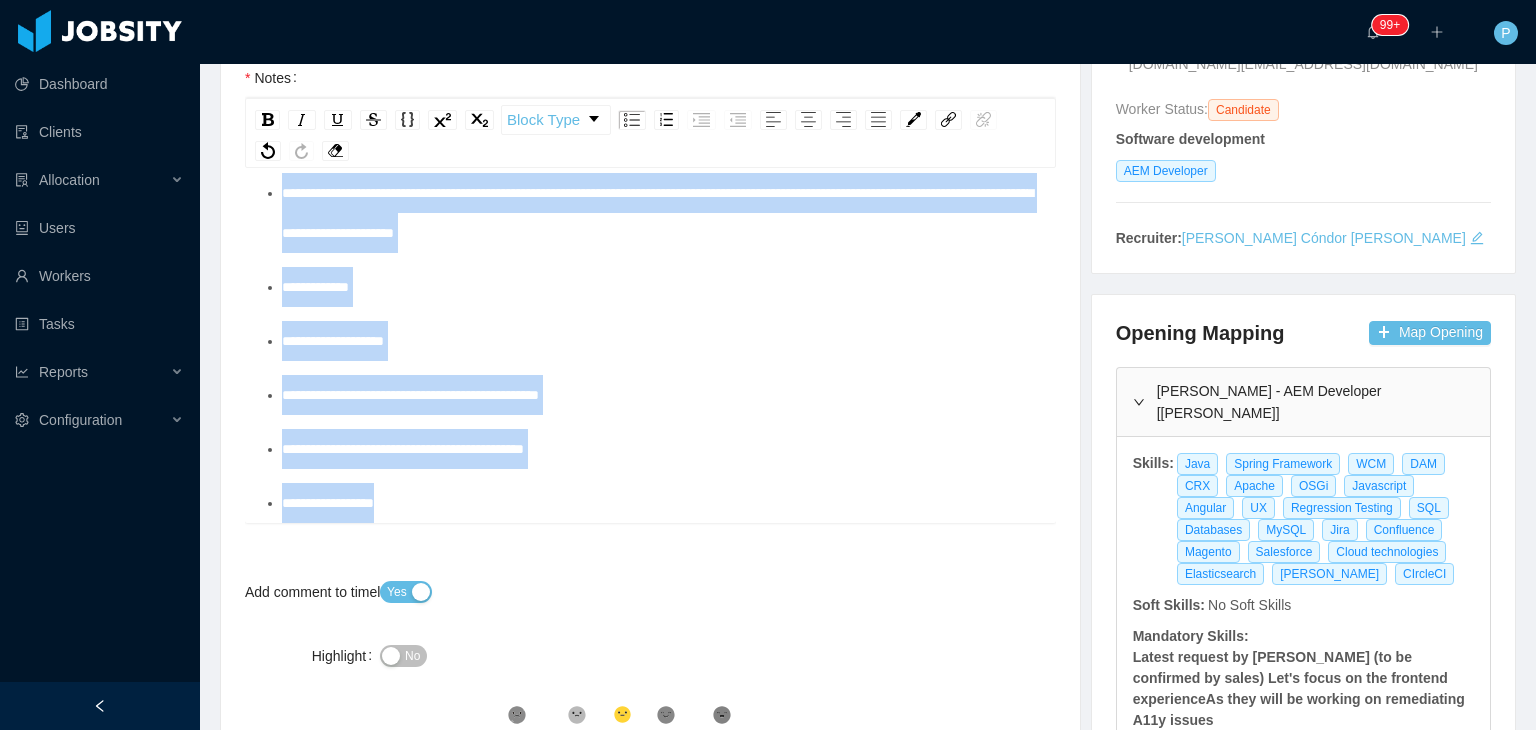 drag, startPoint x: 278, startPoint y: 219, endPoint x: 764, endPoint y: 531, distance: 577.52924 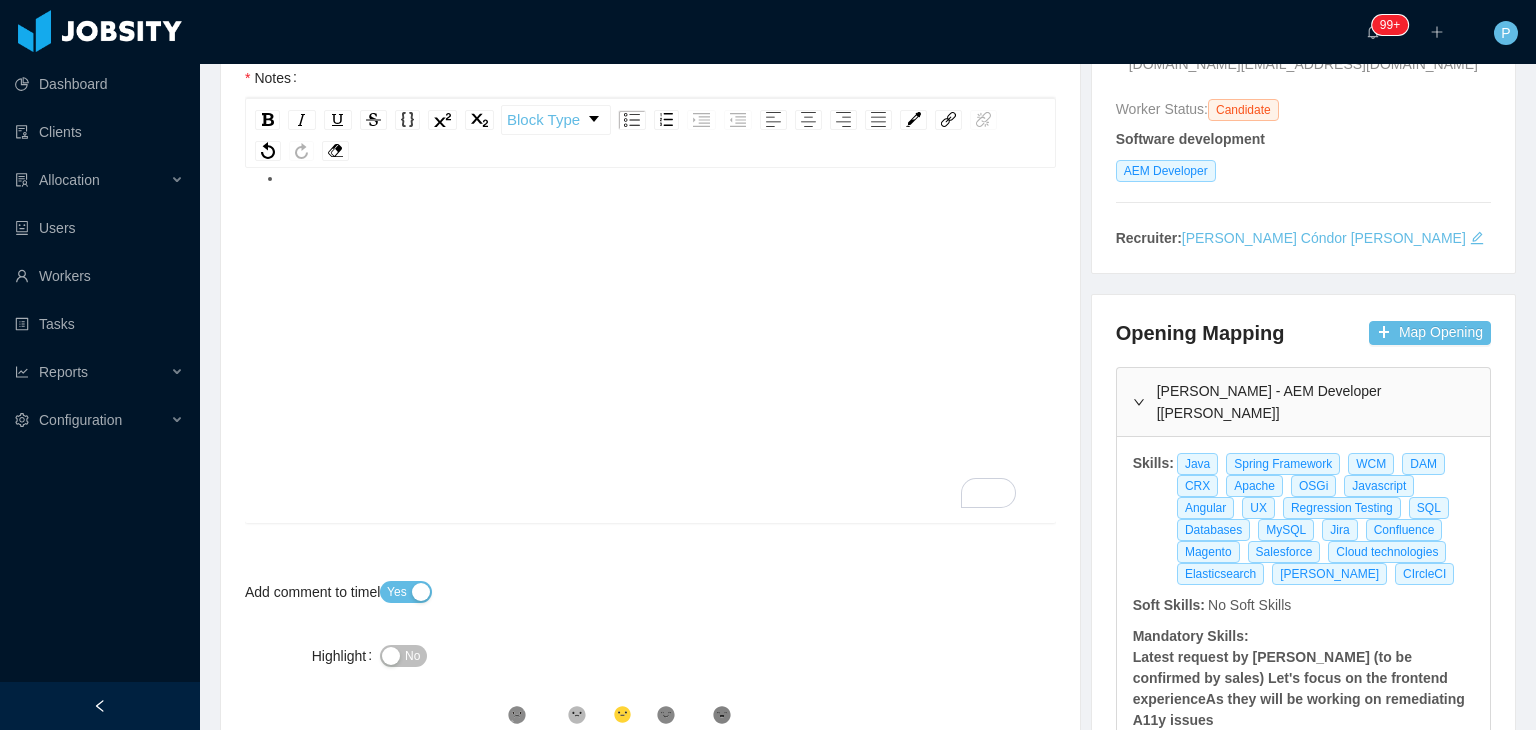 scroll, scrollTop: 45, scrollLeft: 0, axis: vertical 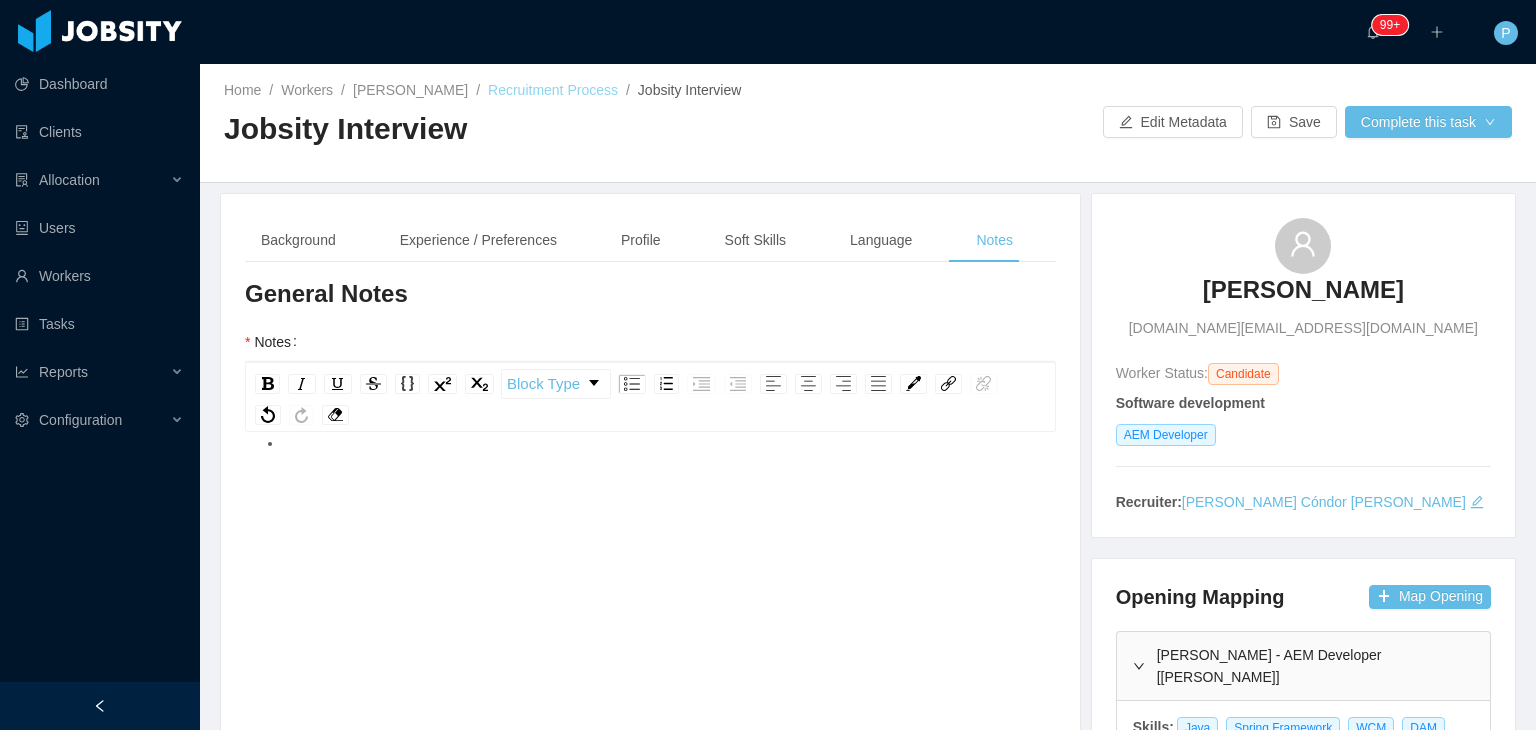 click on "Recruitment Process" at bounding box center (553, 90) 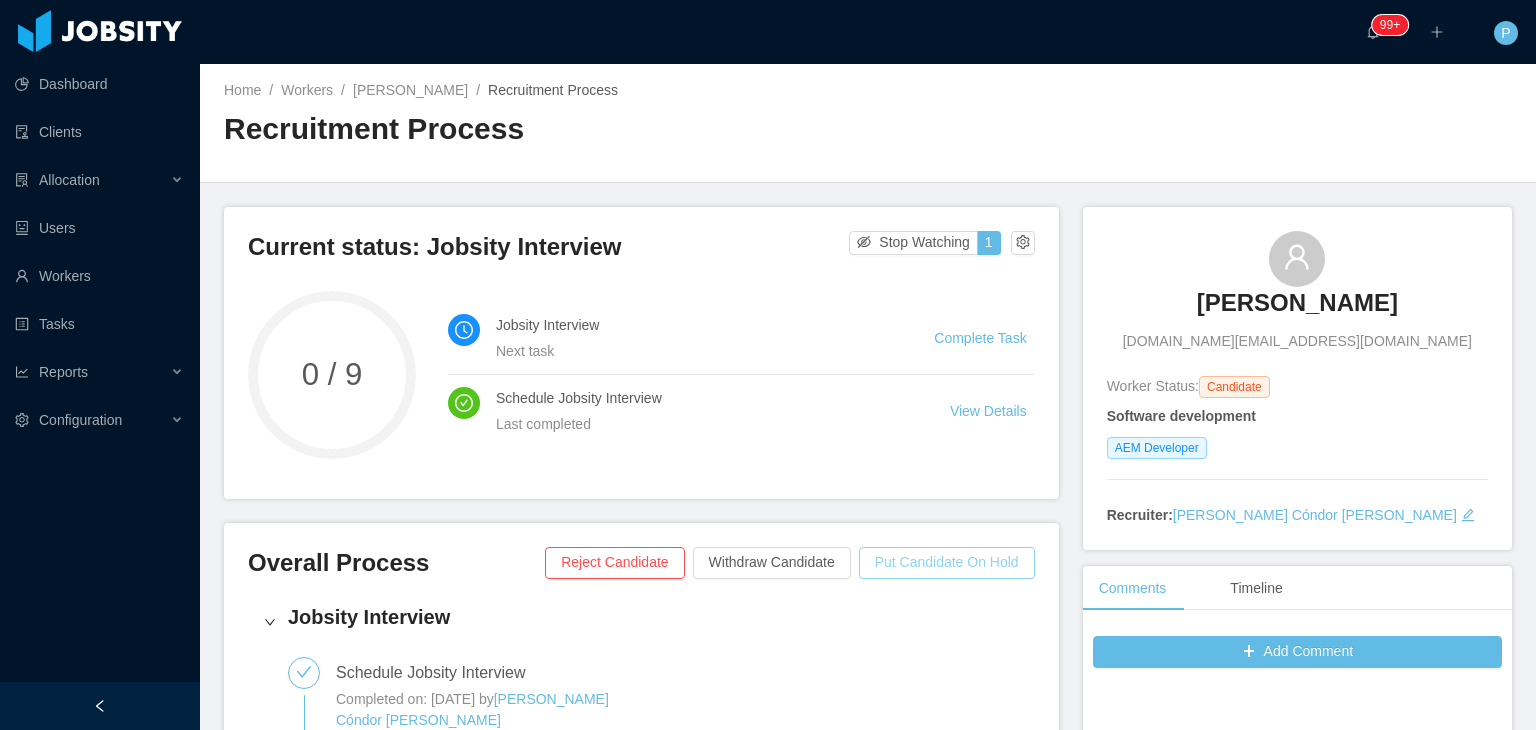 click on "Put Candidate On Hold" at bounding box center [947, 563] 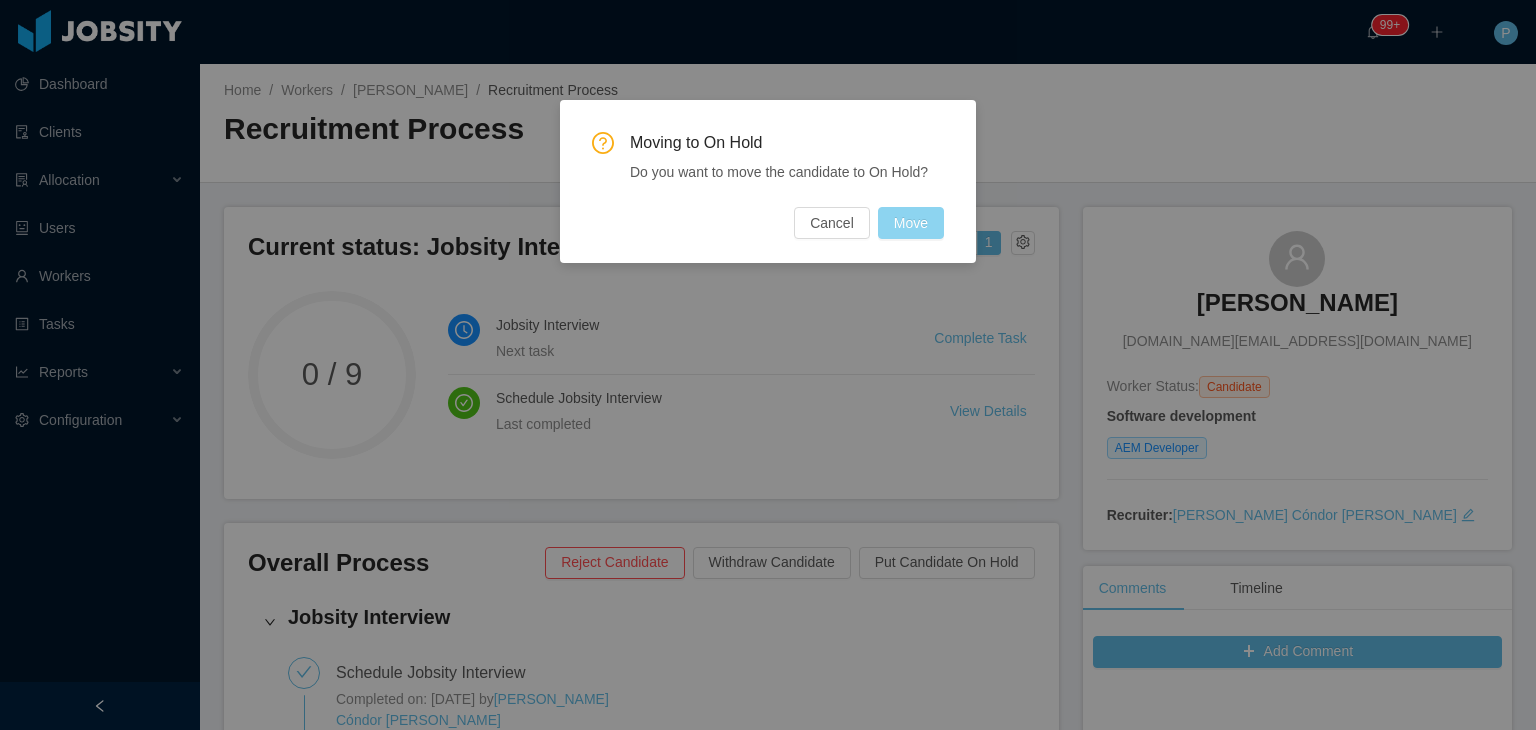 click on "Move" at bounding box center (911, 223) 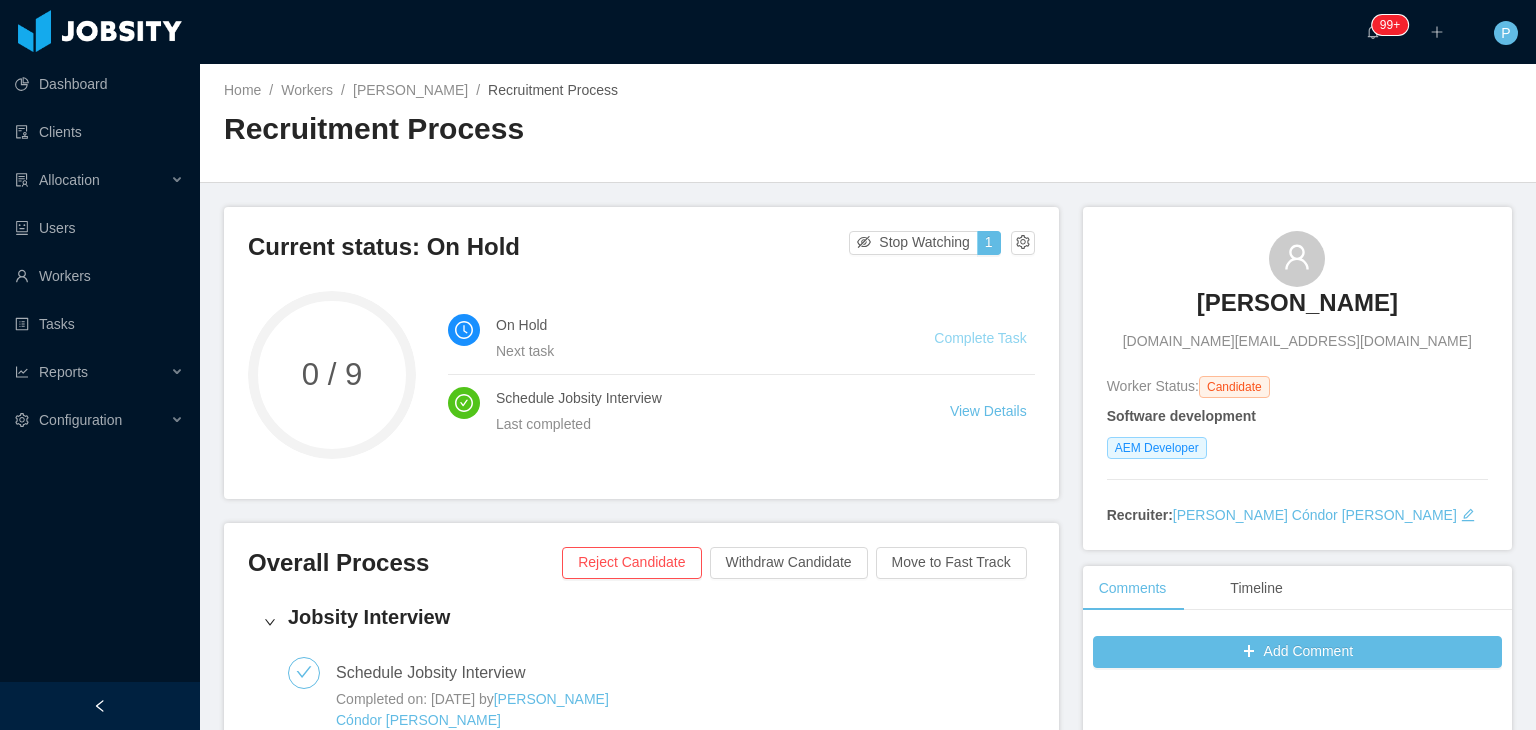 click on "Complete Task" at bounding box center (980, 338) 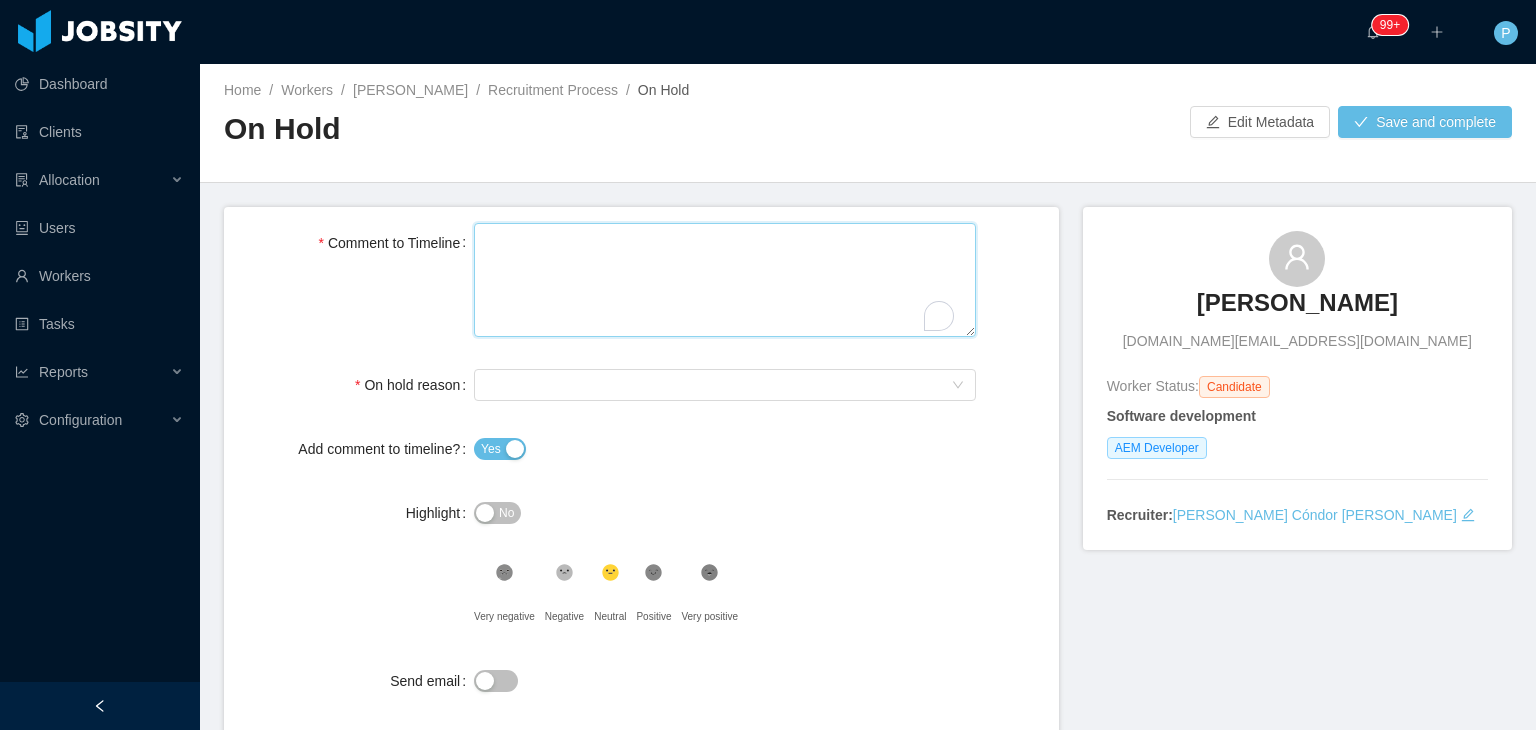 click on "Comment to Timeline" at bounding box center [725, 280] 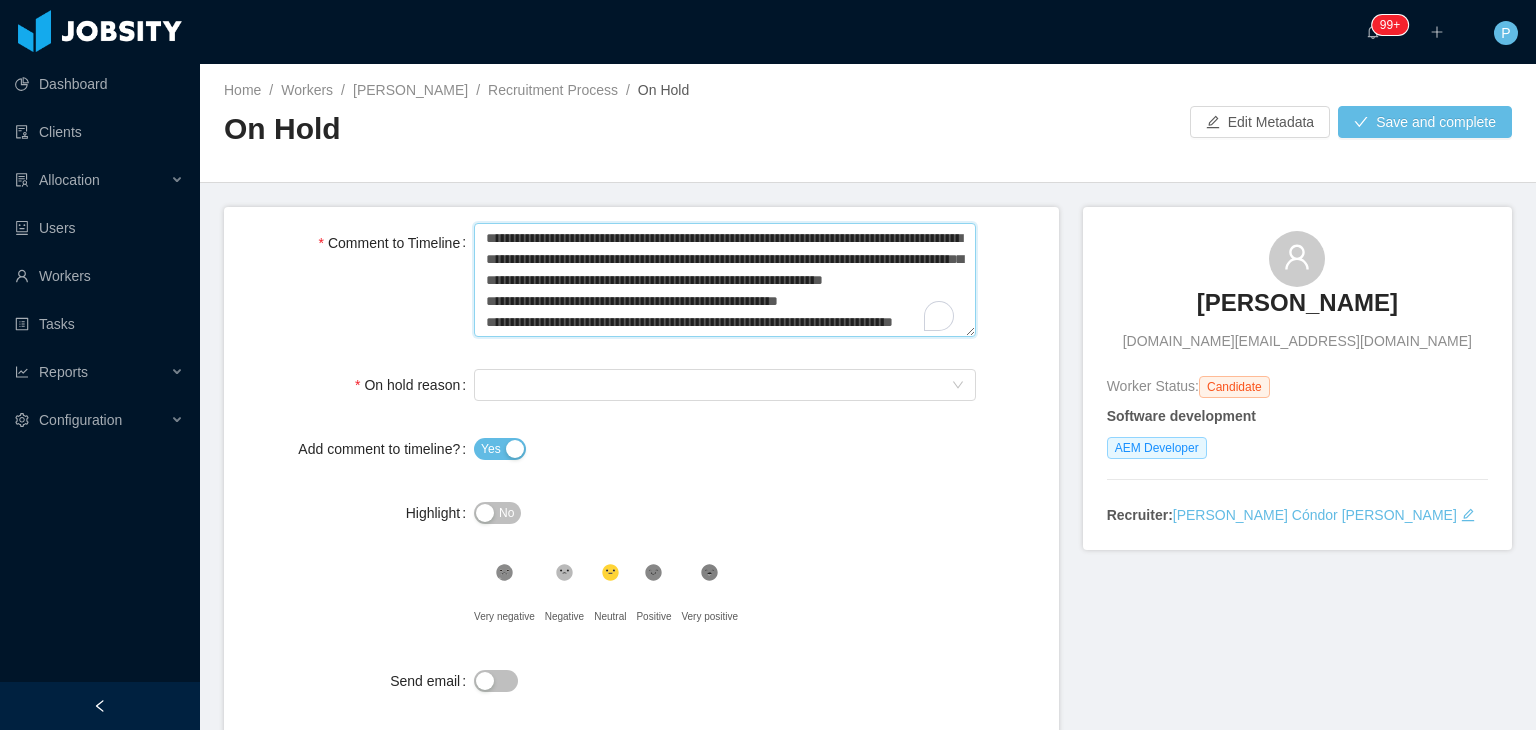 scroll, scrollTop: 225, scrollLeft: 0, axis: vertical 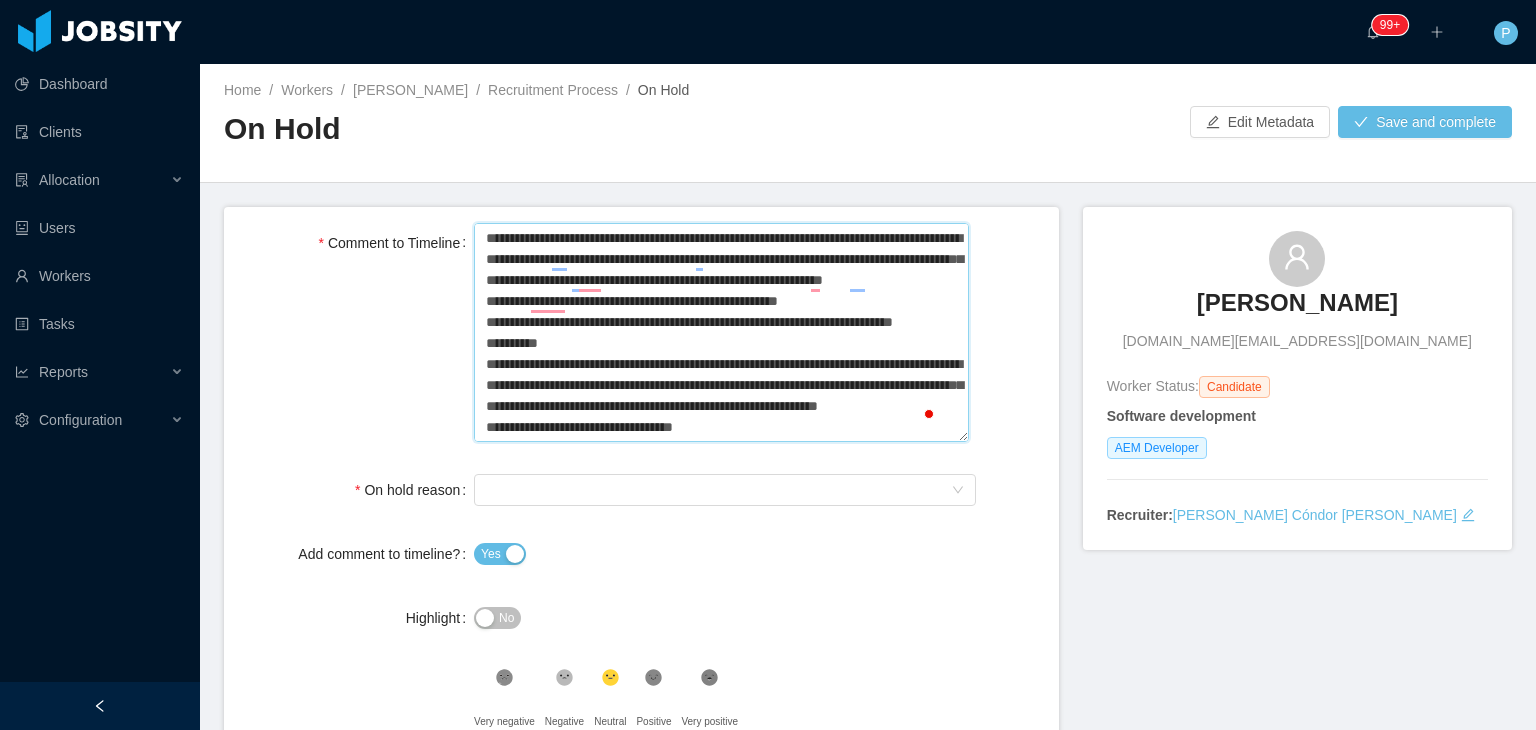 click on "Comment to Timeline" at bounding box center (721, 333) 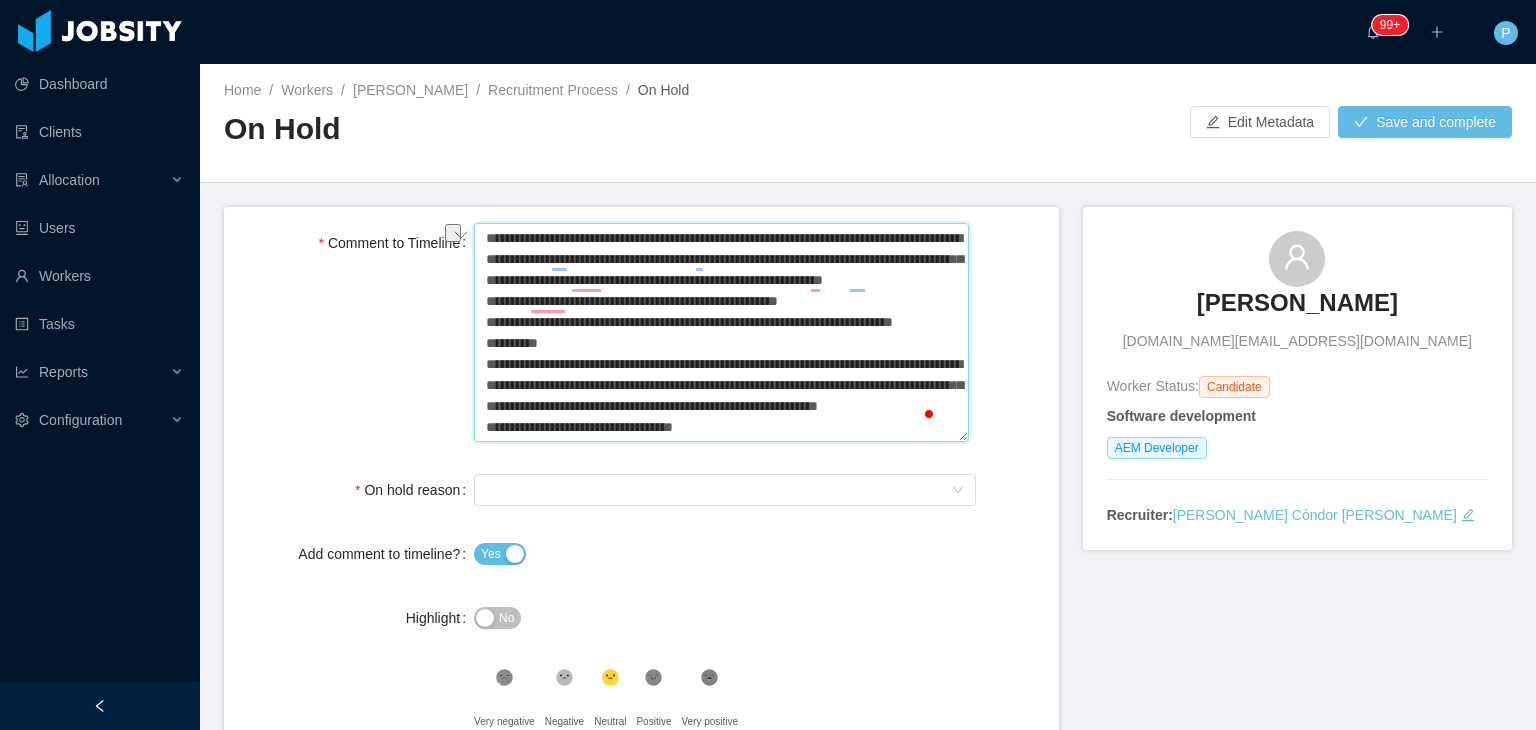 drag, startPoint x: 490, startPoint y: 236, endPoint x: 568, endPoint y: 238, distance: 78.025635 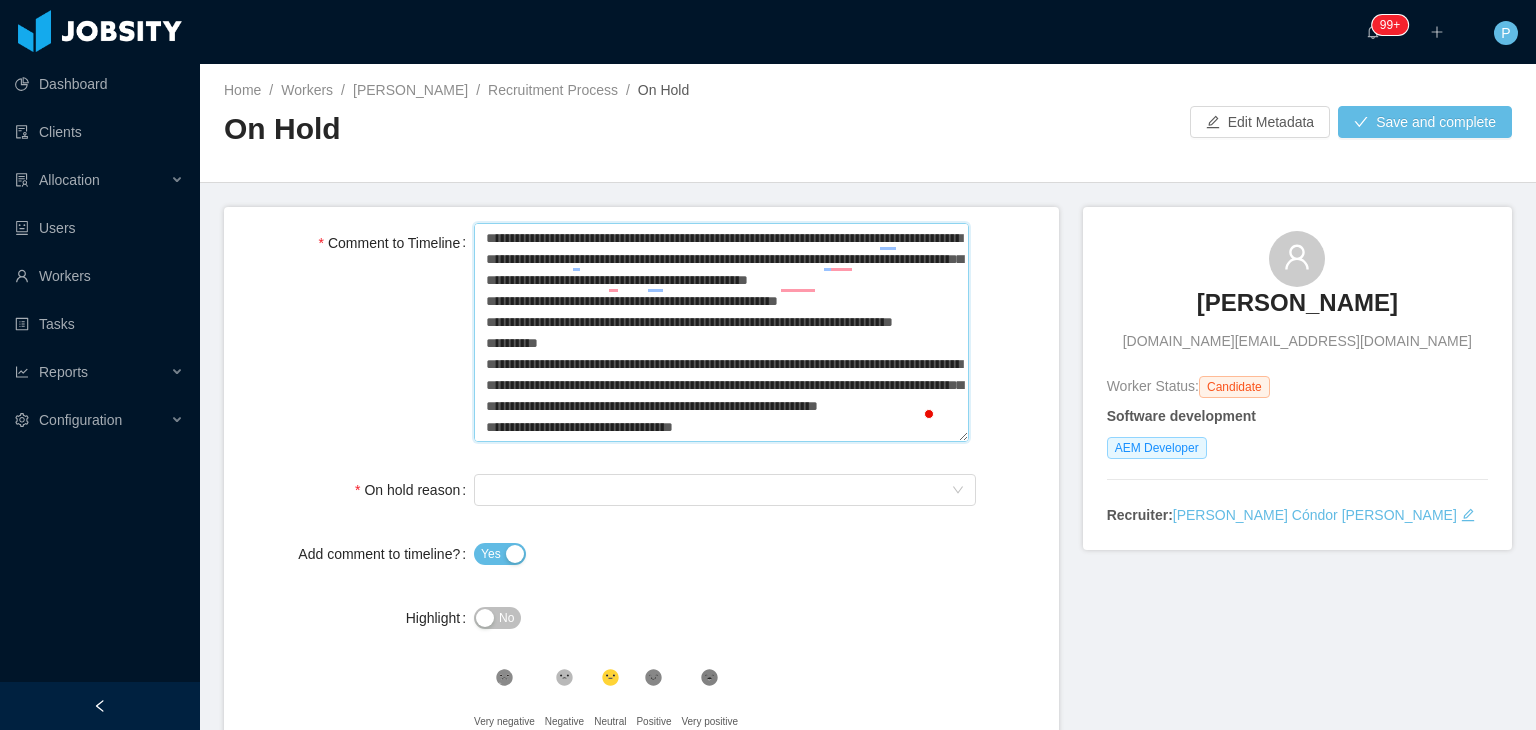type 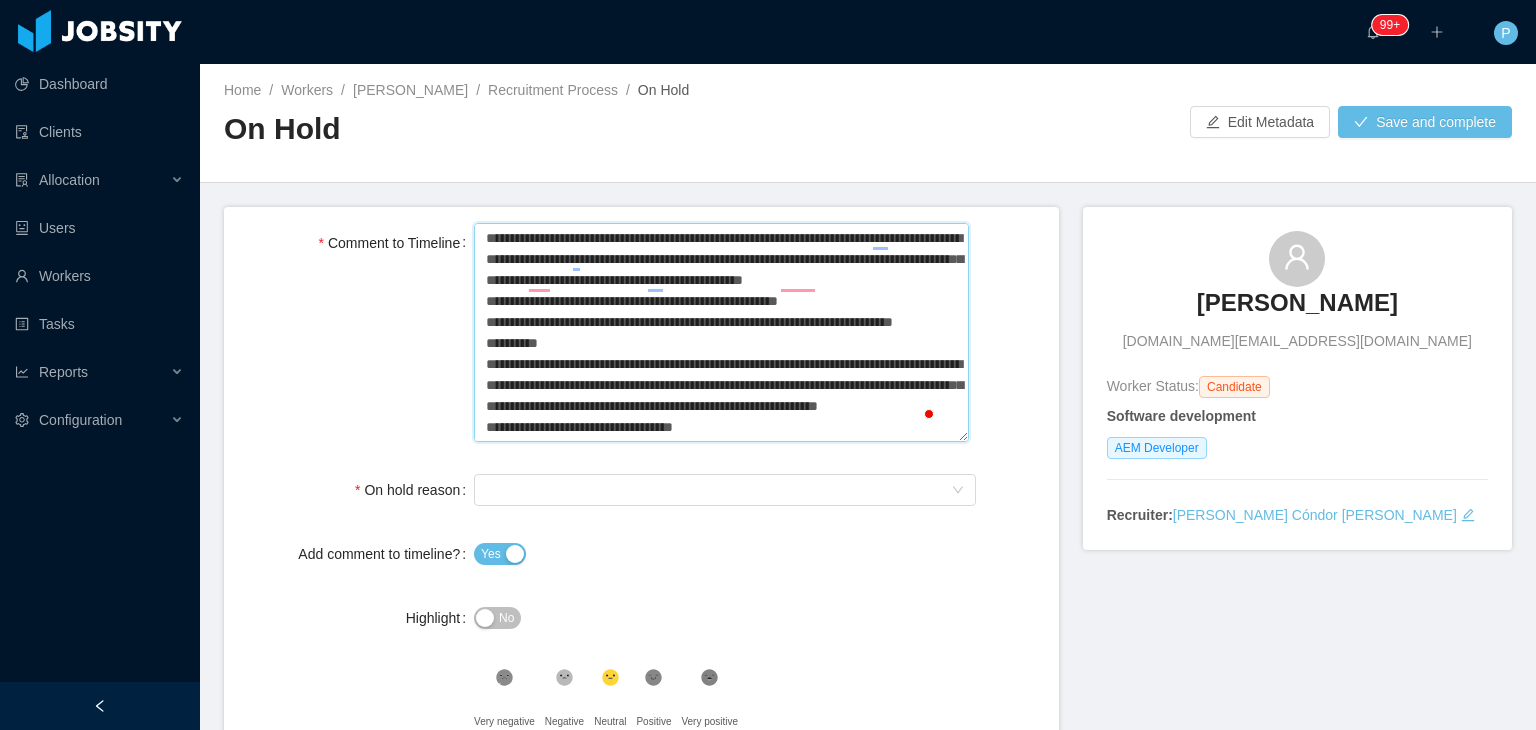type 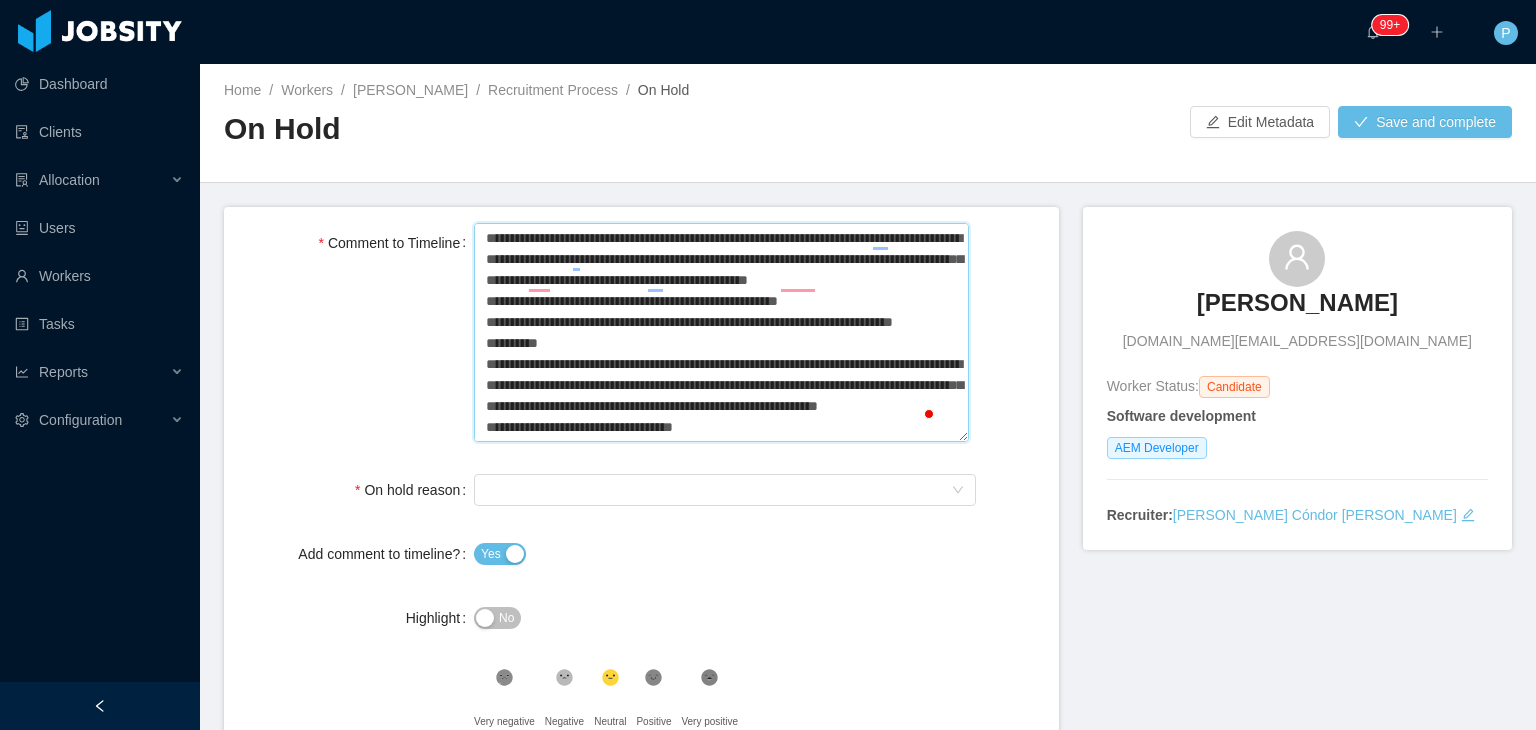 type 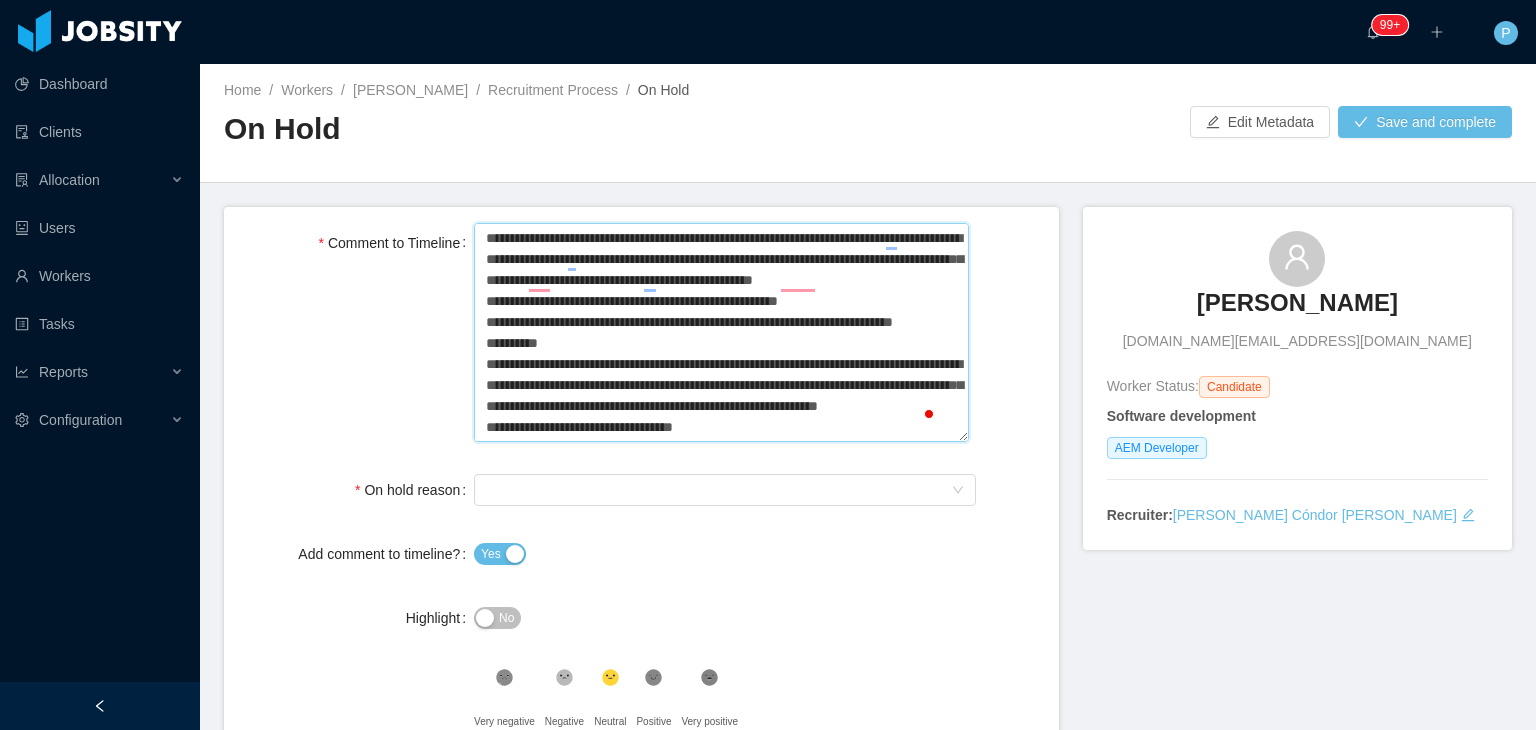 type 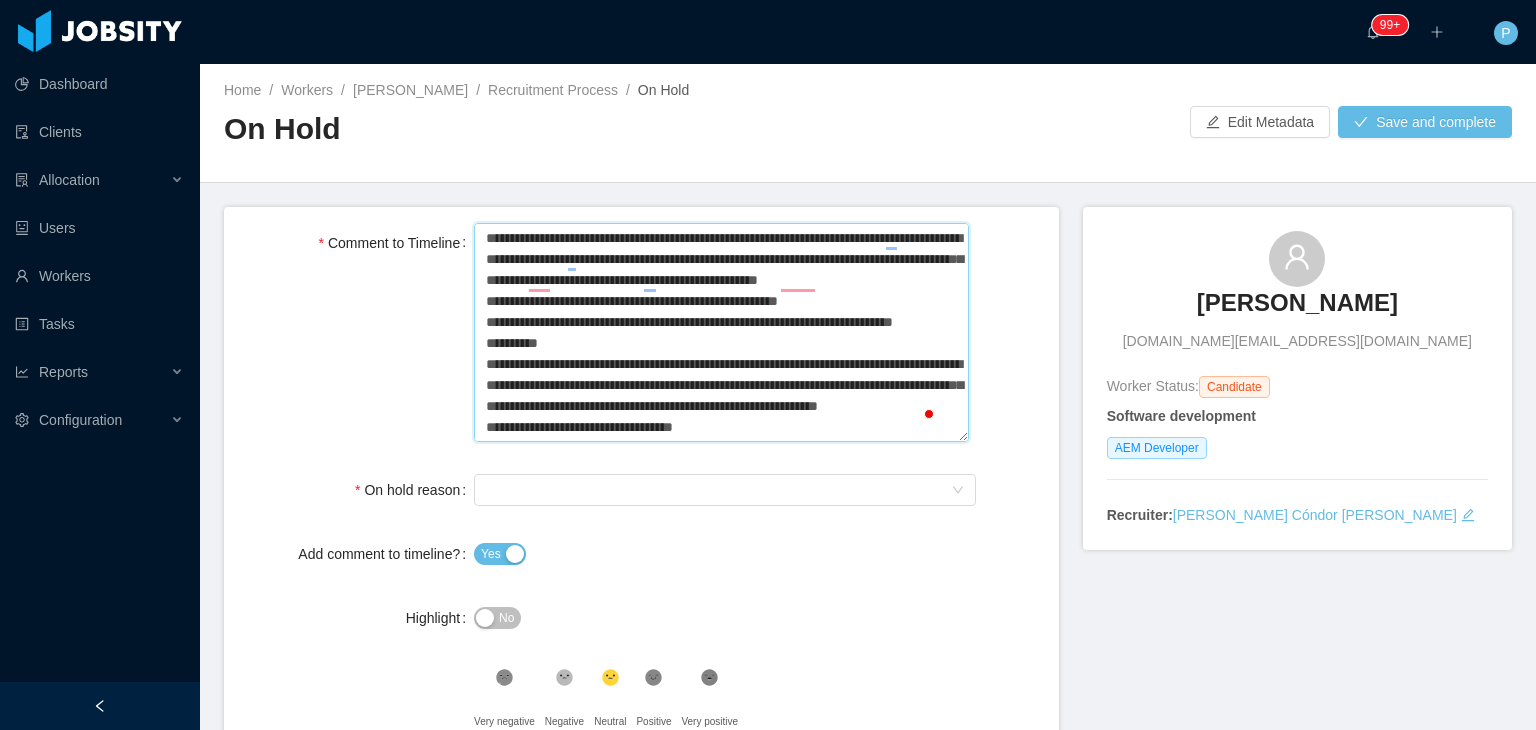 type 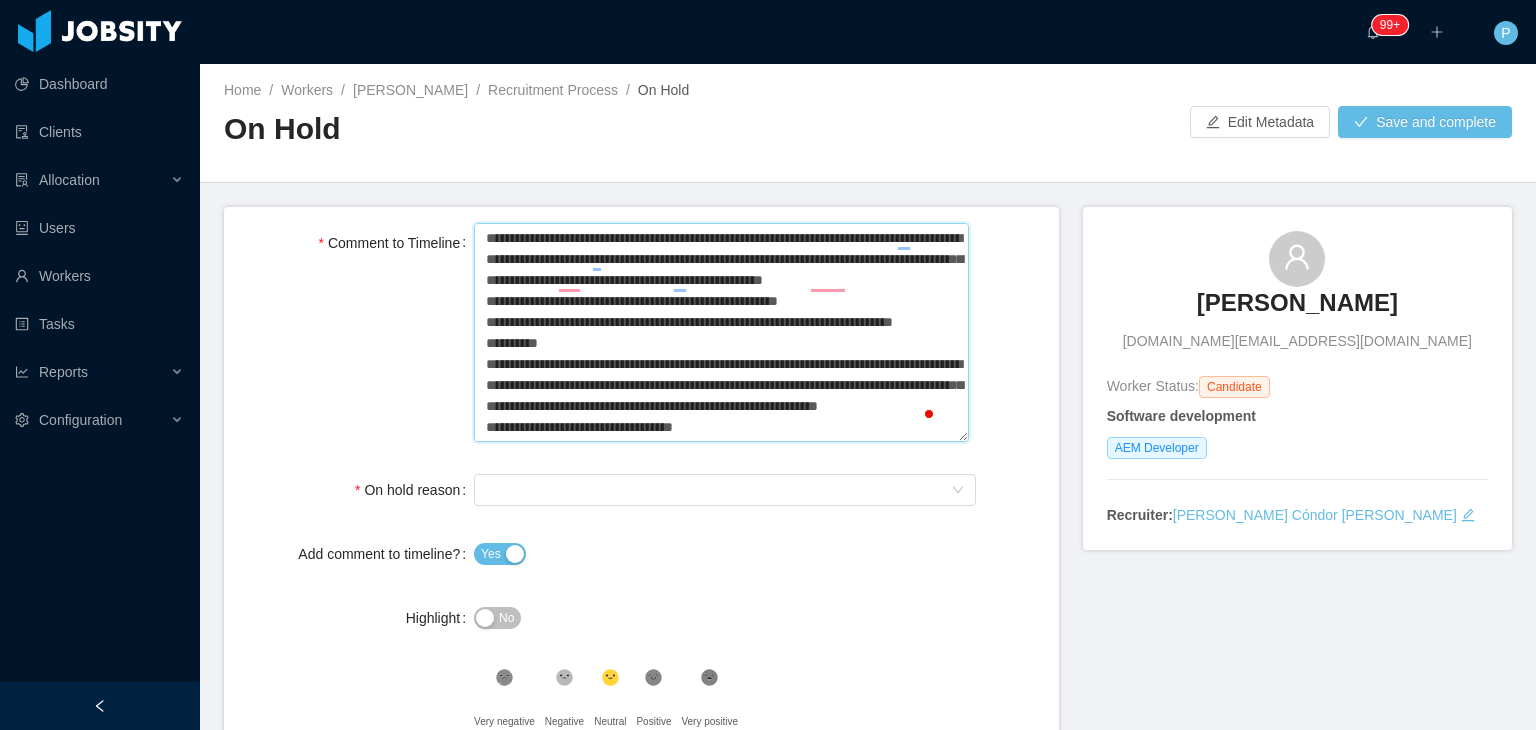 type 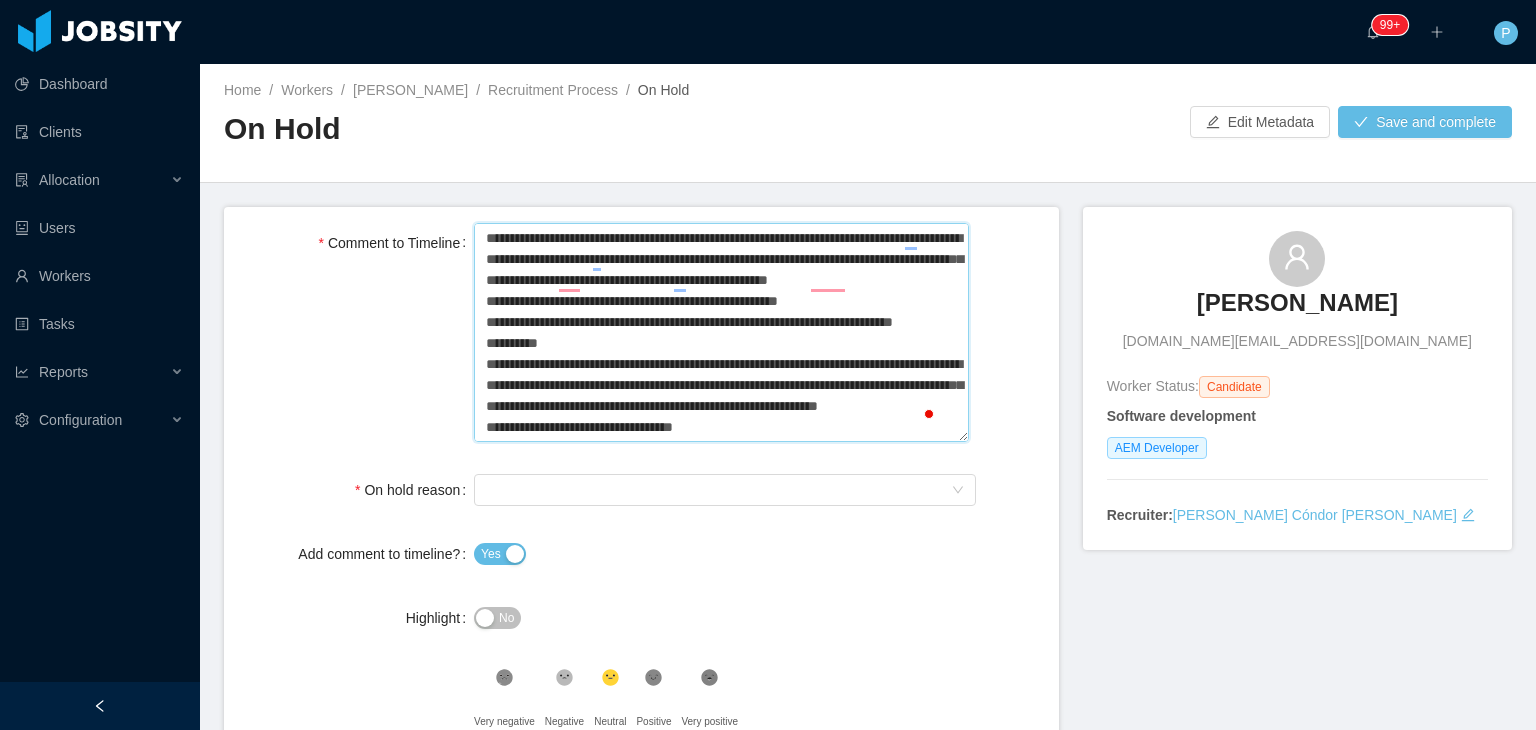 type 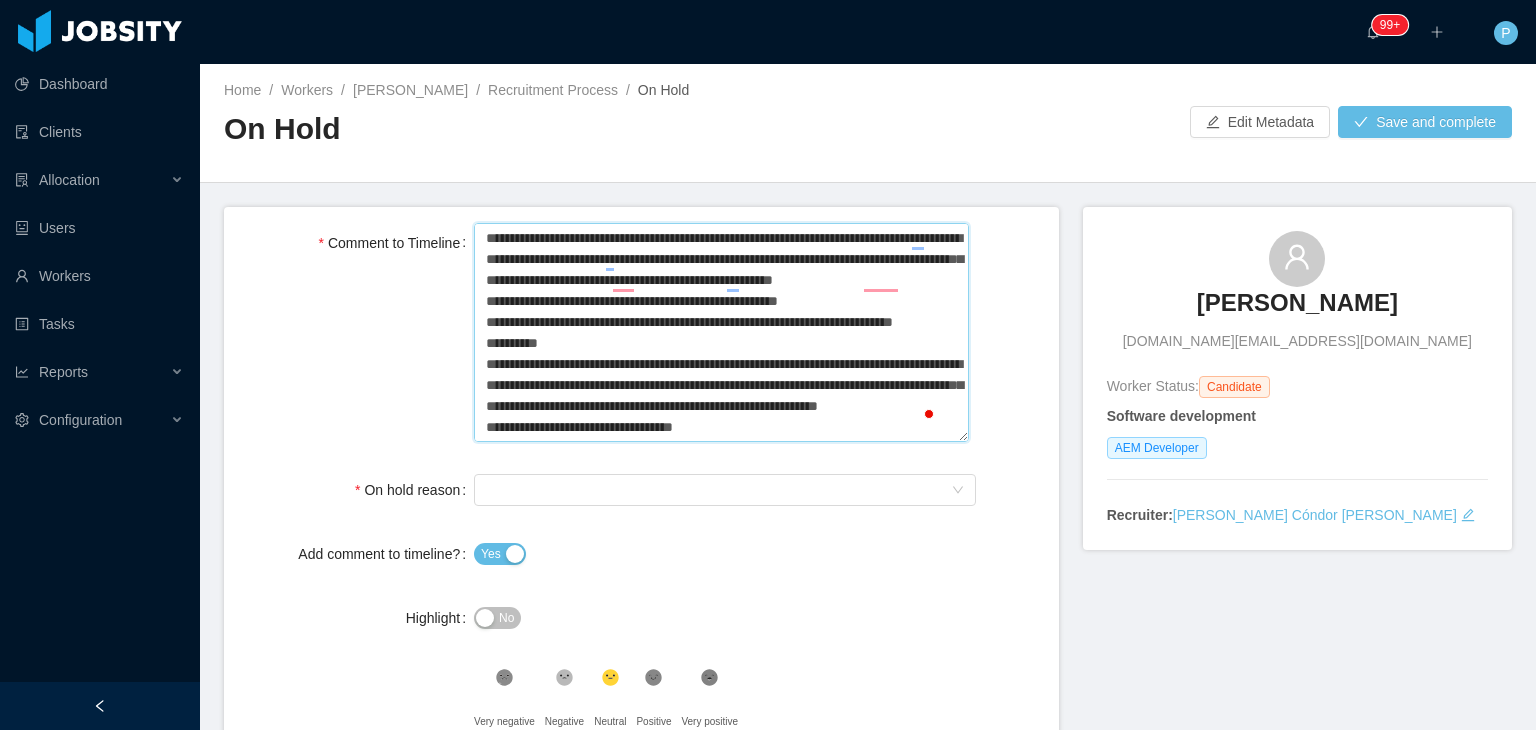 type 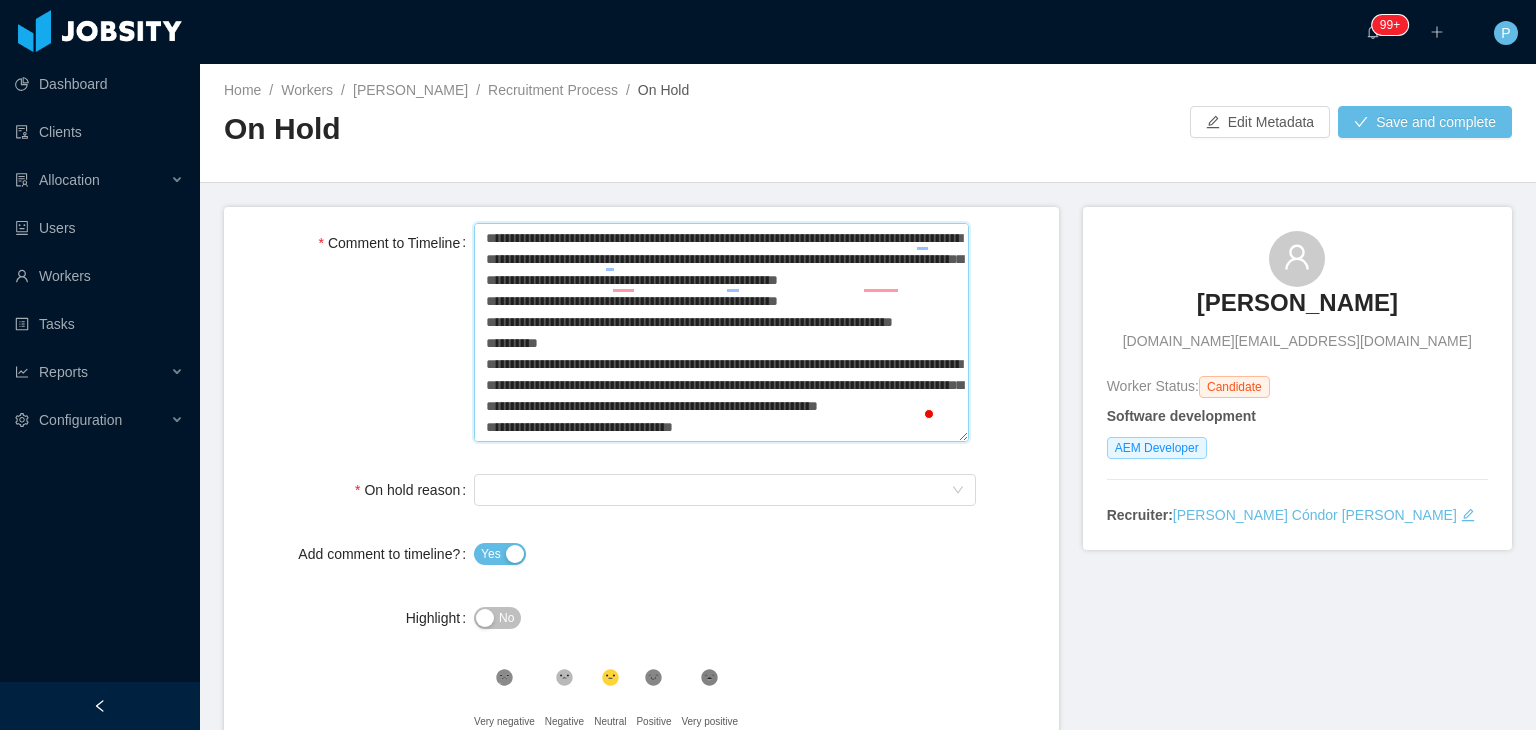 type 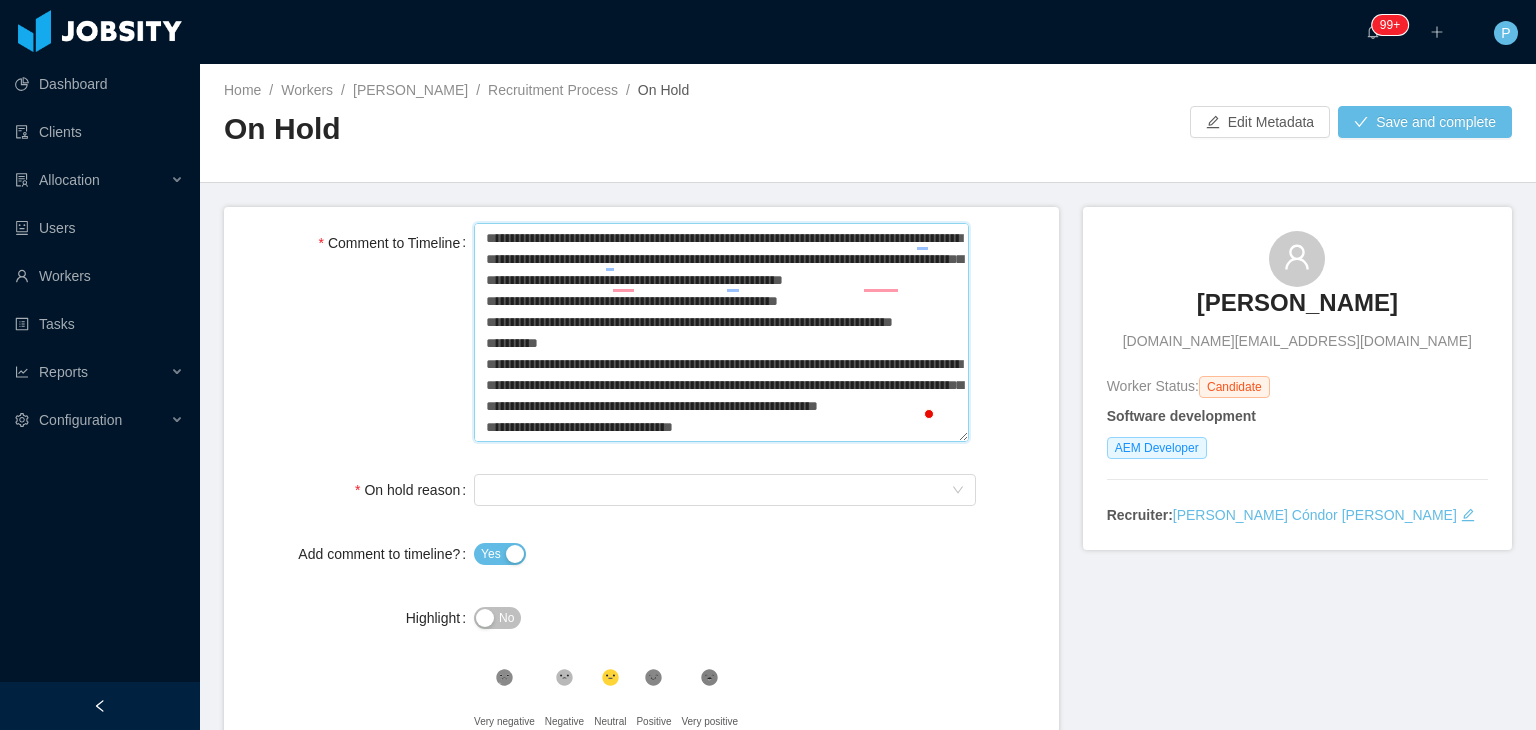 type 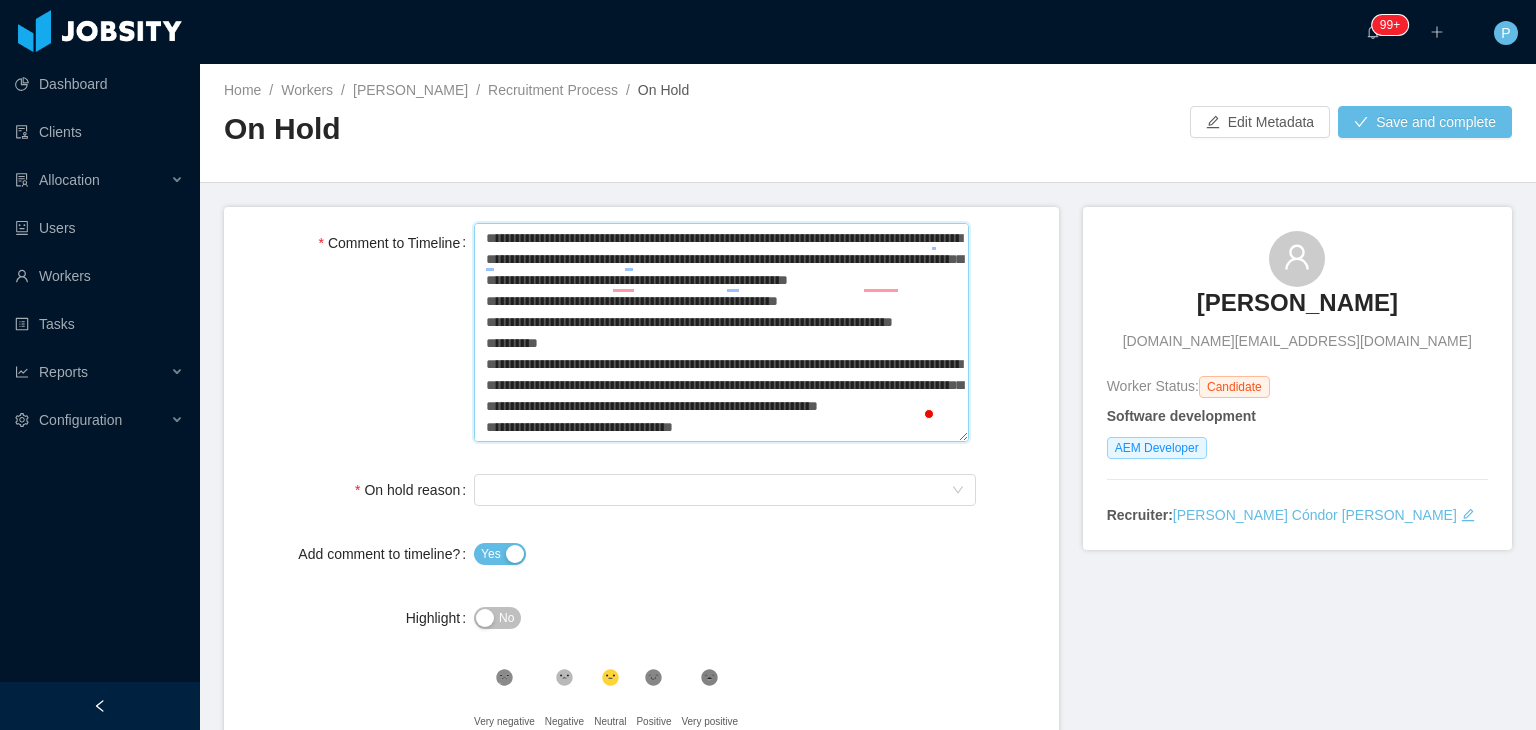 type 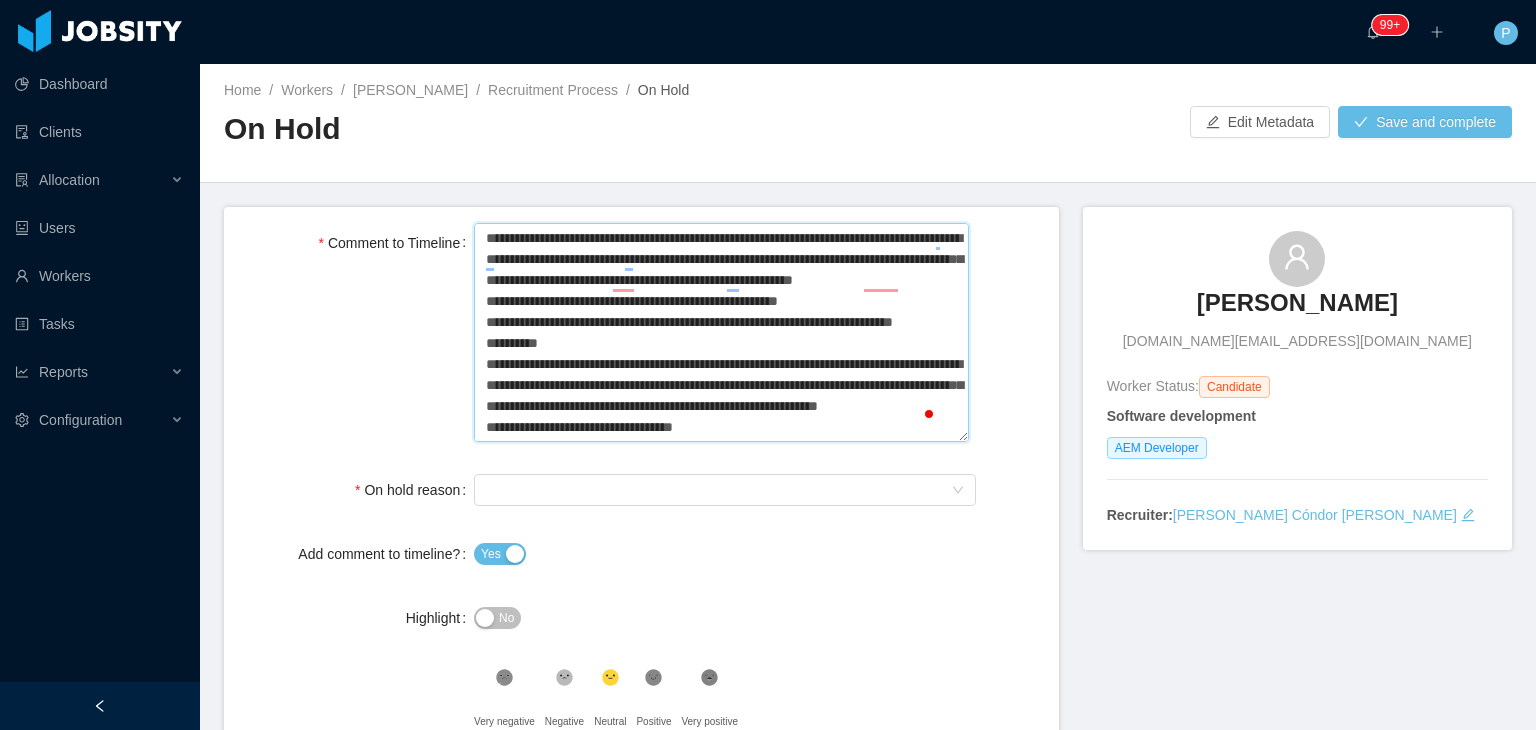 type 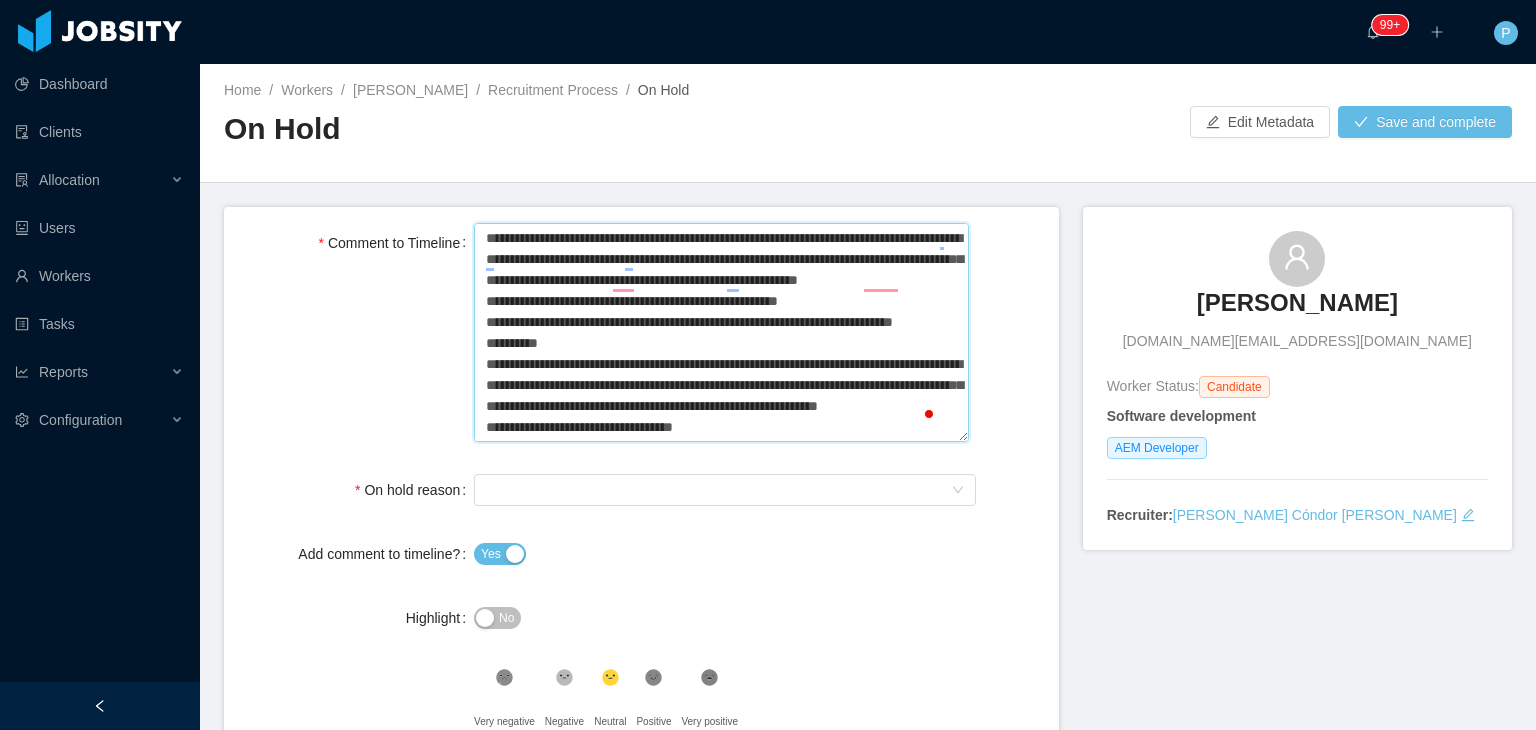 type 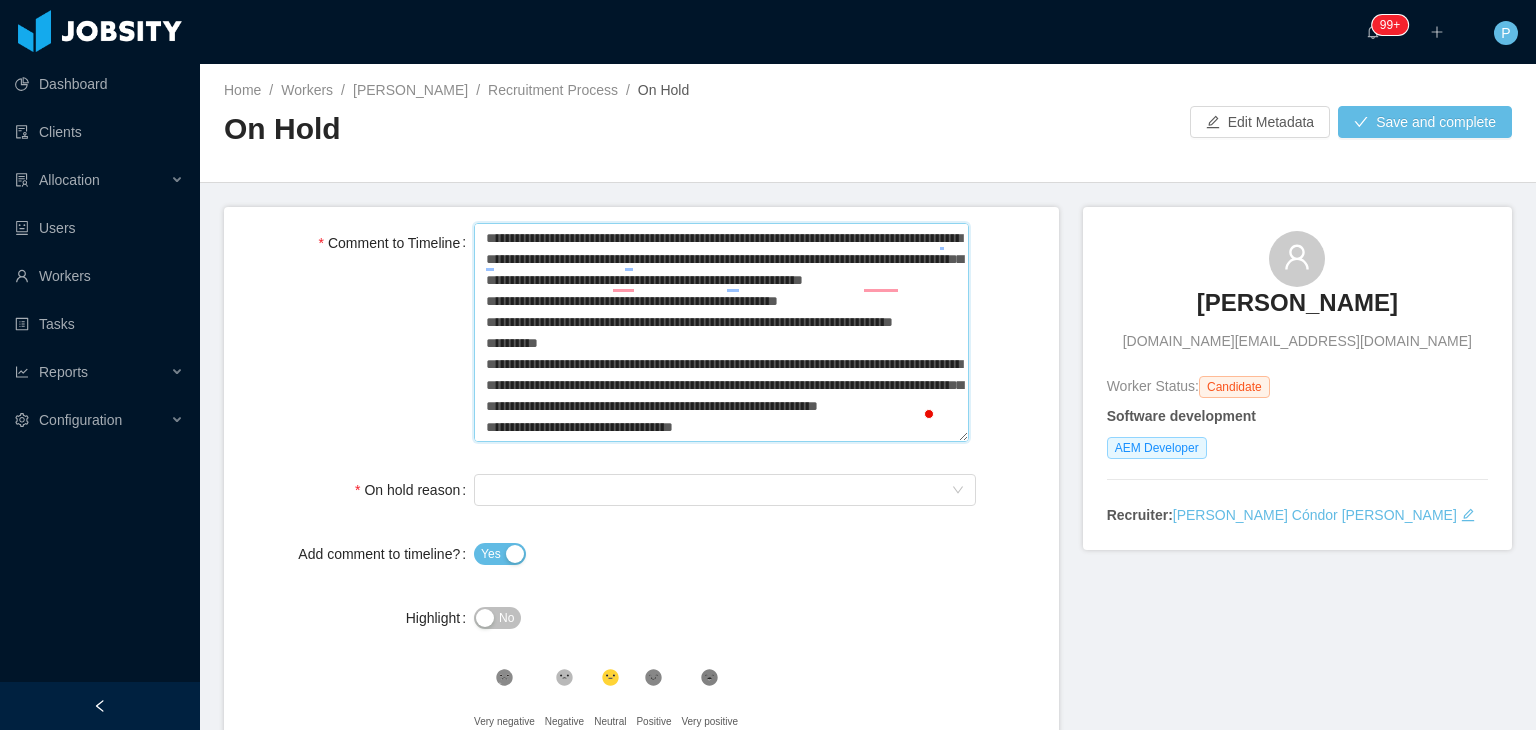 type 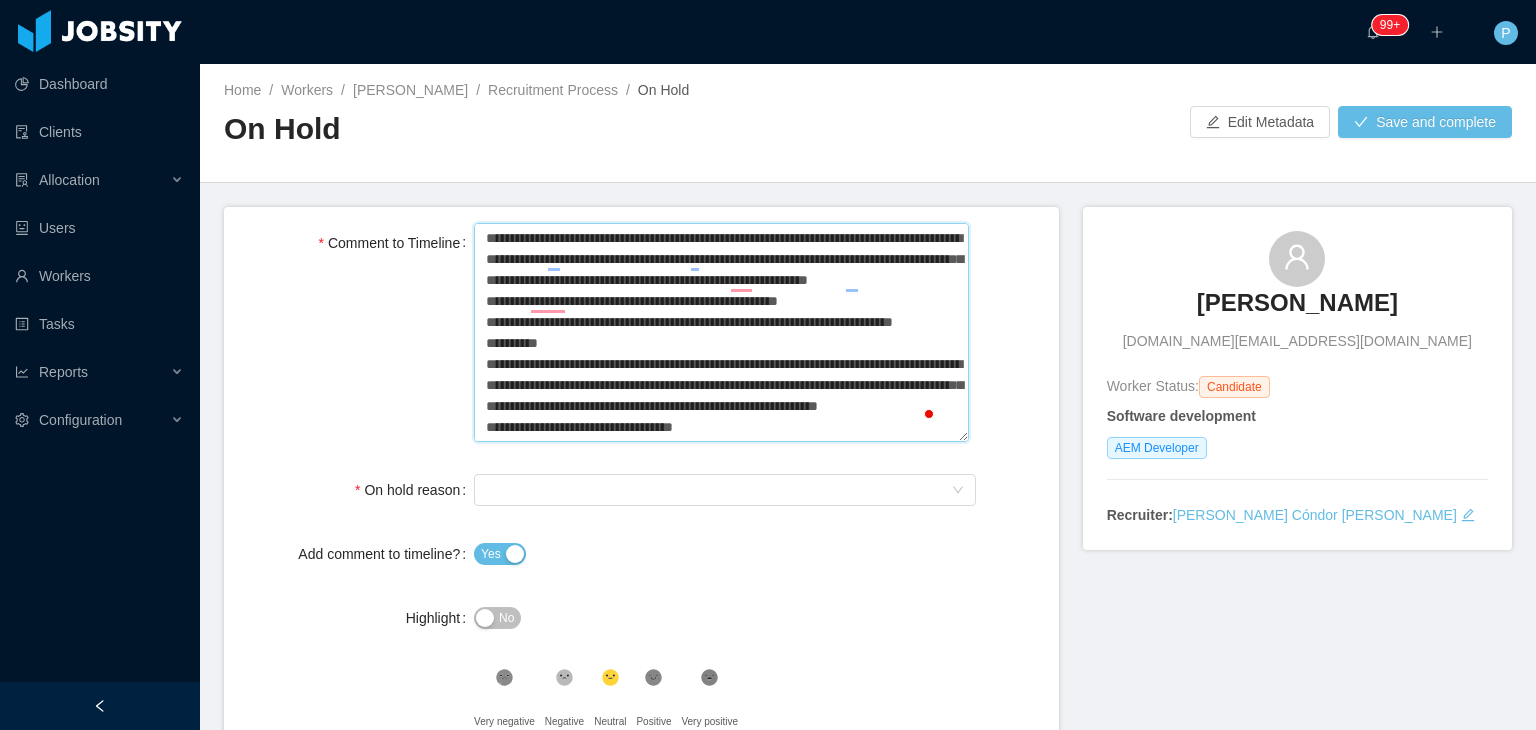 type 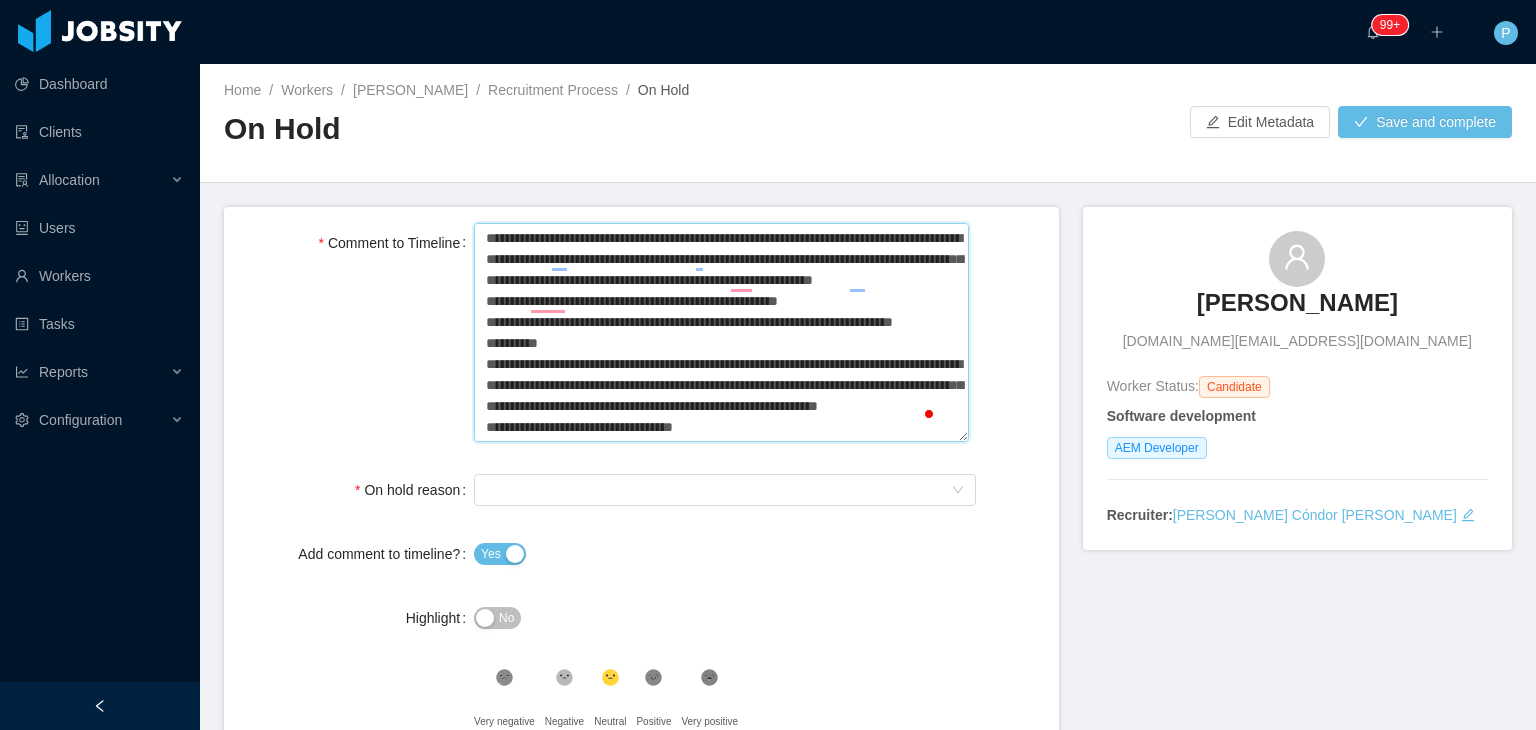 click on "Comment to Timeline" at bounding box center [721, 333] 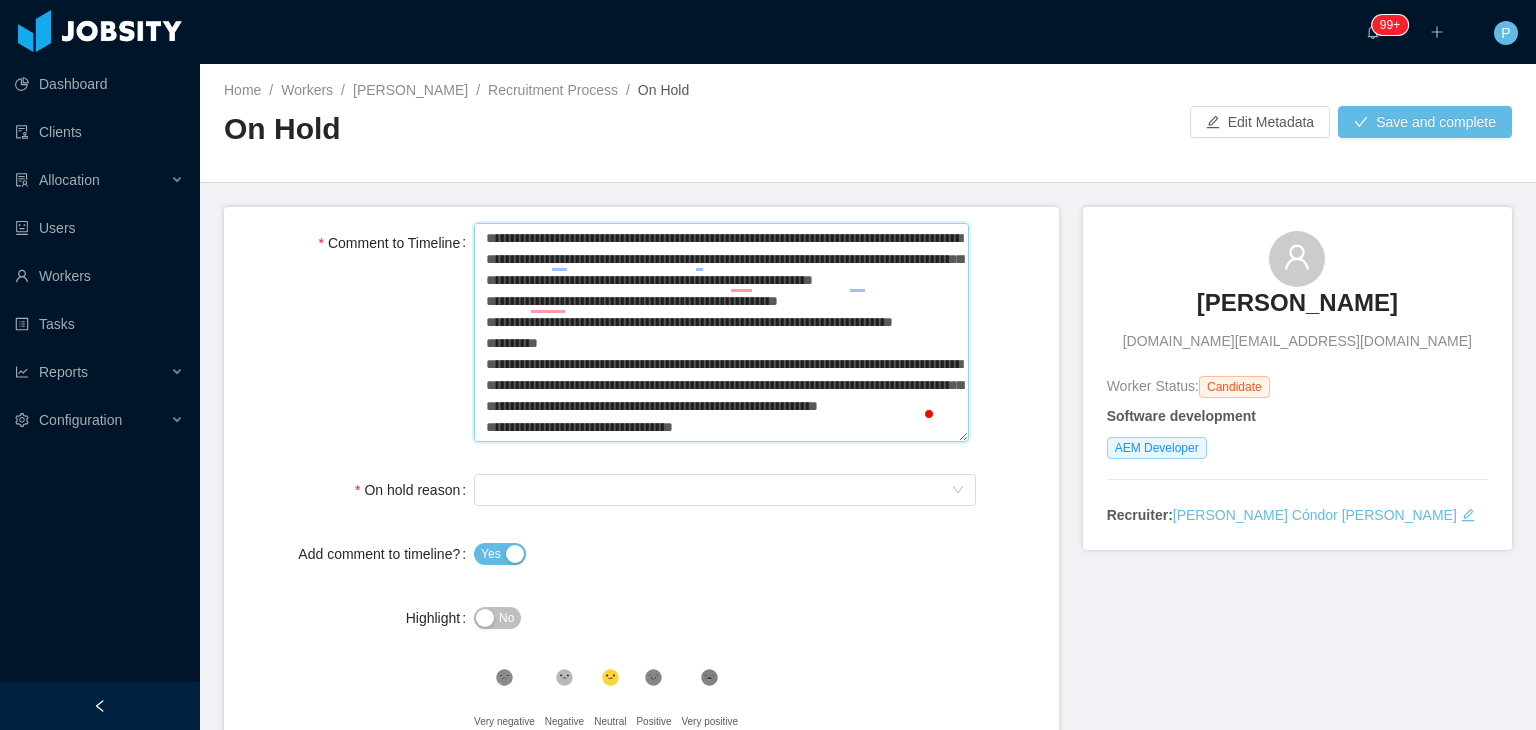 drag, startPoint x: 539, startPoint y: 259, endPoint x: 487, endPoint y: 257, distance: 52.03845 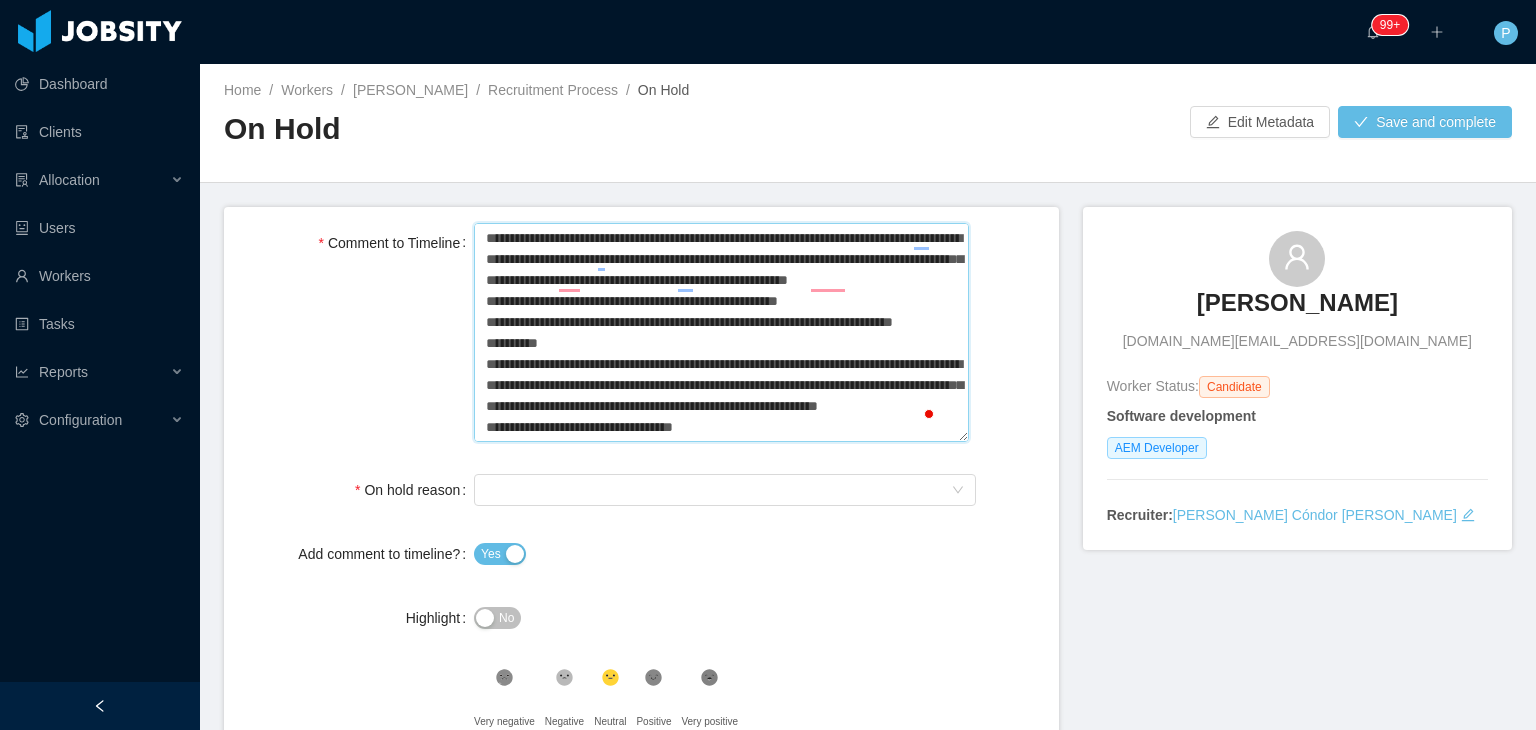 type 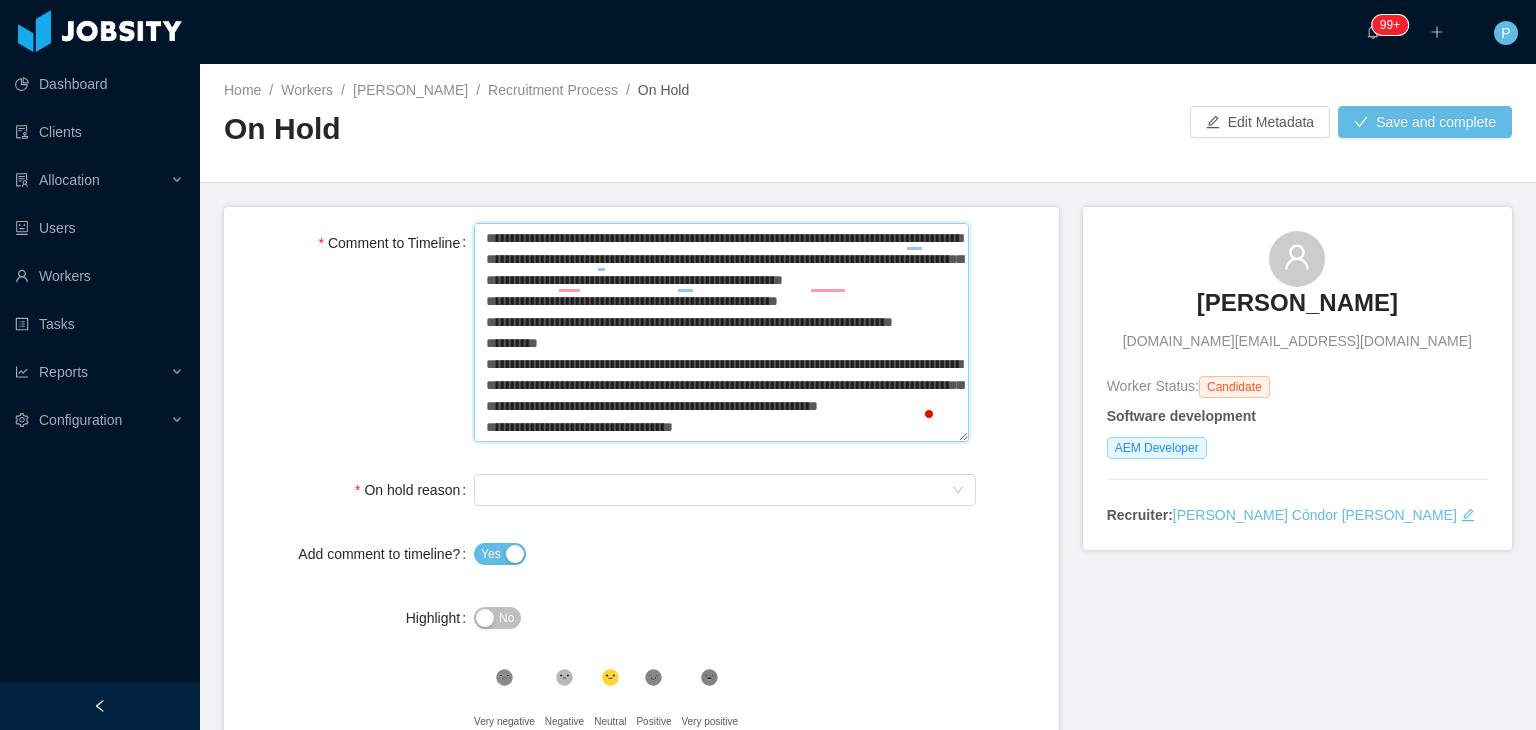 type 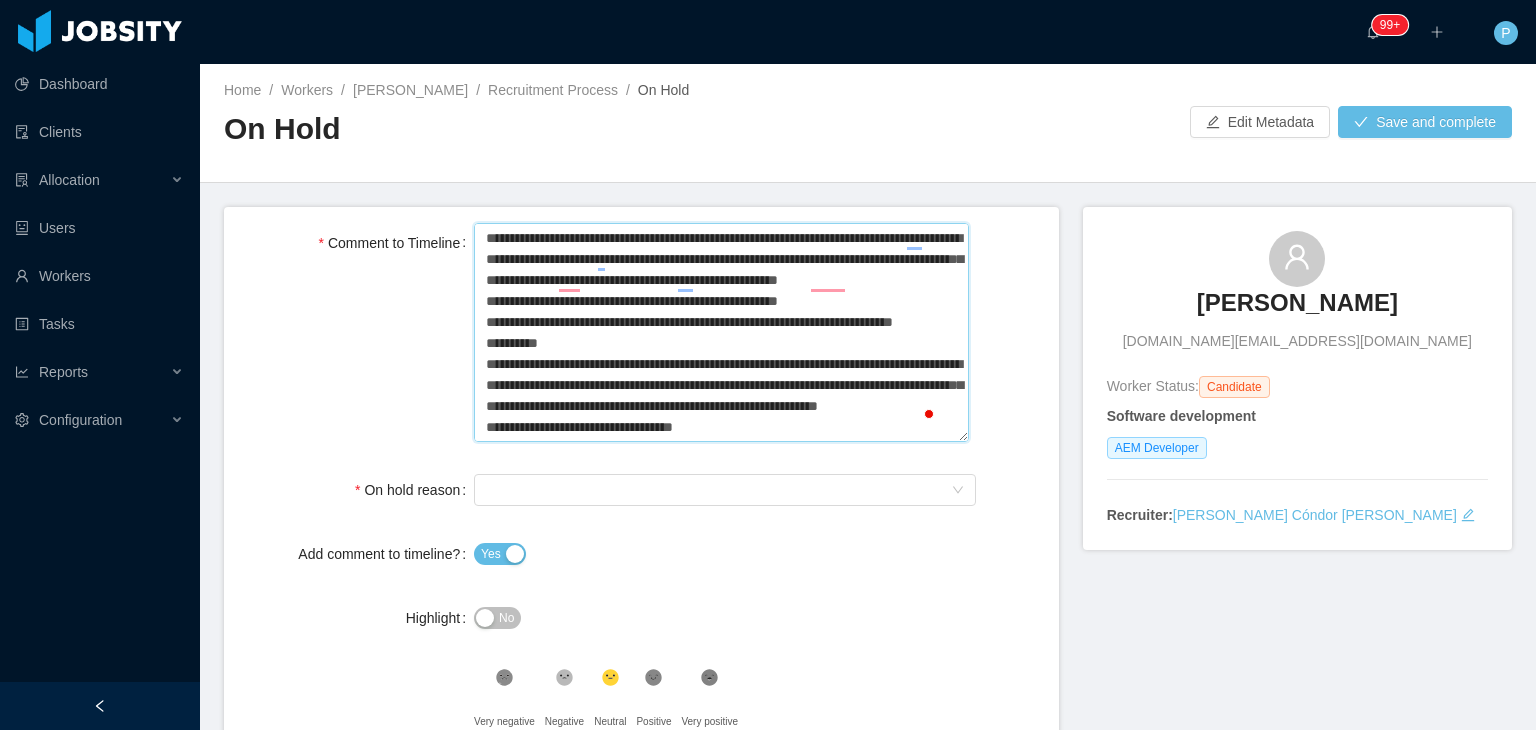 type 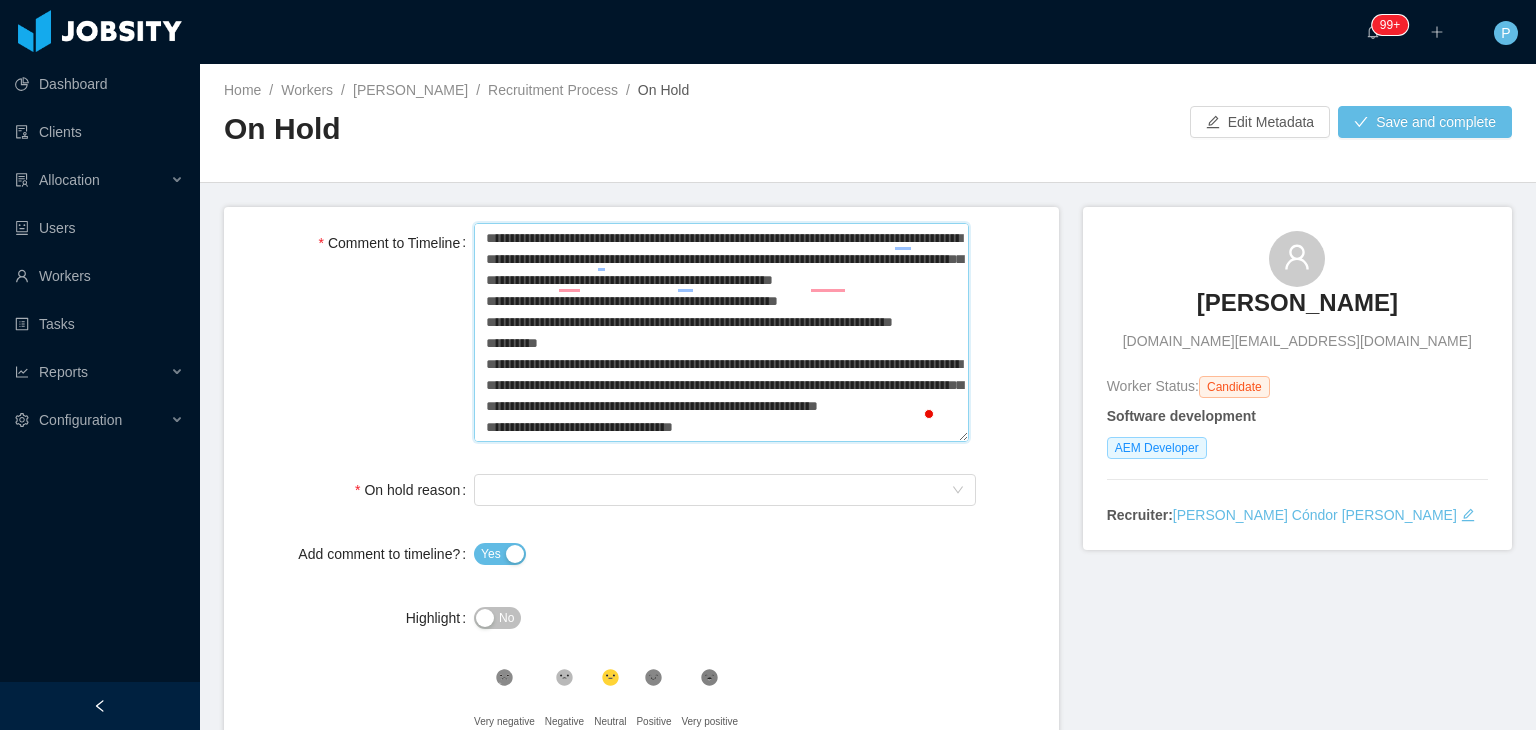 type 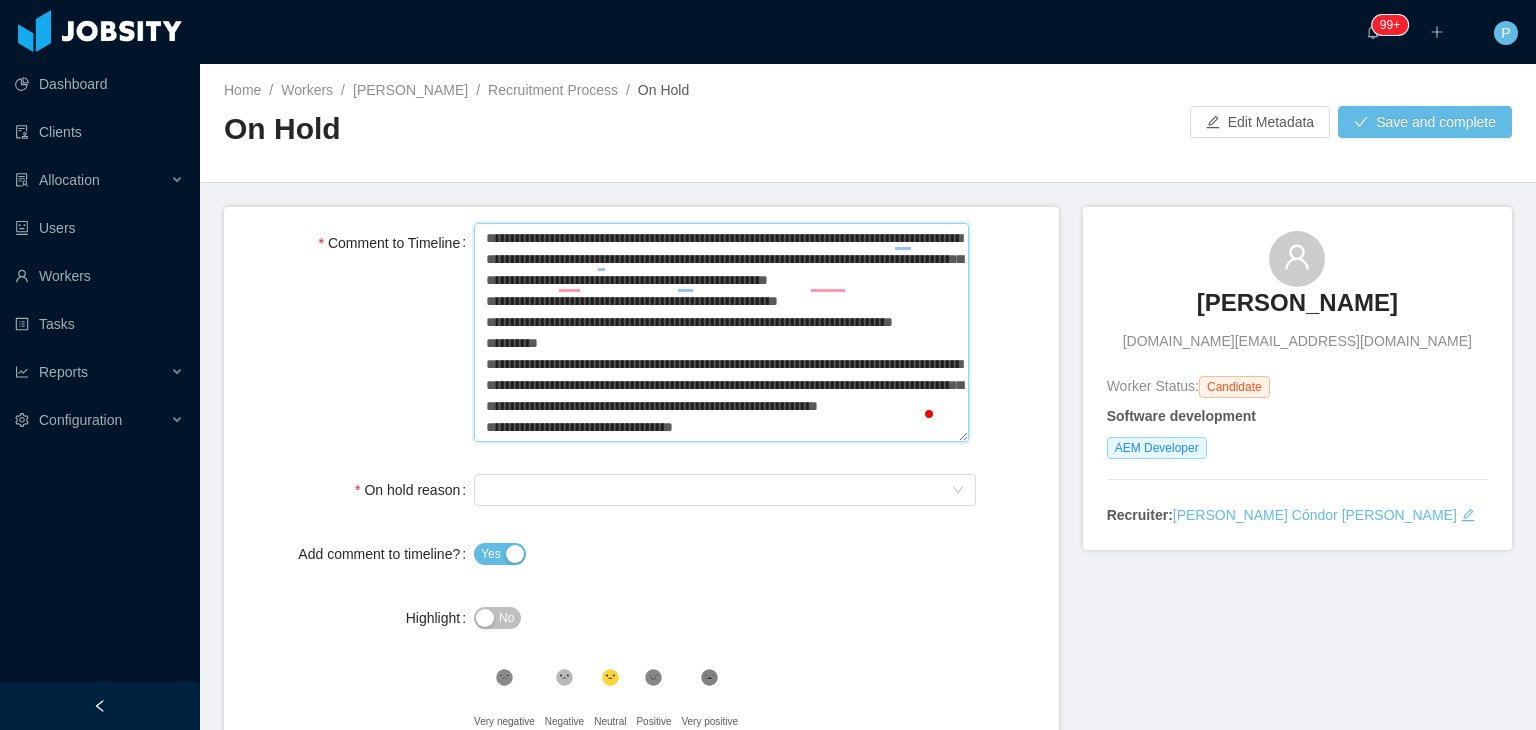 type 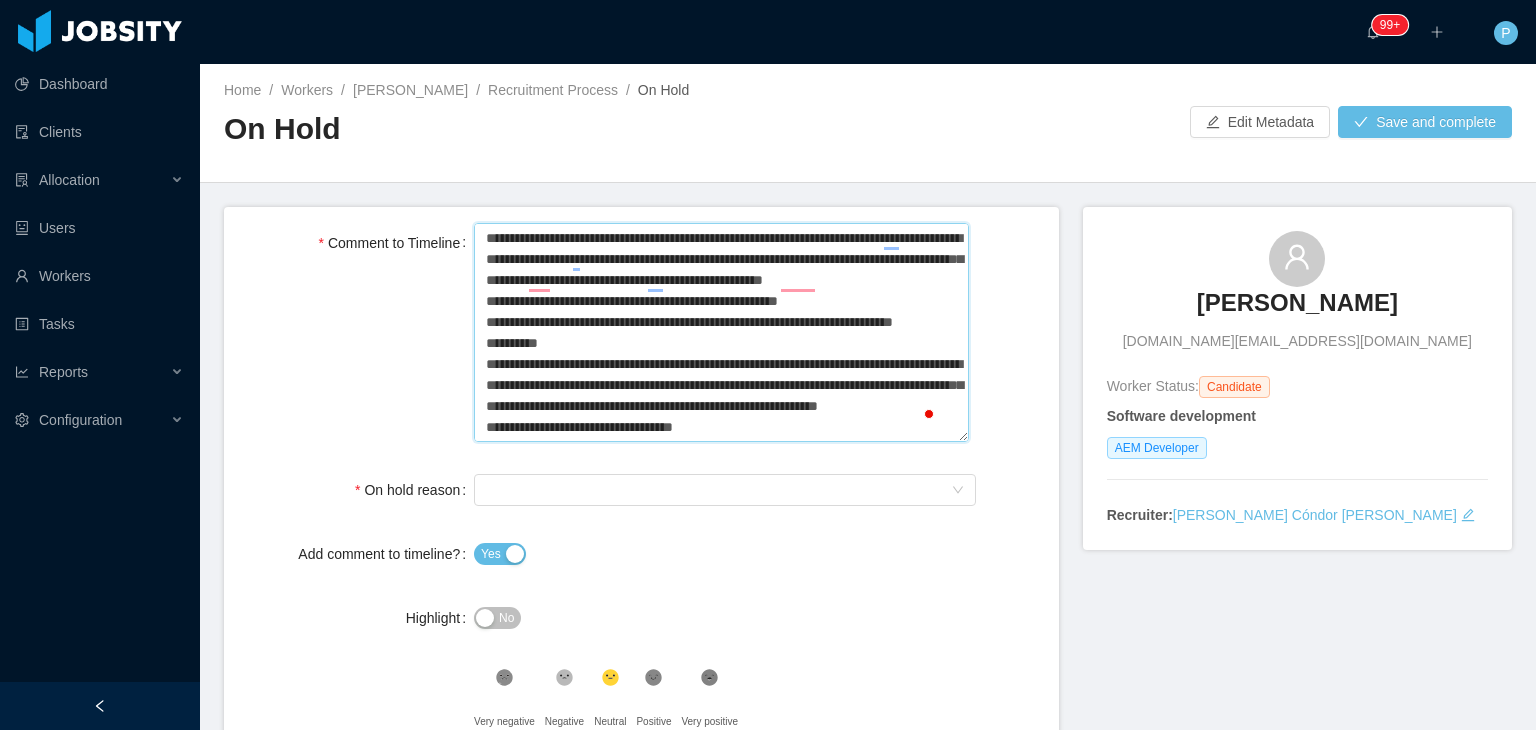 type 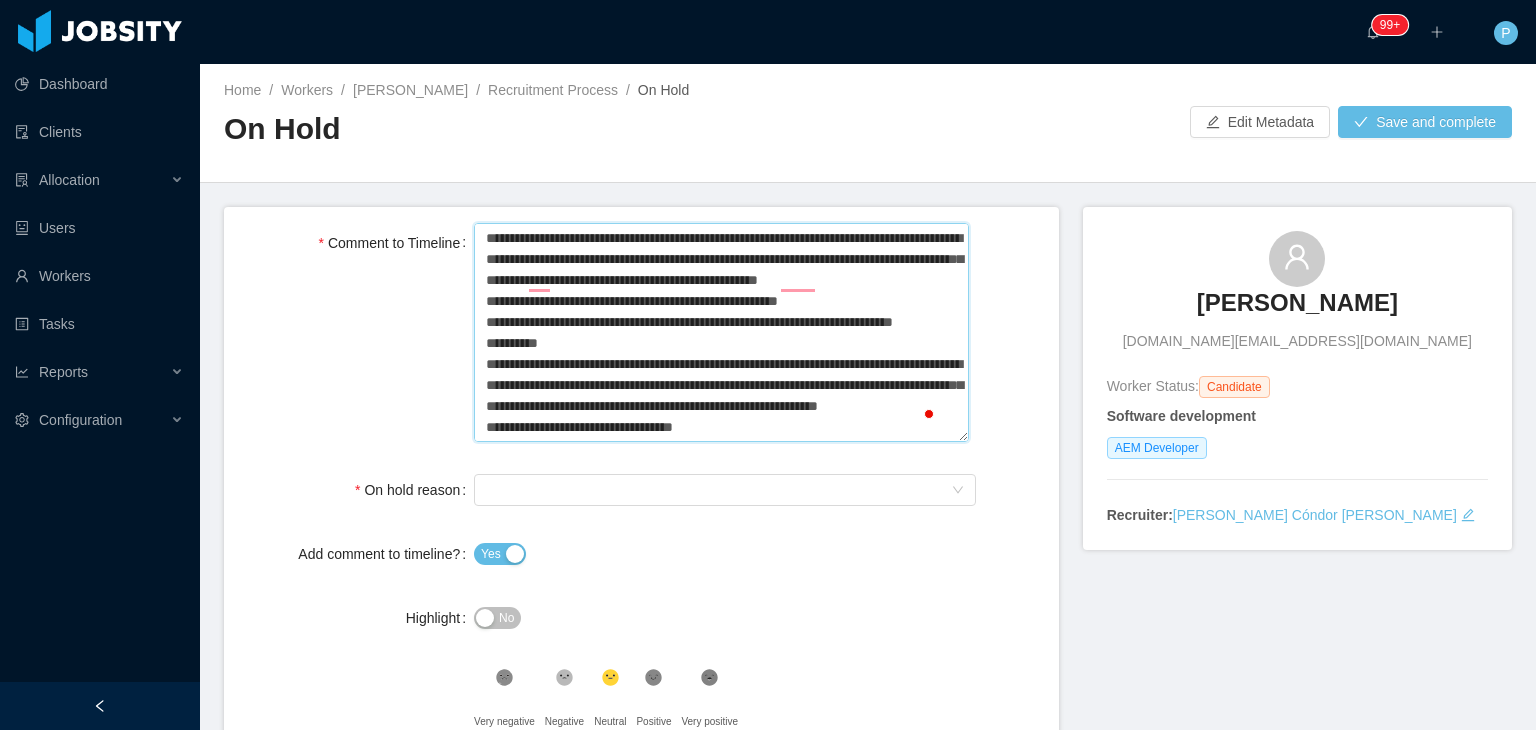 type 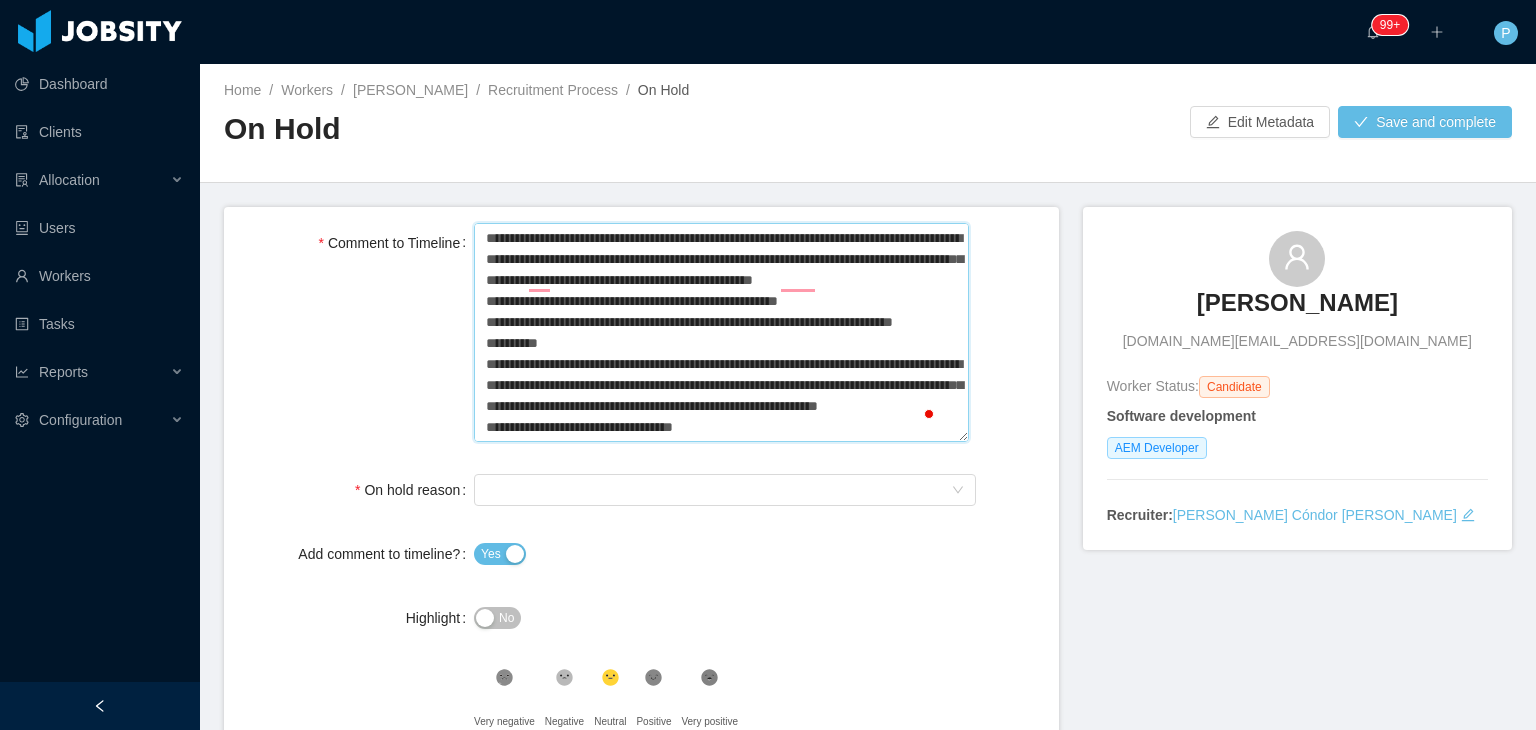 type 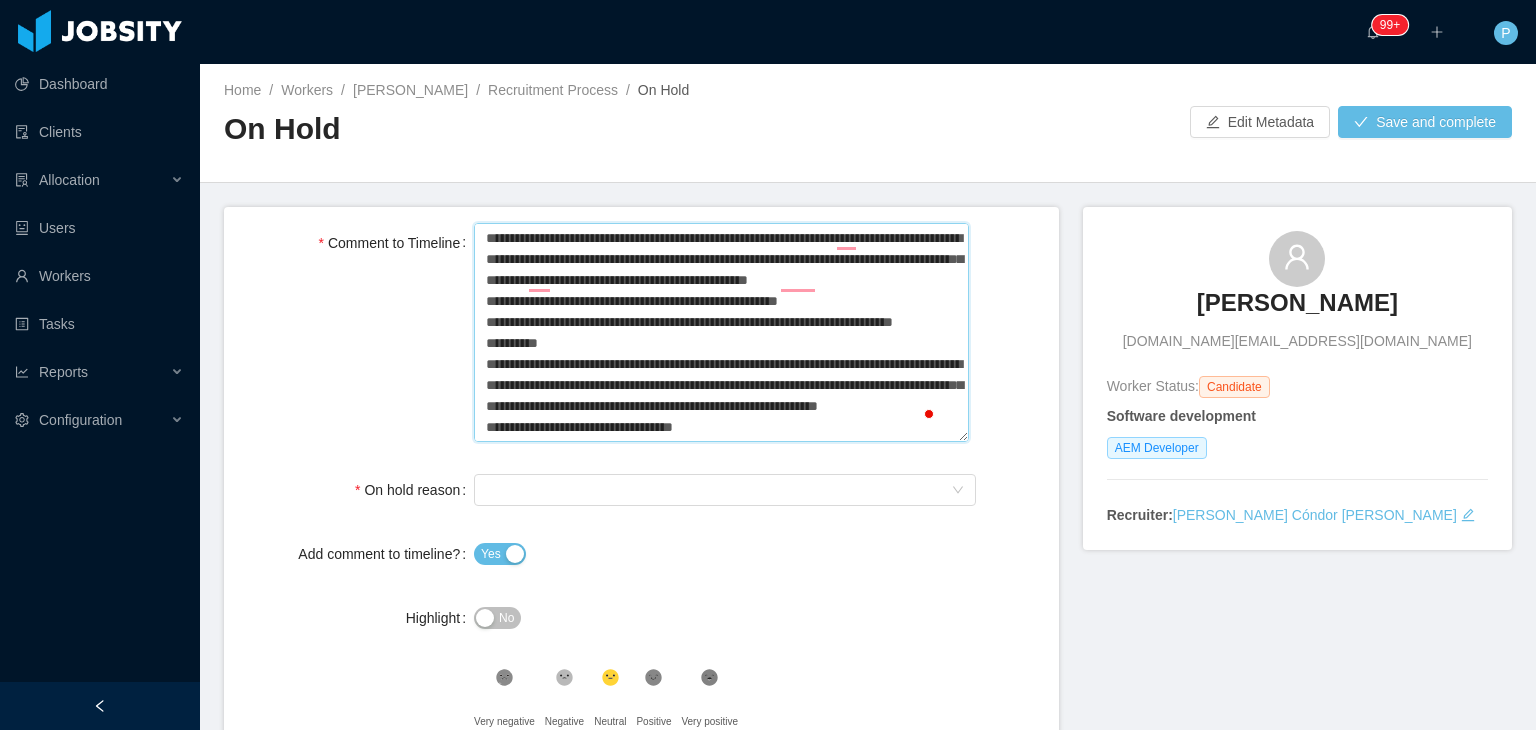 type 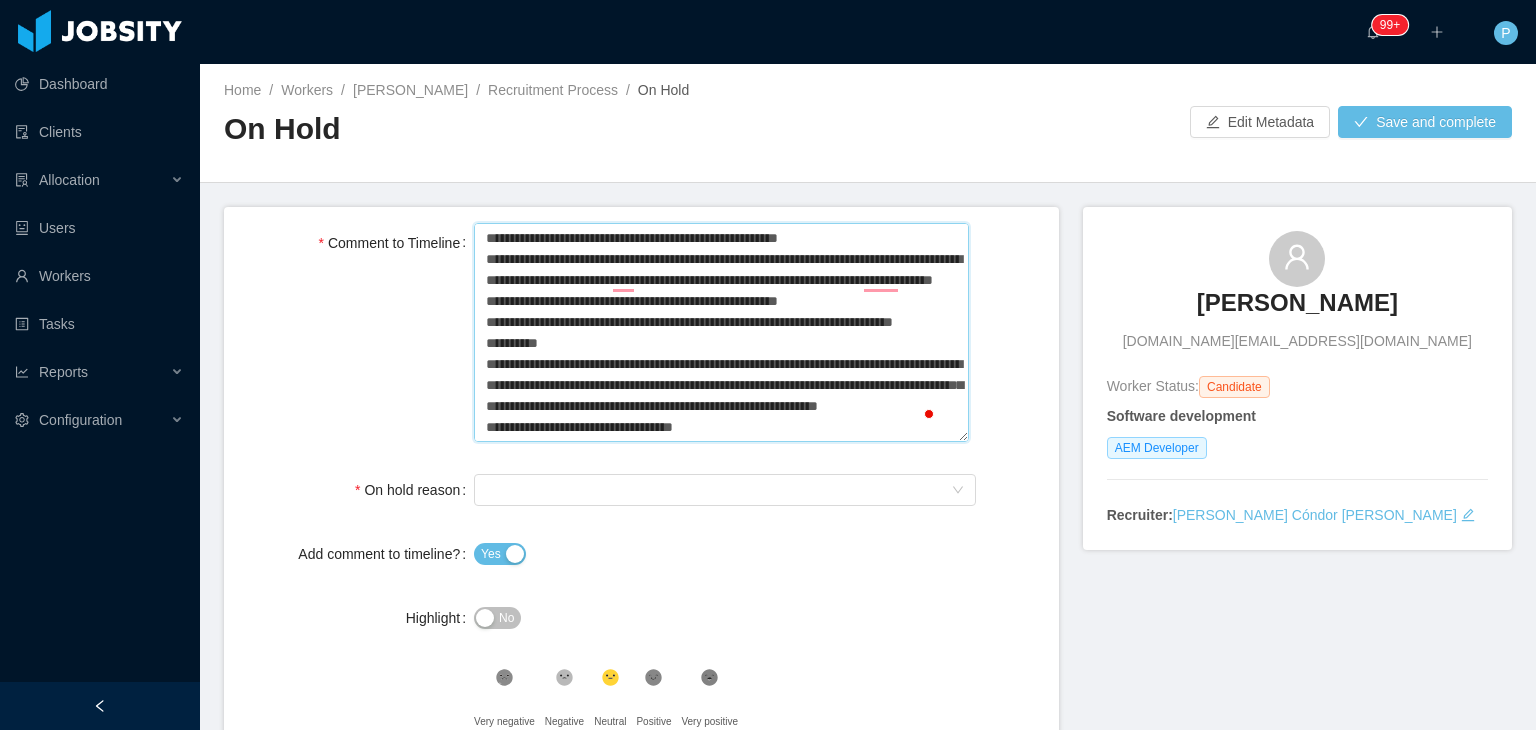 type 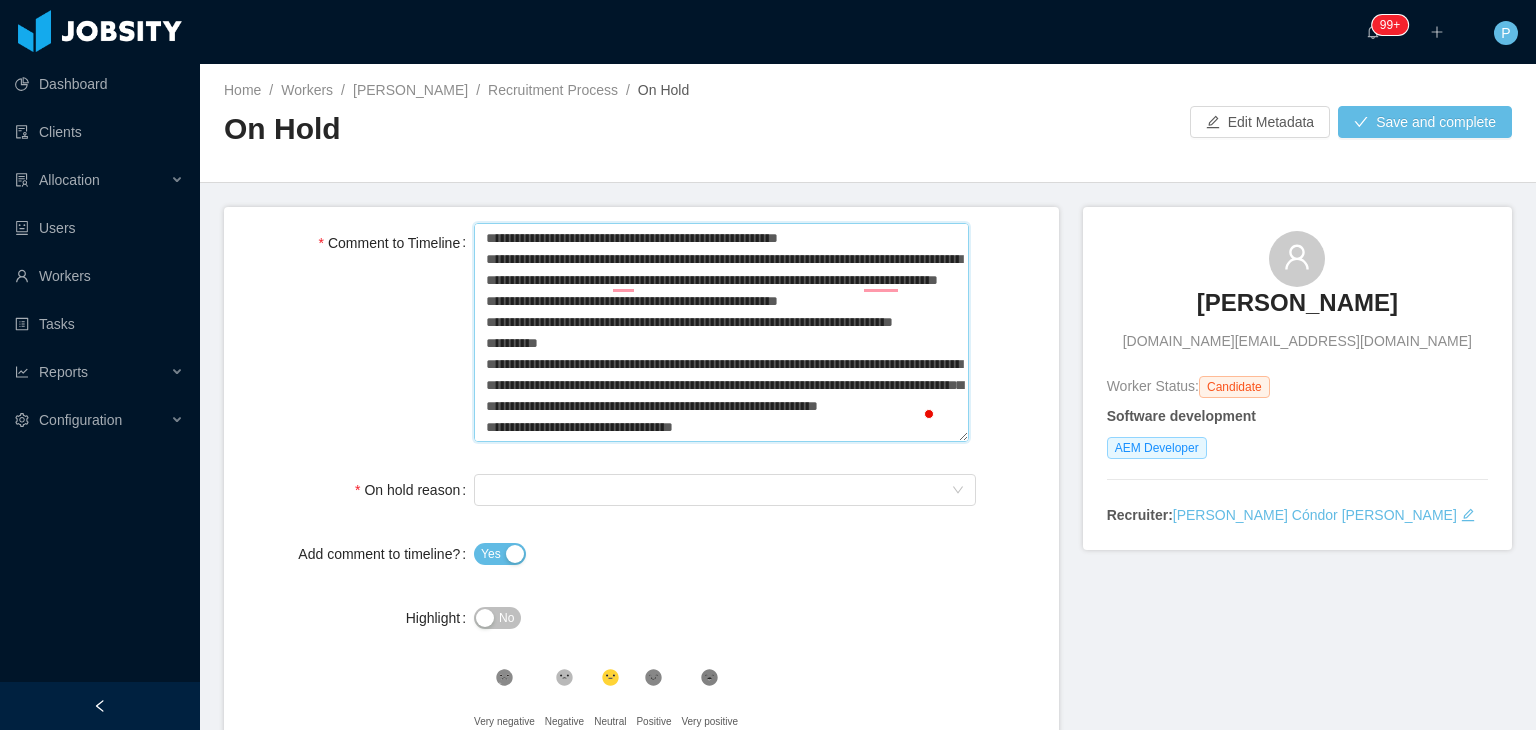 type 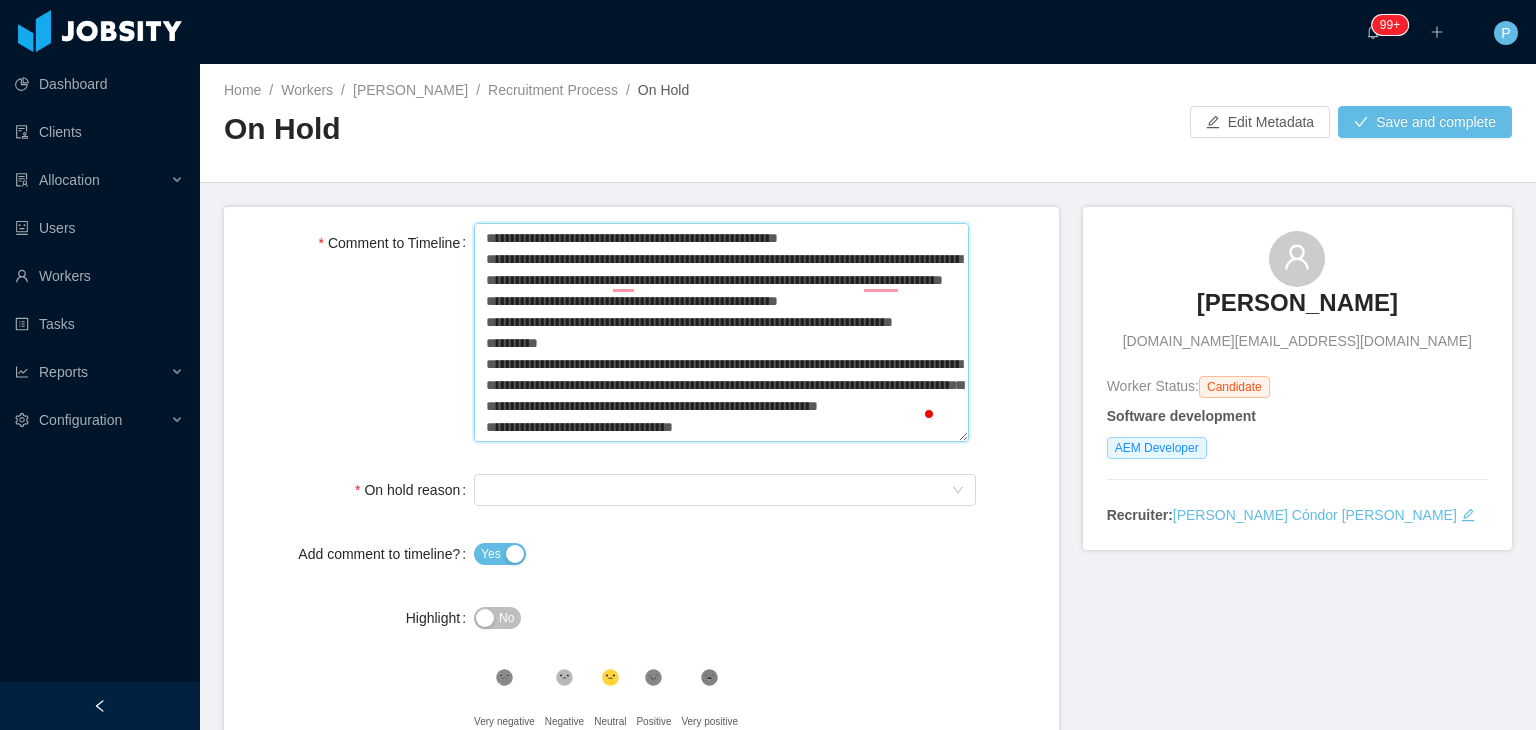 type 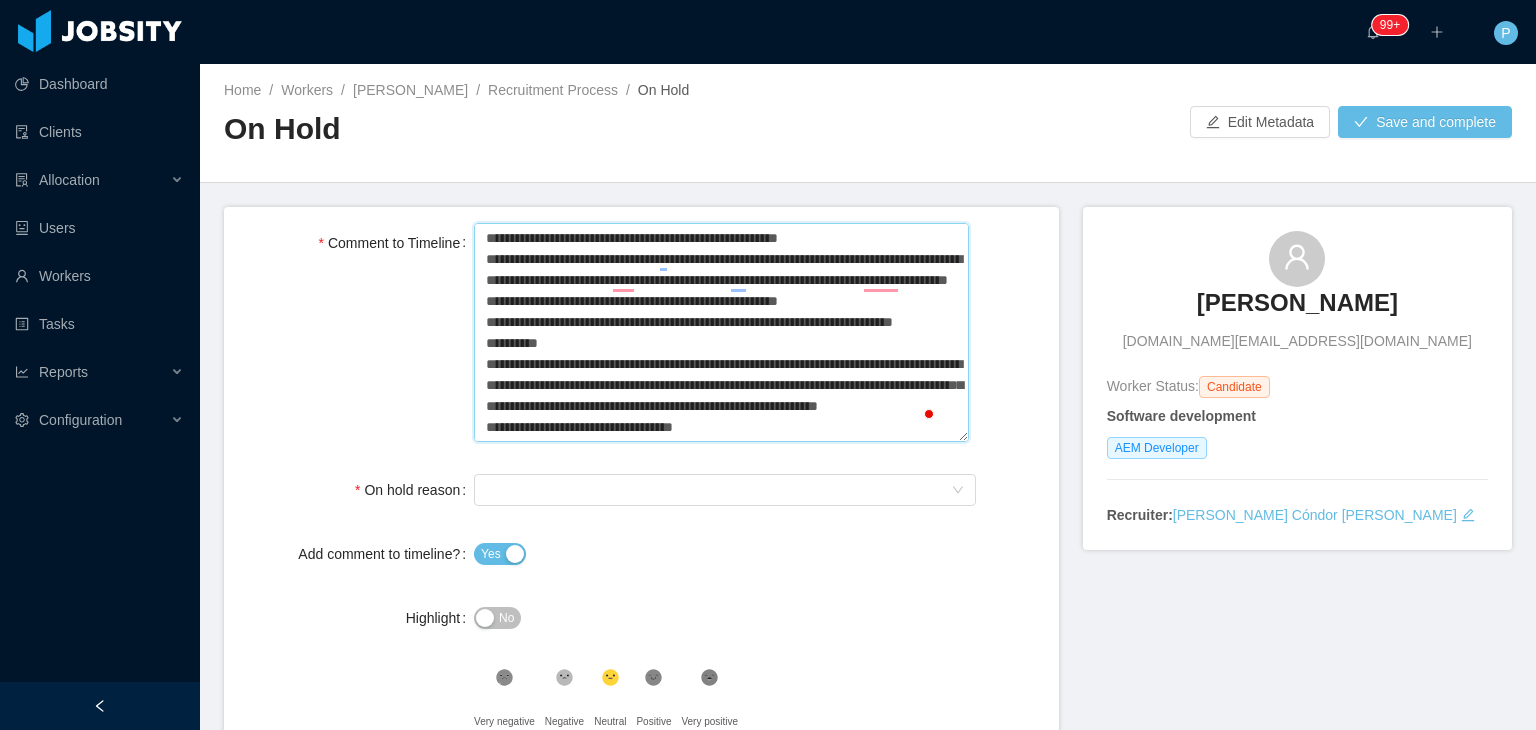 type 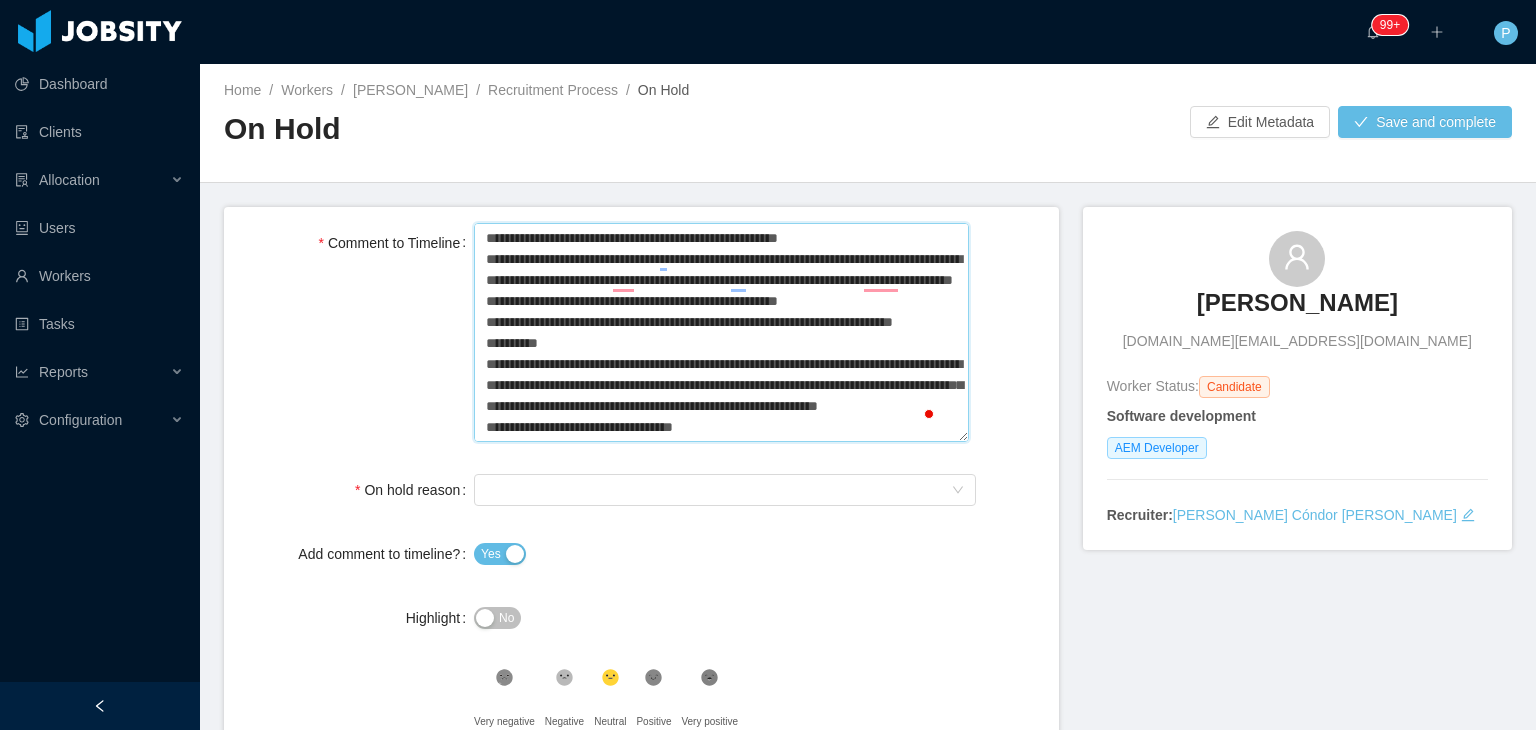 type 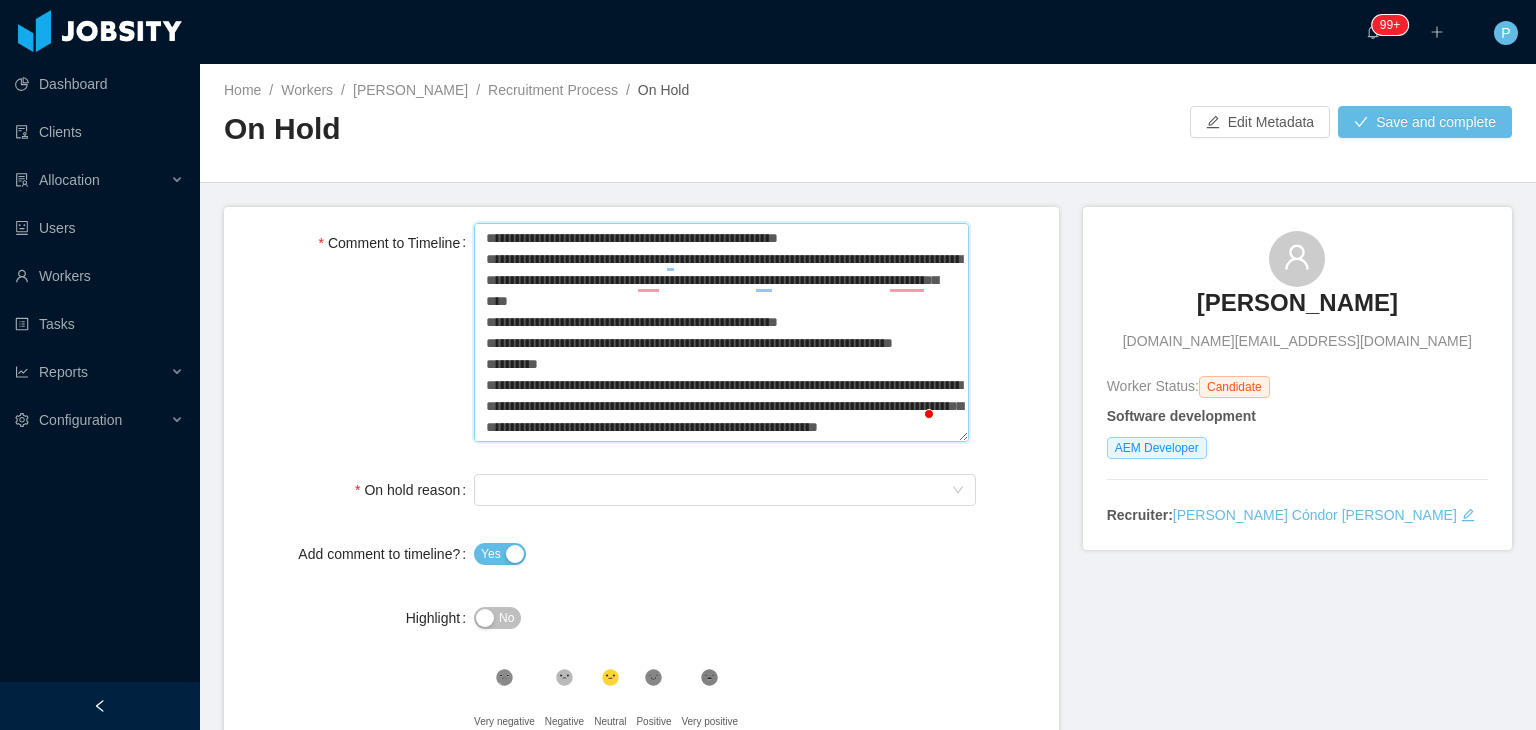 type 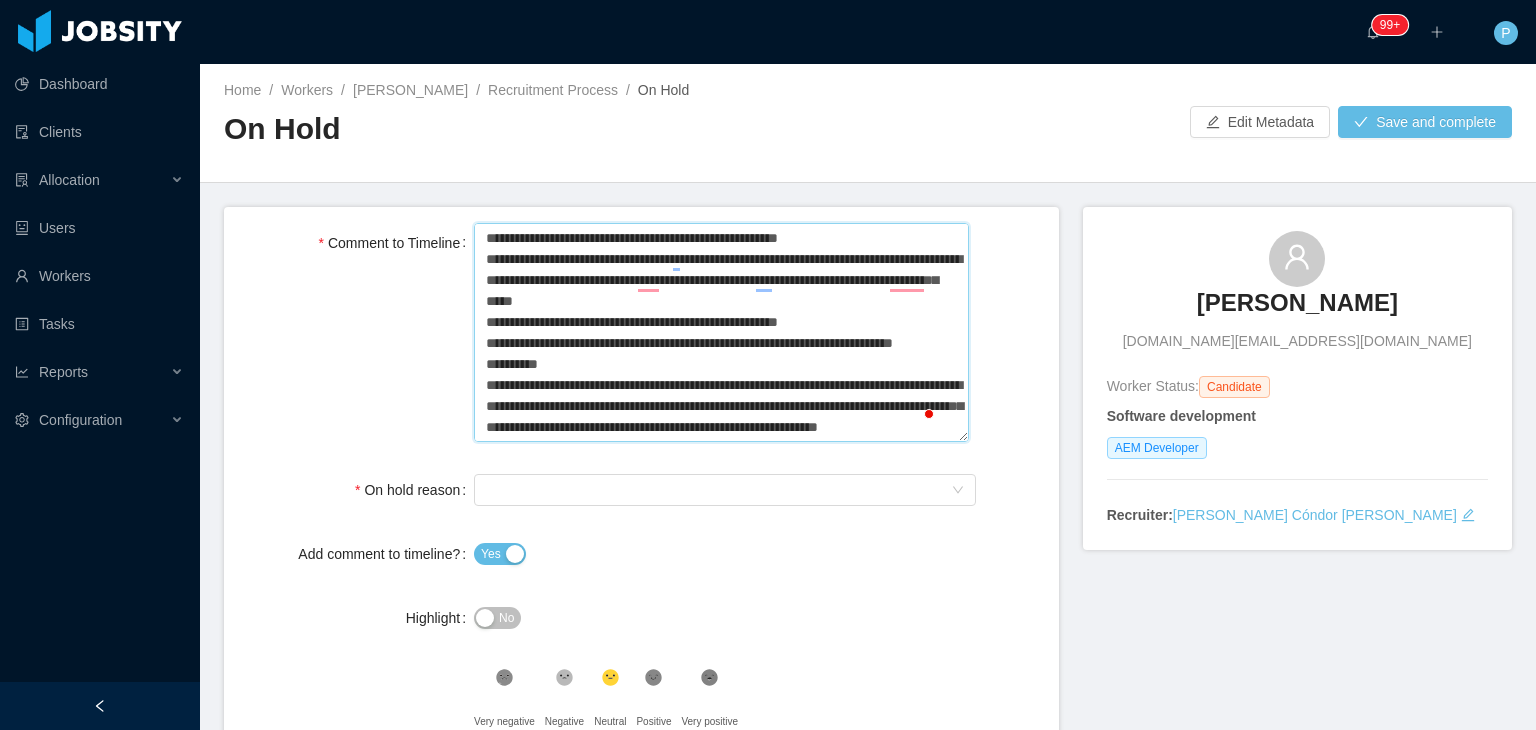 type 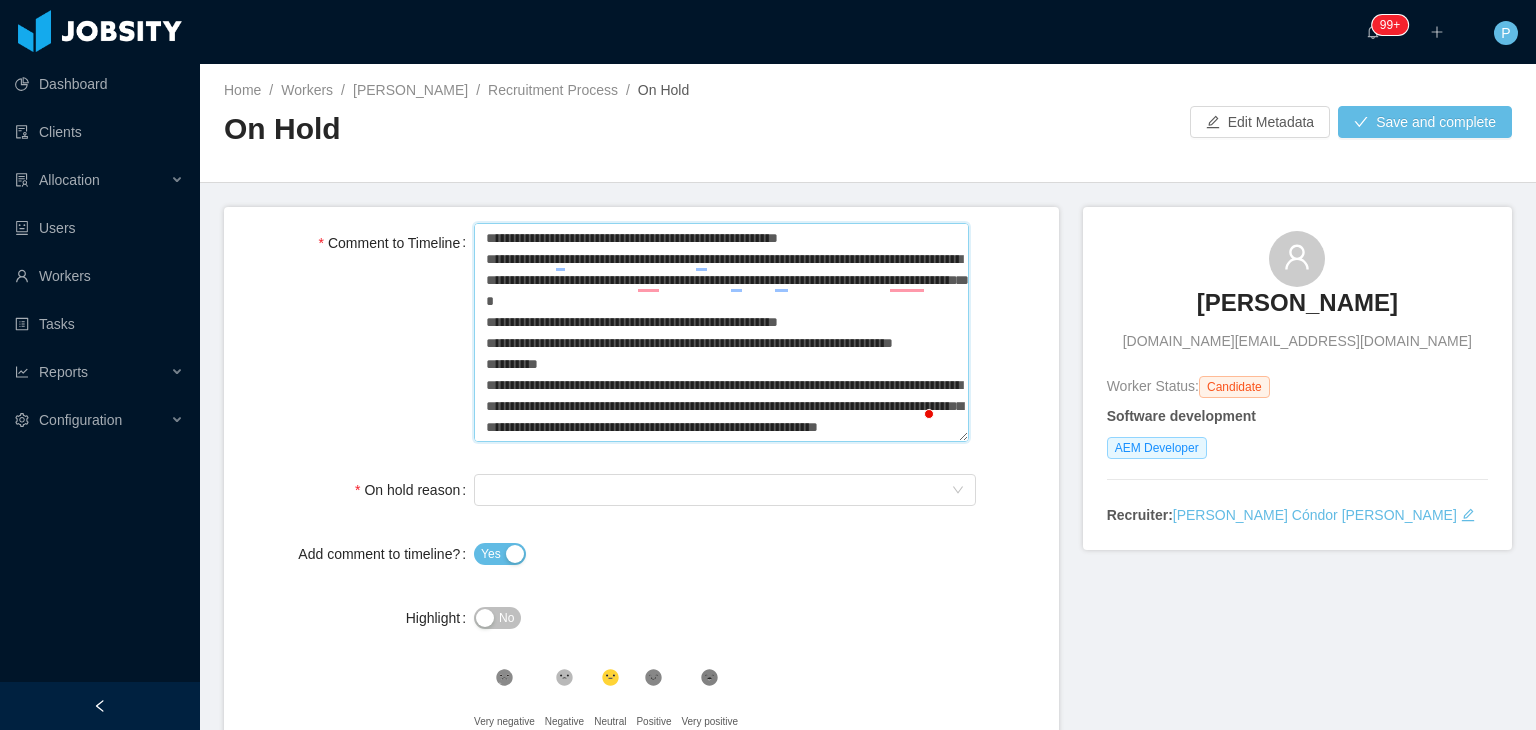 type 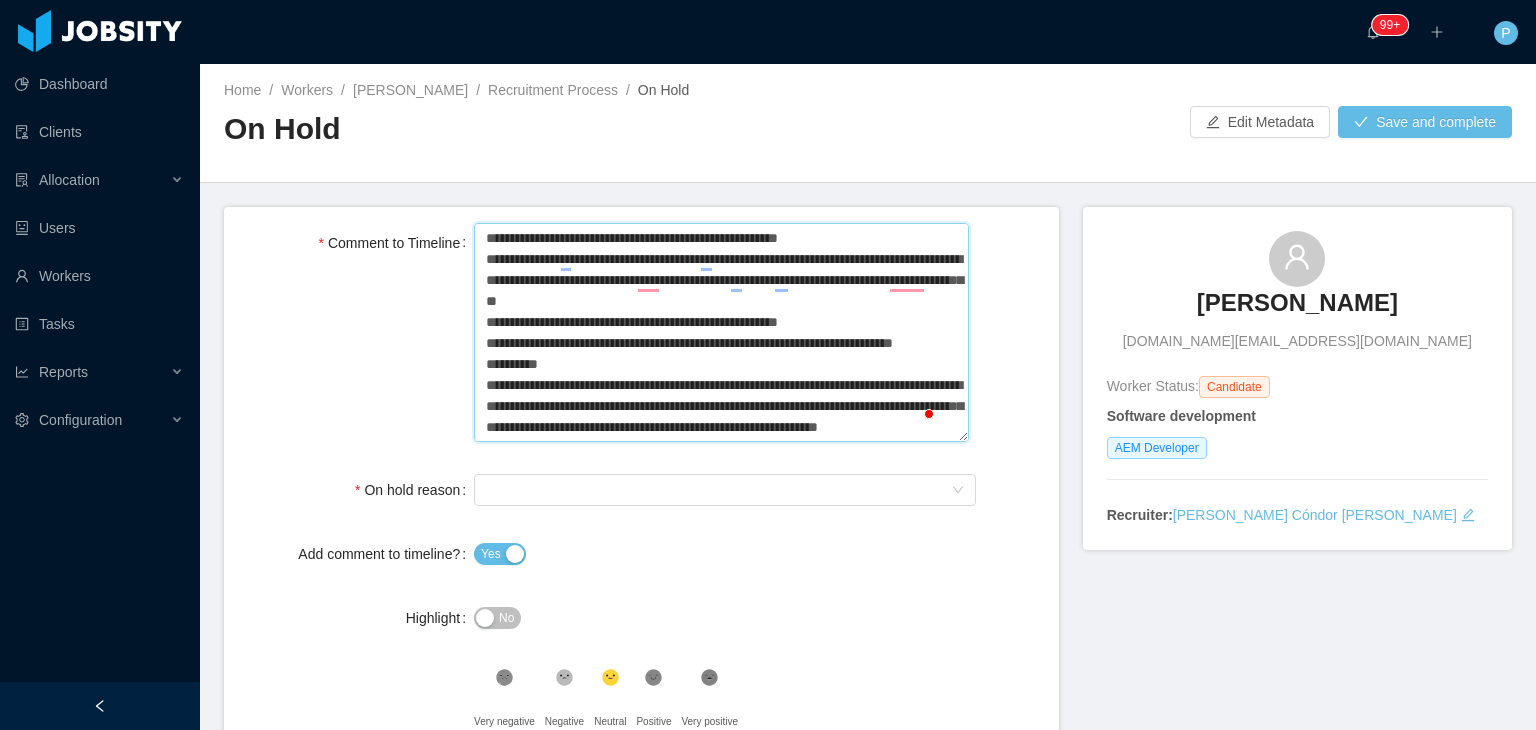 type 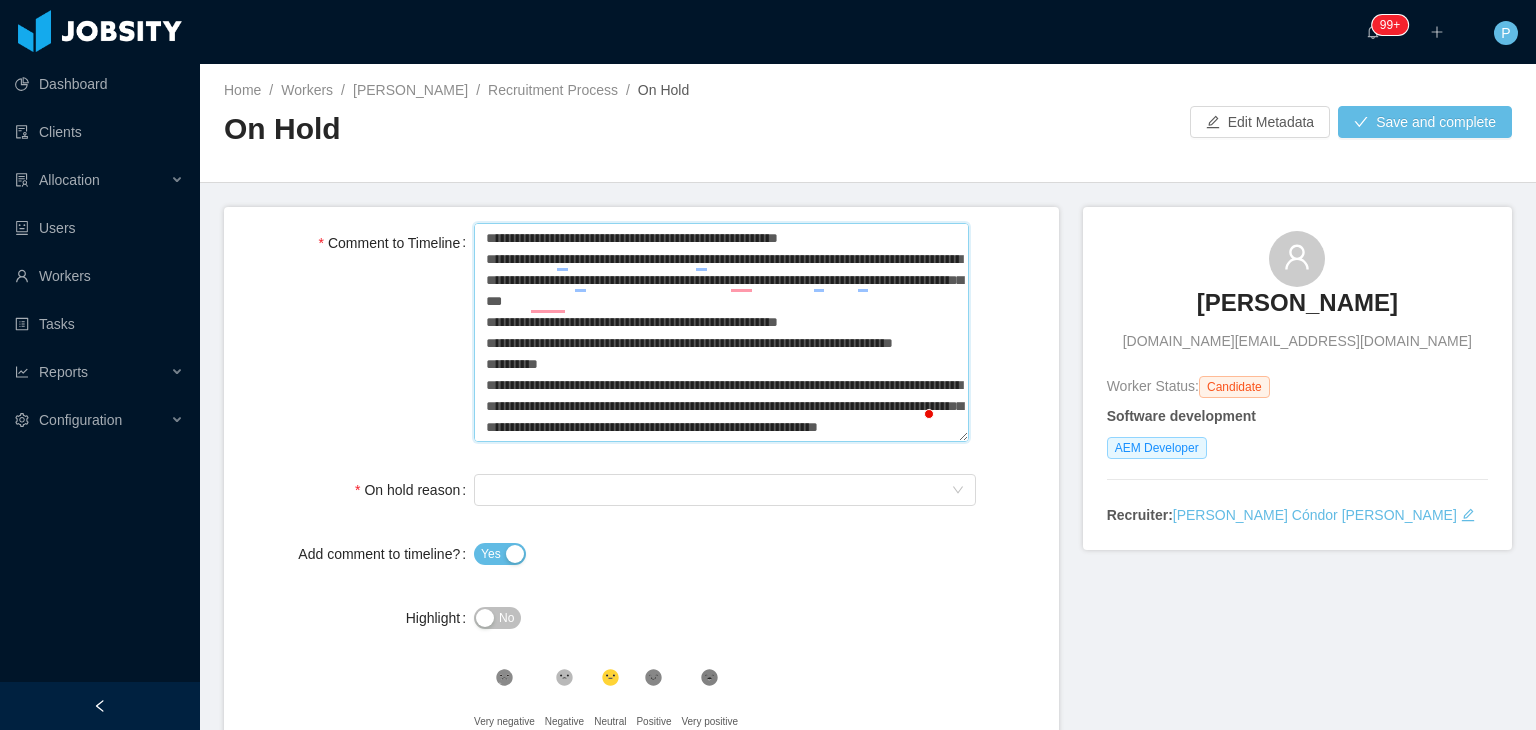 type 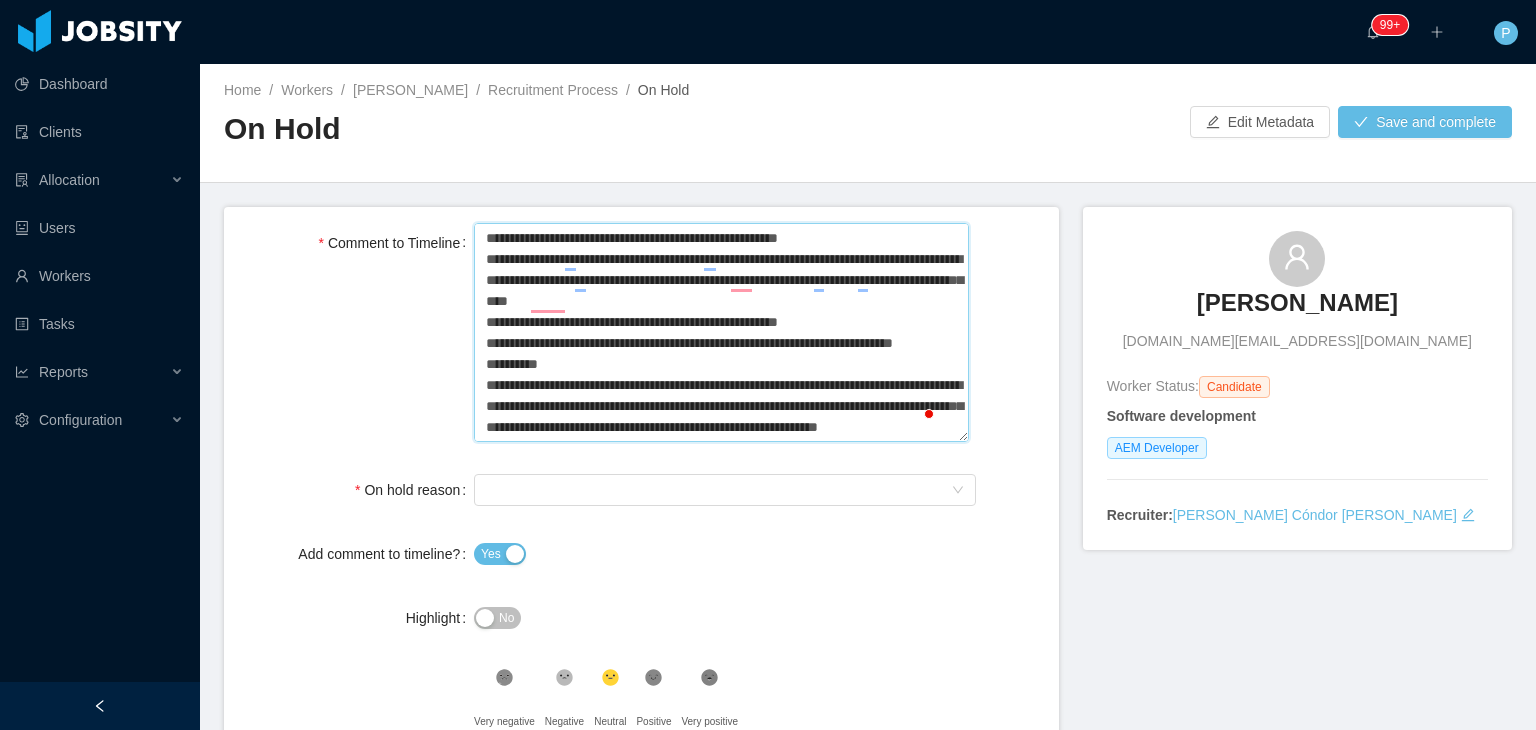 type 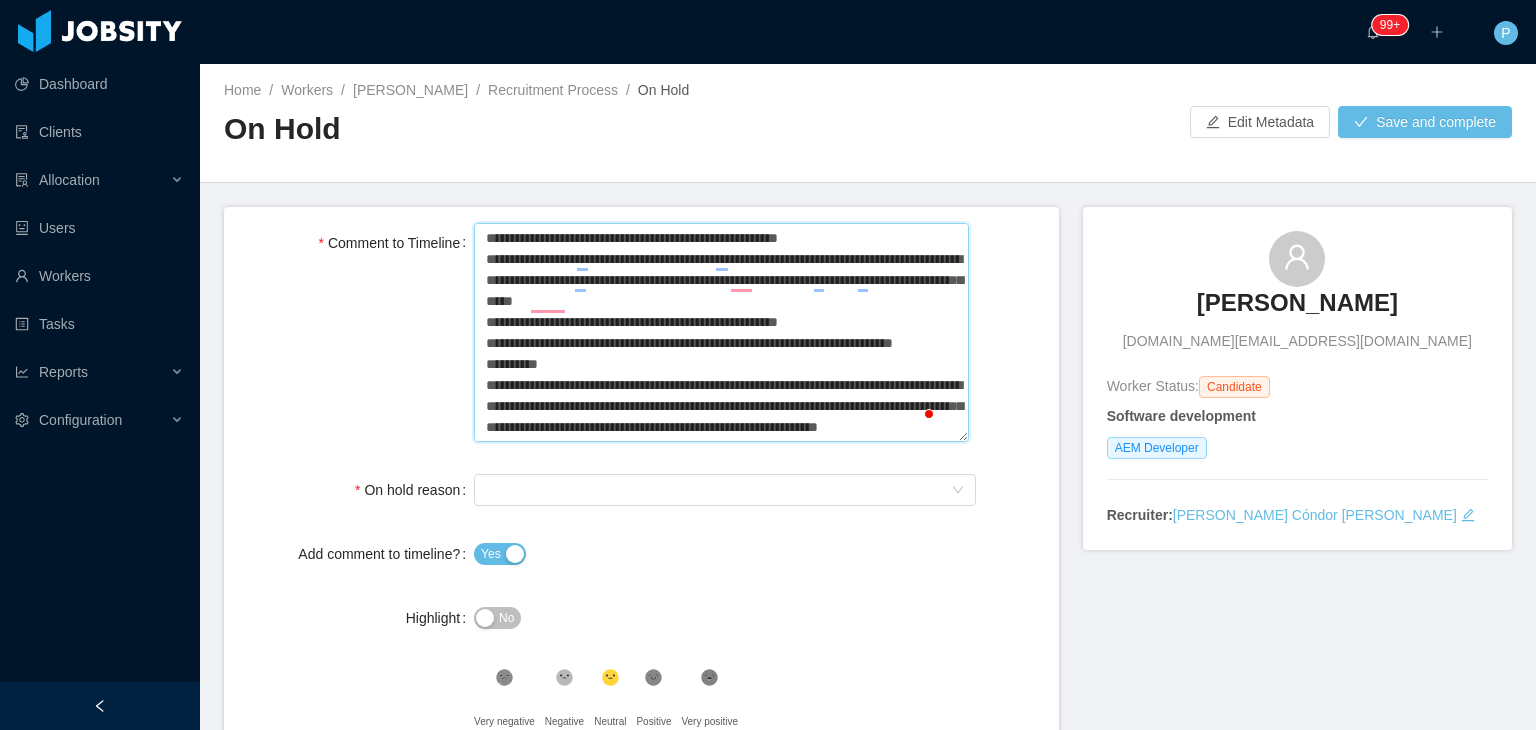 type 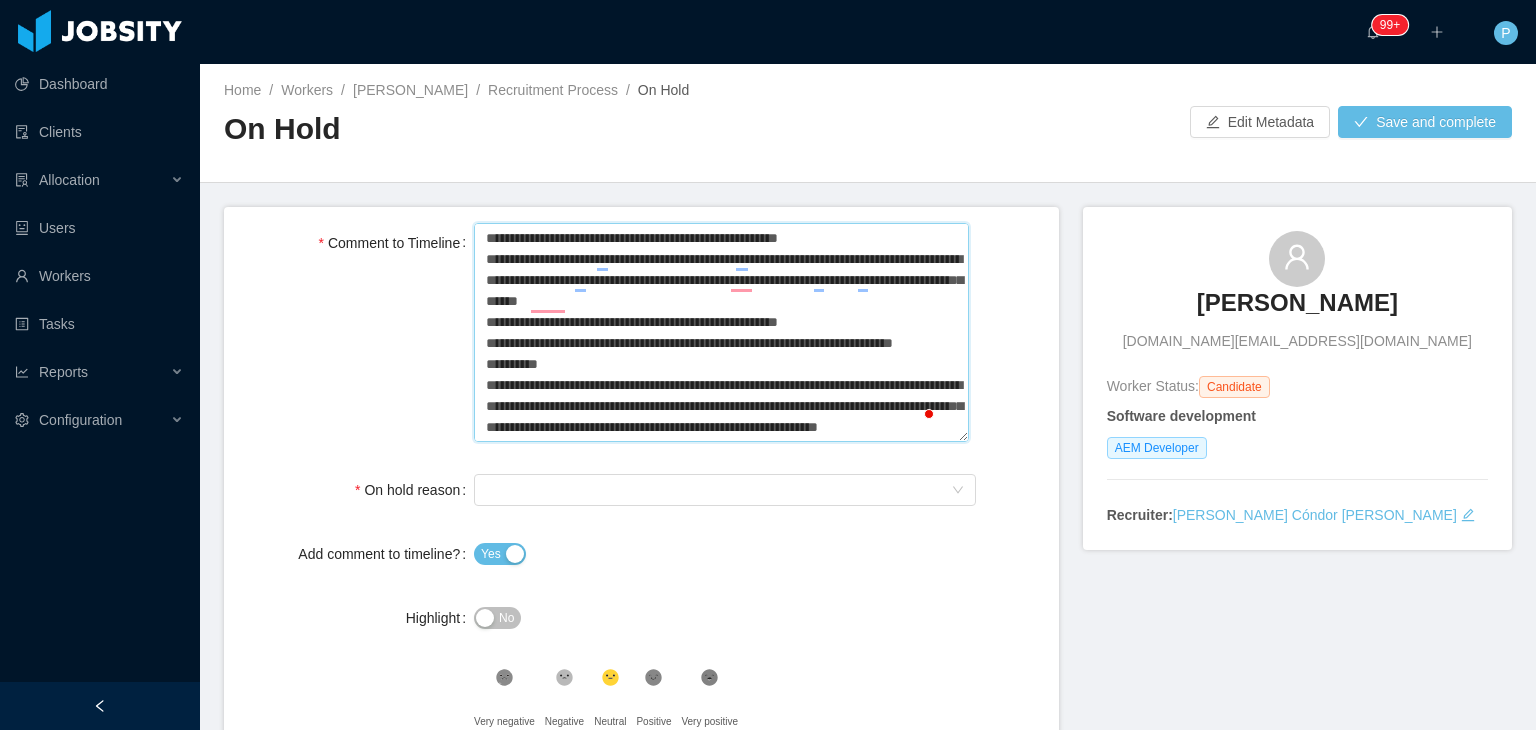 type 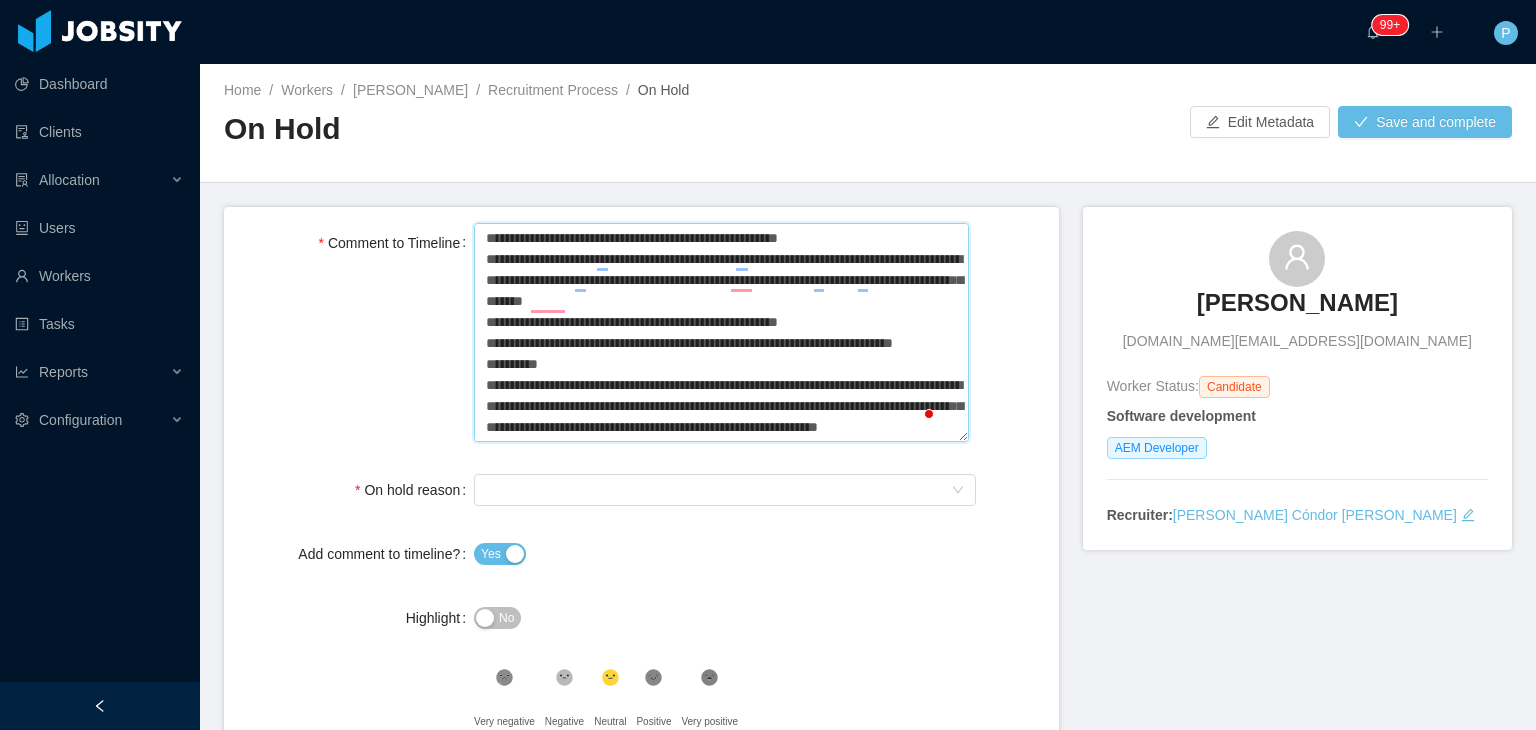 type 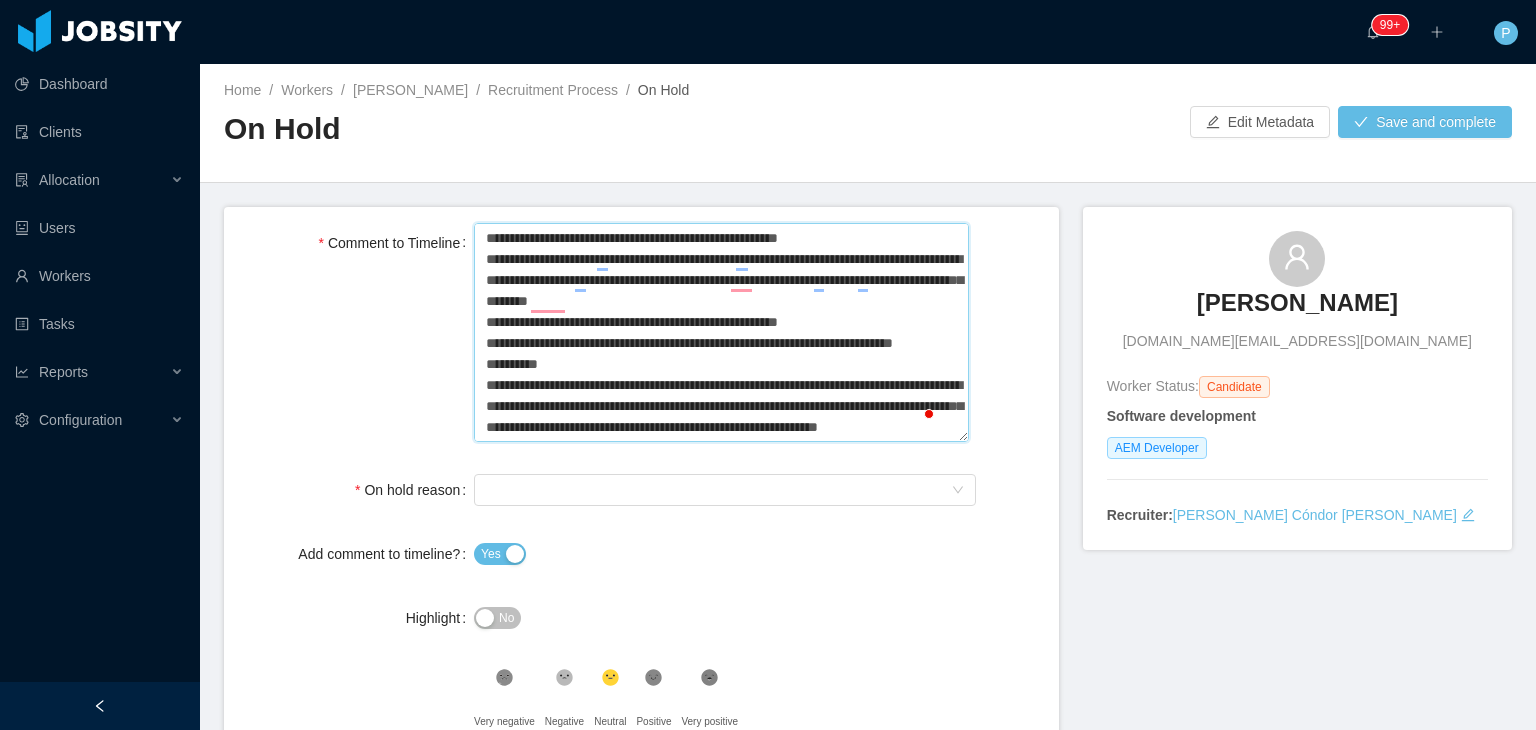 type 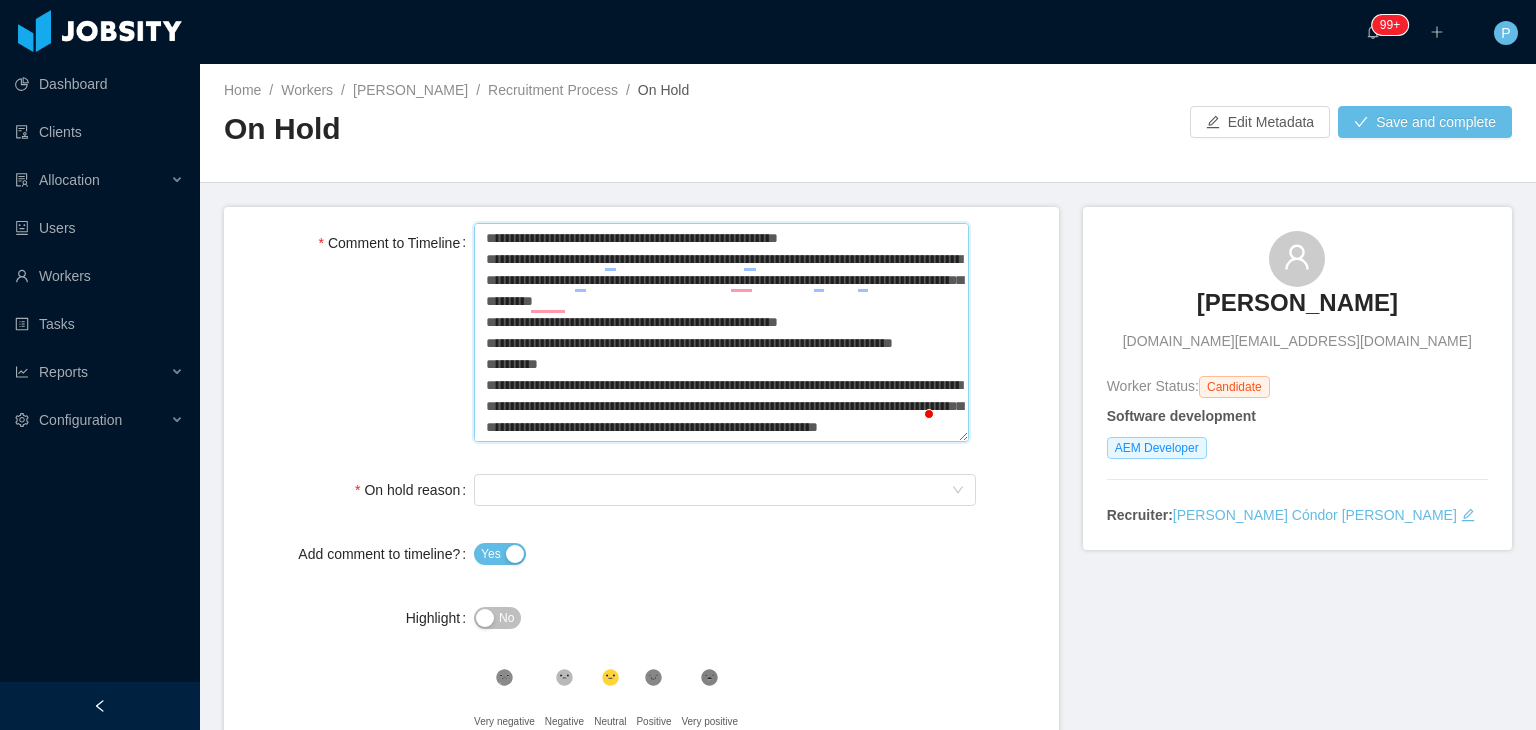 type on "**********" 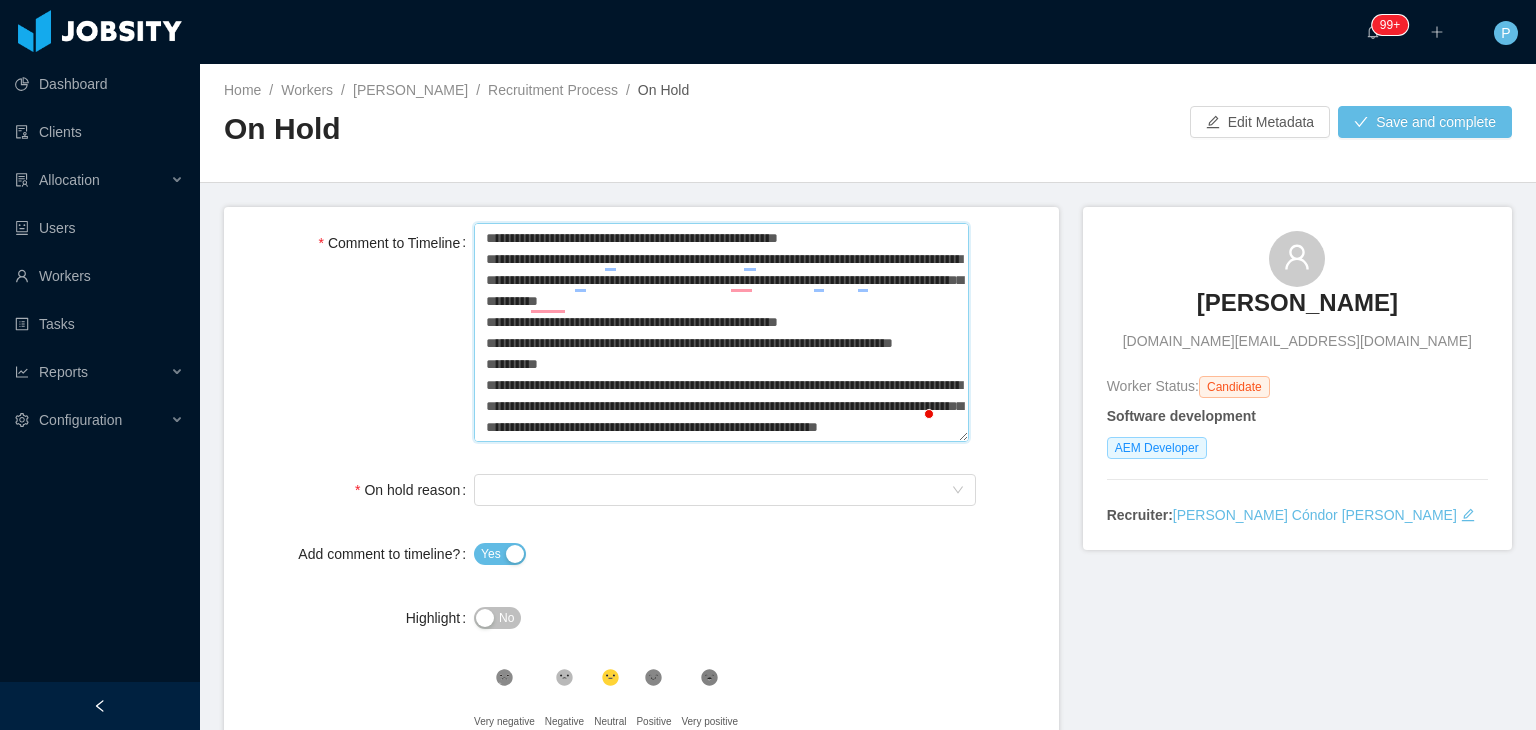 type 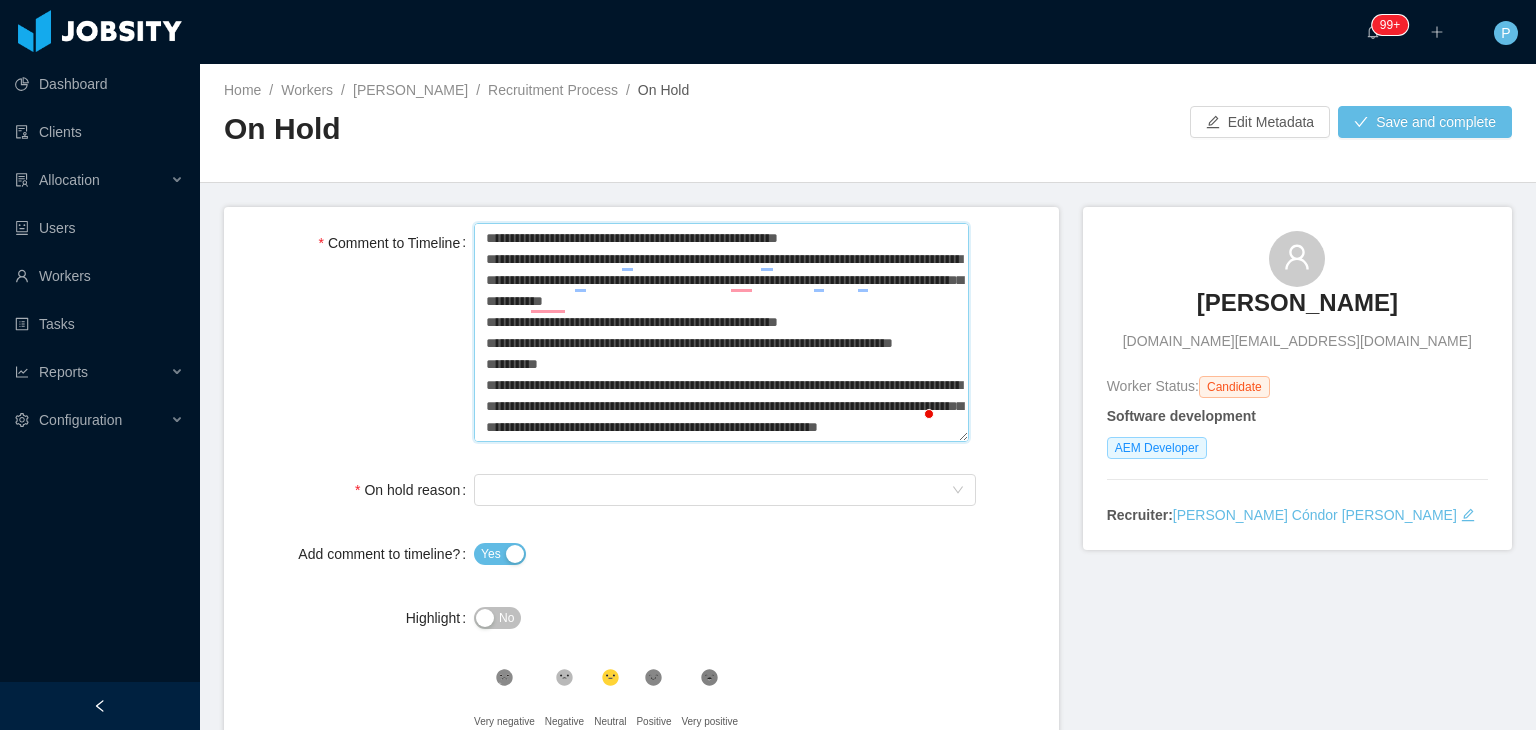 type on "**********" 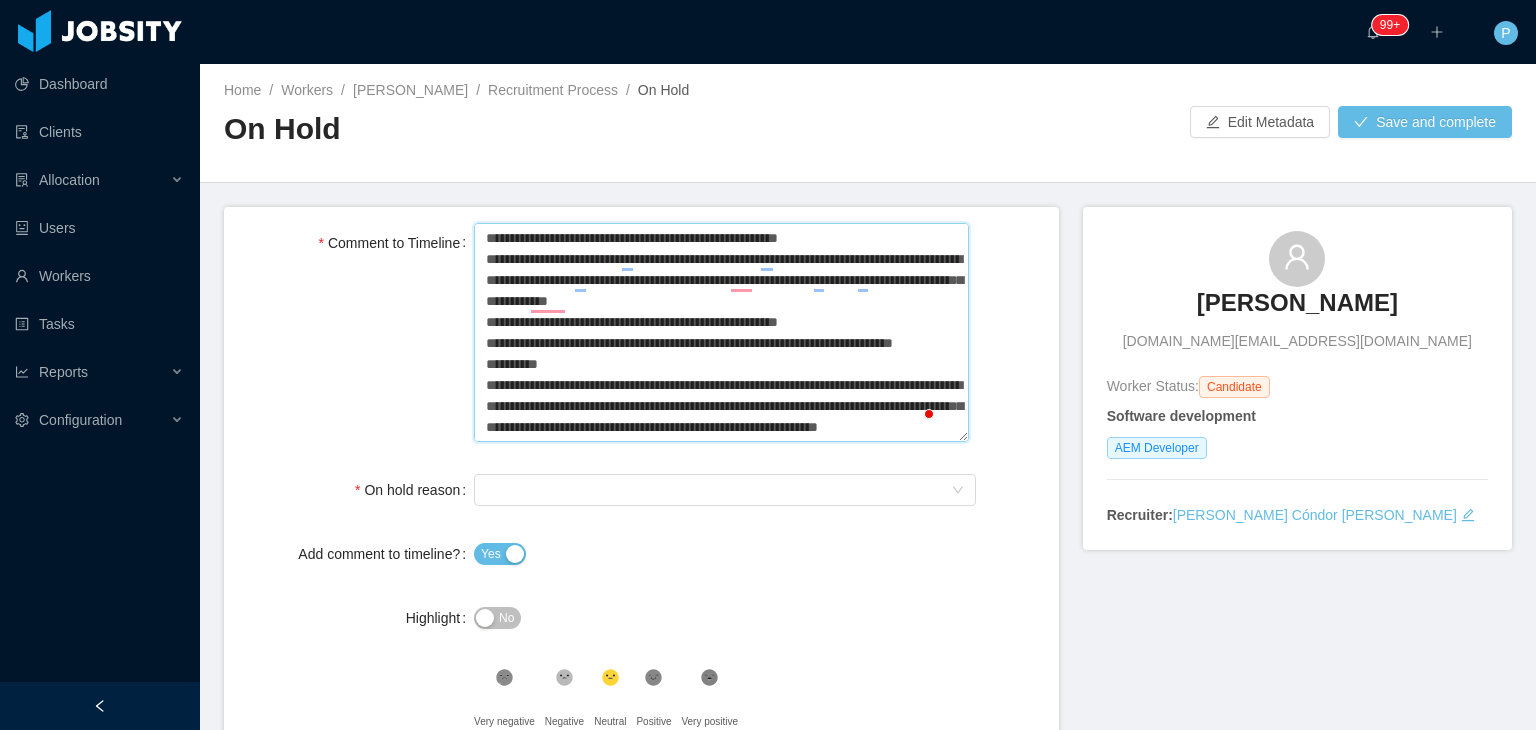type 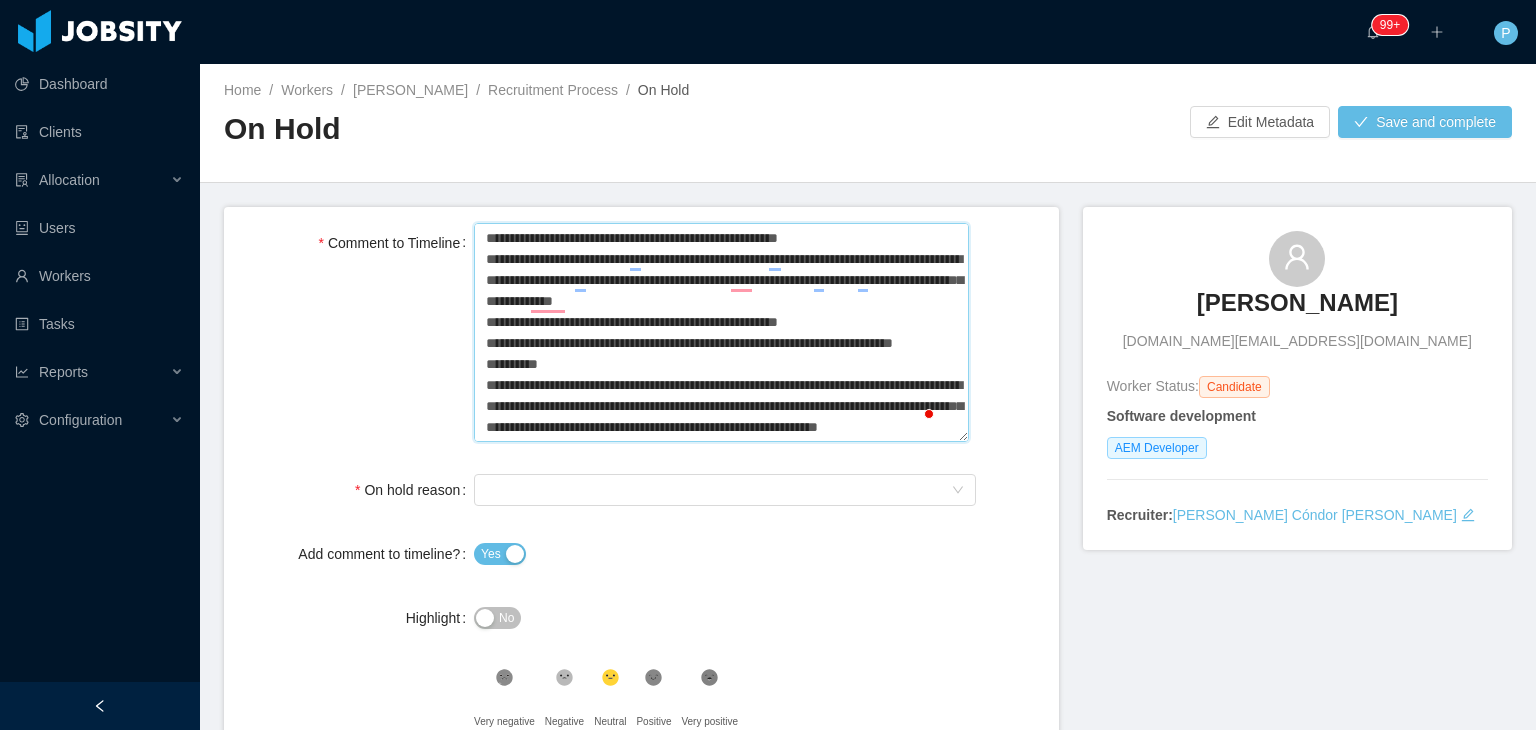 type 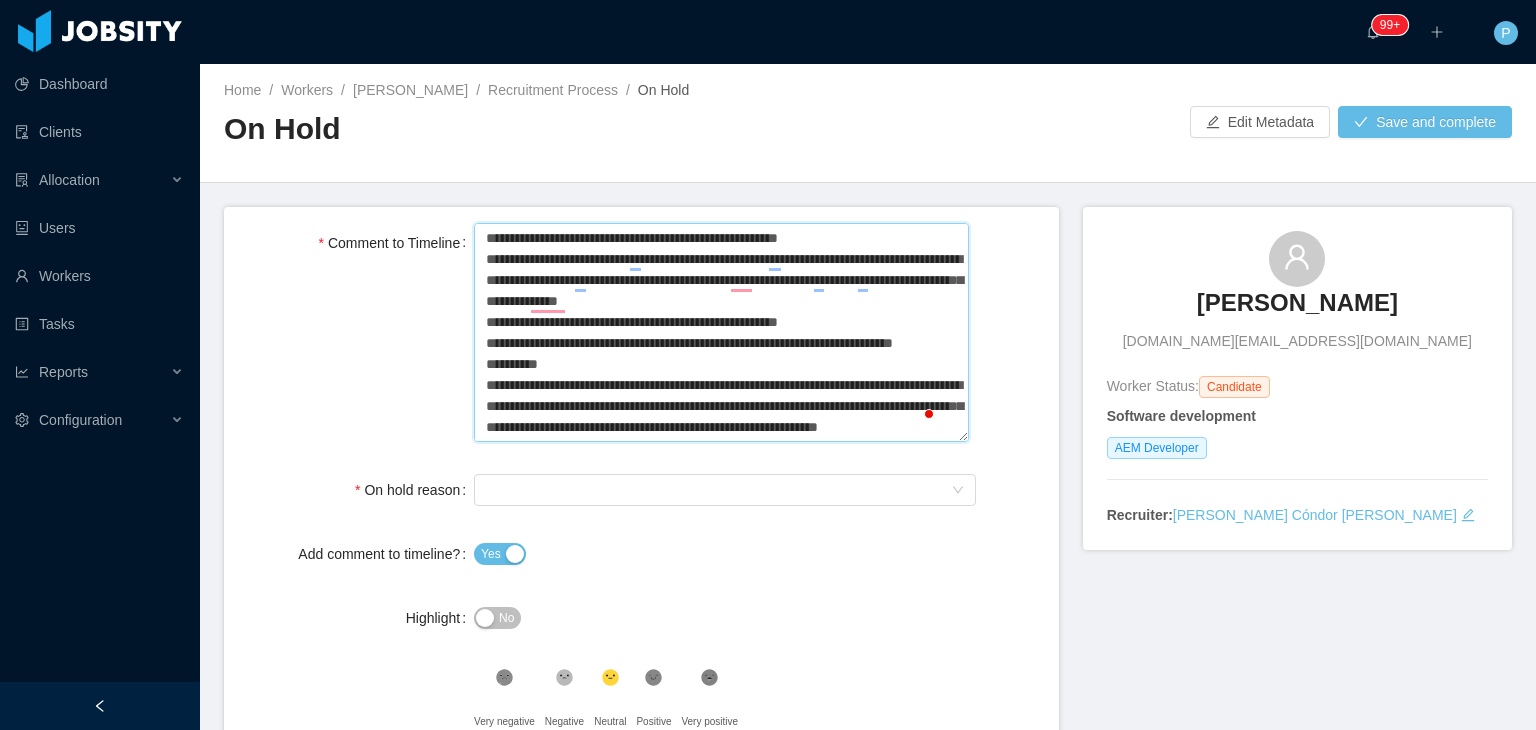 type 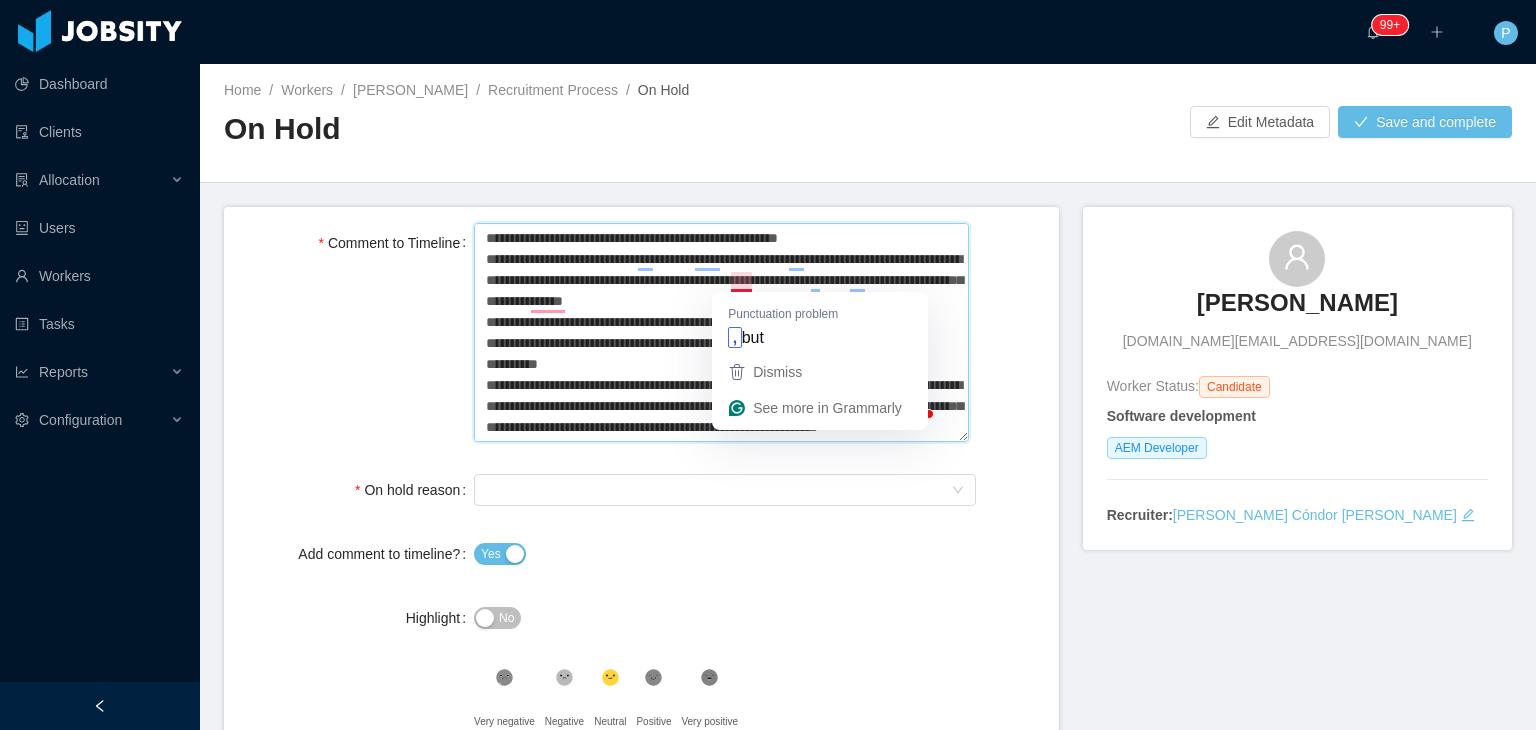 click on "Comment to Timeline" at bounding box center (721, 333) 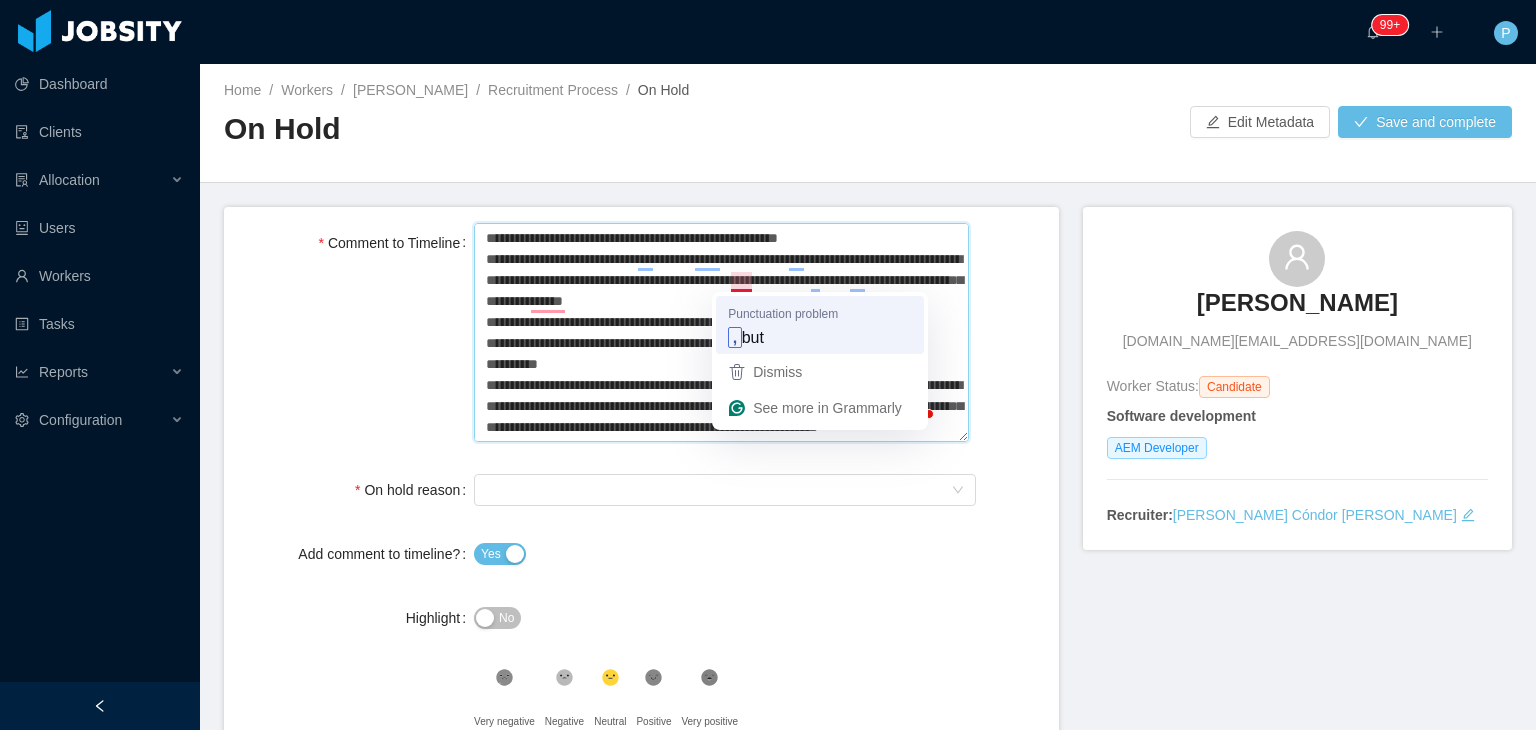 type on "**********" 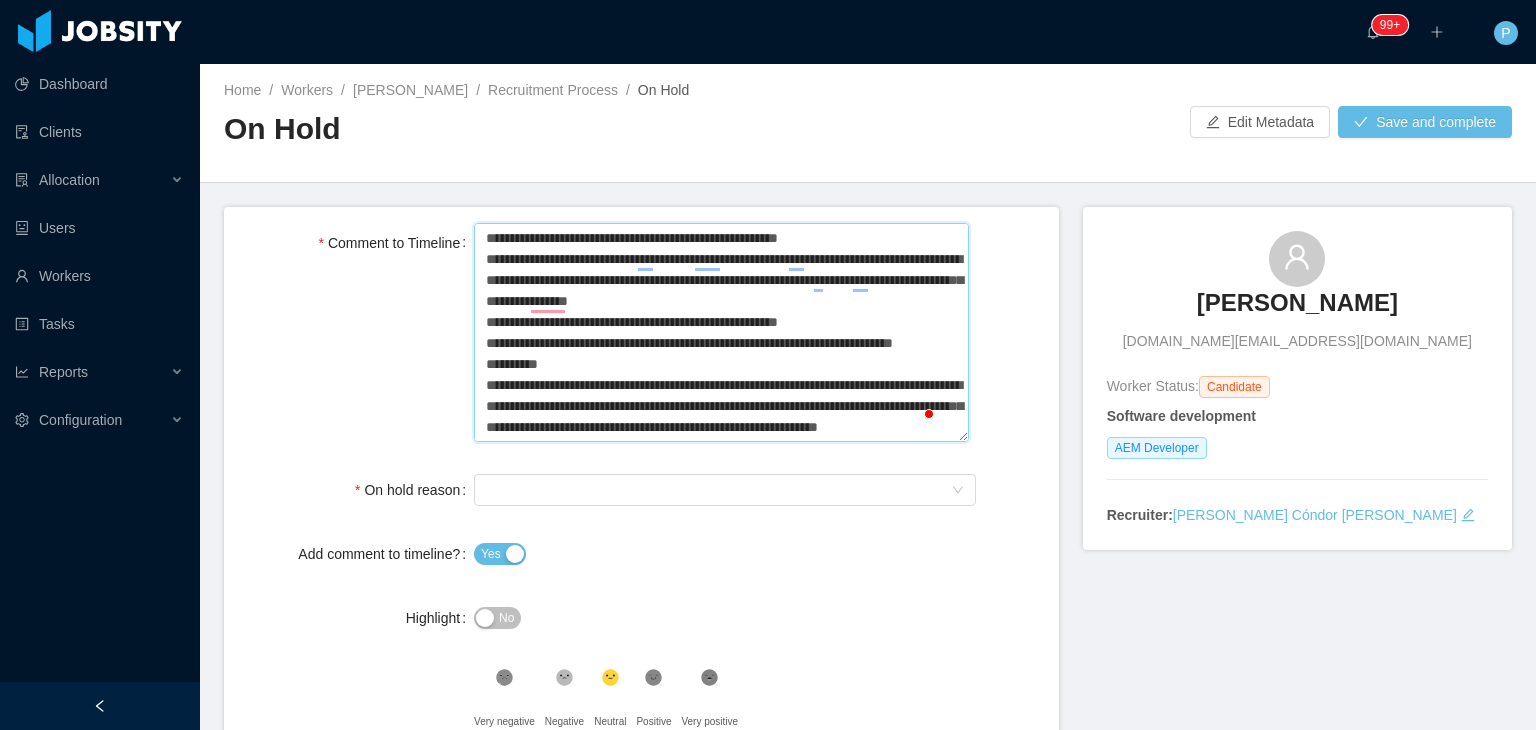 click on "Comment to Timeline" at bounding box center (721, 333) 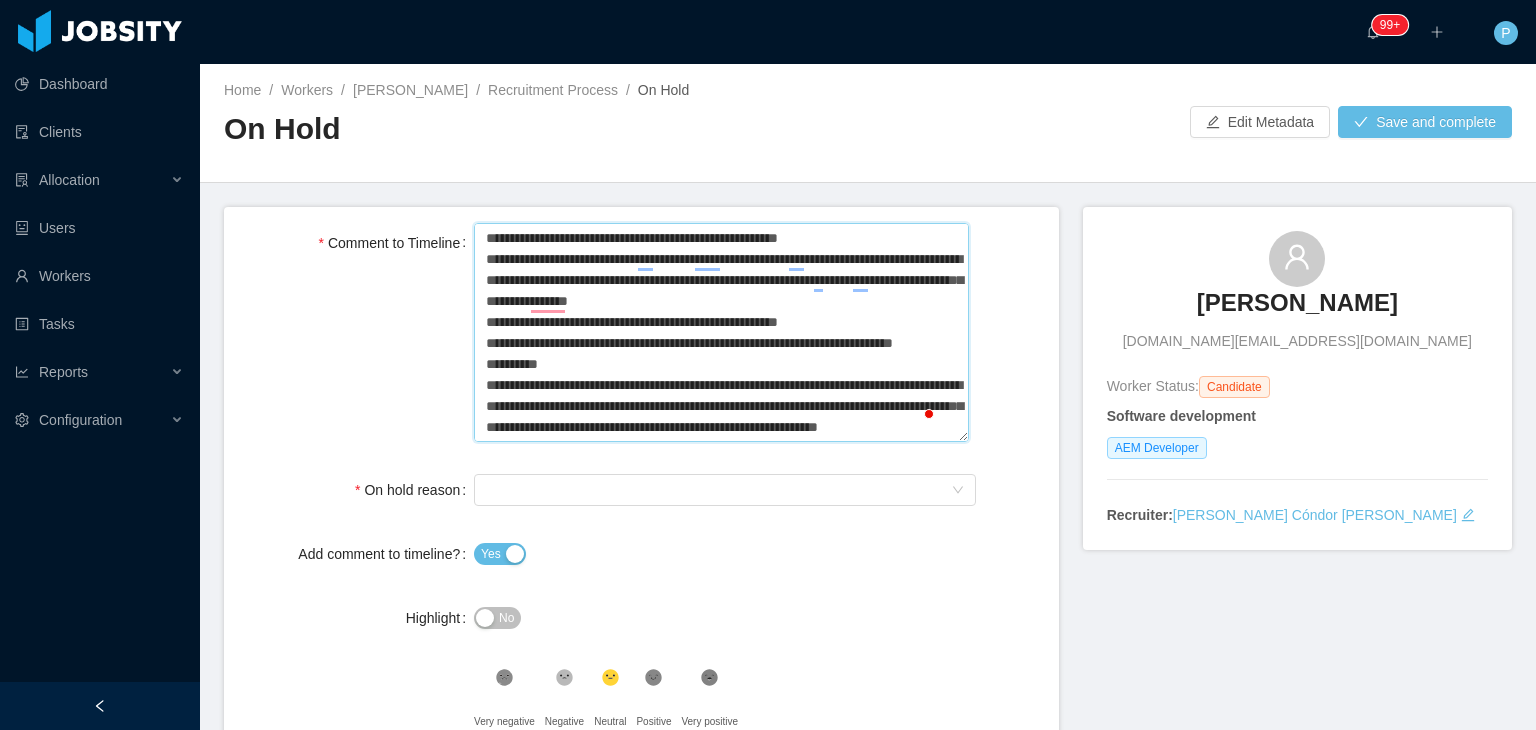 type 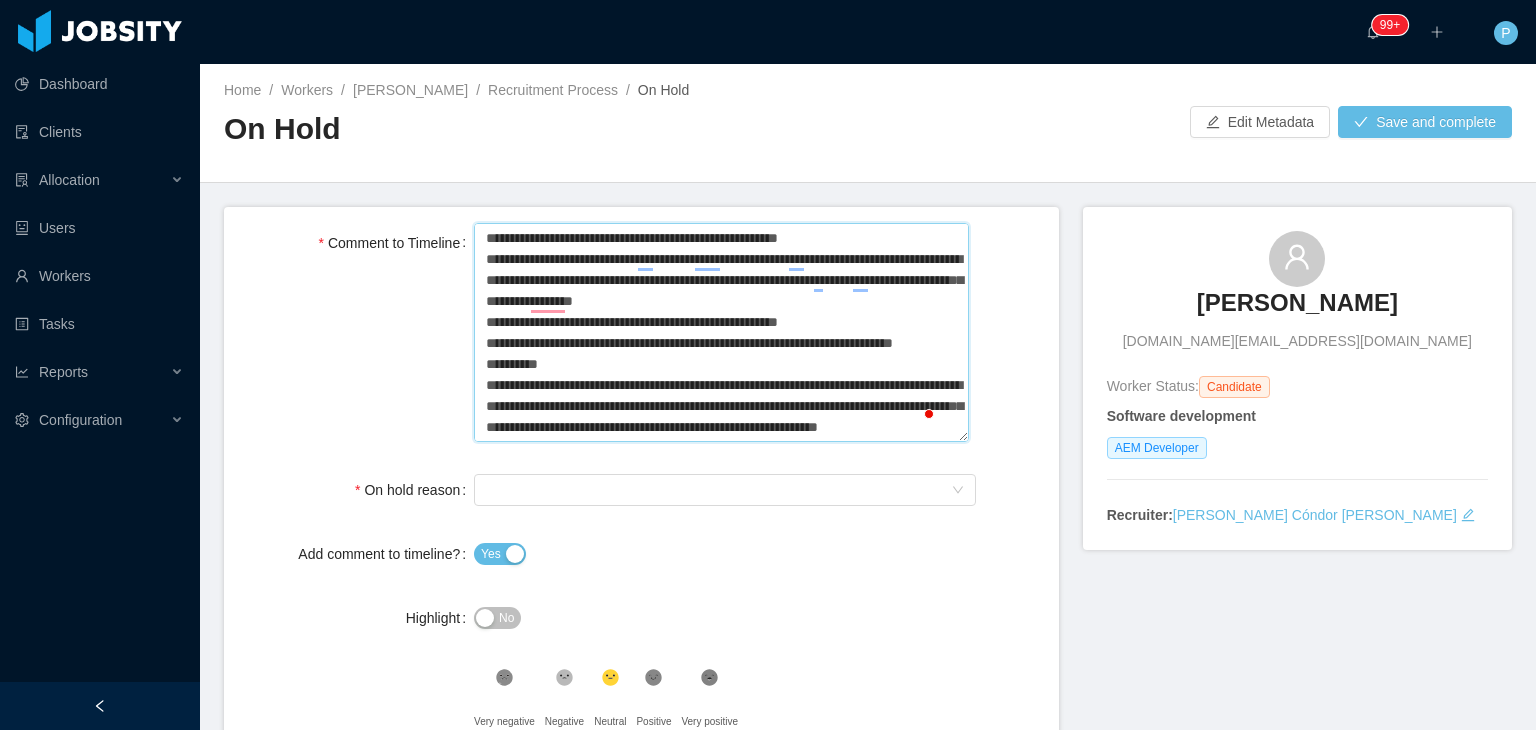 type 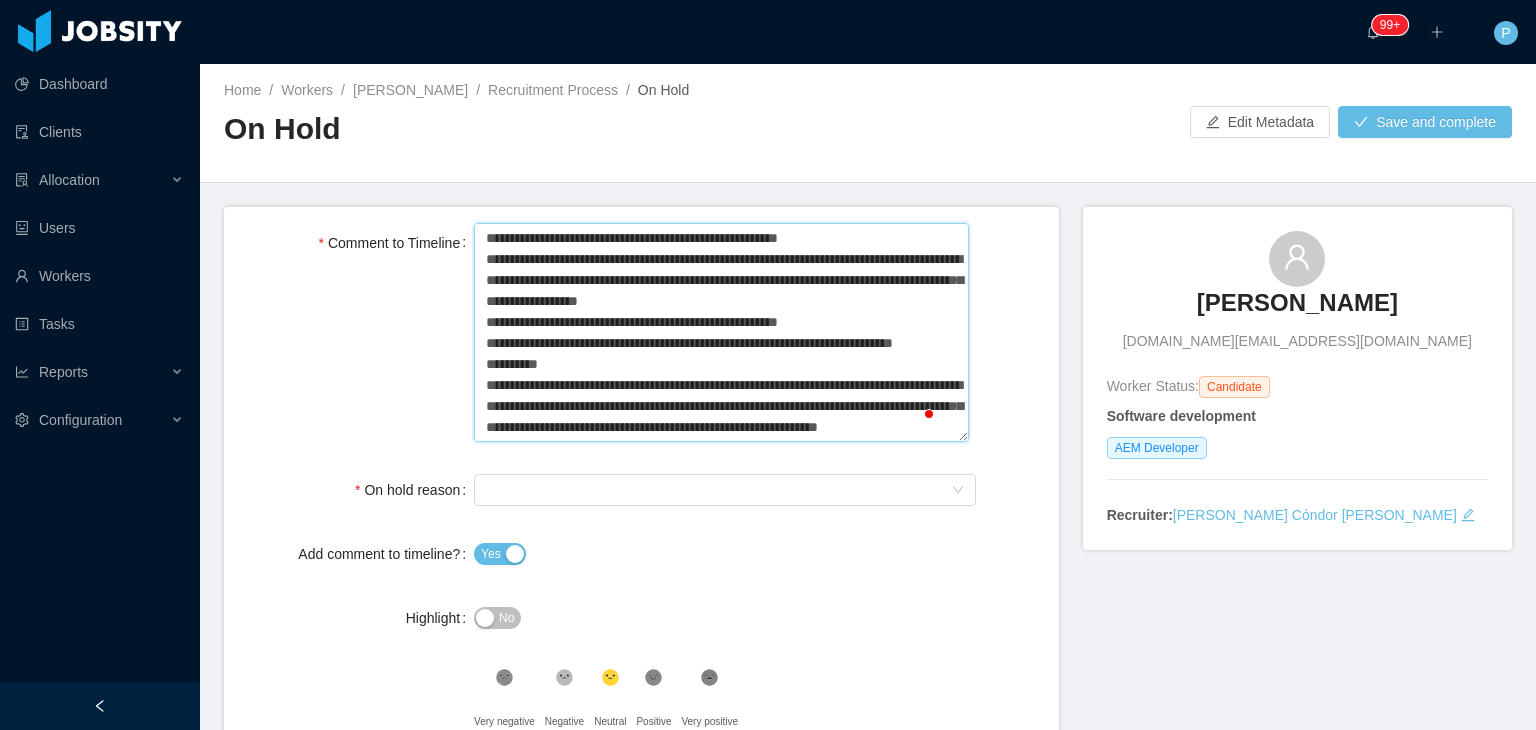 type 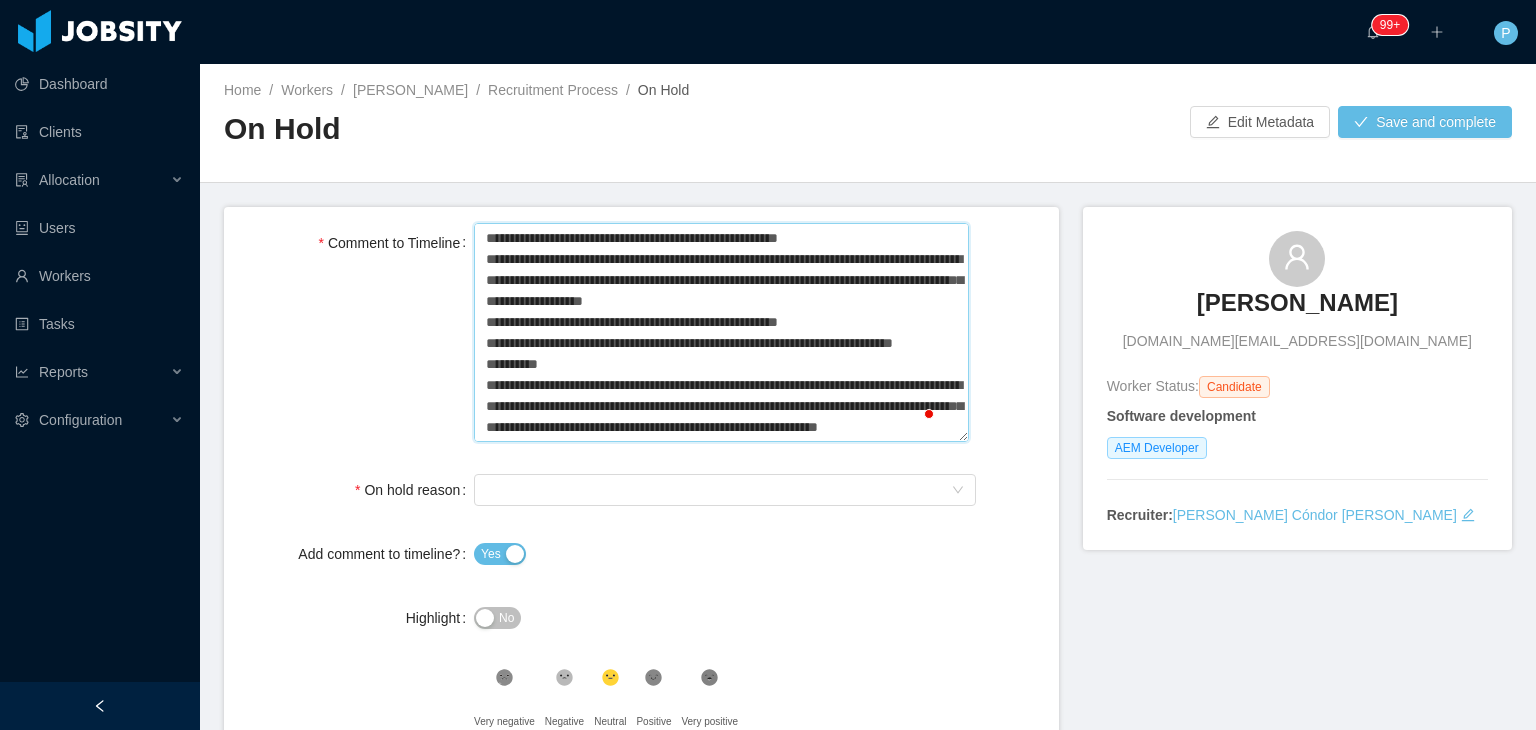 type 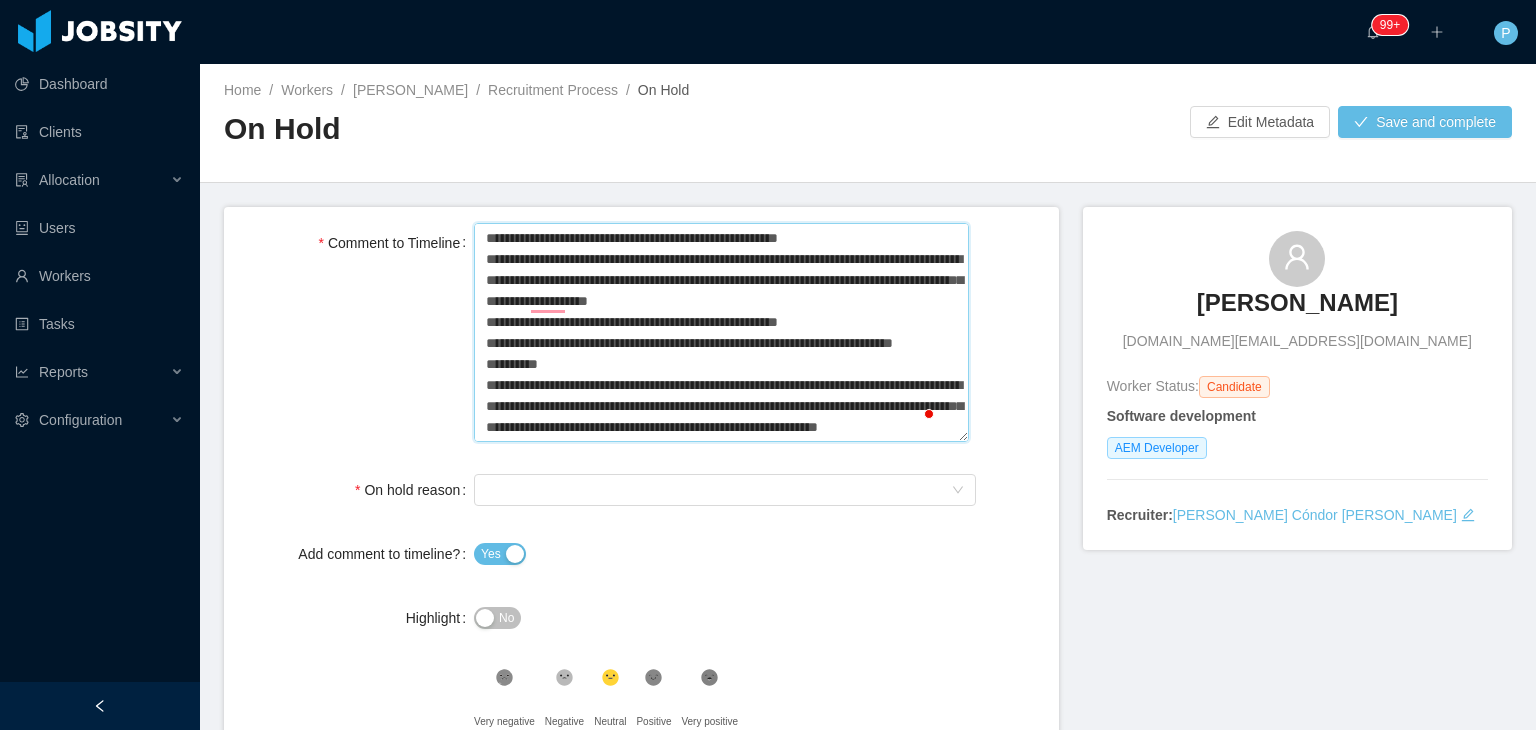 type 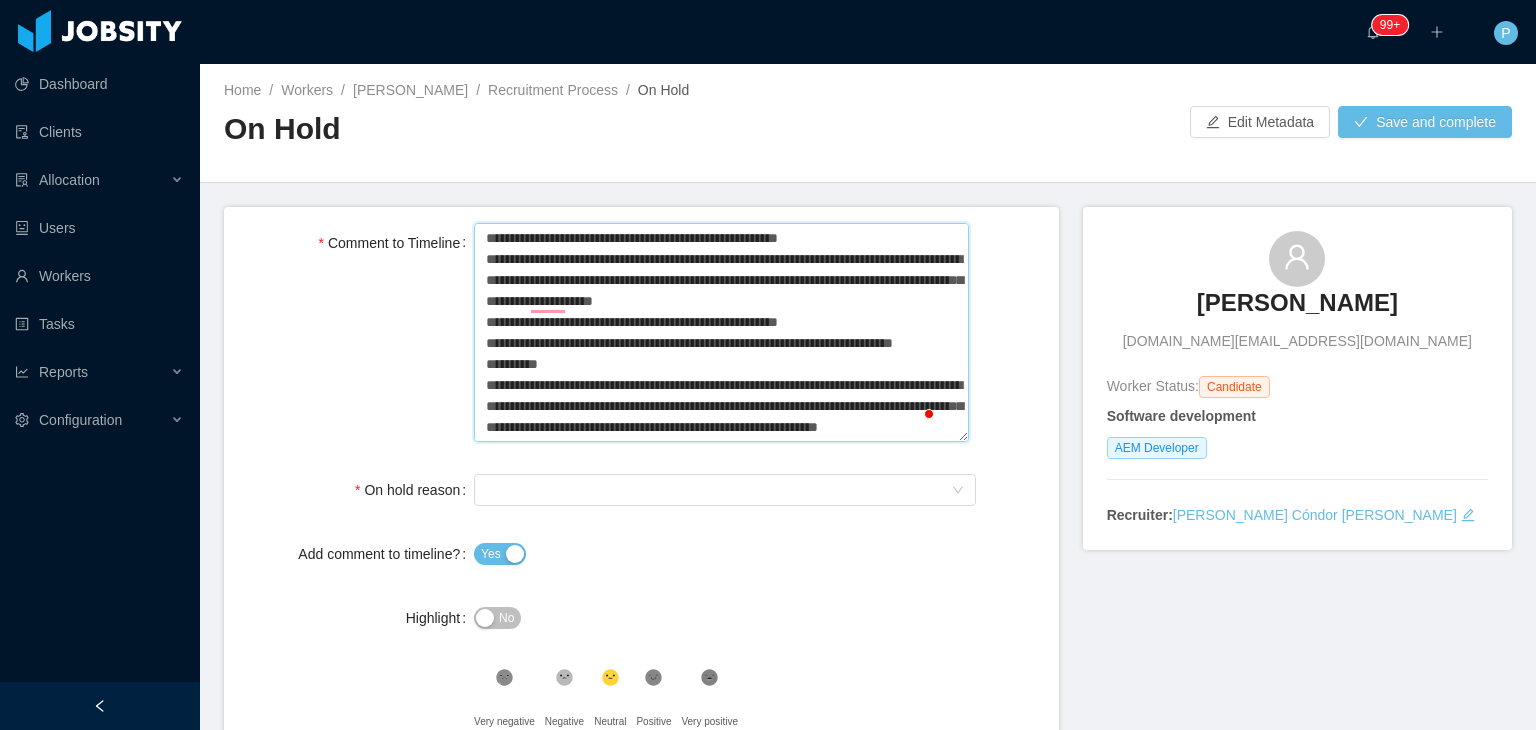type 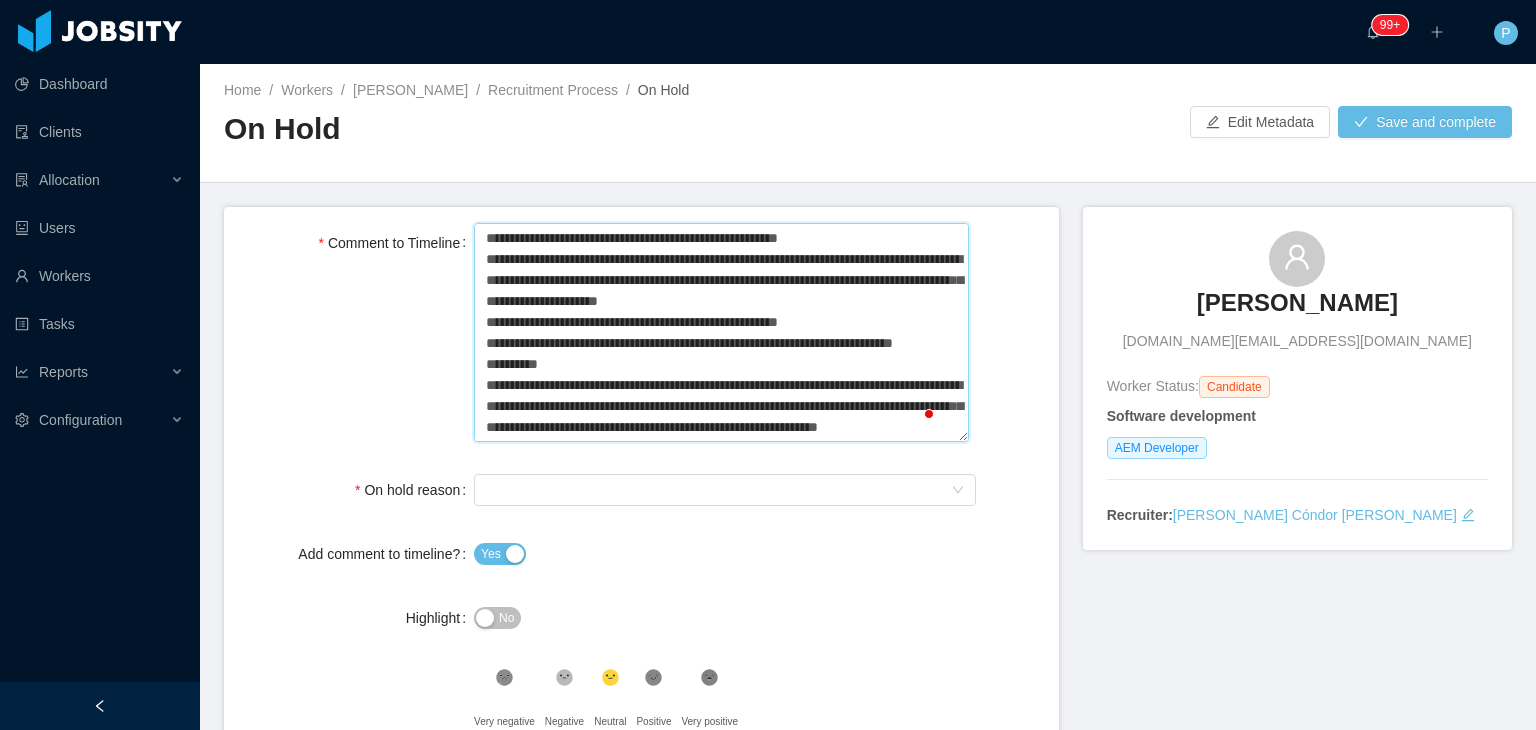 type 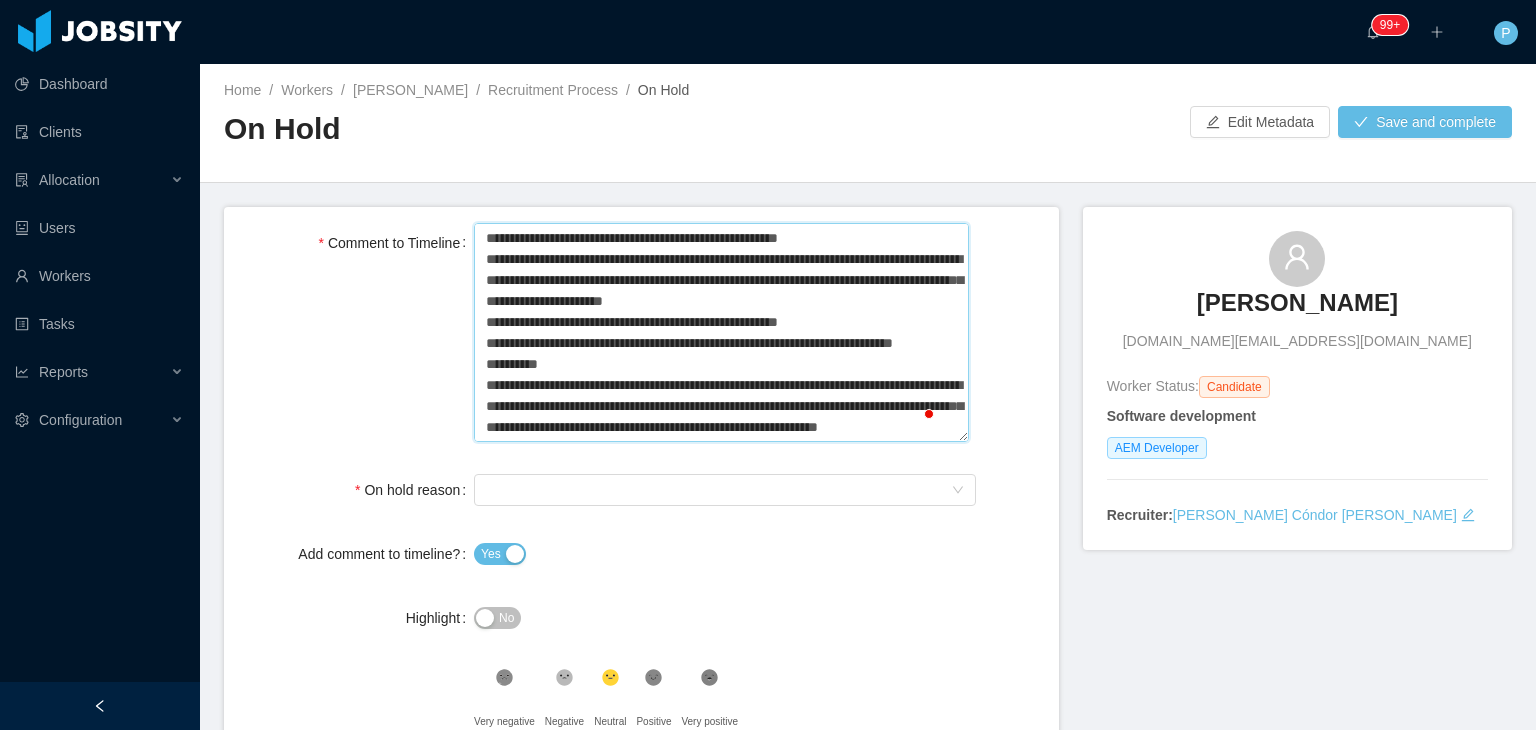 type 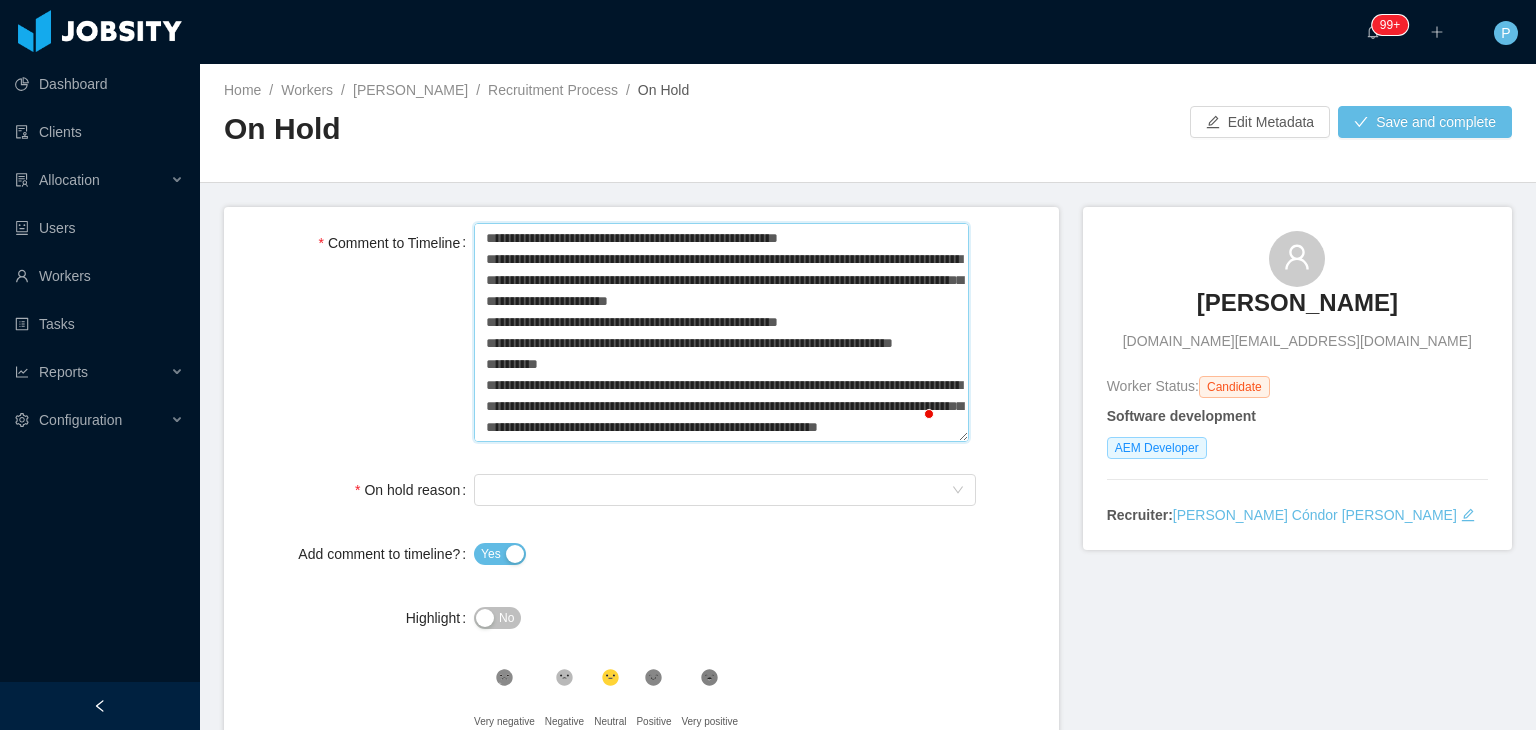 type 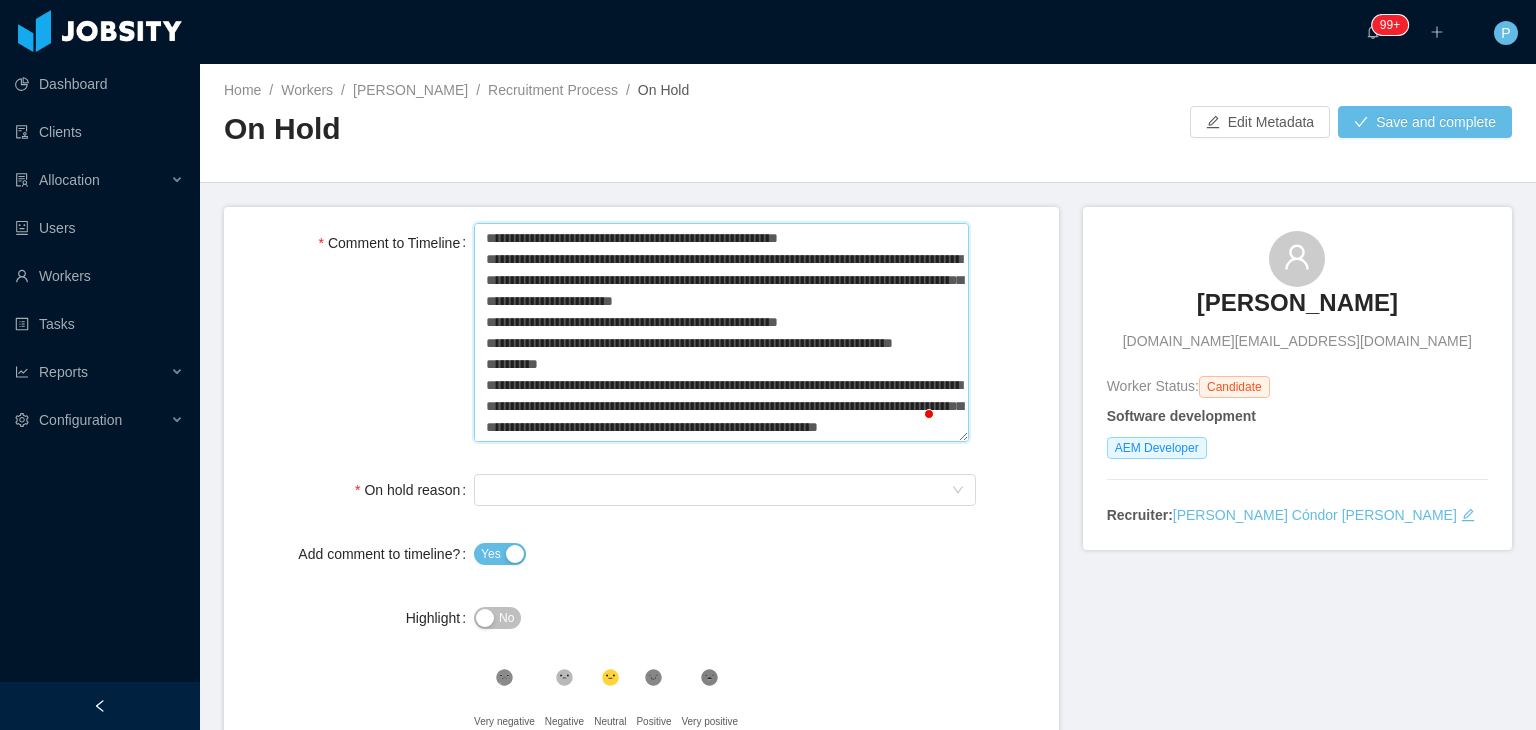 type on "**********" 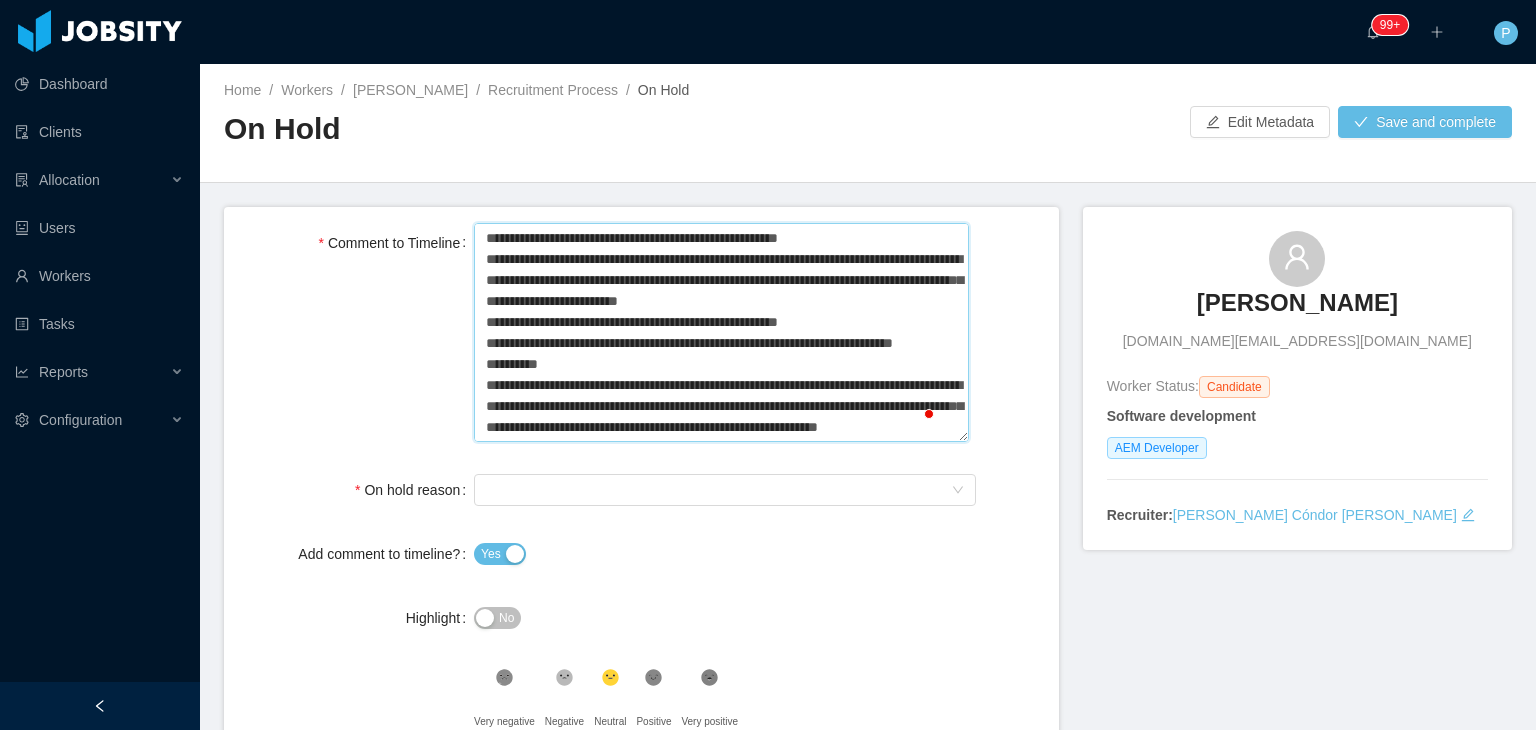 type 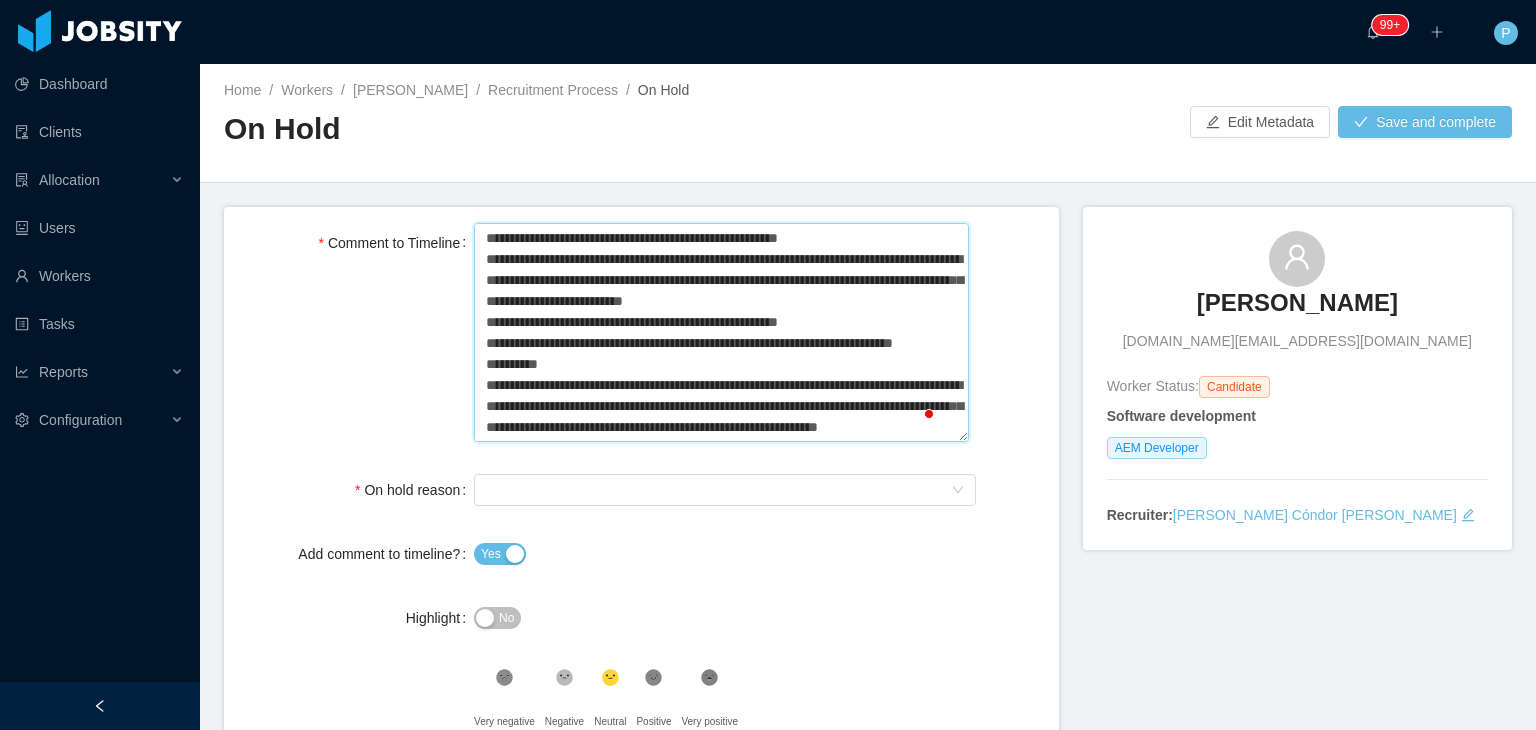 type 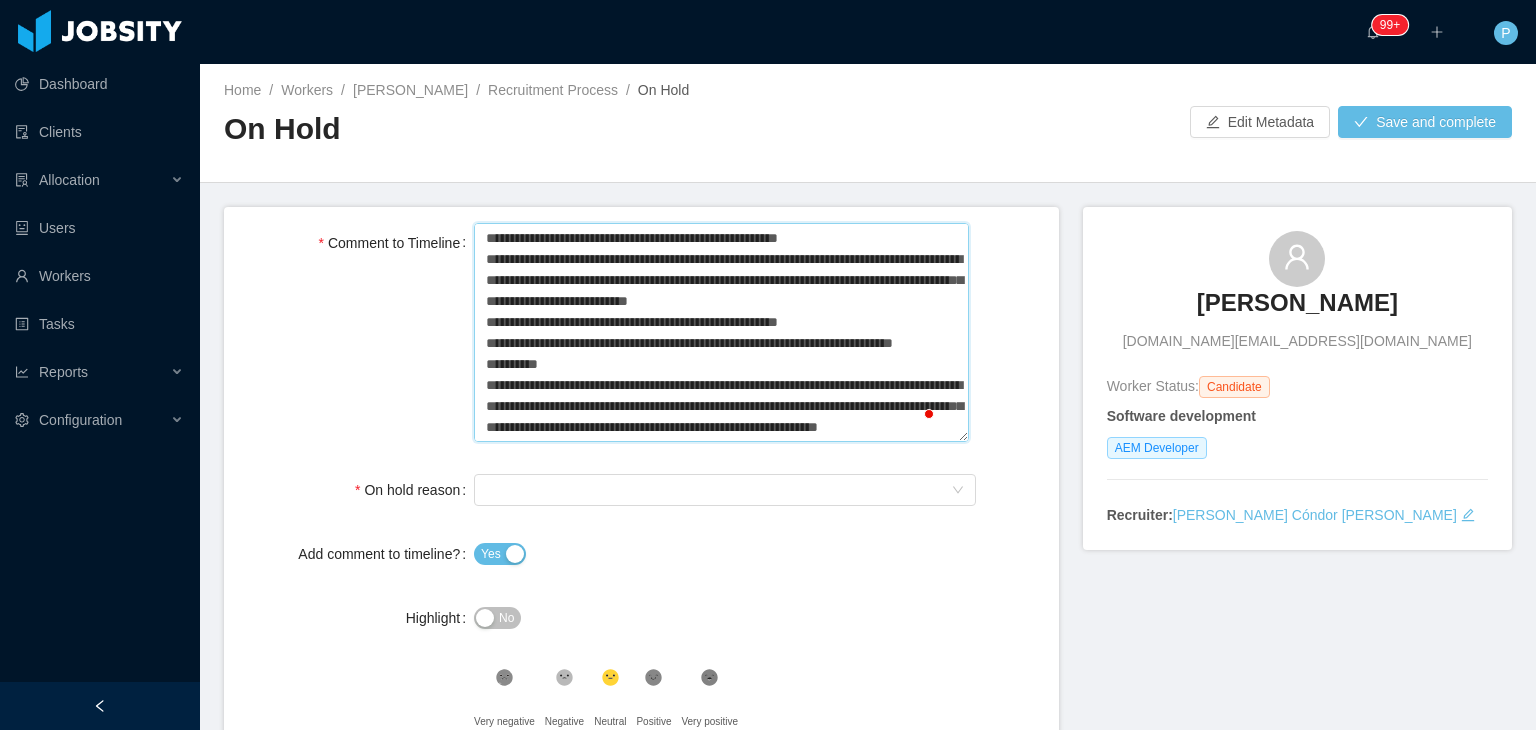 type 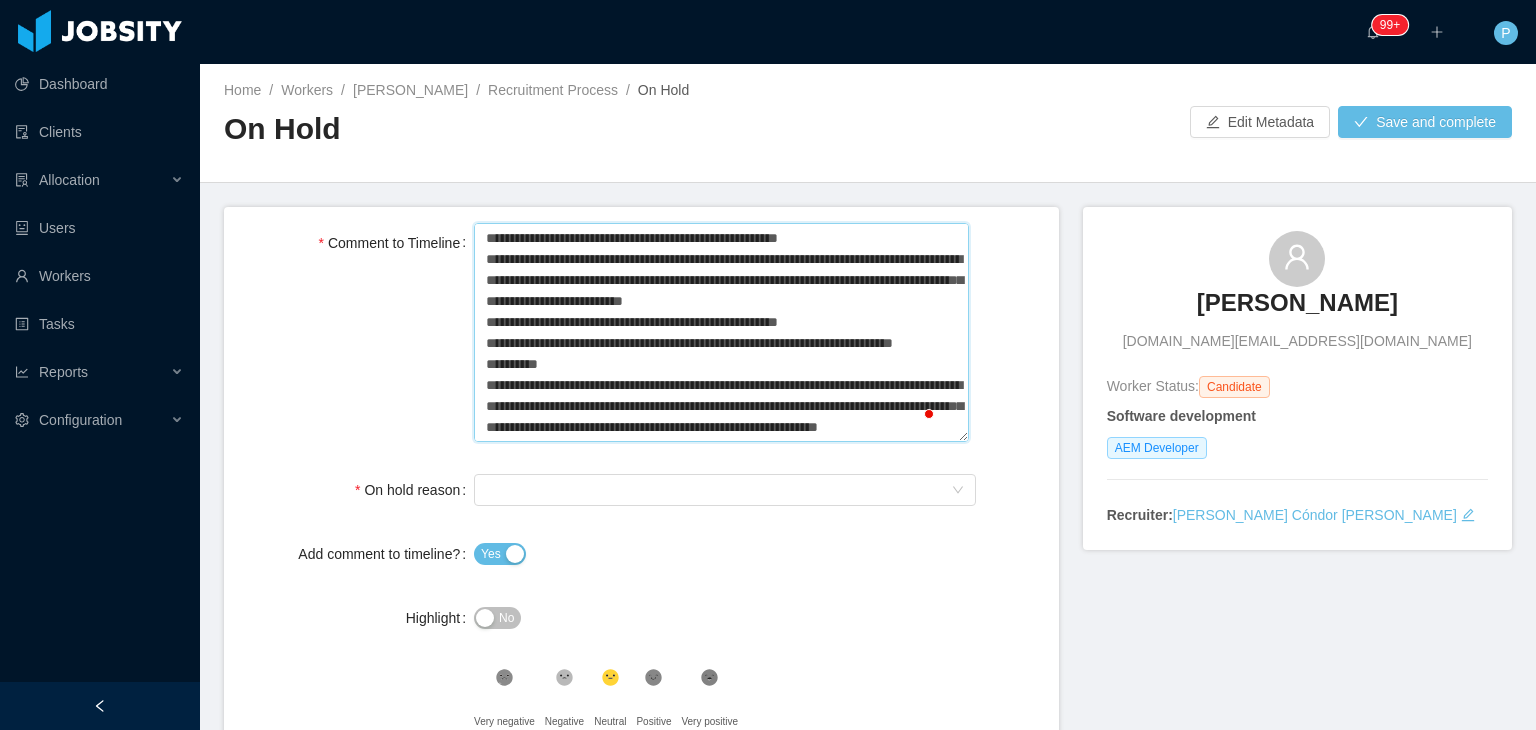 type 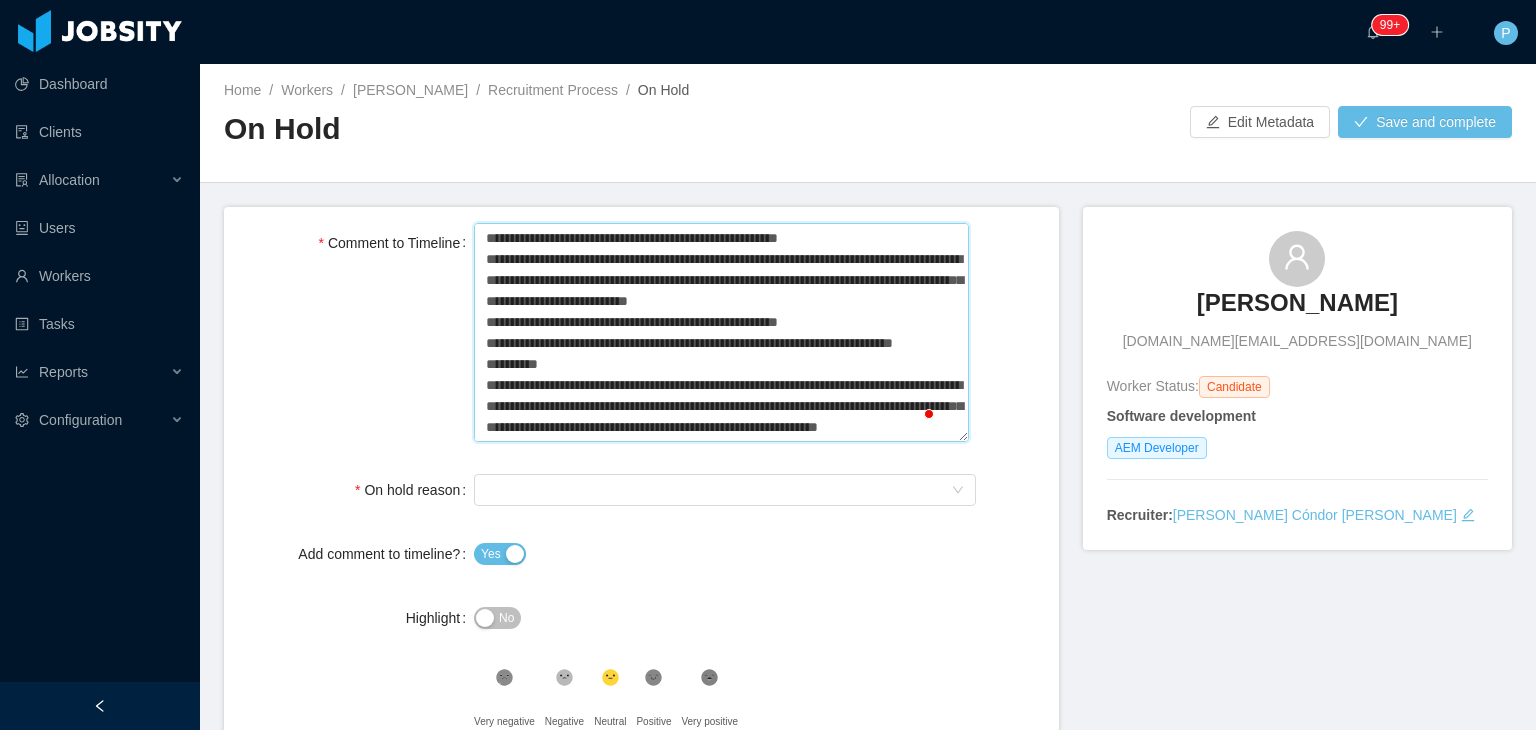 type 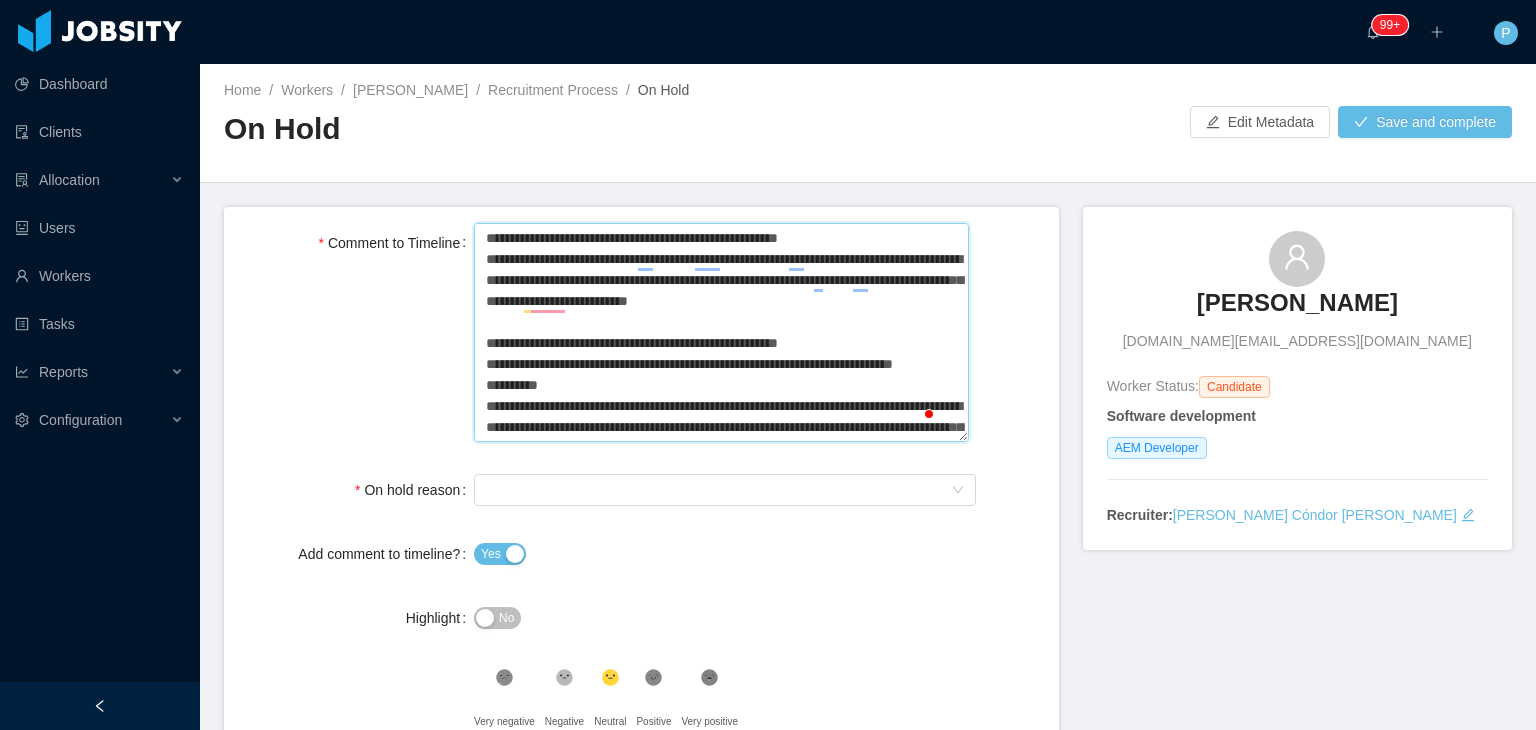 scroll, scrollTop: 78, scrollLeft: 0, axis: vertical 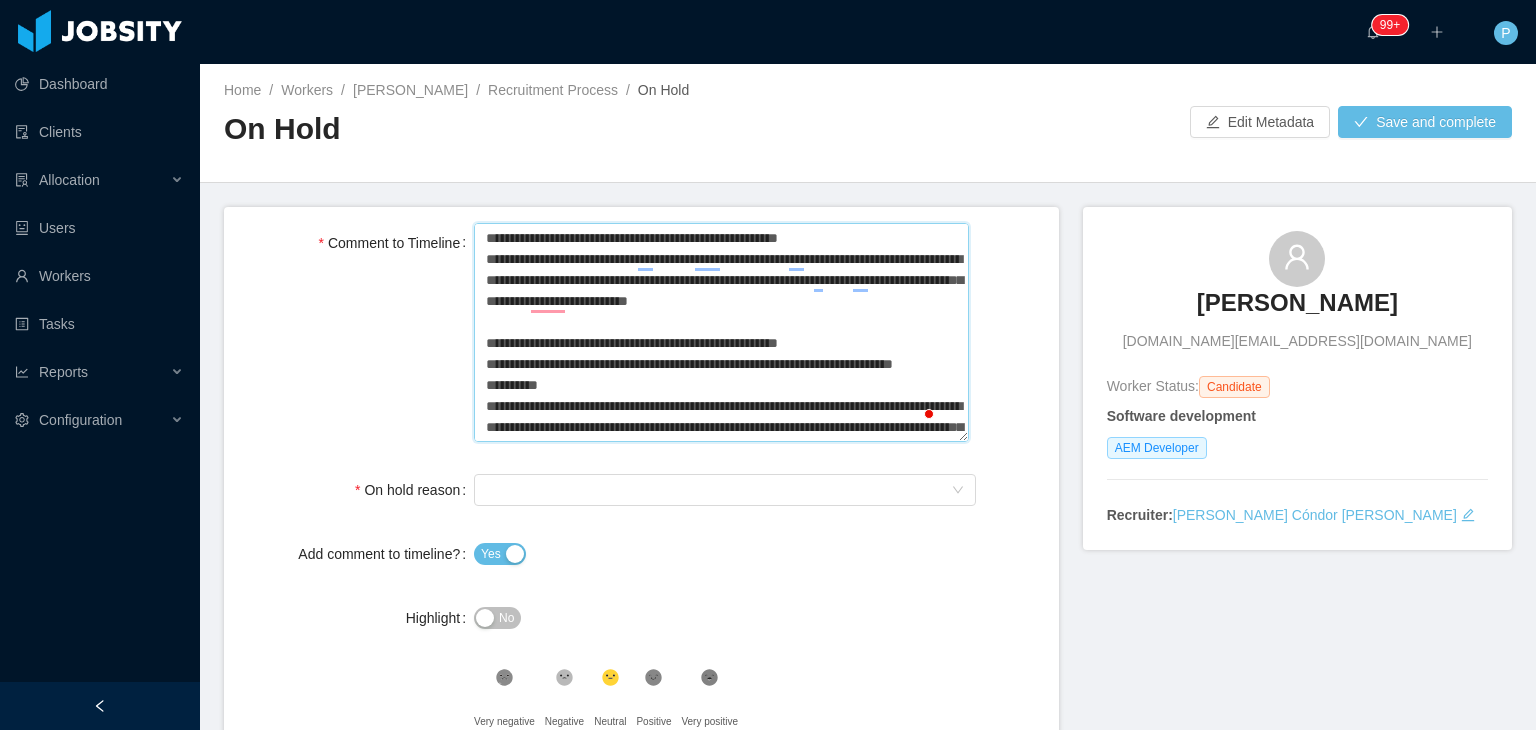 click on "Comment to Timeline" at bounding box center [721, 333] 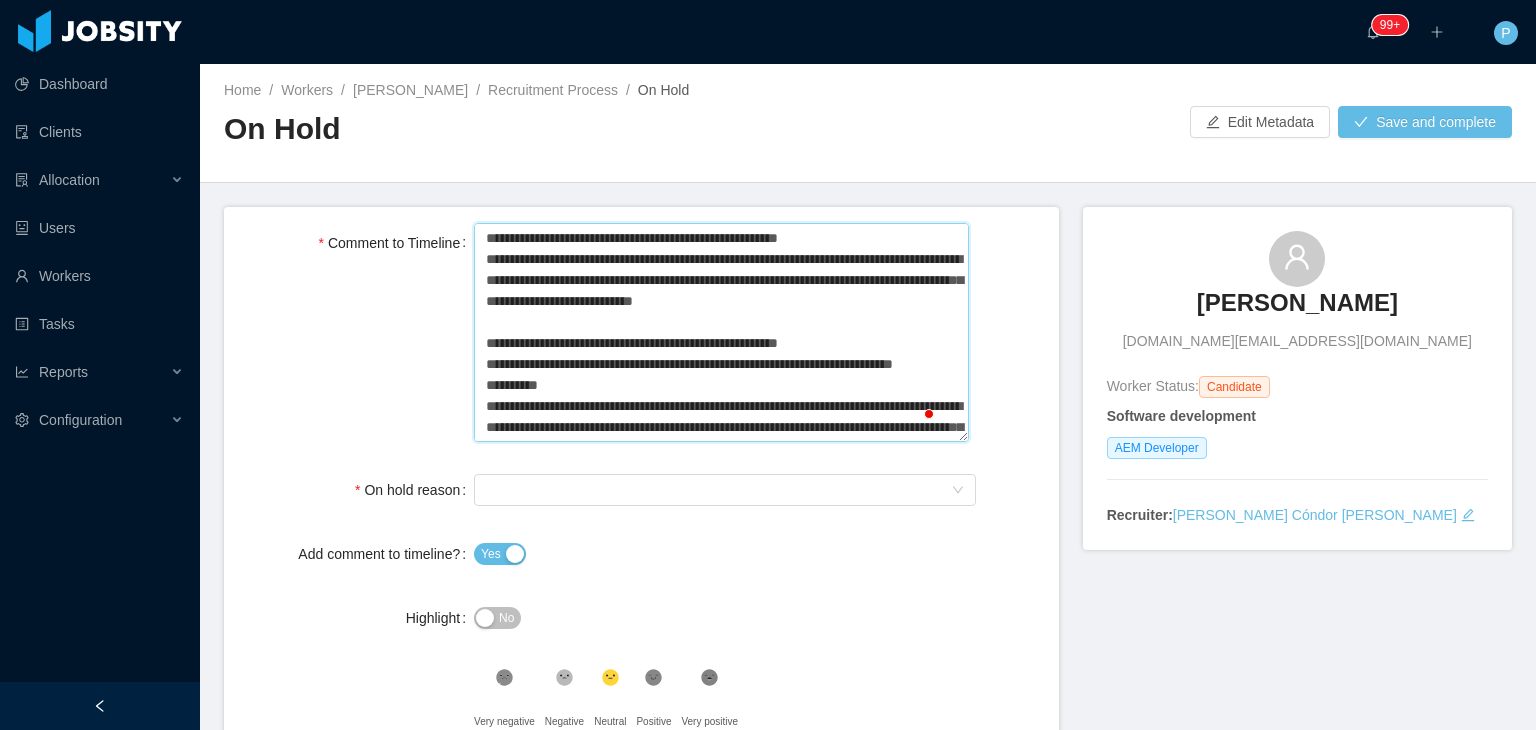 type 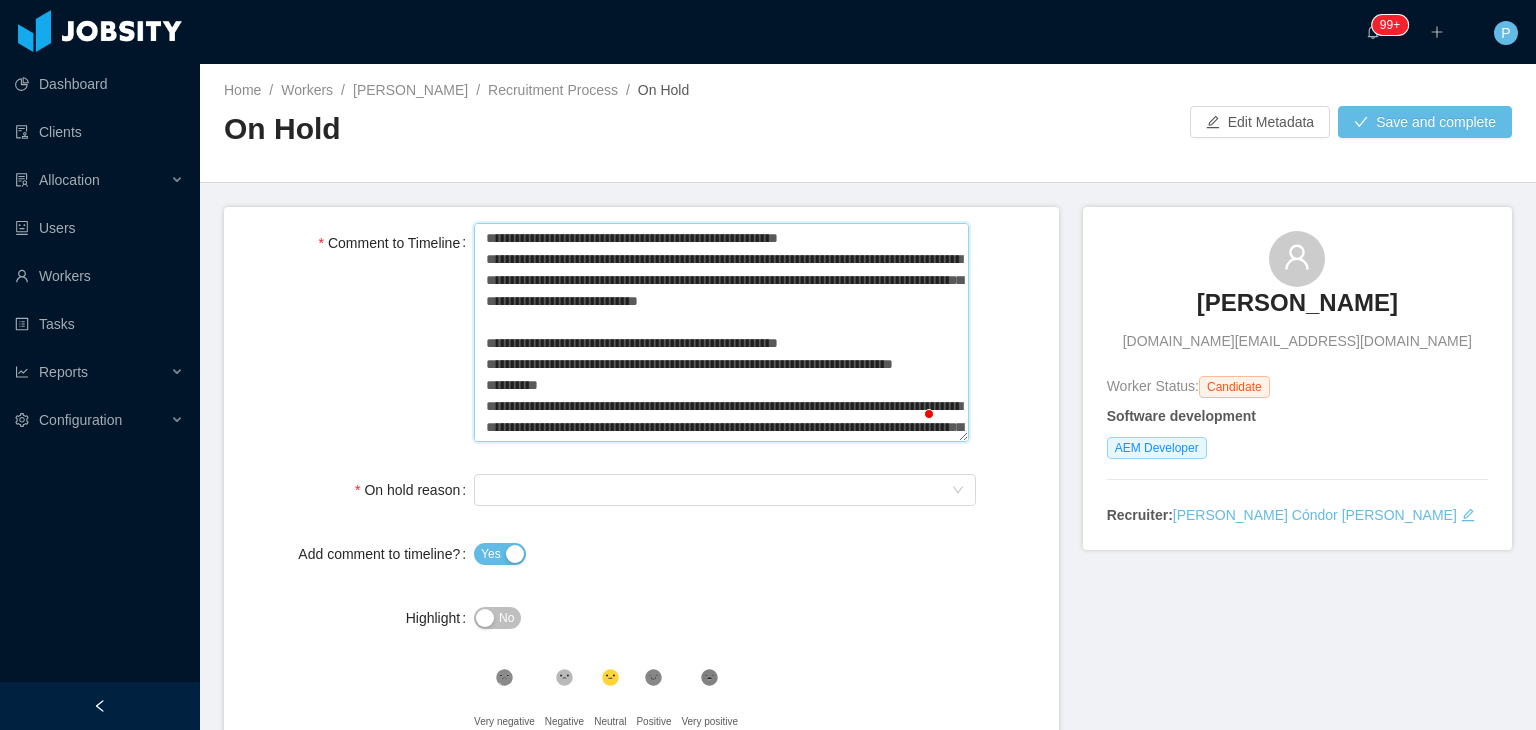 type 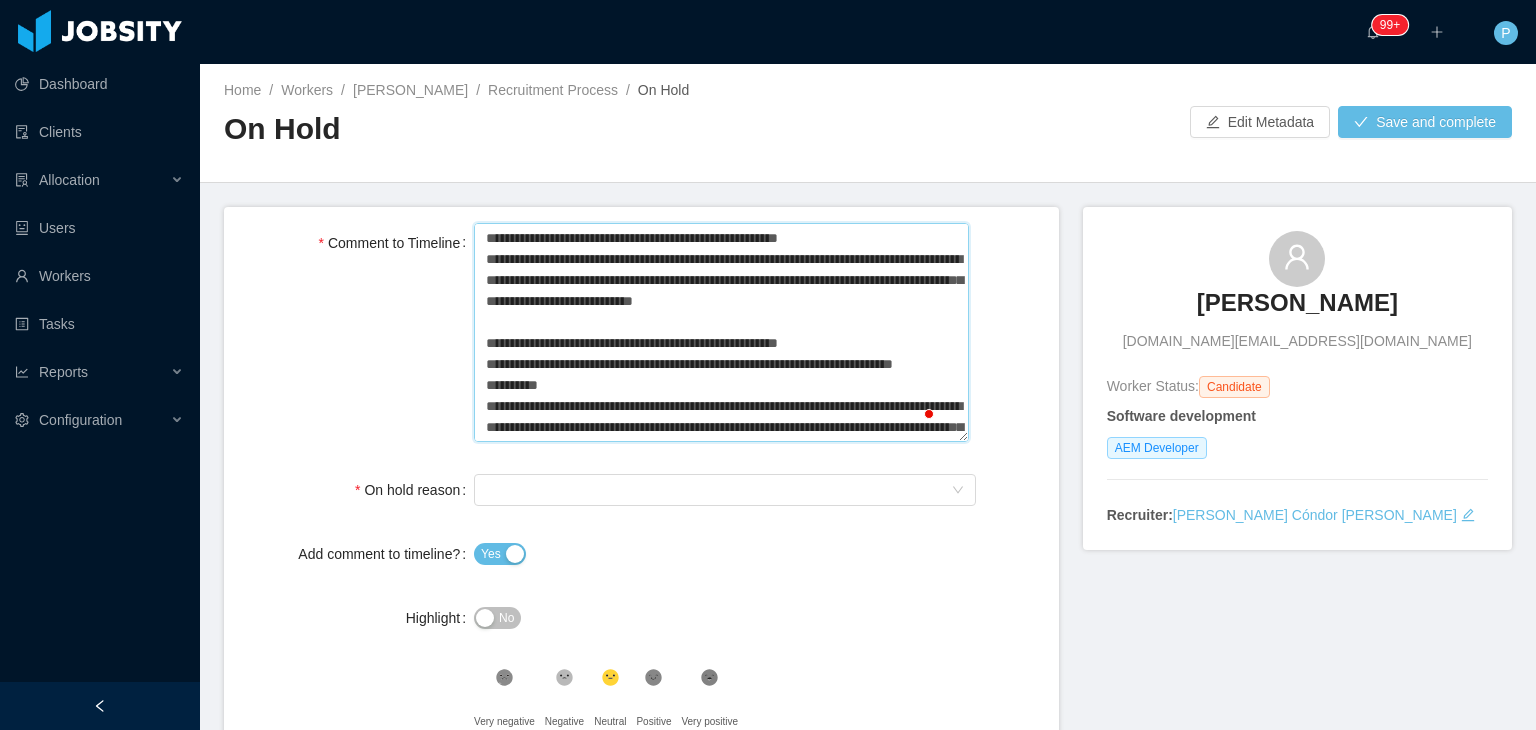 type 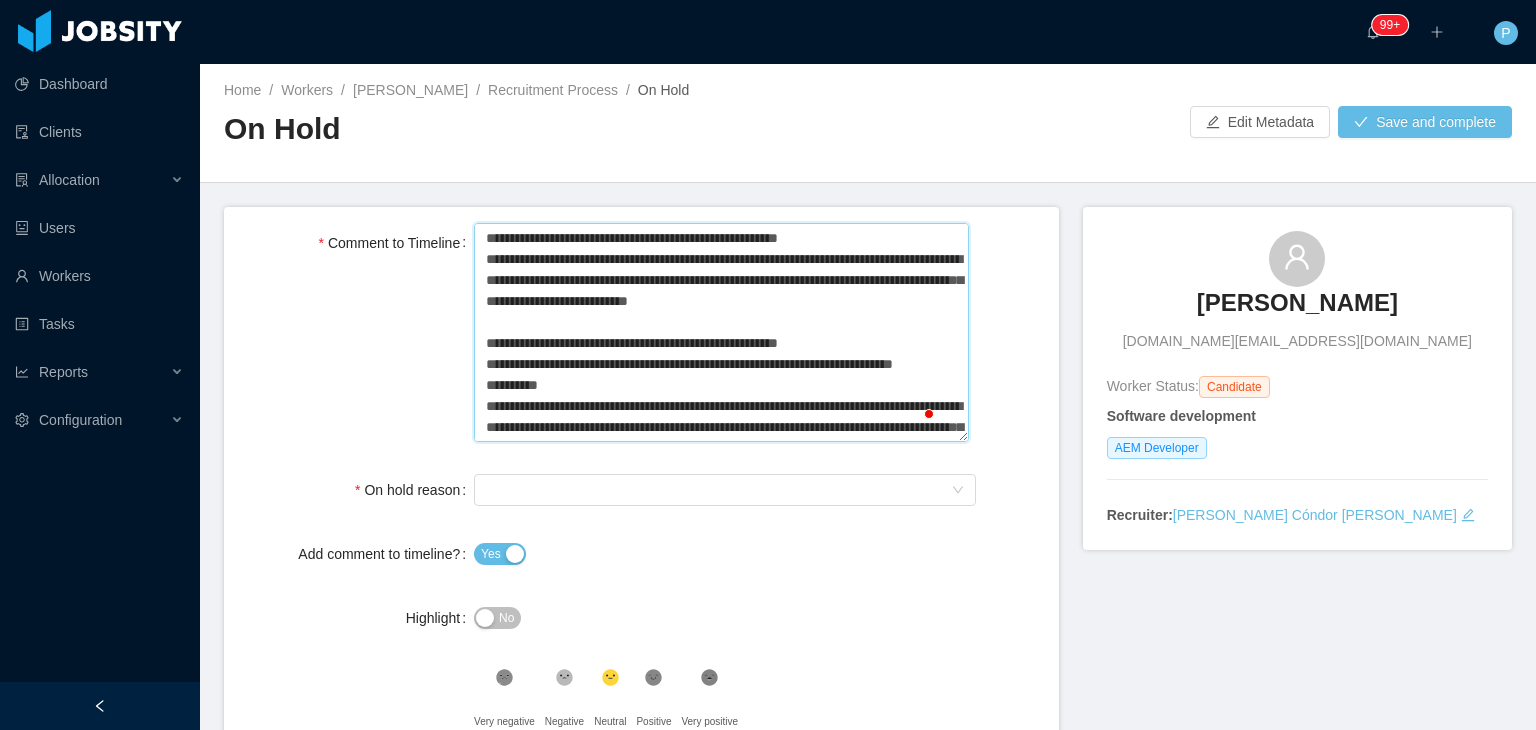type 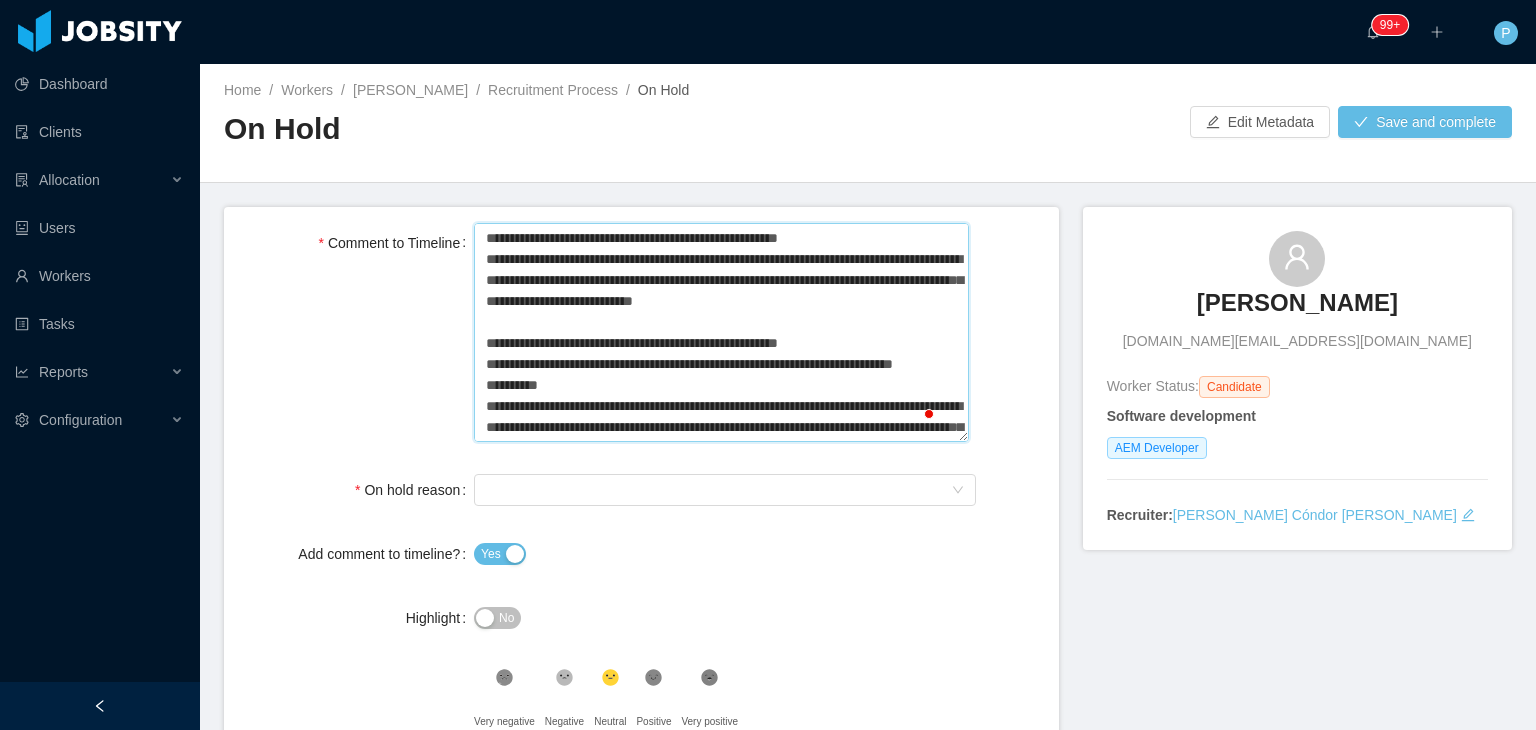 type 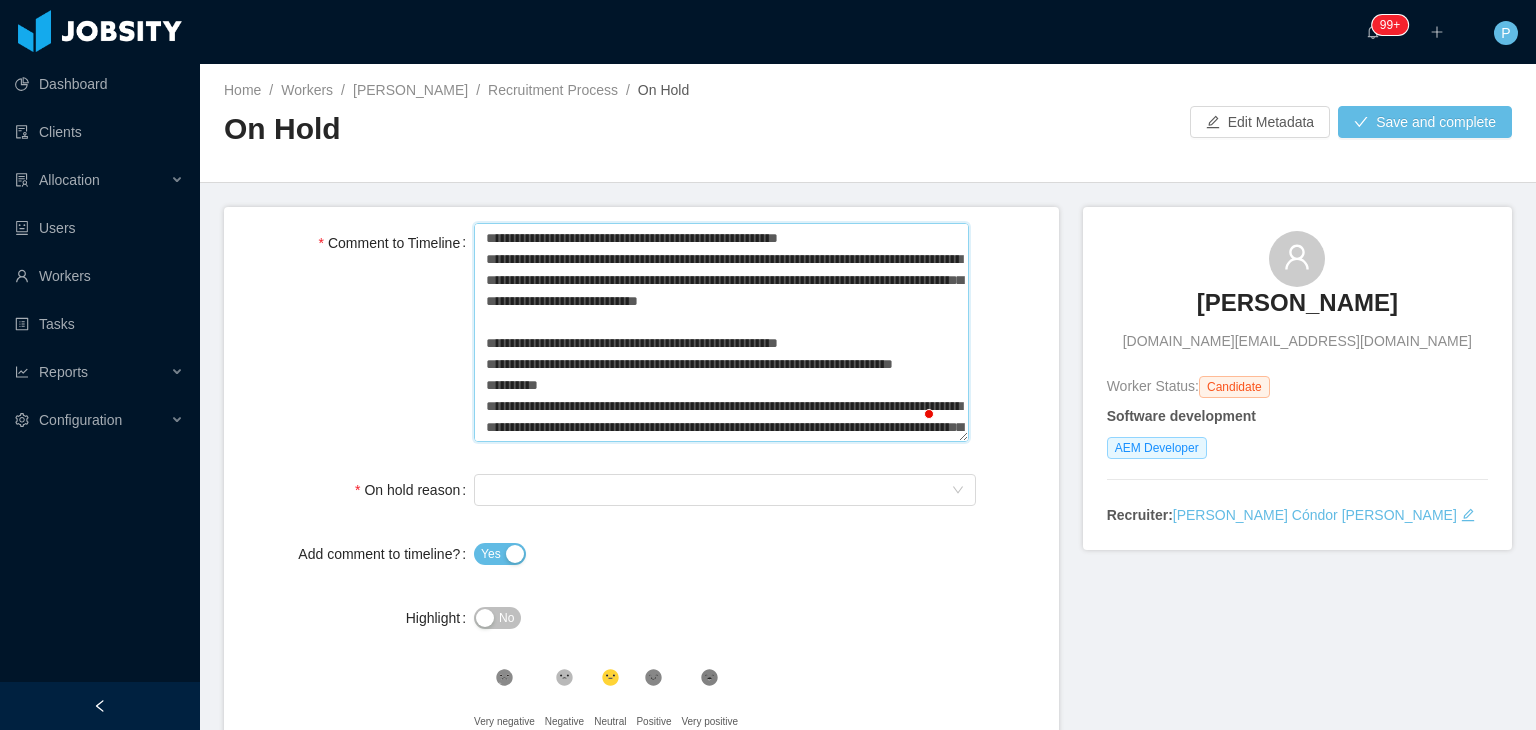 type 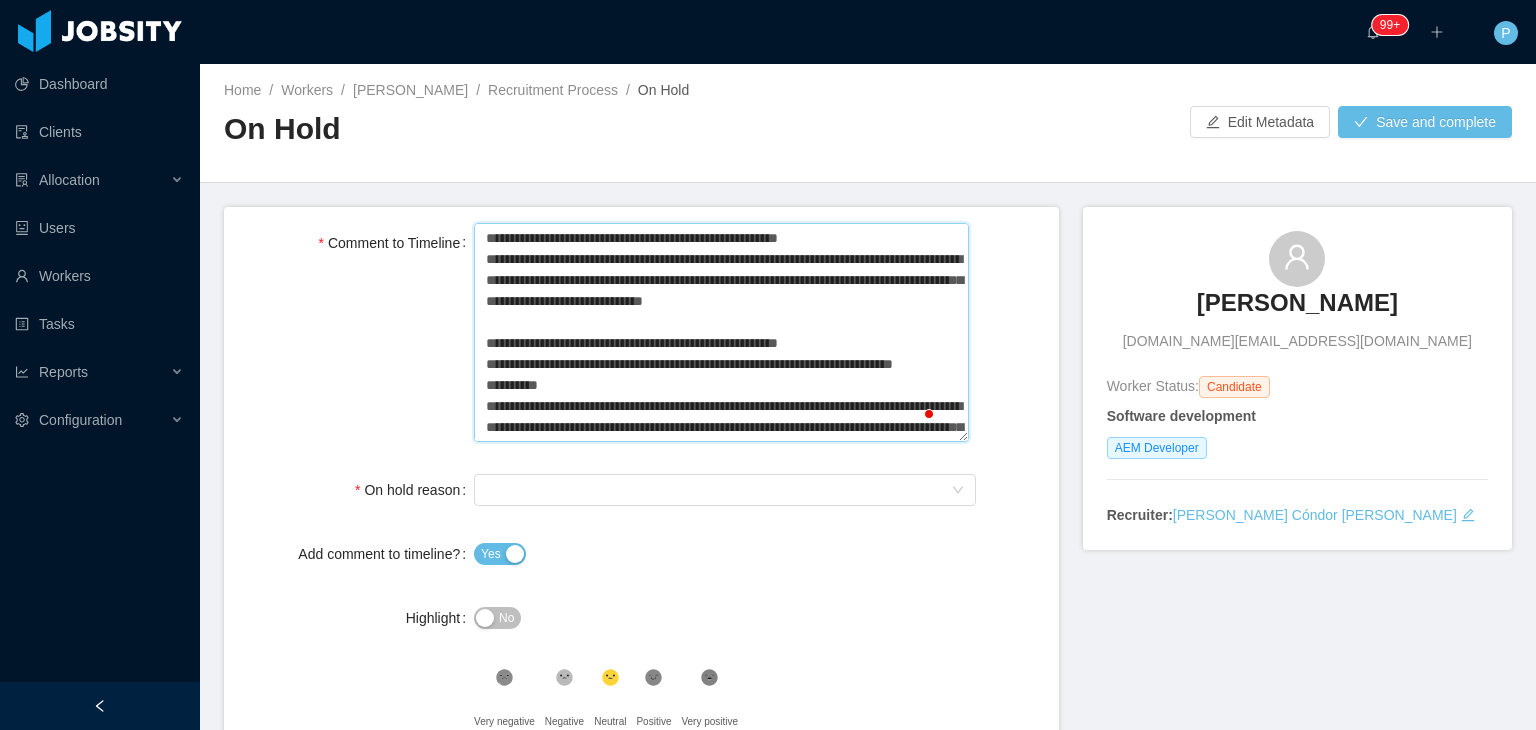 type 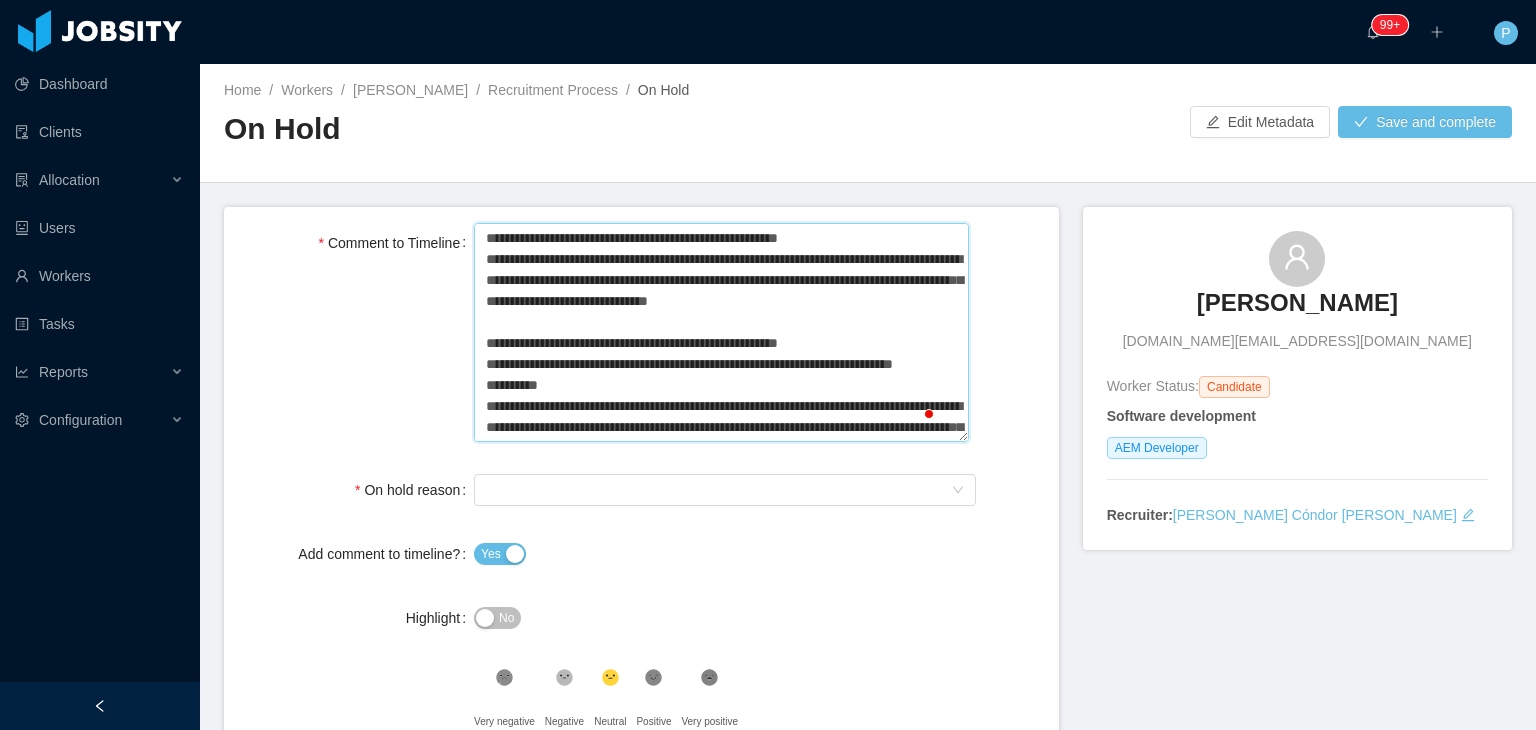 type 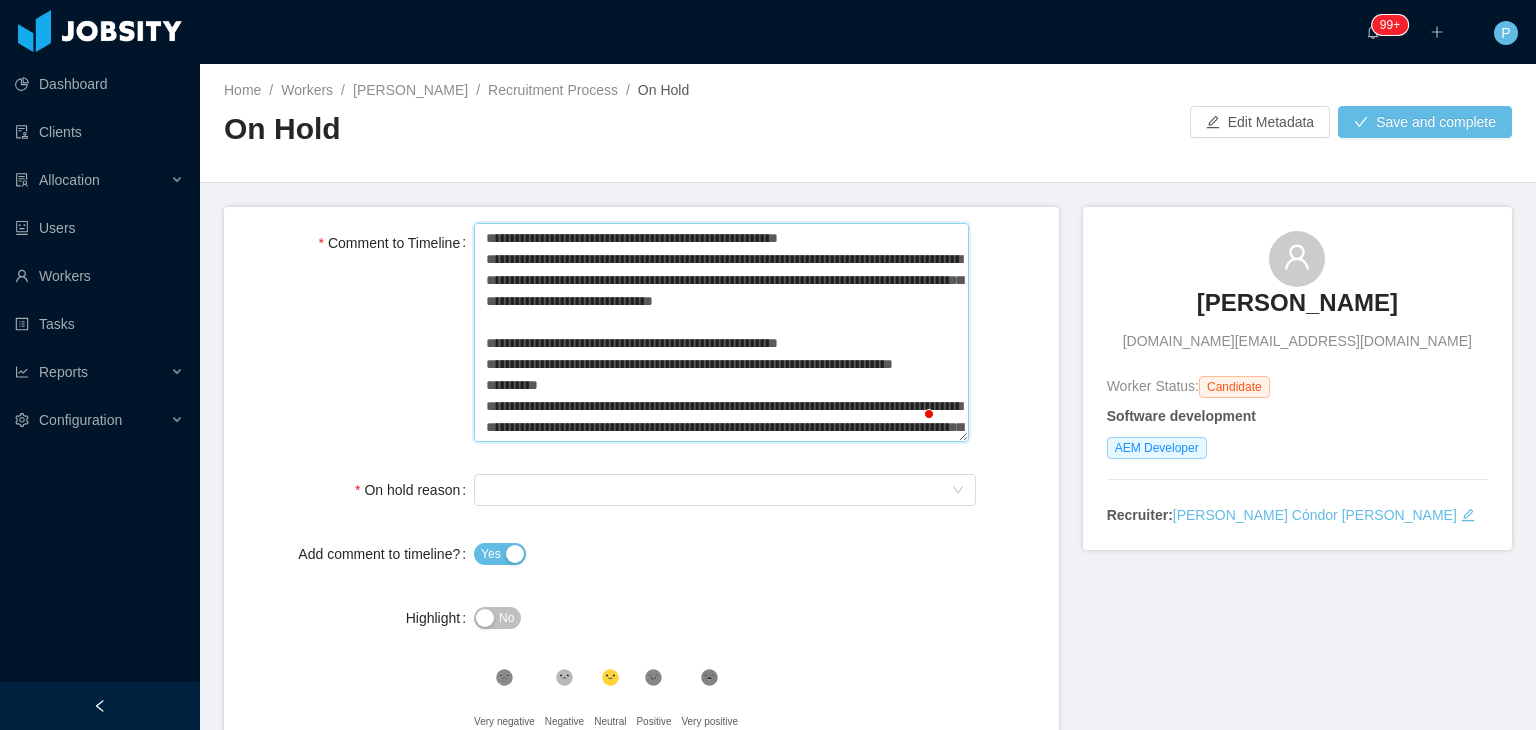 type 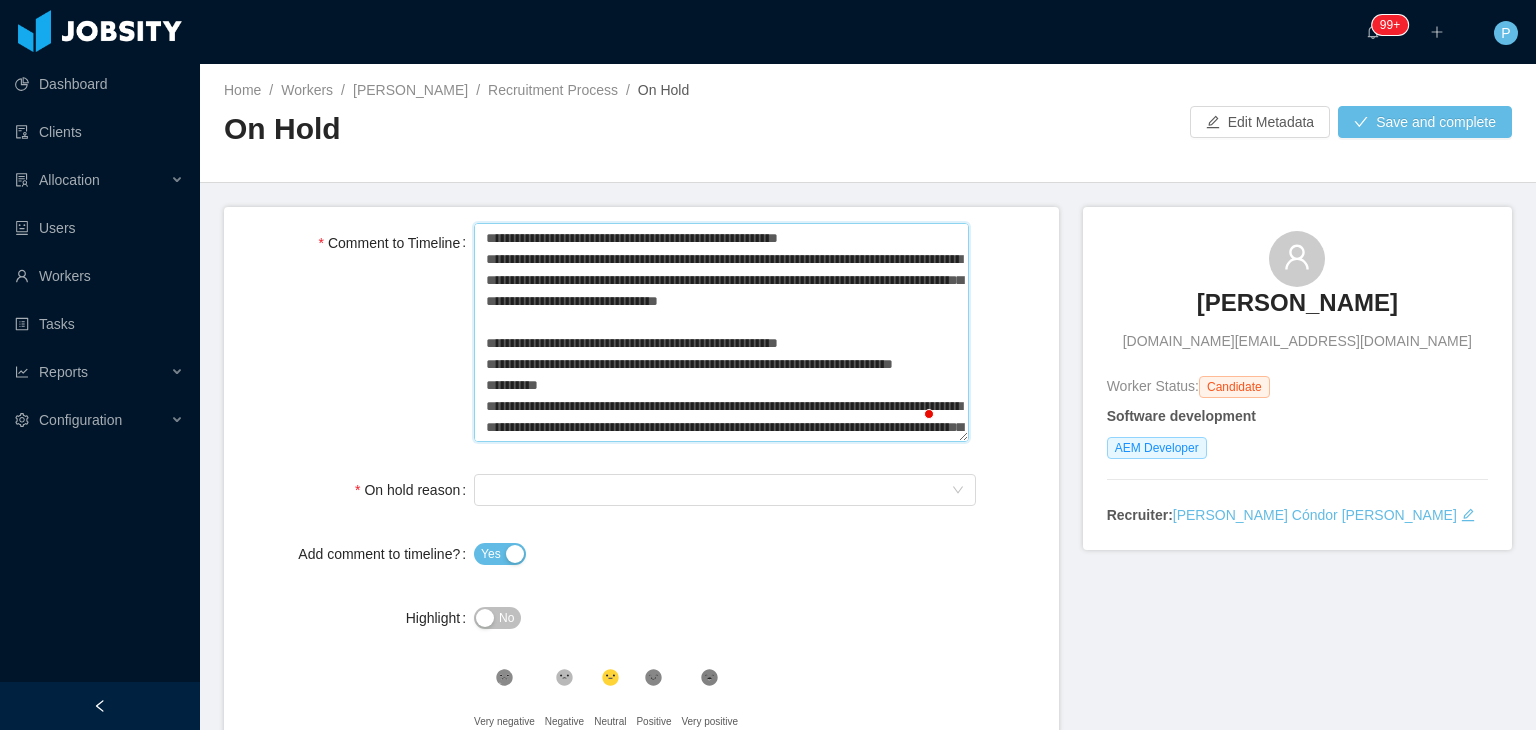 type 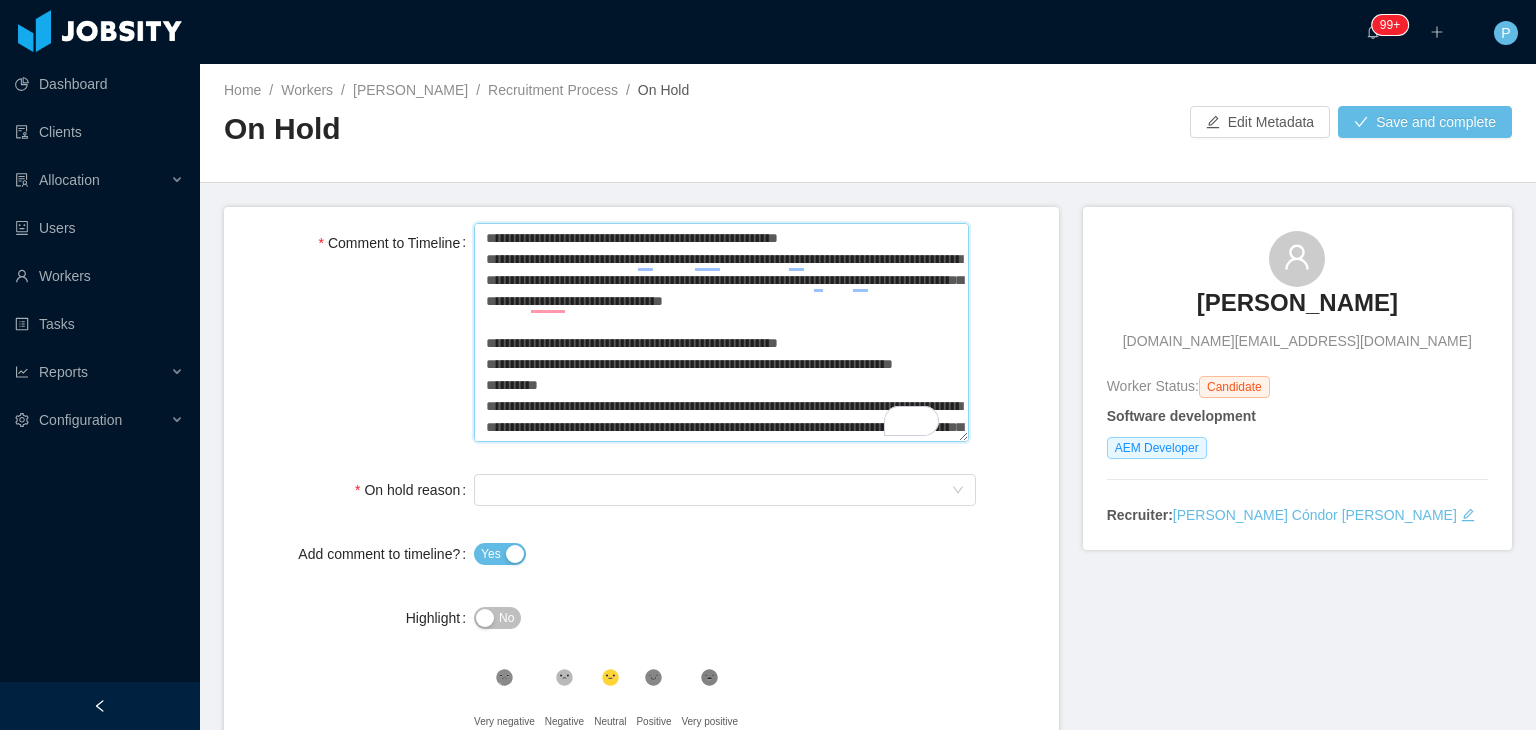 type 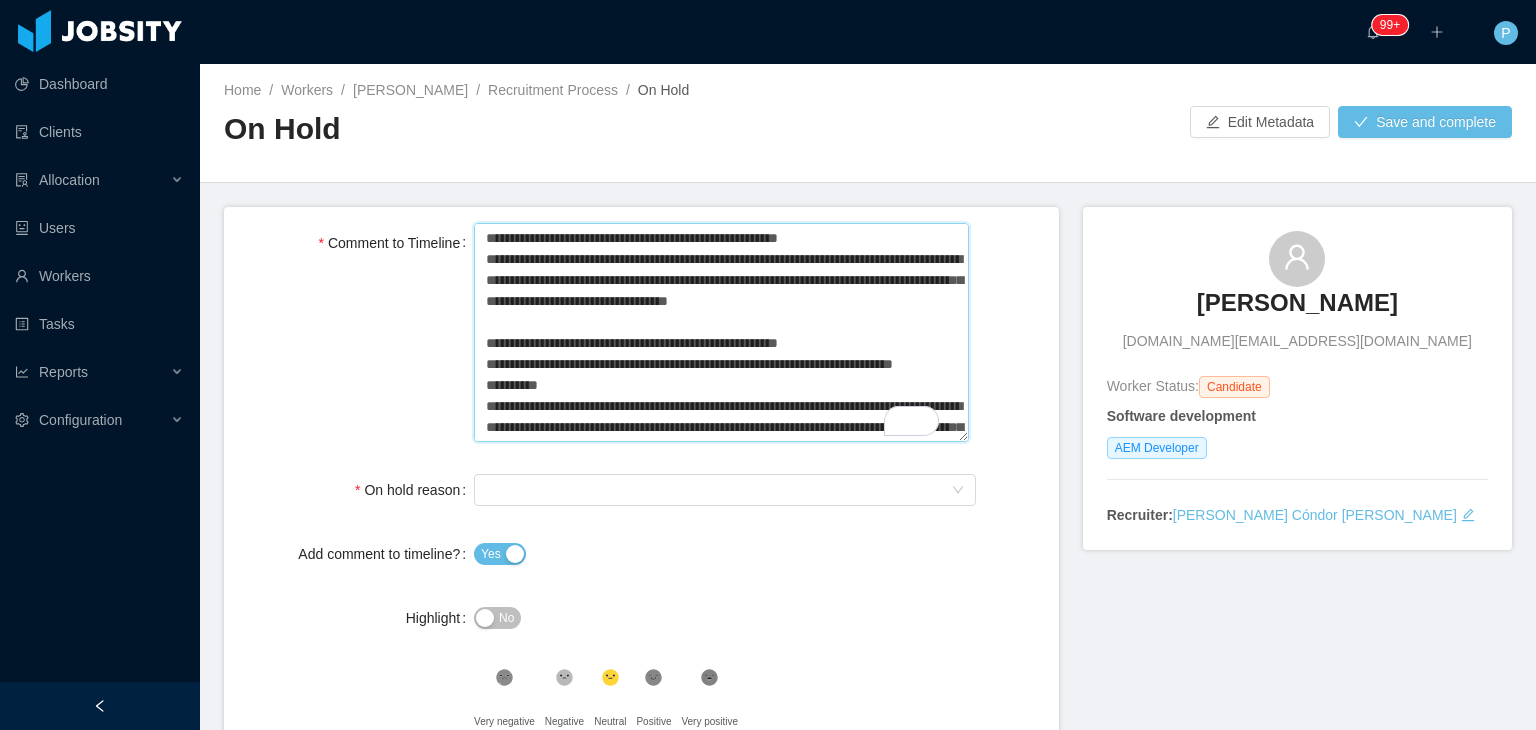 type 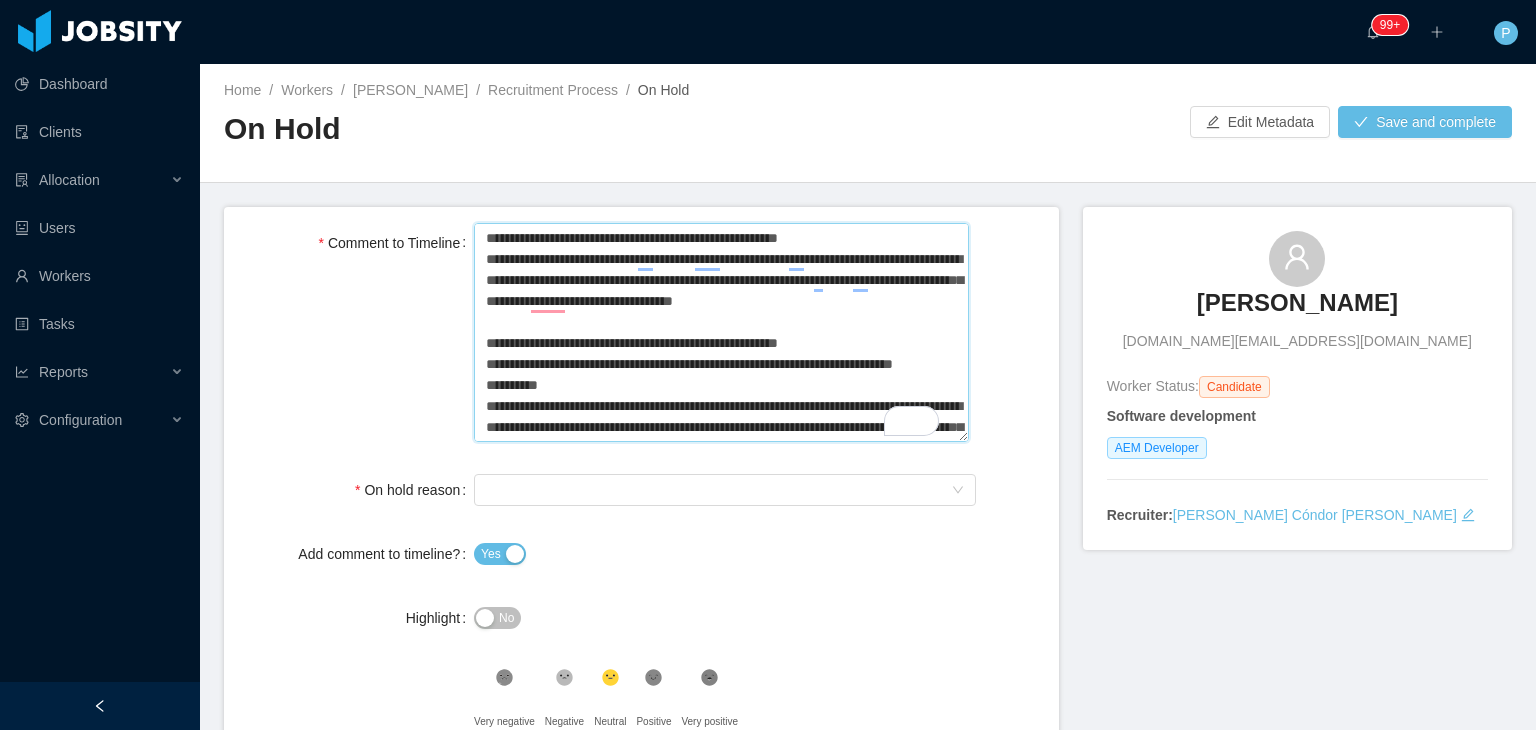 type 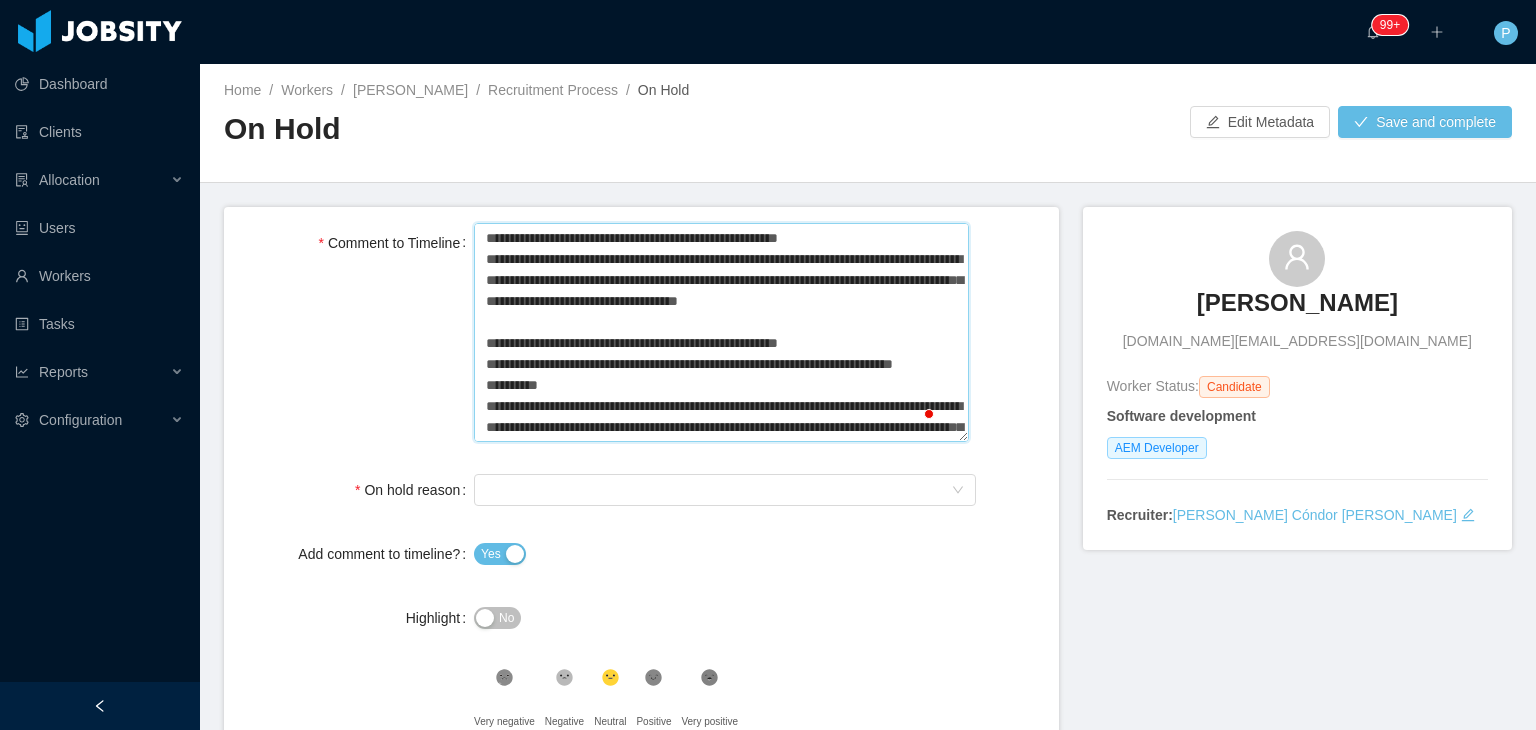 type 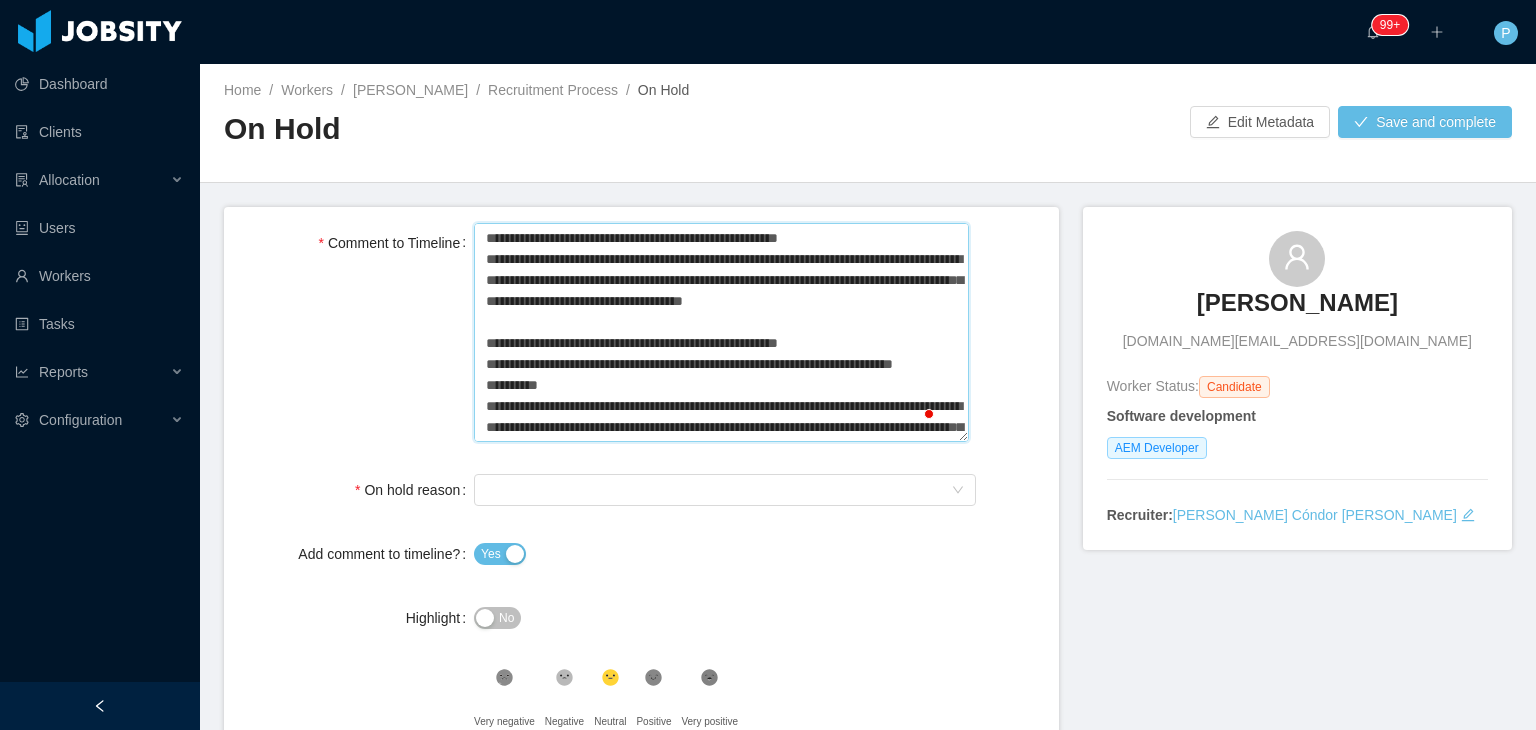 type 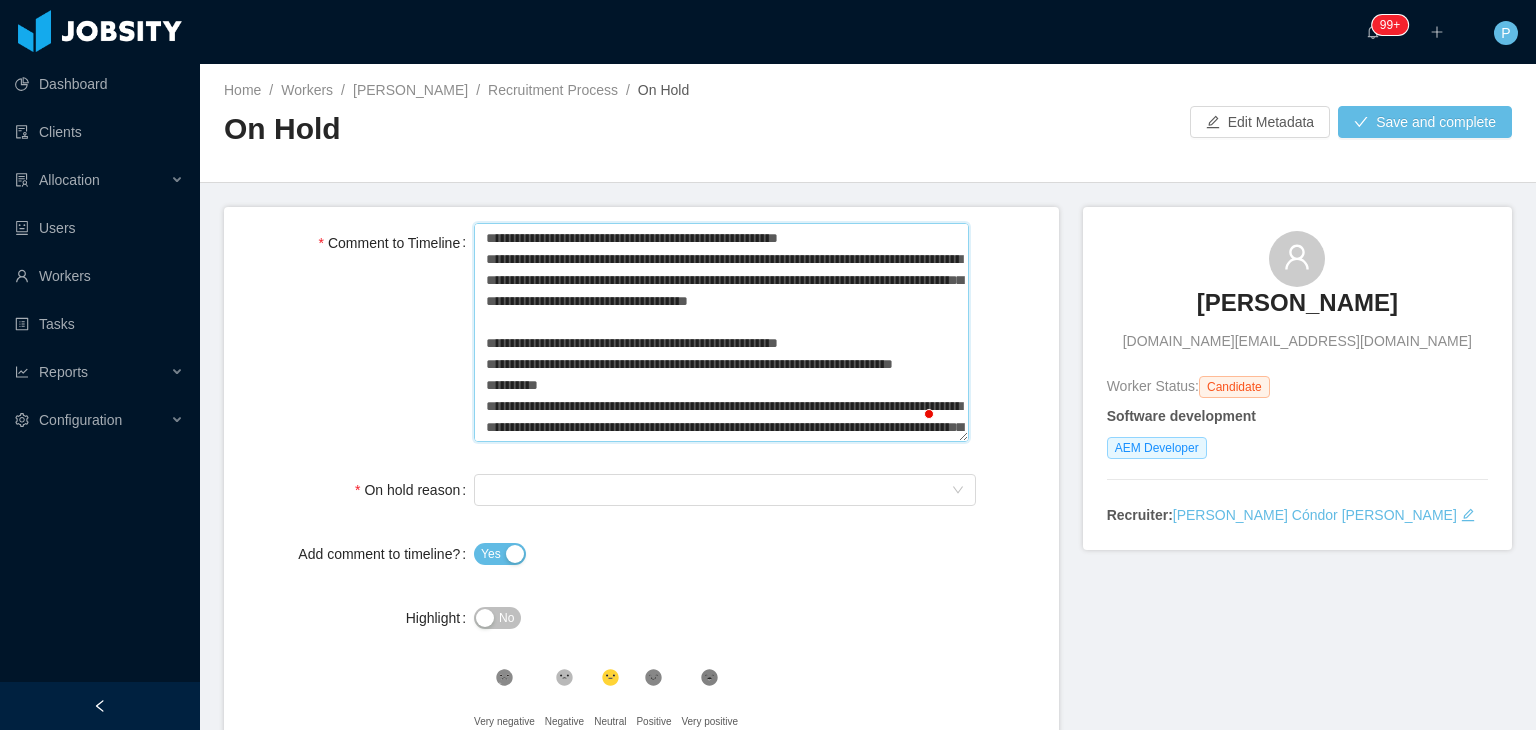 type 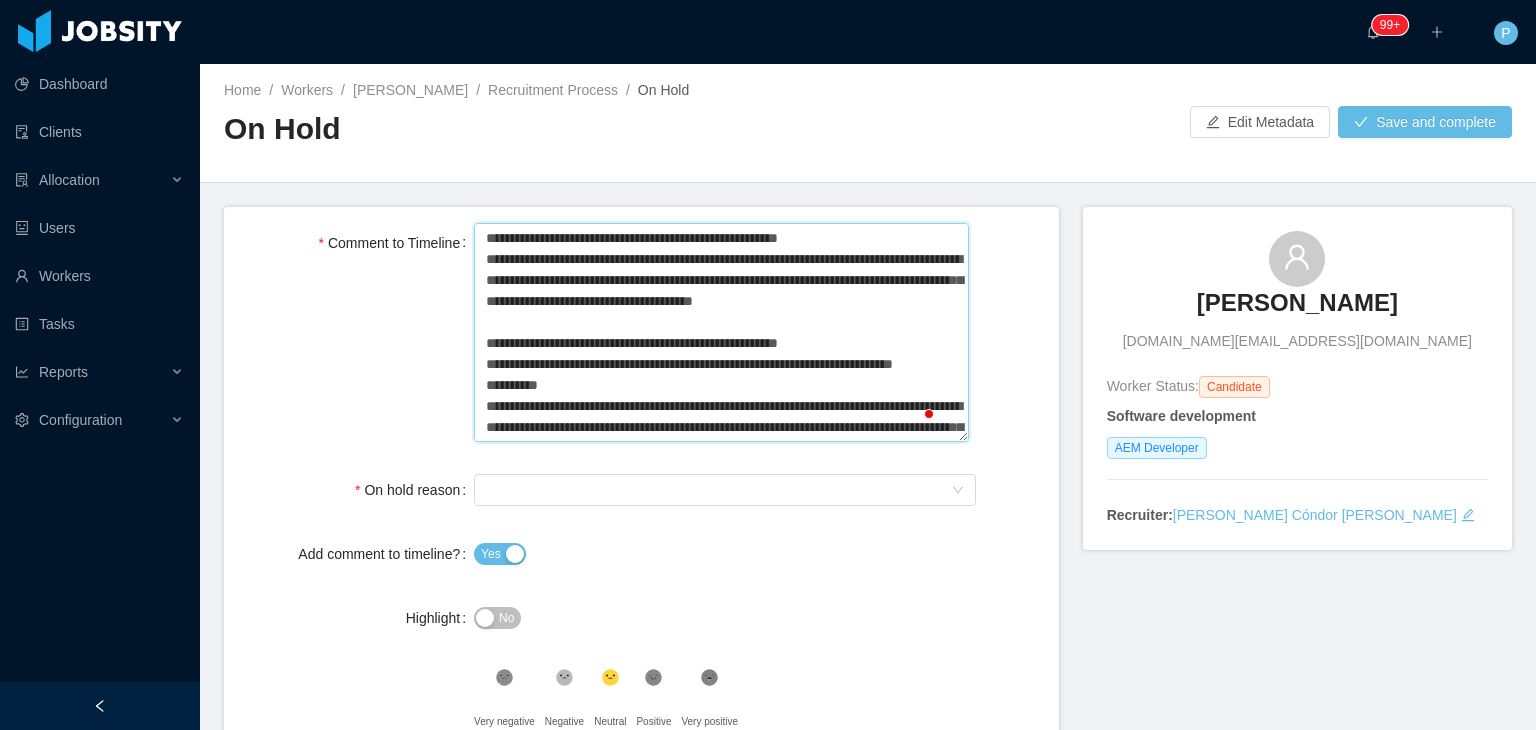 type 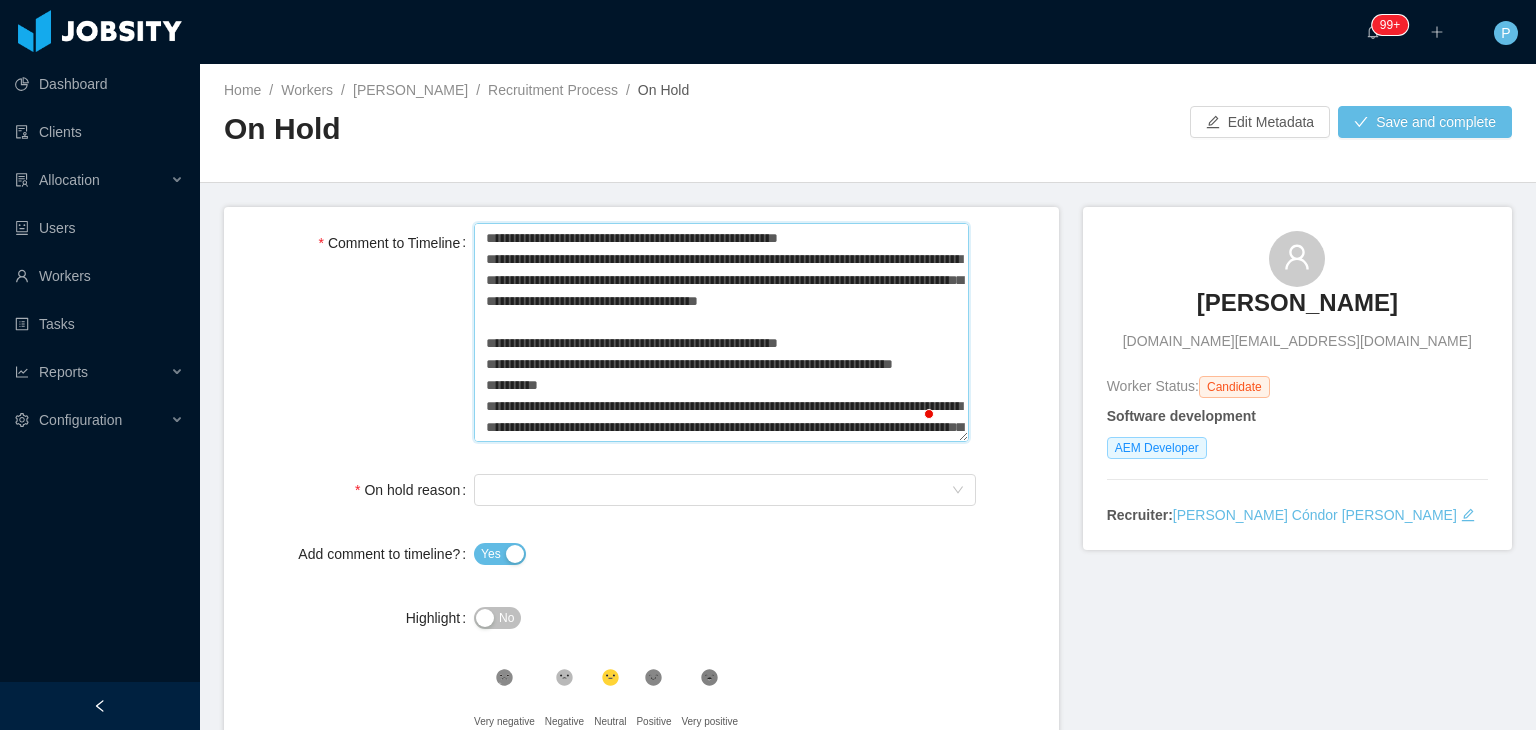 type 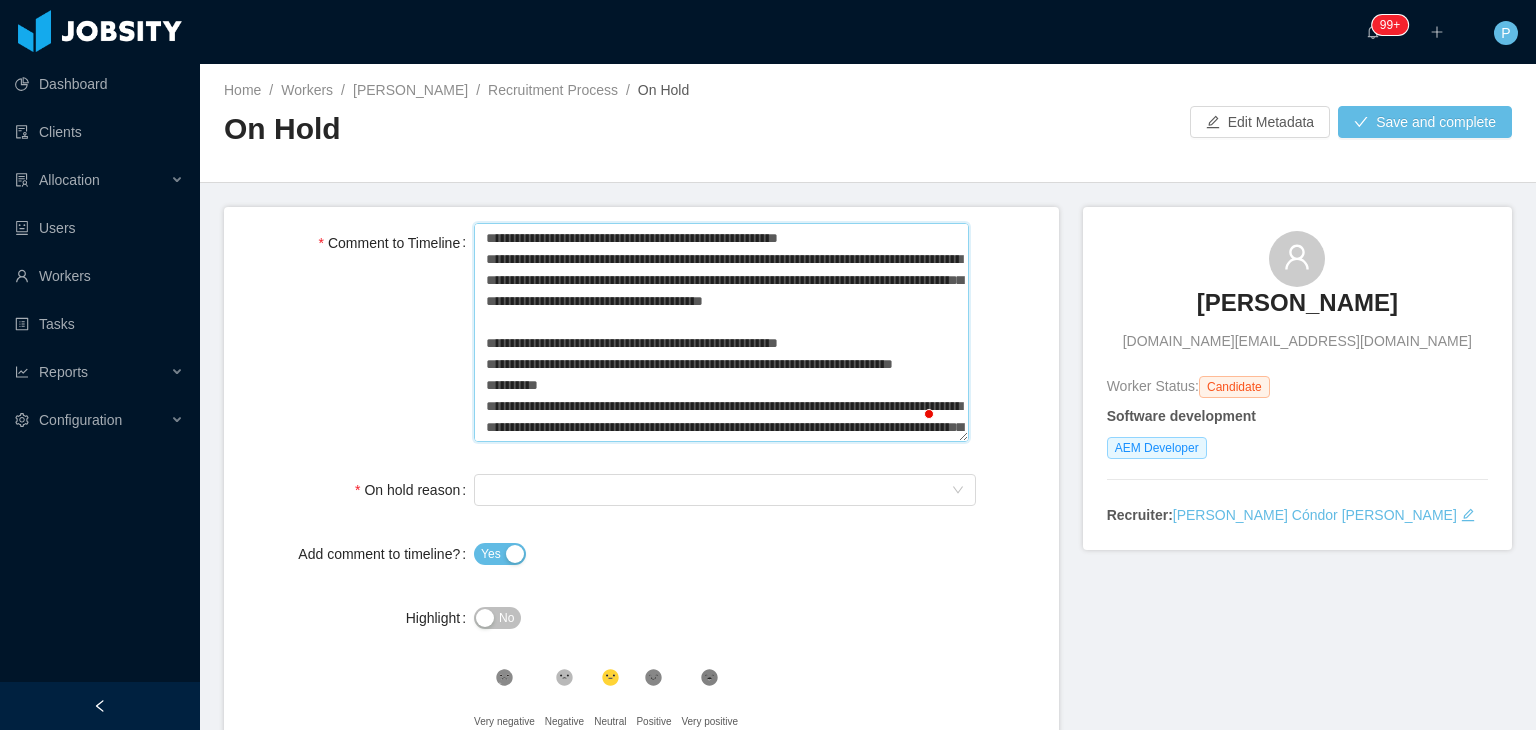 type 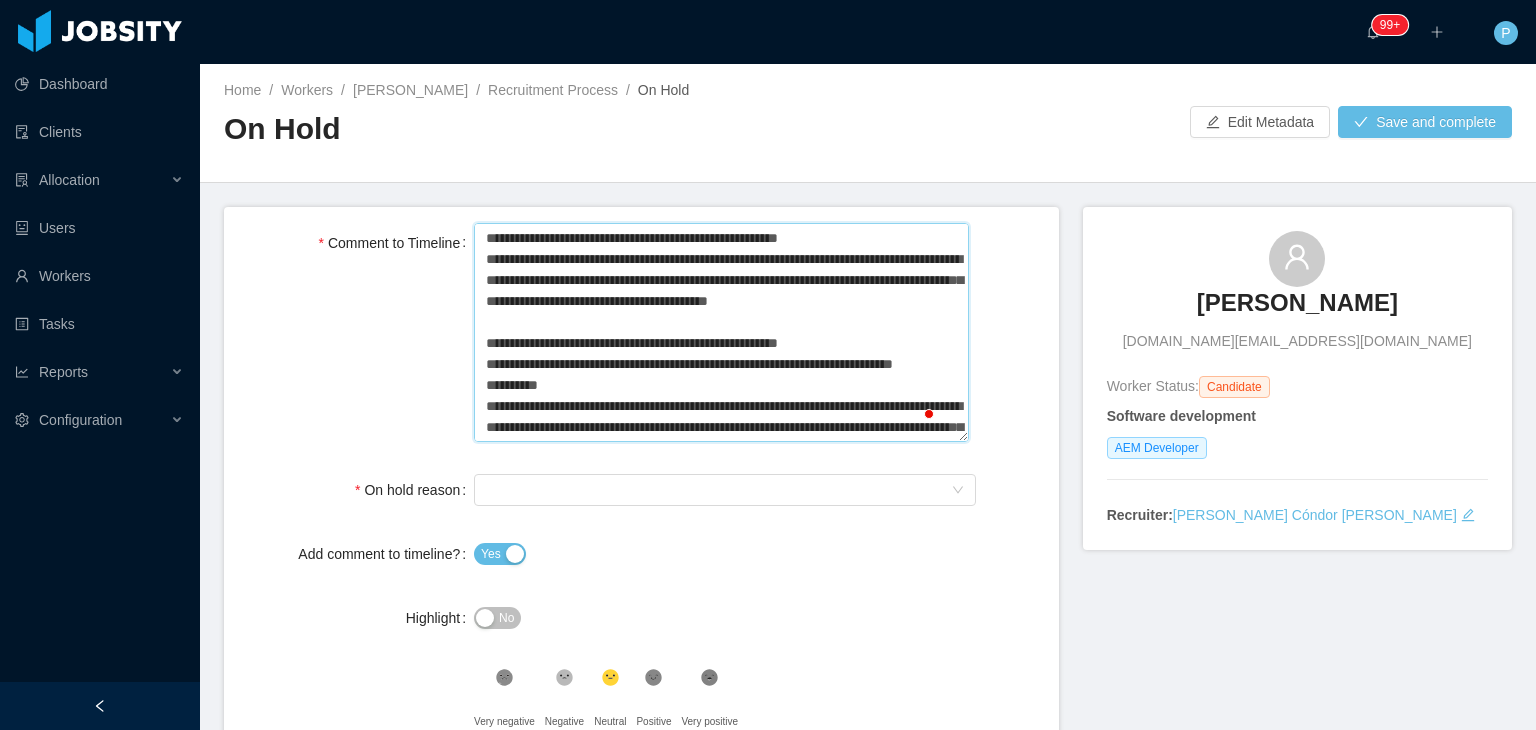 type 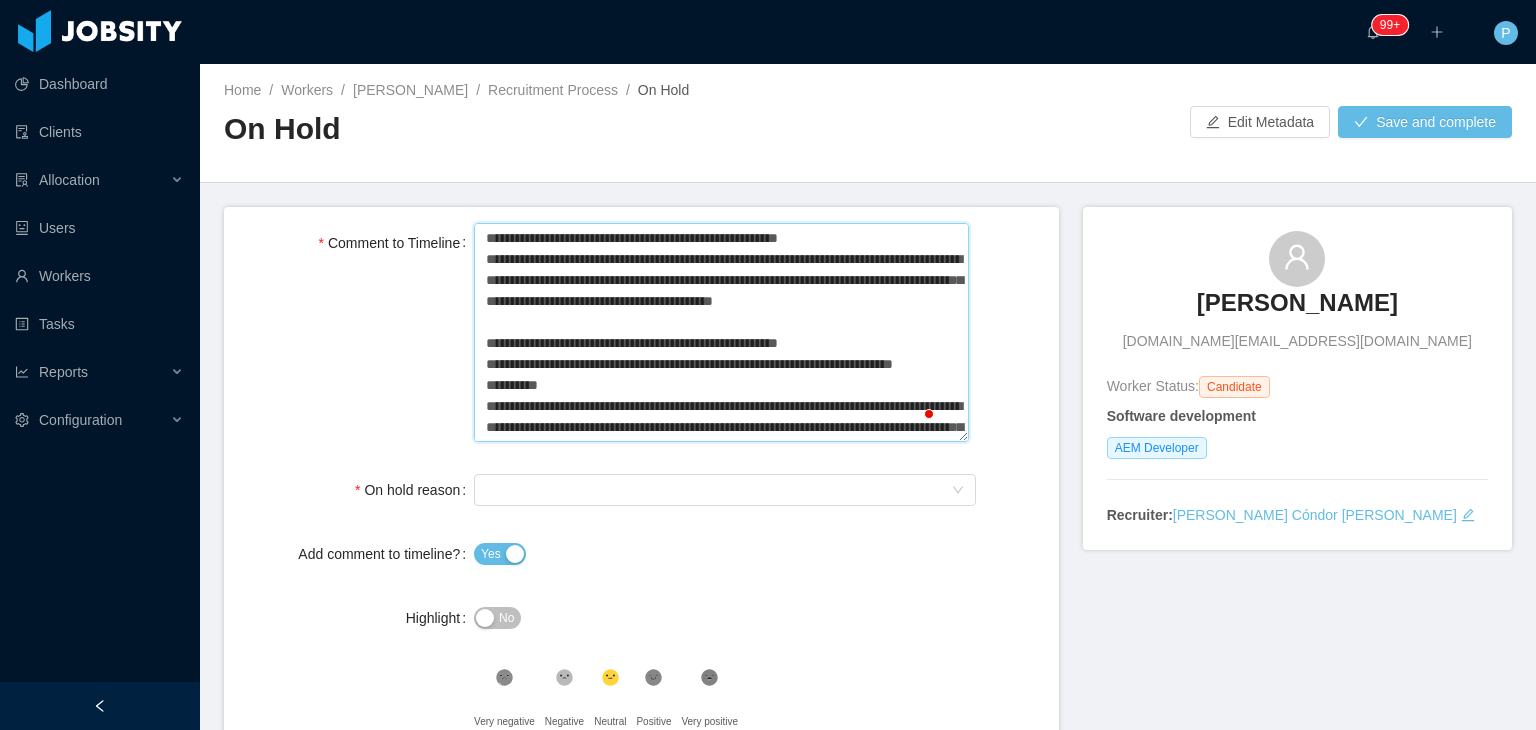 type 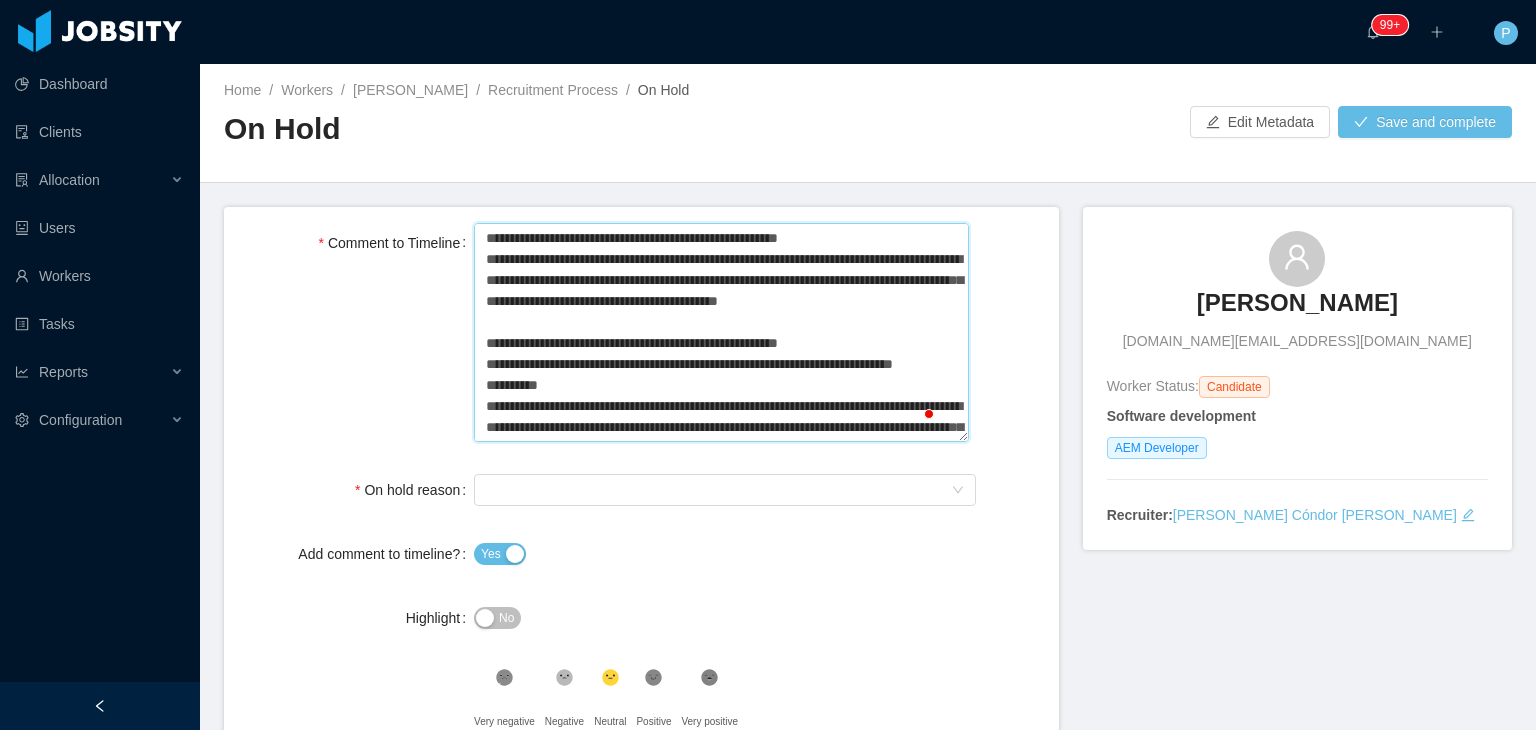 type 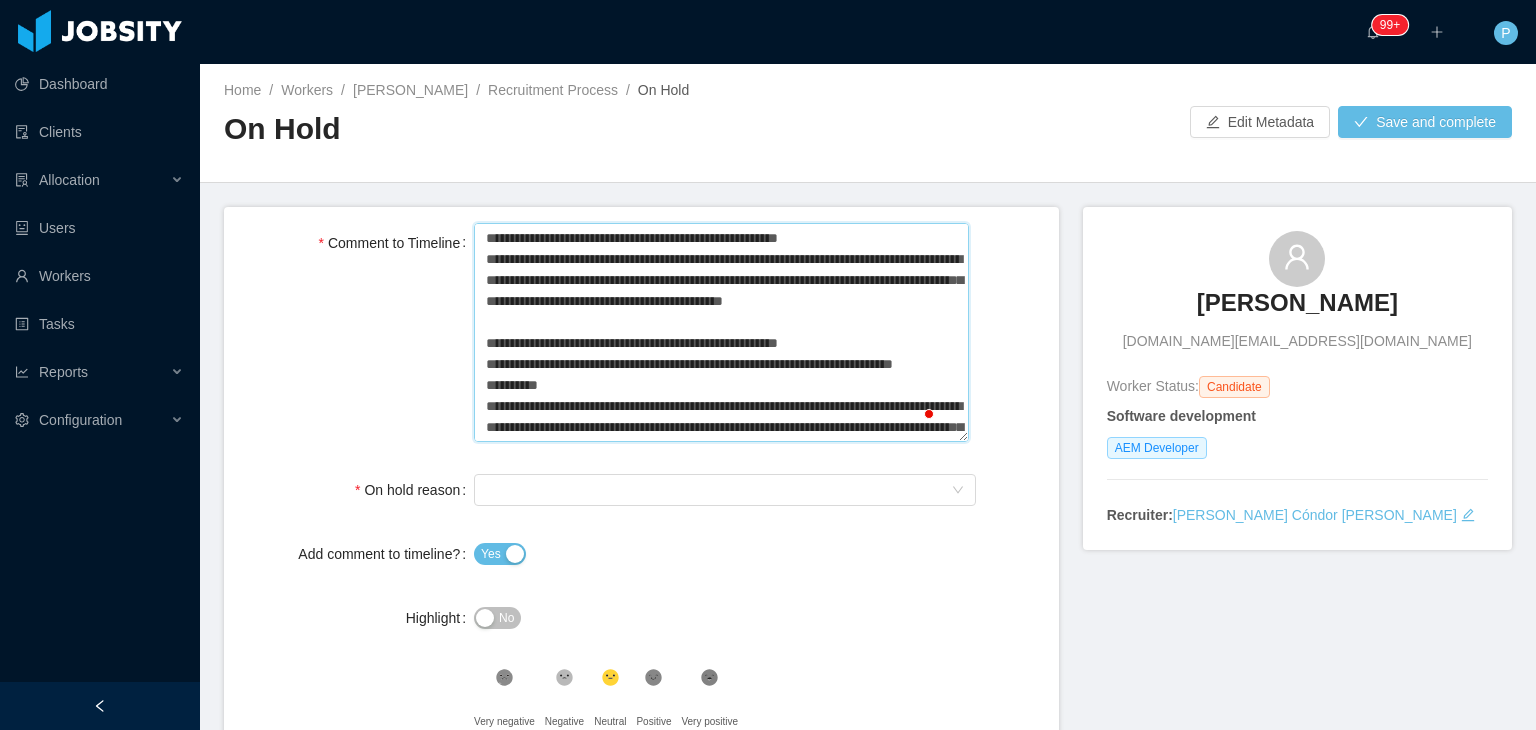 type 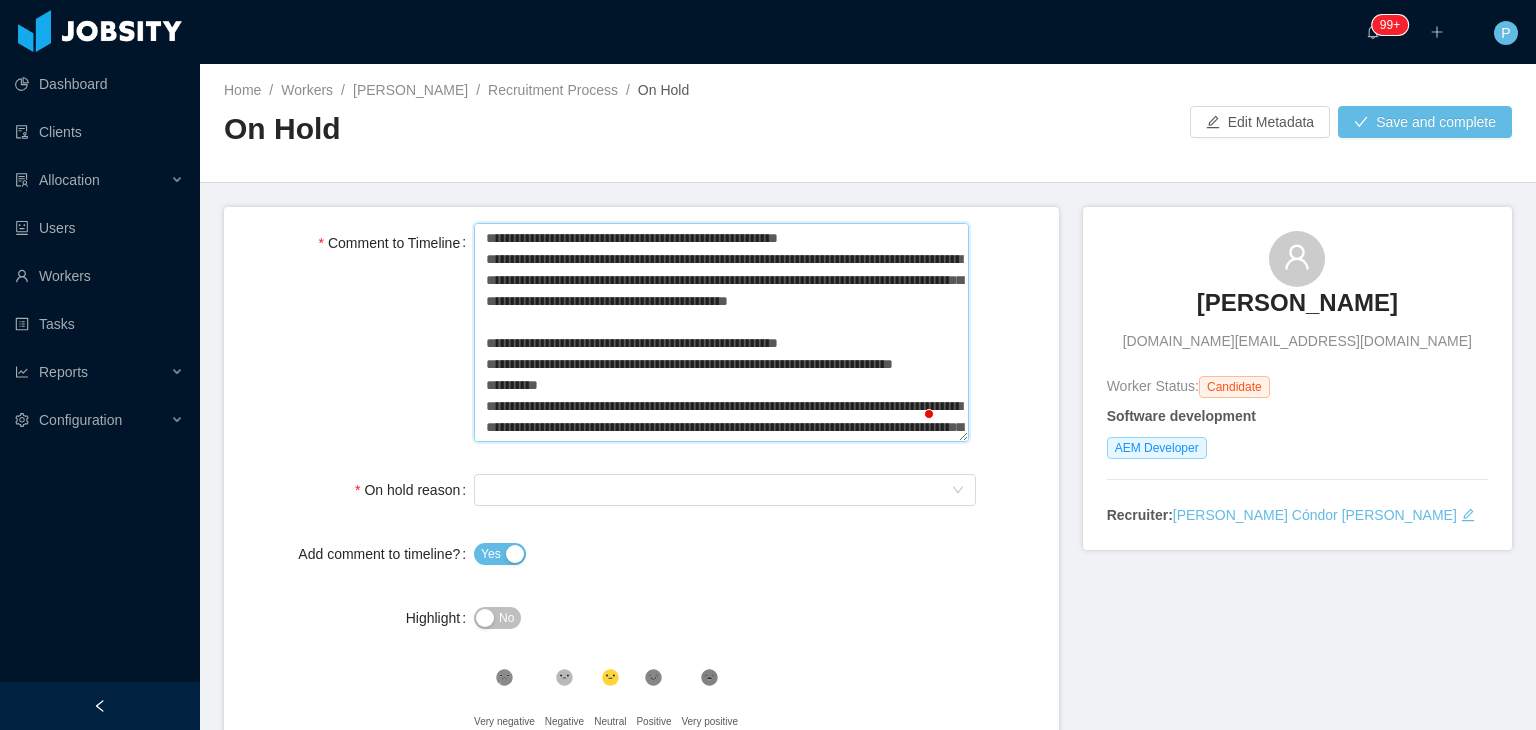 type 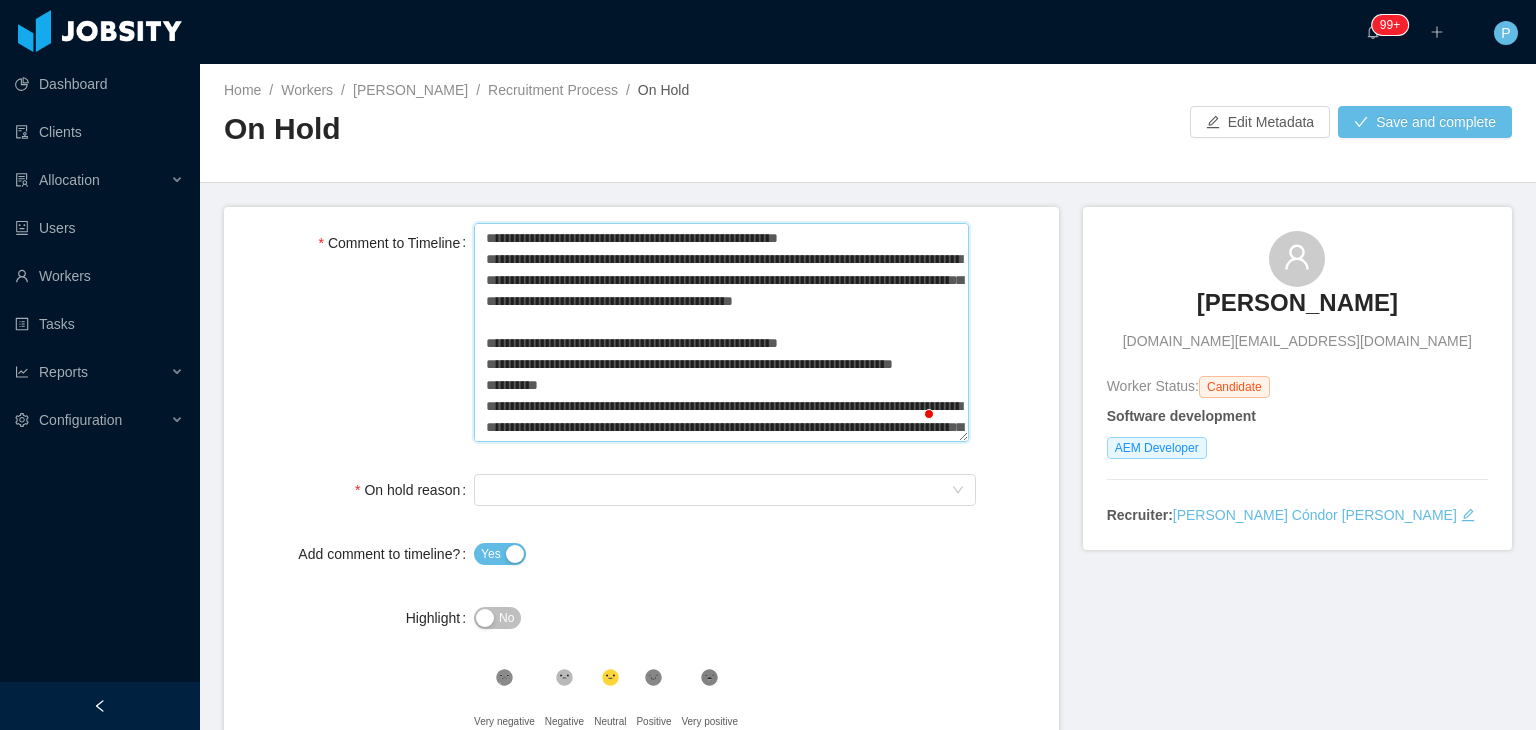 type 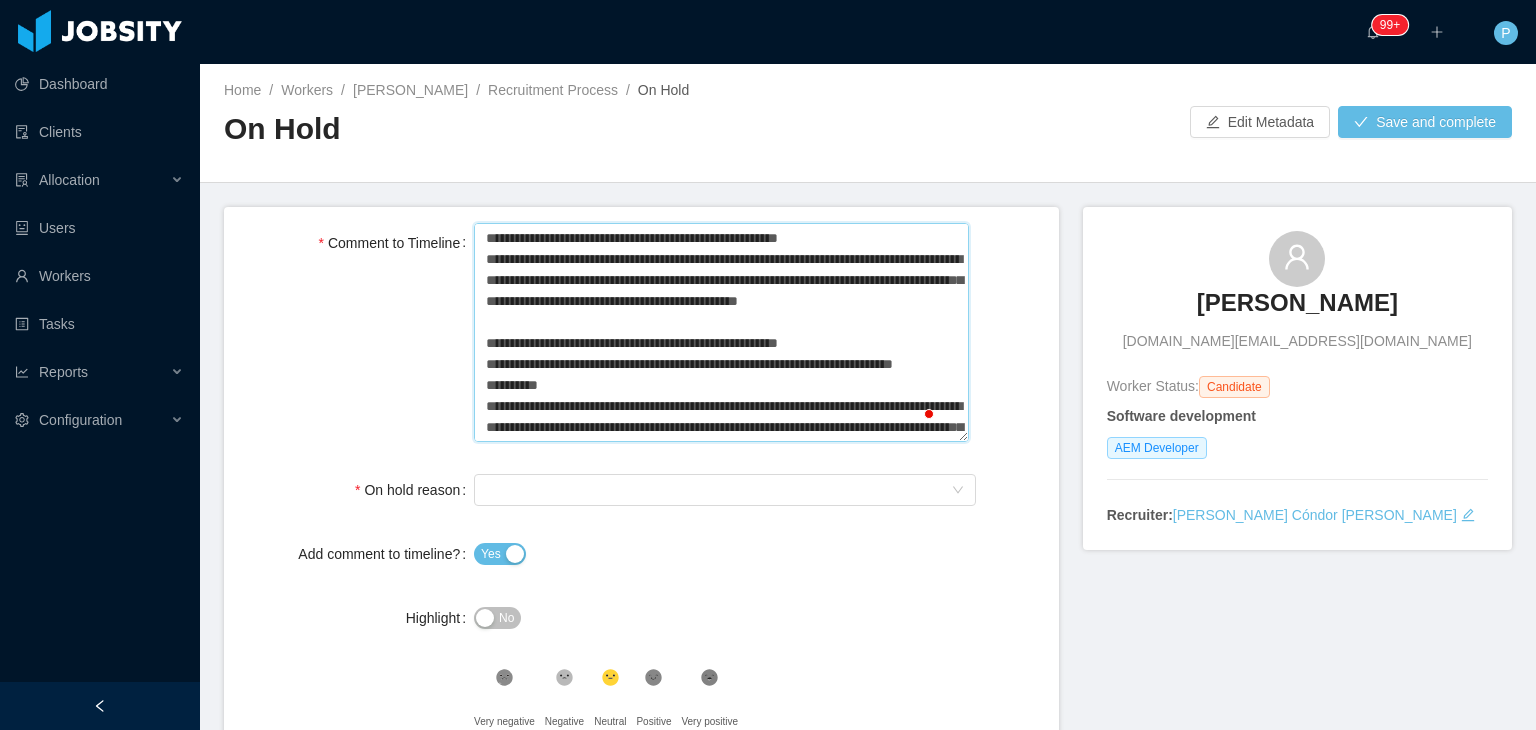 type 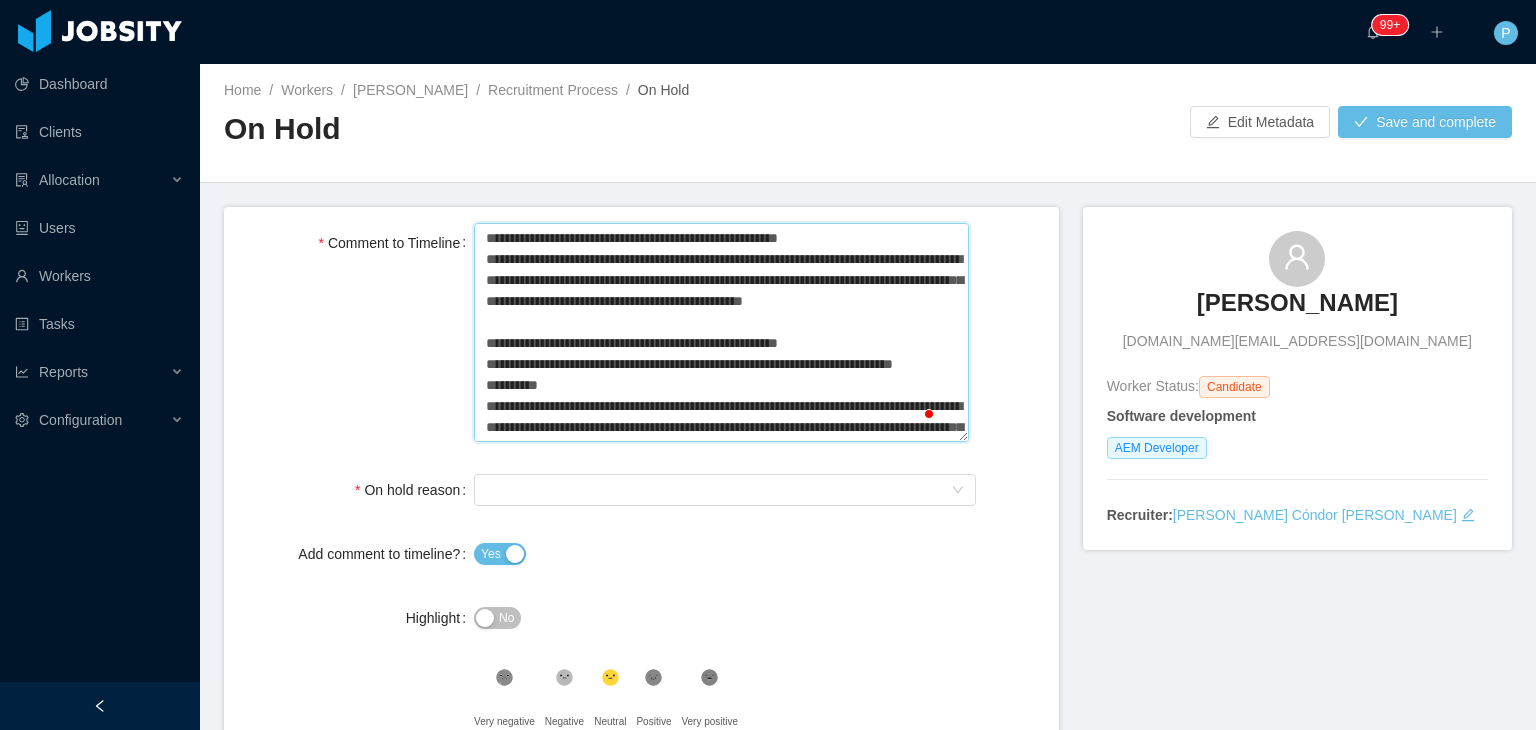 type 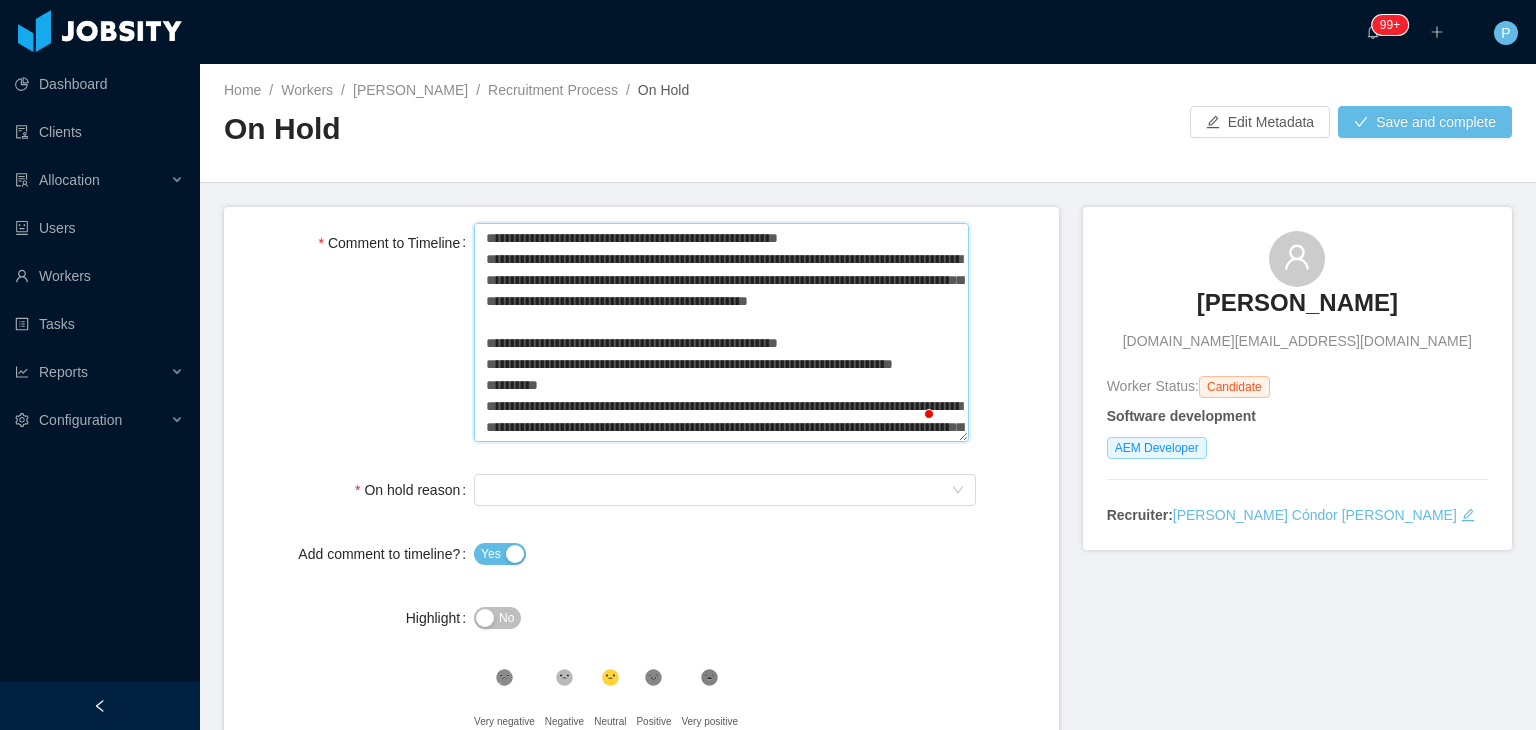 type 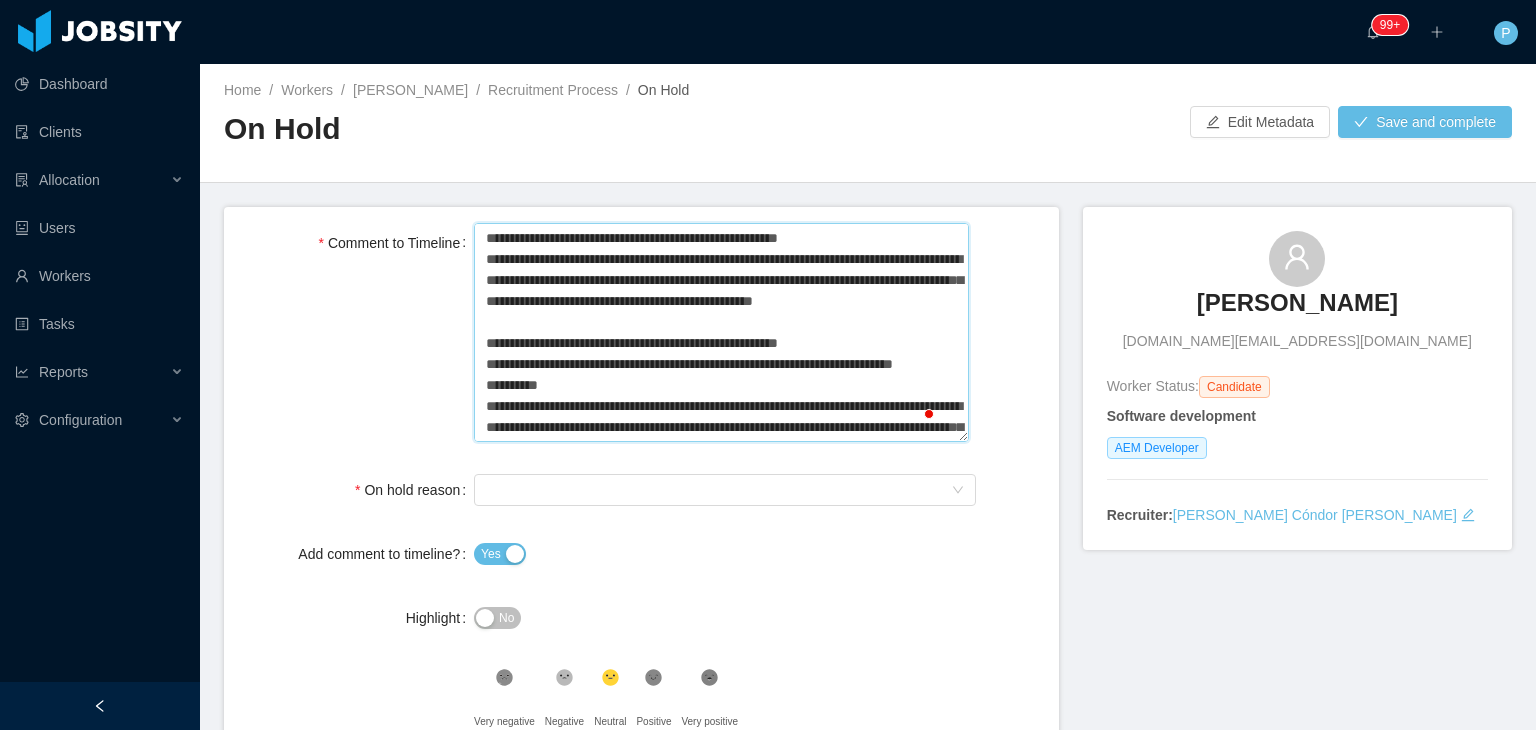 type 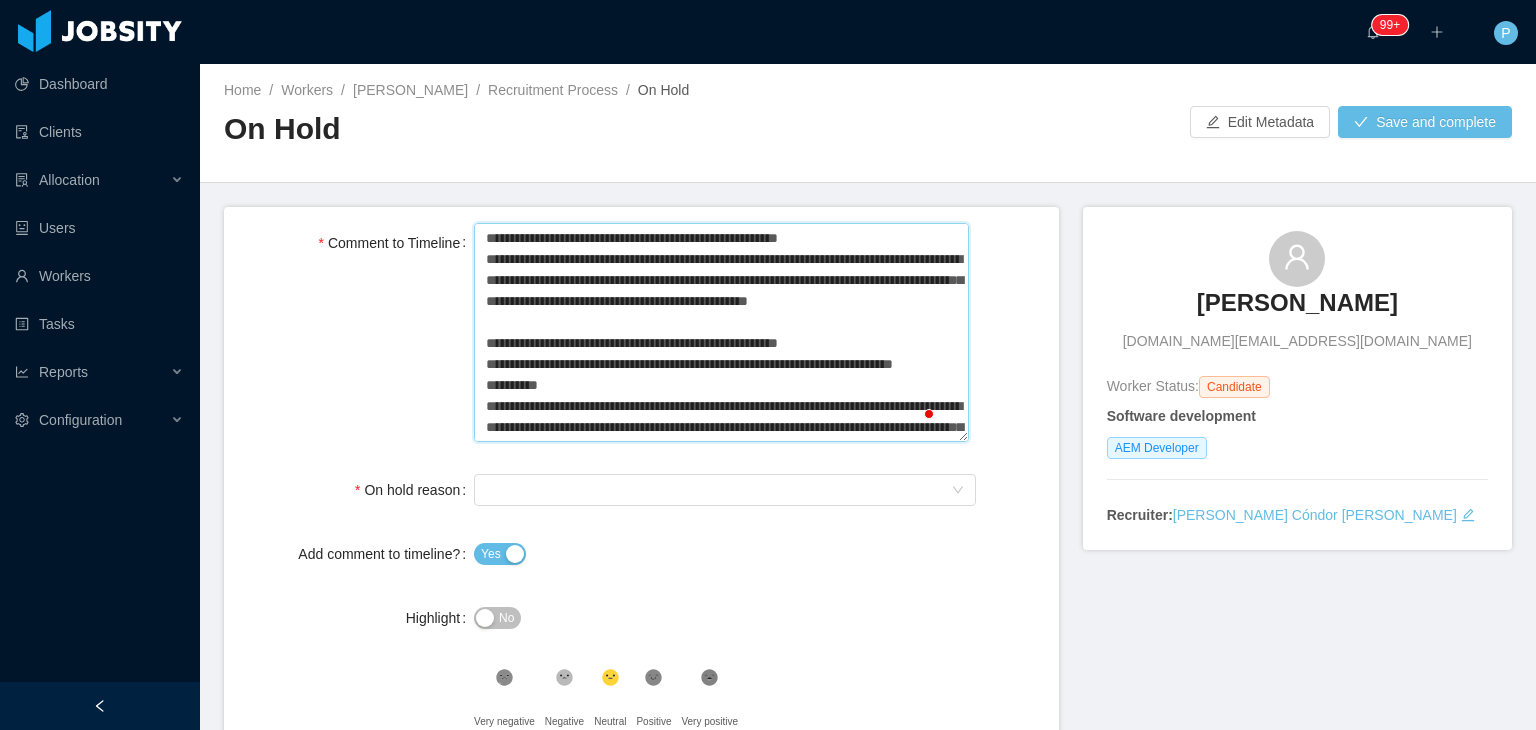 type 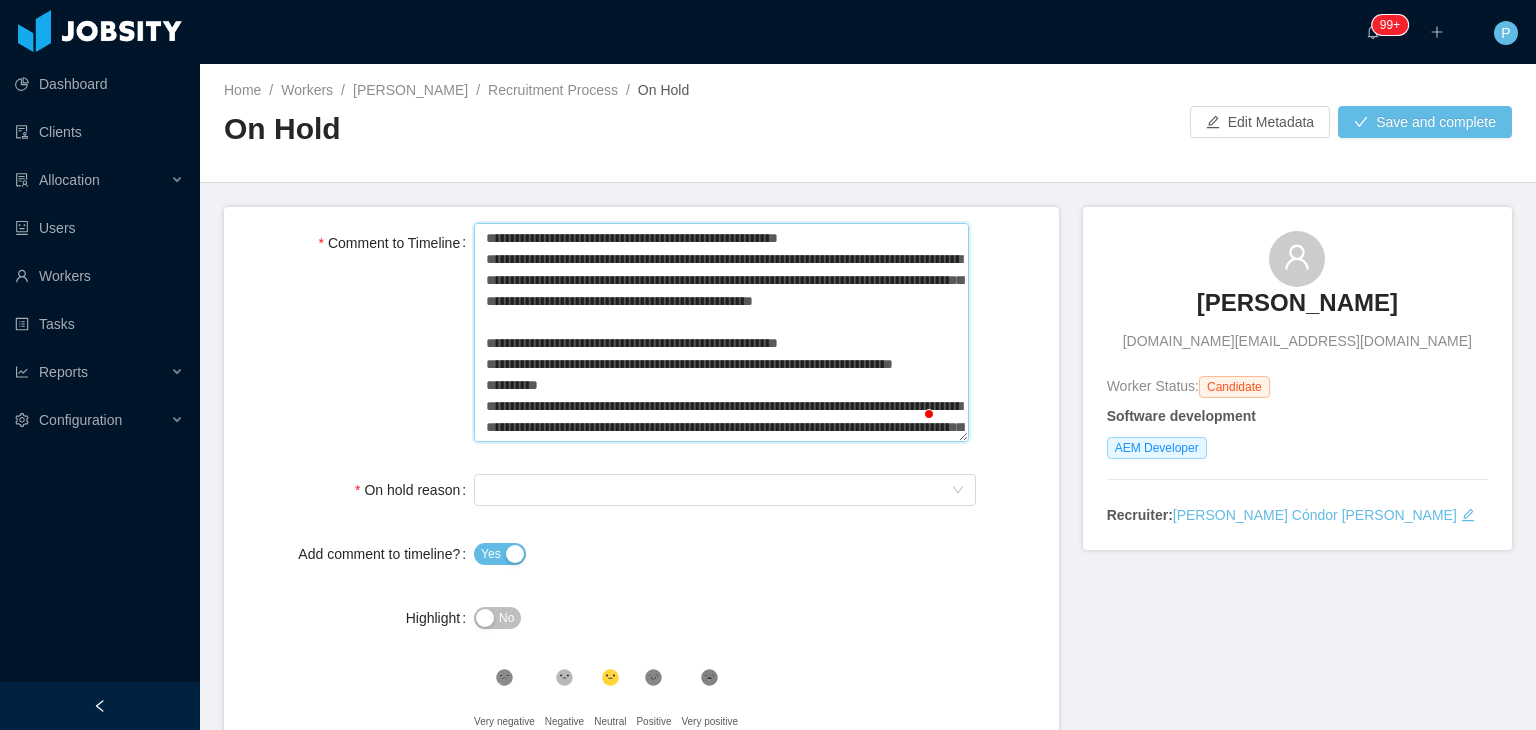 type 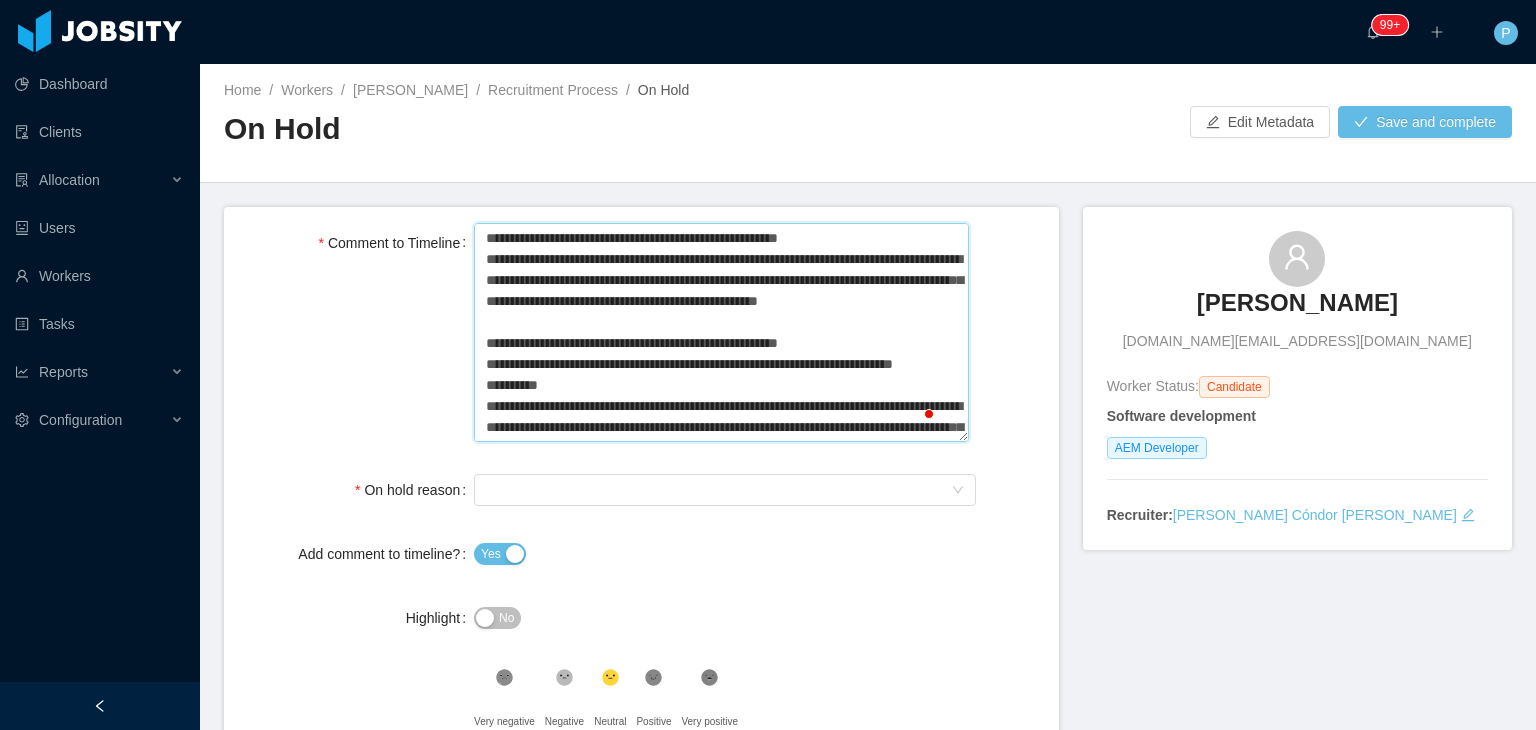 type 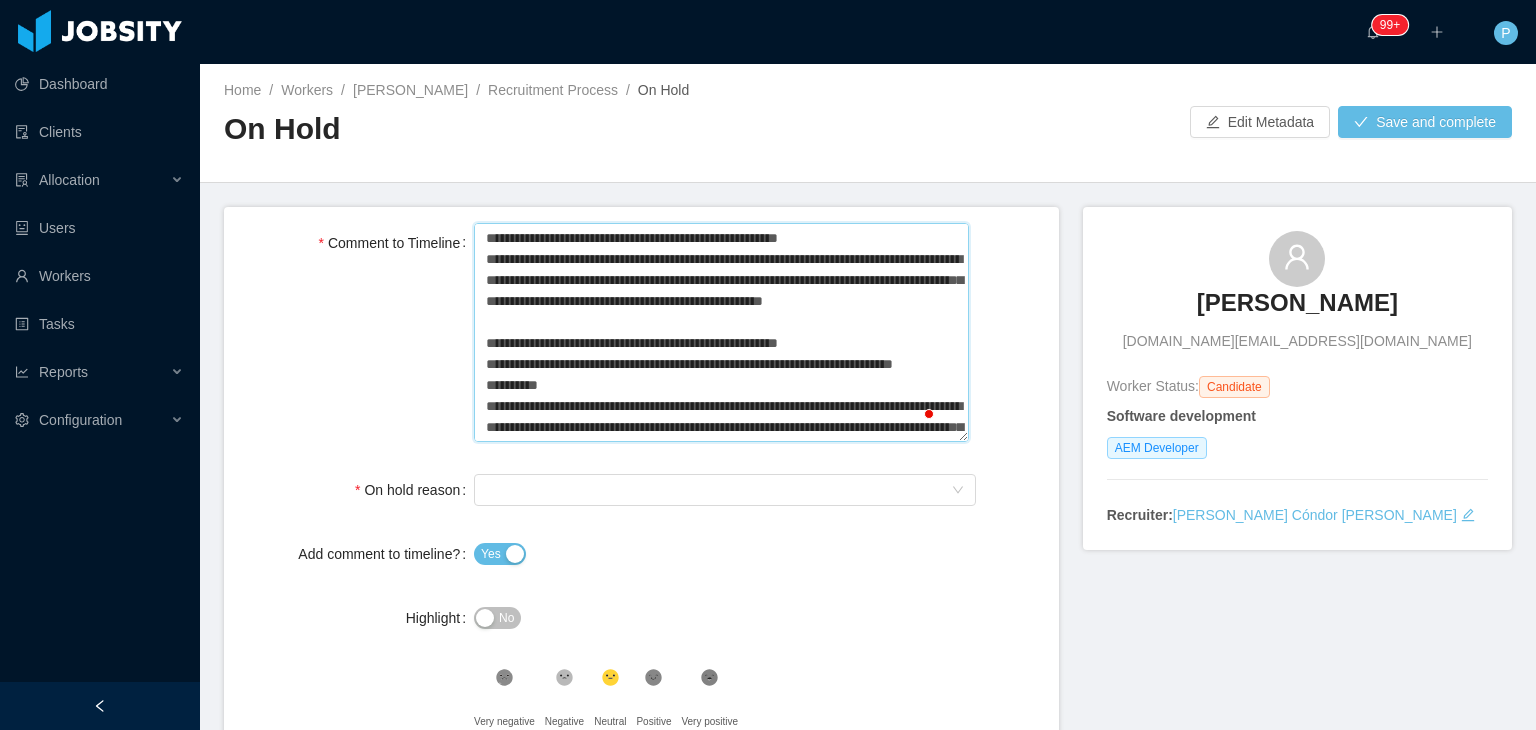 type on "**********" 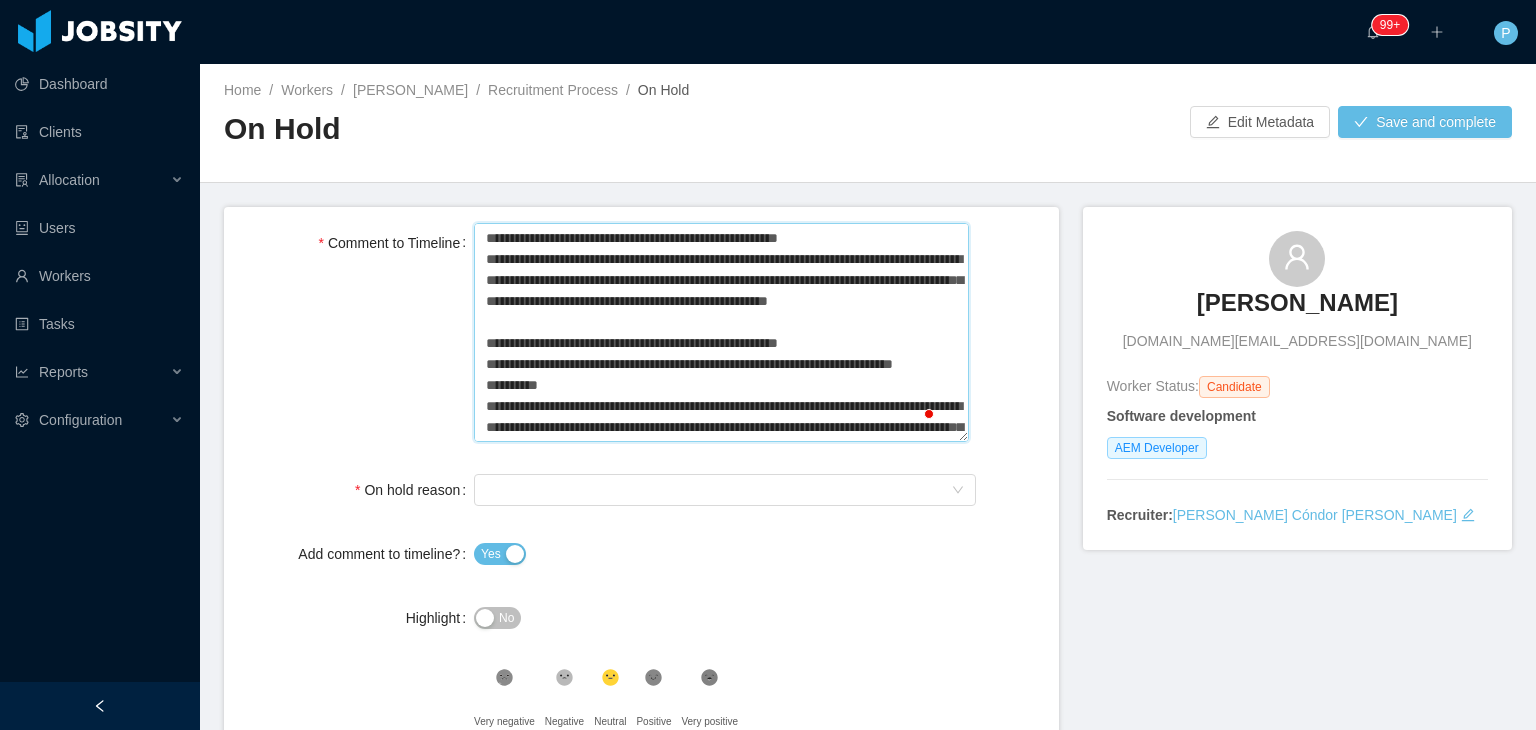 type 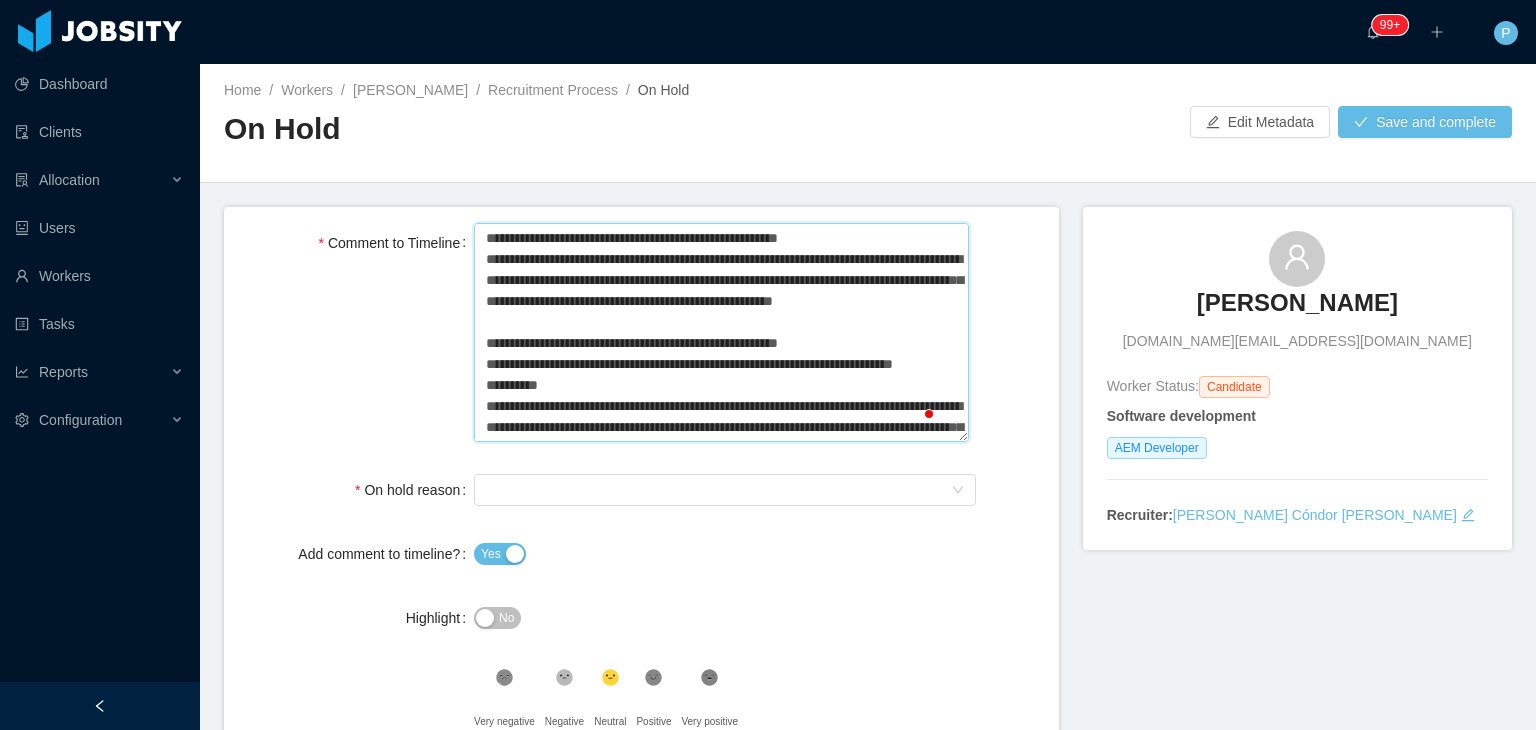type 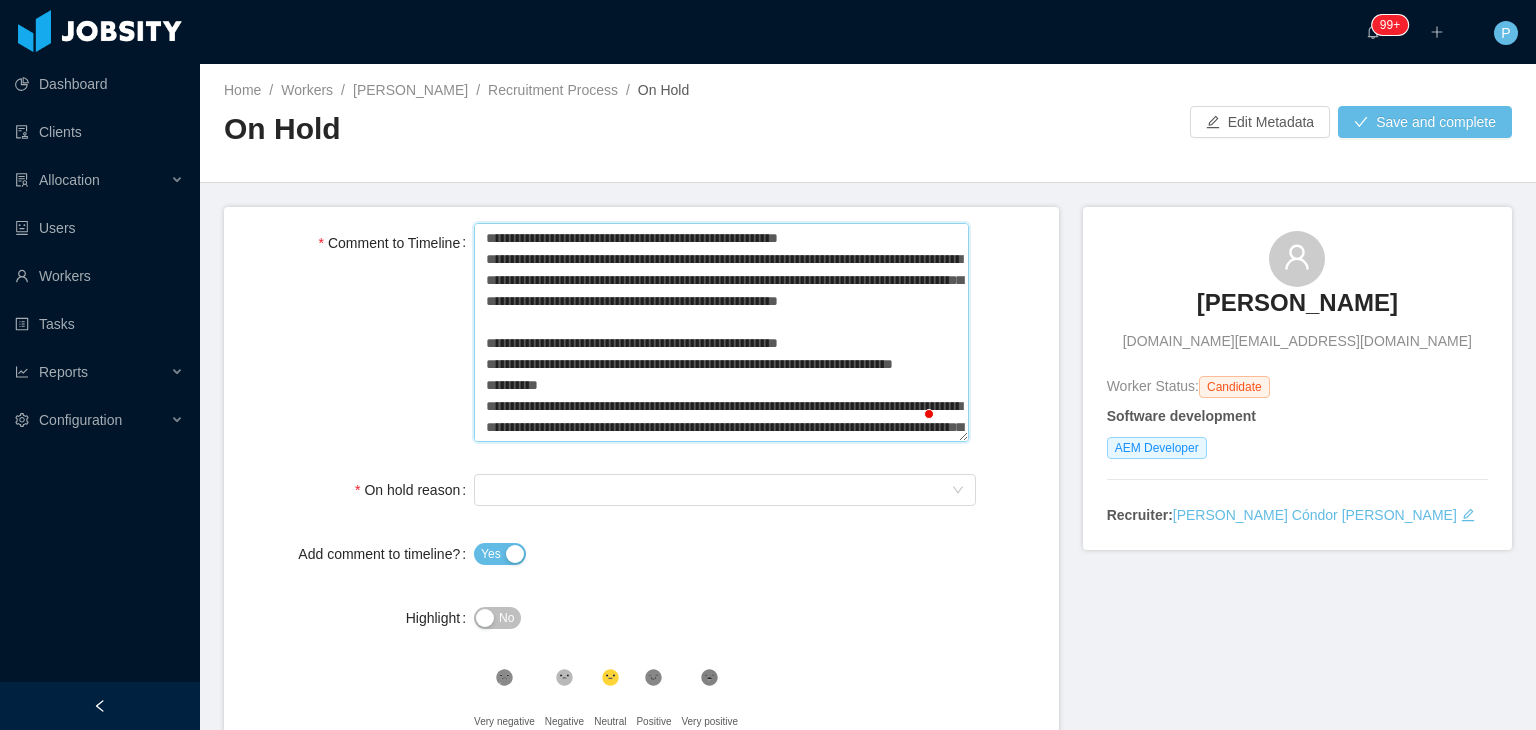 type 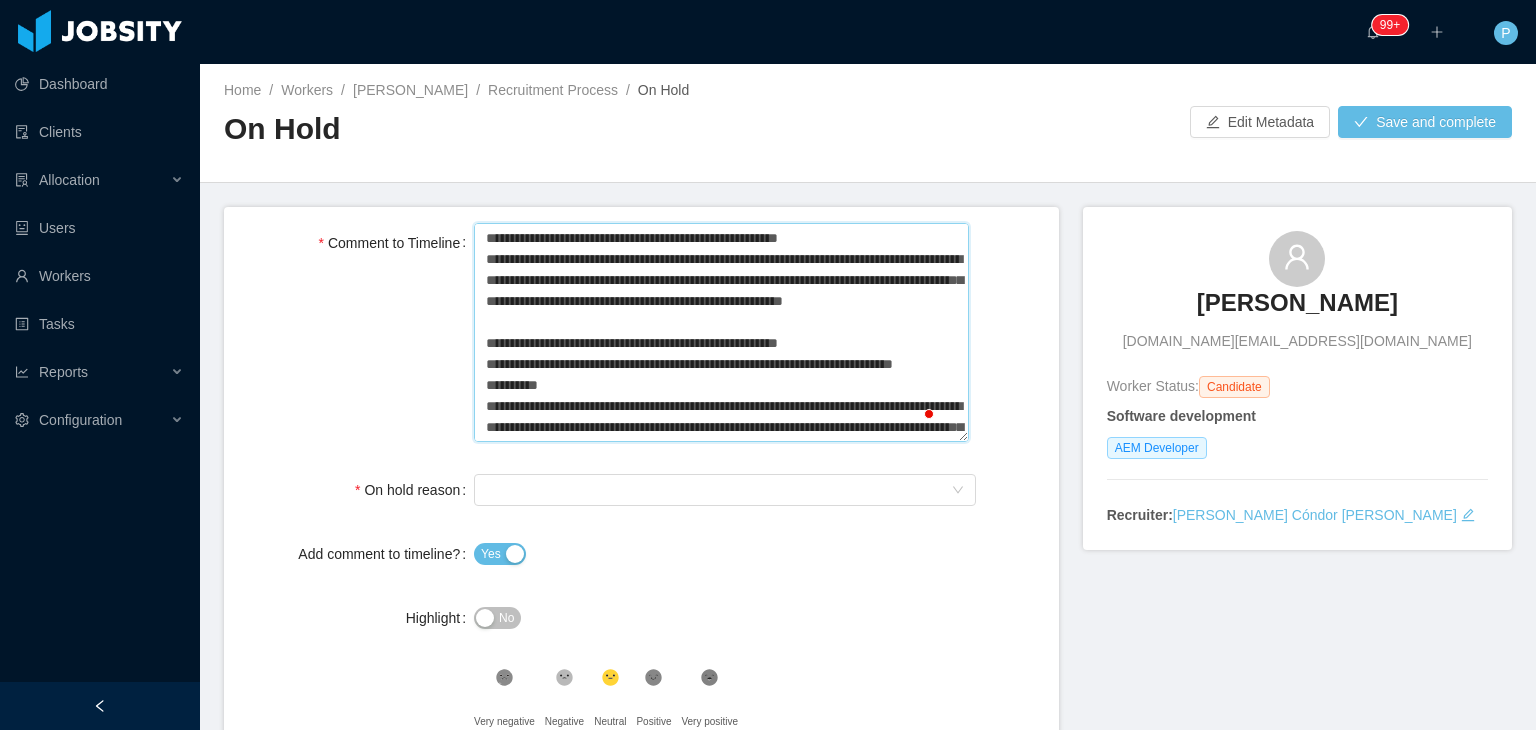 type 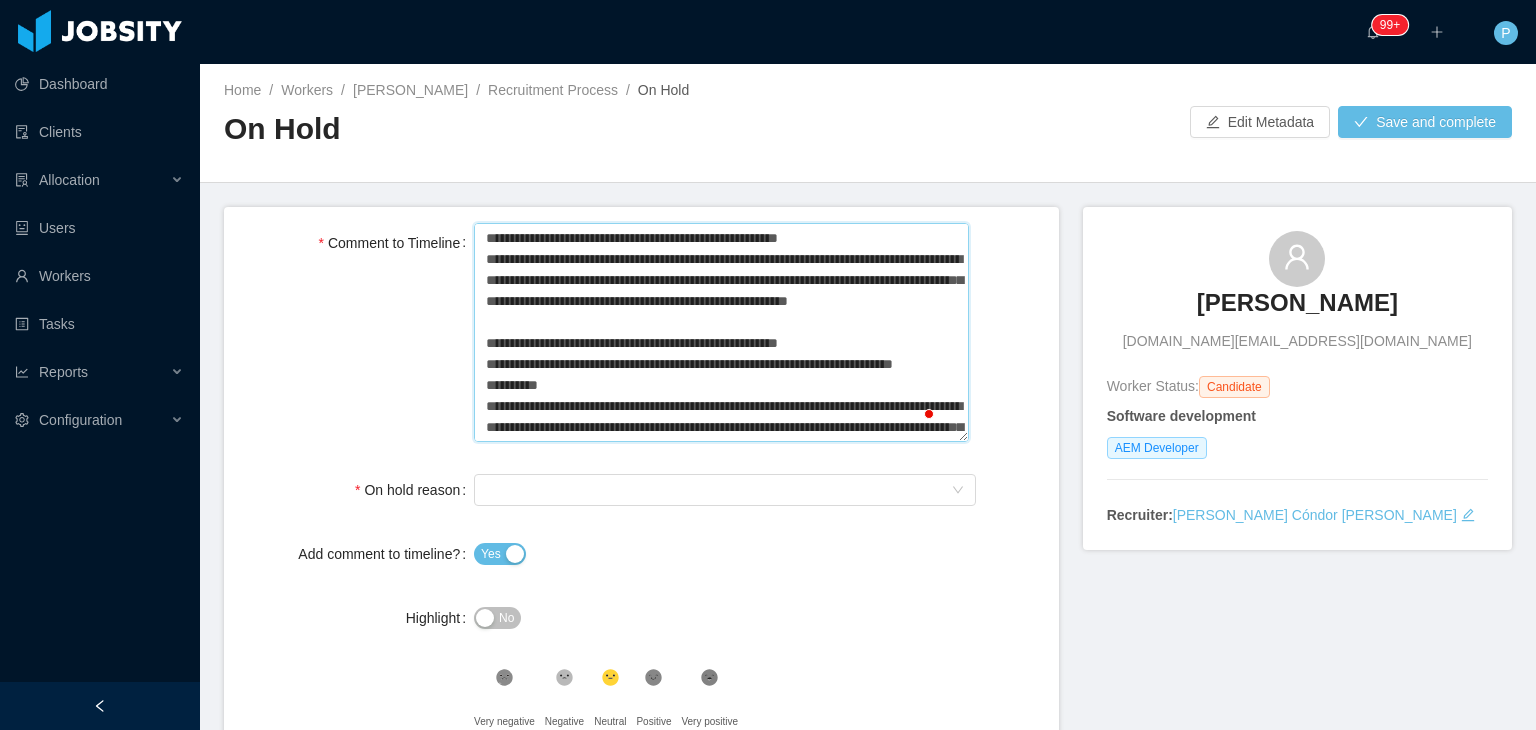type 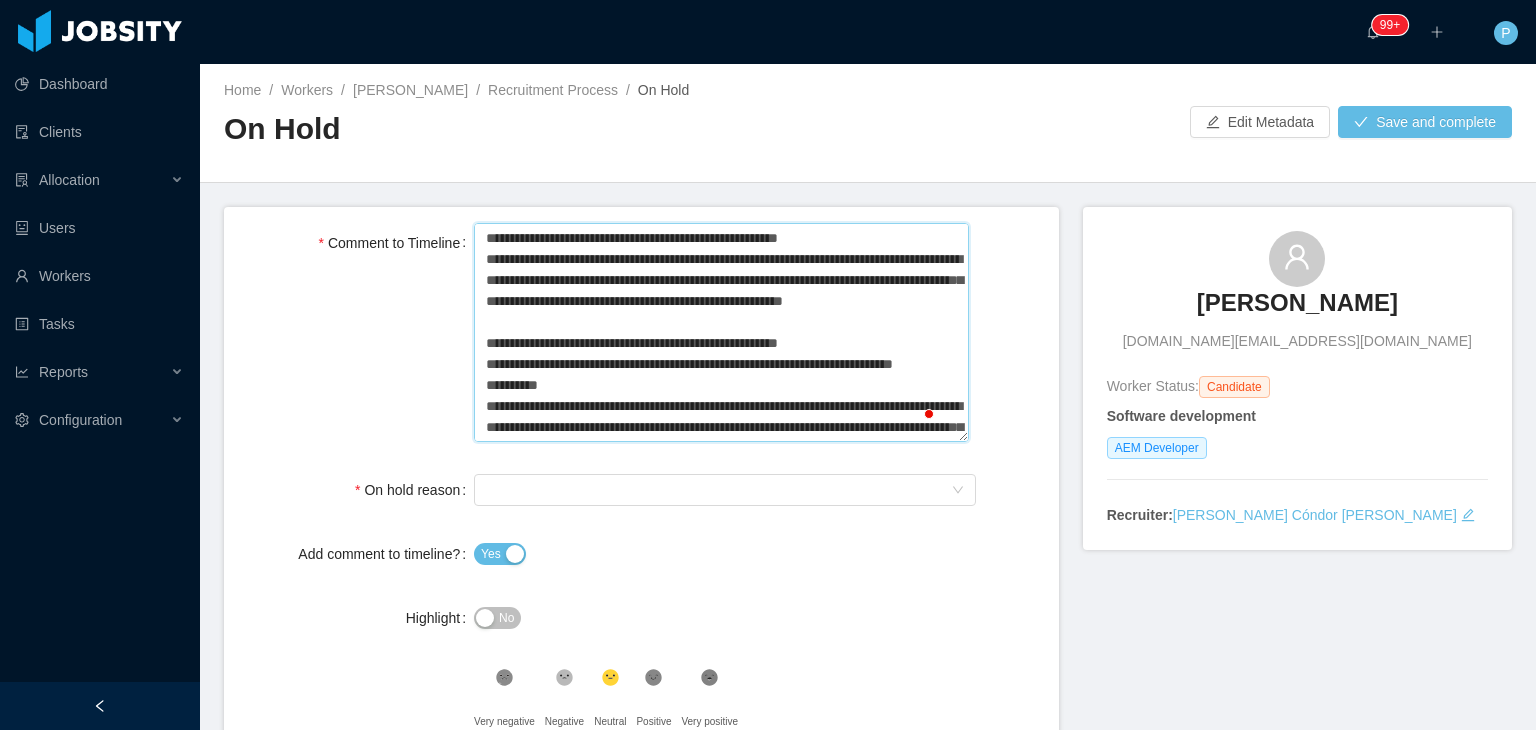 type 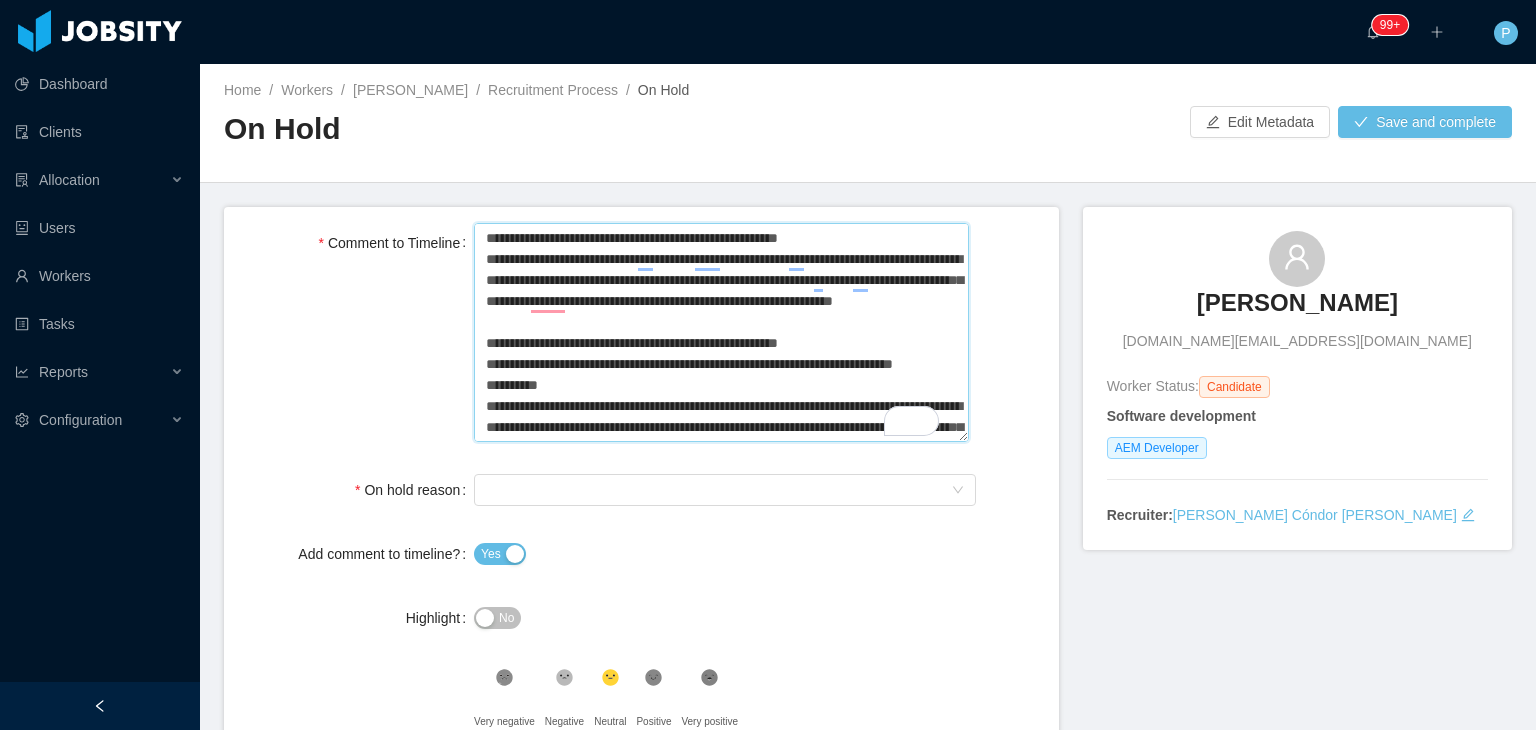 scroll, scrollTop: 55, scrollLeft: 0, axis: vertical 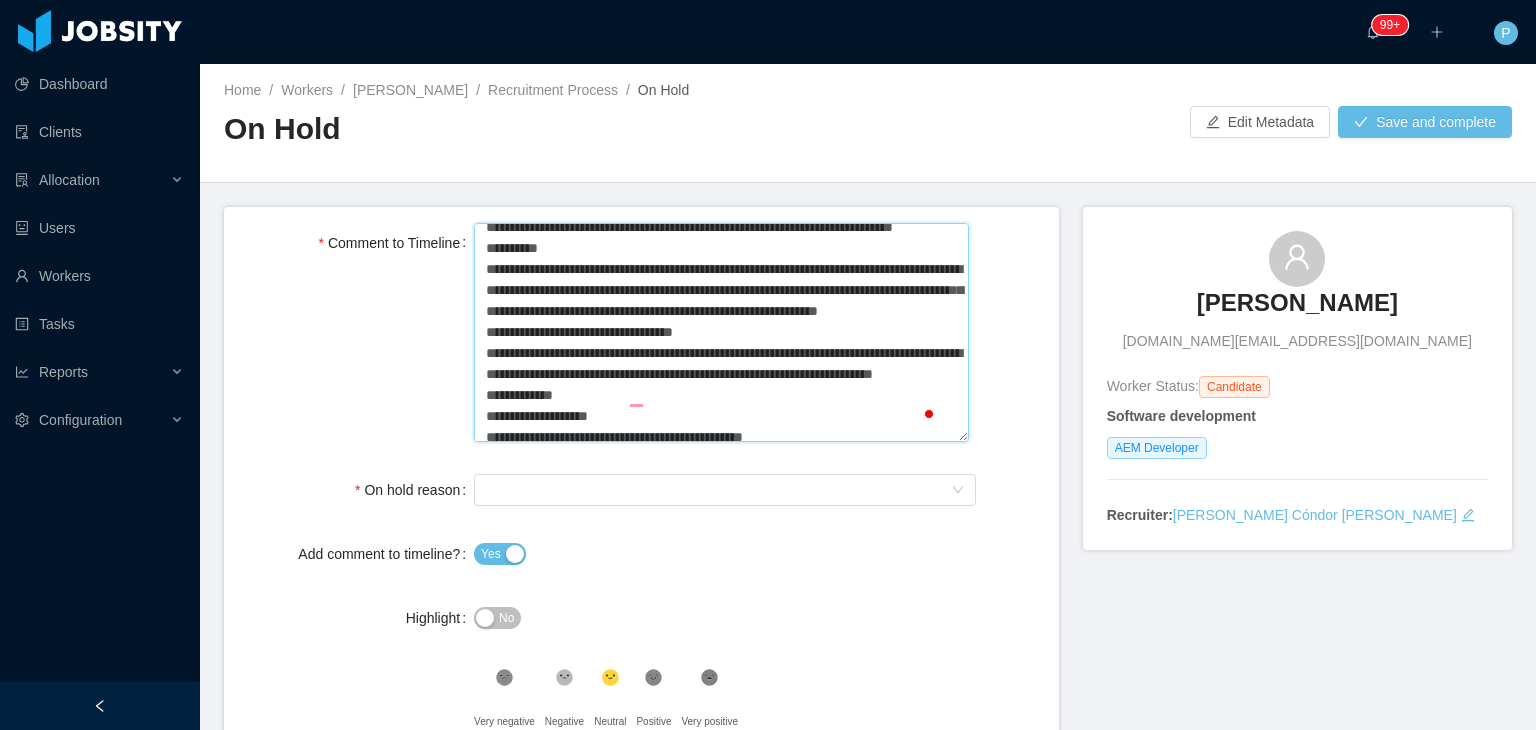 click on "Comment to Timeline" at bounding box center [721, 333] 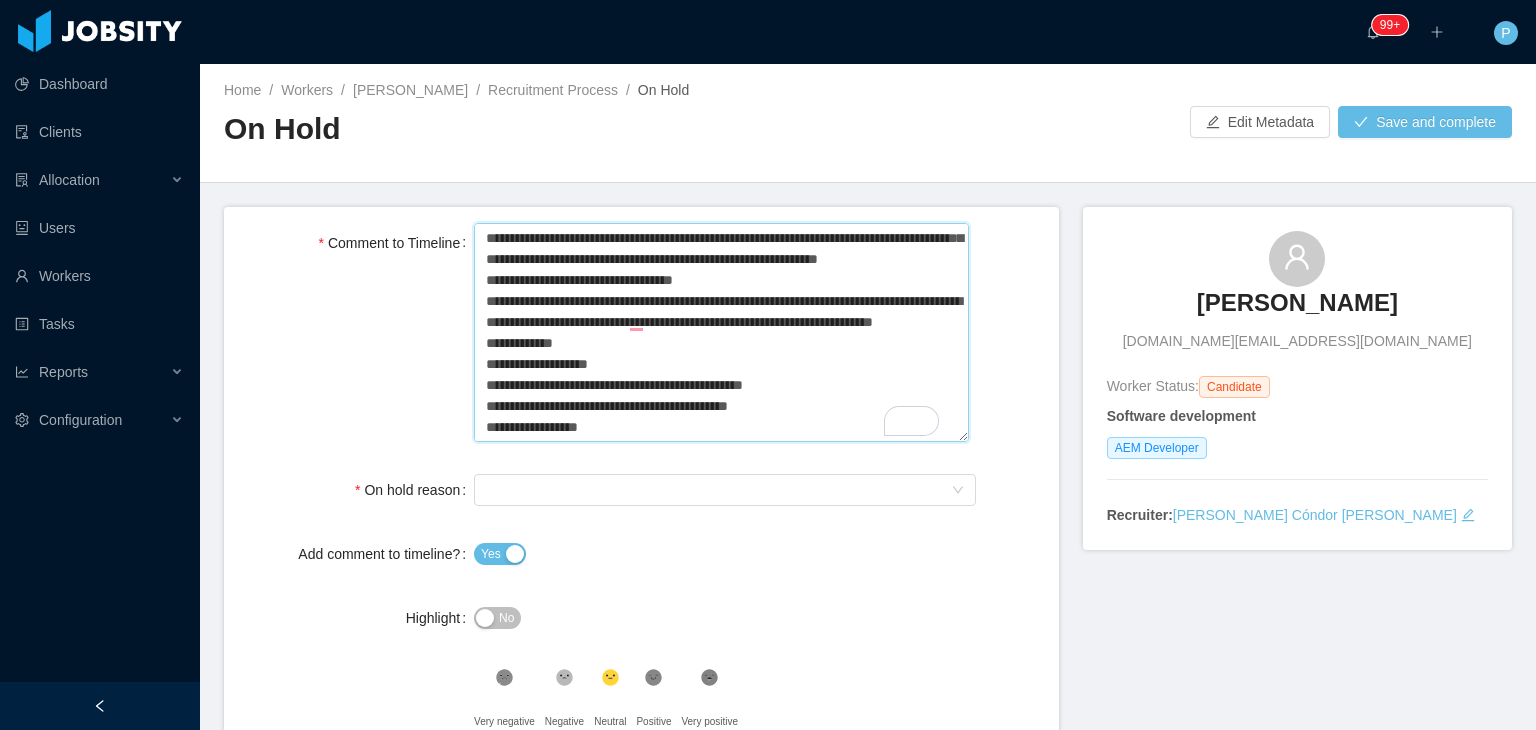 drag, startPoint x: 716, startPoint y: 320, endPoint x: 480, endPoint y: 322, distance: 236.00847 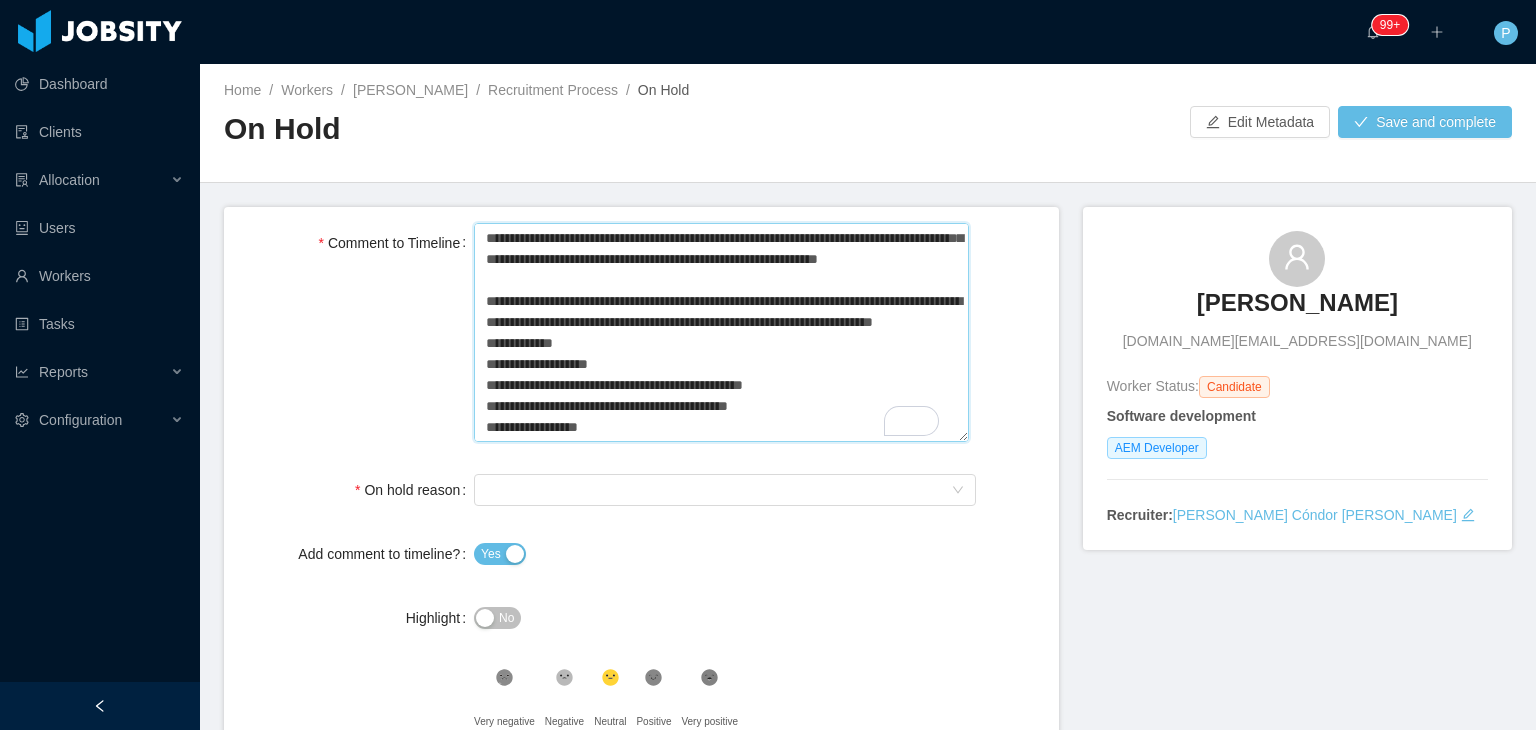 drag, startPoint x: 554, startPoint y: 337, endPoint x: 636, endPoint y: 330, distance: 82.29824 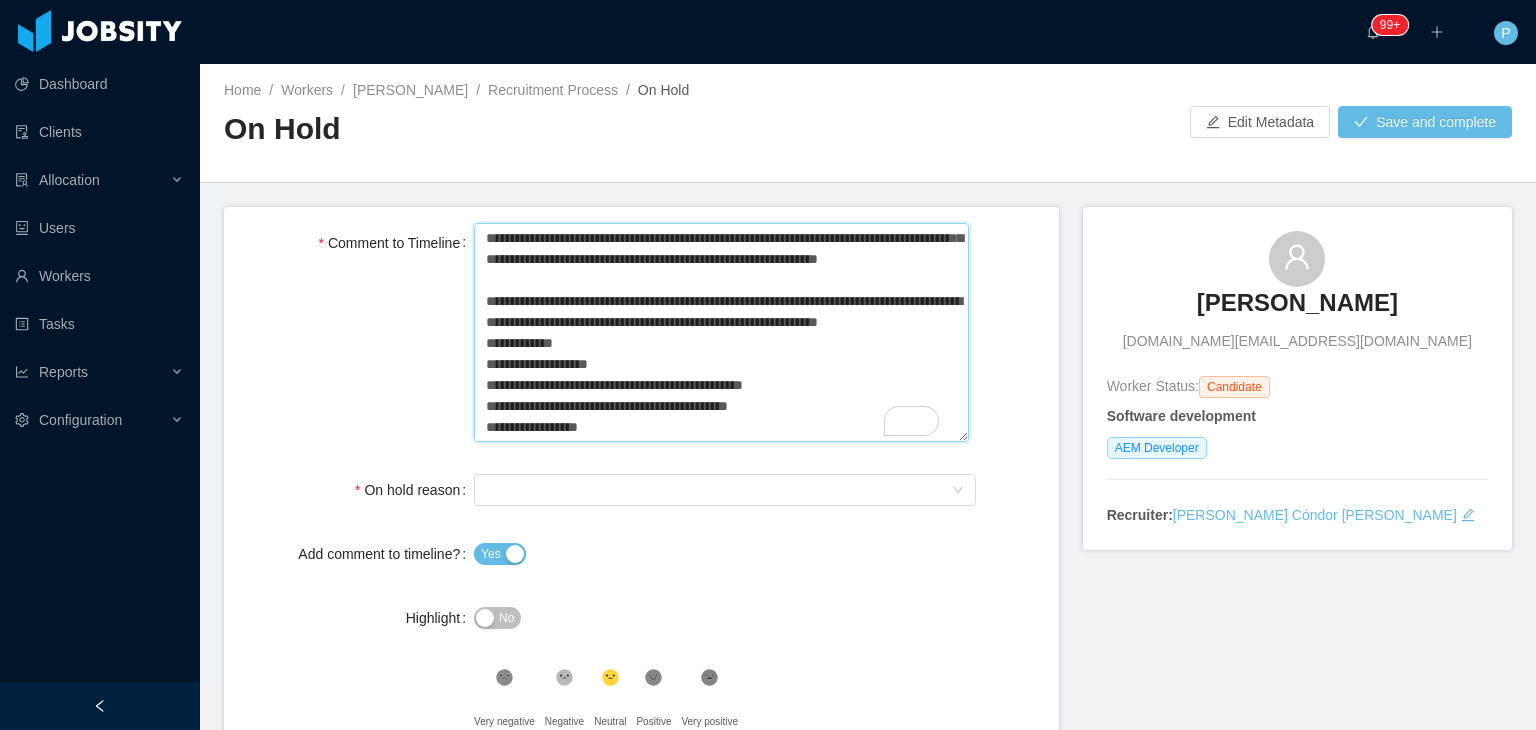 drag, startPoint x: 647, startPoint y: 389, endPoint x: 462, endPoint y: 385, distance: 185.04324 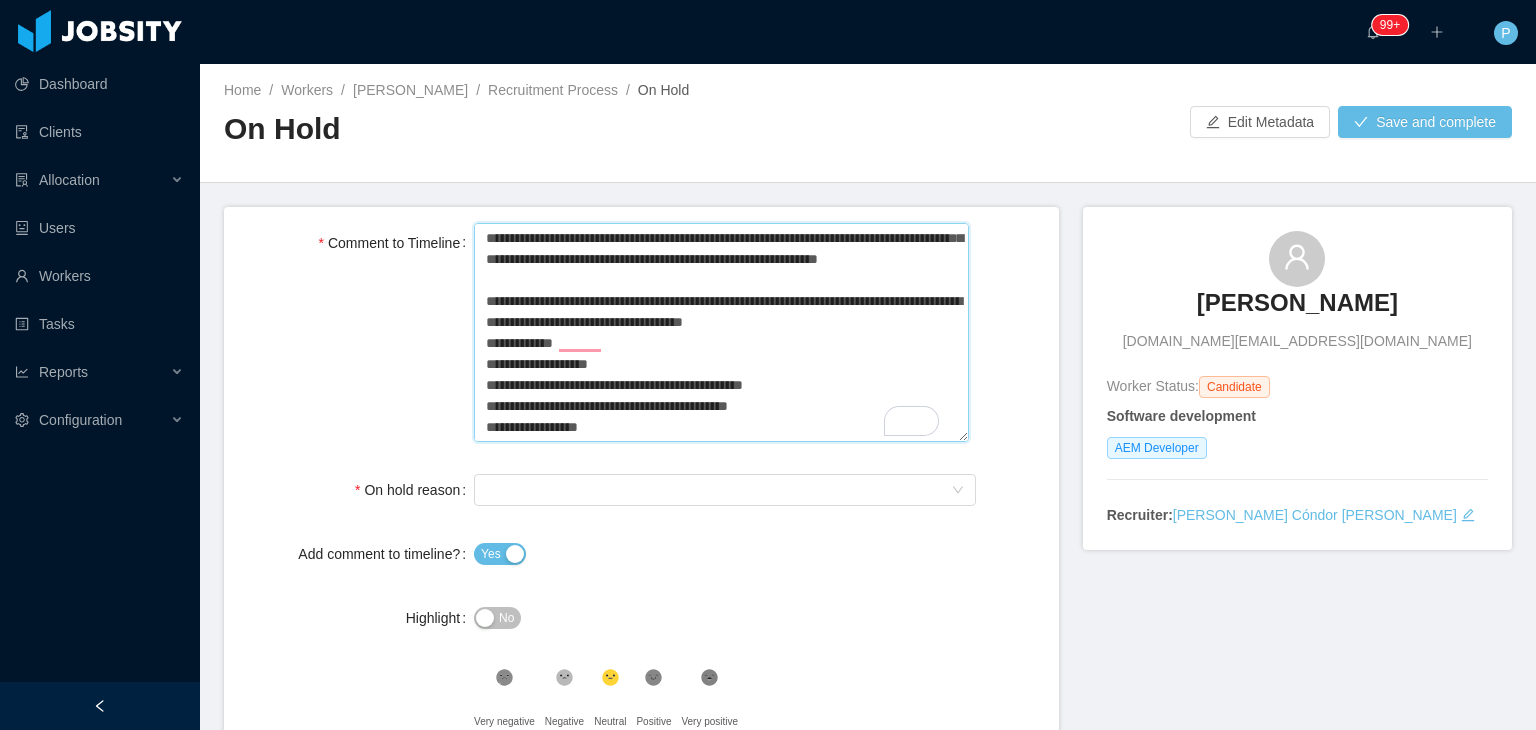 drag, startPoint x: 477, startPoint y: 384, endPoint x: 662, endPoint y: 406, distance: 186.30351 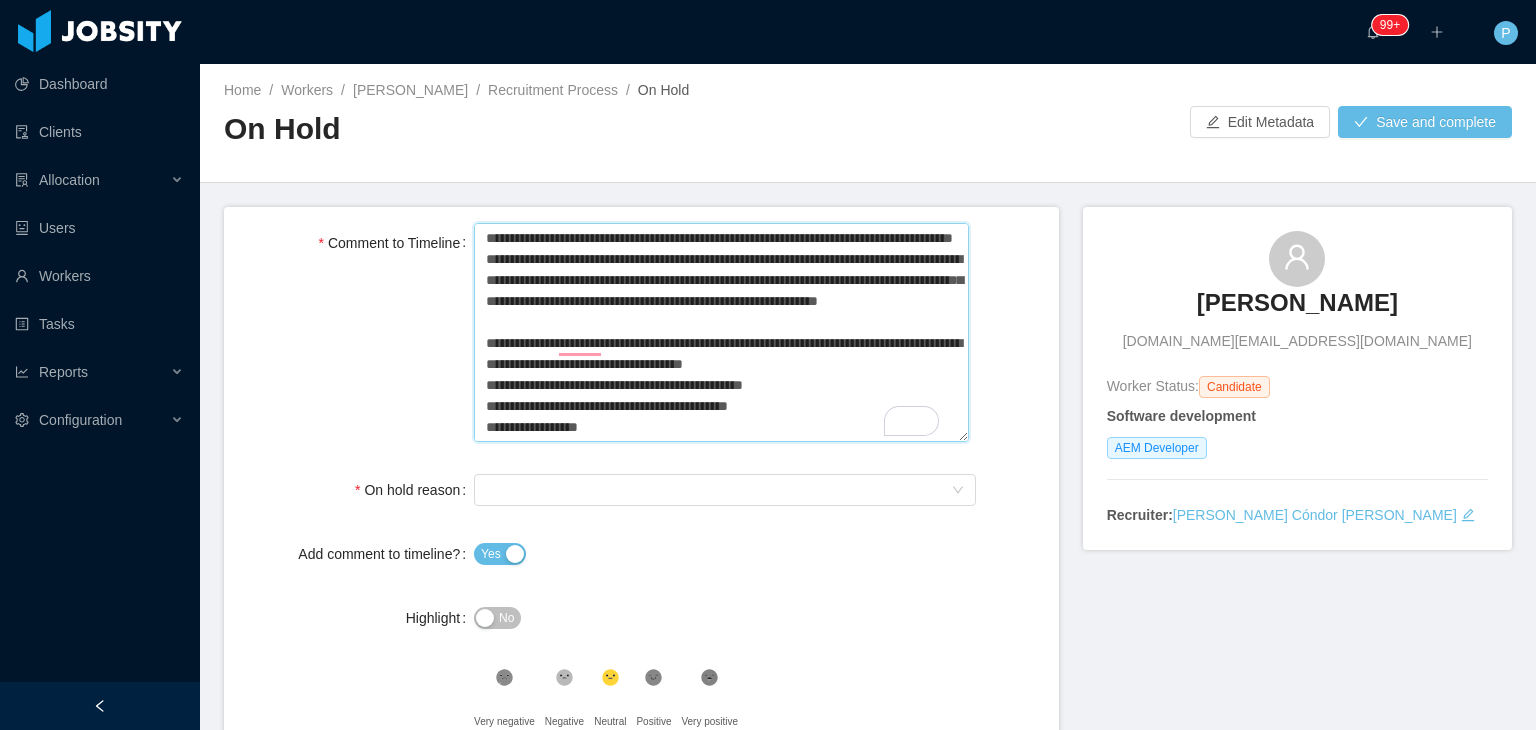 drag, startPoint x: 628, startPoint y: 429, endPoint x: 477, endPoint y: 423, distance: 151.11916 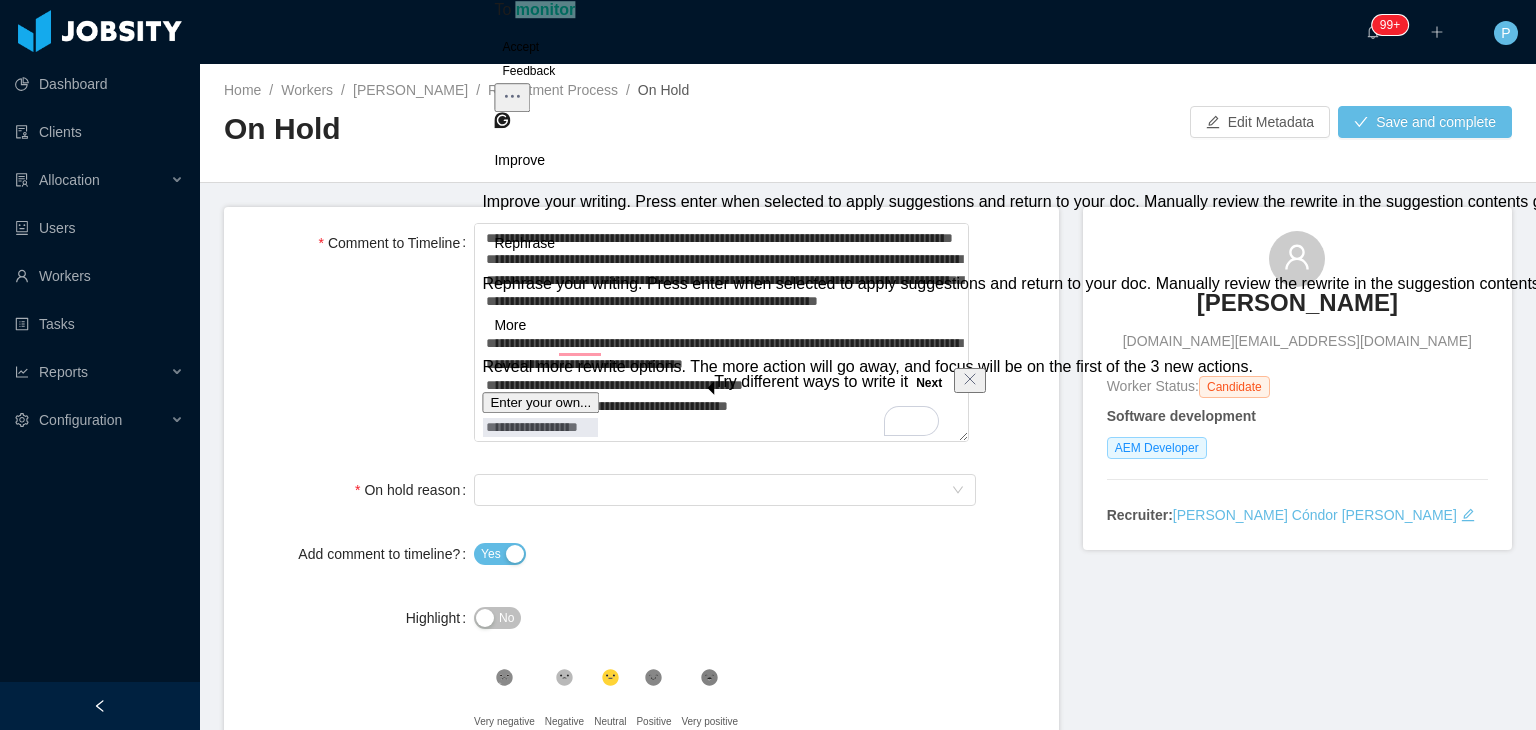 click at bounding box center (453, 45) 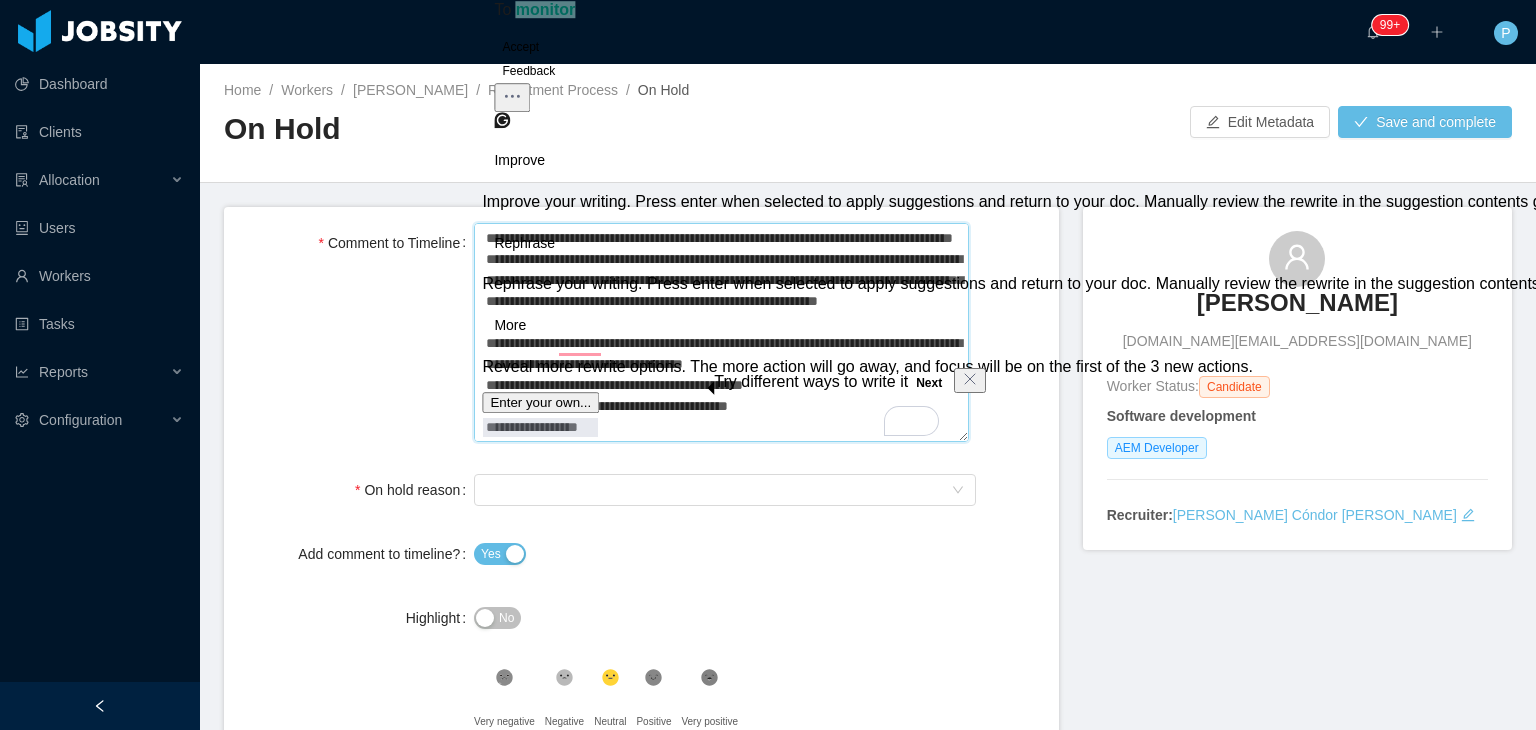 click on "**********" at bounding box center [721, 333] 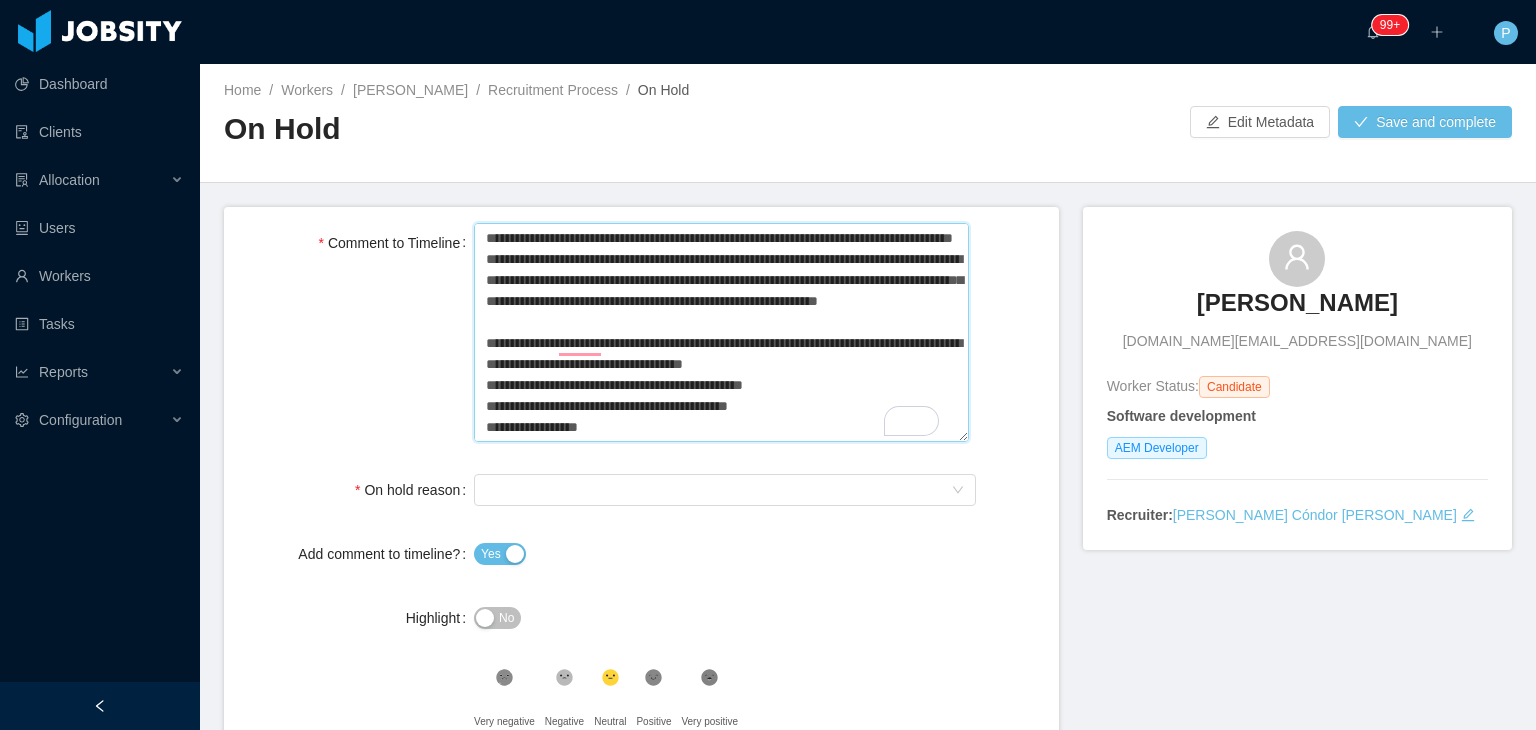 drag, startPoint x: 629, startPoint y: 427, endPoint x: 477, endPoint y: 408, distance: 153.18289 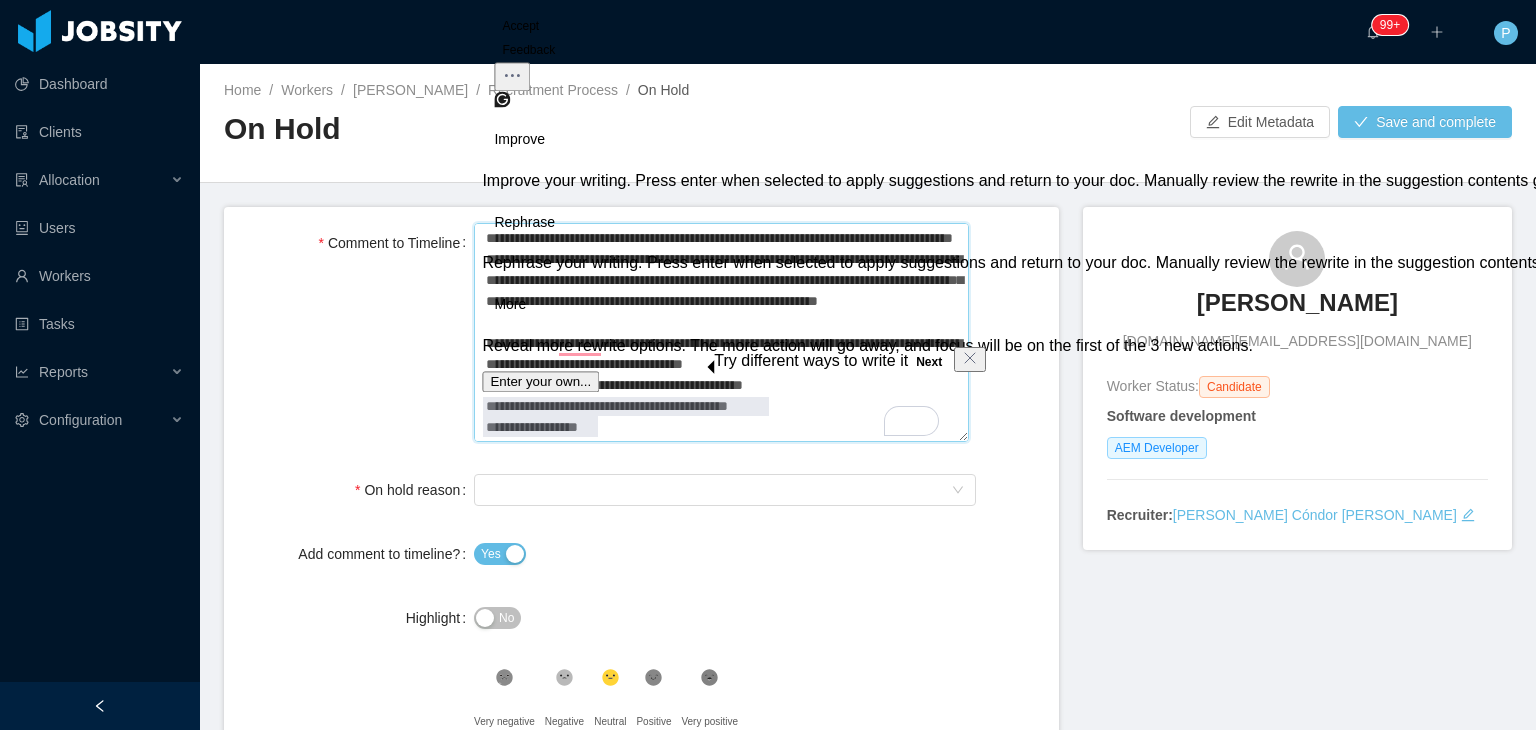 click on "**********" at bounding box center [721, 333] 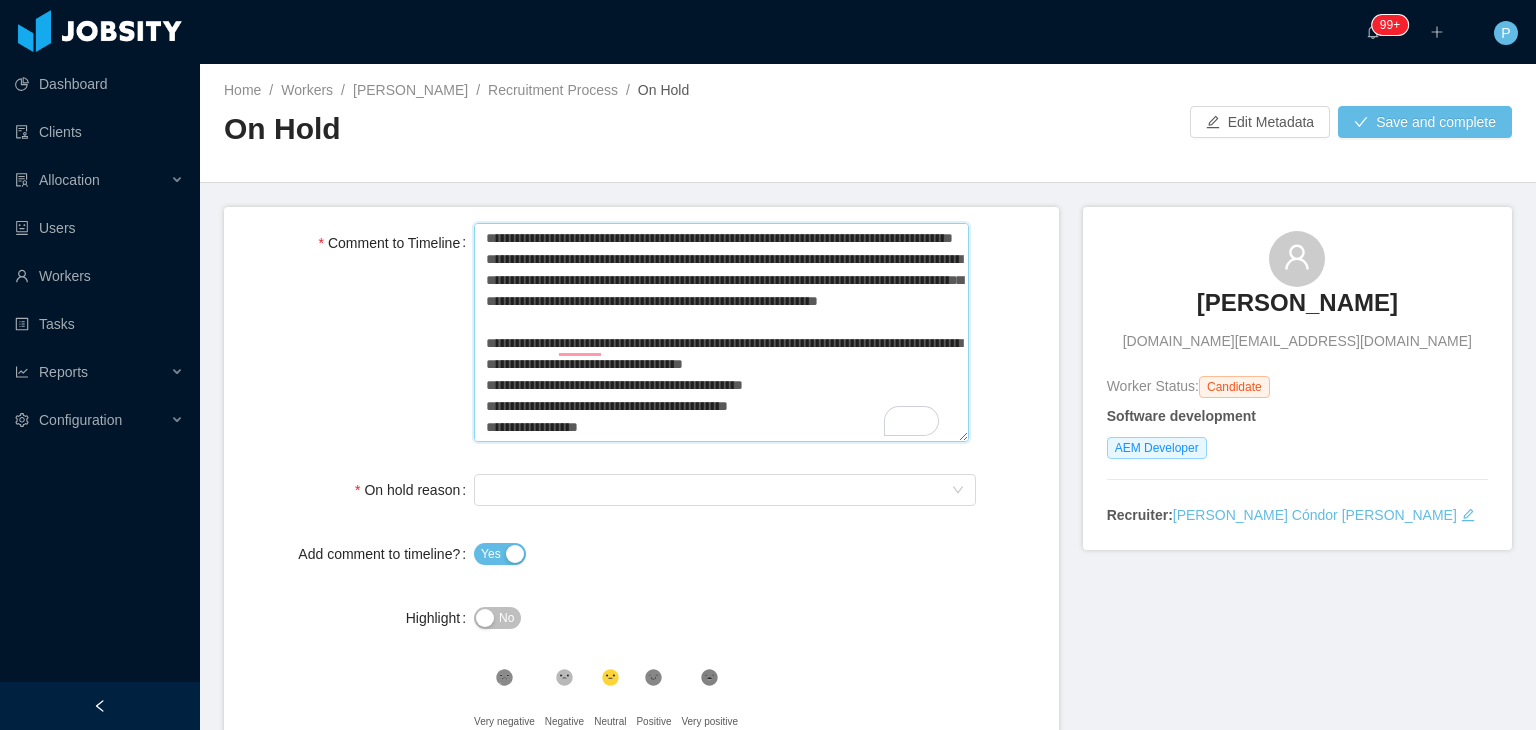 drag, startPoint x: 608, startPoint y: 428, endPoint x: 498, endPoint y: 408, distance: 111.8034 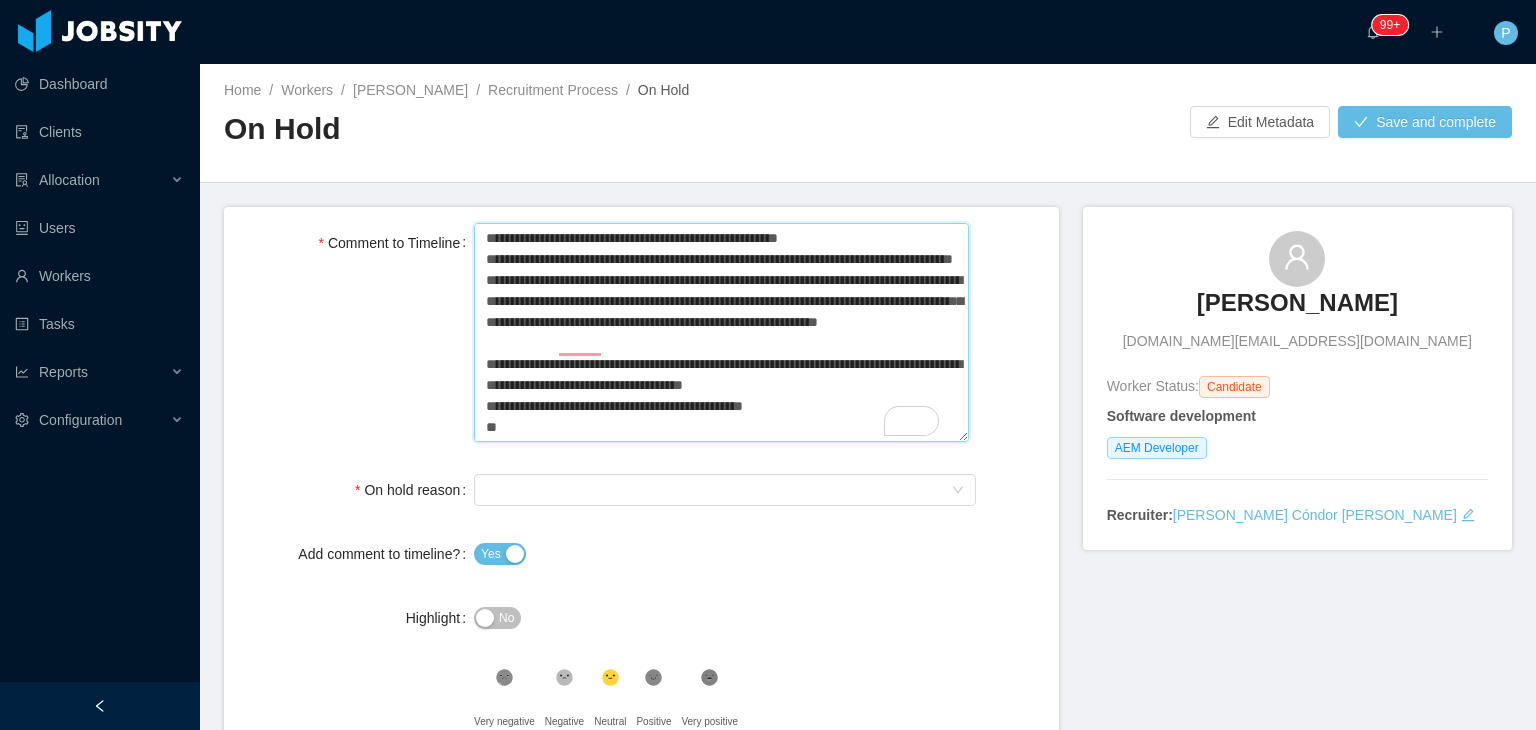 scroll, scrollTop: 168, scrollLeft: 0, axis: vertical 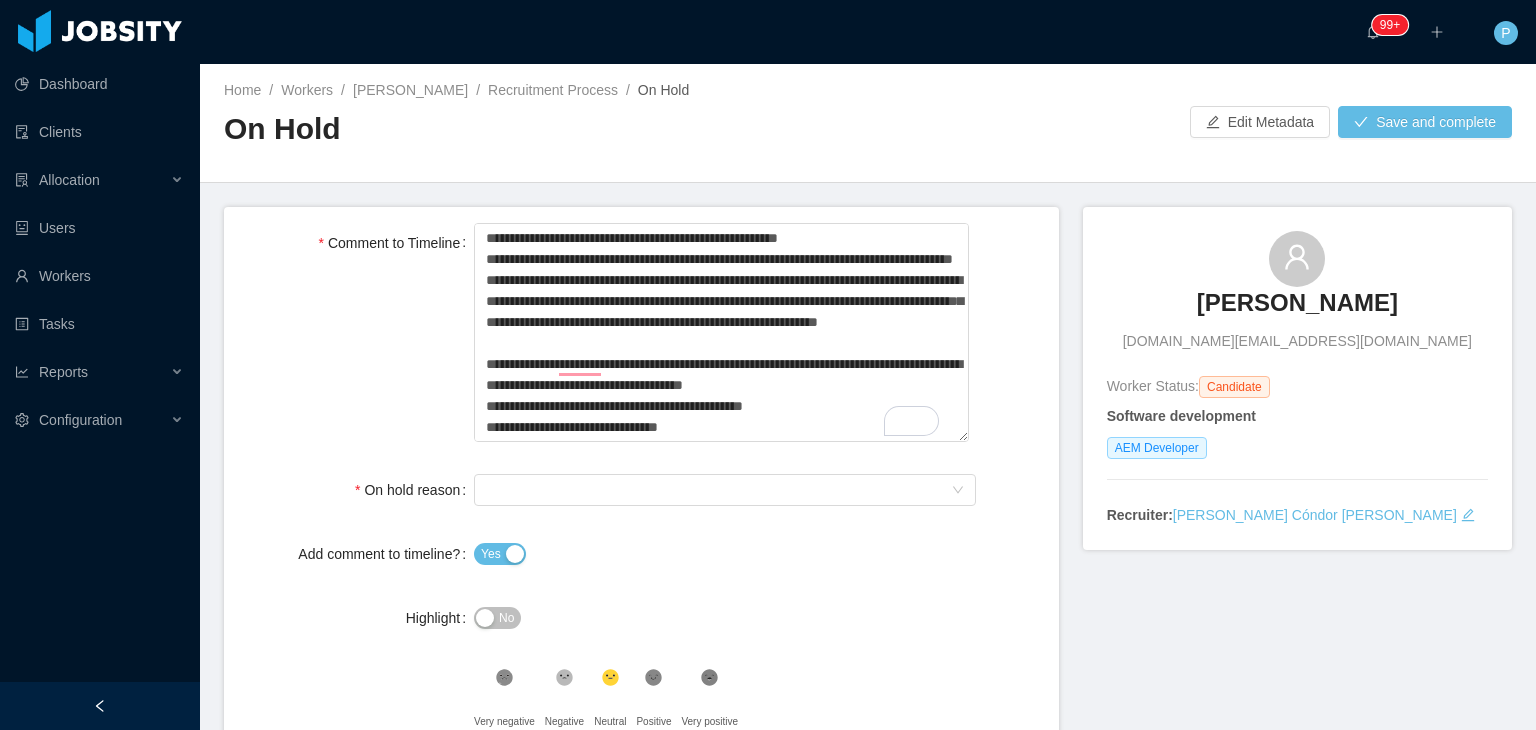click on "No" at bounding box center [506, 618] 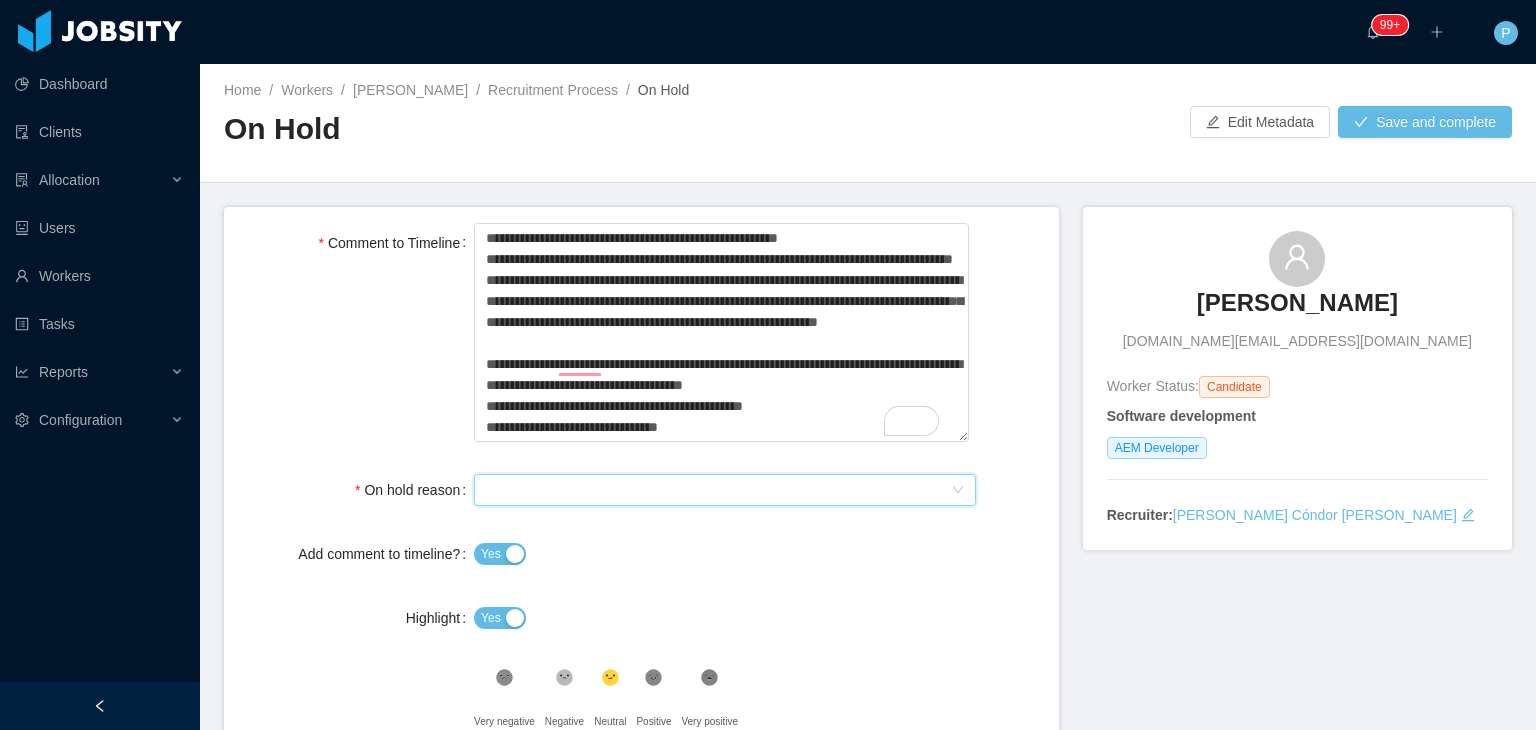 click on "Select On Hold reason" at bounding box center (718, 490) 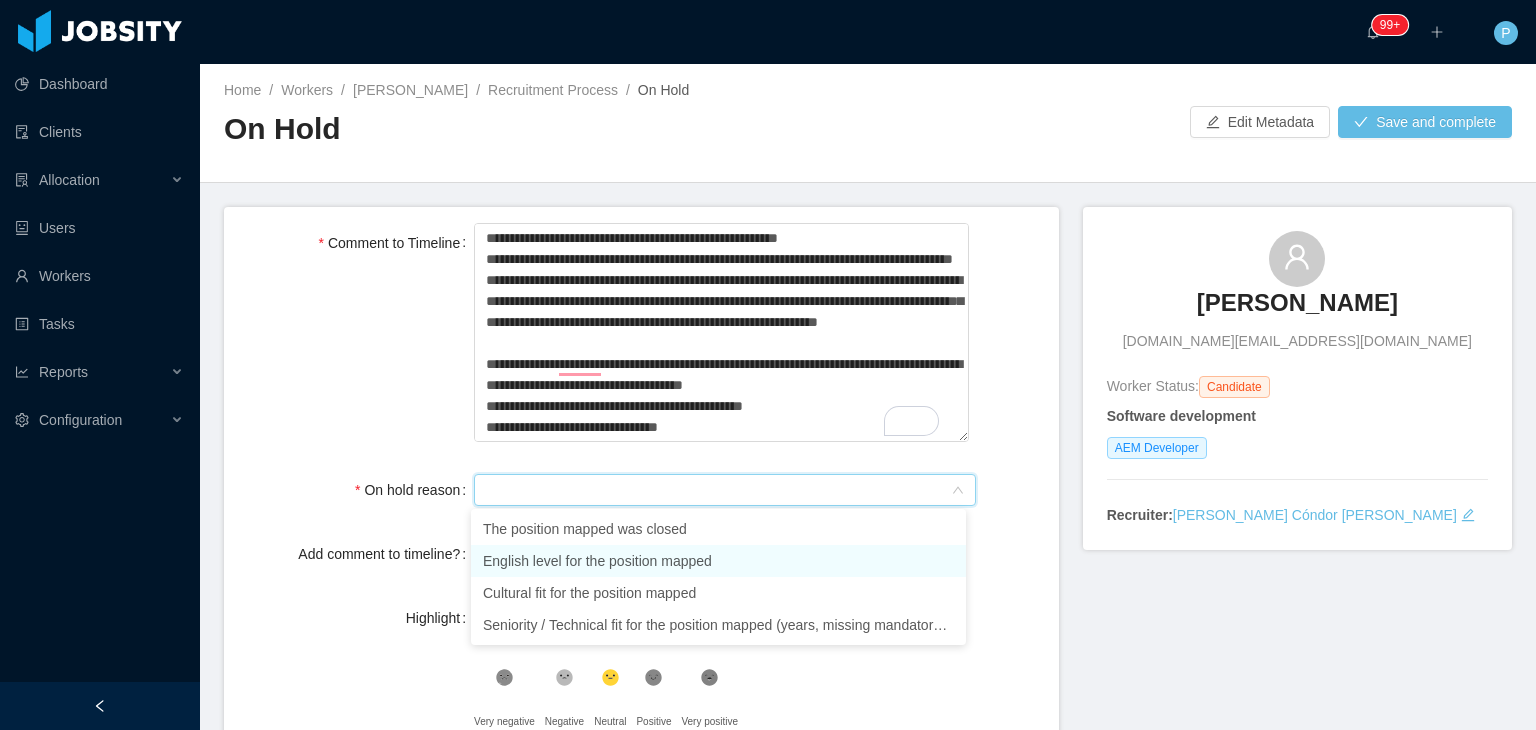 click on "English level for the position mapped" at bounding box center [718, 561] 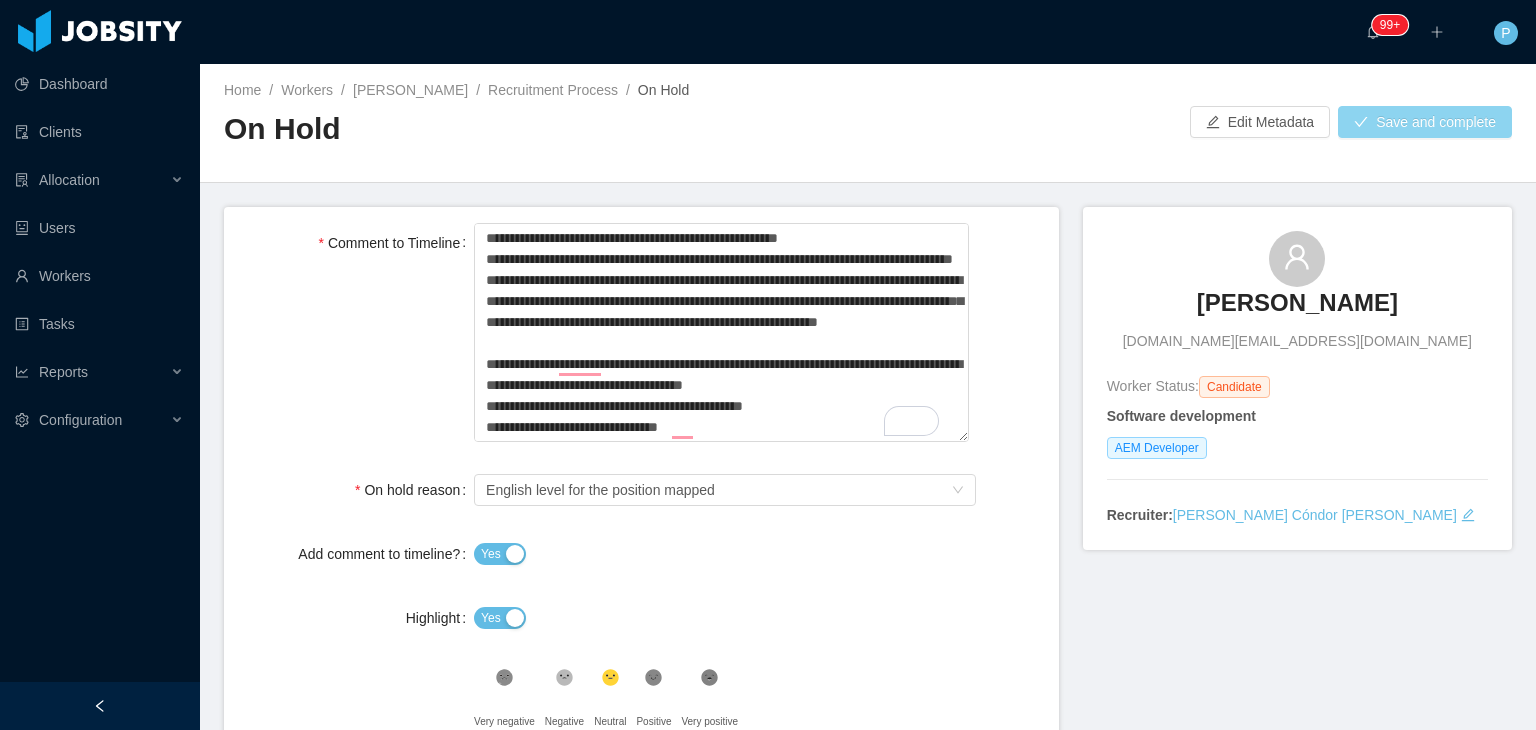click on "Save and complete" at bounding box center [1425, 122] 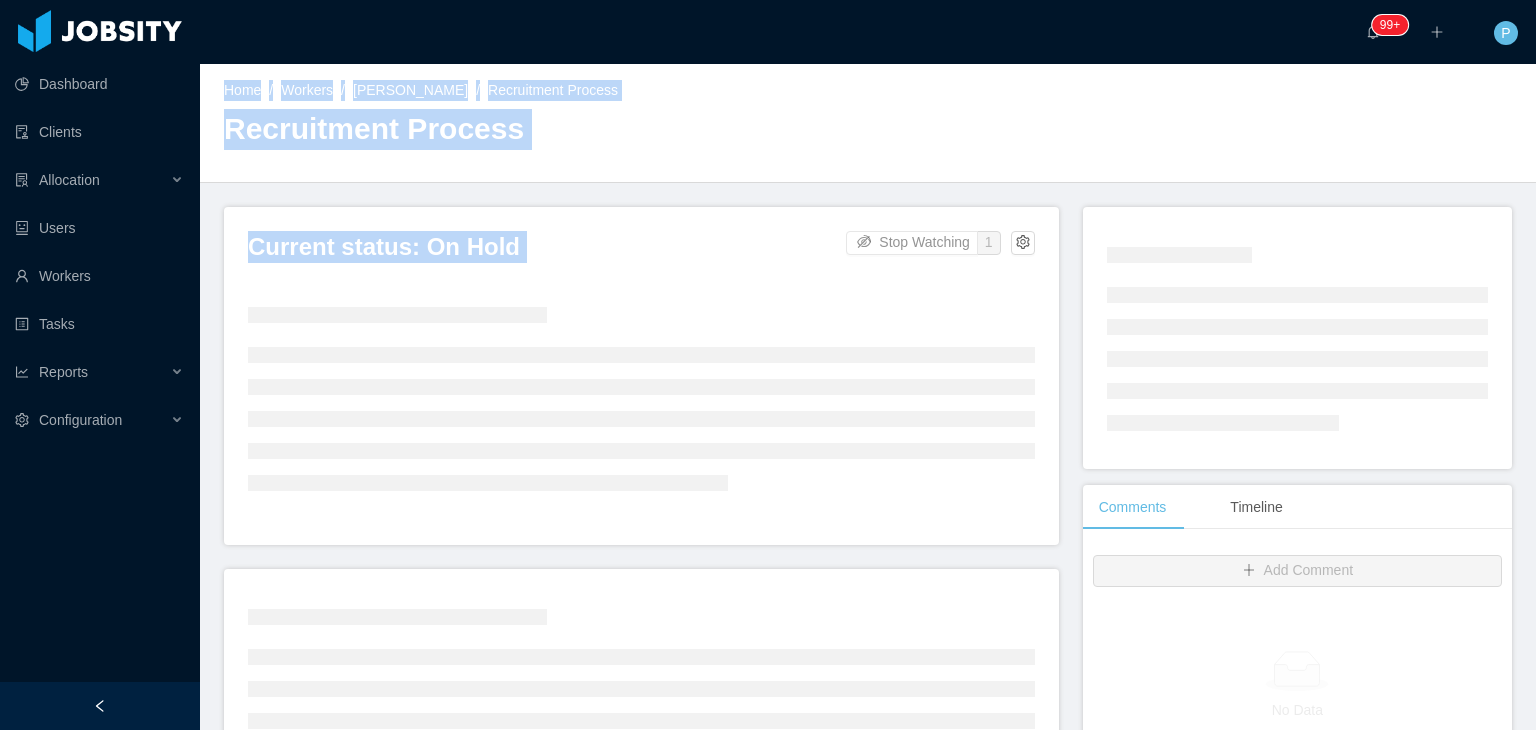 drag, startPoint x: 1427, startPoint y: 303, endPoint x: 1164, endPoint y: 296, distance: 263.09314 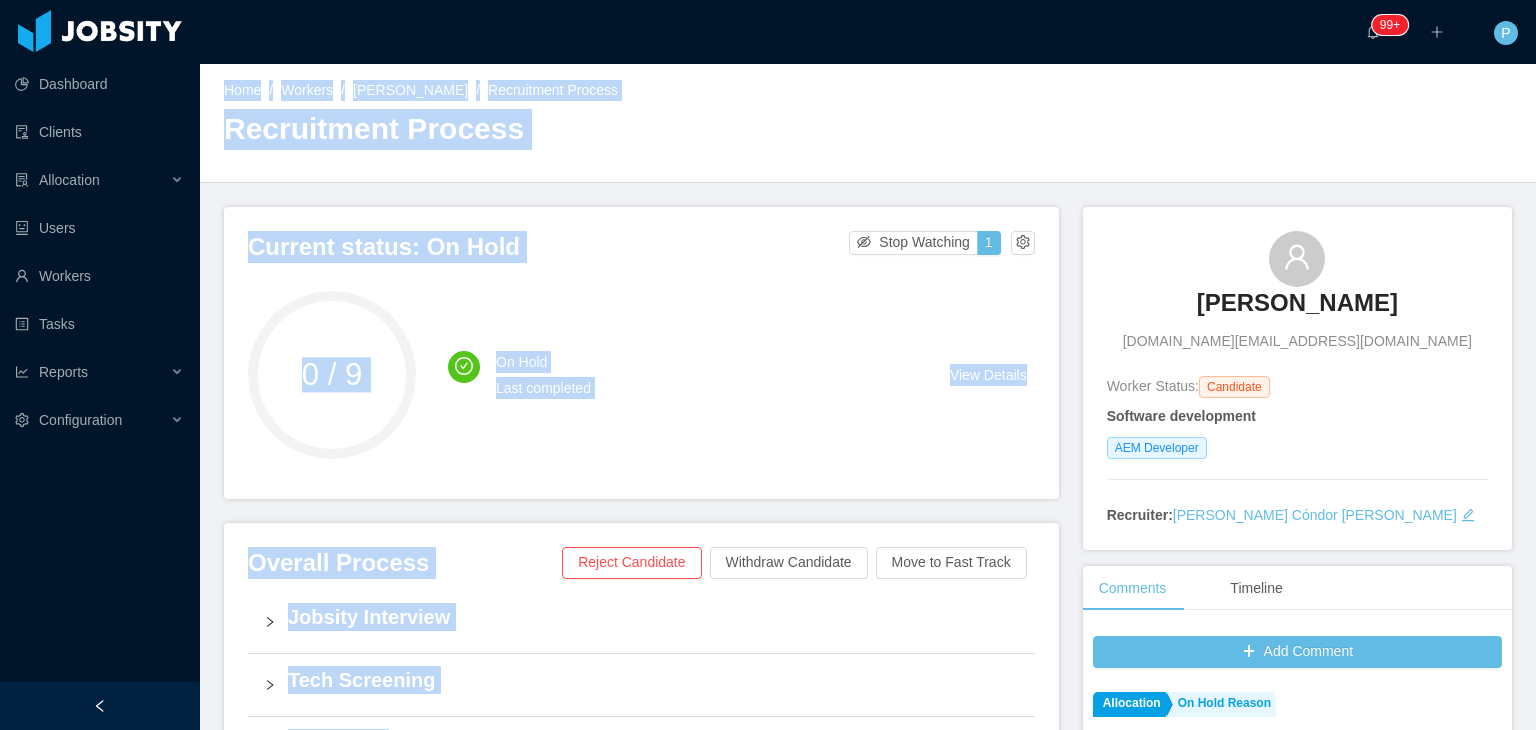 click on "On Hold Last completed View Details" at bounding box center [741, 375] 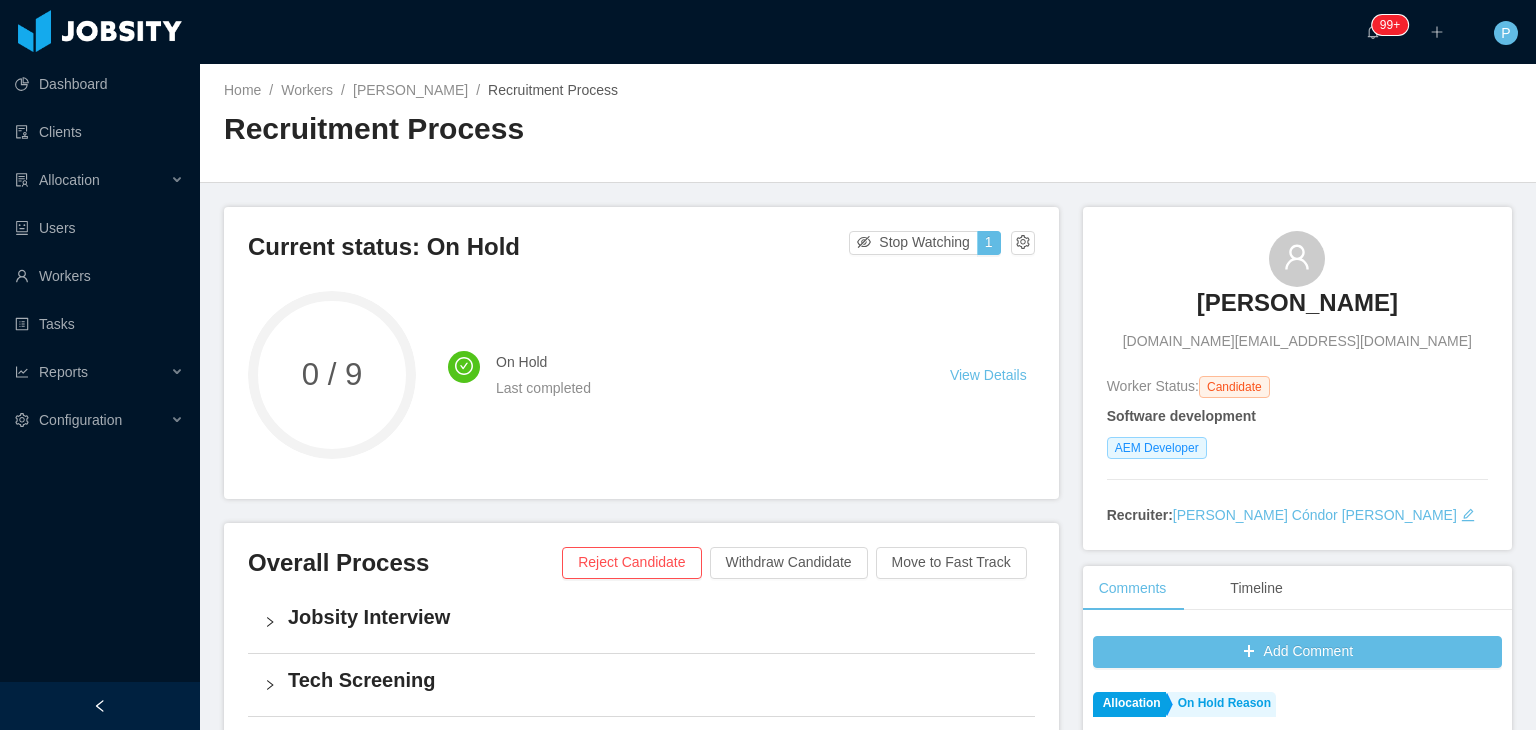 click on "Carlos Manuel Samayoa" at bounding box center [1297, 303] 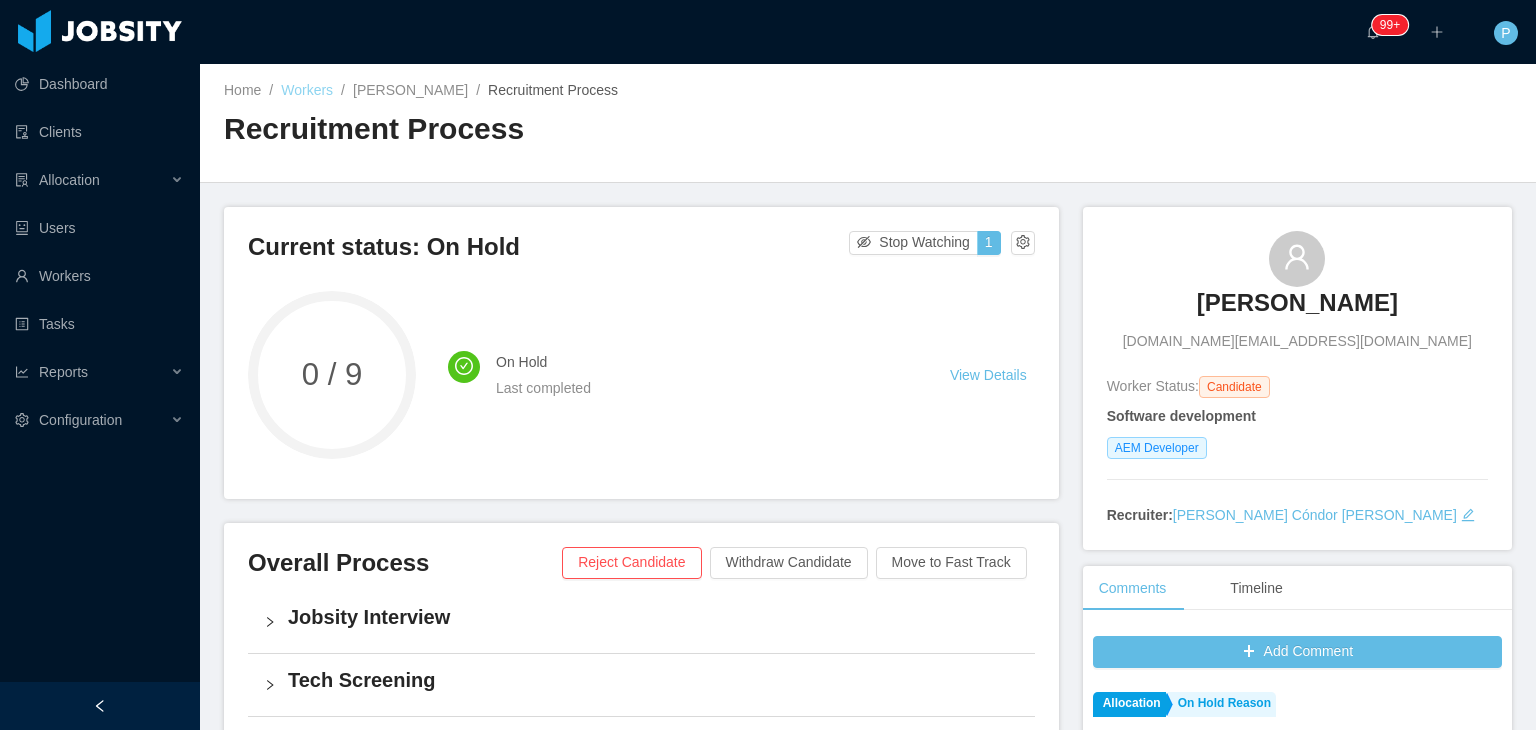 click on "Workers" at bounding box center (307, 90) 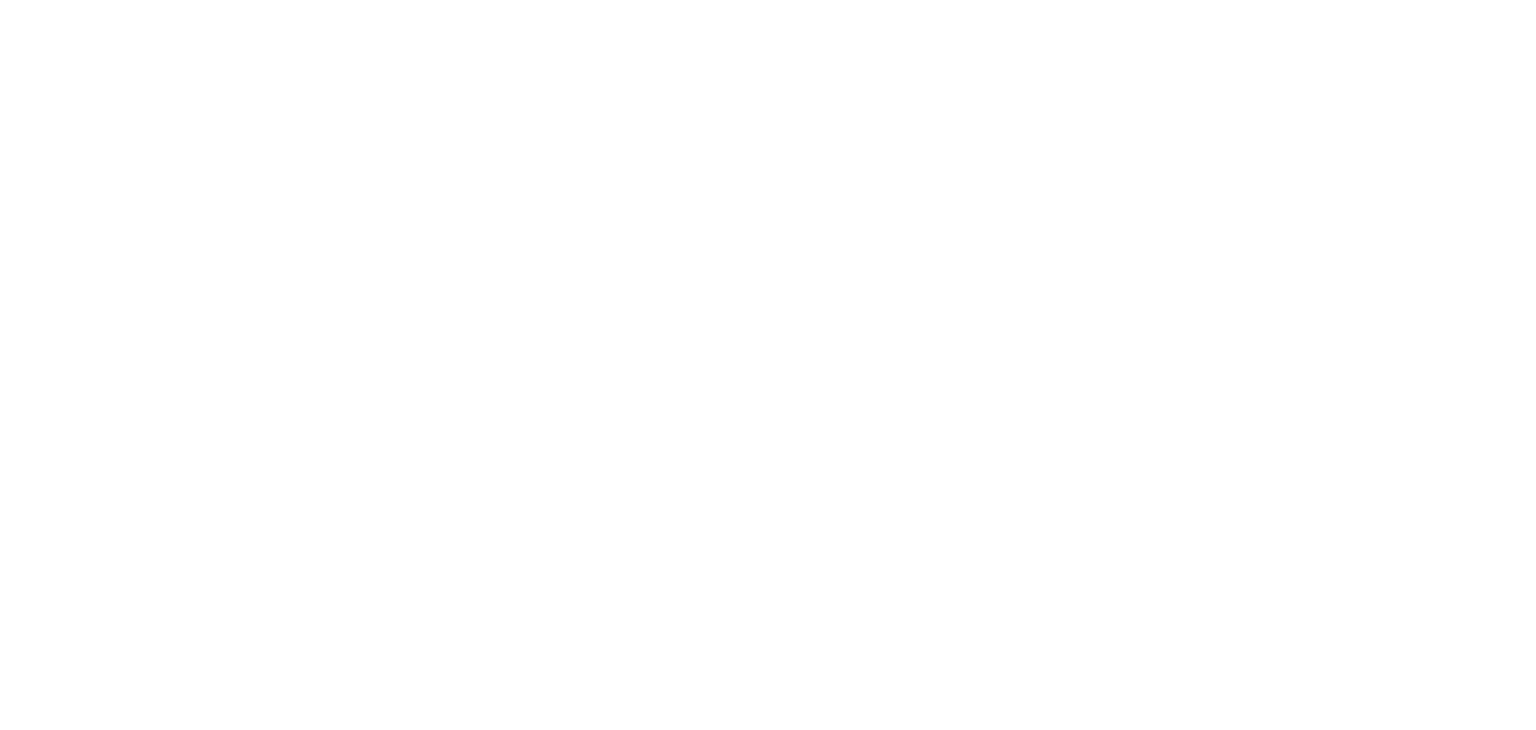 scroll, scrollTop: 0, scrollLeft: 0, axis: both 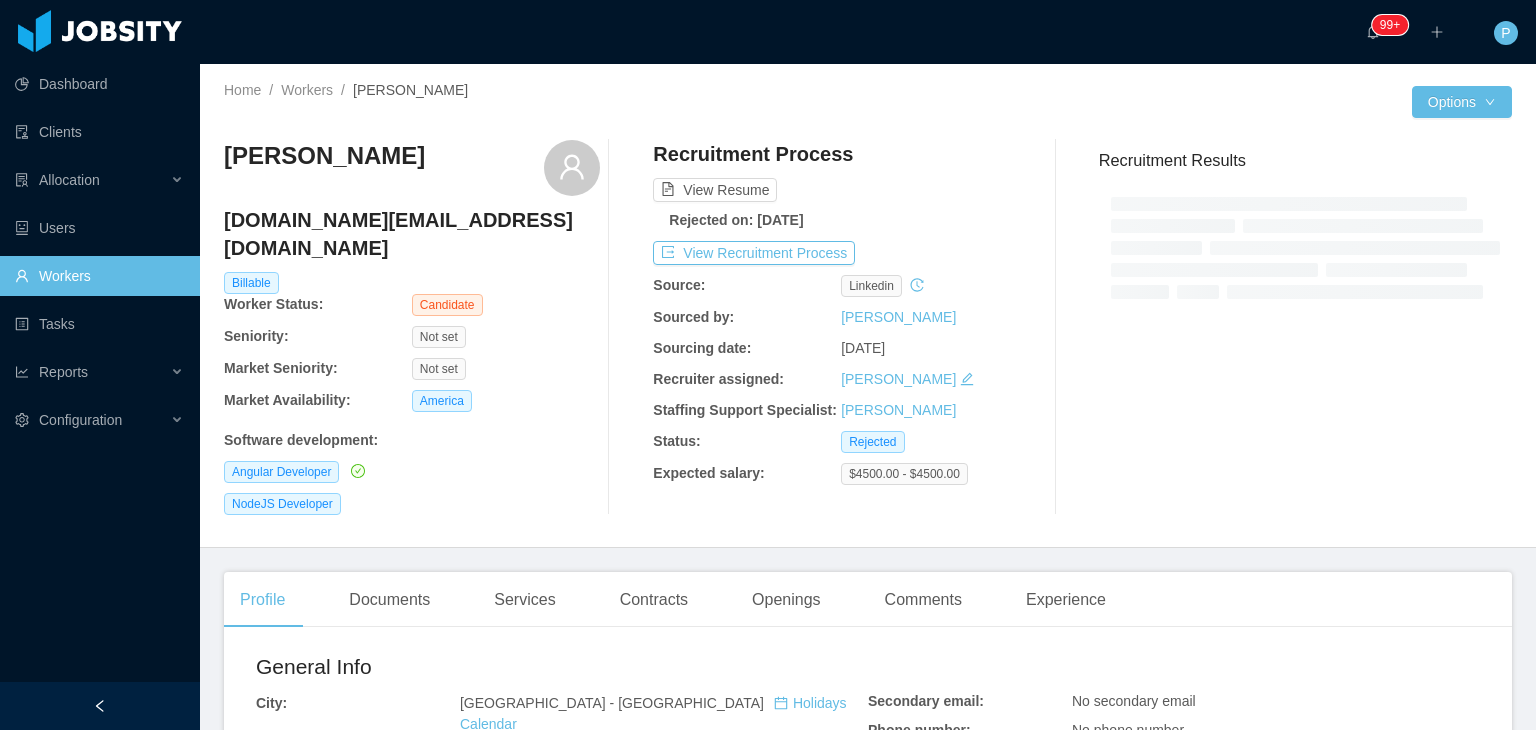 click on "Rejected on: Jul 8th, 2025" at bounding box center [841, 220] 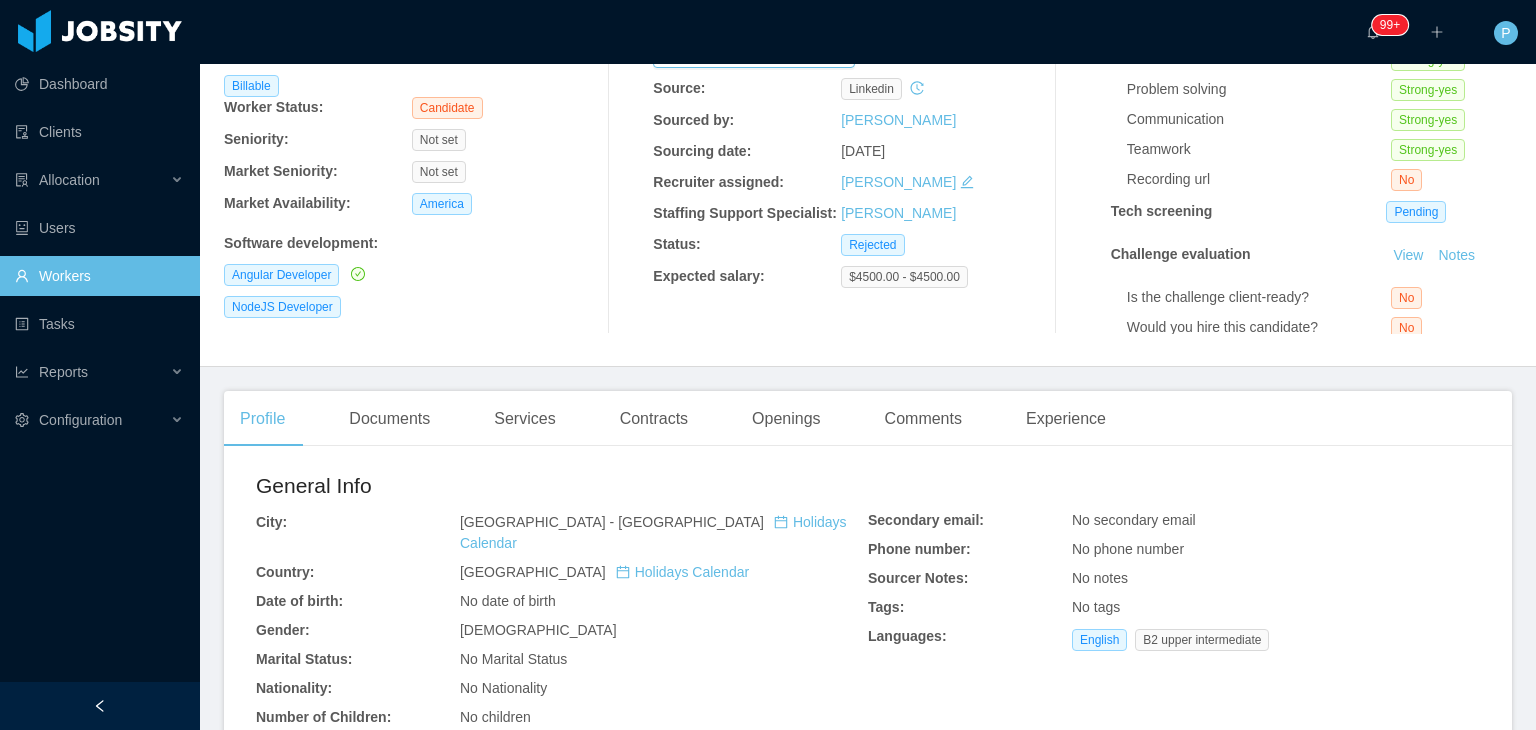 scroll, scrollTop: 200, scrollLeft: 0, axis: vertical 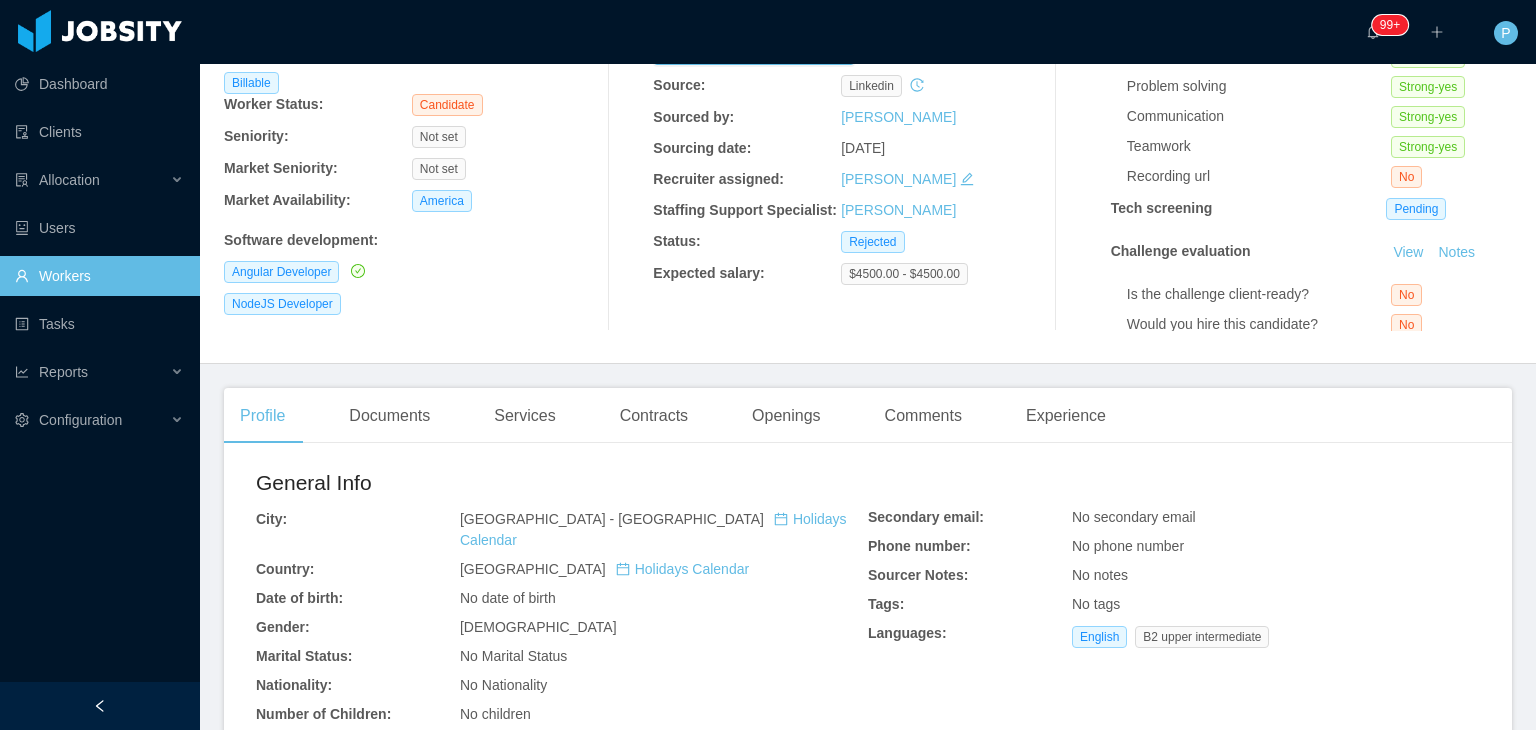 click on "Recruitment Process View Resume Rejected on: Jul 8th, 2025 View Recruitment Process  Source: linkedin Sourced by: Thiago Nogues Sourcing date: Jul 3rd, 2025 Recruiter assigned: Lourdes Sanchis   Staffing Support Specialist: Ninna Meister Status: Rejected Expected salary: $4500.00 - $4500.00" at bounding box center [841, 135] 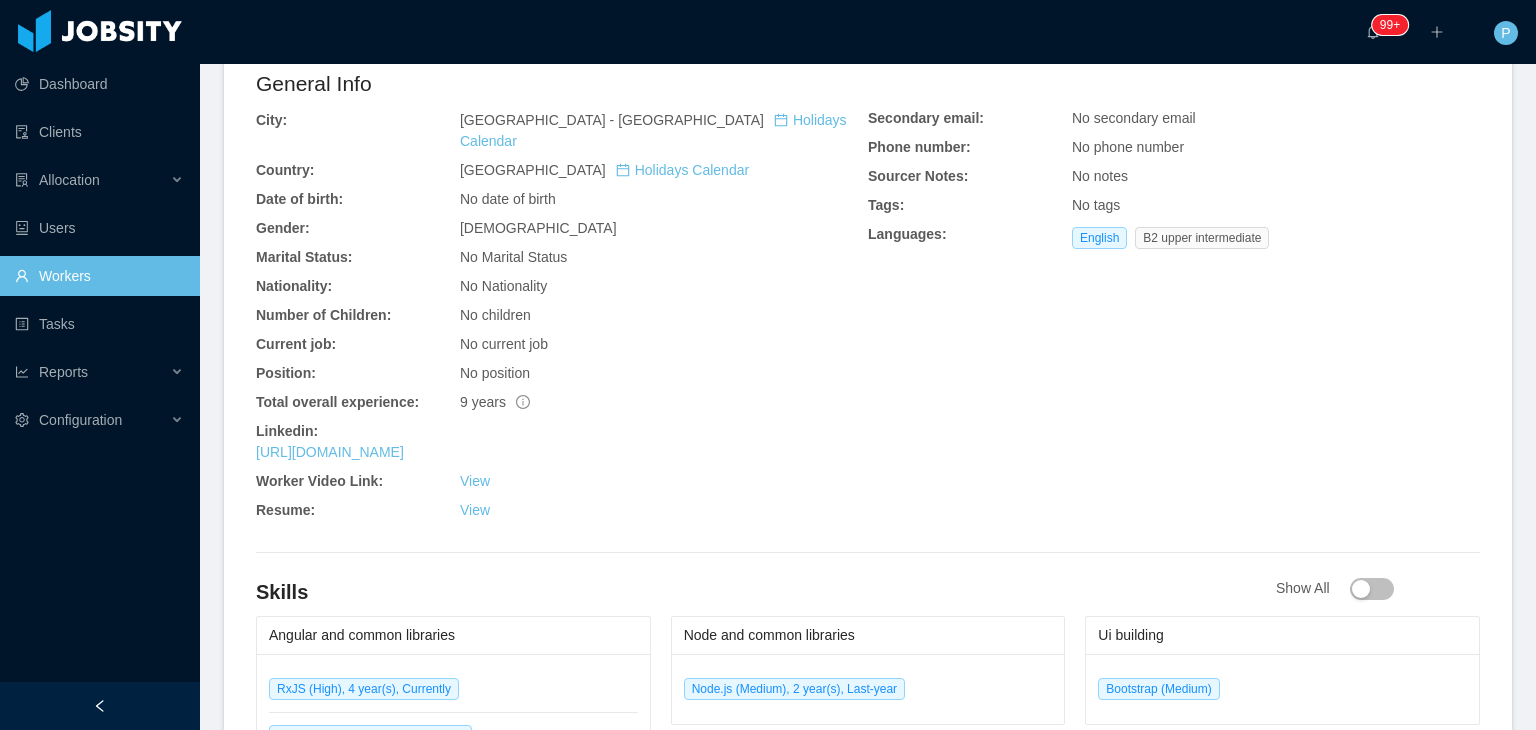 scroll, scrollTop: 640, scrollLeft: 0, axis: vertical 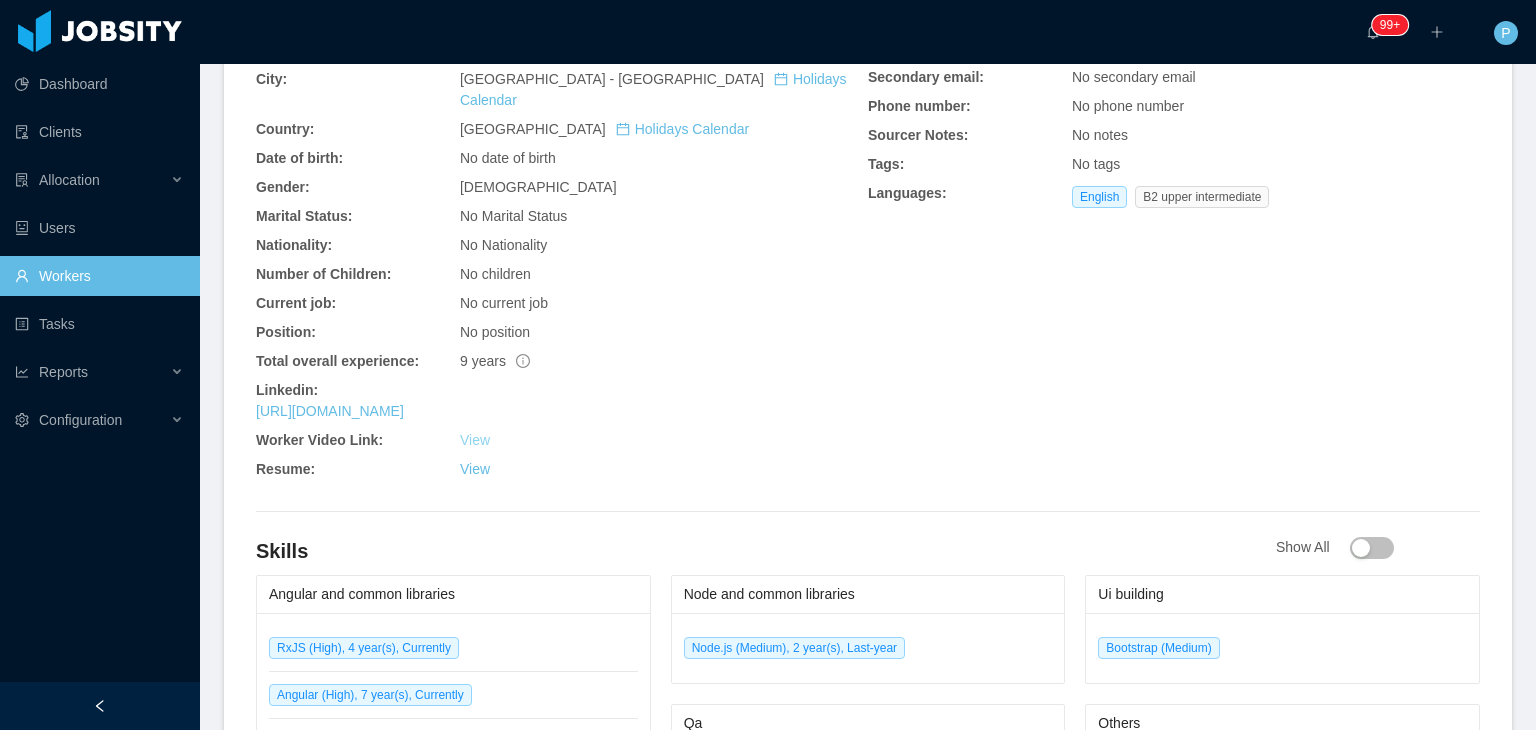 click on "View" at bounding box center (475, 440) 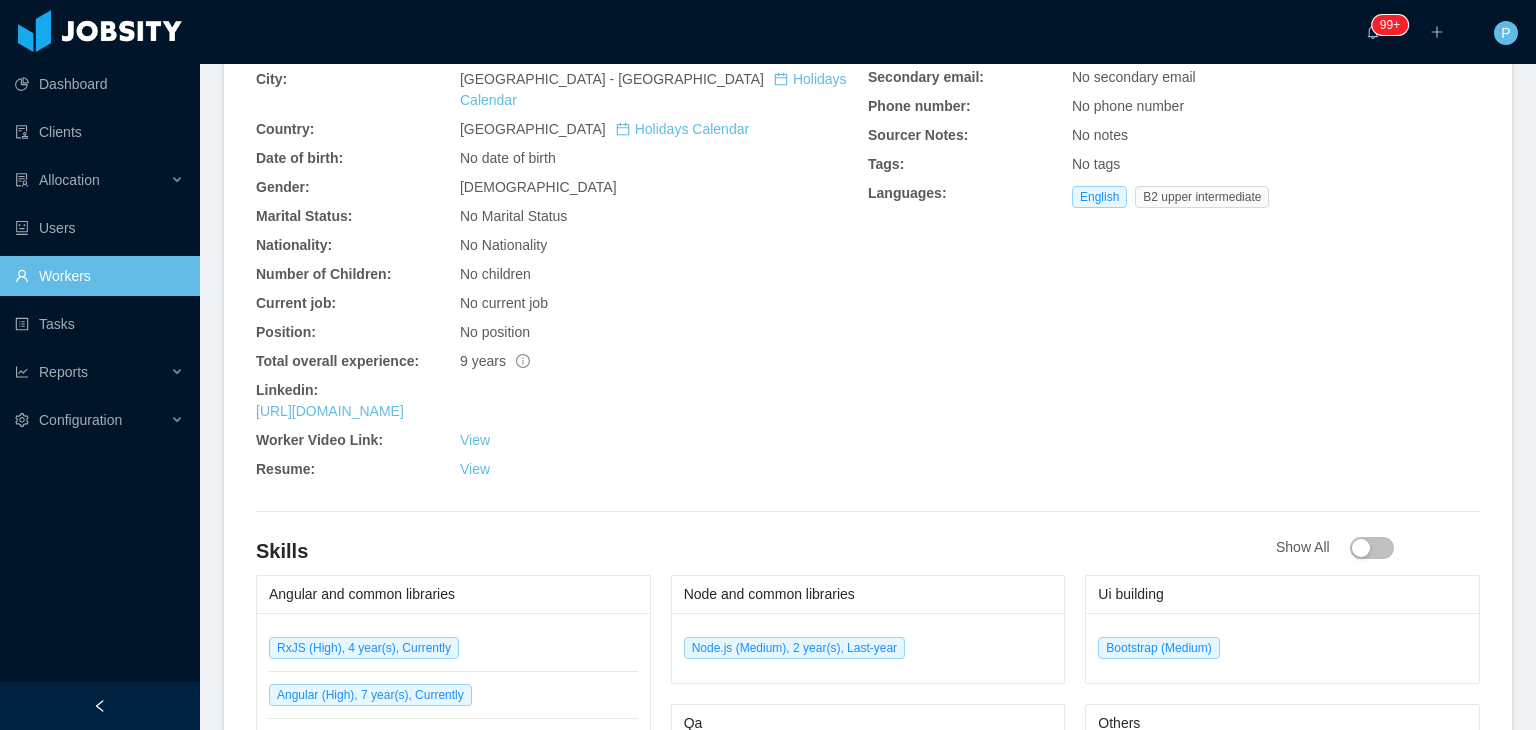 drag, startPoint x: 1535, startPoint y: 341, endPoint x: 1455, endPoint y: 97, distance: 256.78006 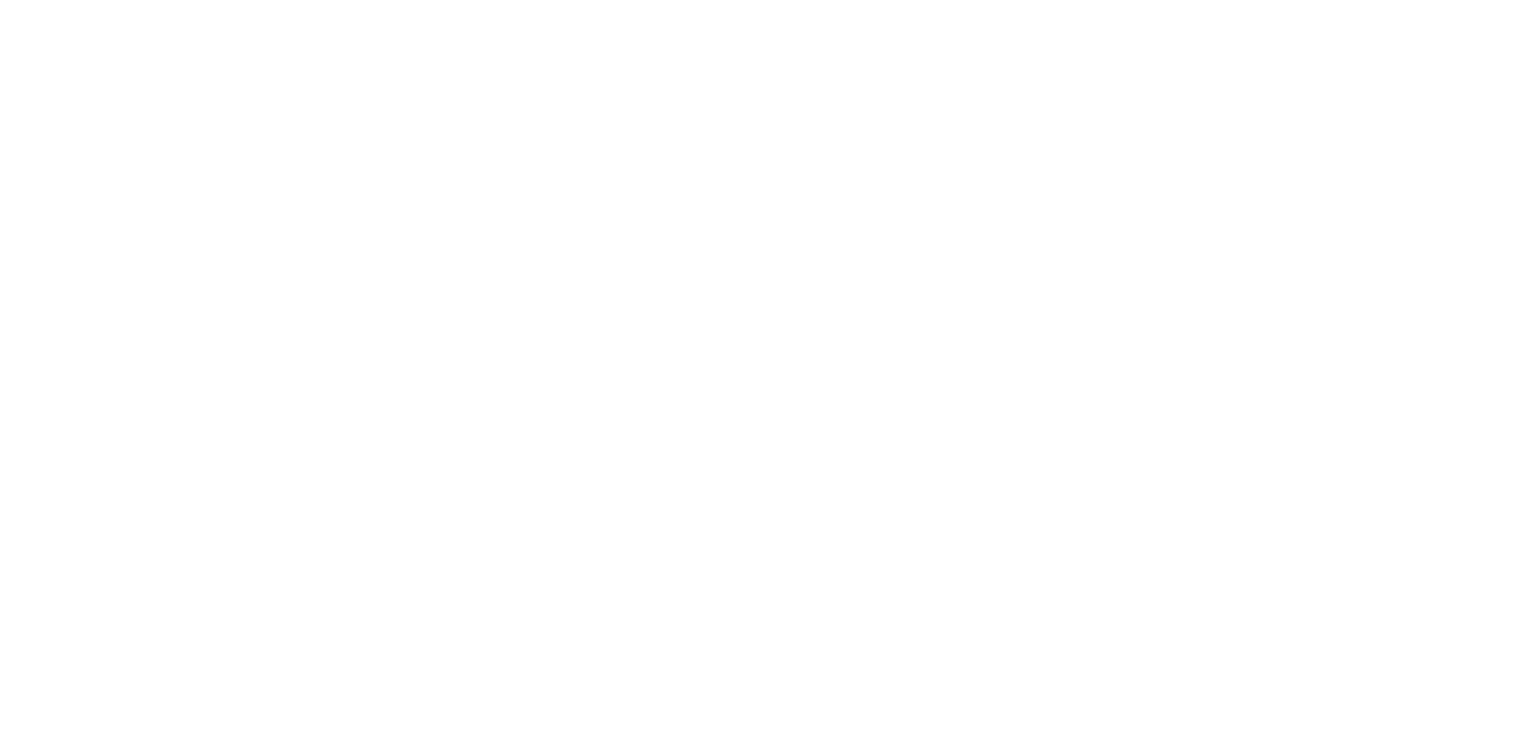 scroll, scrollTop: 0, scrollLeft: 0, axis: both 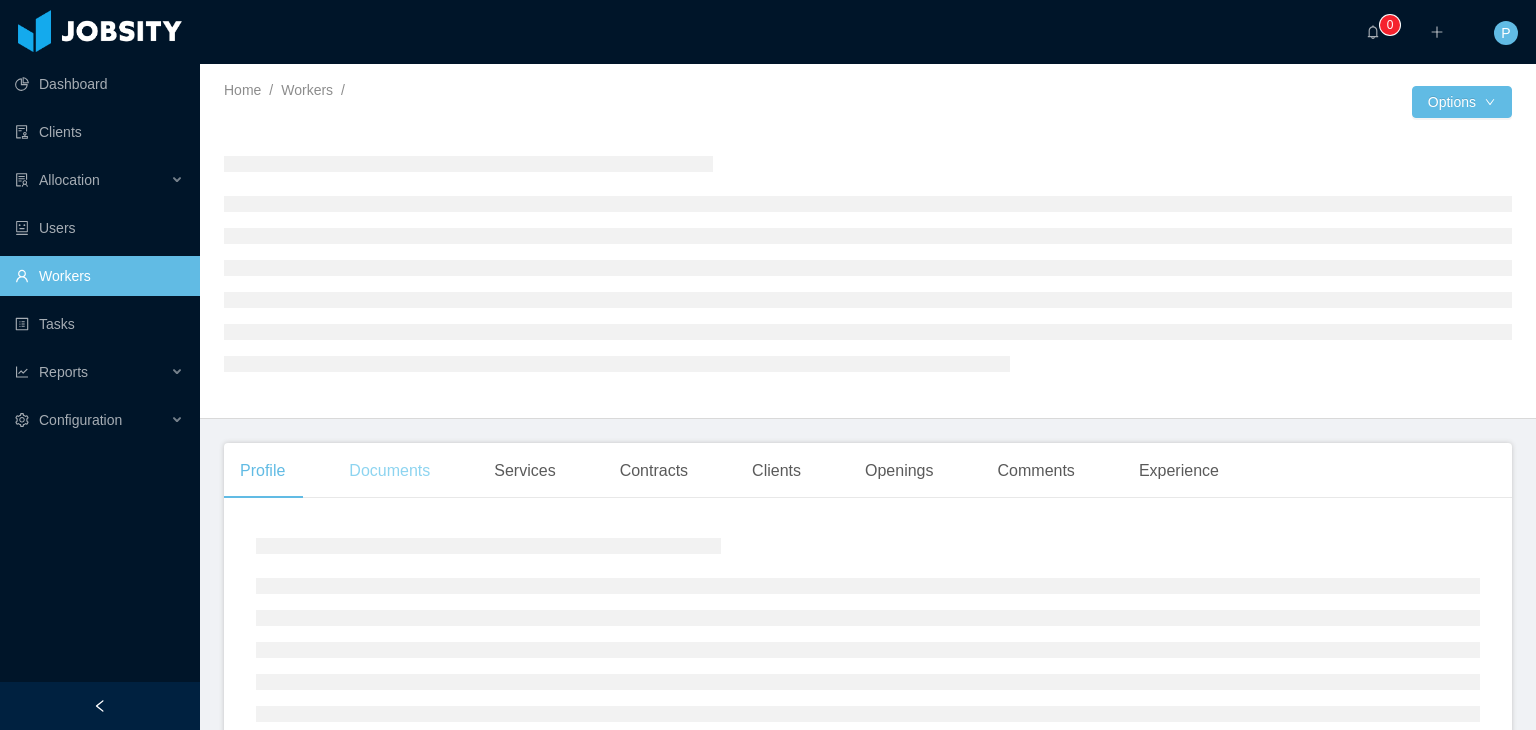 click on "Documents" at bounding box center [389, 471] 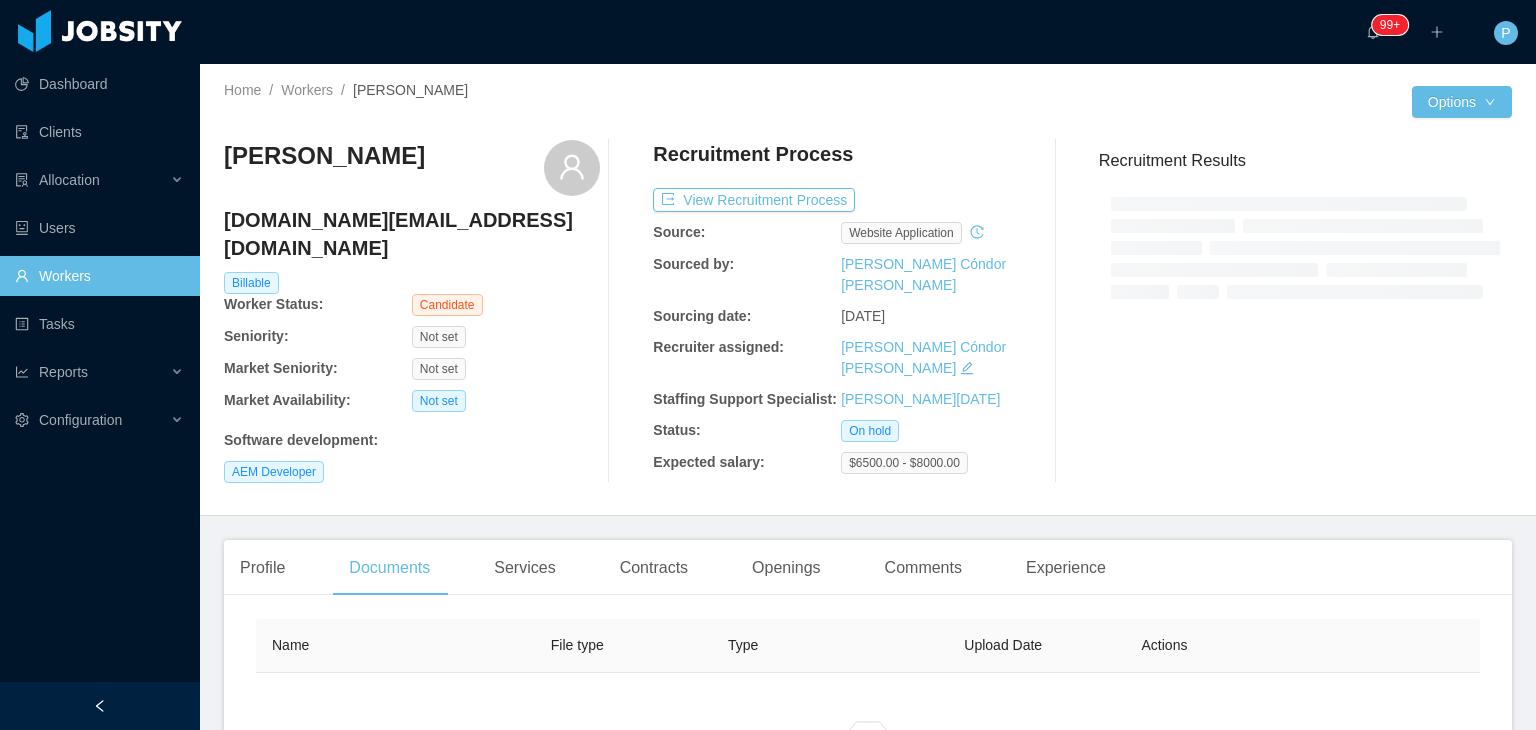 click on "File type" at bounding box center [623, 646] 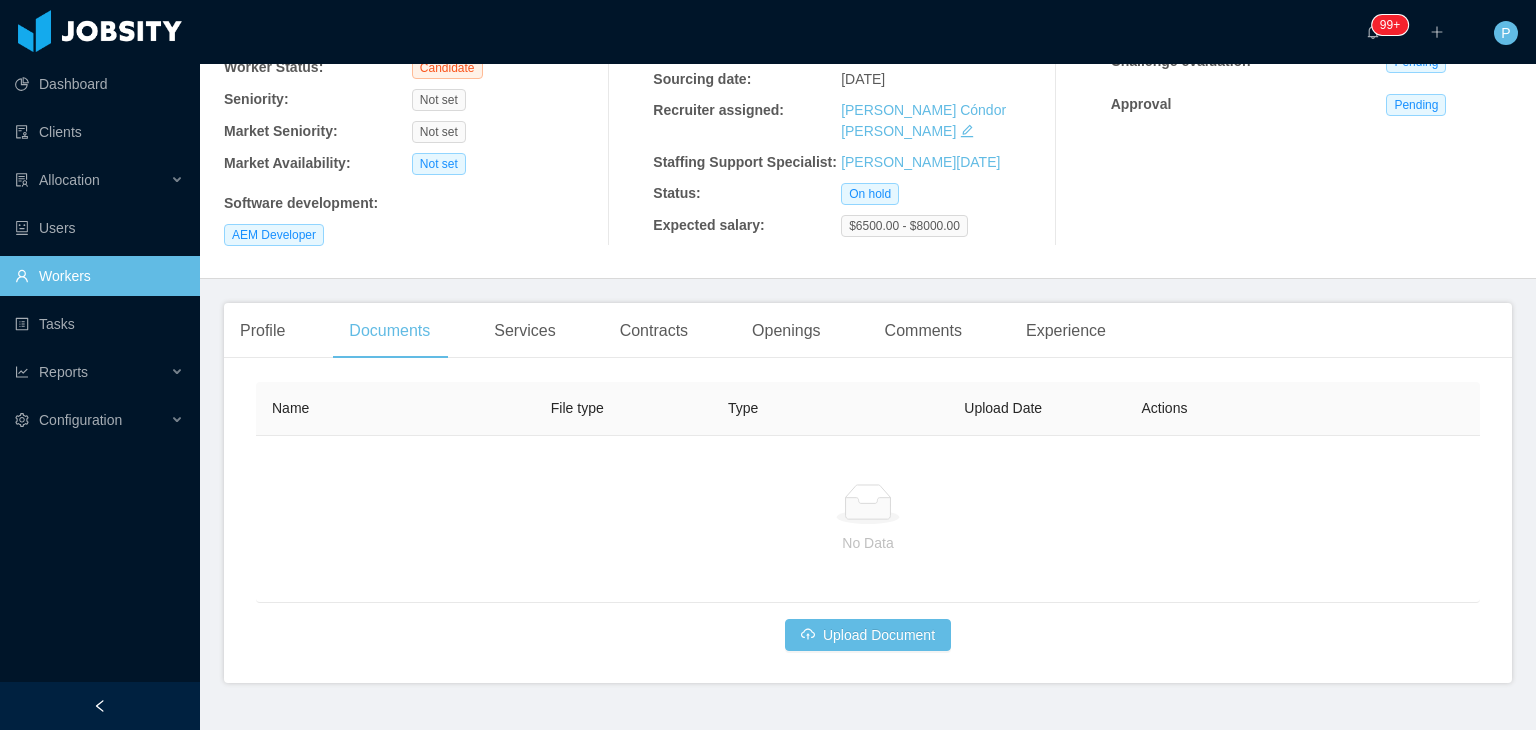 scroll, scrollTop: 256, scrollLeft: 0, axis: vertical 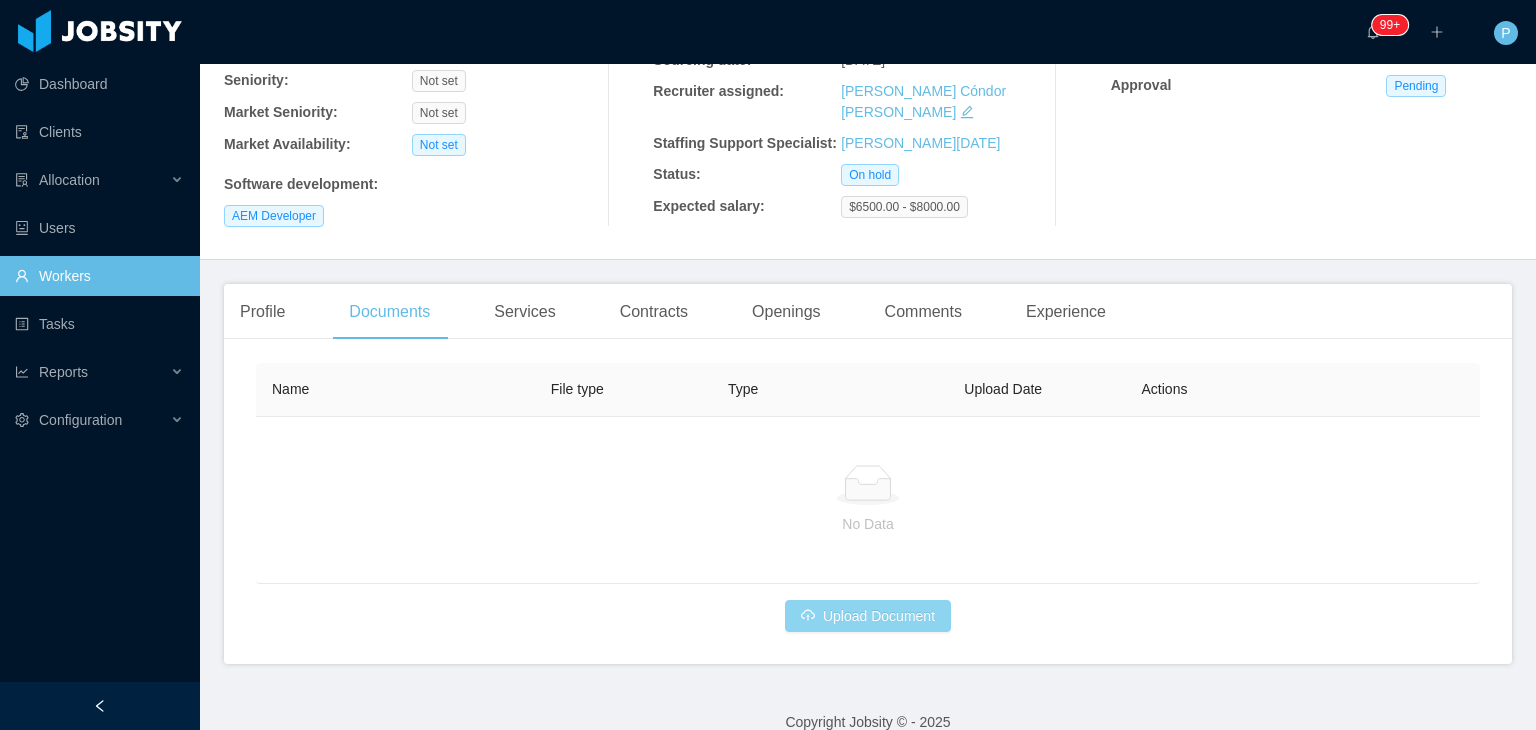 click on "Upload Document" at bounding box center [868, 616] 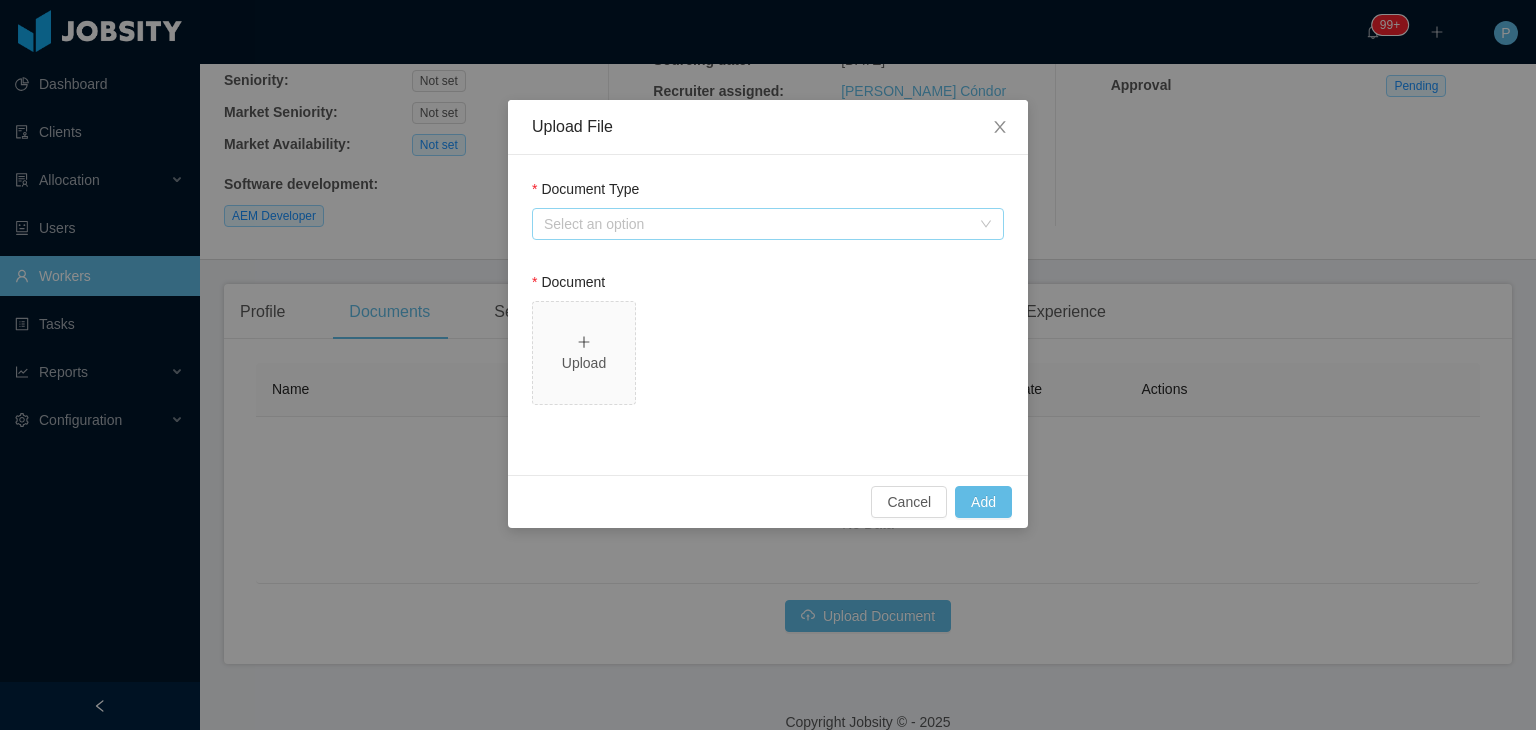 click on "Select an option" at bounding box center [757, 224] 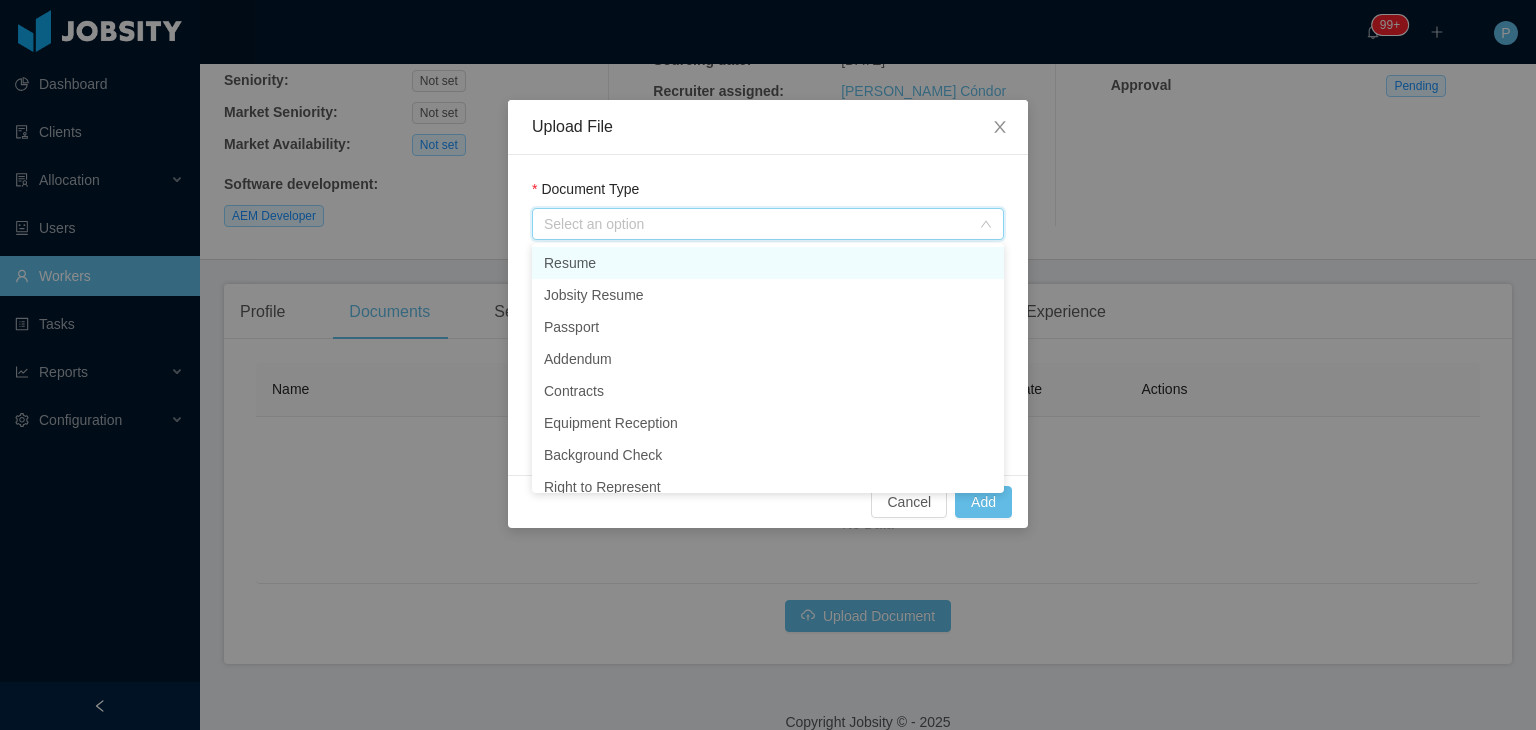 click on "Resume" at bounding box center (768, 263) 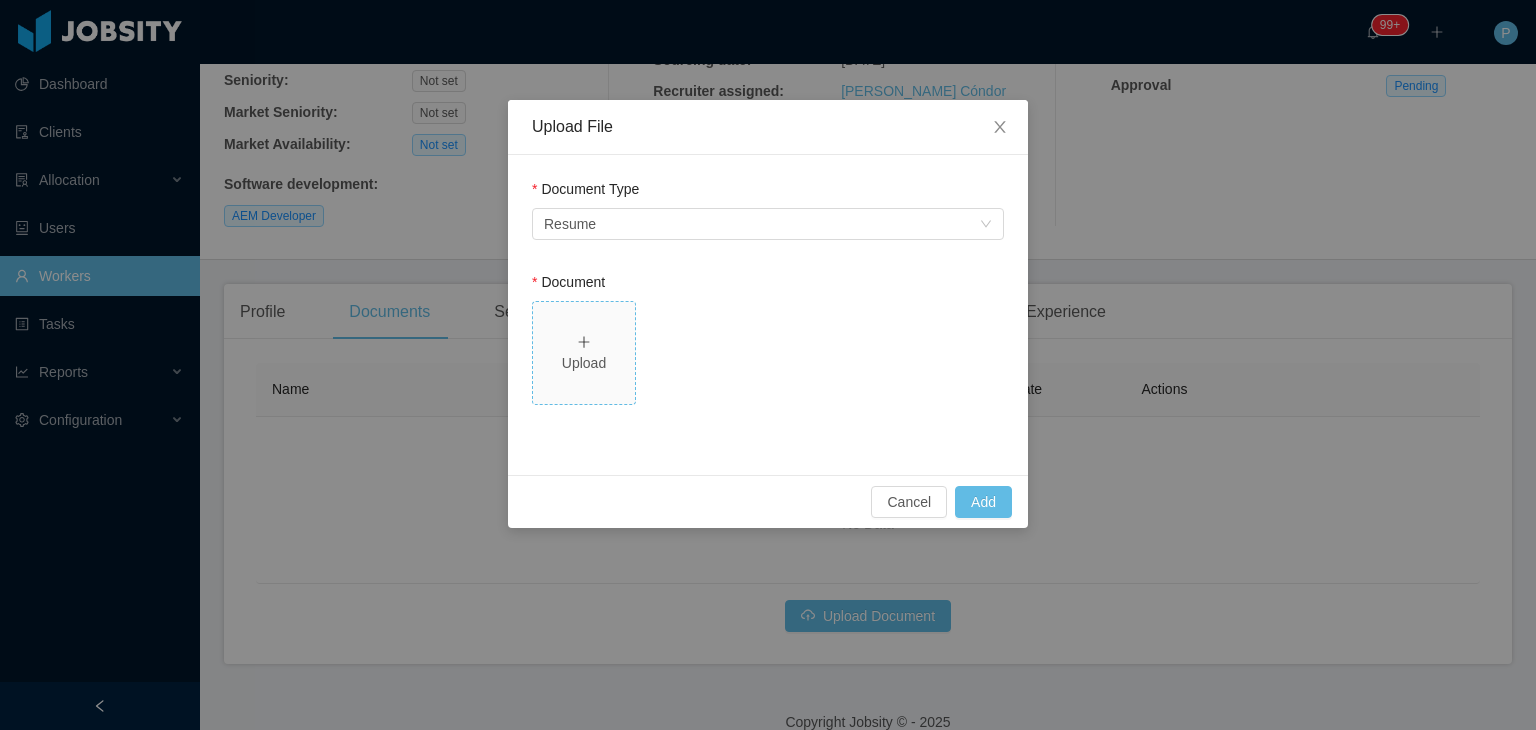 click on "Upload" at bounding box center (584, 363) 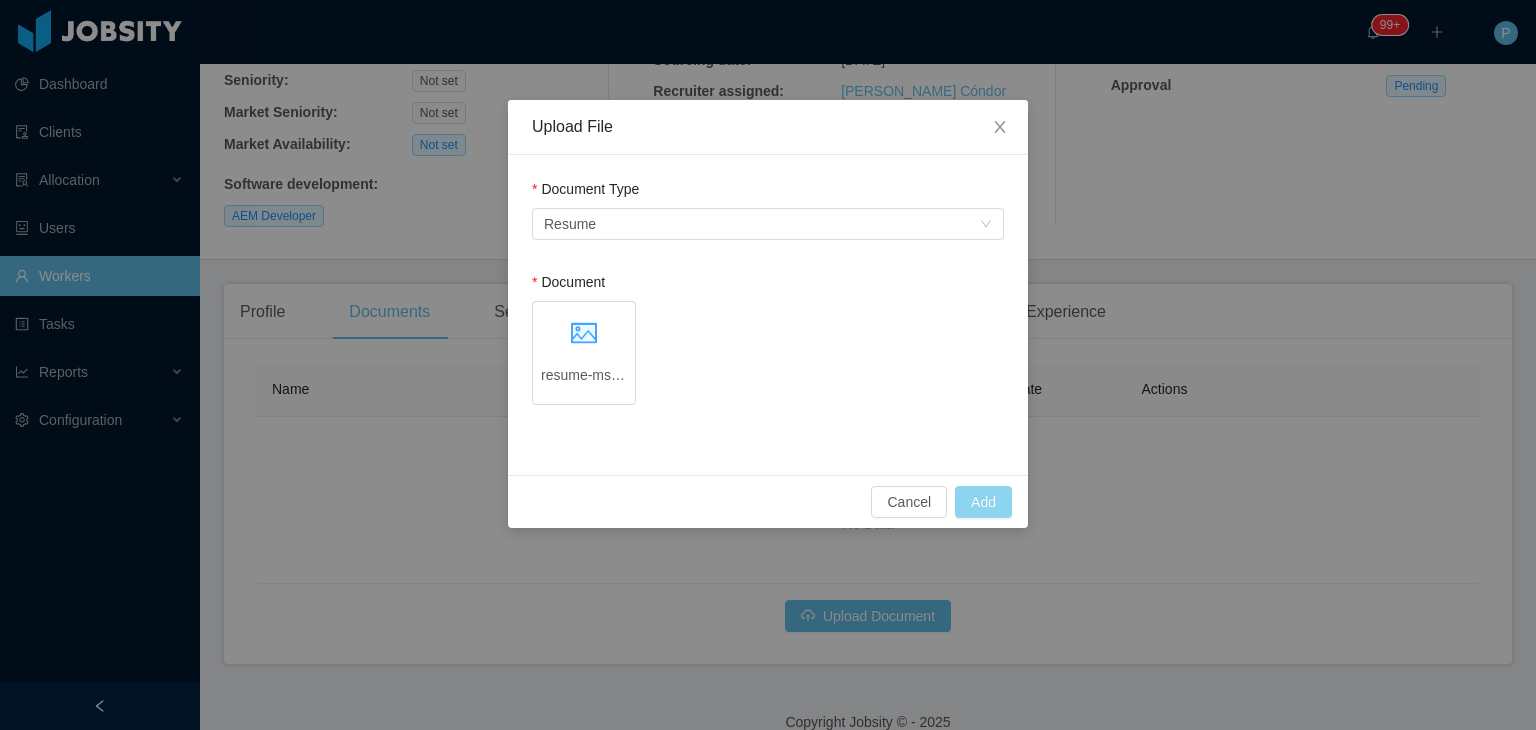 click on "Add" at bounding box center [983, 502] 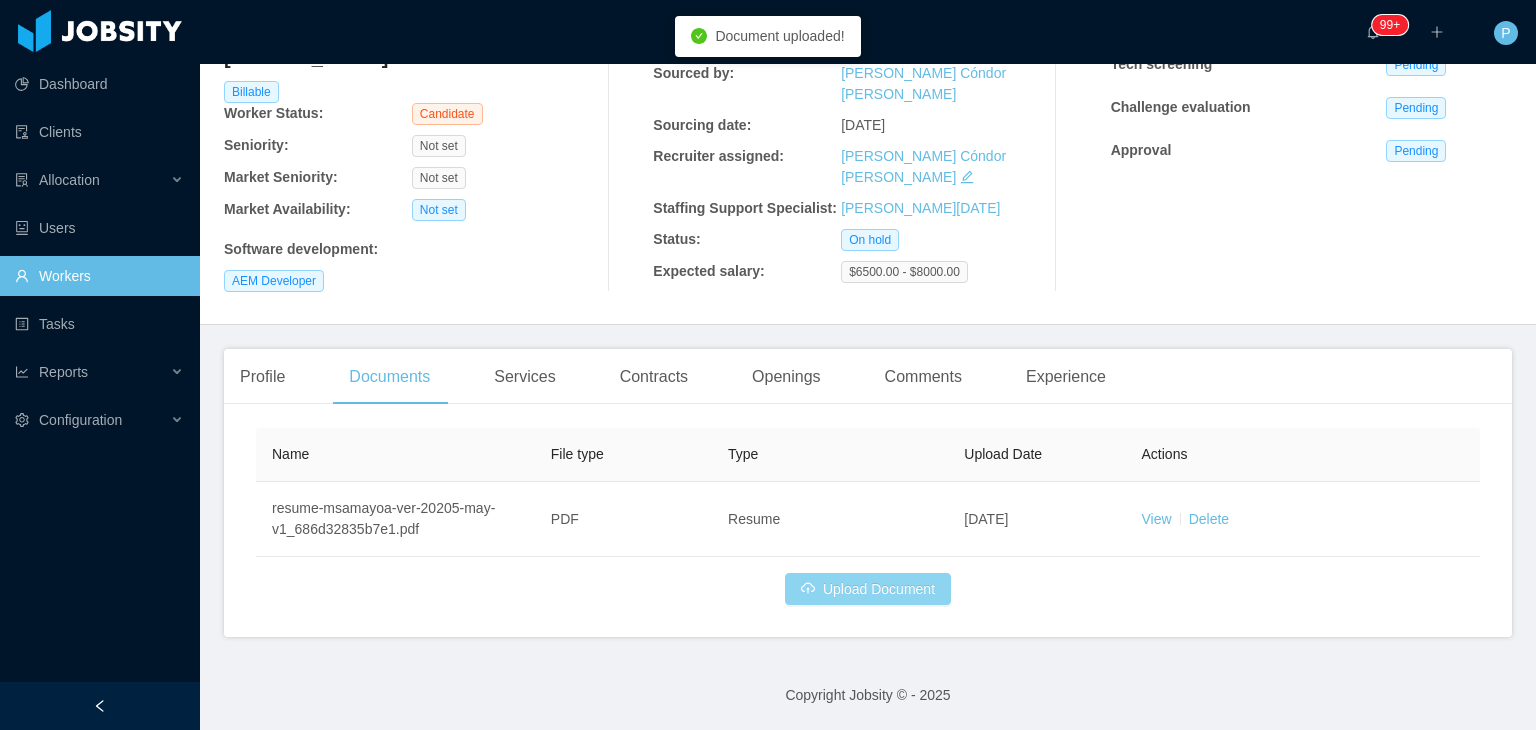 scroll, scrollTop: 164, scrollLeft: 0, axis: vertical 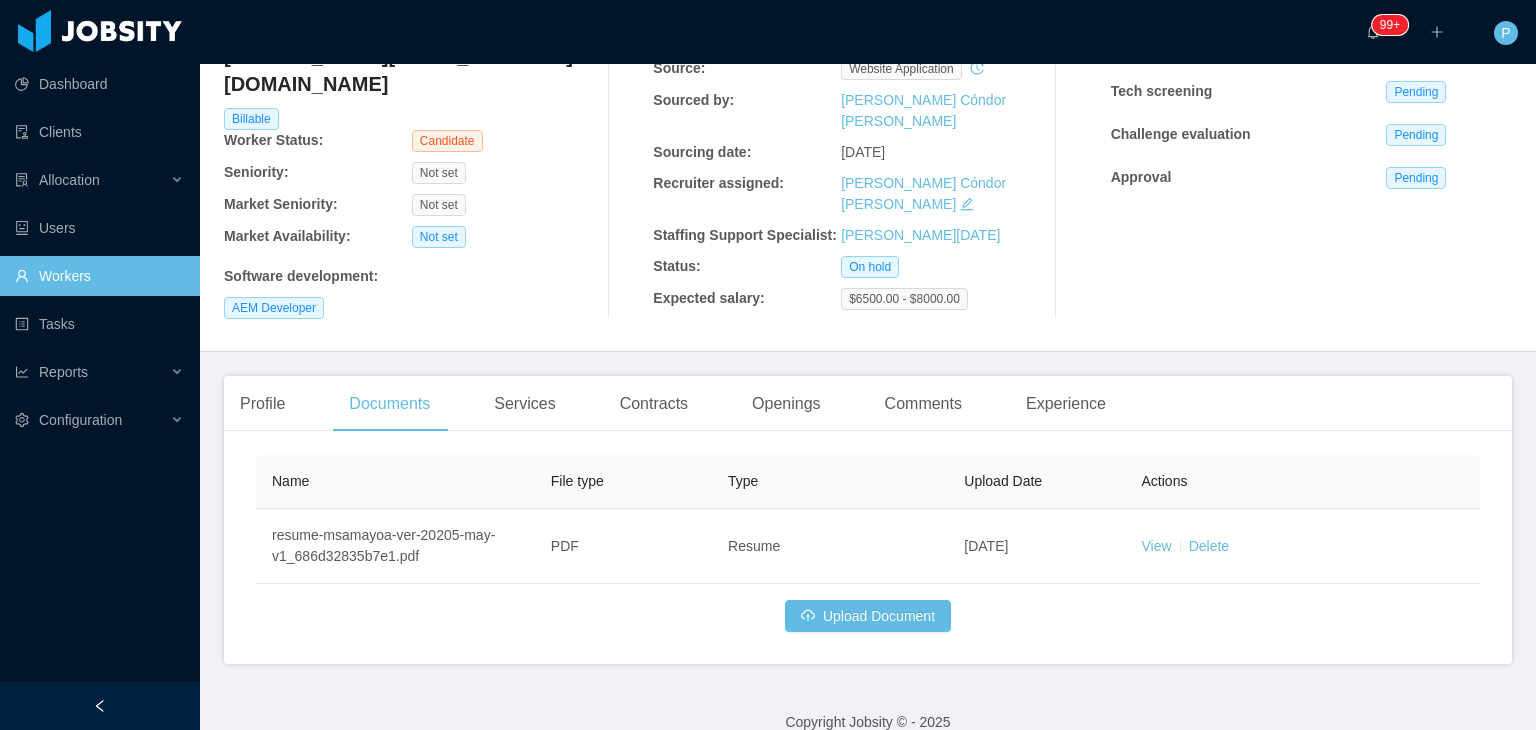 click on "Carlos Manuel Samayoa msamayoar.gt@gmail.com  Billable  Worker Status: Candidate Seniority:  Not set  Market Seniority:  Not set  Market Availability: Not set Software development : AEM Developer" at bounding box center [412, 147] 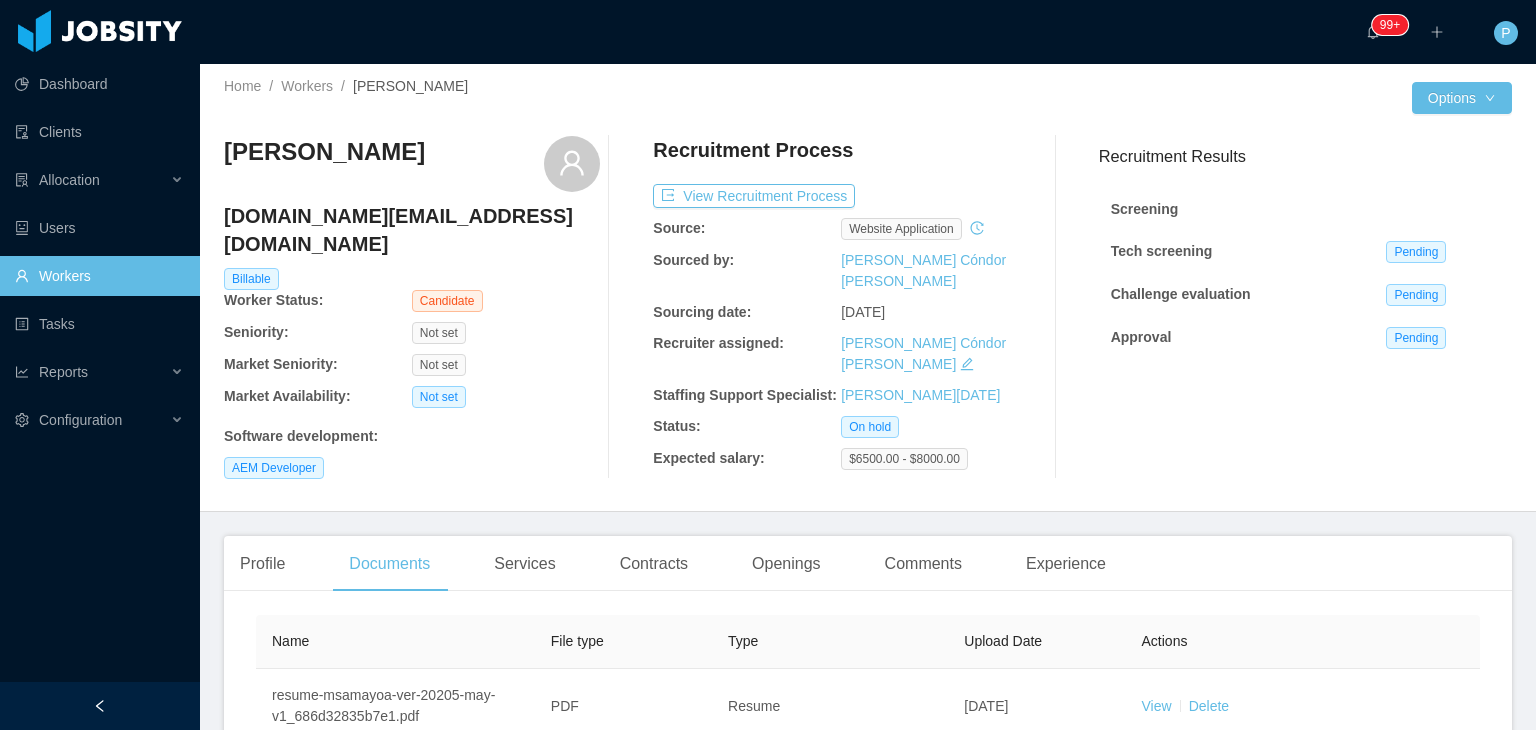 scroll, scrollTop: 0, scrollLeft: 0, axis: both 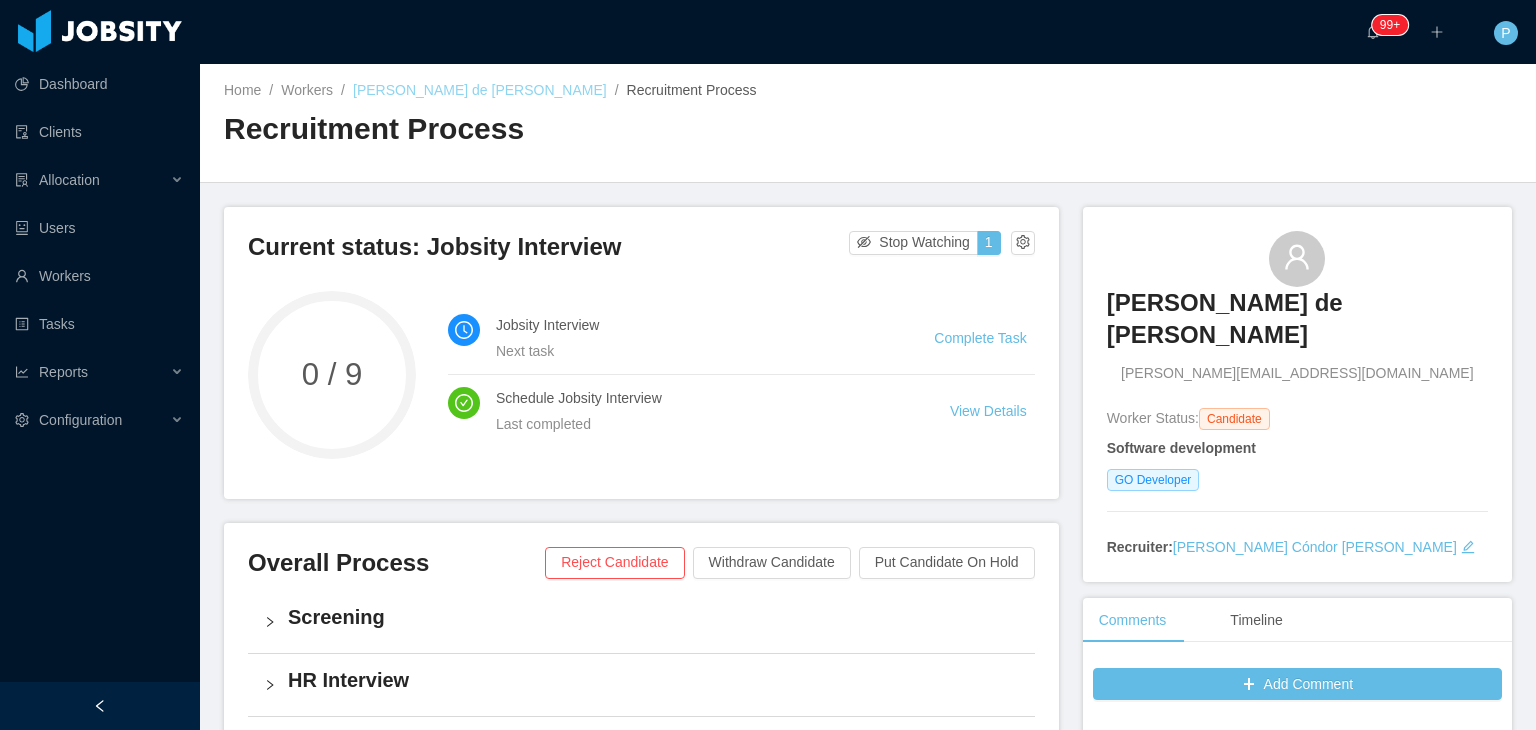 click on "[PERSON_NAME] de [PERSON_NAME]" at bounding box center (480, 90) 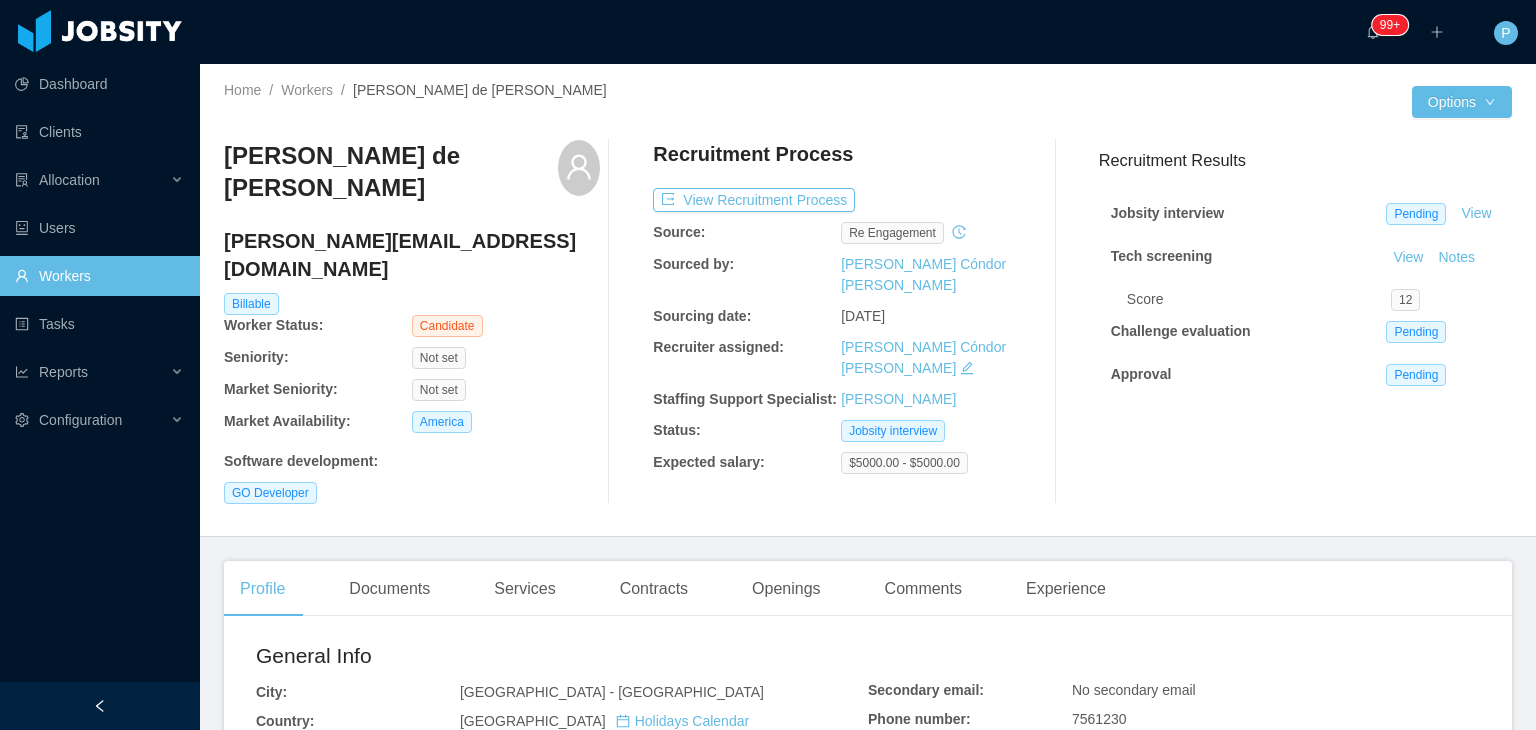 click on "GO Developer" at bounding box center [412, 493] 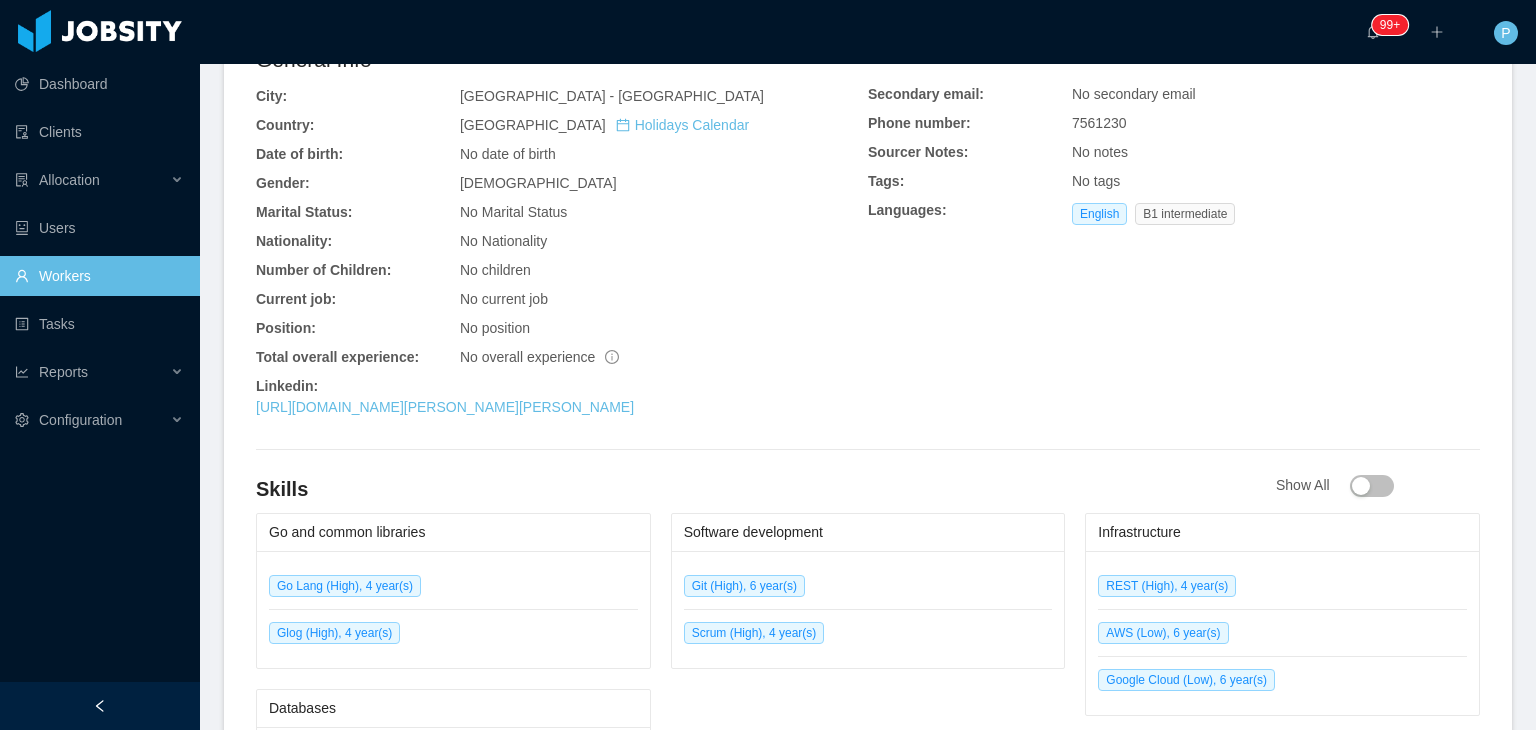 scroll, scrollTop: 640, scrollLeft: 0, axis: vertical 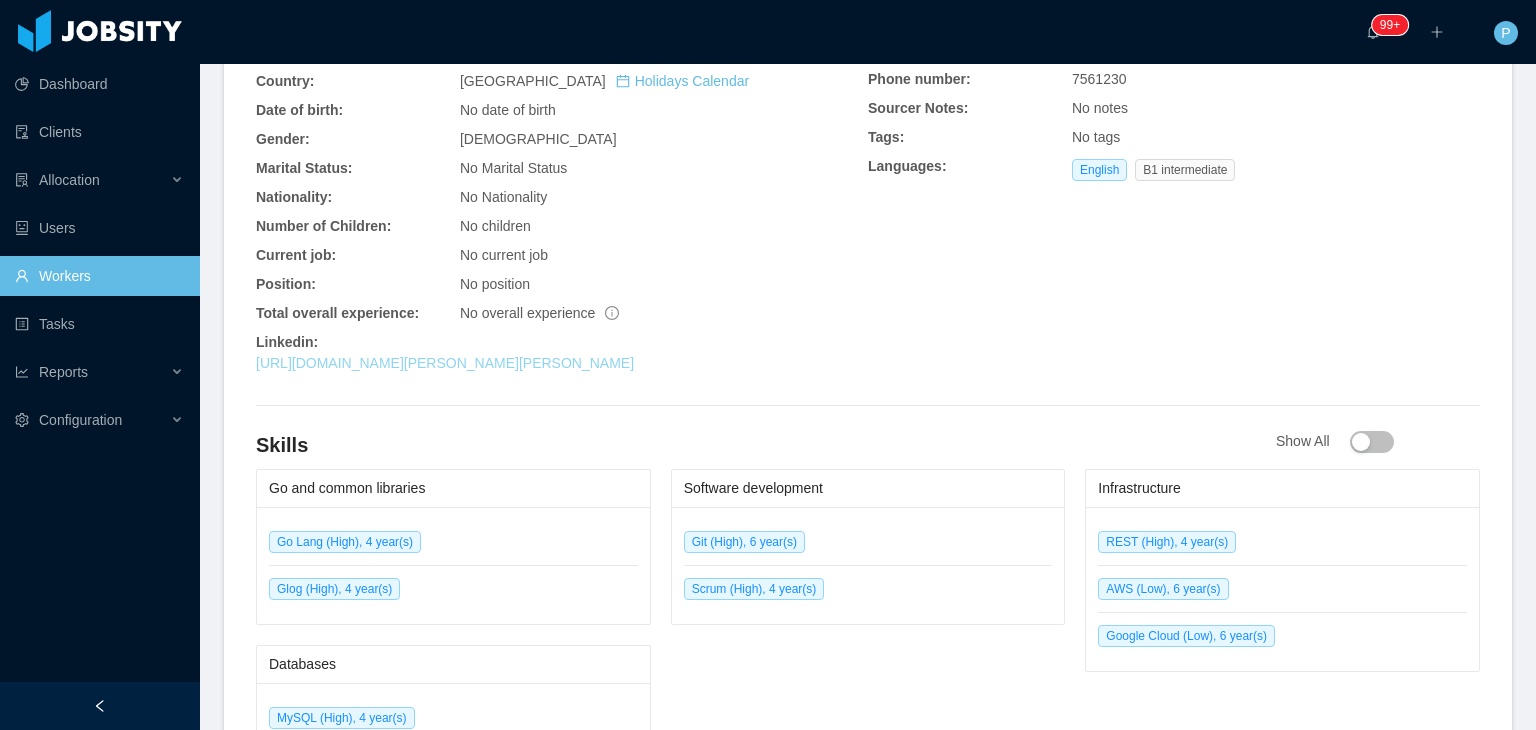 click on "[URL][DOMAIN_NAME][PERSON_NAME][PERSON_NAME]" at bounding box center (445, 363) 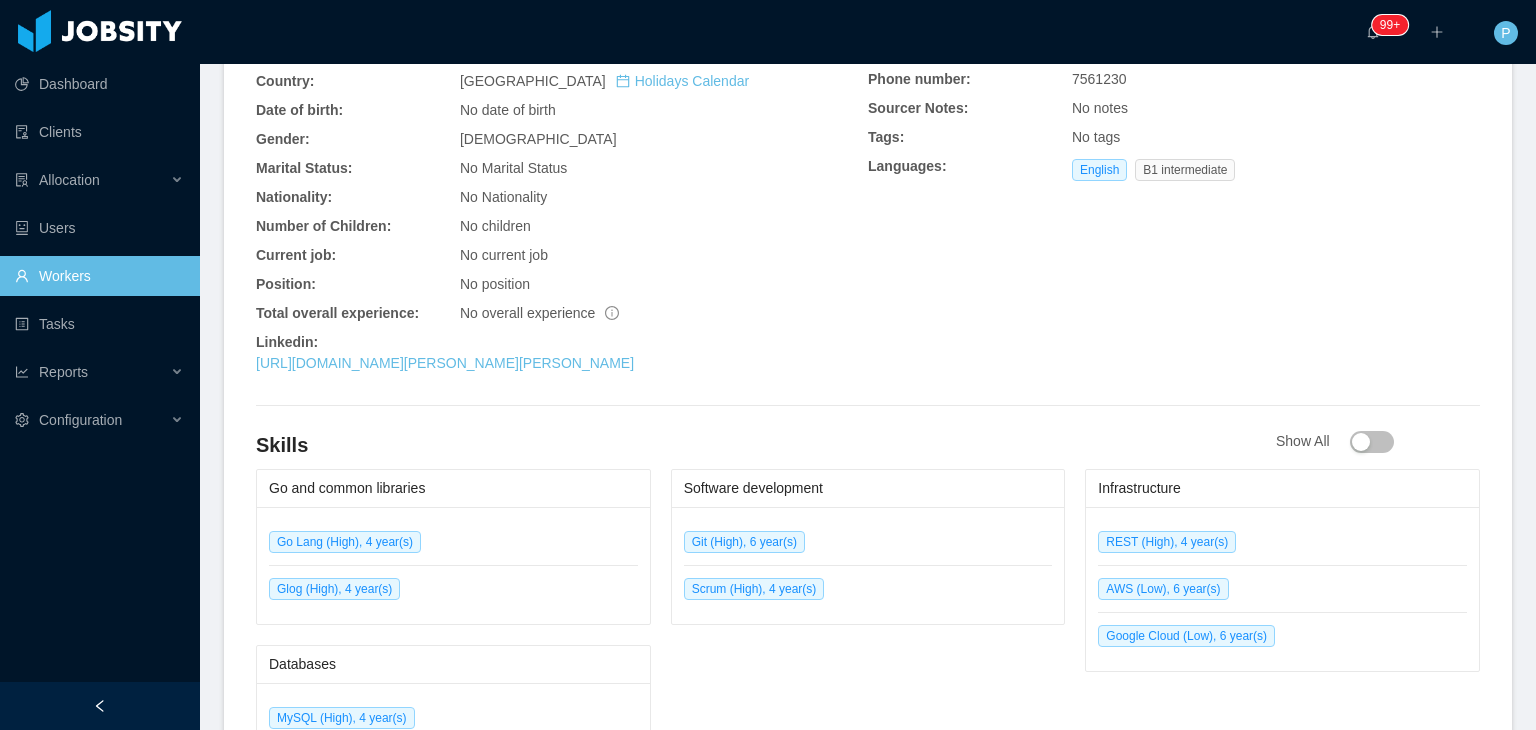 click on "[DEMOGRAPHIC_DATA]" at bounding box center [664, 139] 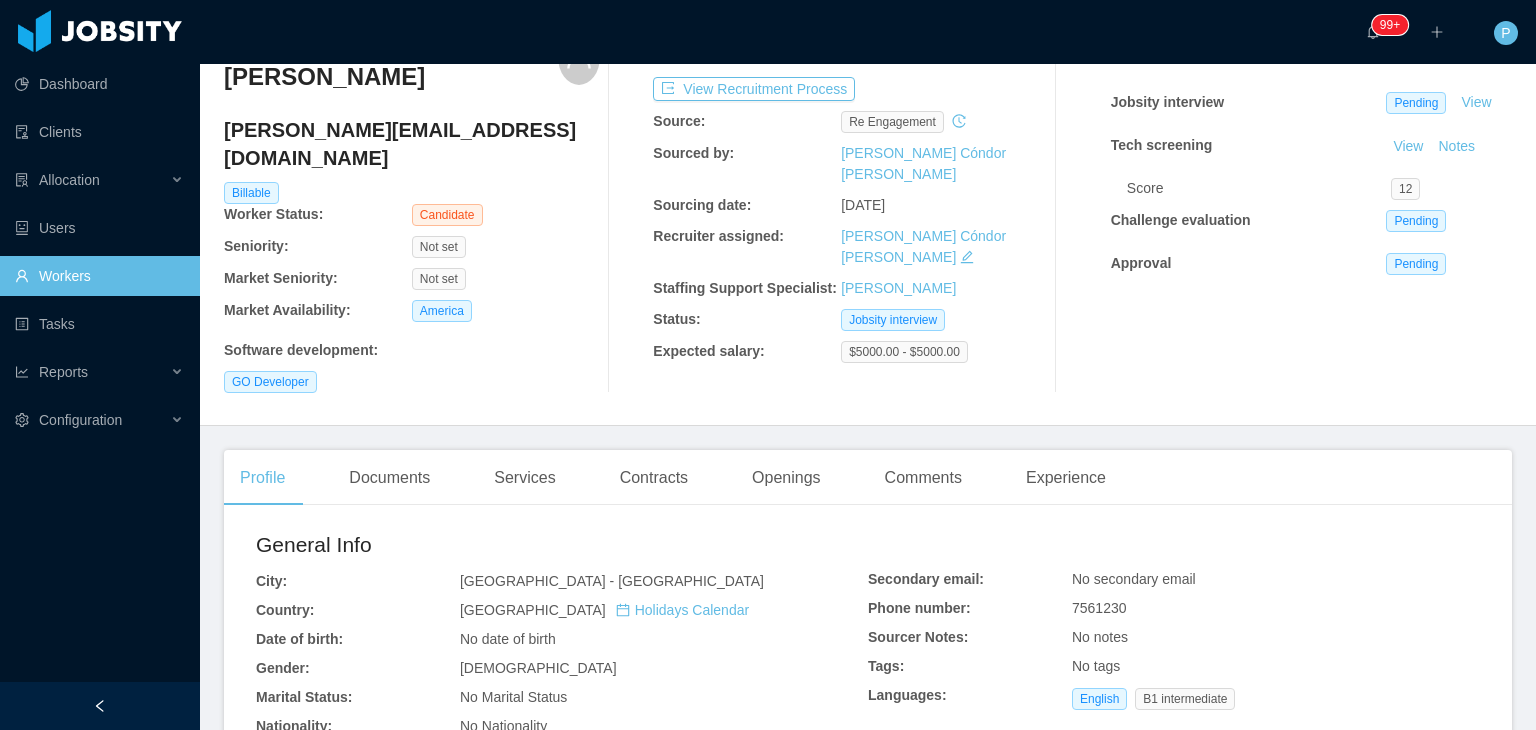 scroll, scrollTop: 0, scrollLeft: 0, axis: both 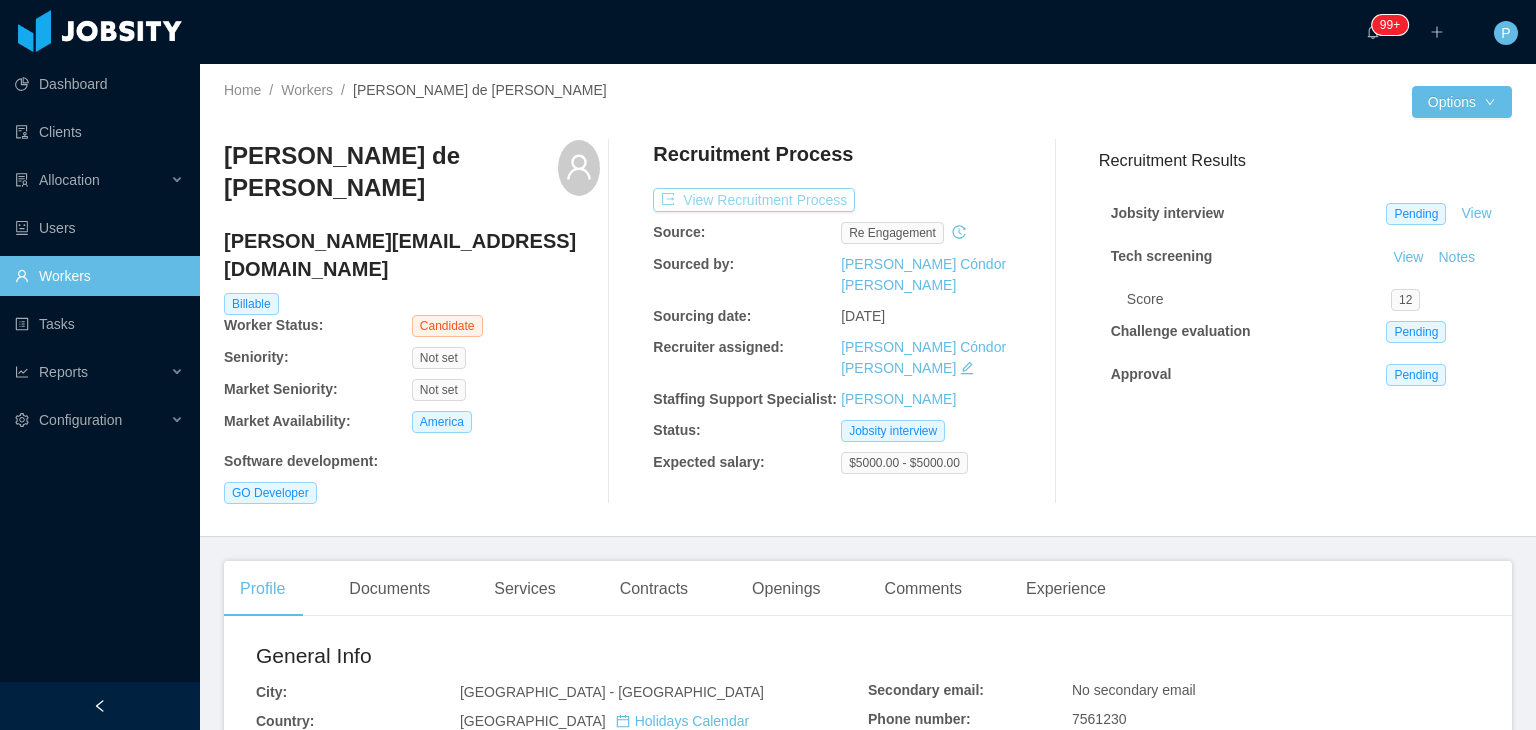 click on "View Recruitment Process" at bounding box center (754, 200) 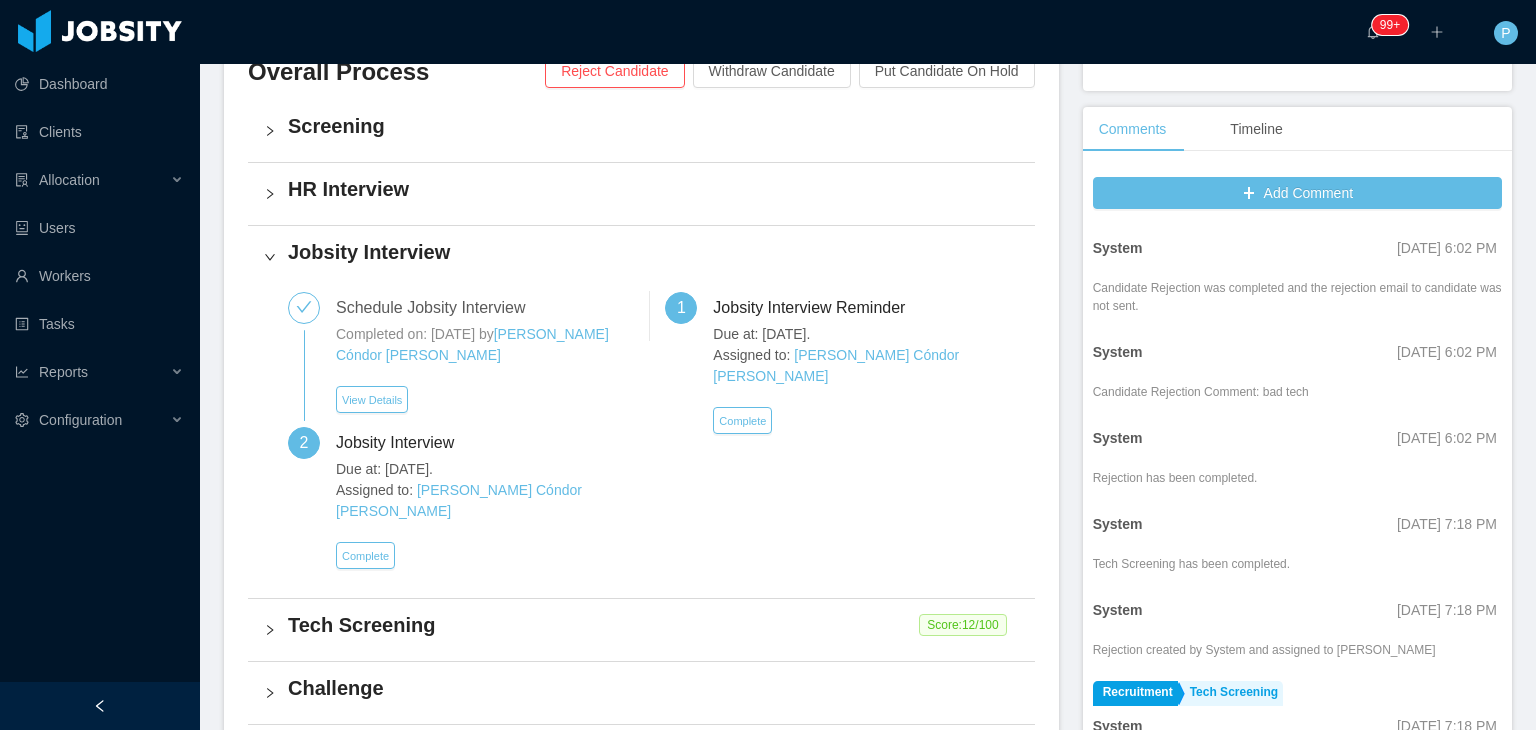 scroll, scrollTop: 487, scrollLeft: 0, axis: vertical 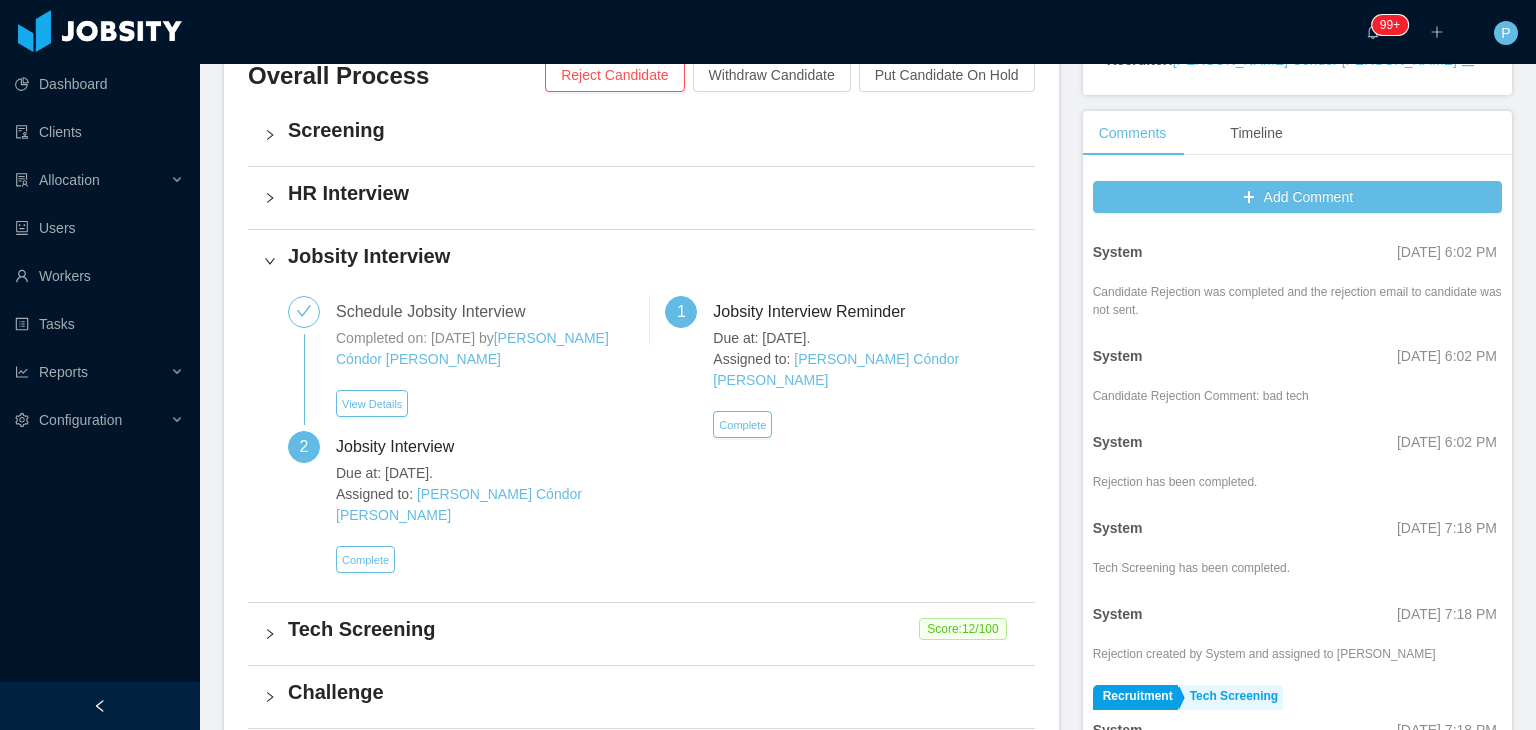 click on "HR Interview" at bounding box center (653, 193) 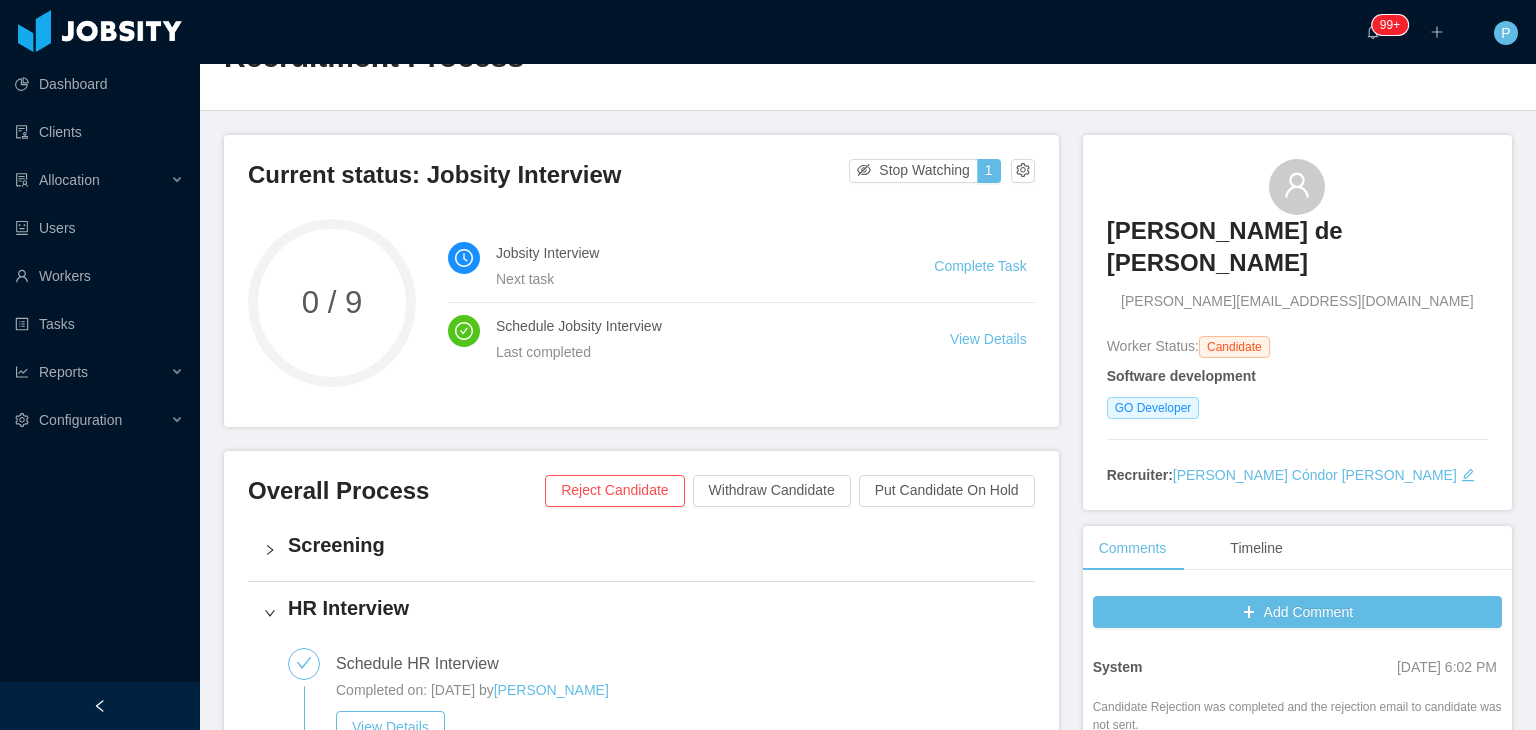 scroll, scrollTop: 67, scrollLeft: 0, axis: vertical 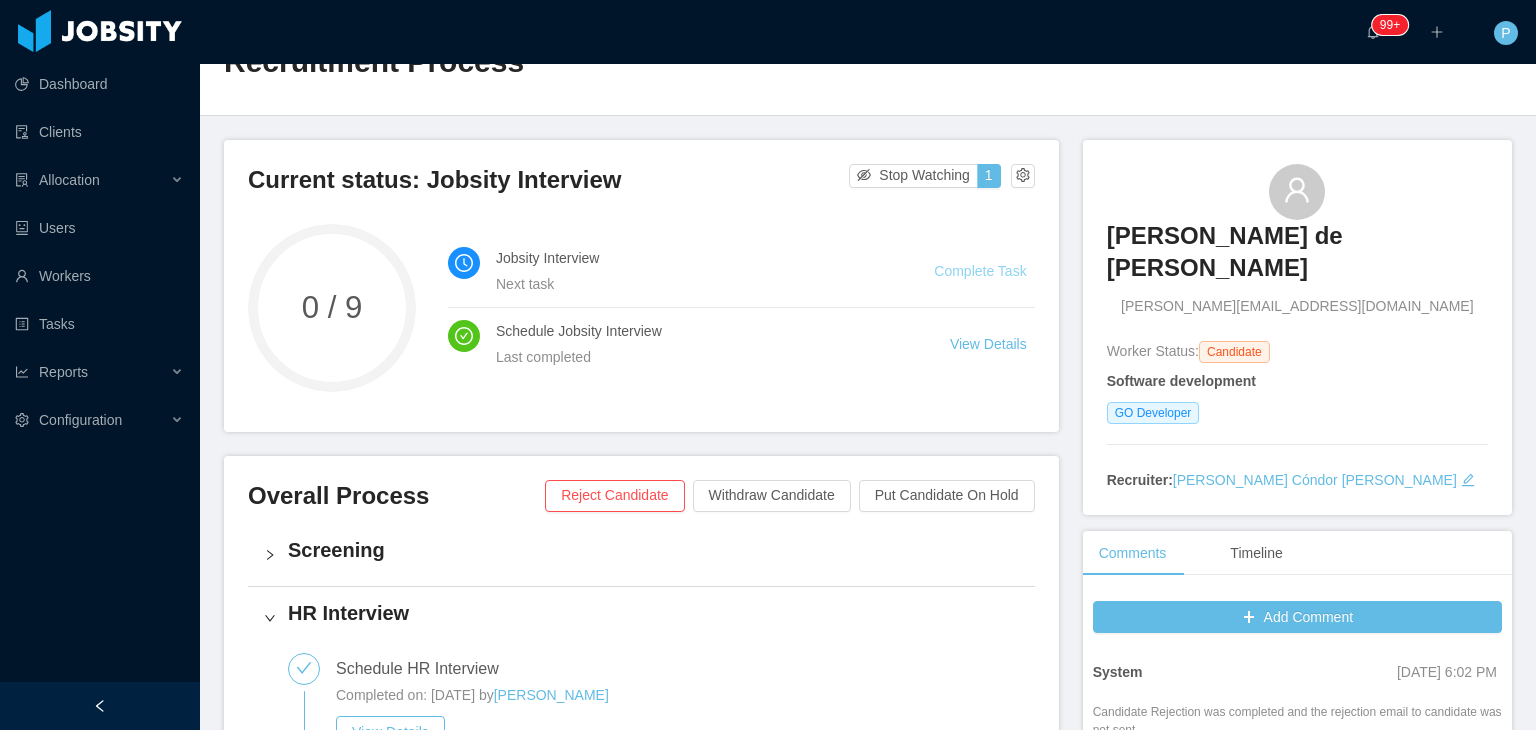 click on "Complete Task" at bounding box center [980, 271] 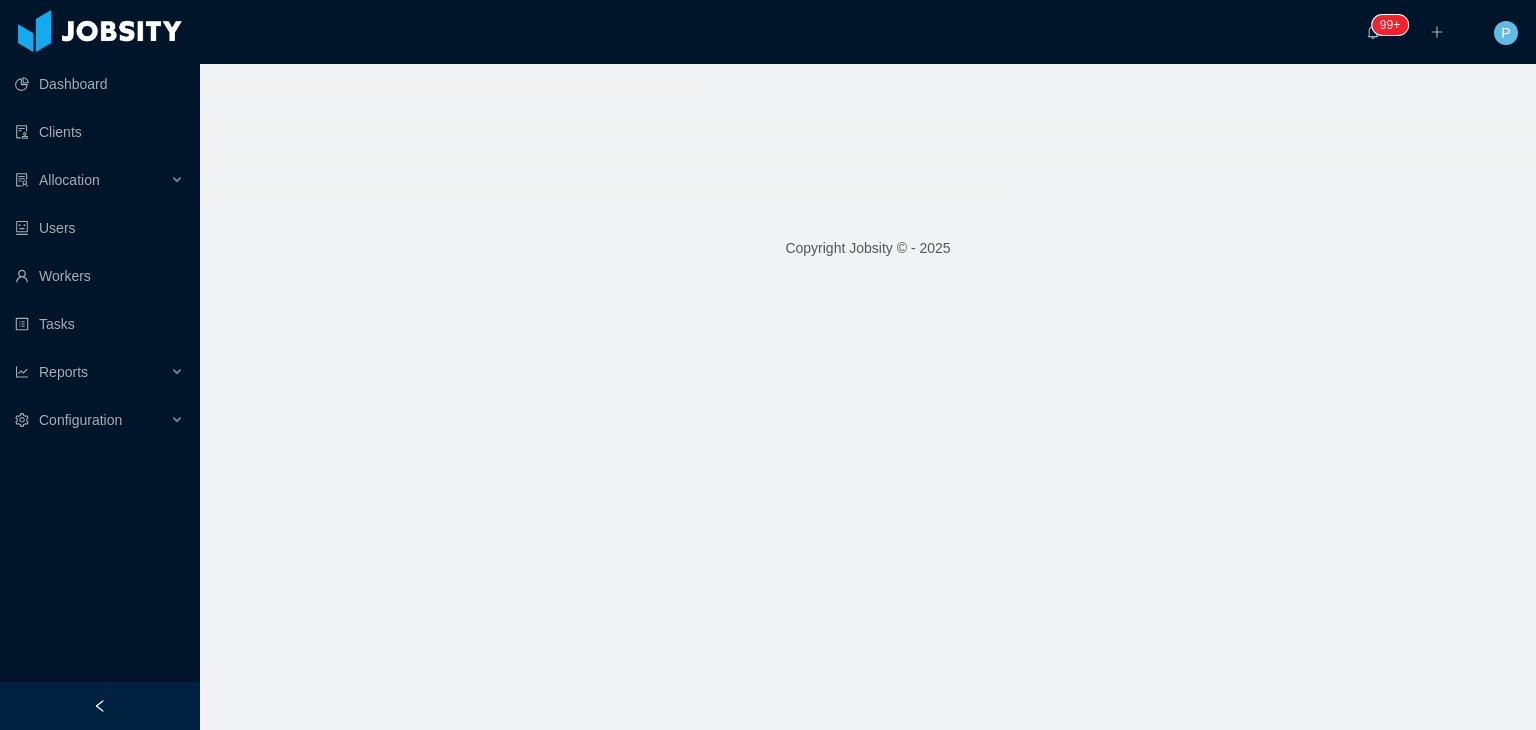 scroll, scrollTop: 0, scrollLeft: 0, axis: both 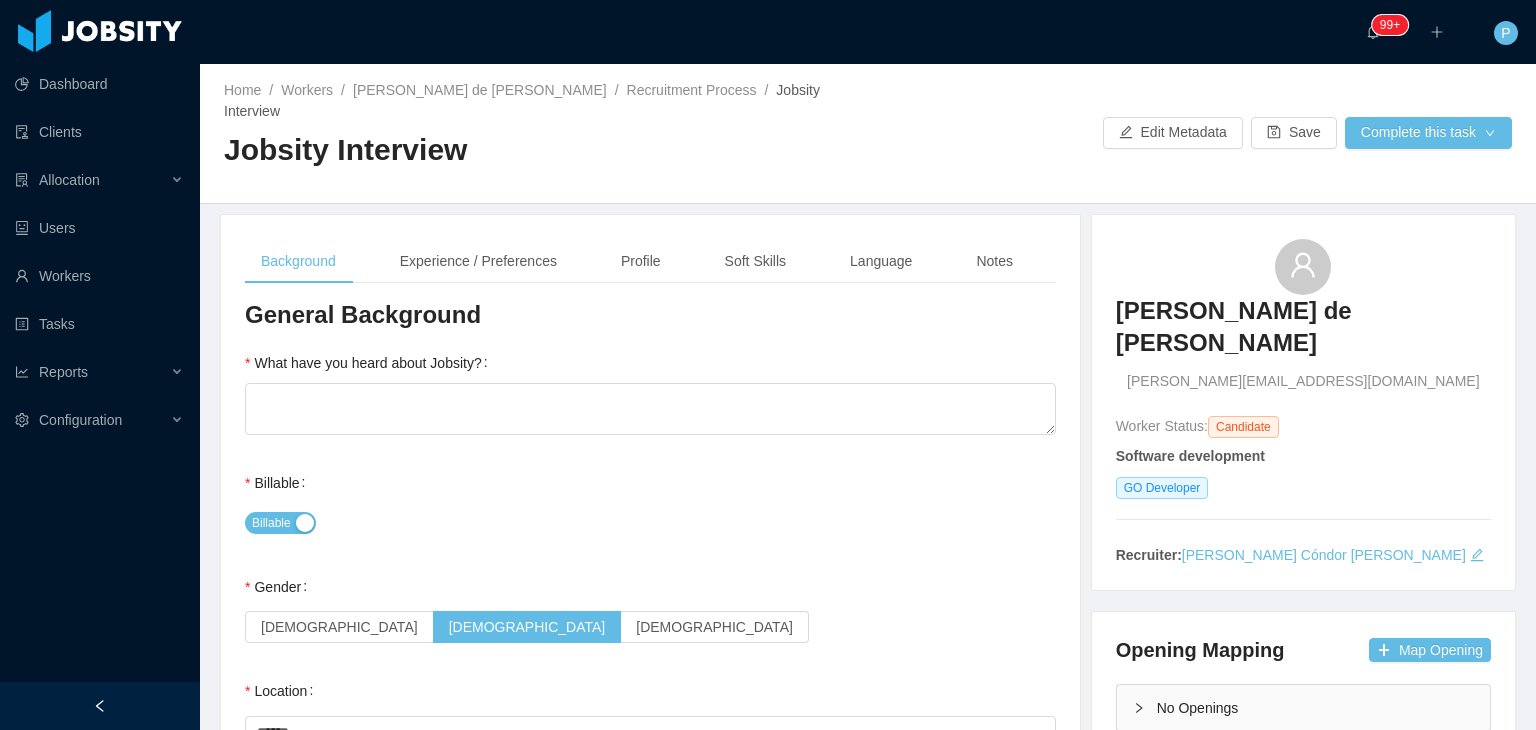 type 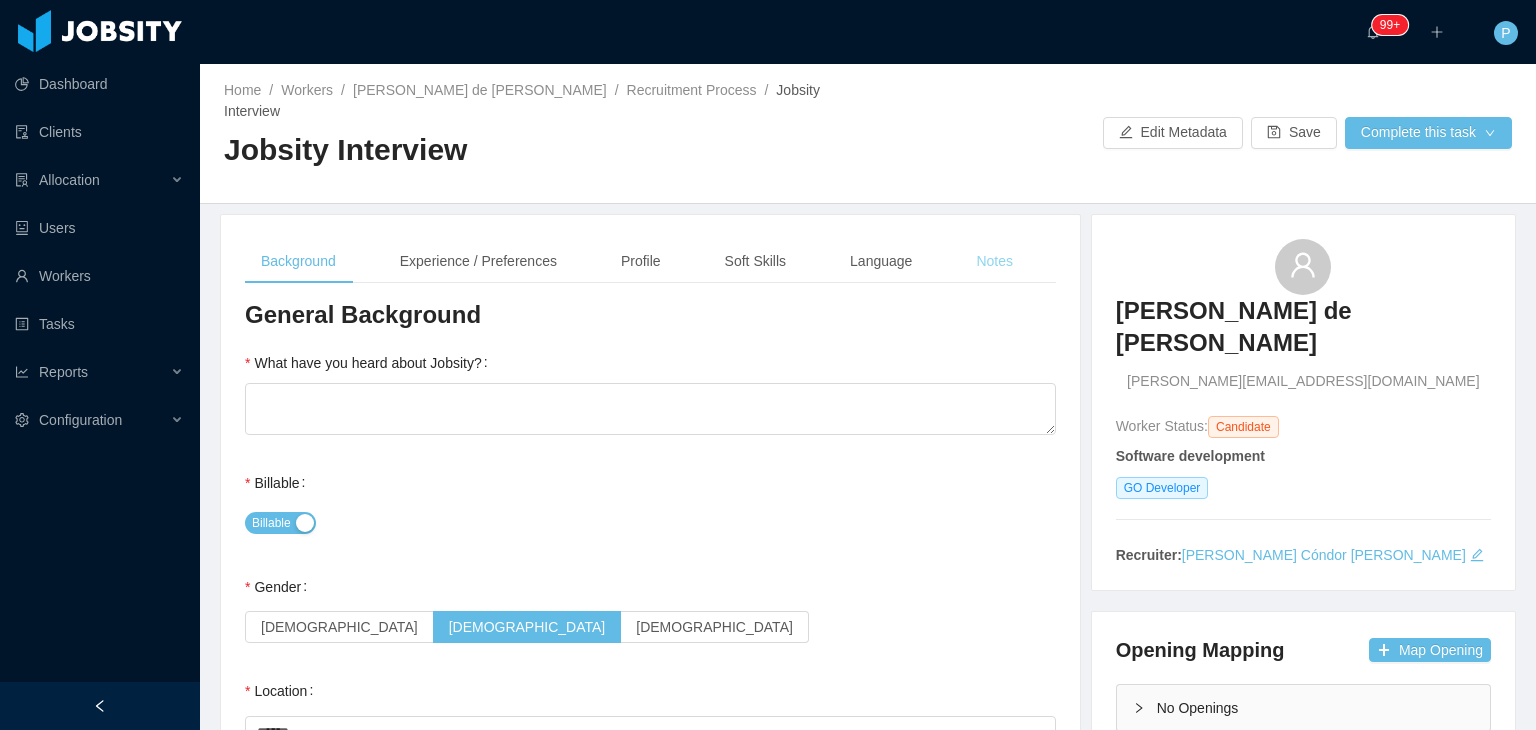 click on "Notes" at bounding box center [994, 261] 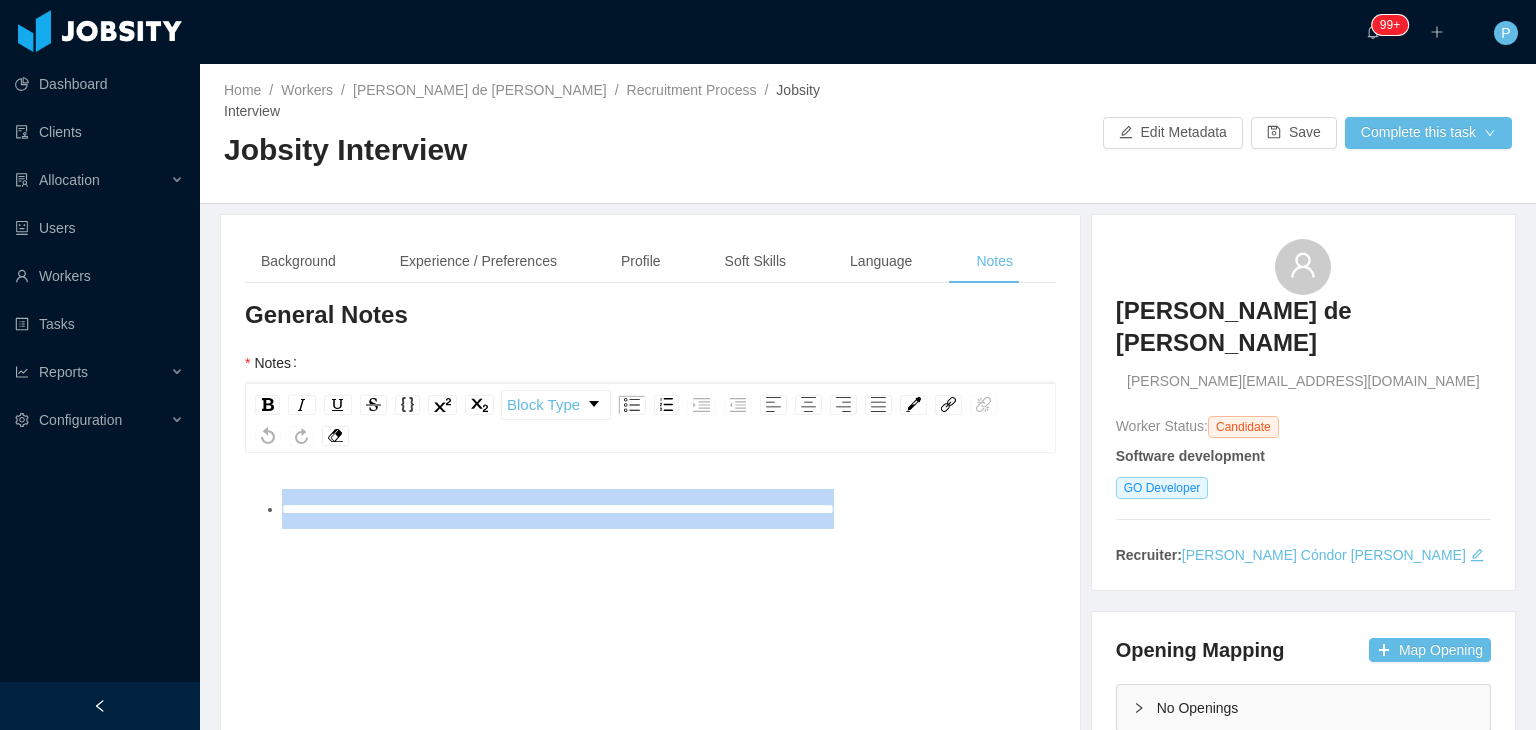 drag, startPoint x: 794, startPoint y: 496, endPoint x: 280, endPoint y: 493, distance: 514.0087 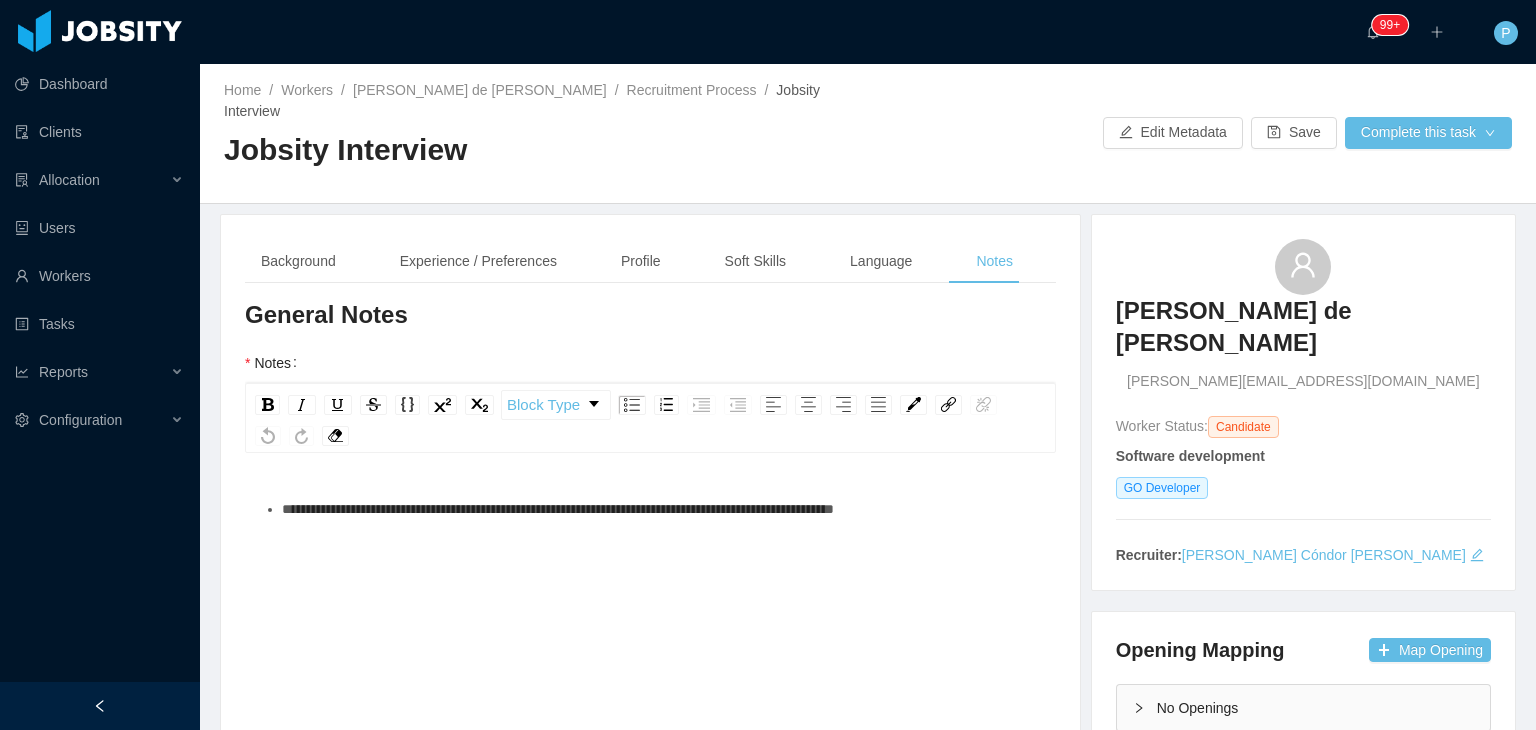 type 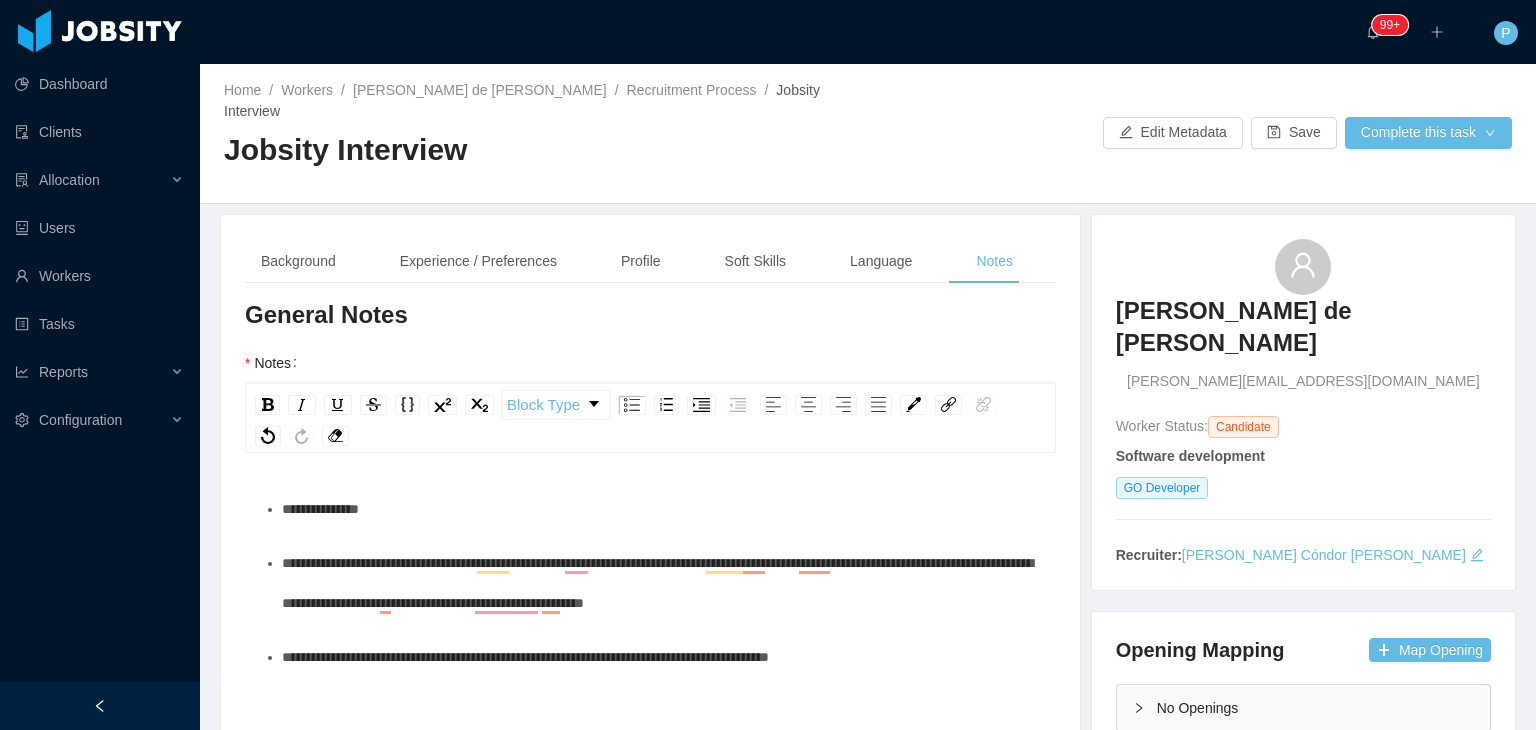 click on "**********" at bounding box center [320, 509] 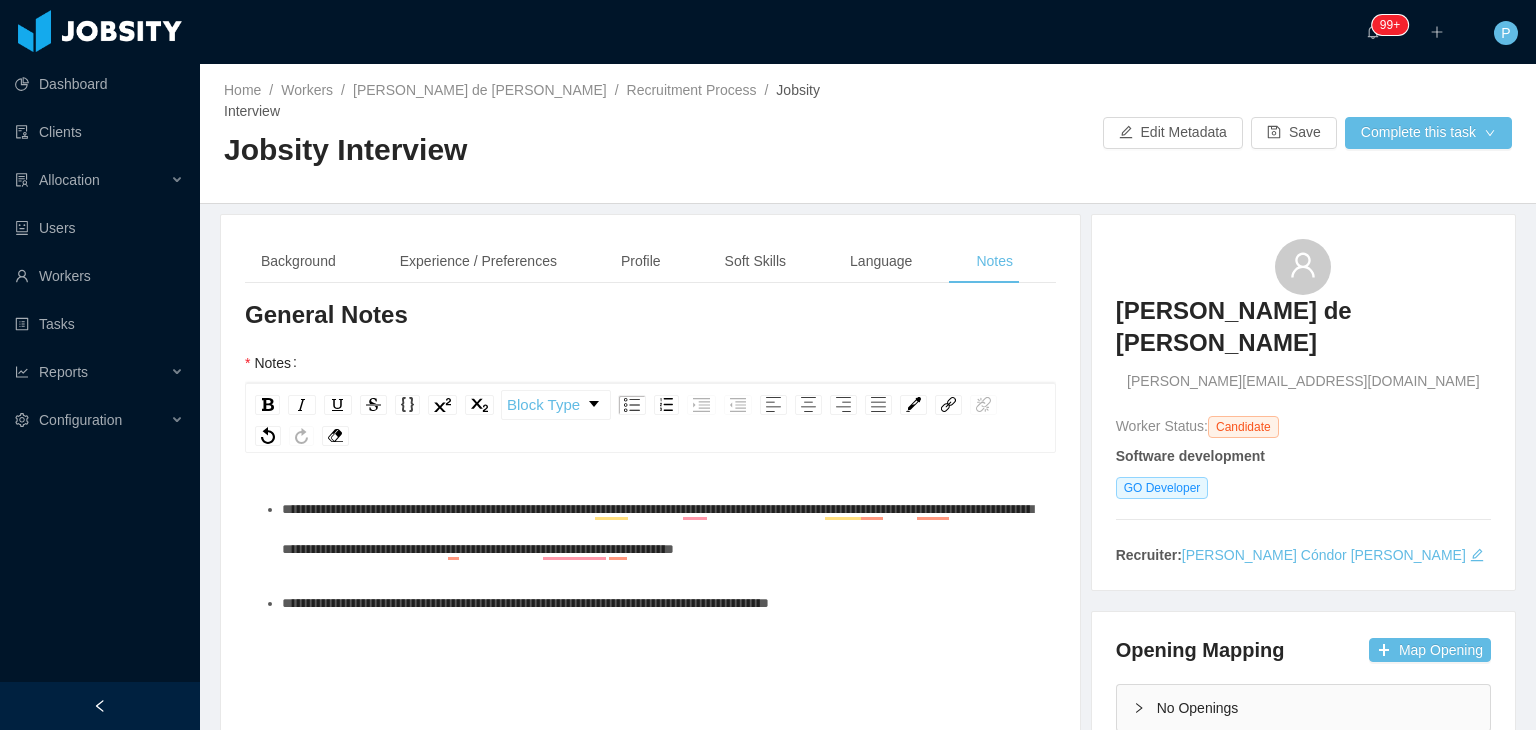 click on "**********" at bounding box center [651, 556] 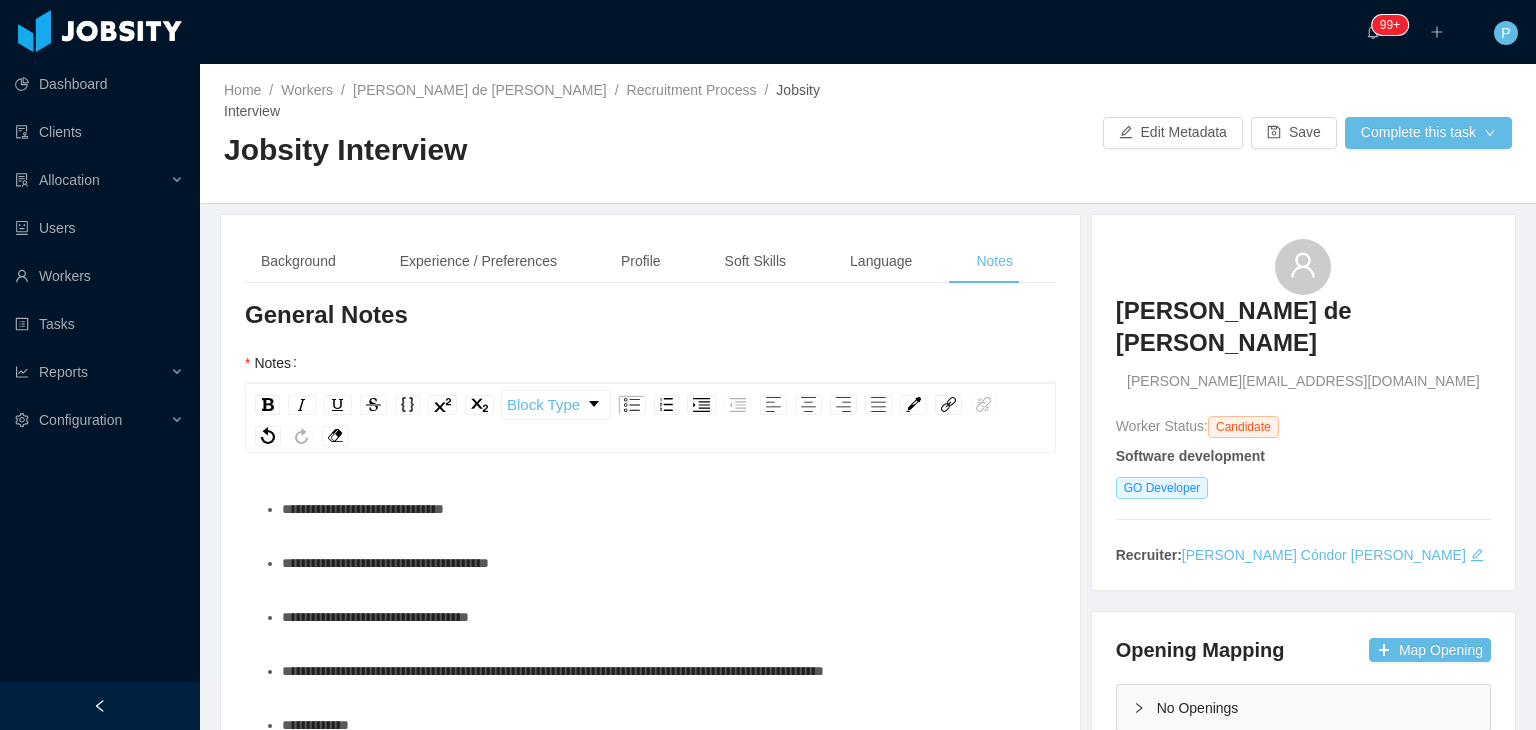 scroll, scrollTop: 300, scrollLeft: 0, axis: vertical 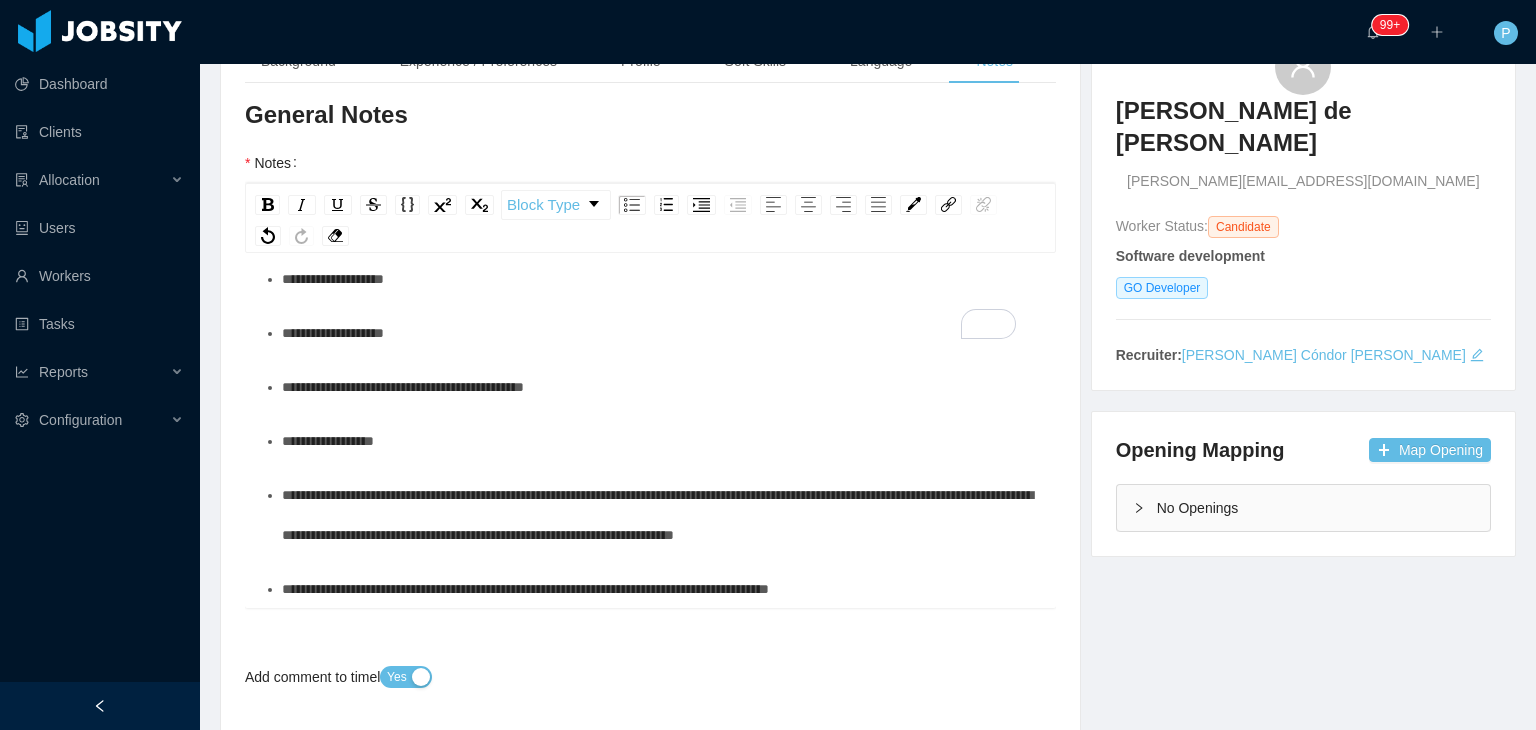click on "**********" at bounding box center [661, 515] 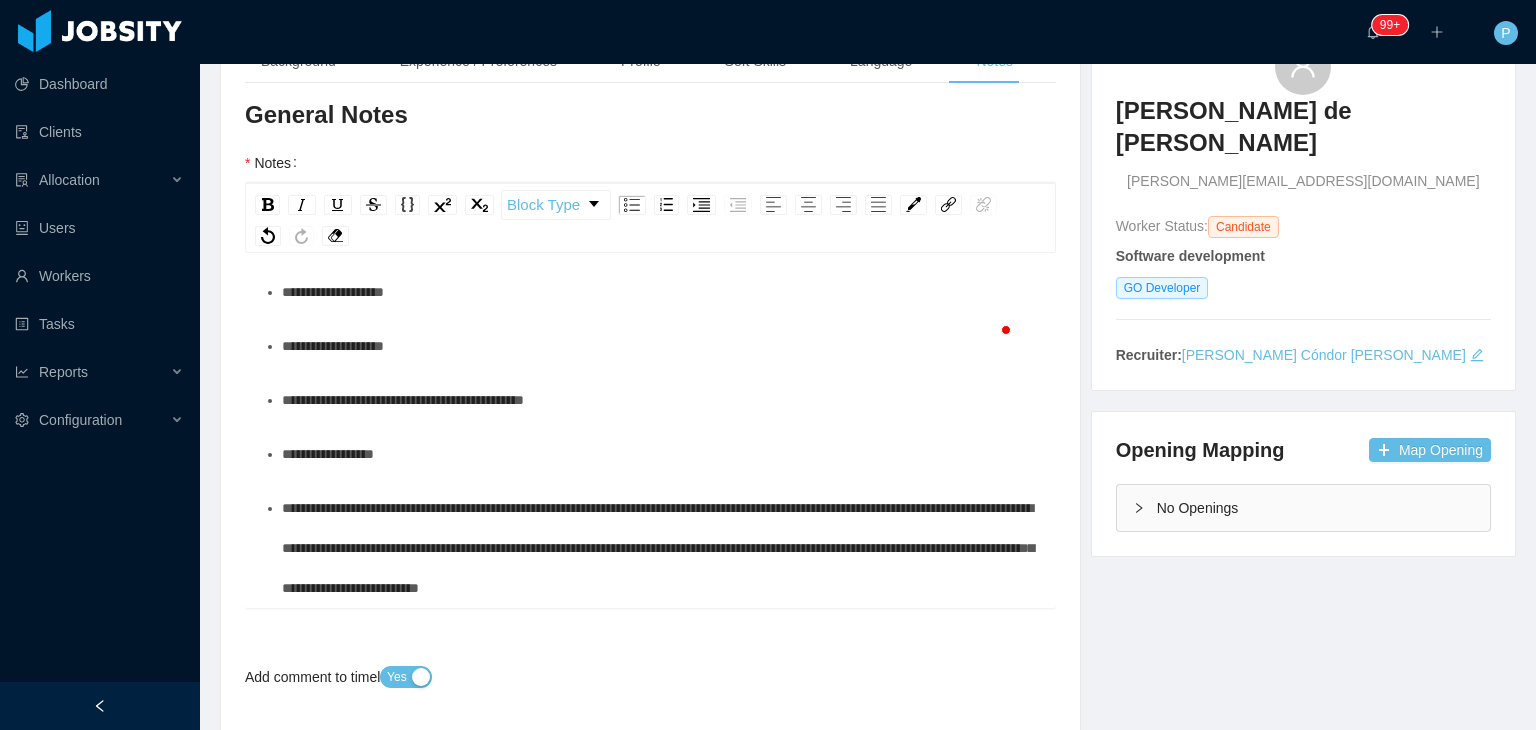 scroll, scrollTop: 286, scrollLeft: 0, axis: vertical 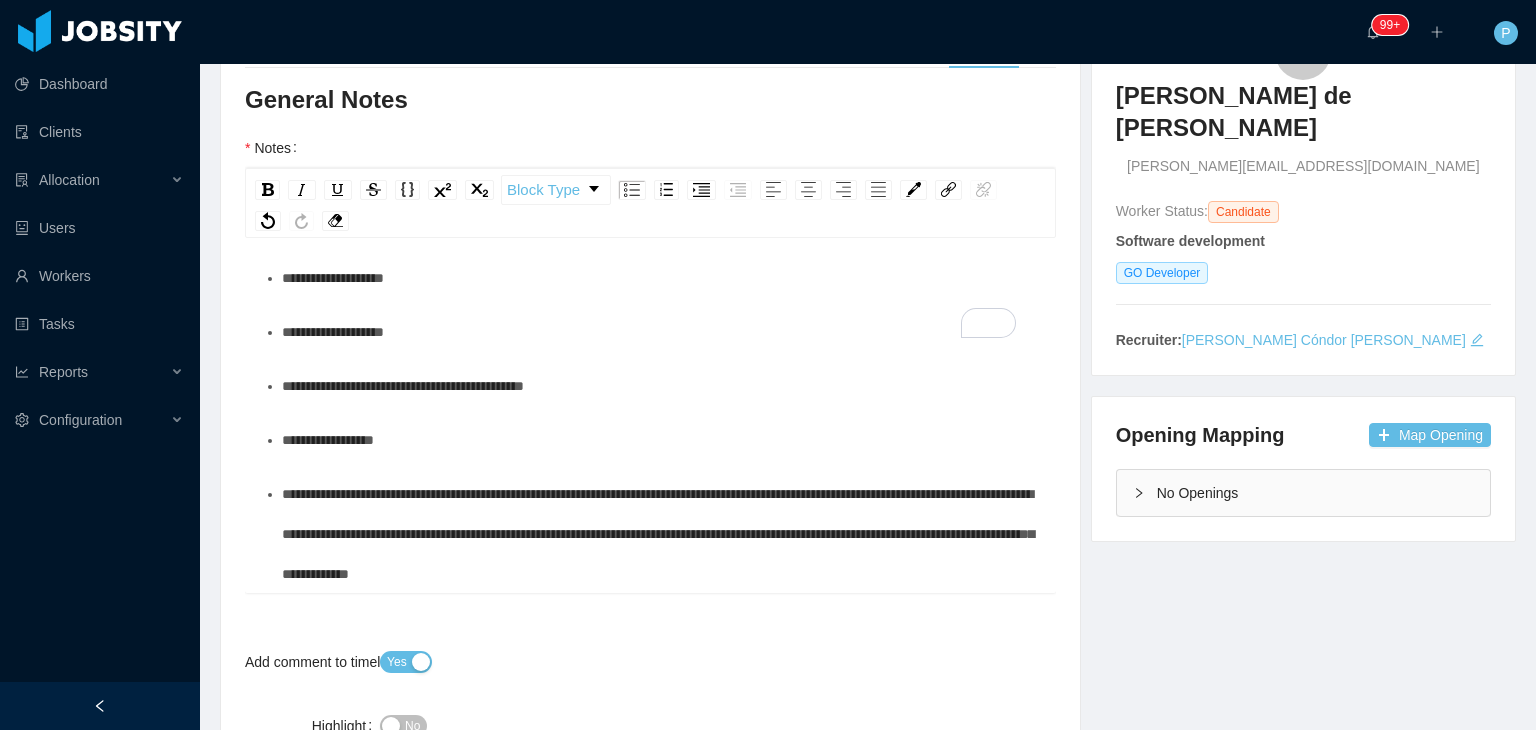 click on "**********" at bounding box center [658, 534] 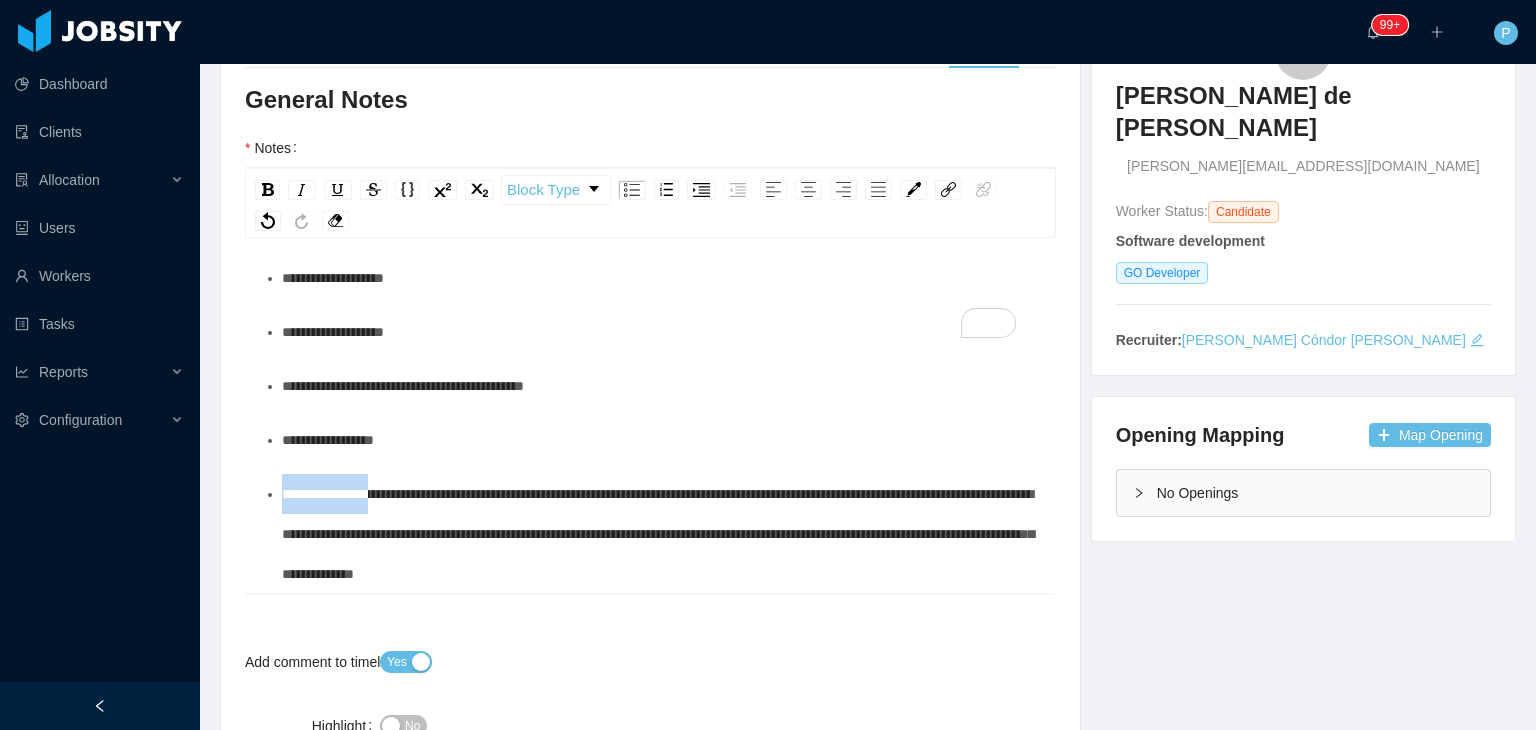 drag, startPoint x: 396, startPoint y: 474, endPoint x: 280, endPoint y: 468, distance: 116.15507 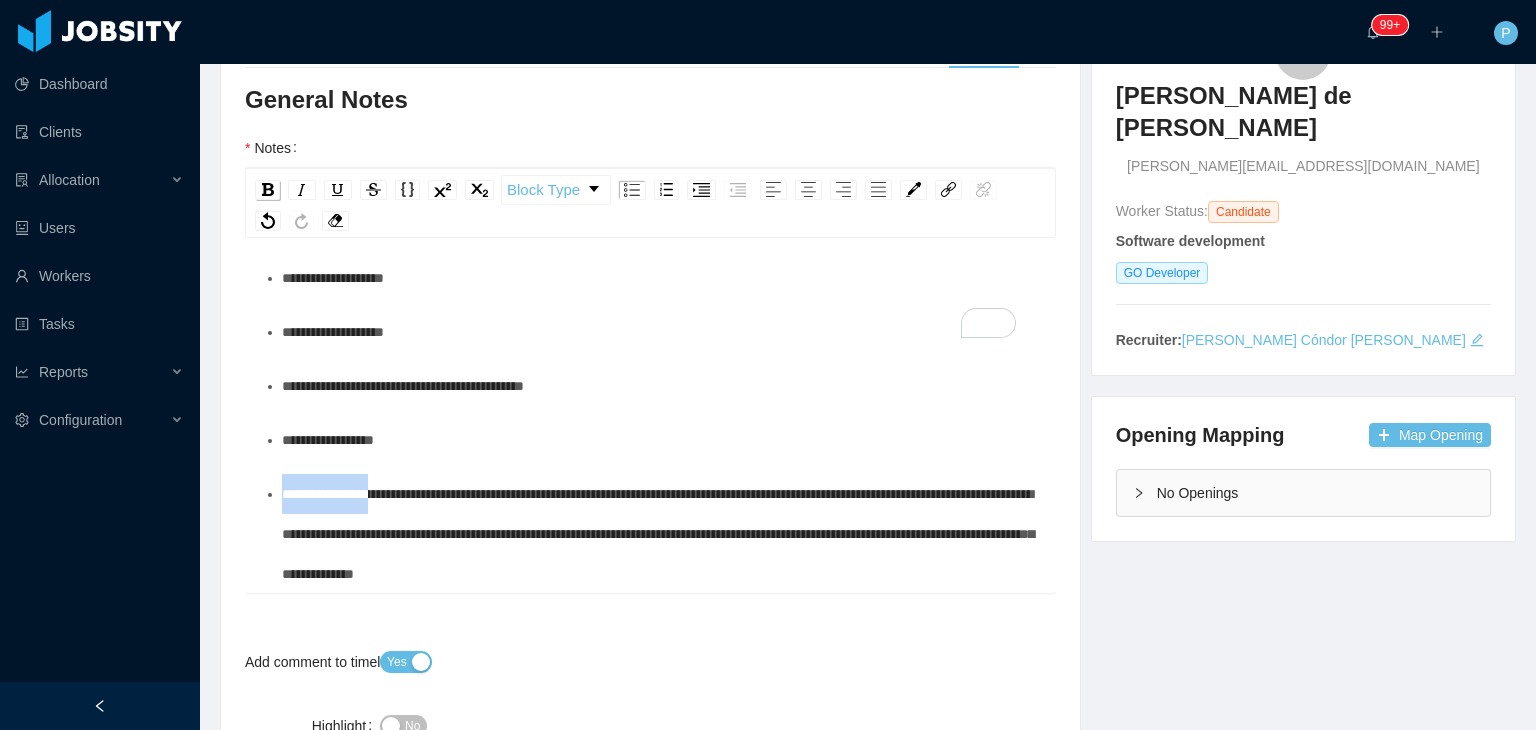 click at bounding box center (267, 190) 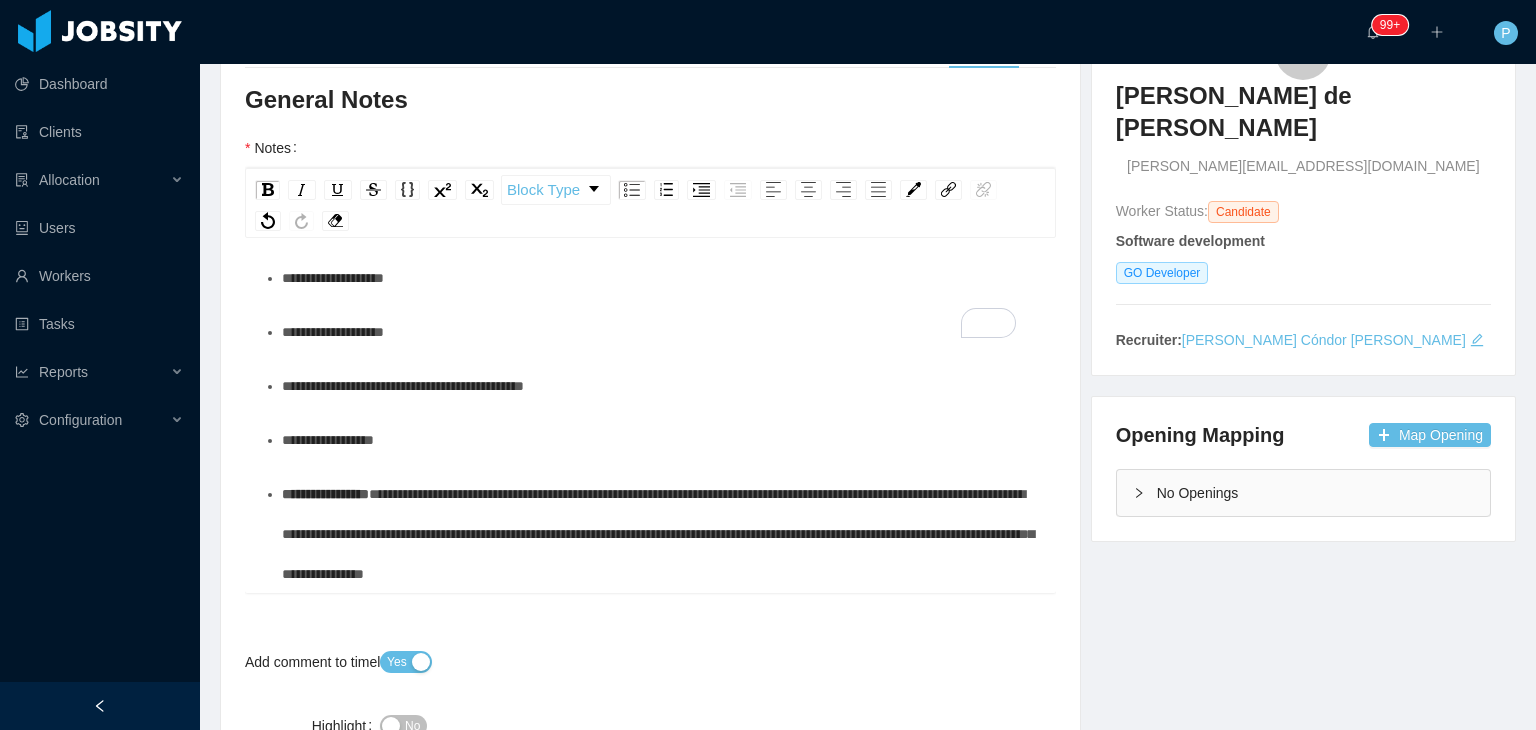 click on "General Notes" at bounding box center (650, 100) 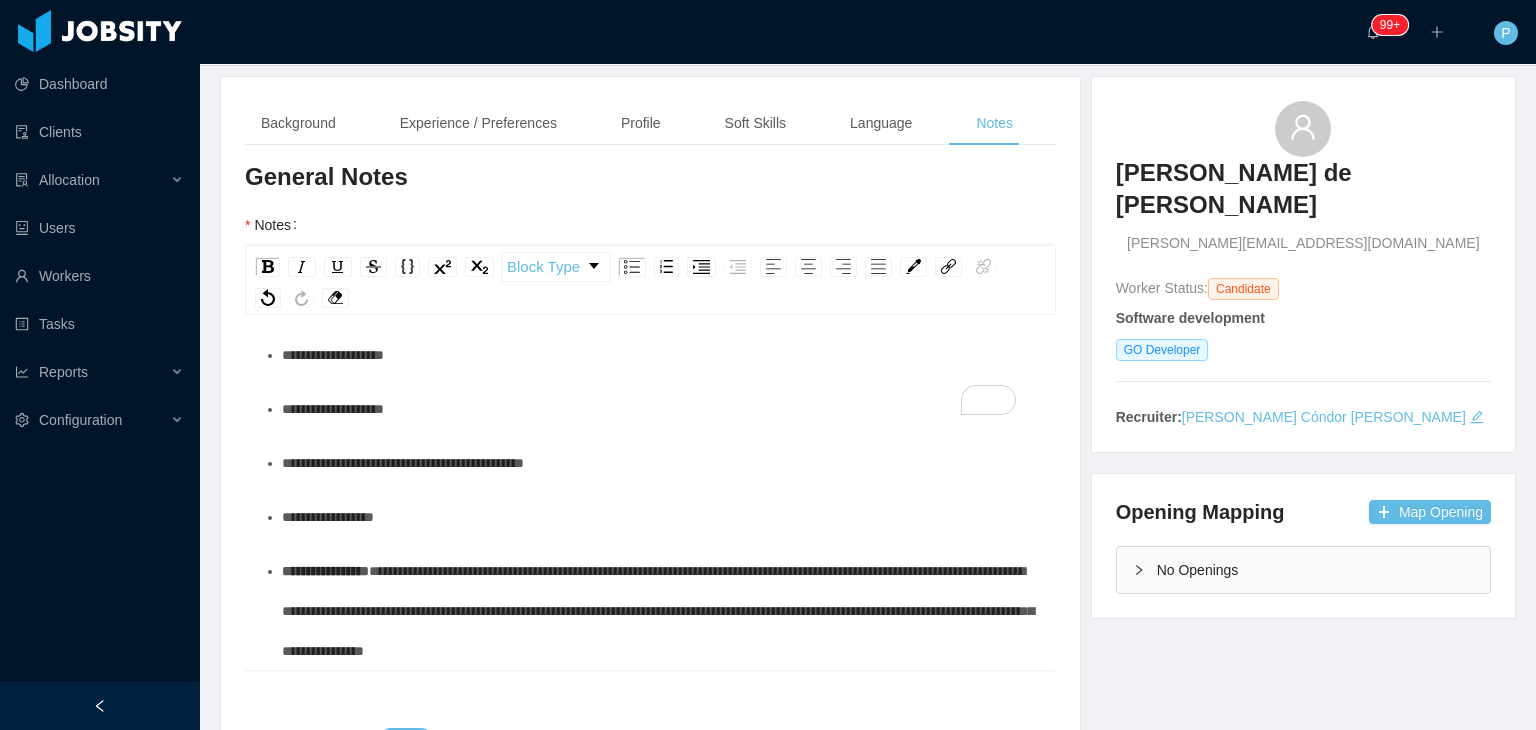 scroll, scrollTop: 135, scrollLeft: 0, axis: vertical 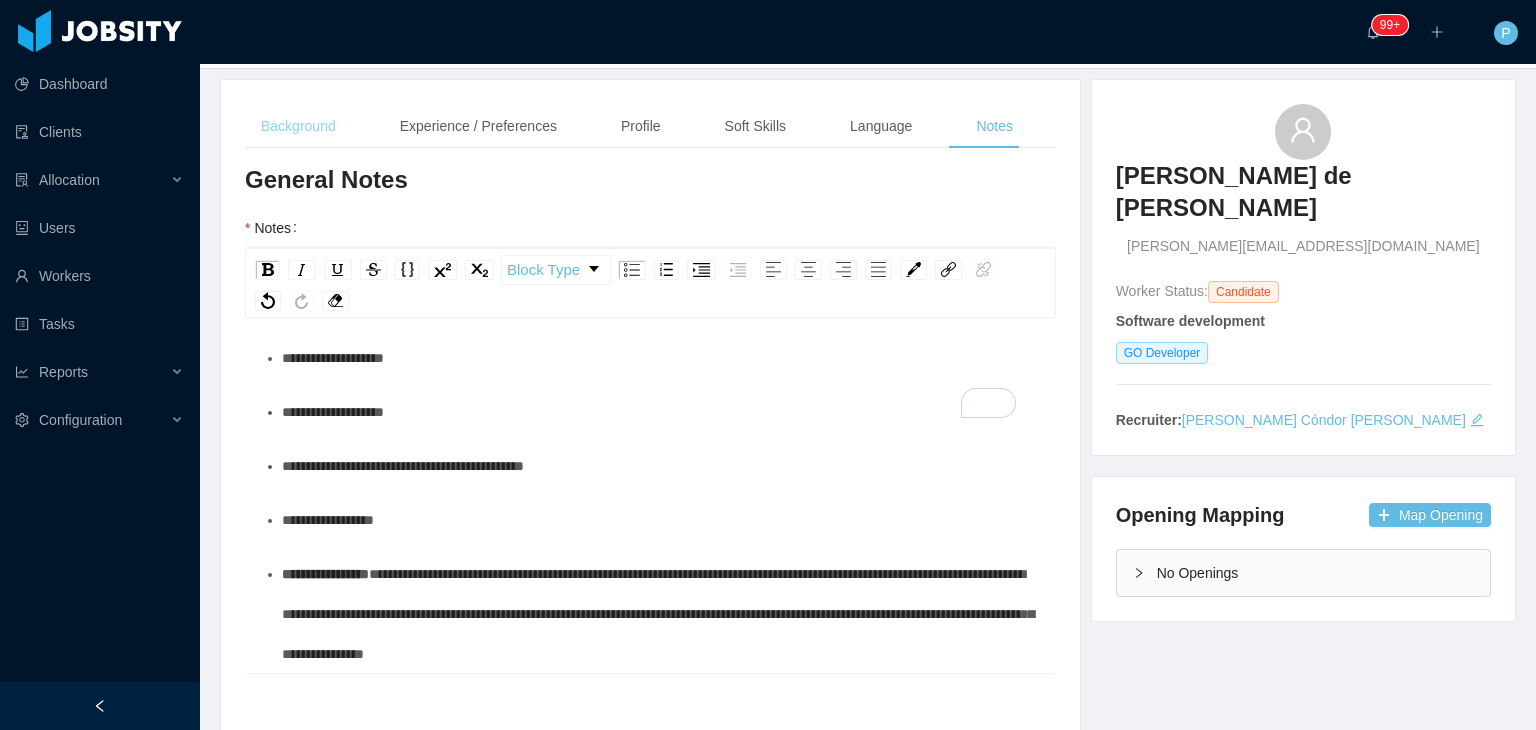 click on "Background" at bounding box center [298, 126] 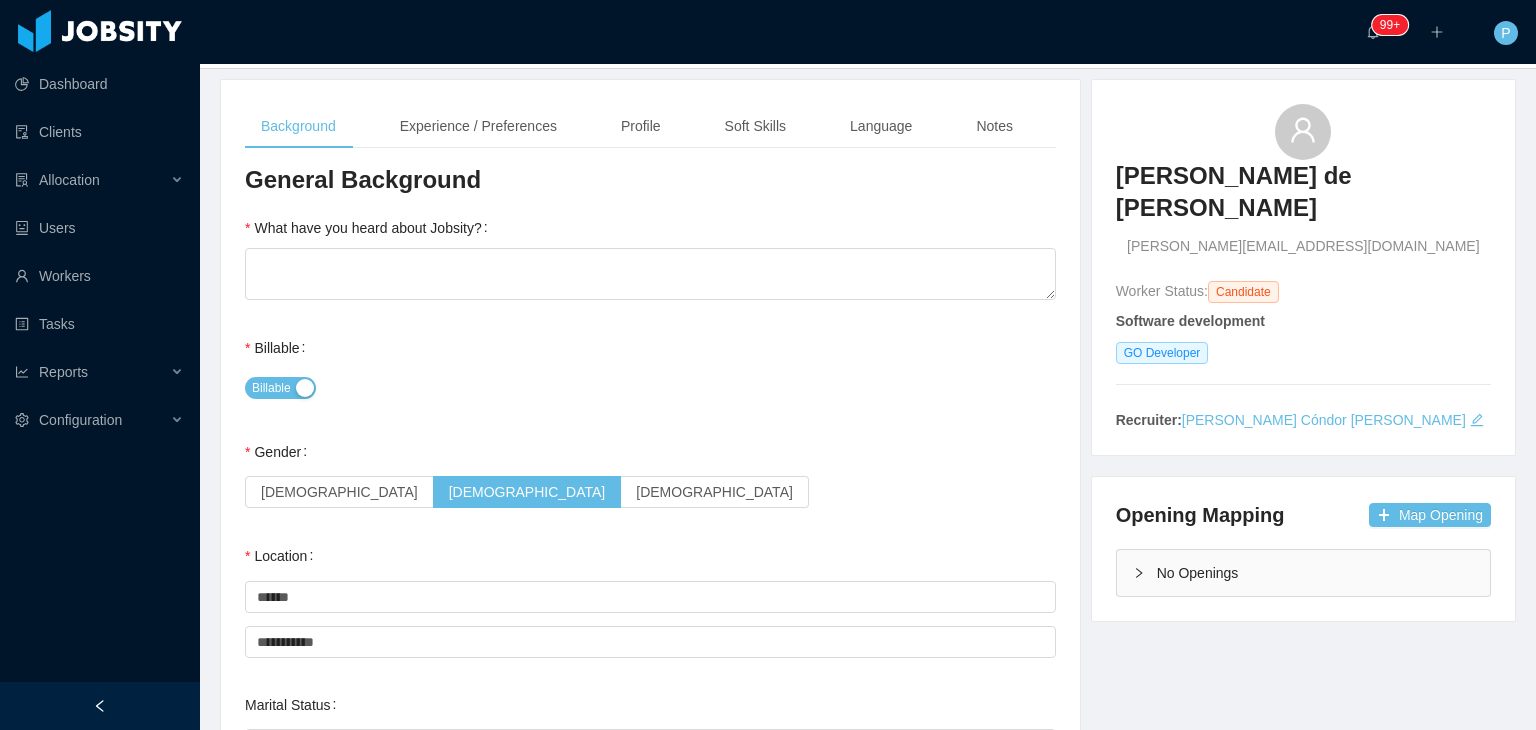 click on "Billable" at bounding box center [650, 388] 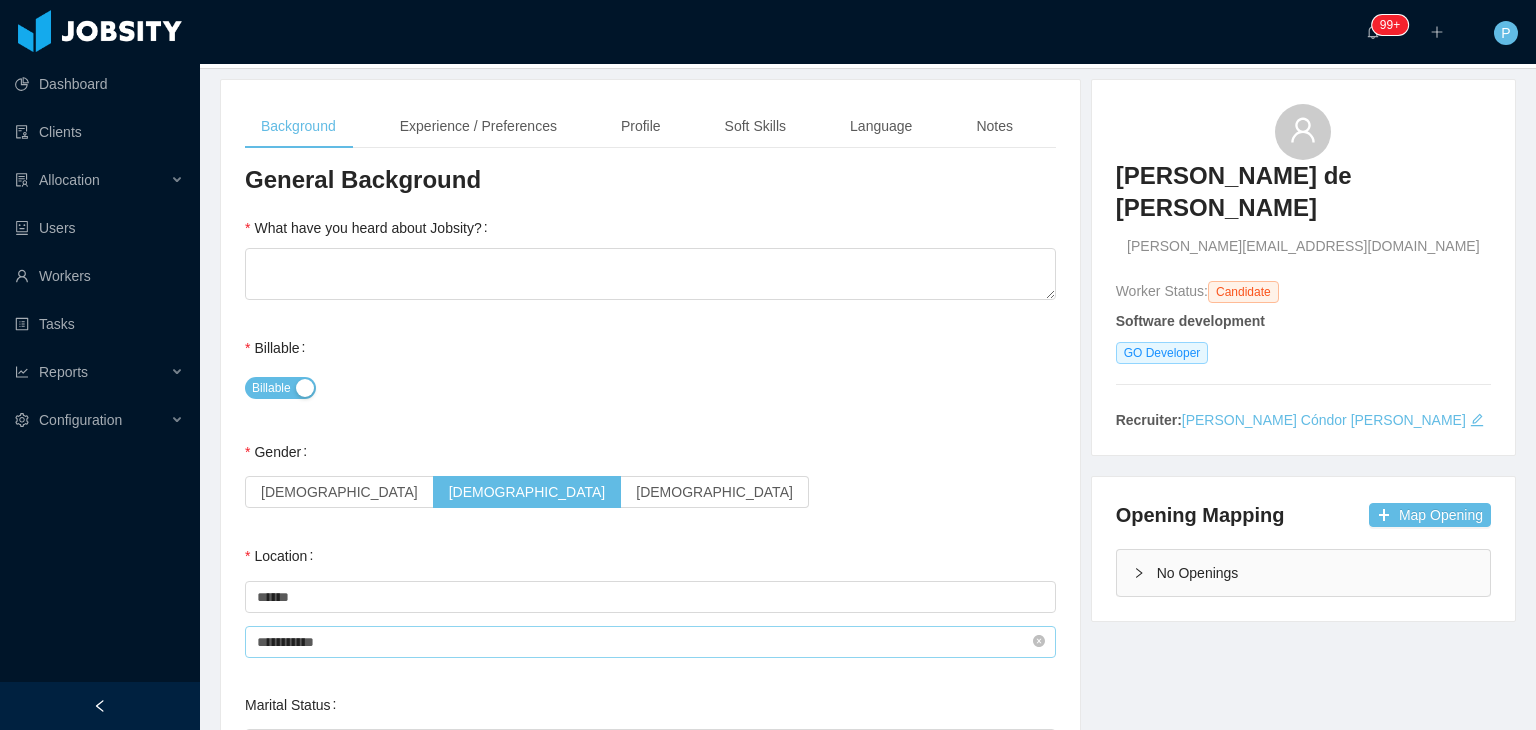 click on "**********" at bounding box center (650, 642) 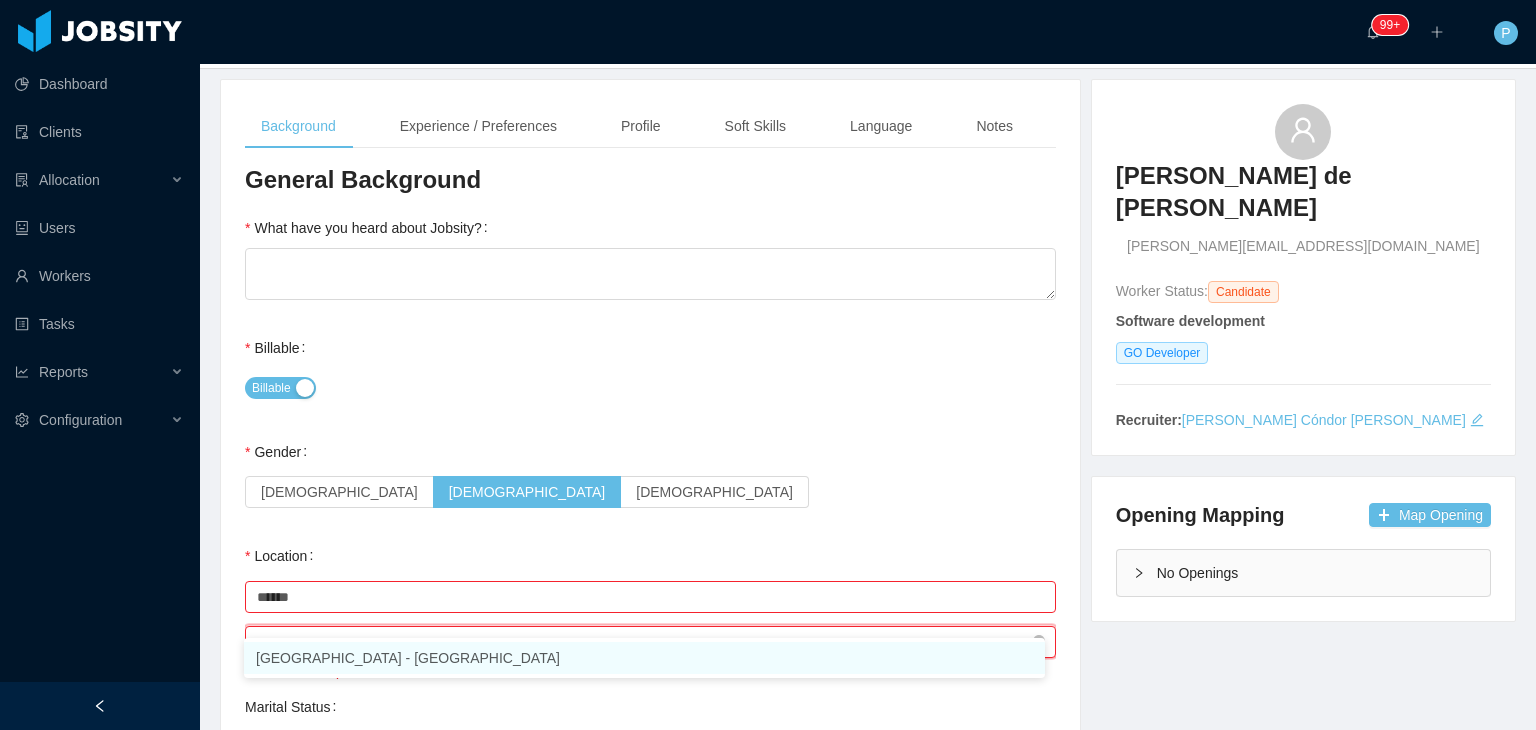 type on "*" 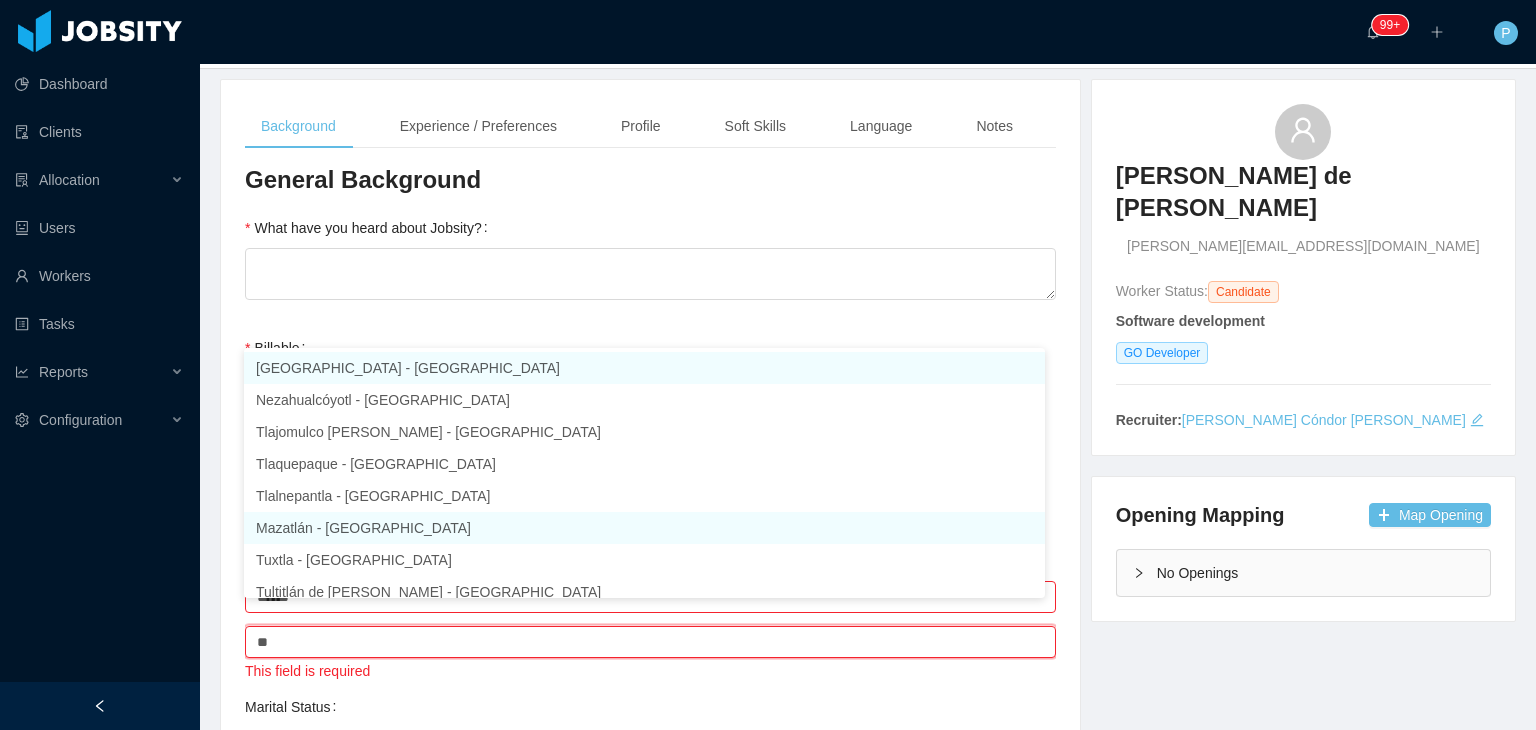 scroll, scrollTop: 10, scrollLeft: 0, axis: vertical 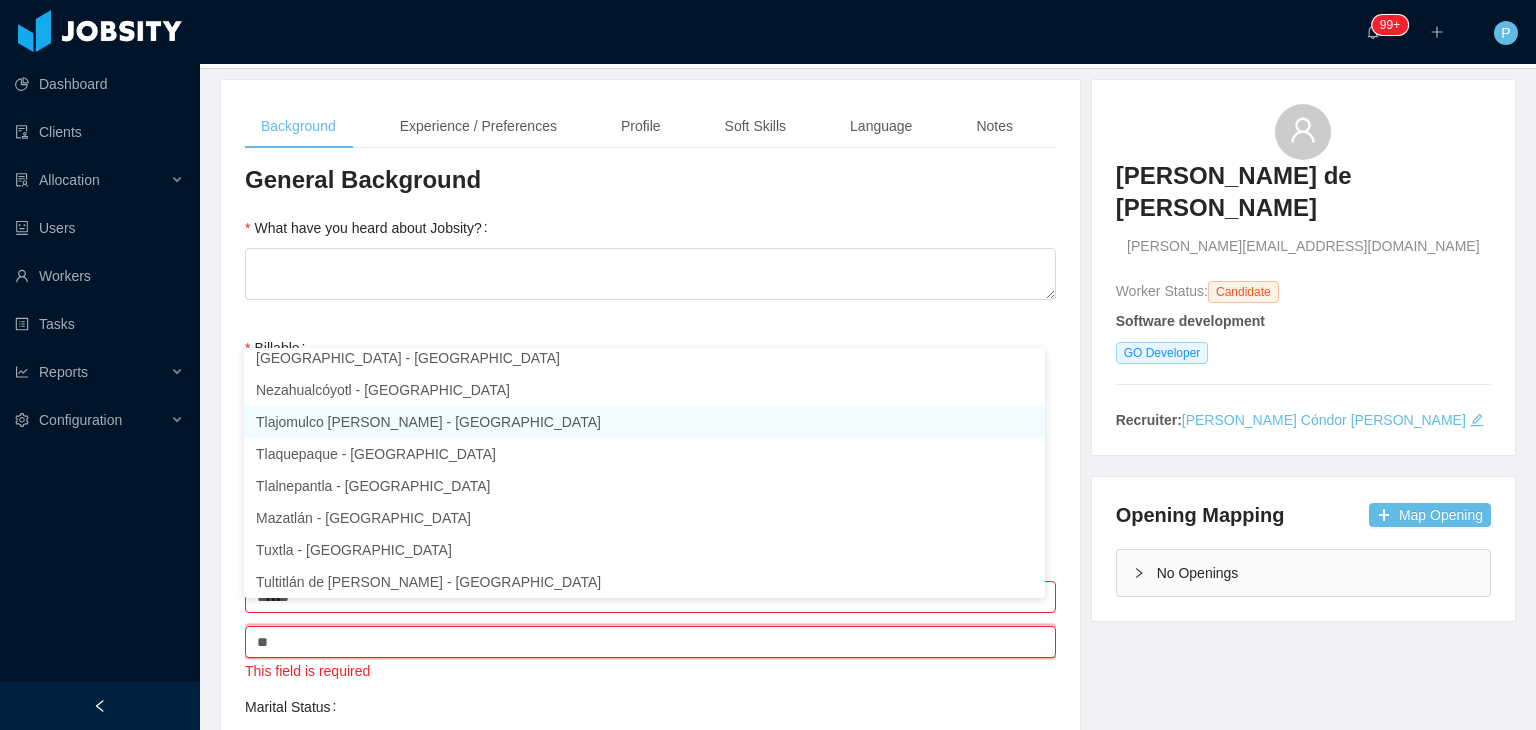 click on "Tlajomulco de Zúñiga - Jalisco" at bounding box center [644, 422] 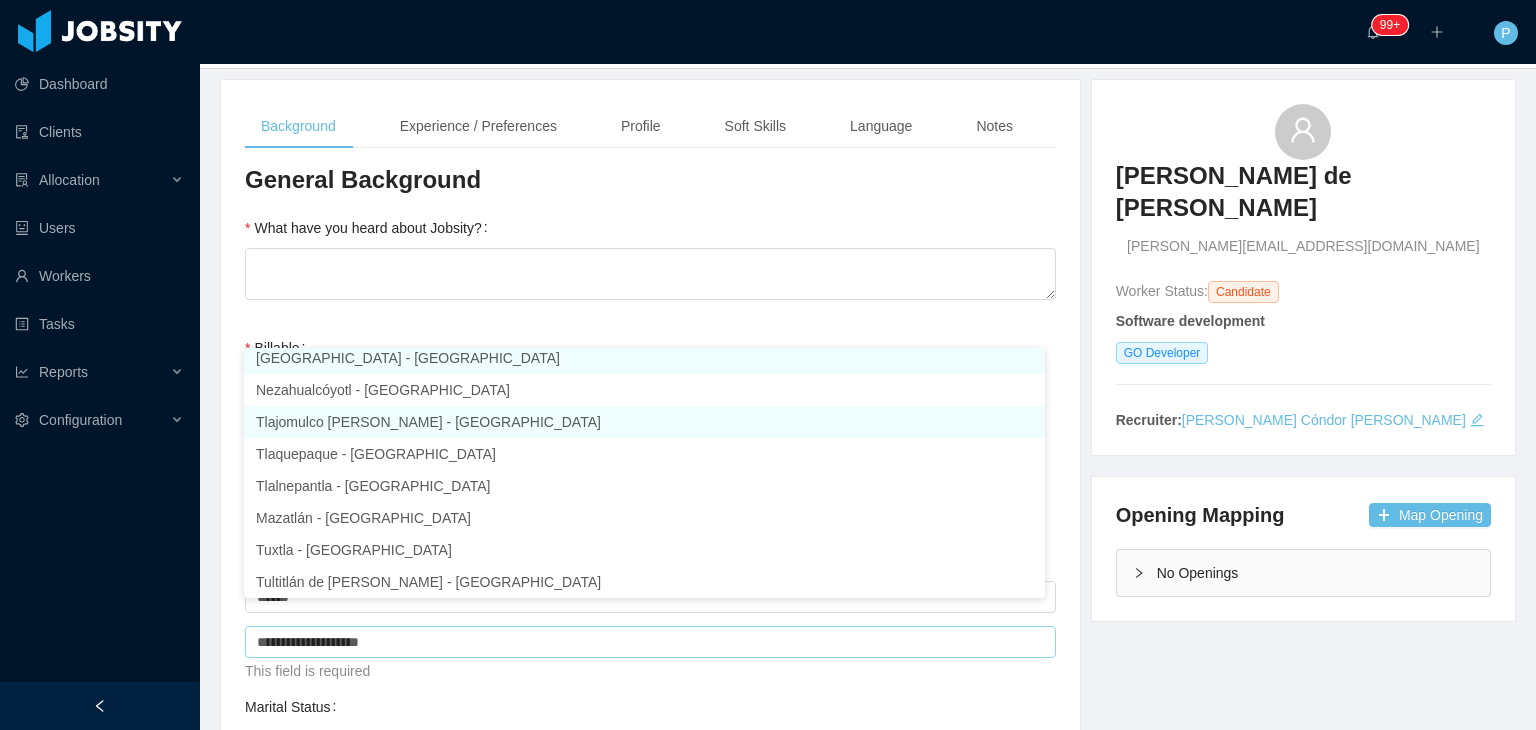 scroll, scrollTop: 4, scrollLeft: 0, axis: vertical 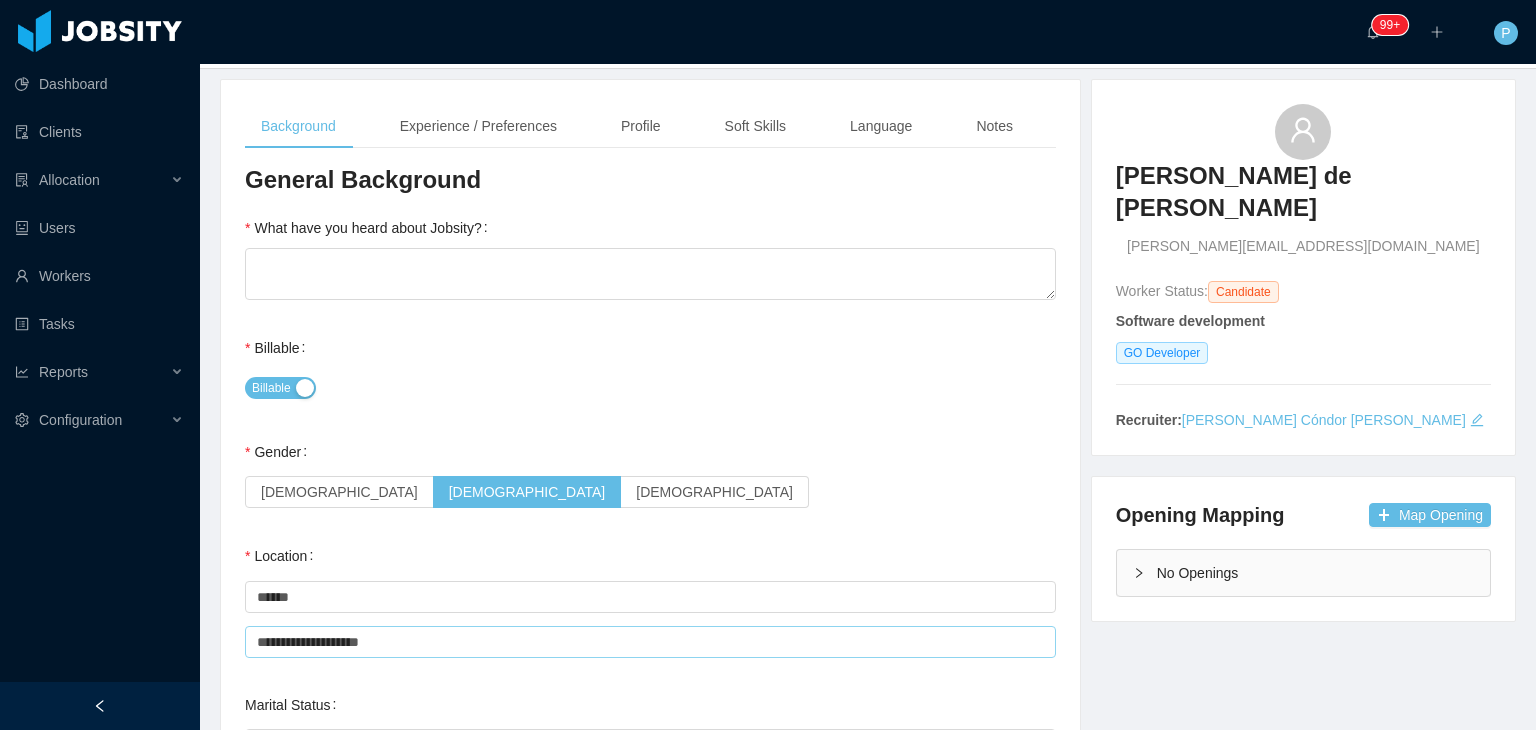 type on "**********" 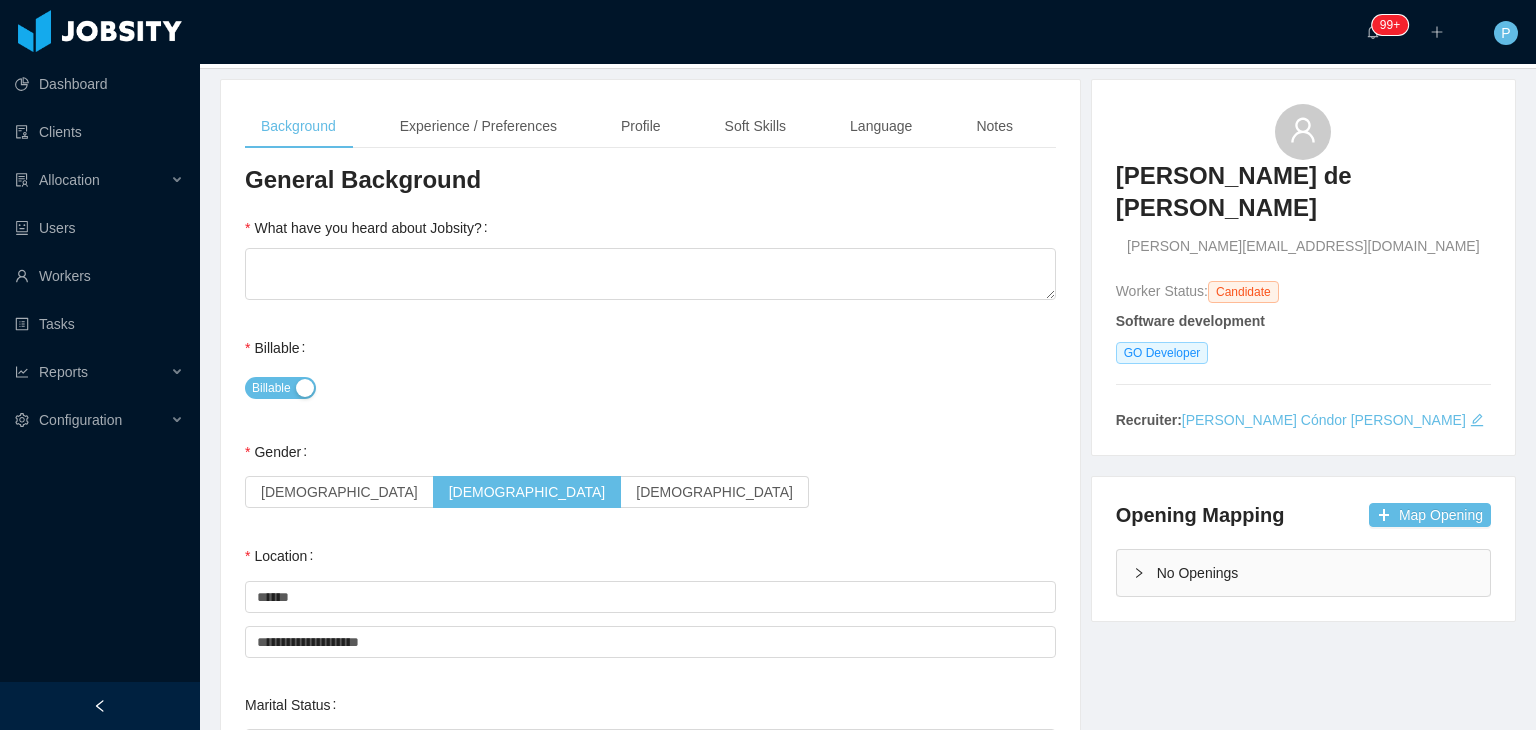 click on "Billable" at bounding box center [650, 388] 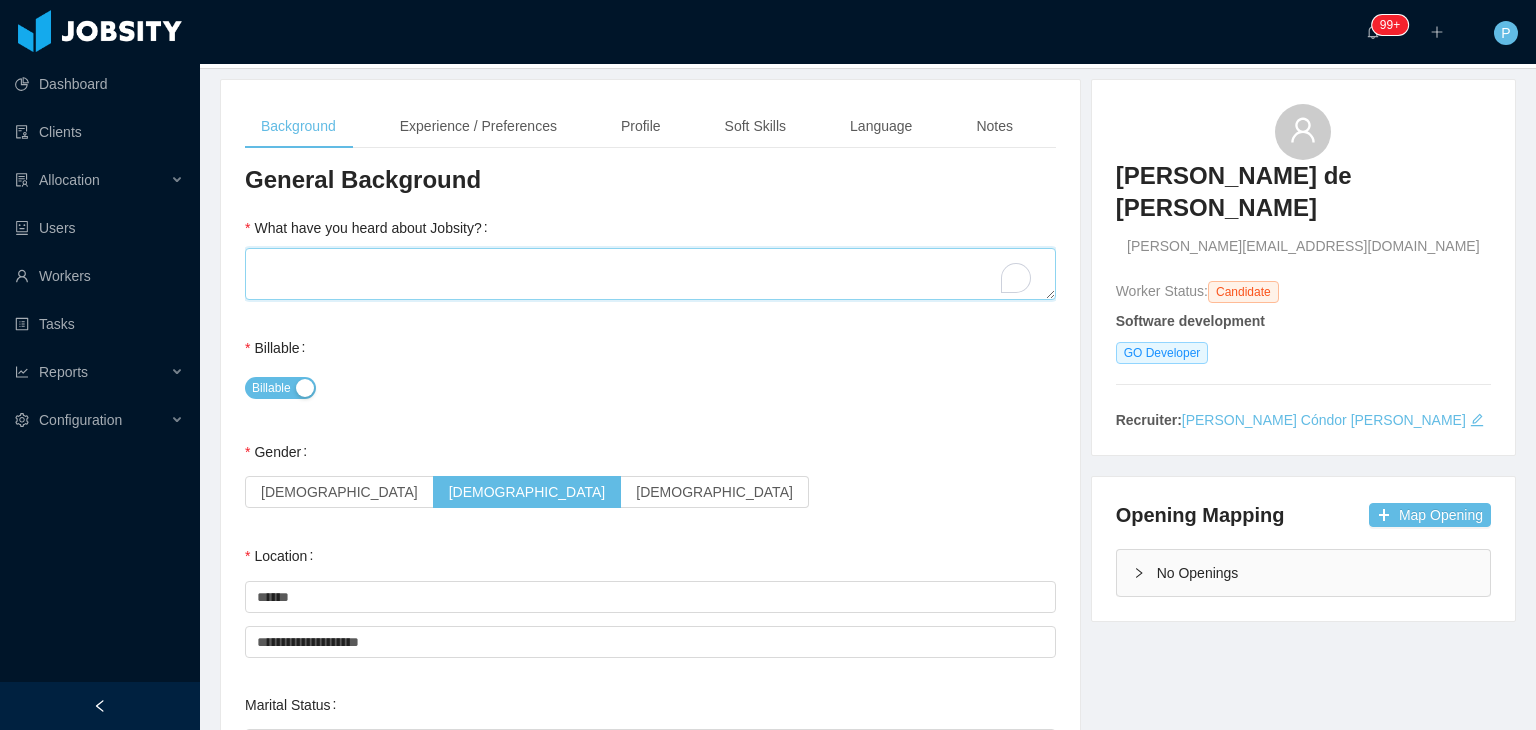 click on "What have you heard about Jobsity?" at bounding box center (650, 274) 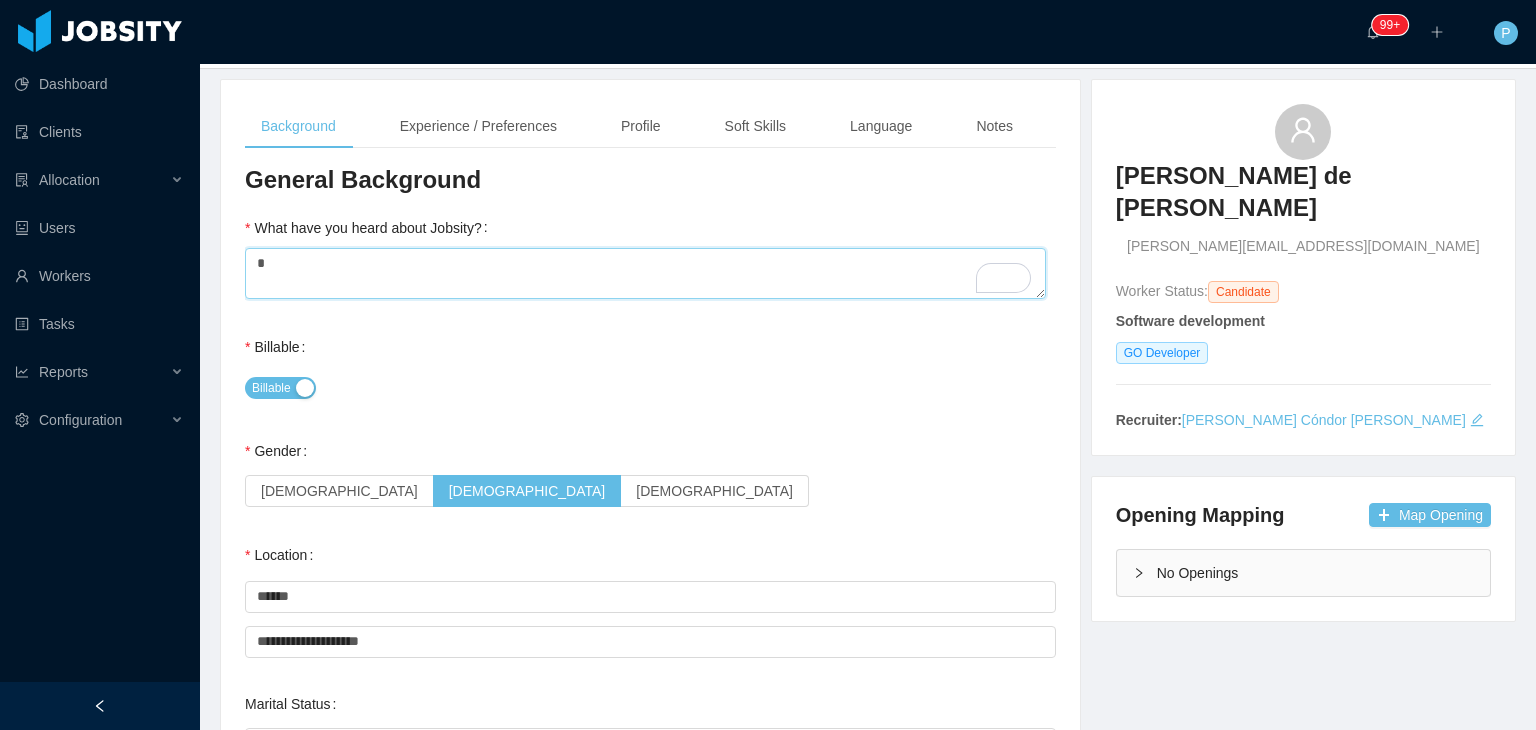 type on "*" 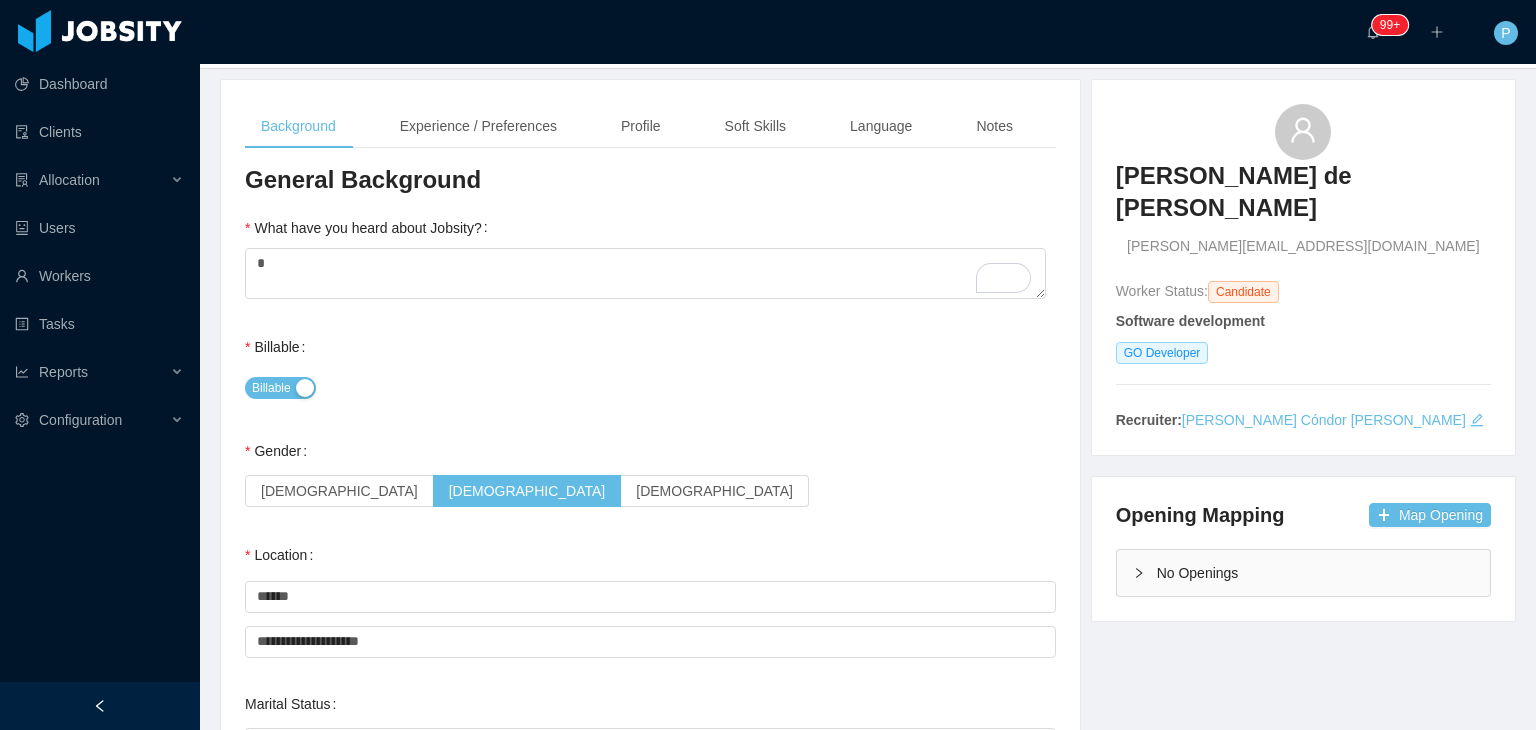 click on "Gender Female Male Non binary" at bounding box center (650, 471) 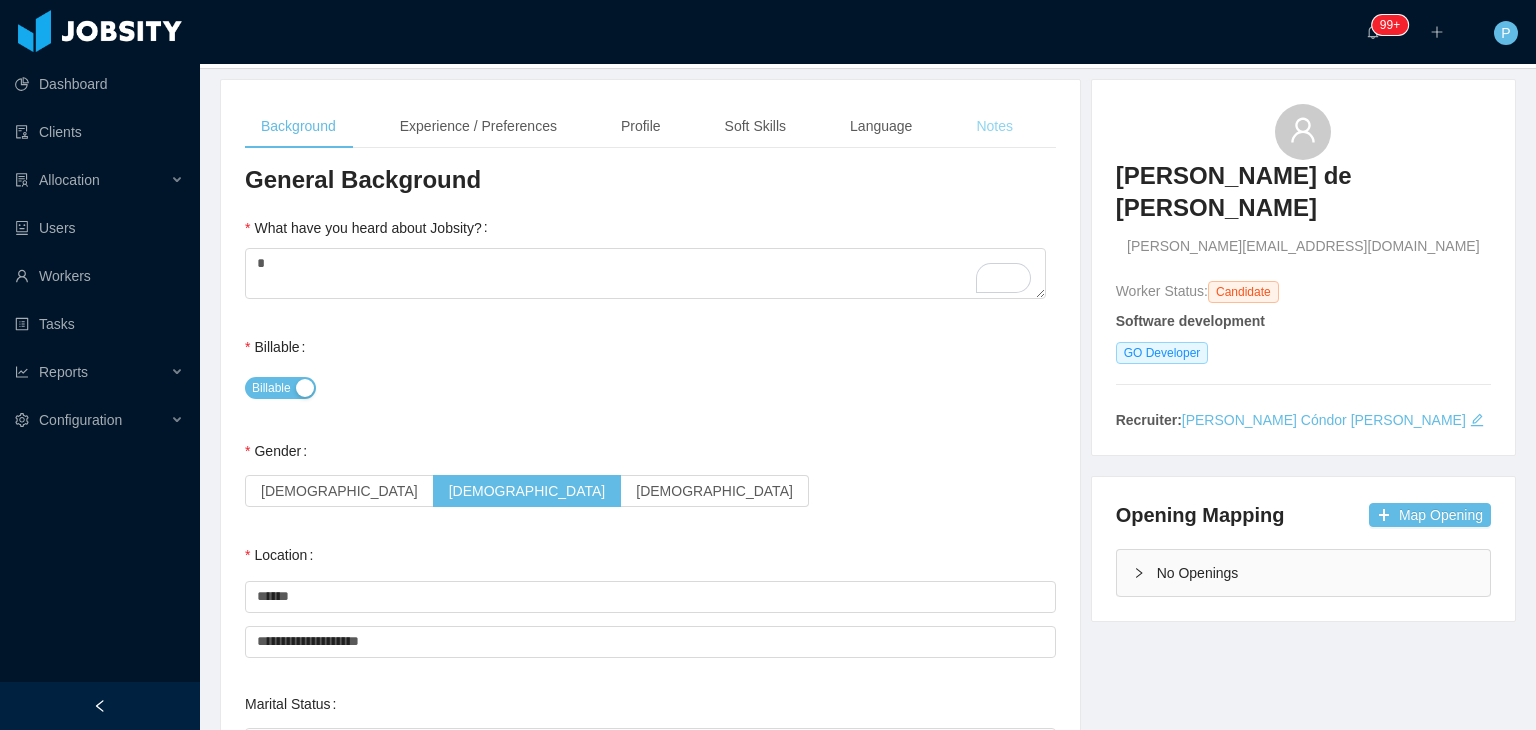 click on "Notes" at bounding box center (994, 126) 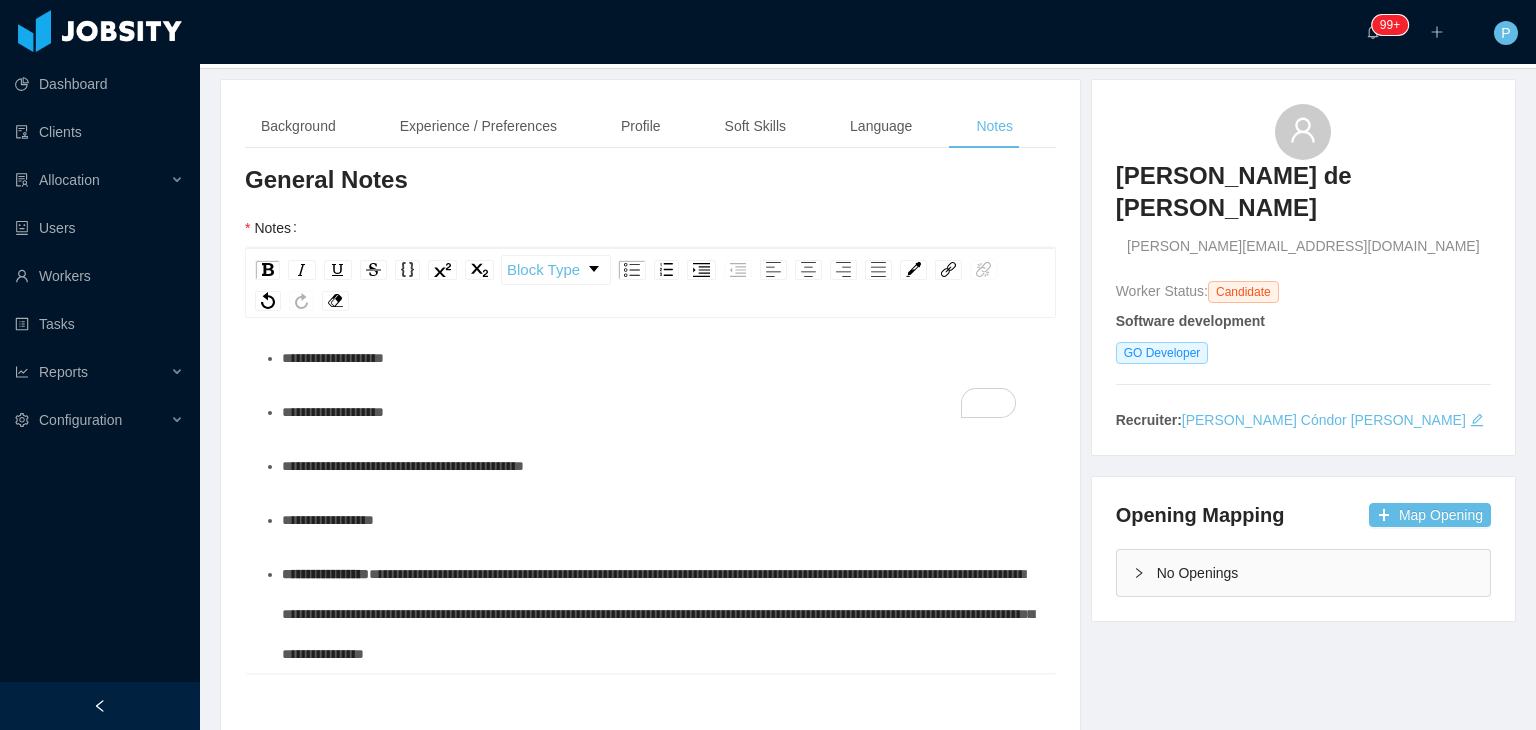 click on "**********" at bounding box center (661, 358) 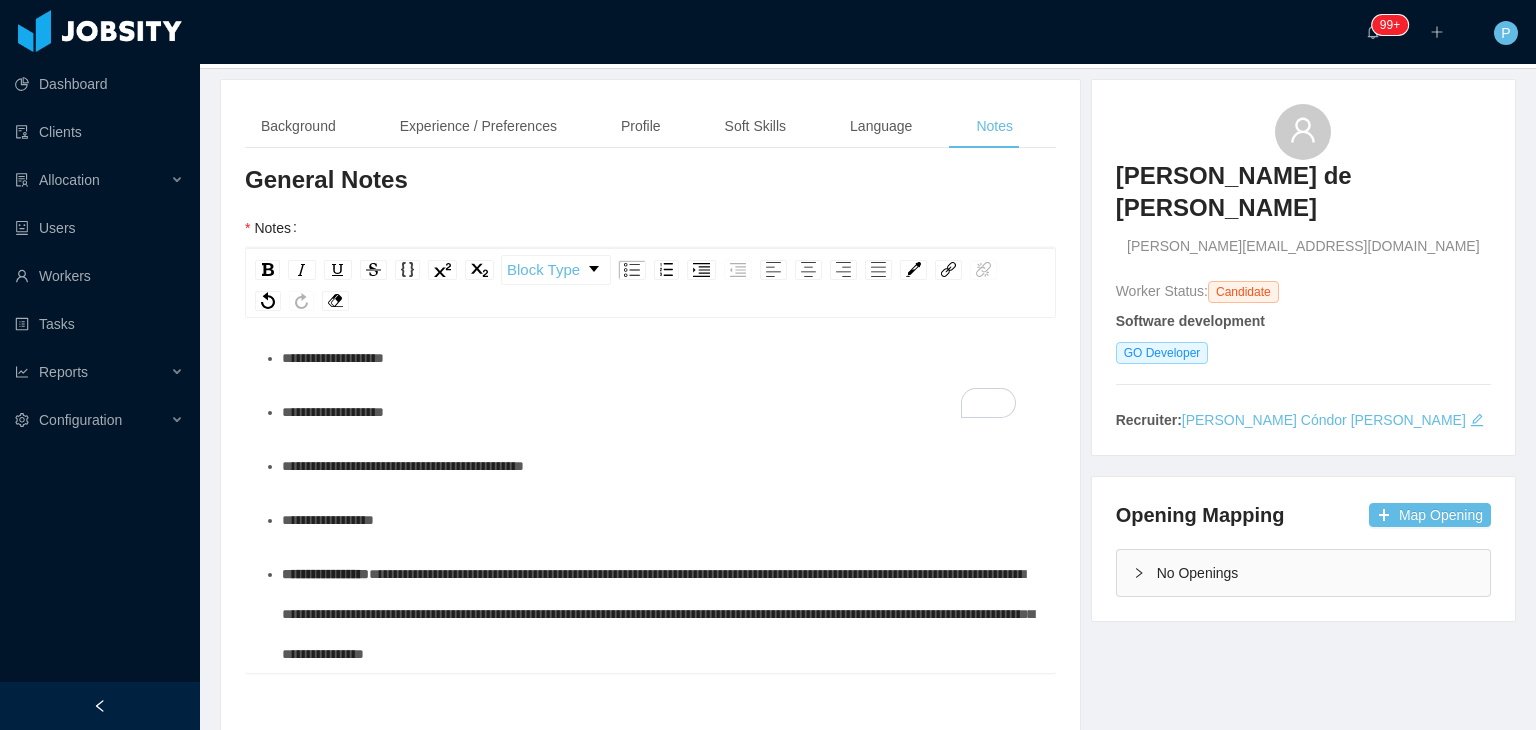 scroll, scrollTop: 256, scrollLeft: 0, axis: vertical 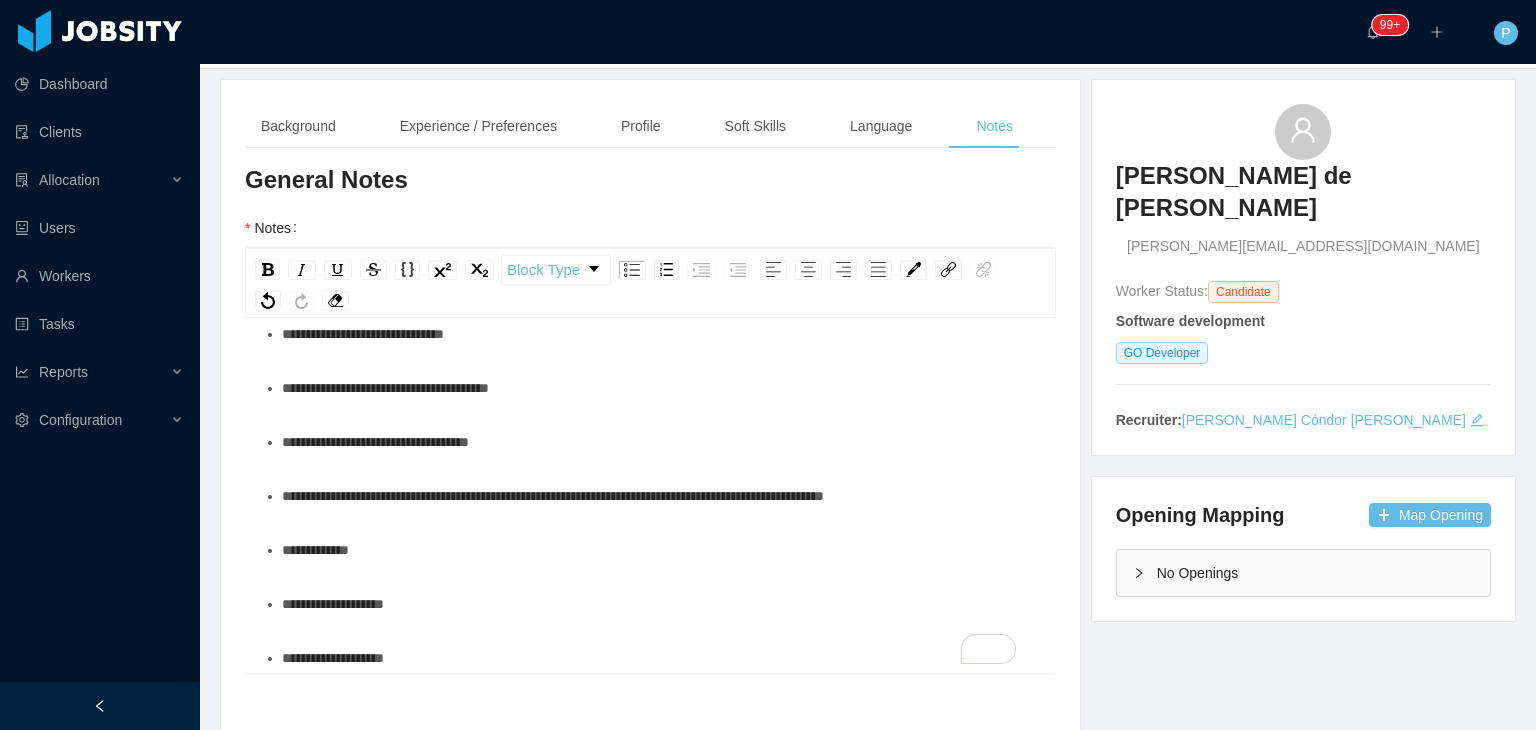 click on "**********" at bounding box center (661, 388) 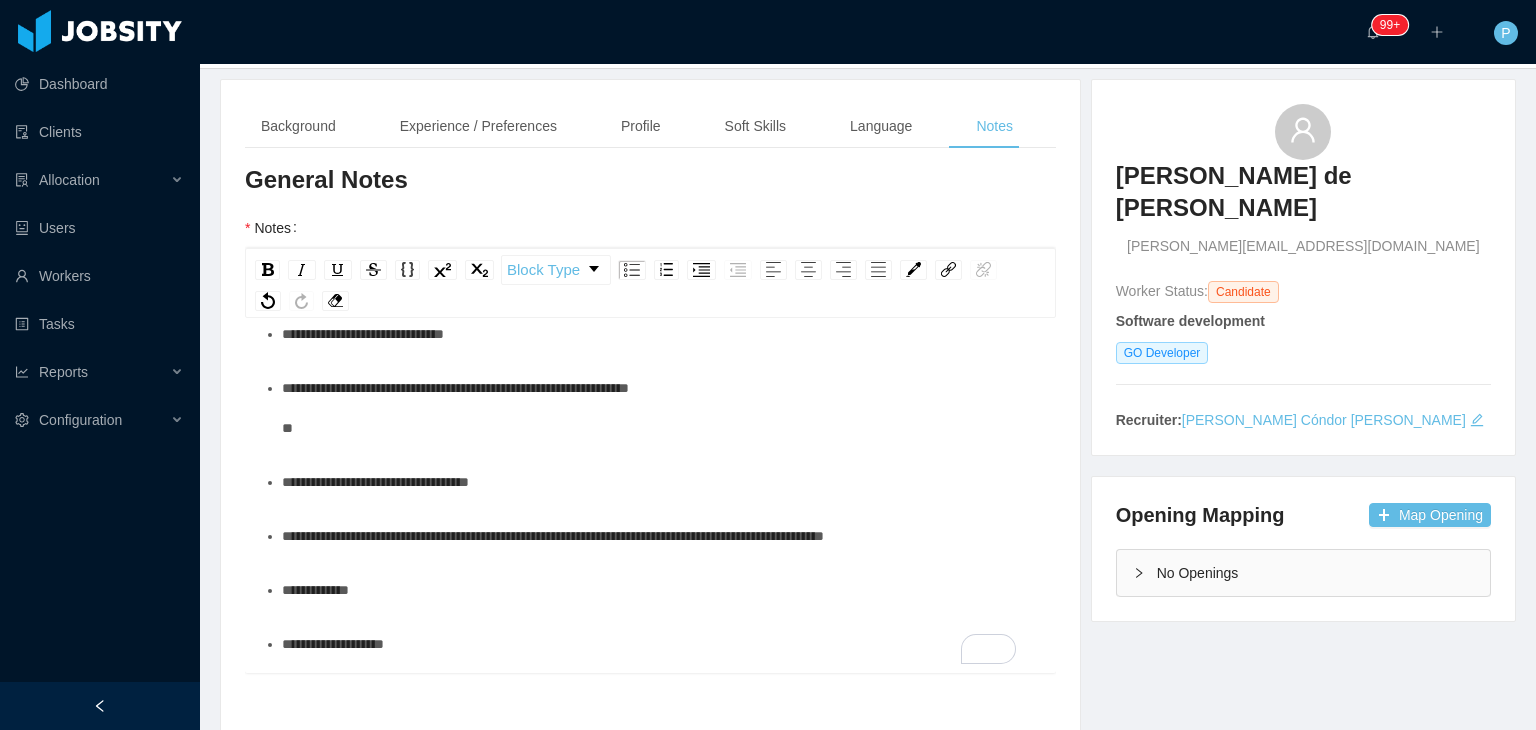 click on "**********" at bounding box center [553, 536] 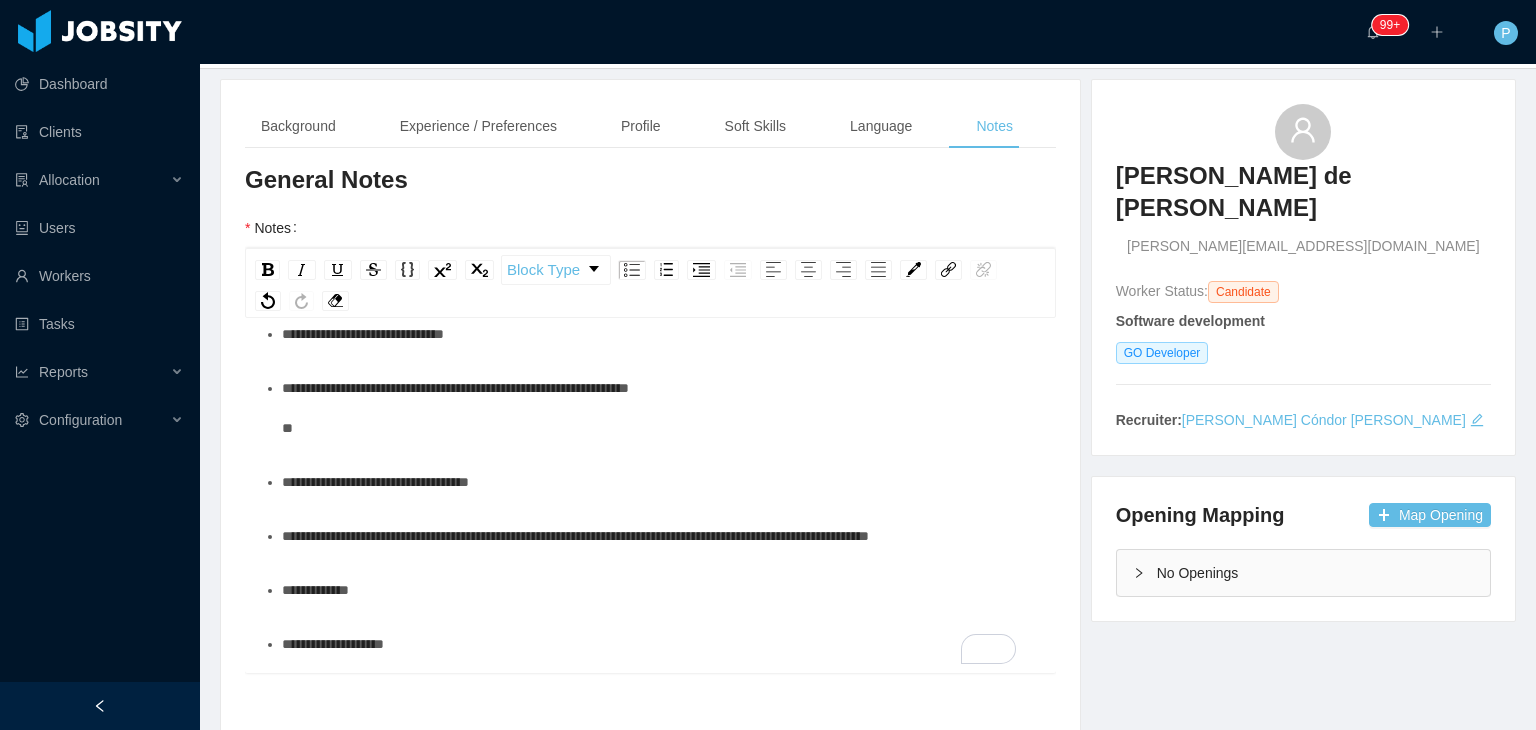 click on "**********" at bounding box center (661, 408) 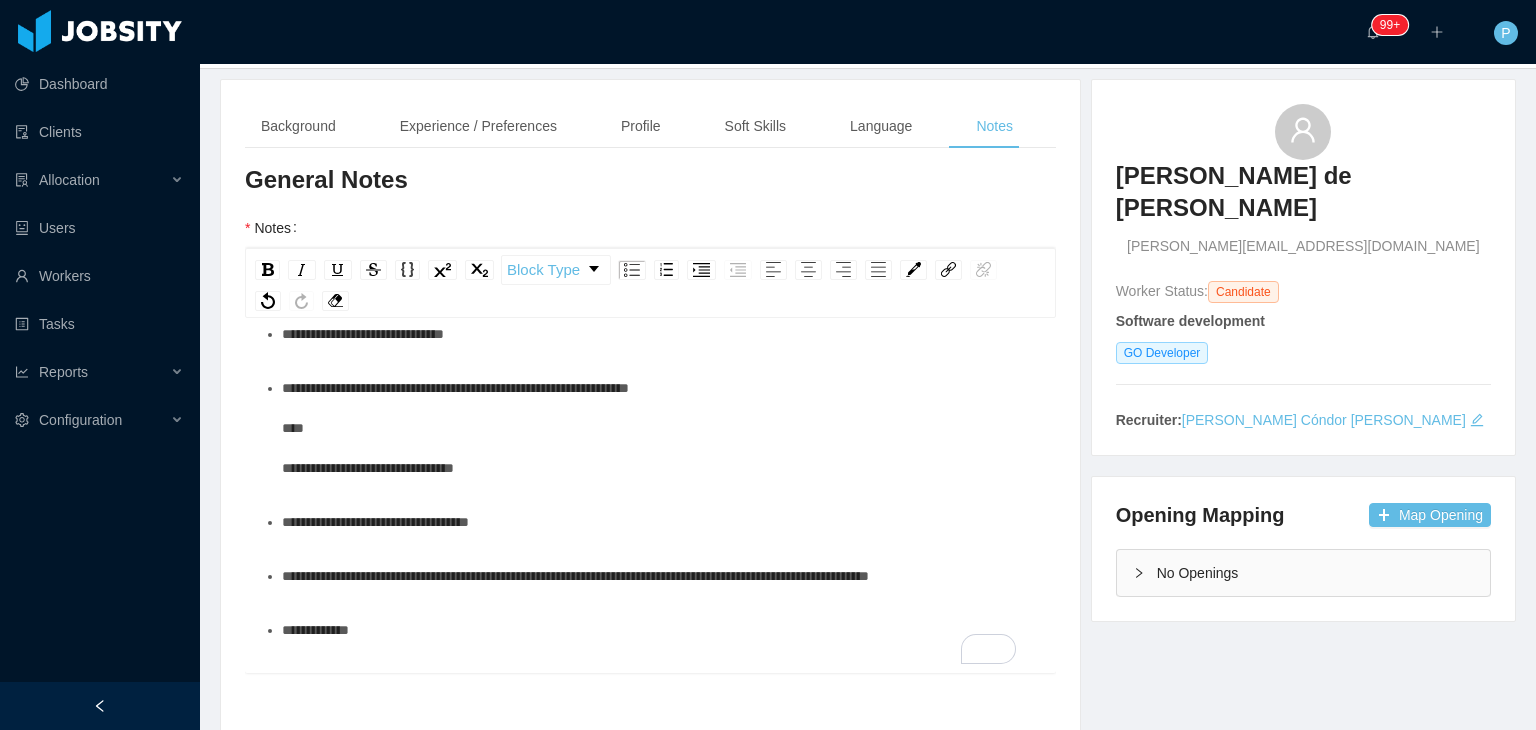 click on "**********" at bounding box center (661, 428) 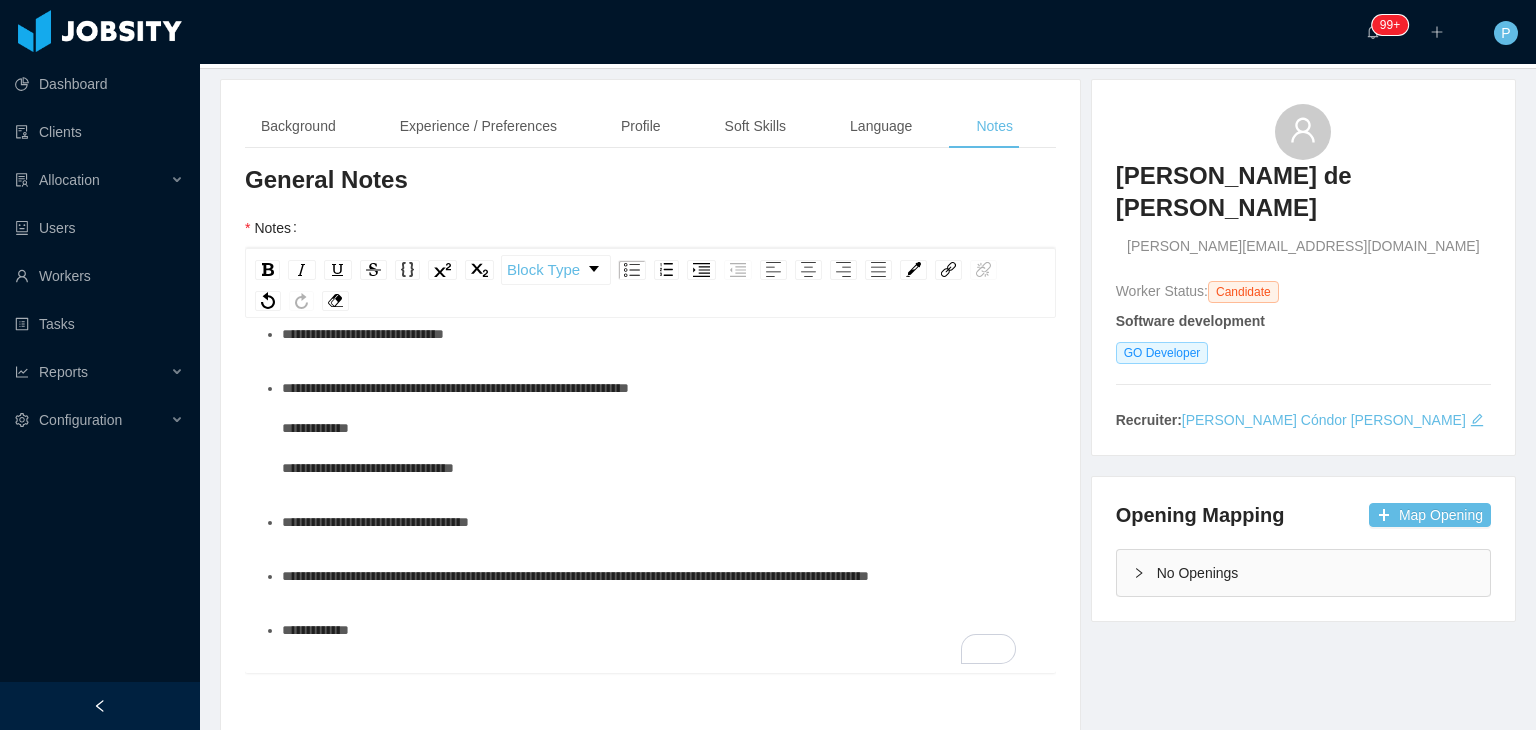 click on "**********" at bounding box center (575, 576) 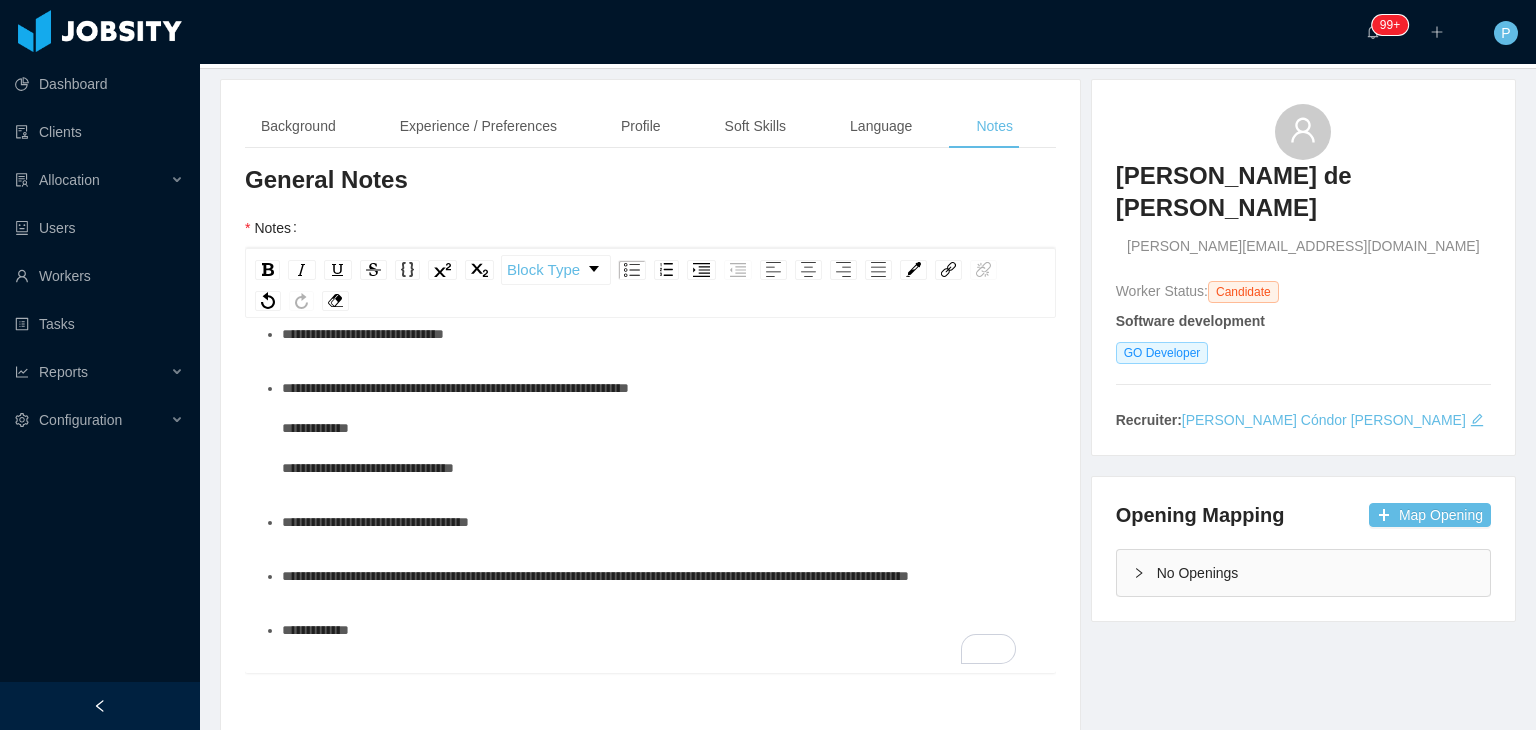 click on "**********" at bounding box center [595, 576] 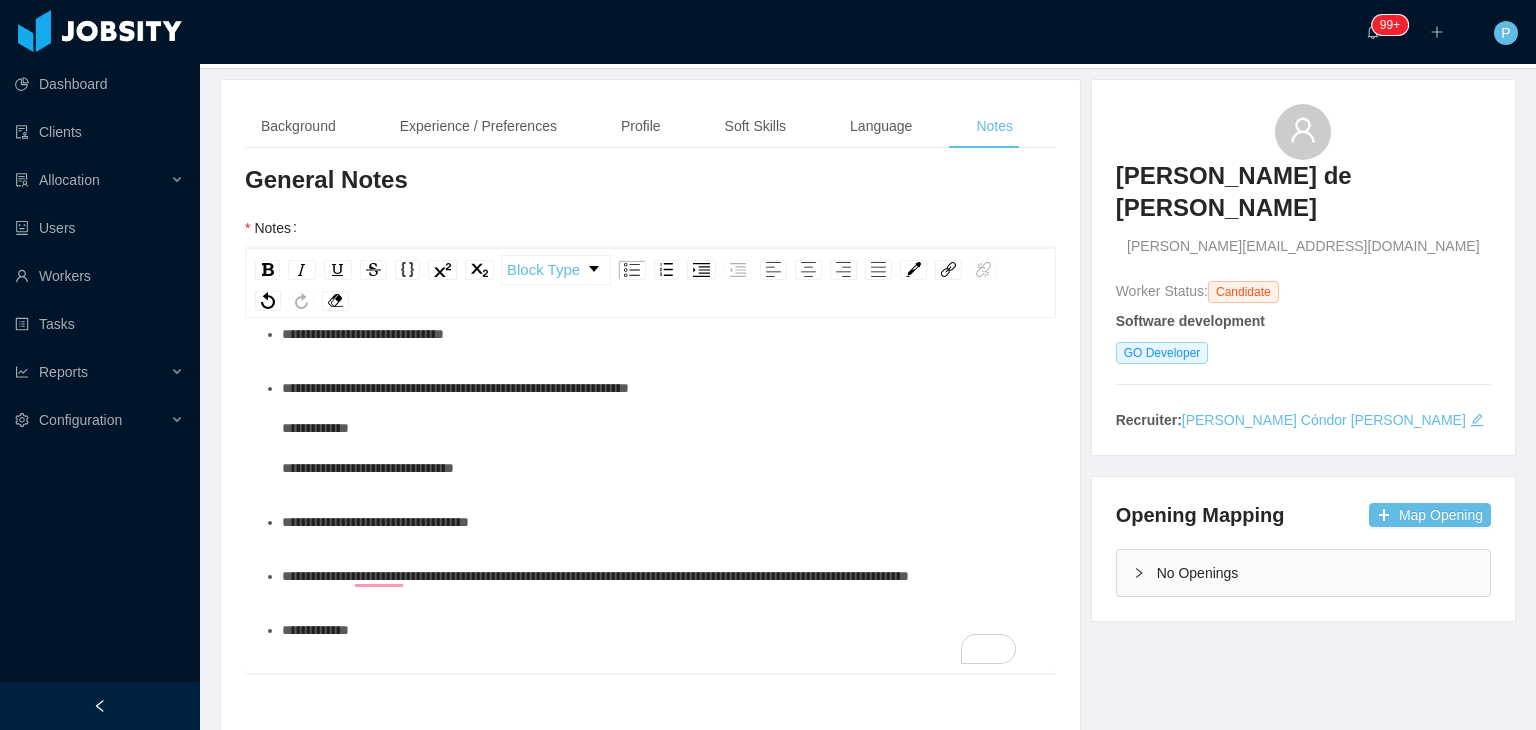 click on "**********" at bounding box center [595, 576] 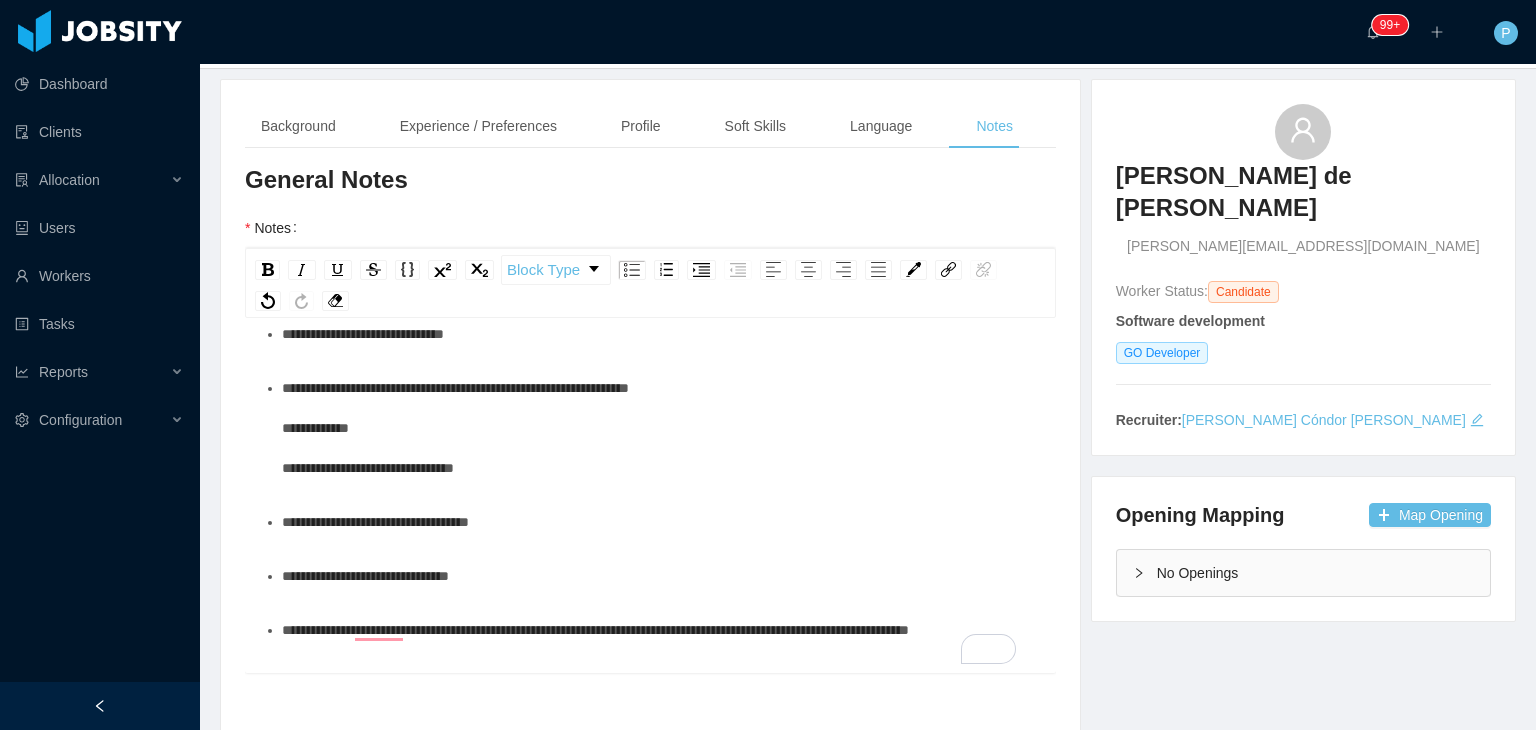 click on "**********" at bounding box center [661, 428] 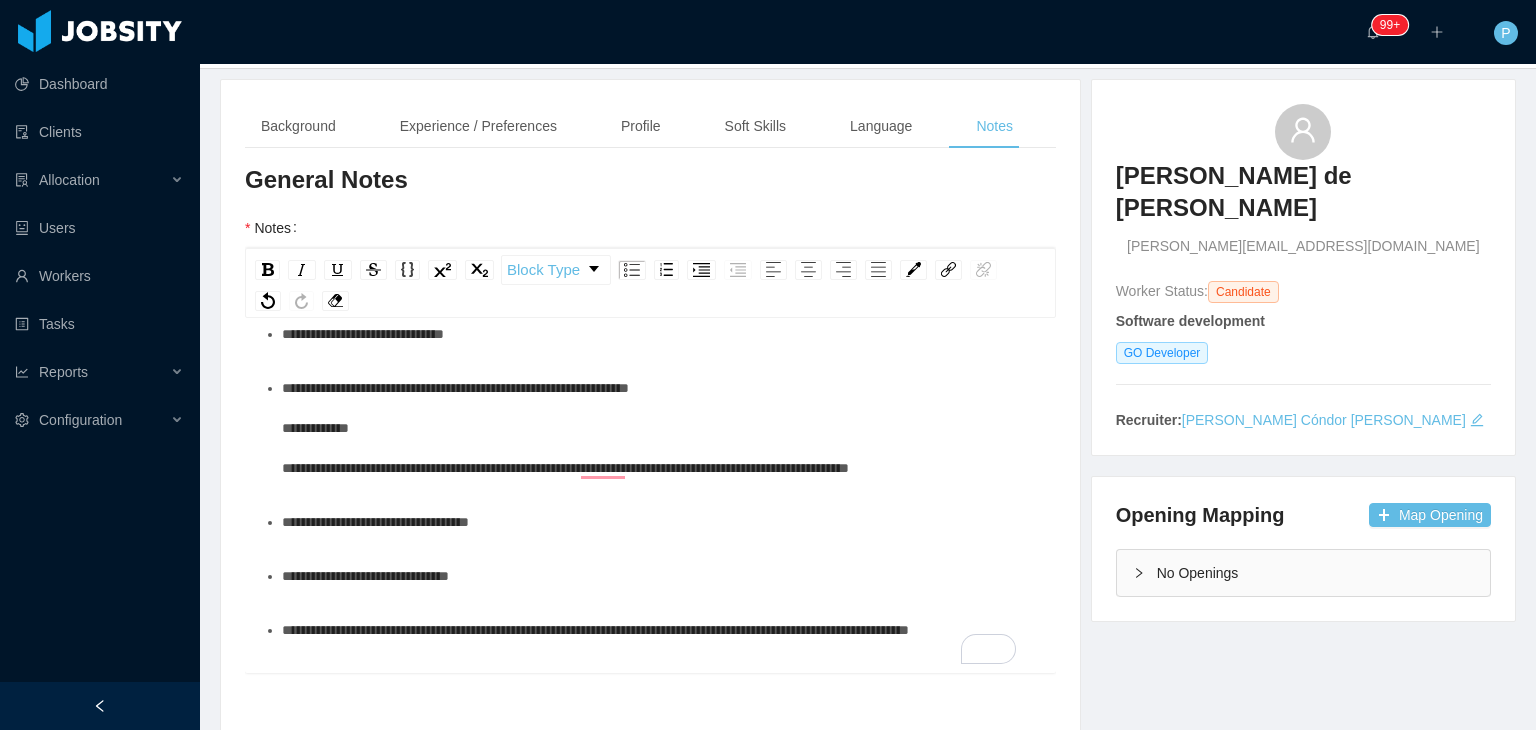click on "**********" at bounding box center (661, 522) 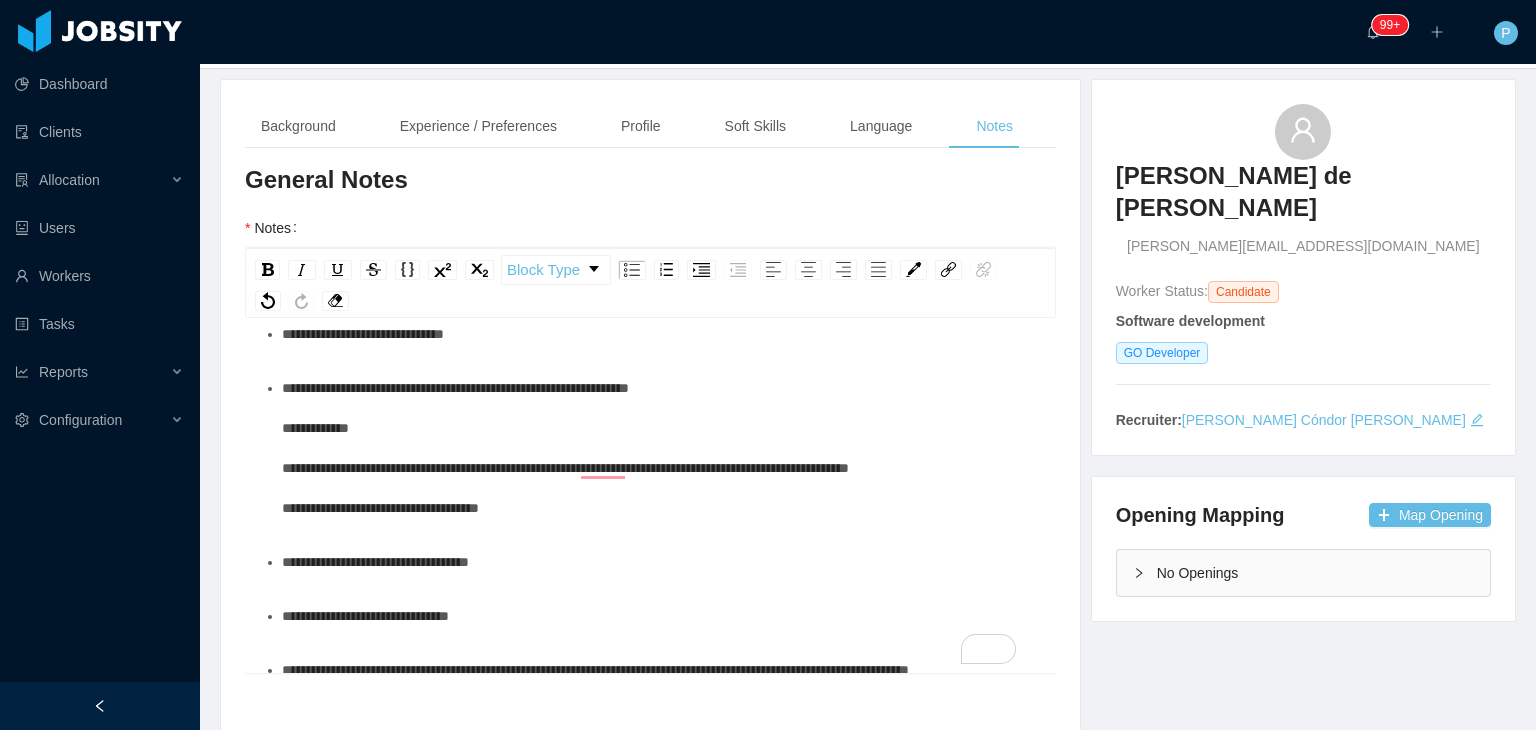 click on "**********" at bounding box center (661, 448) 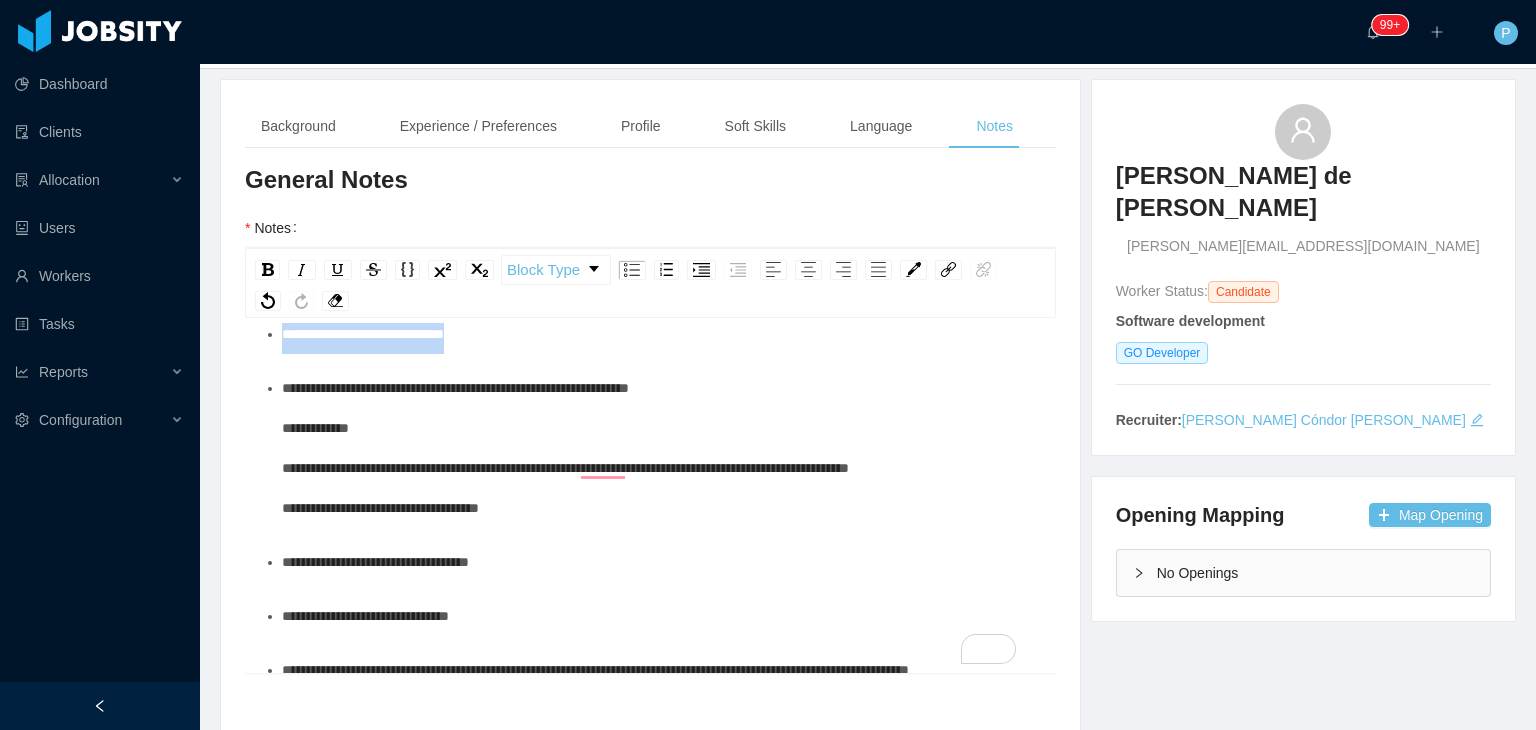 scroll, scrollTop: 0, scrollLeft: 0, axis: both 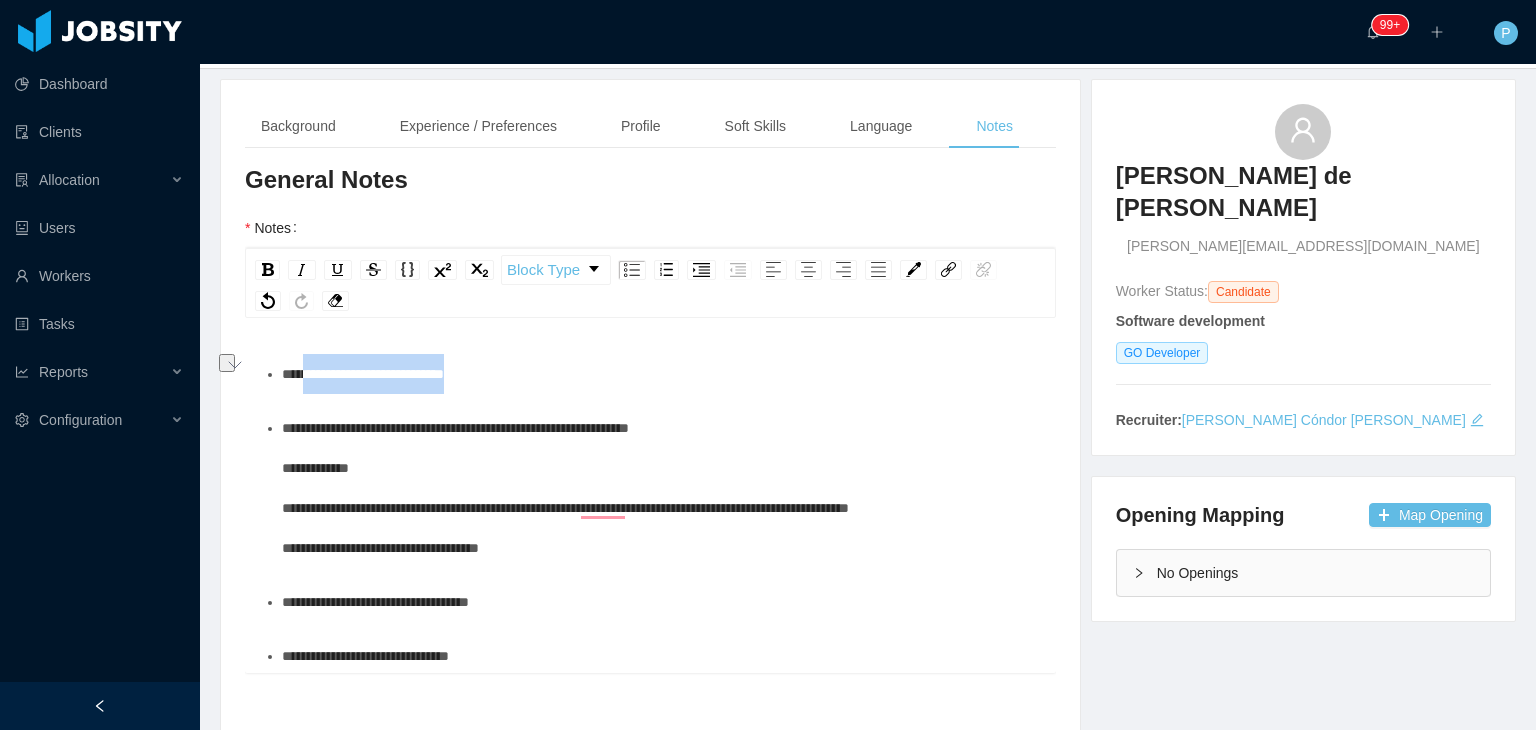 drag, startPoint x: 495, startPoint y: 309, endPoint x: 304, endPoint y: 352, distance: 195.78049 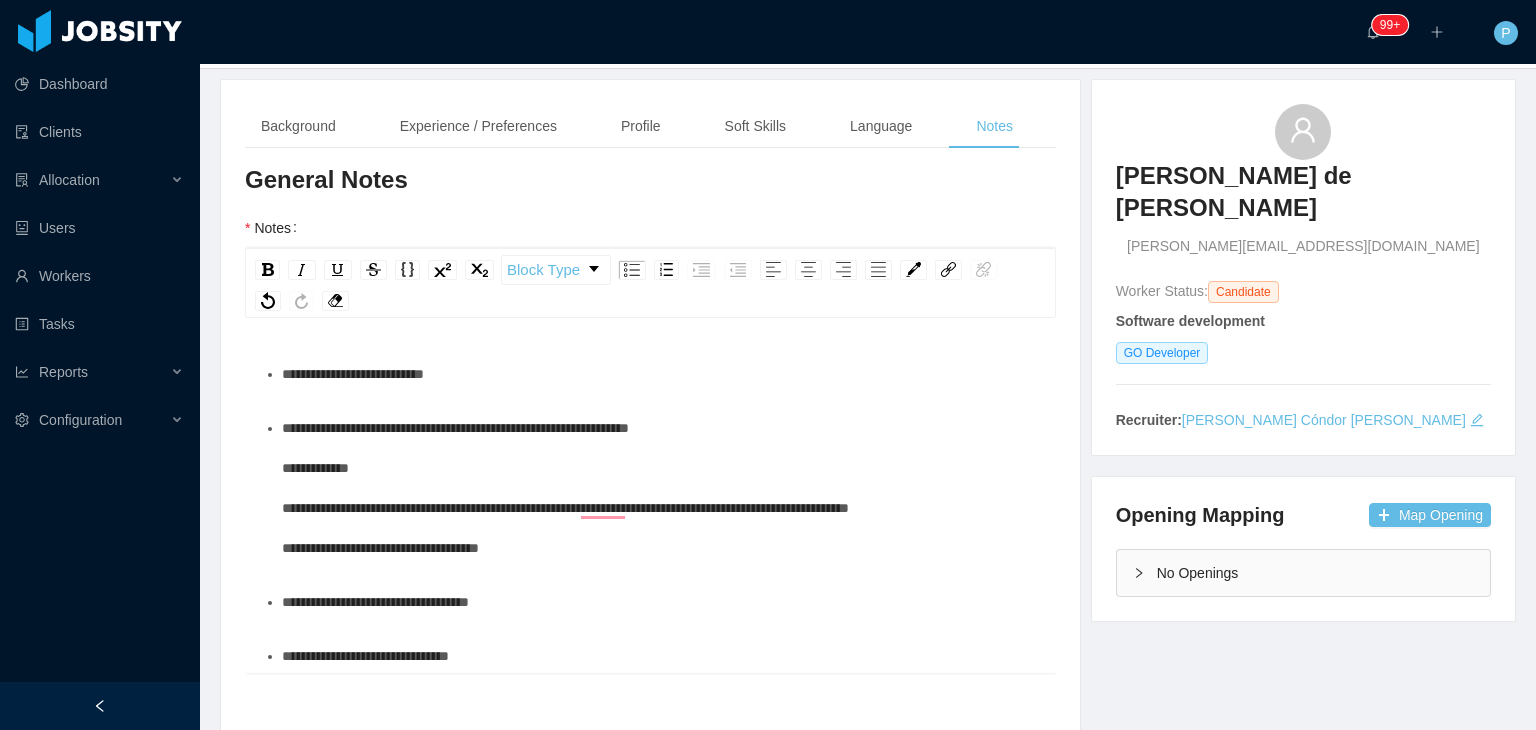 click on "**********" at bounding box center (661, 488) 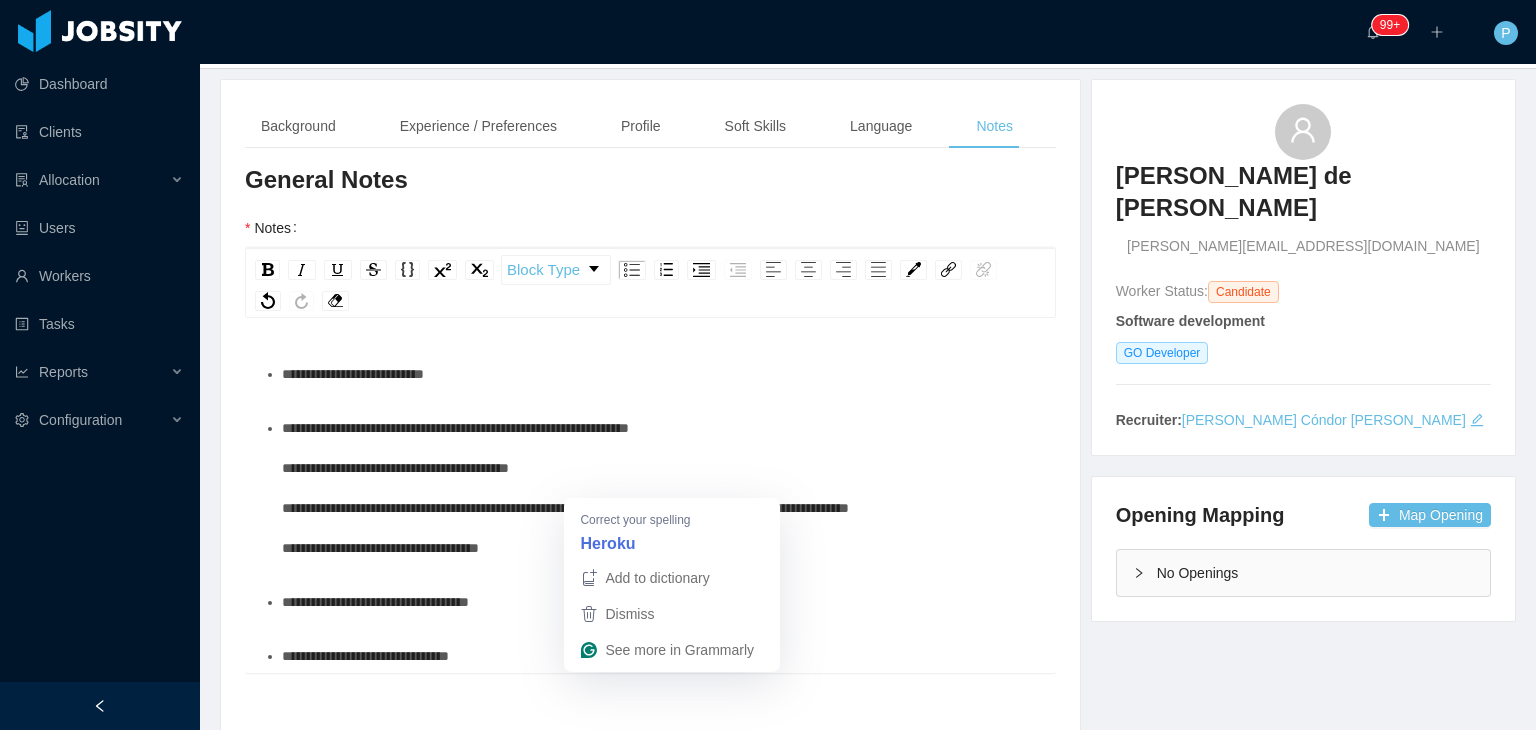 click on "Correct your spelling Heroku" at bounding box center (672, 529) 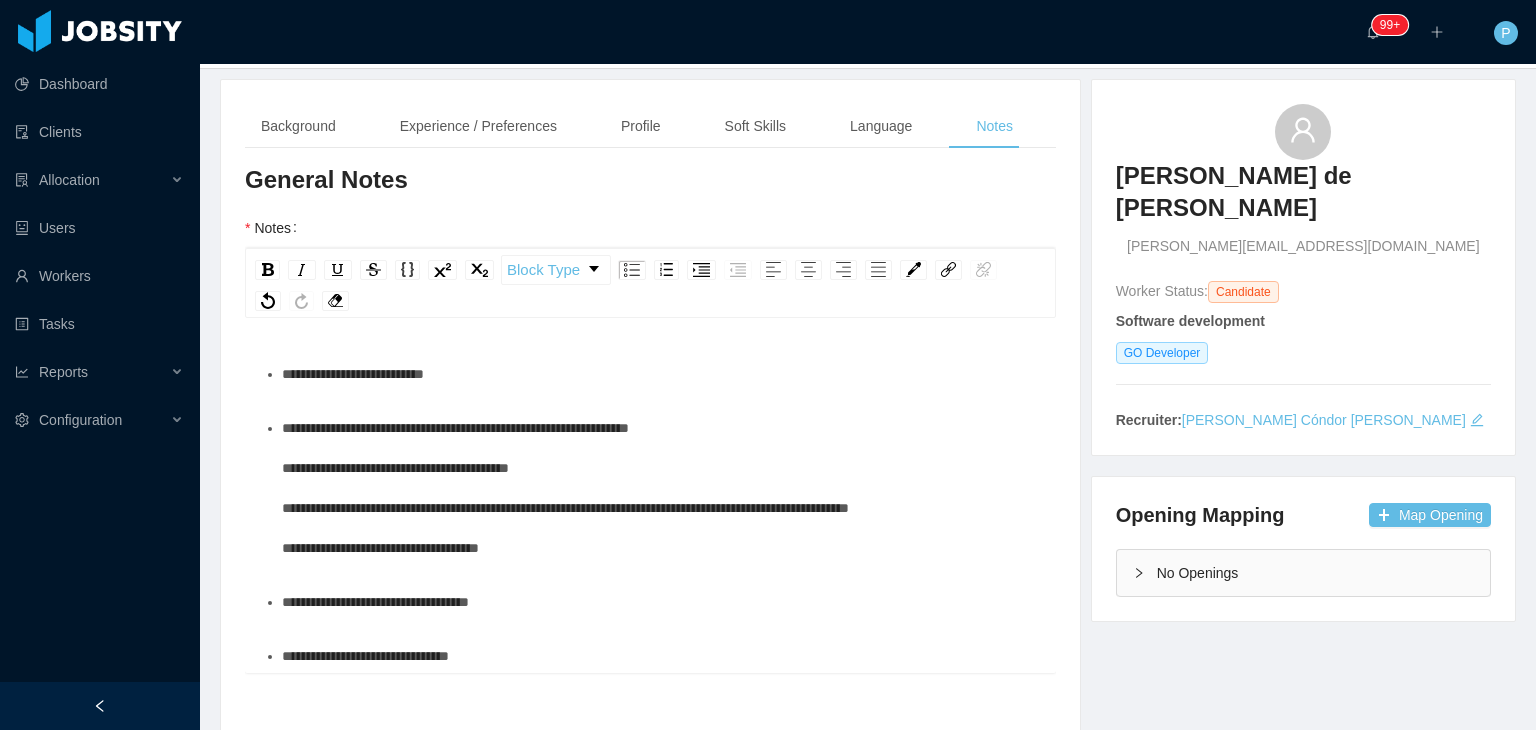 click on "**********" at bounding box center (661, 488) 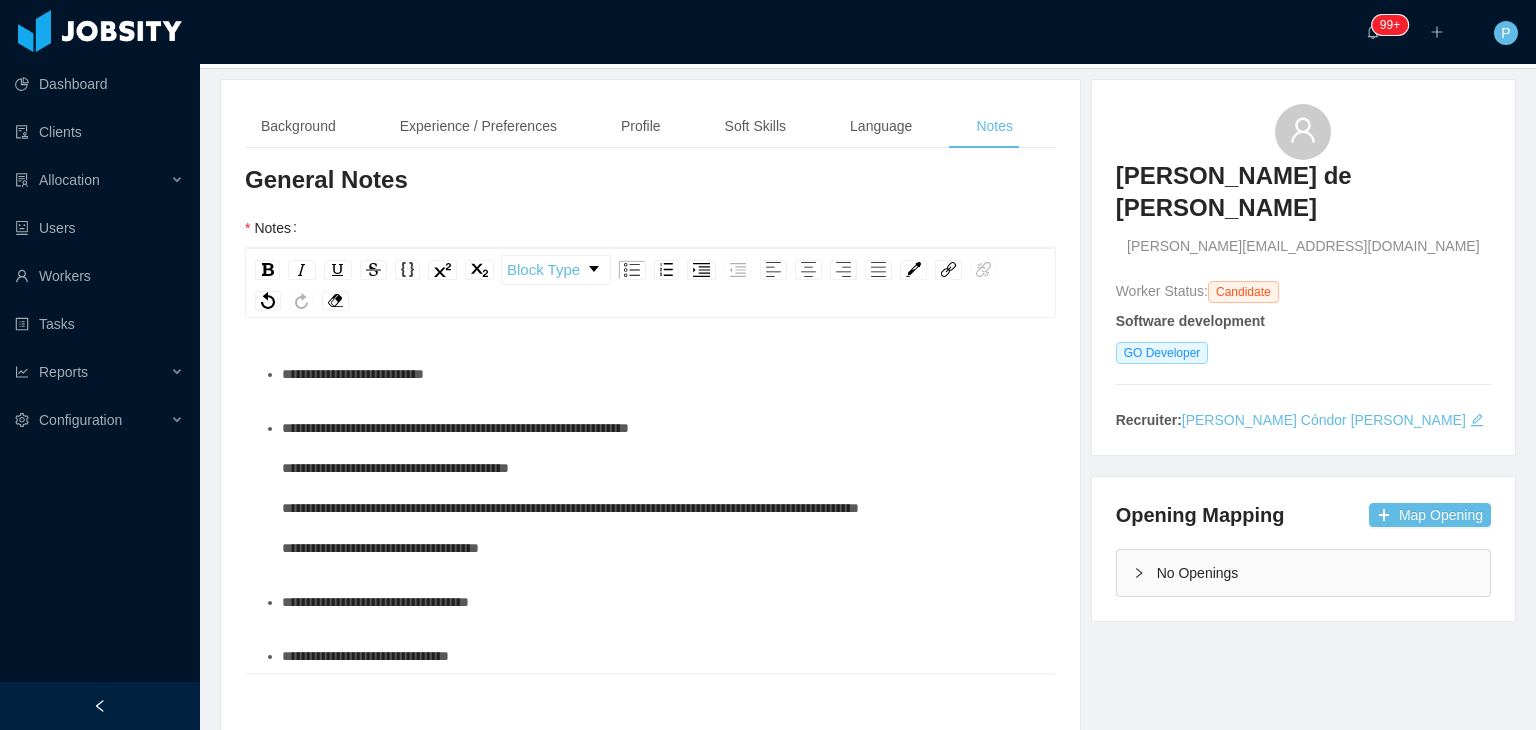 click on "**********" at bounding box center [661, 488] 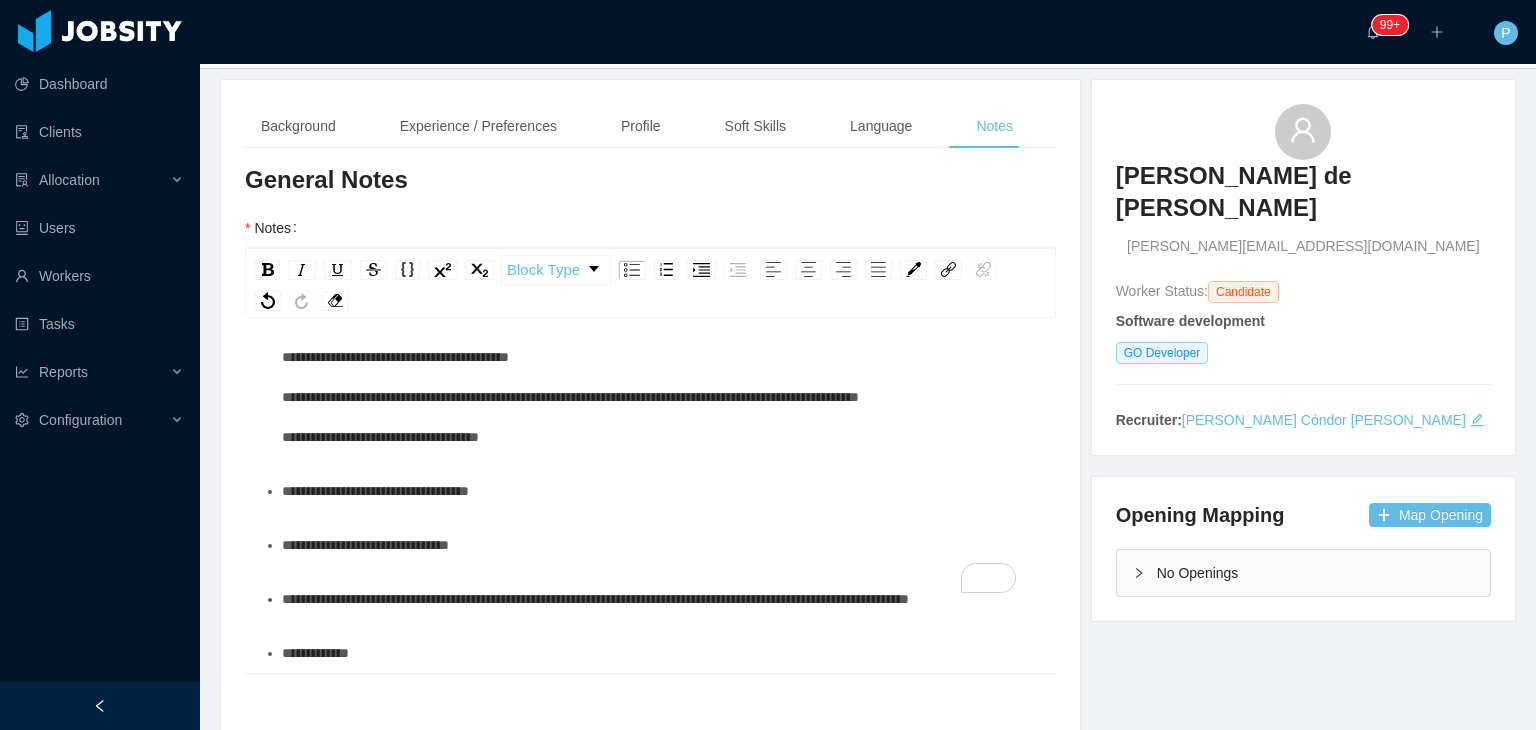 scroll, scrollTop: 152, scrollLeft: 0, axis: vertical 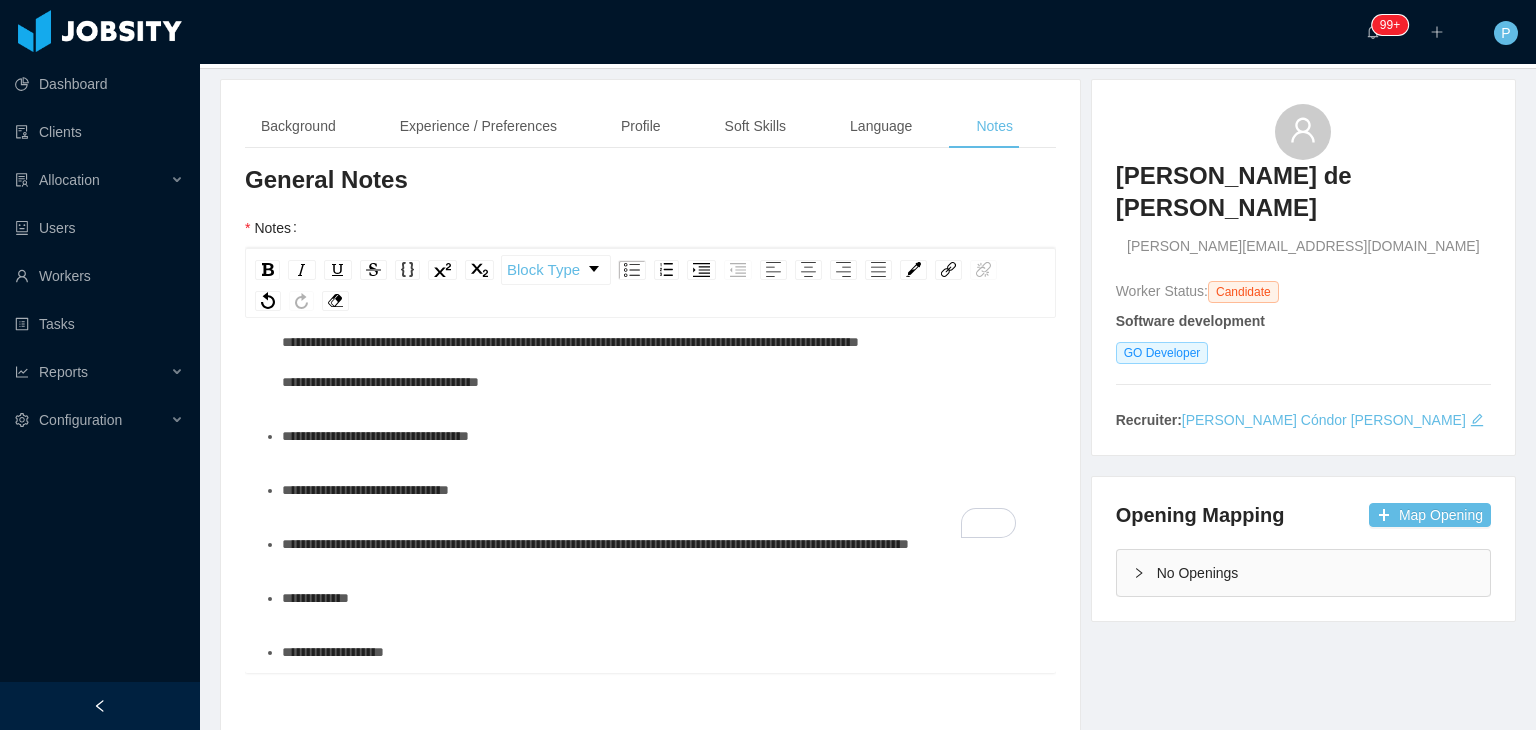 click on "**********" at bounding box center [661, 490] 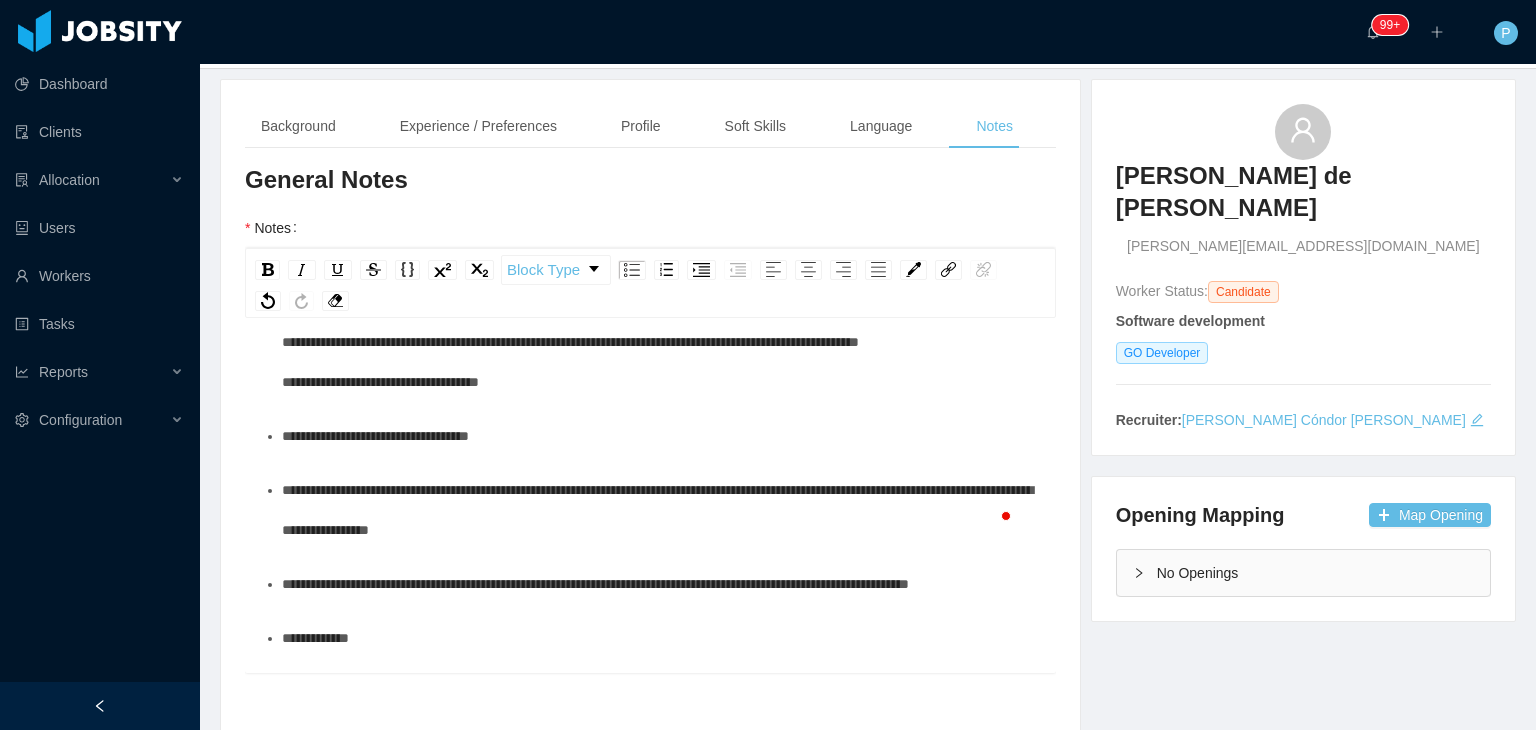 scroll, scrollTop: 344, scrollLeft: 0, axis: vertical 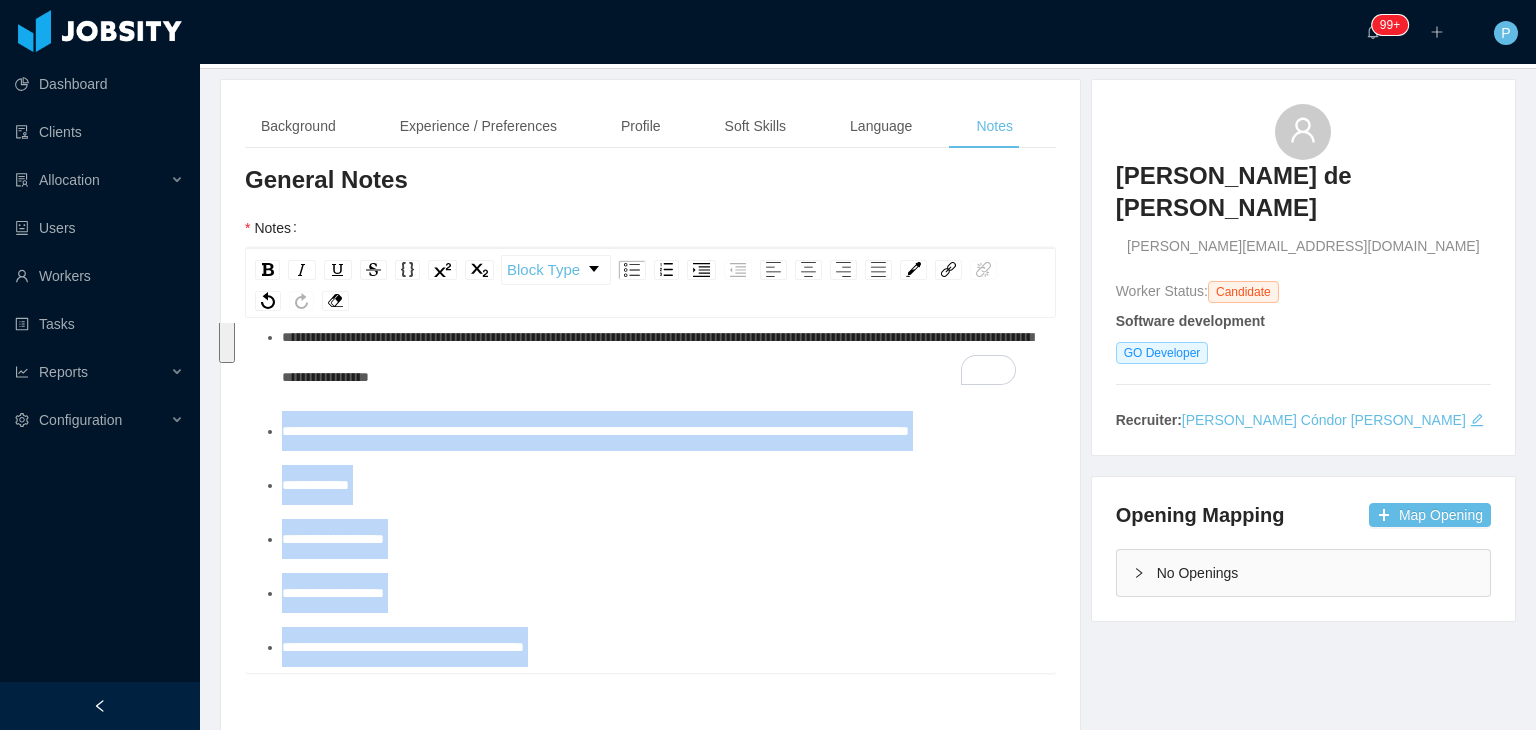 drag, startPoint x: 420, startPoint y: 499, endPoint x: 270, endPoint y: 458, distance: 155.50241 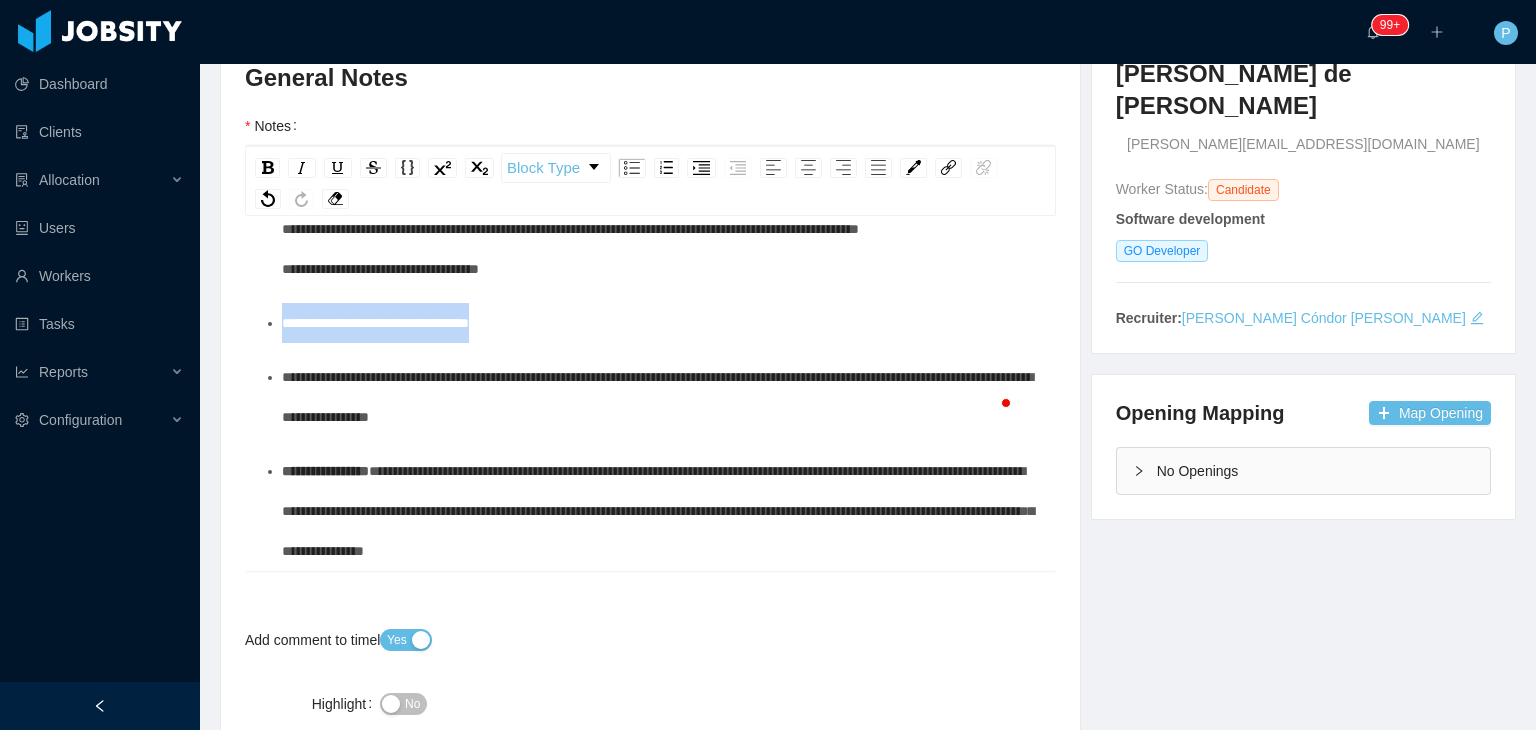 drag, startPoint x: 517, startPoint y: 294, endPoint x: 274, endPoint y: 306, distance: 243.29611 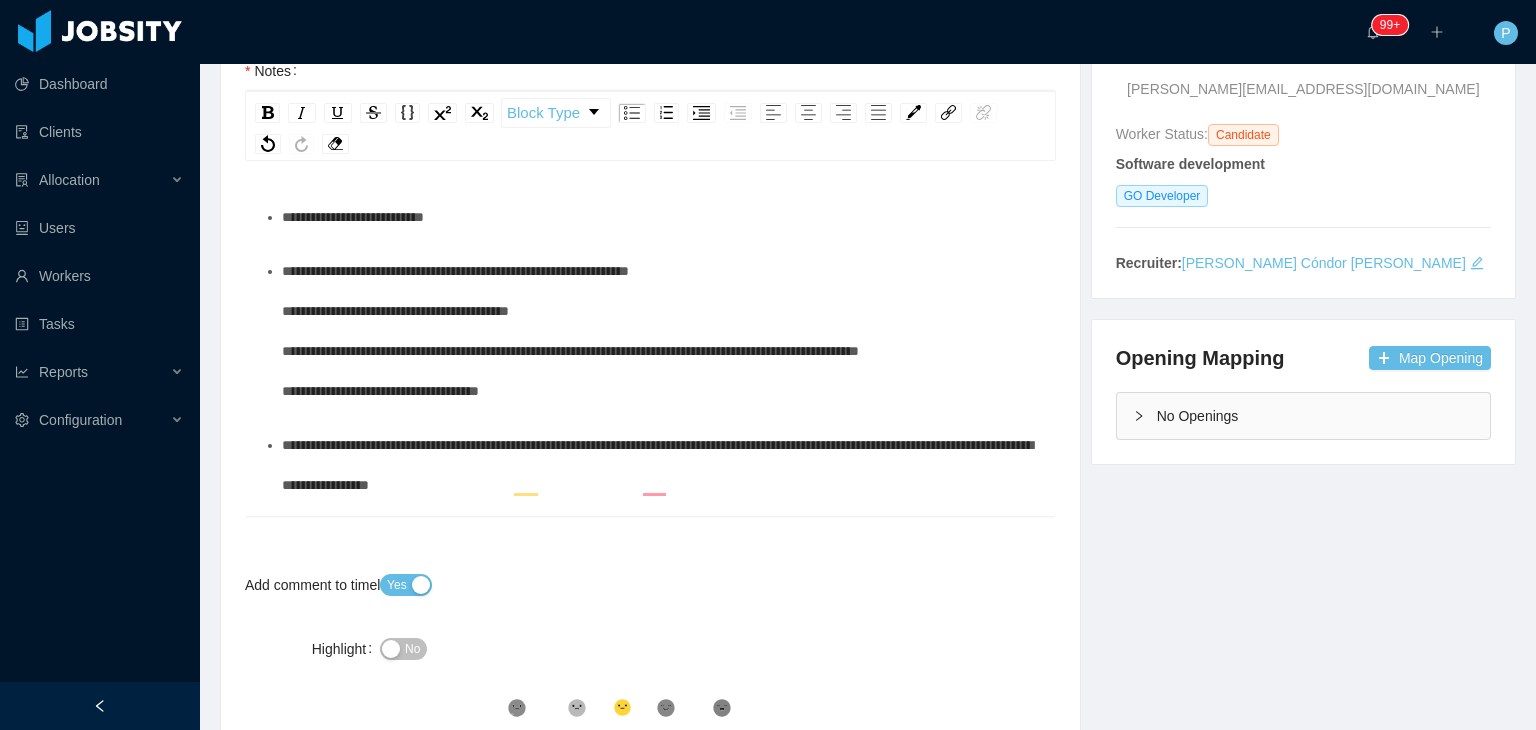 click on "**********" at bounding box center (661, 217) 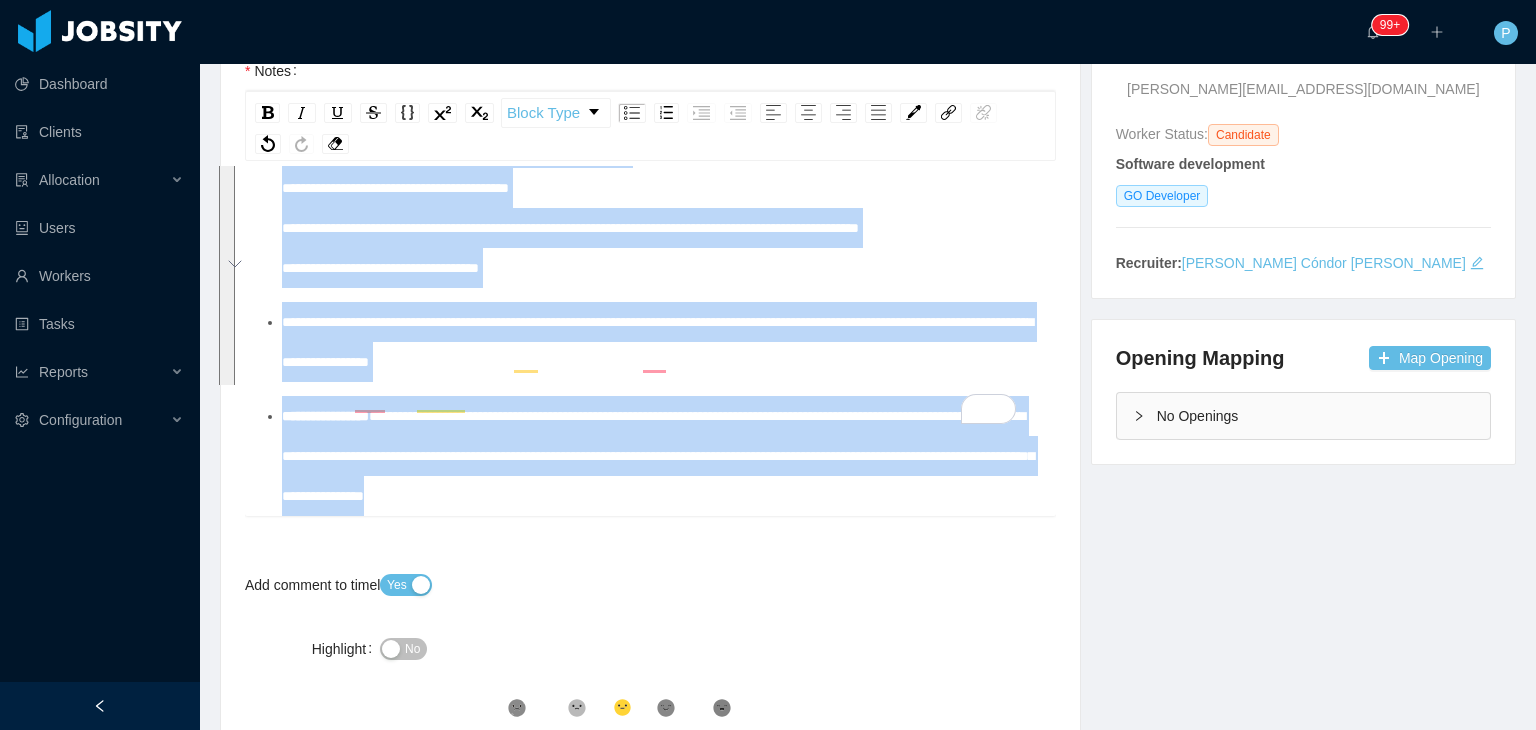 drag, startPoint x: 275, startPoint y: 194, endPoint x: 843, endPoint y: 525, distance: 657.4078 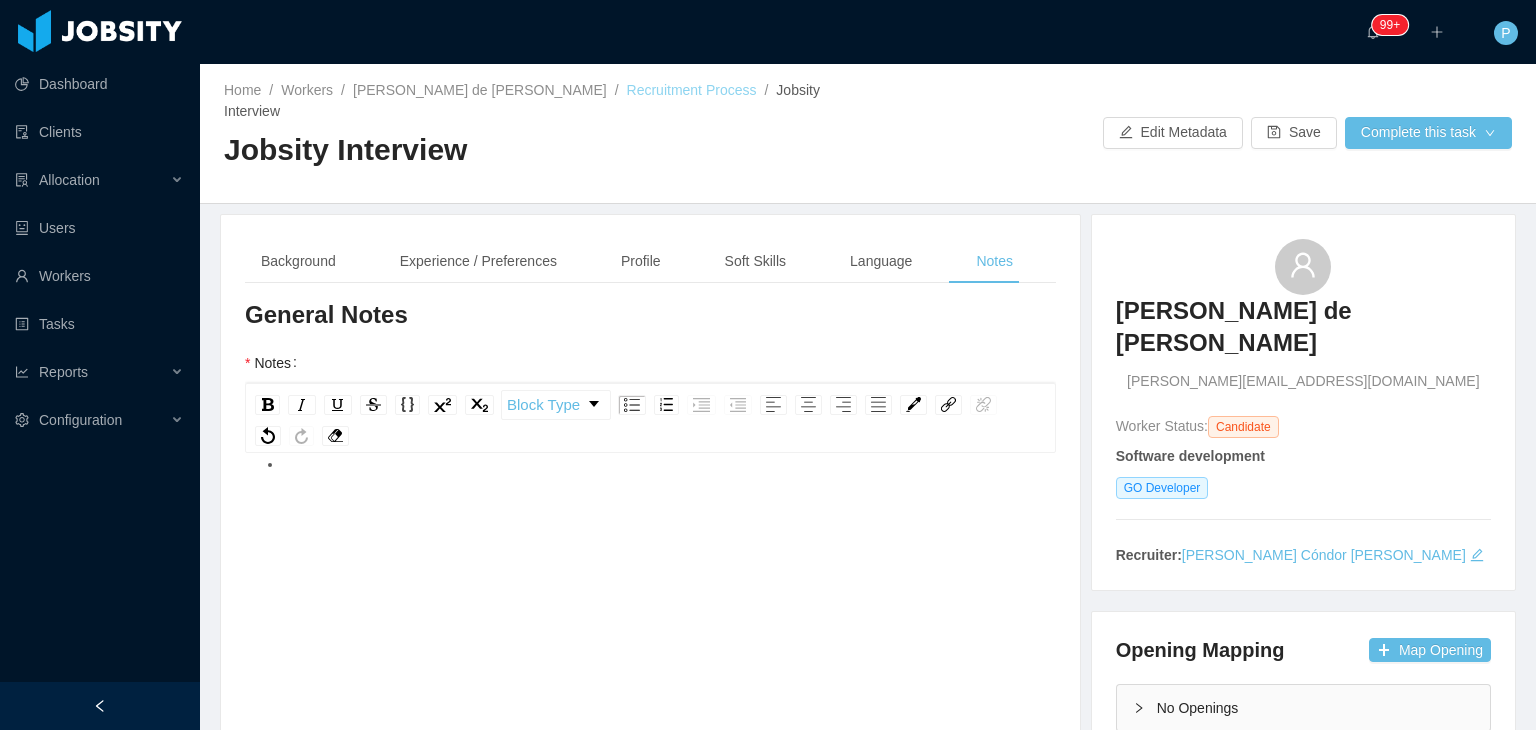 click on "Recruitment Process" at bounding box center (692, 90) 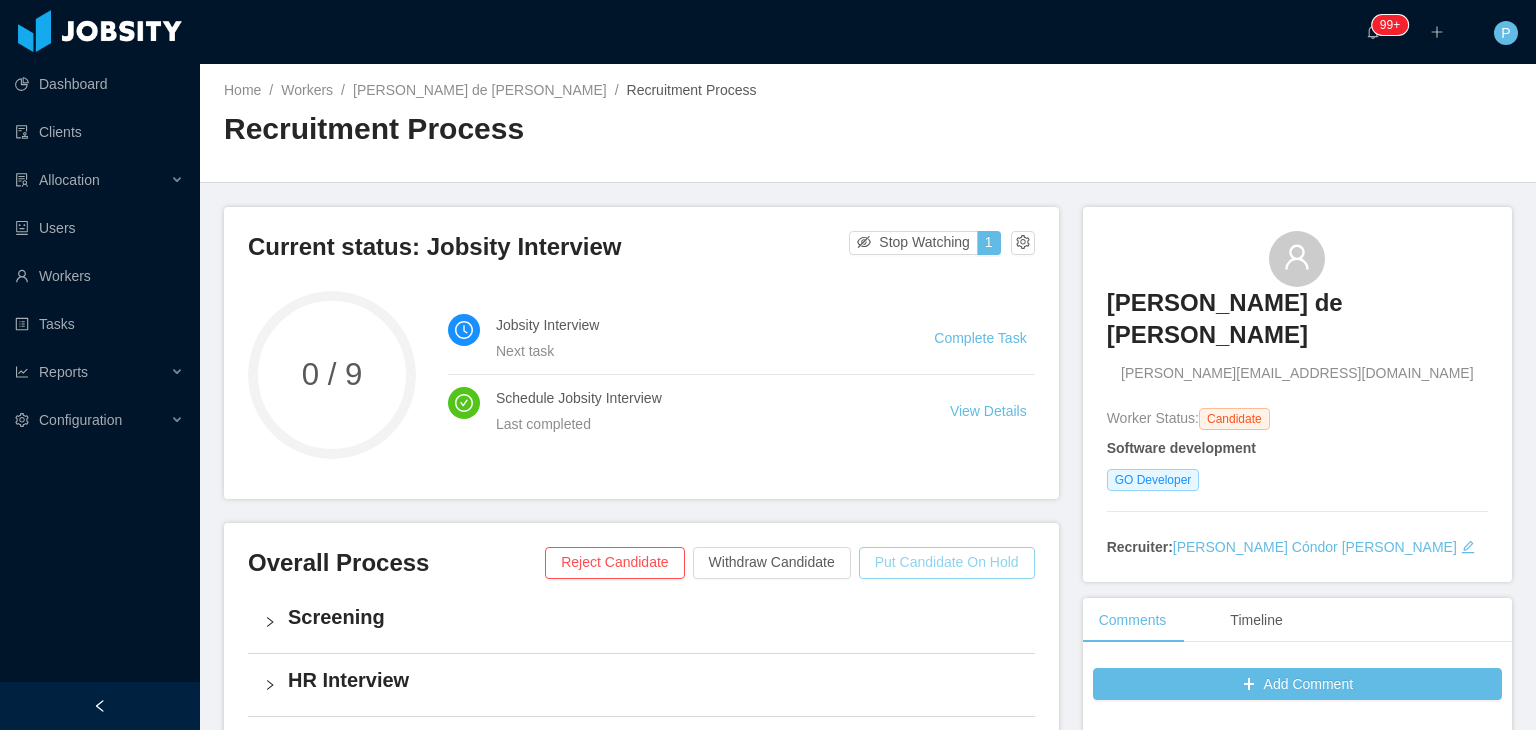click on "Put Candidate On Hold" at bounding box center (947, 563) 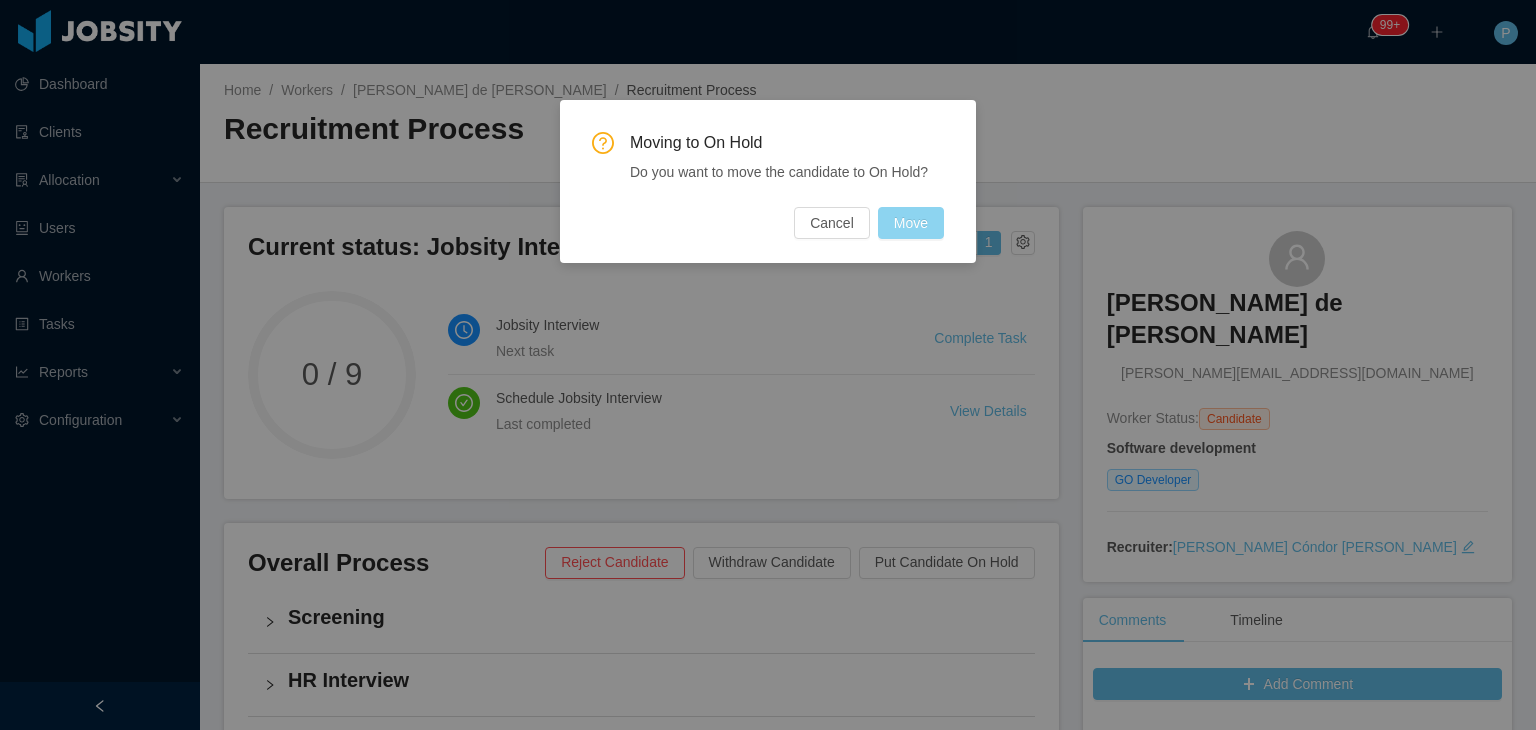 click on "Move" at bounding box center [911, 223] 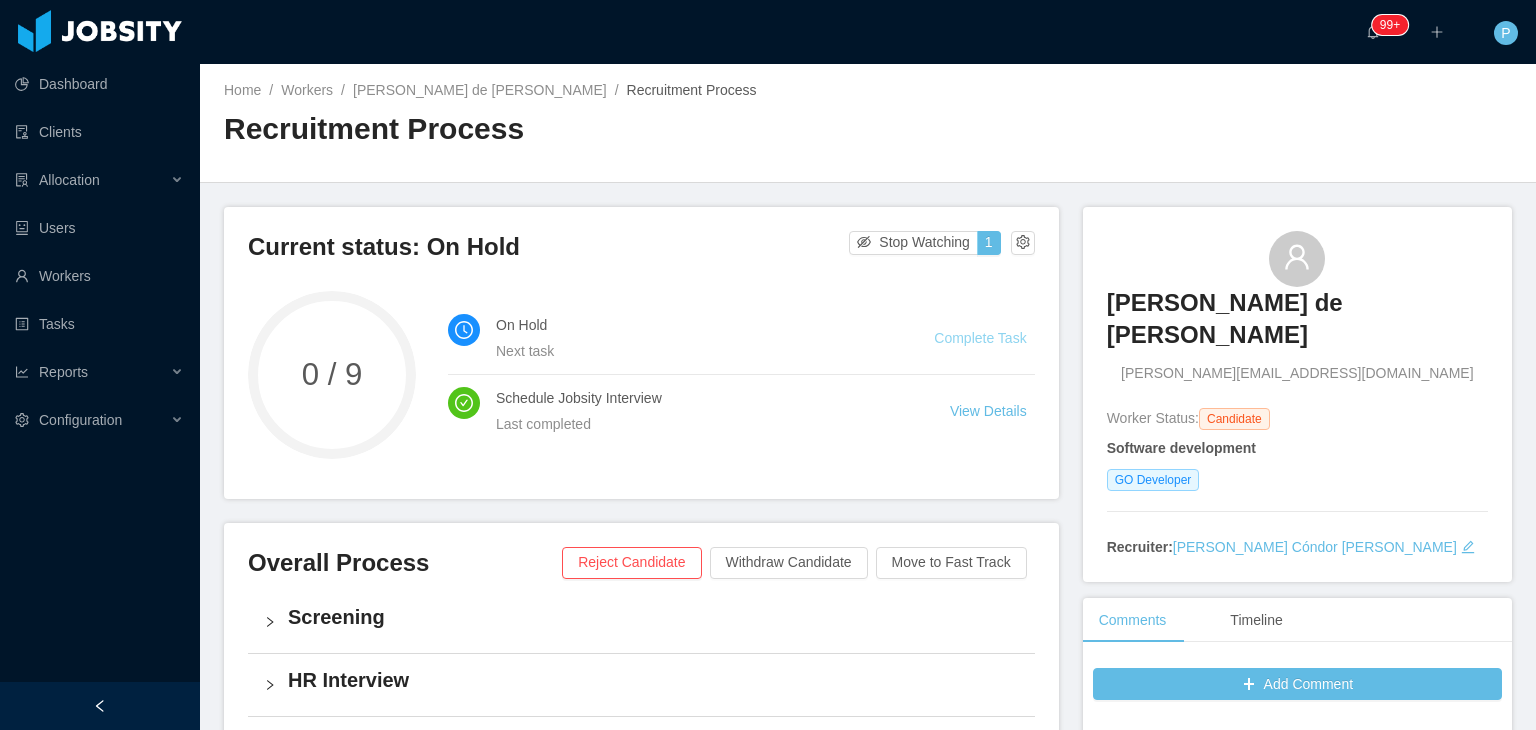 click on "Complete Task" at bounding box center [980, 338] 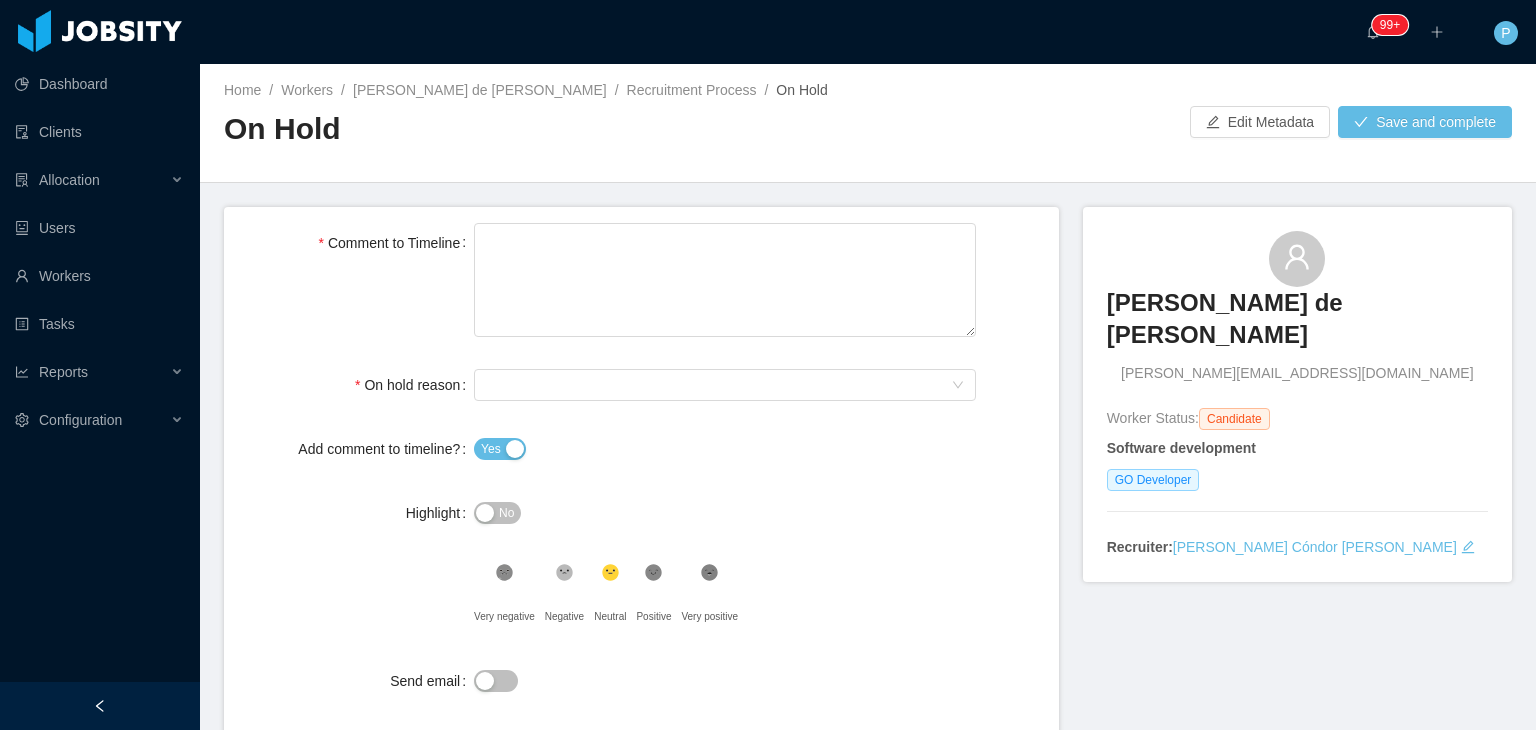 type 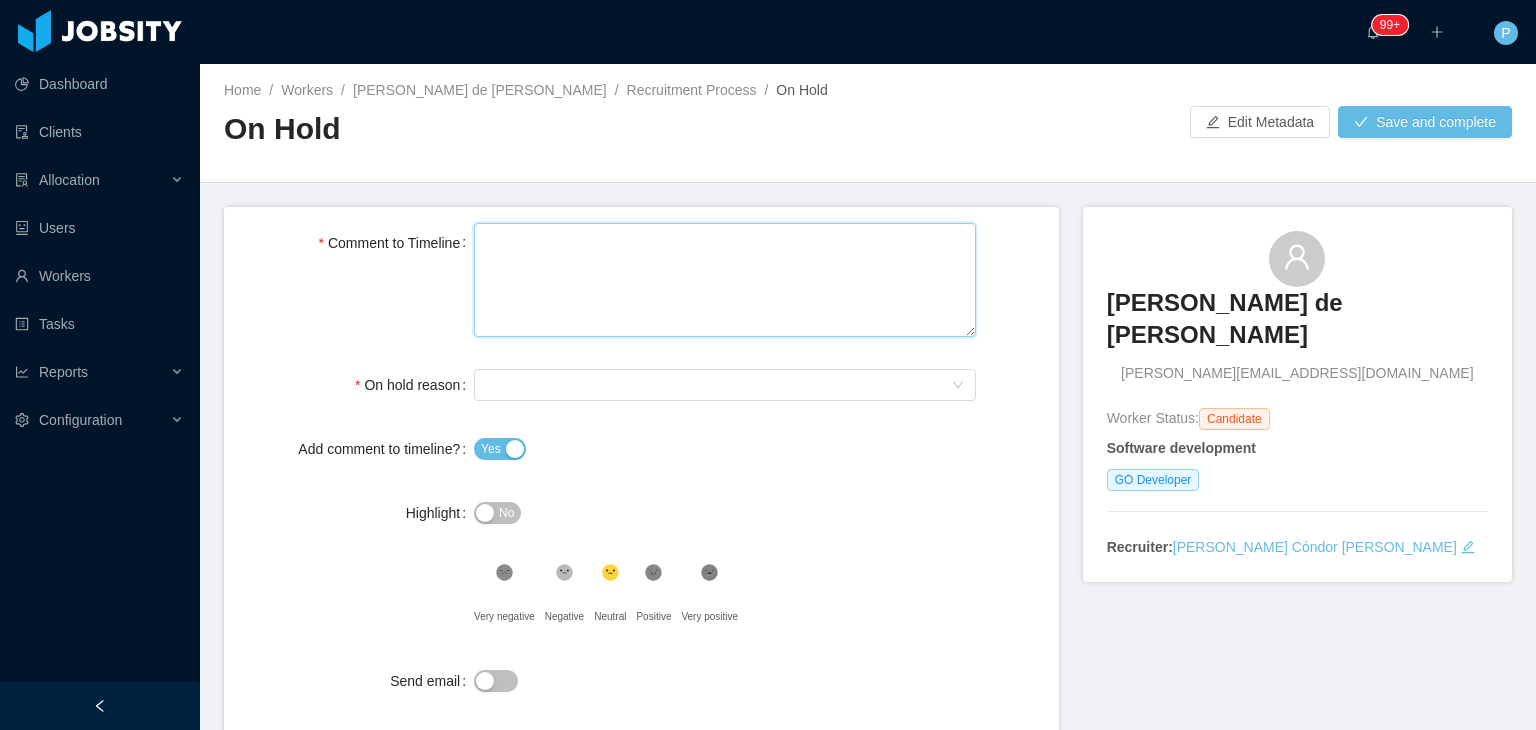 click on "Comment to Timeline" at bounding box center [725, 280] 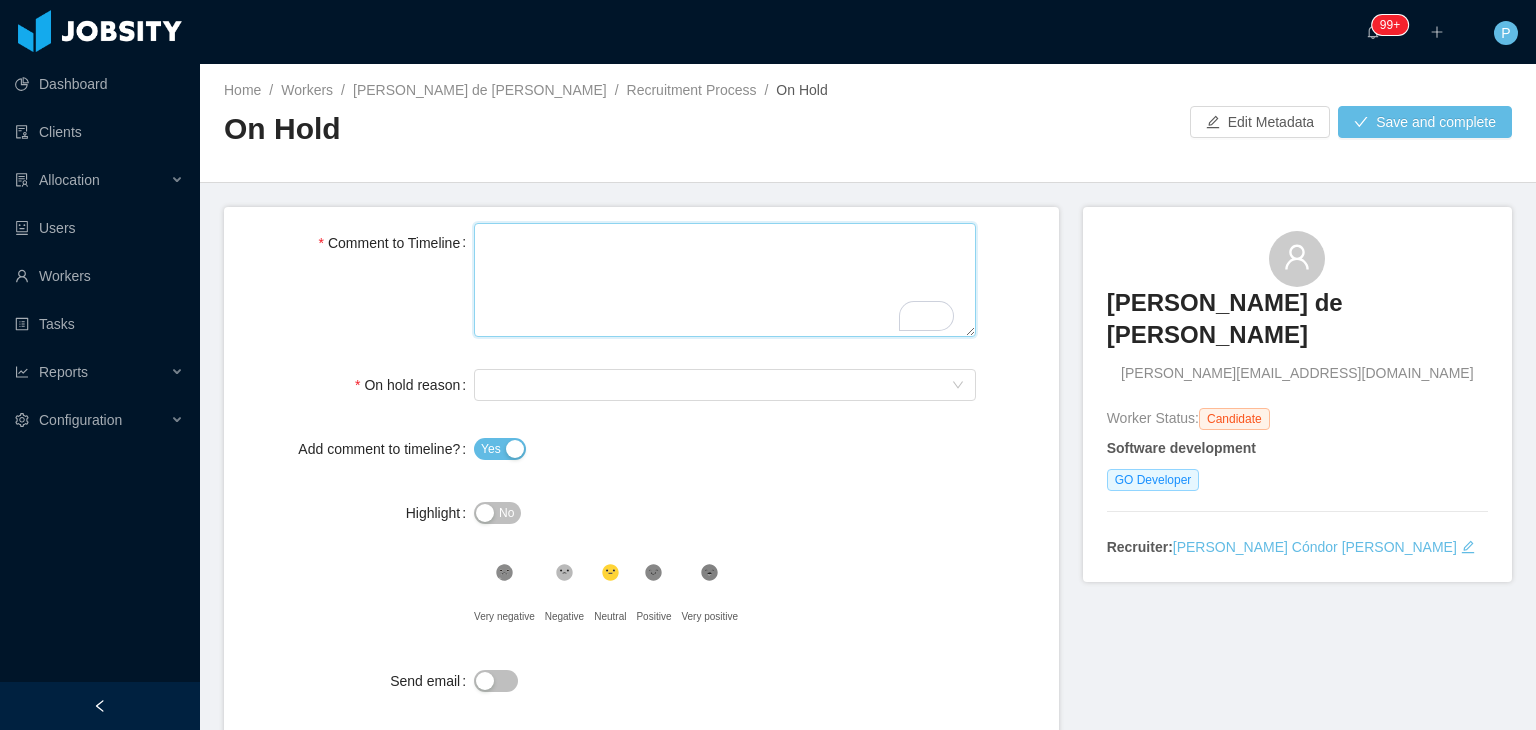 paste on "**********" 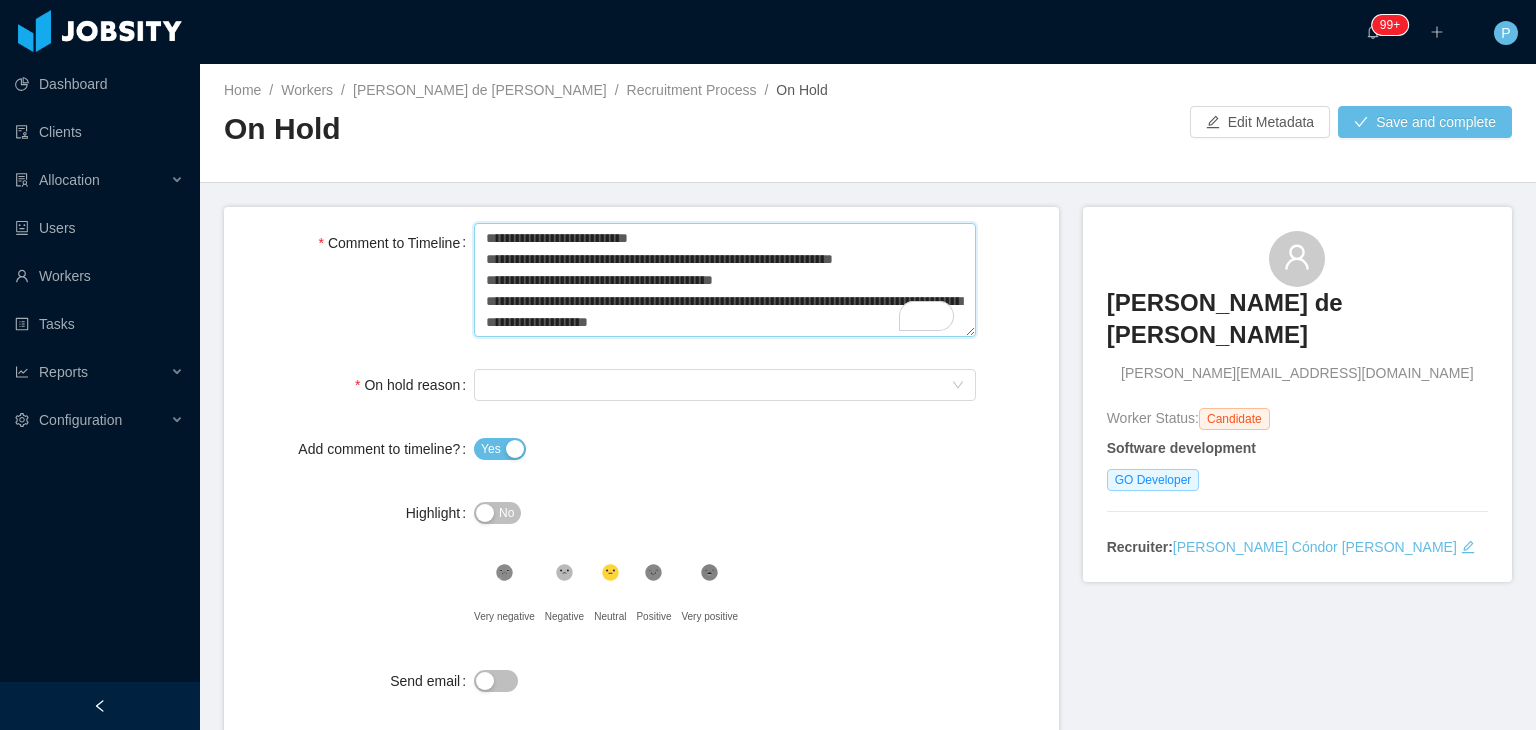 type 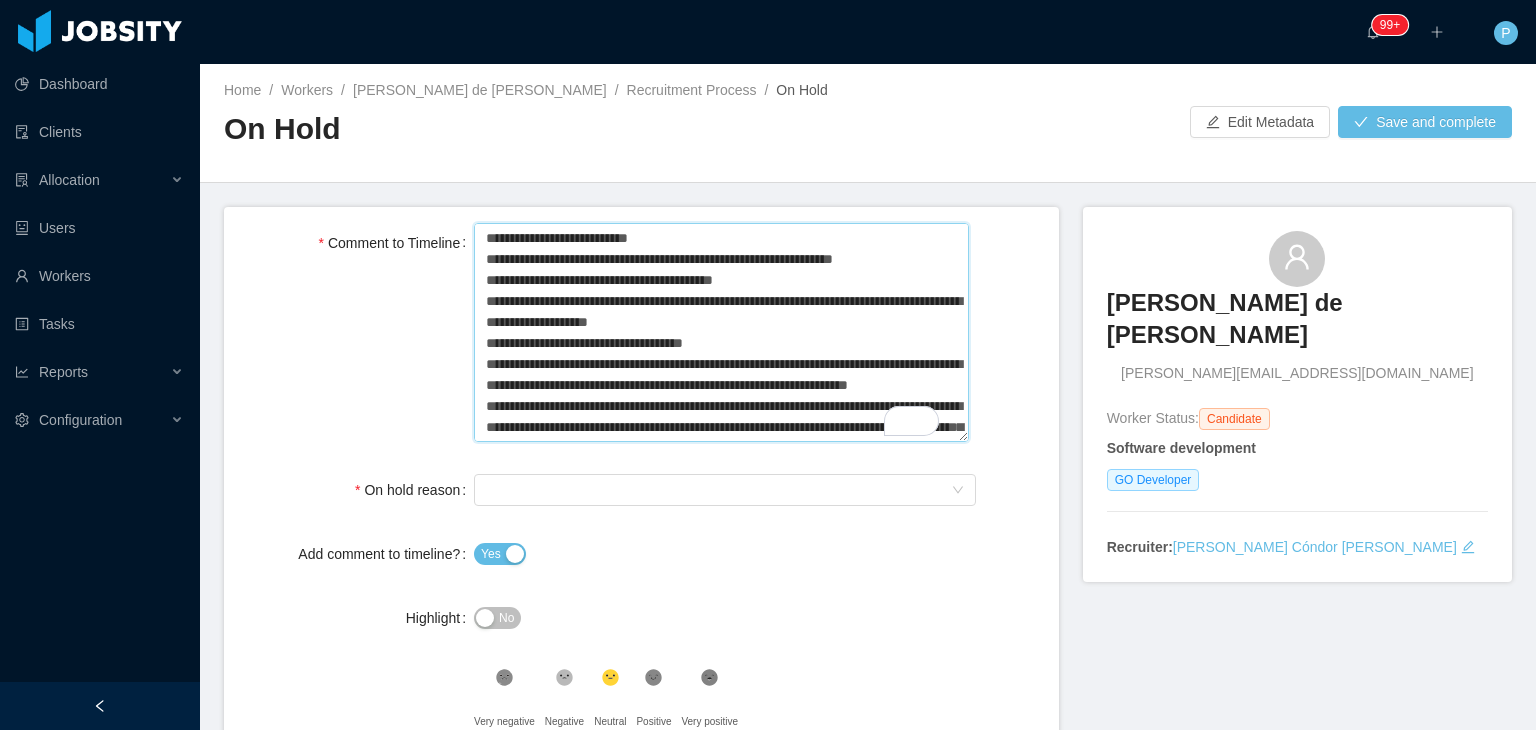 scroll, scrollTop: 79, scrollLeft: 0, axis: vertical 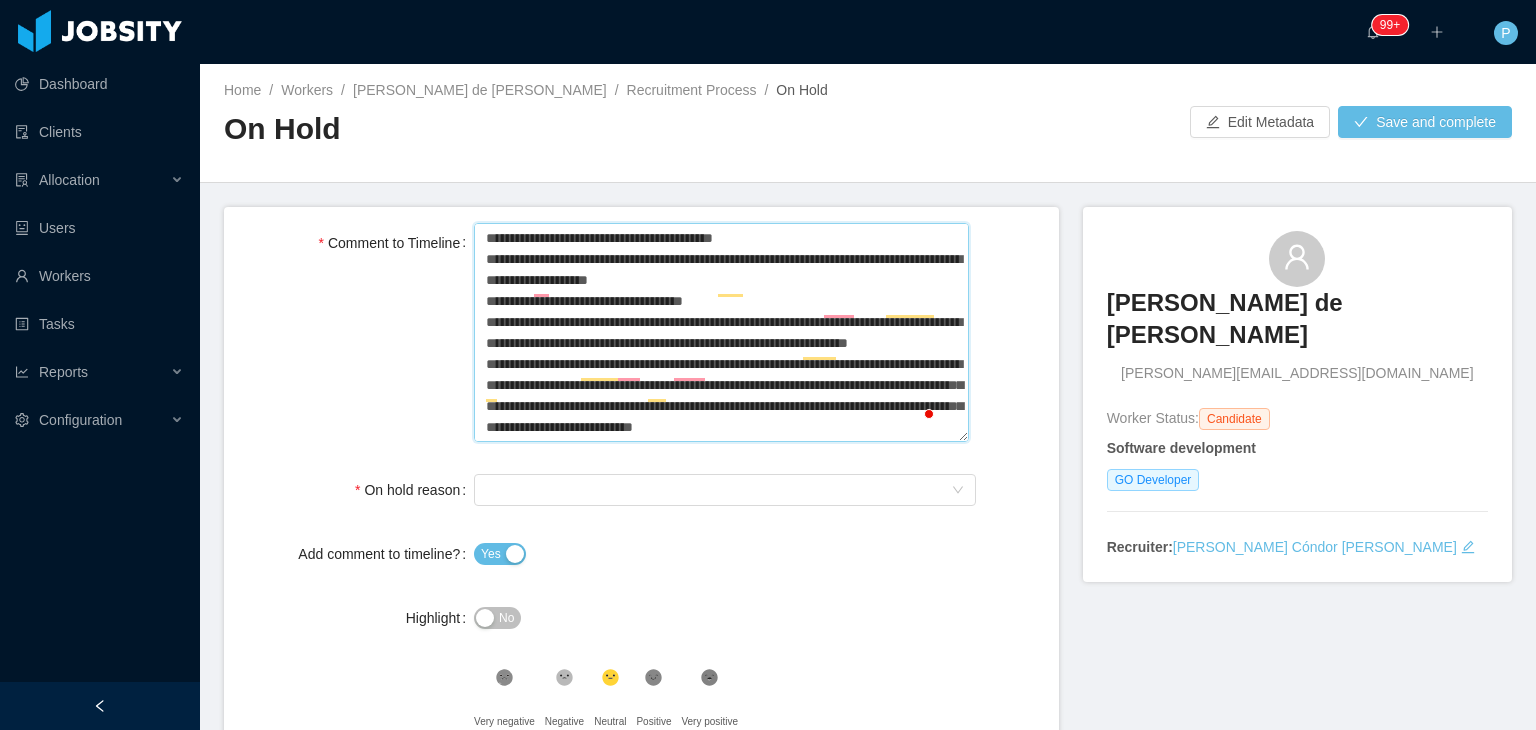 type on "**********" 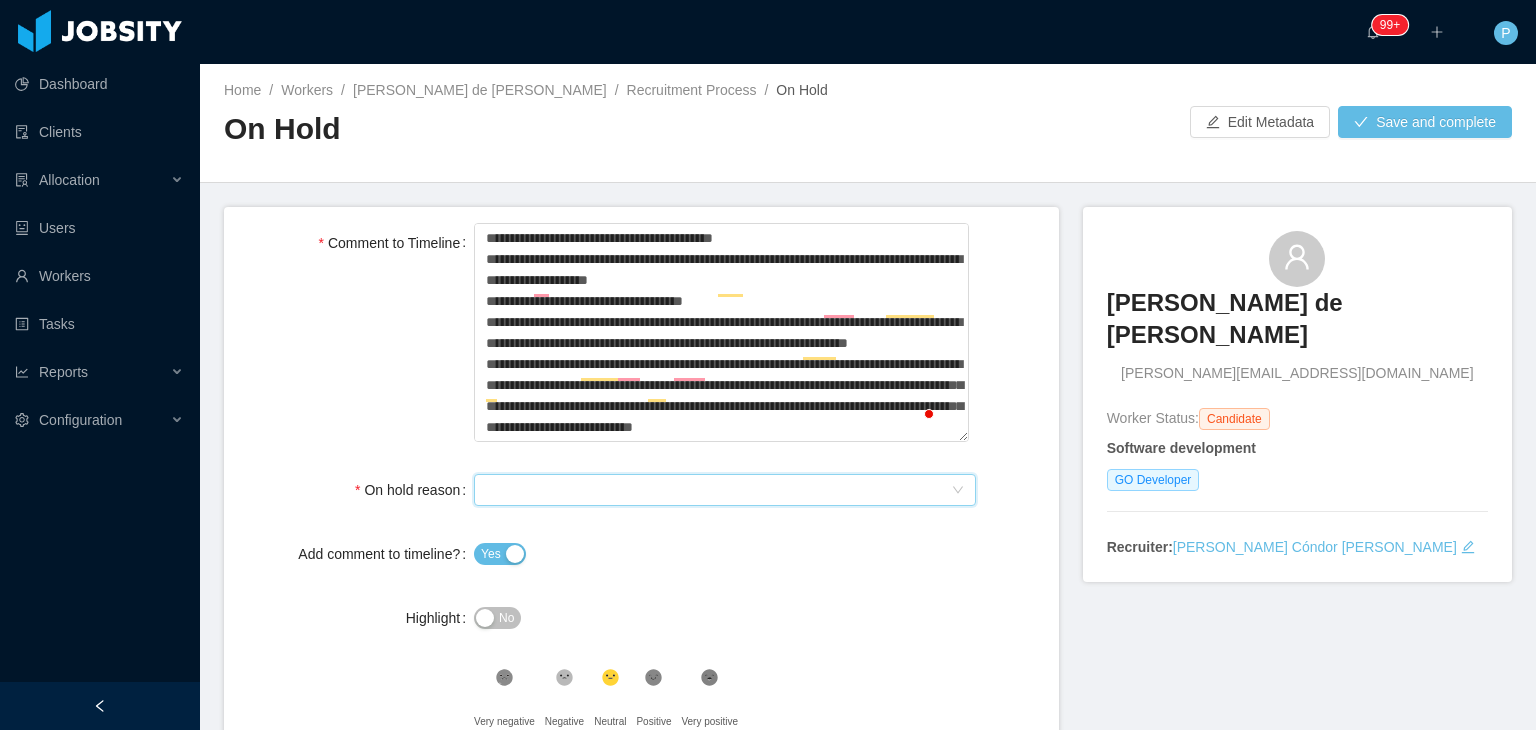 click on "Select On Hold reason" at bounding box center (718, 490) 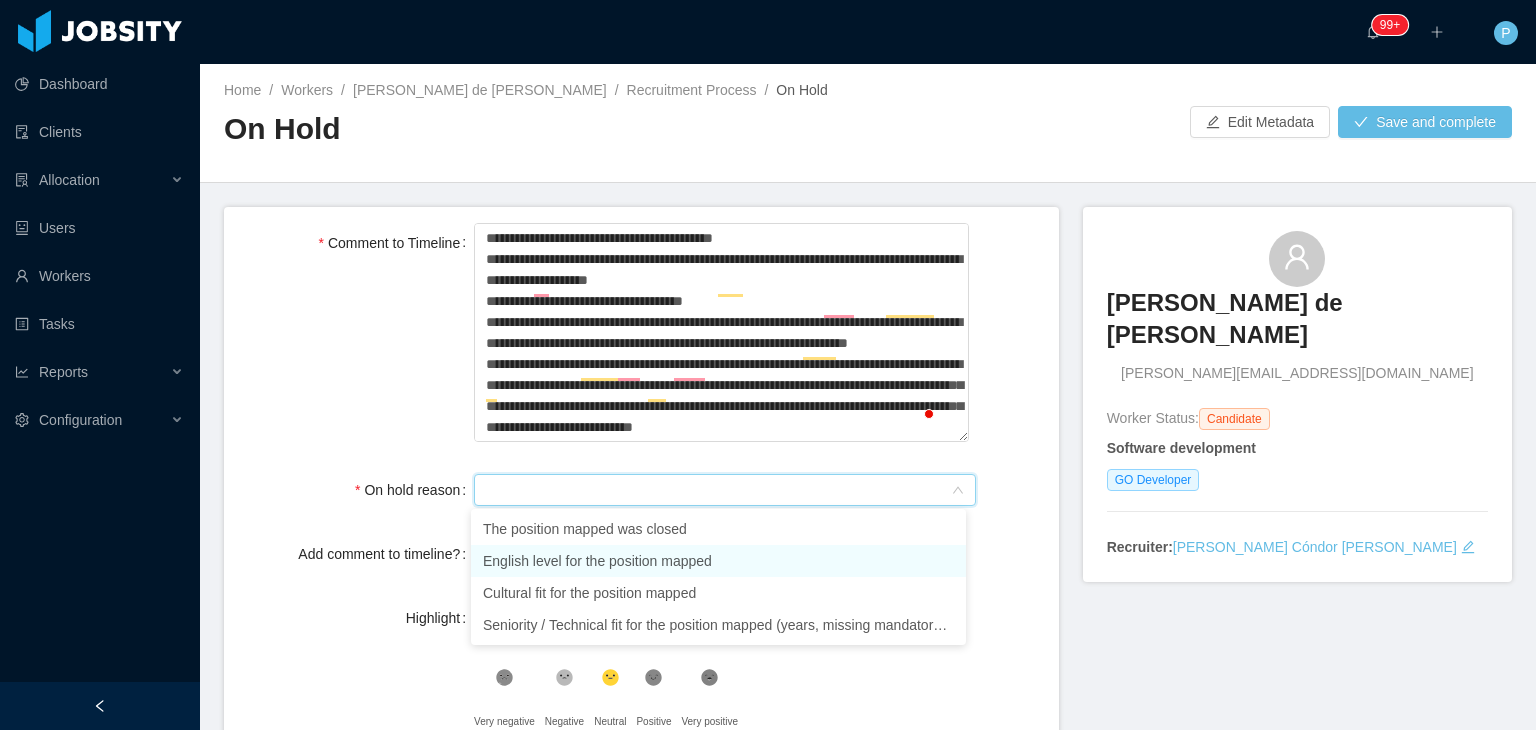 click on "English level for the position mapped" at bounding box center (718, 561) 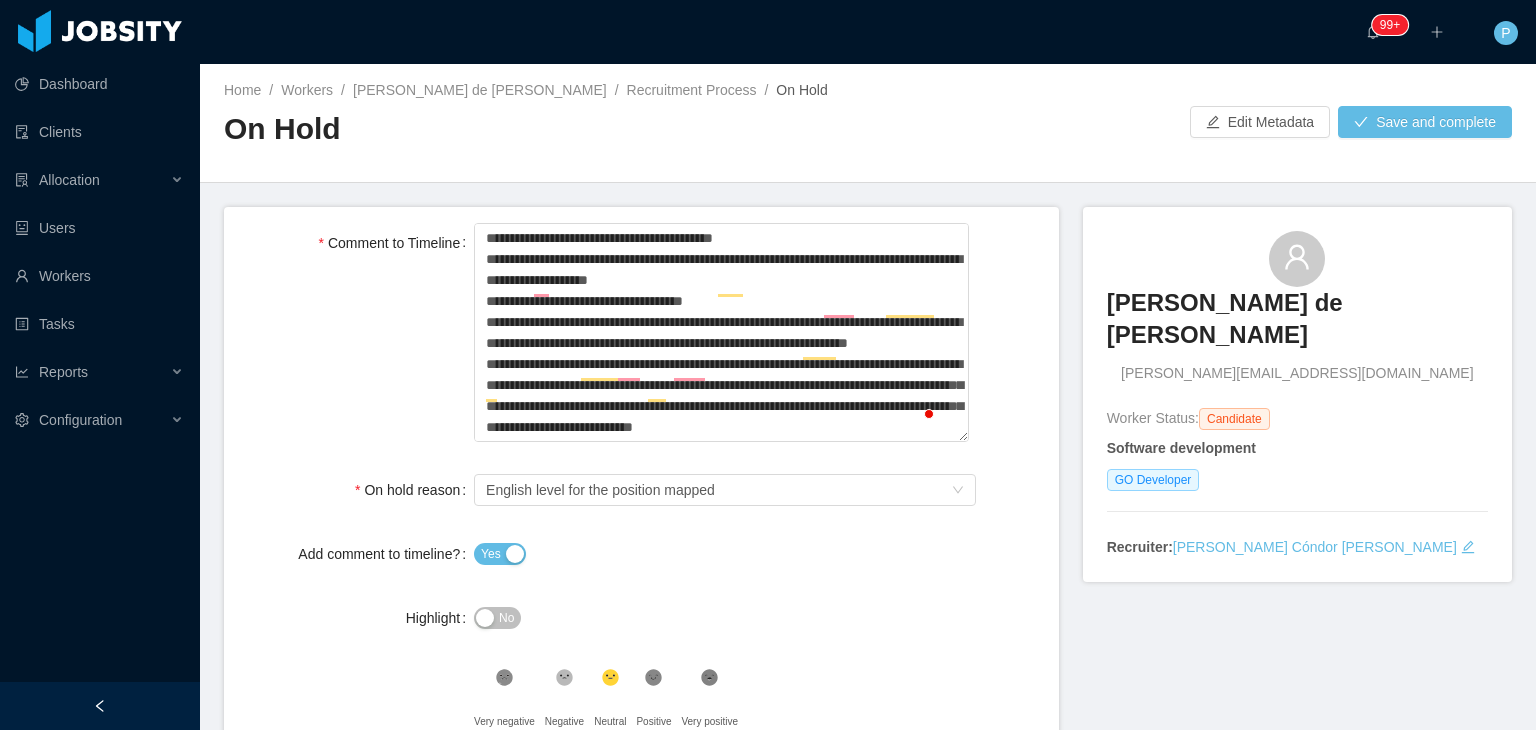 click on "No" at bounding box center [506, 618] 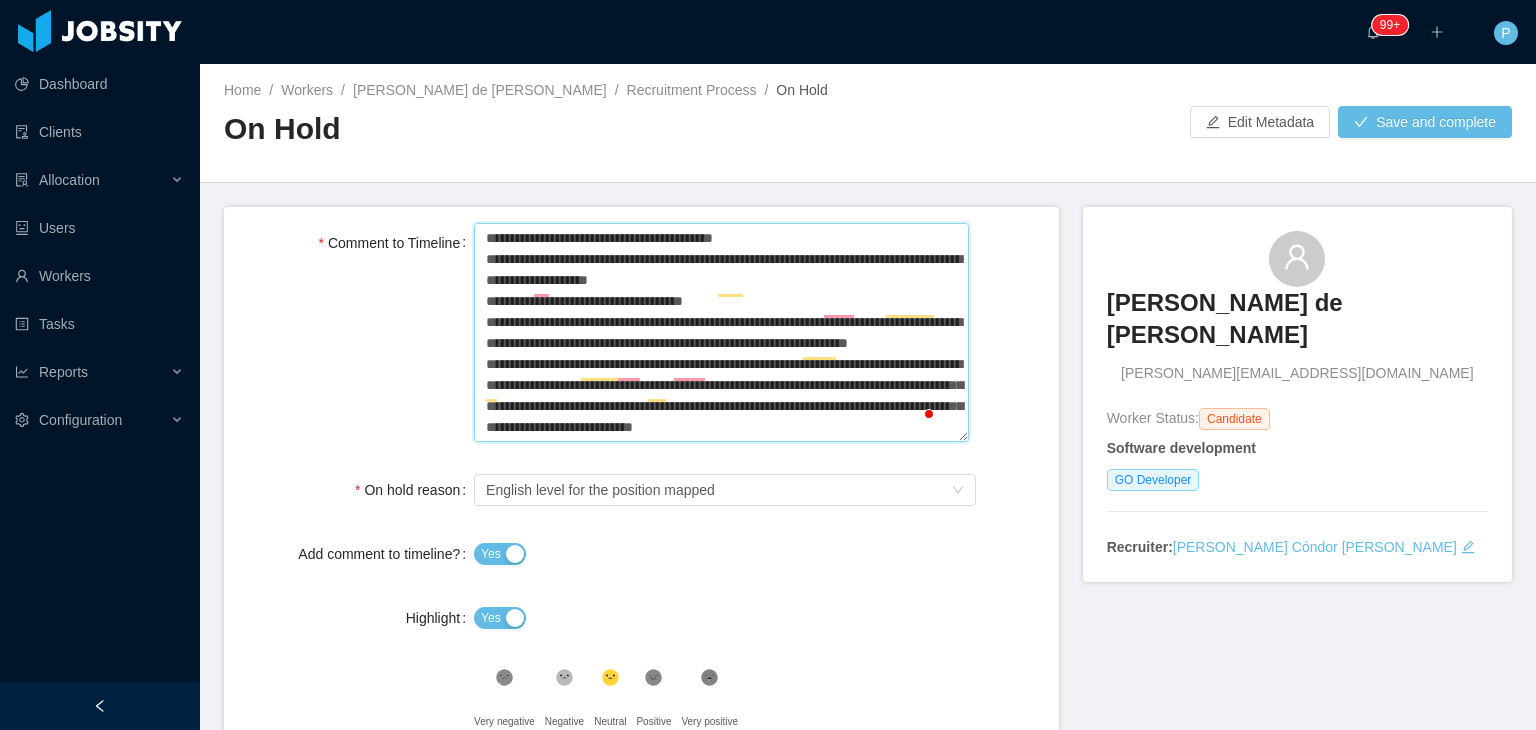 click on "**********" at bounding box center [721, 333] 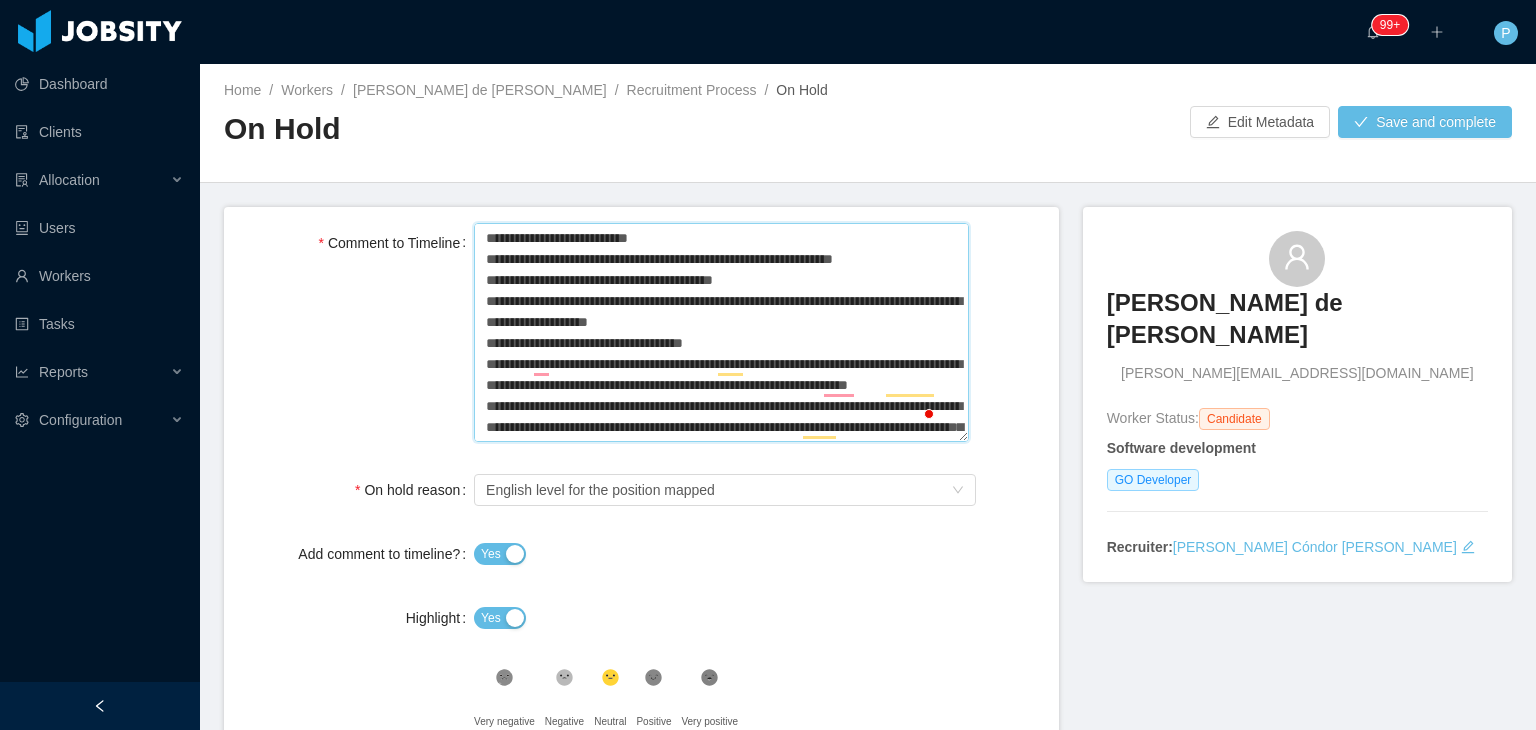 click on "**********" at bounding box center [721, 333] 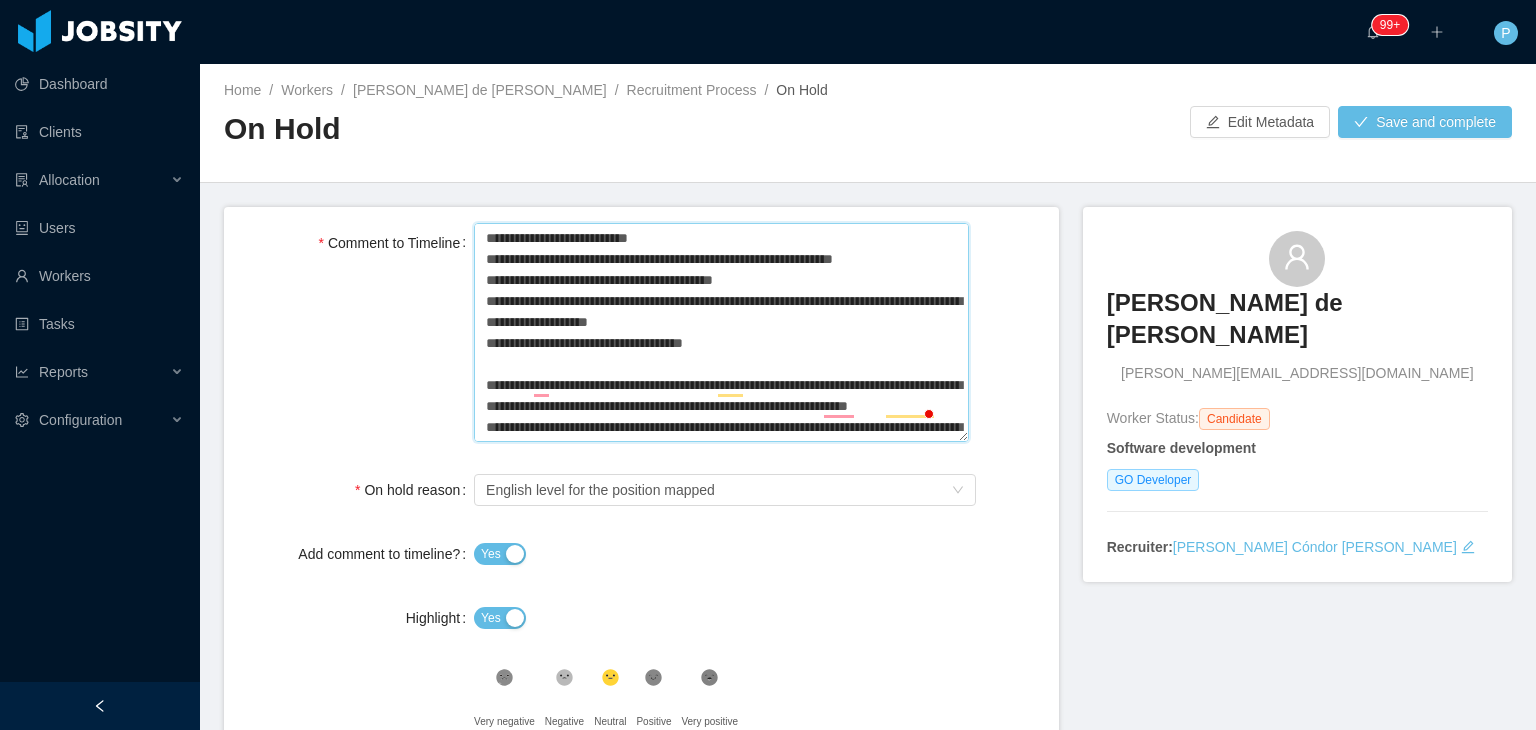 click on "**********" at bounding box center (721, 333) 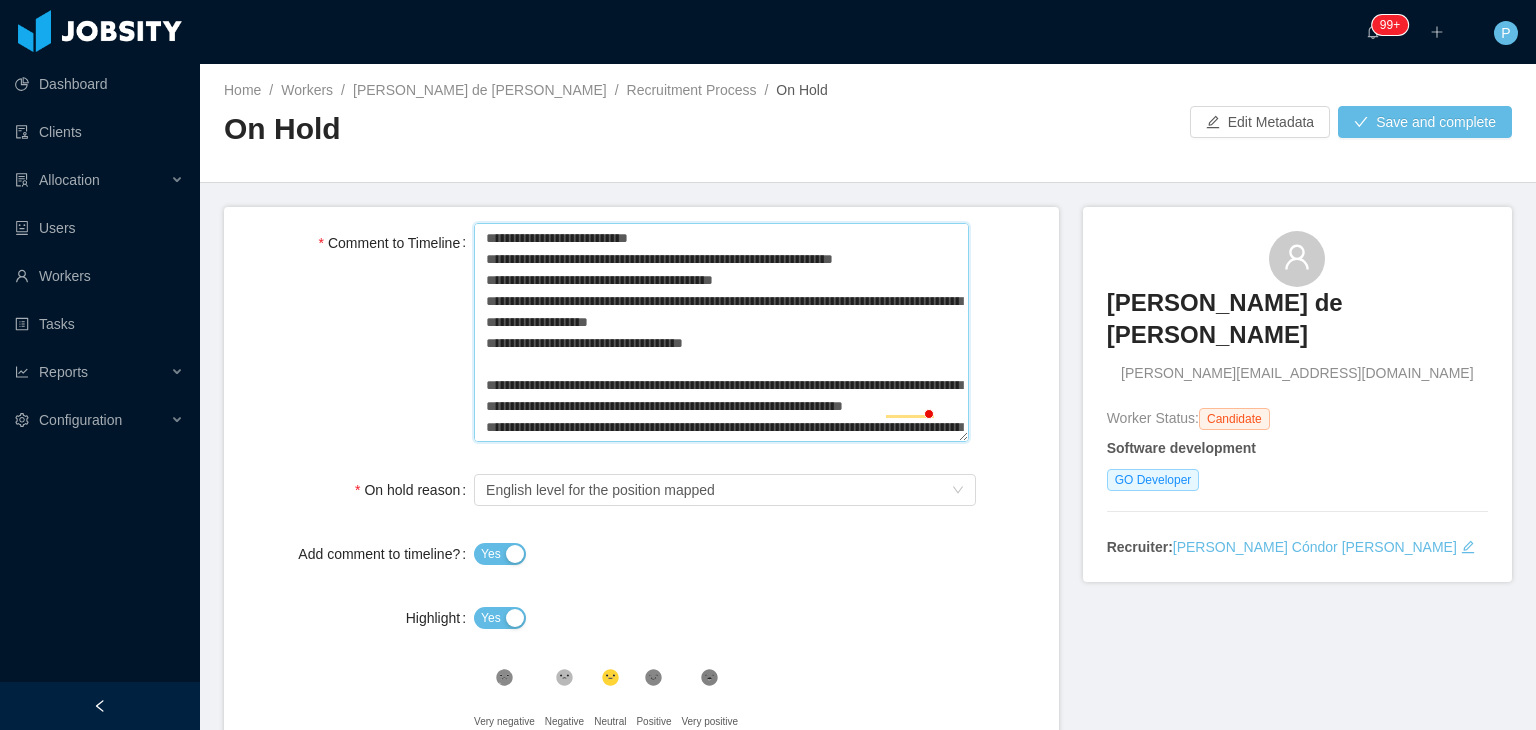 type 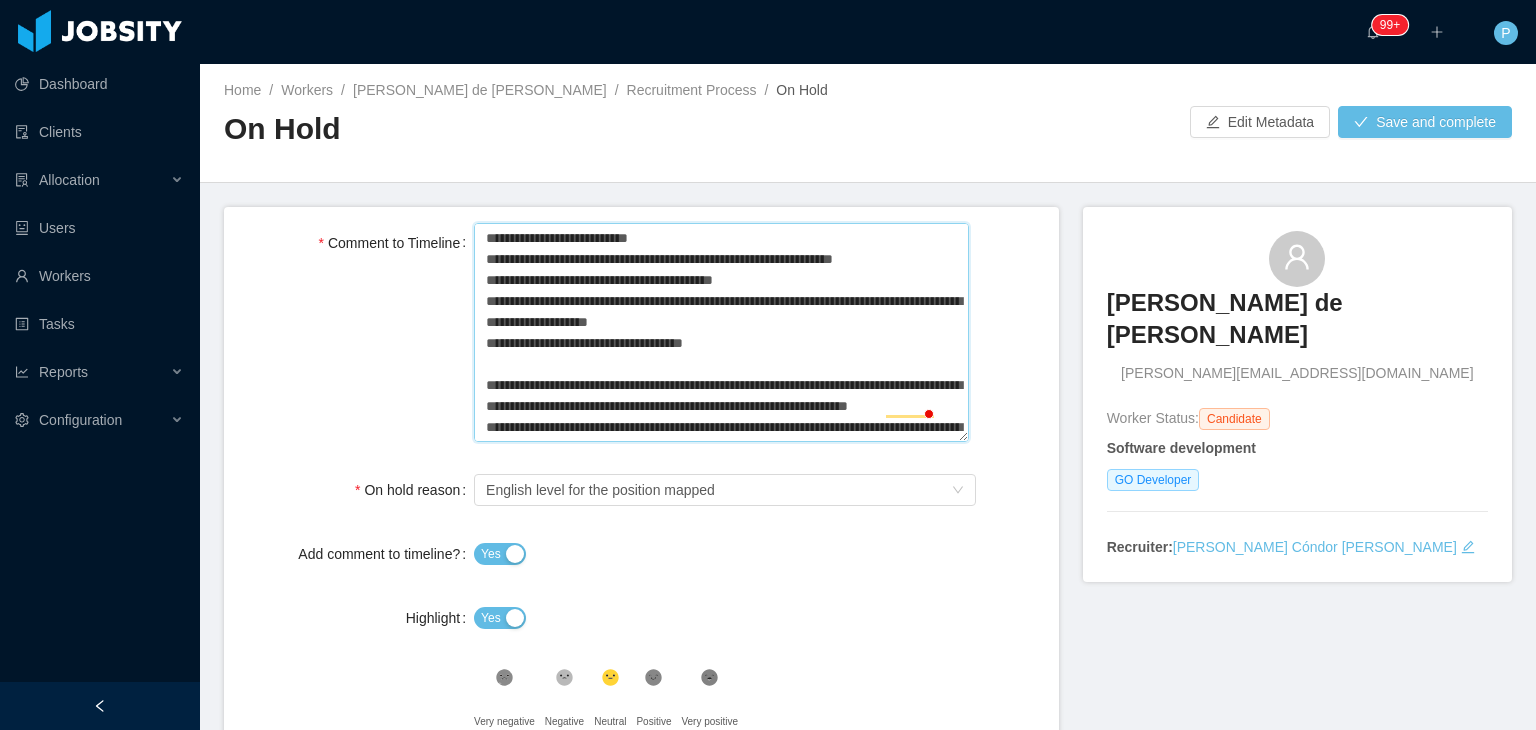 type 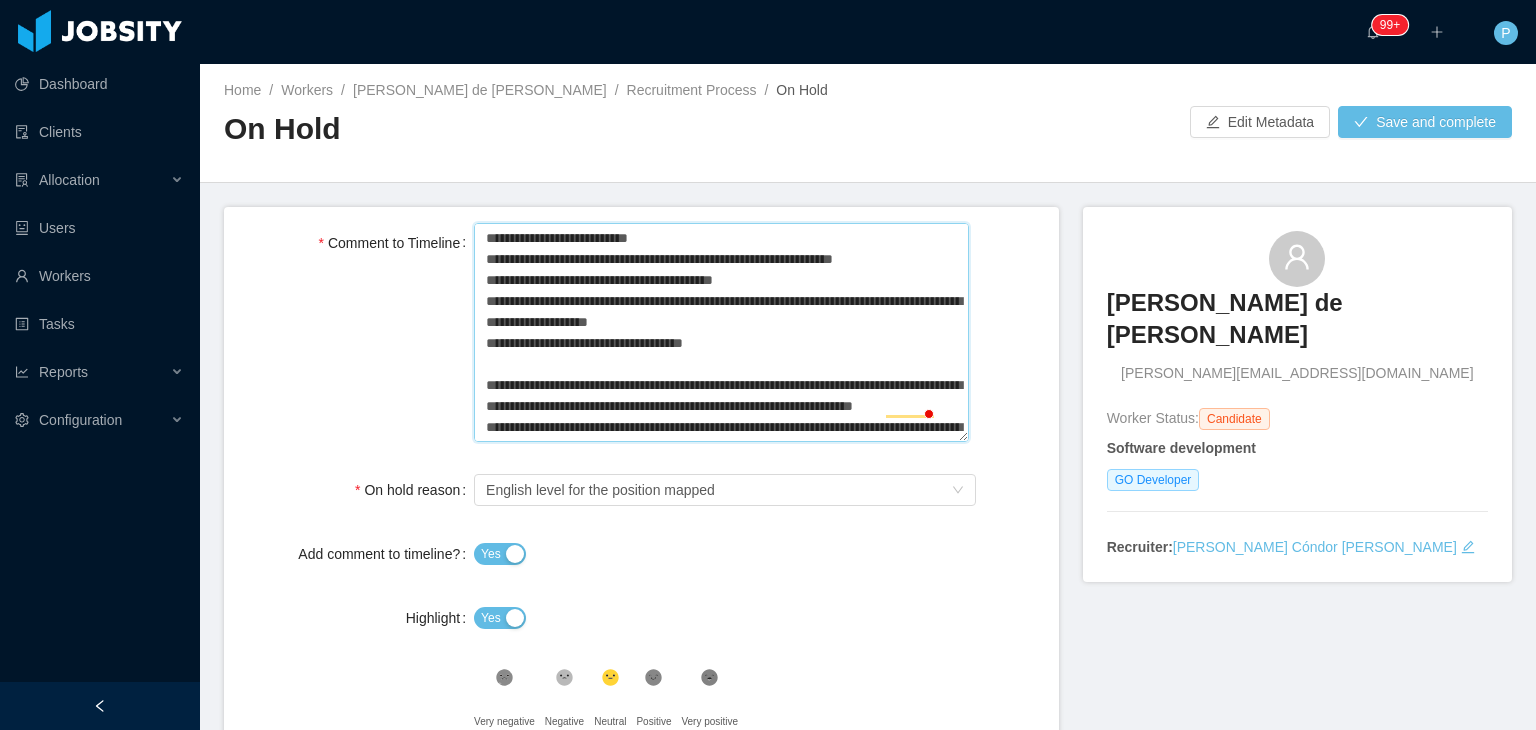 type 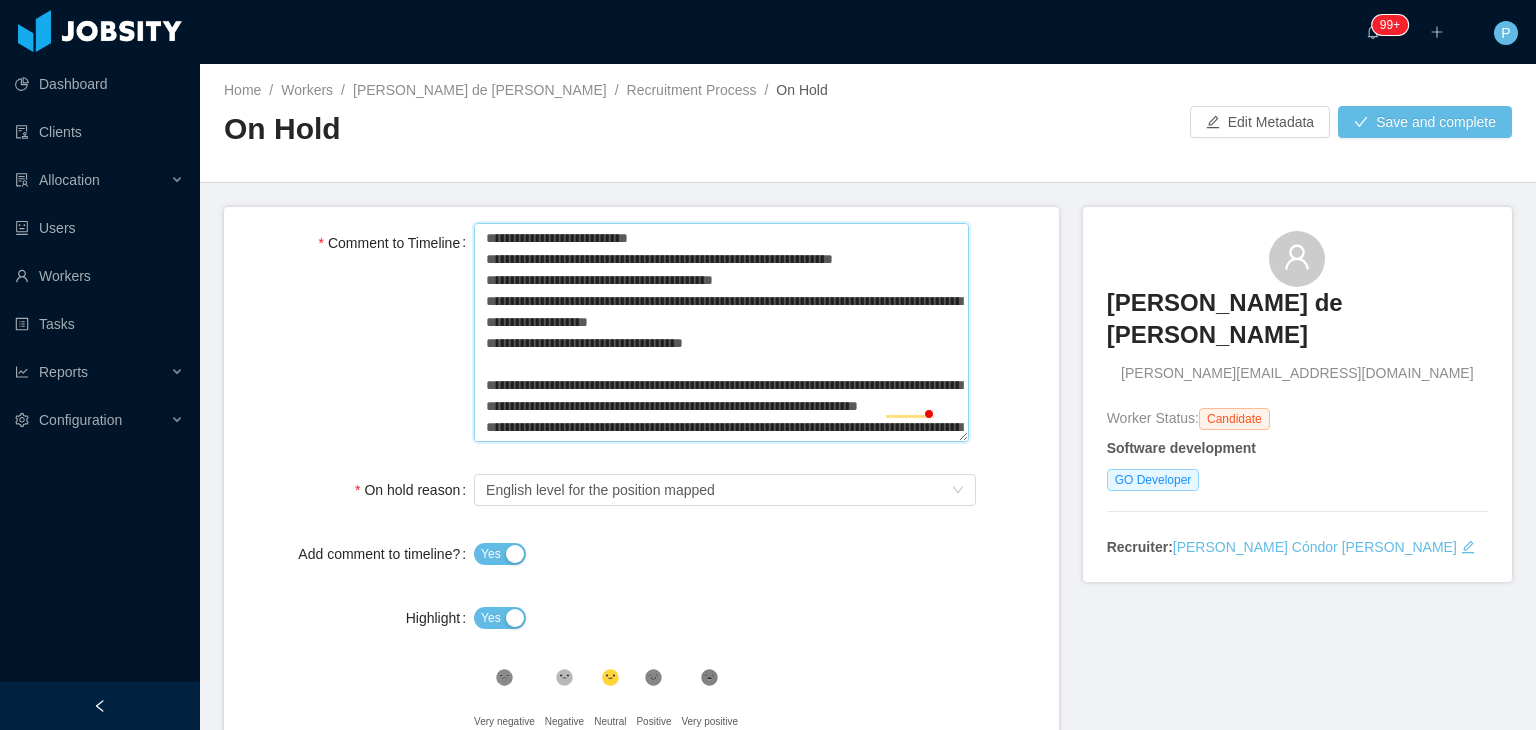 type 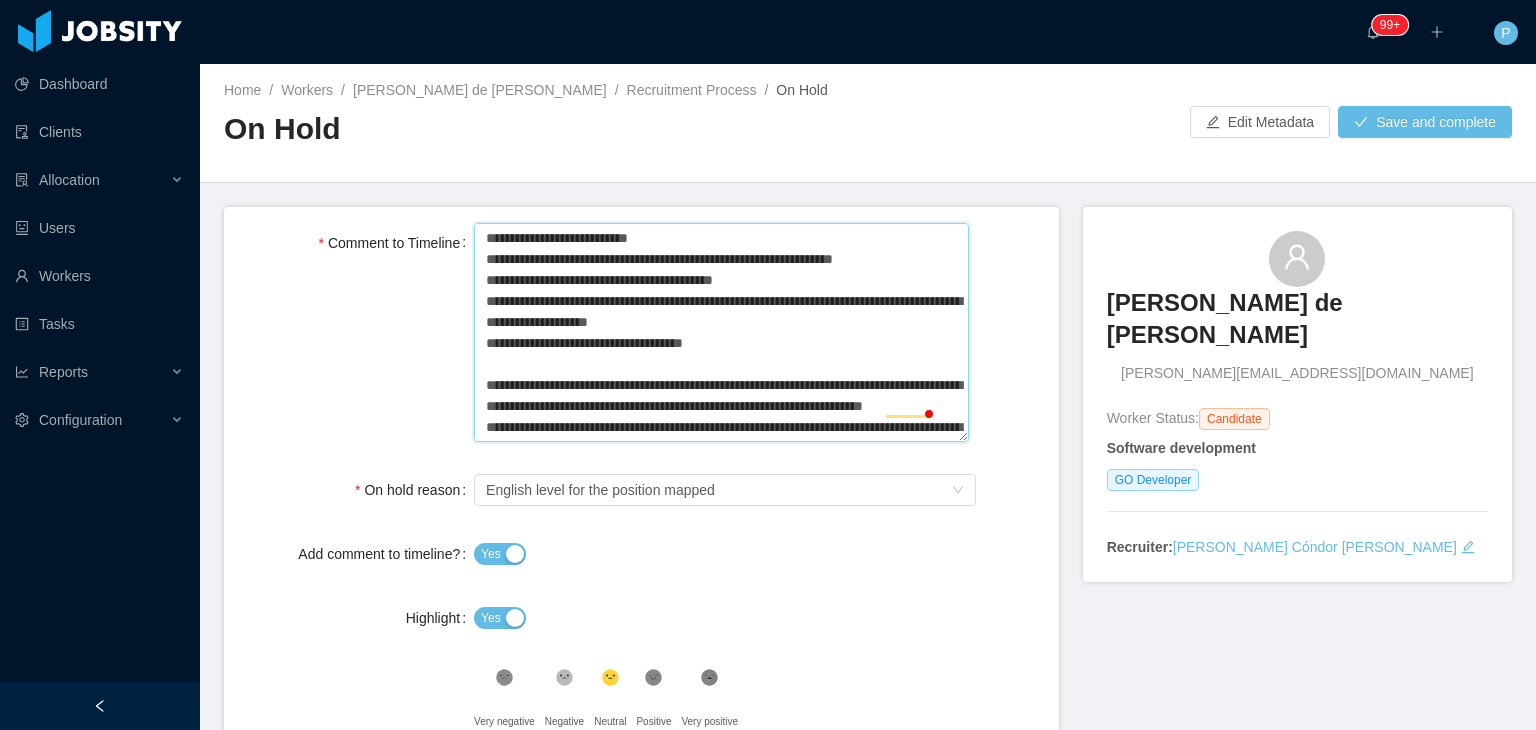 type 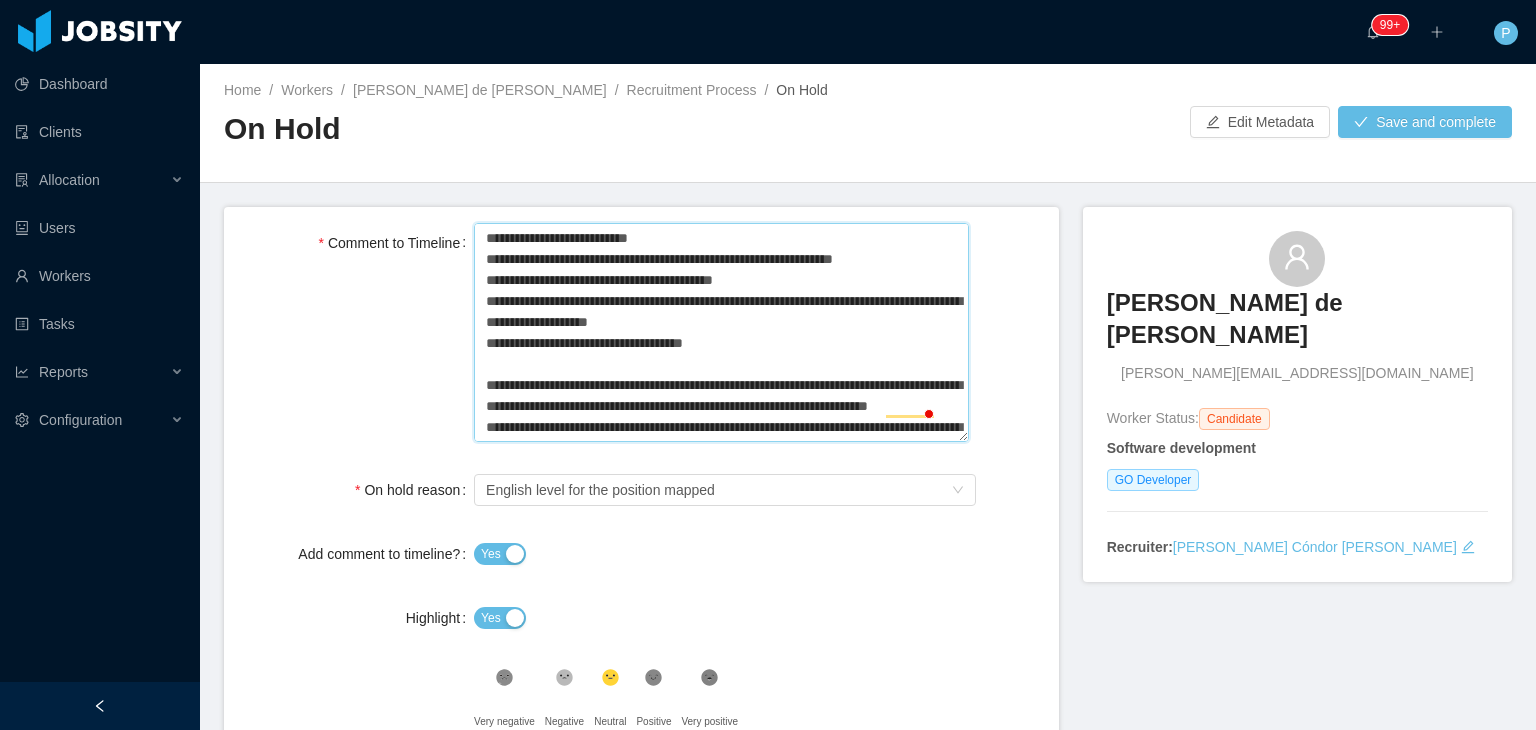 type on "**********" 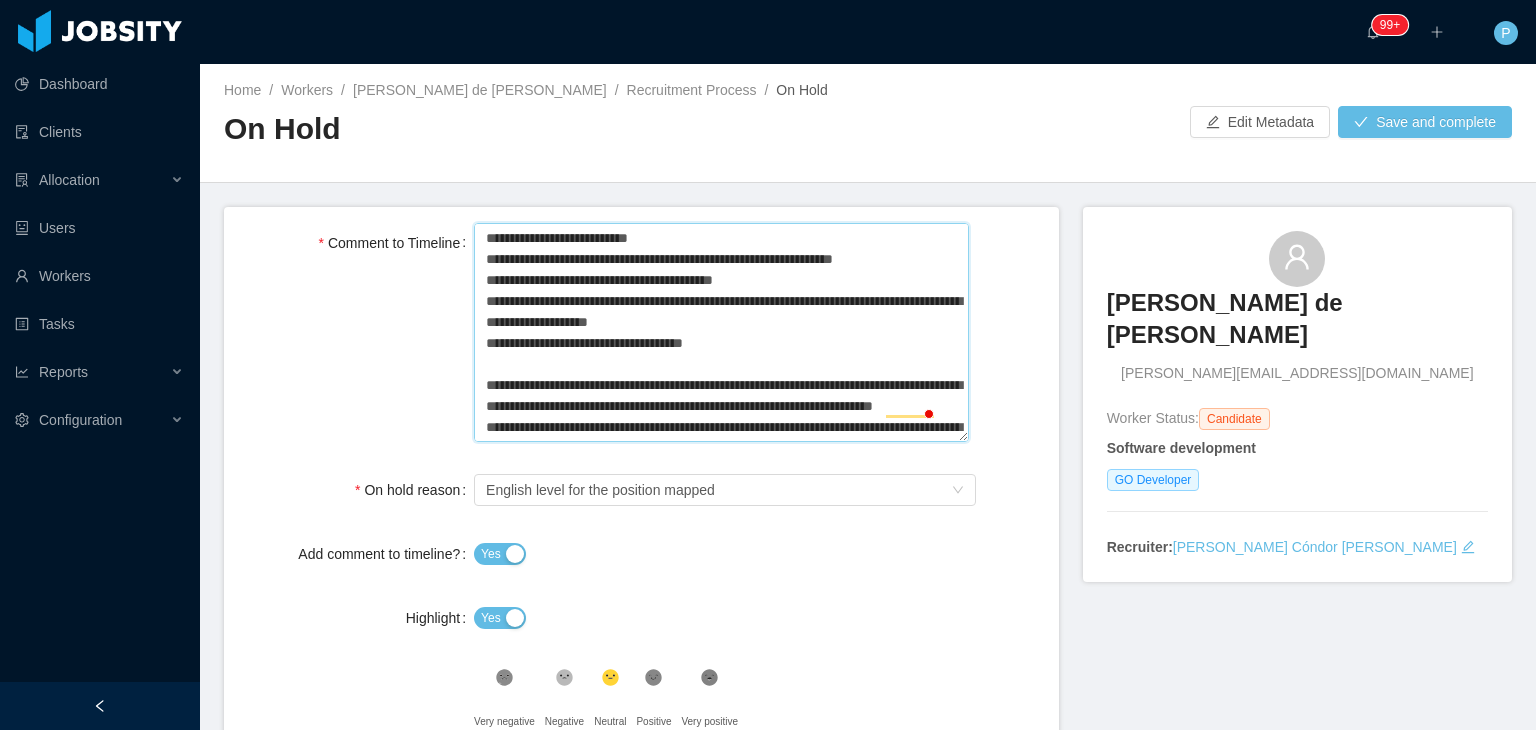 type 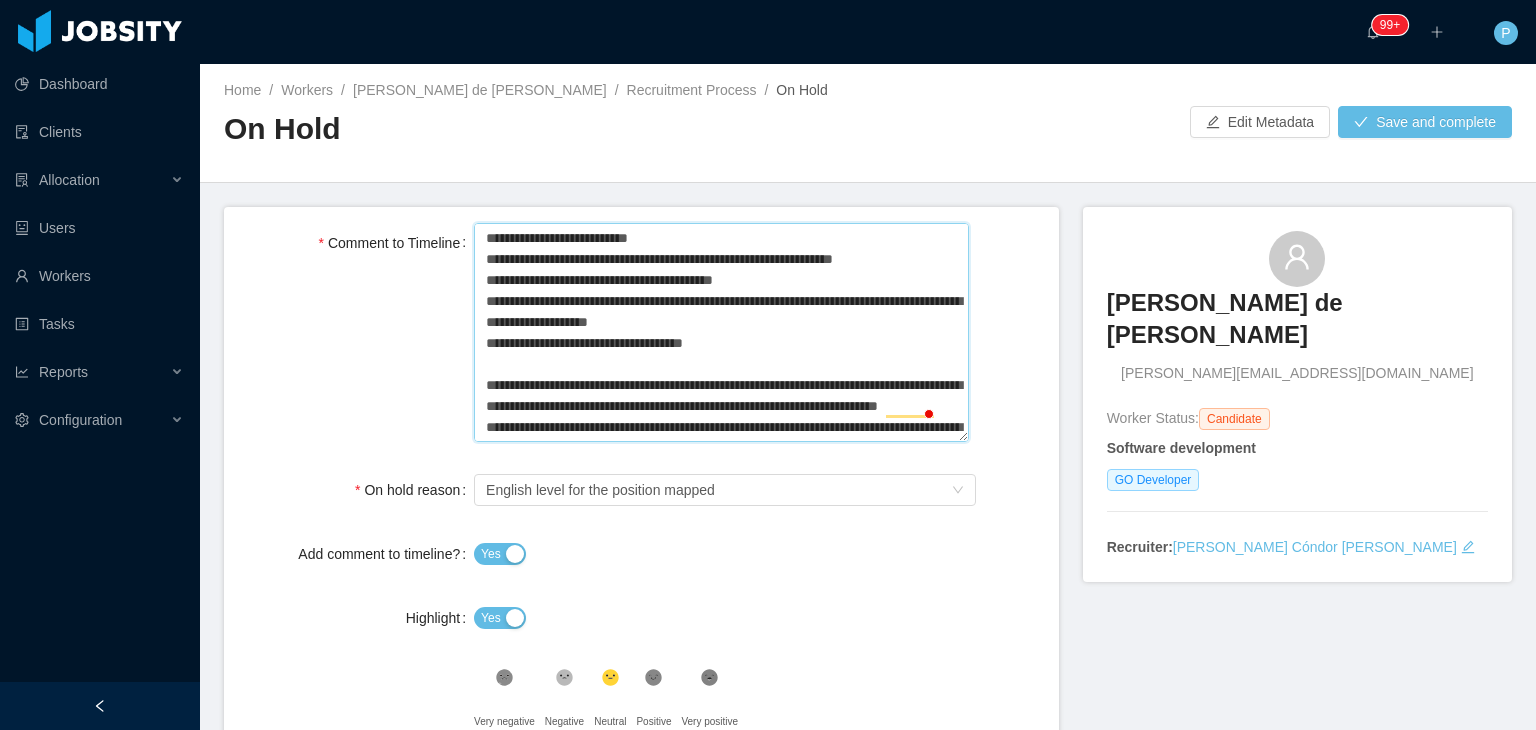 type on "**********" 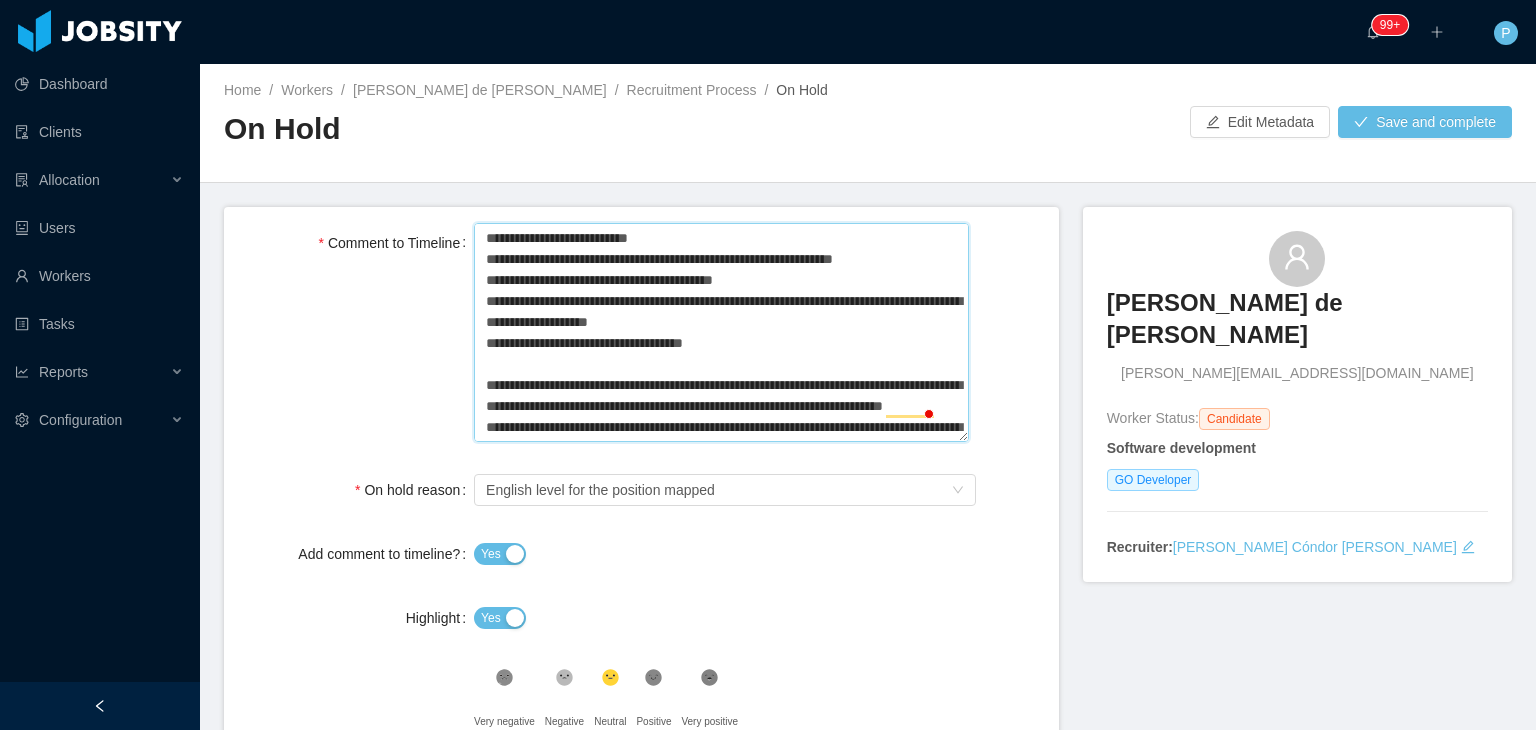 type 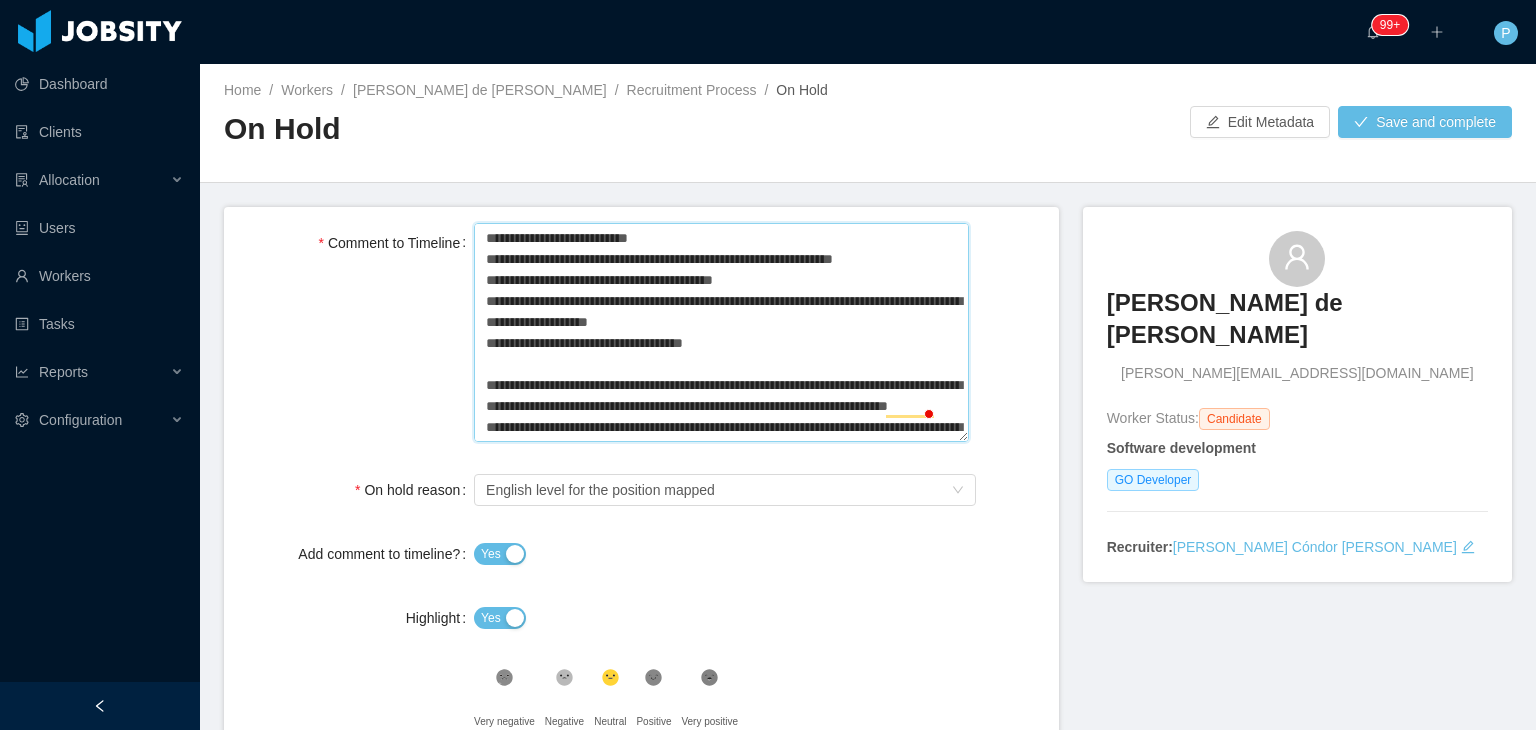 type 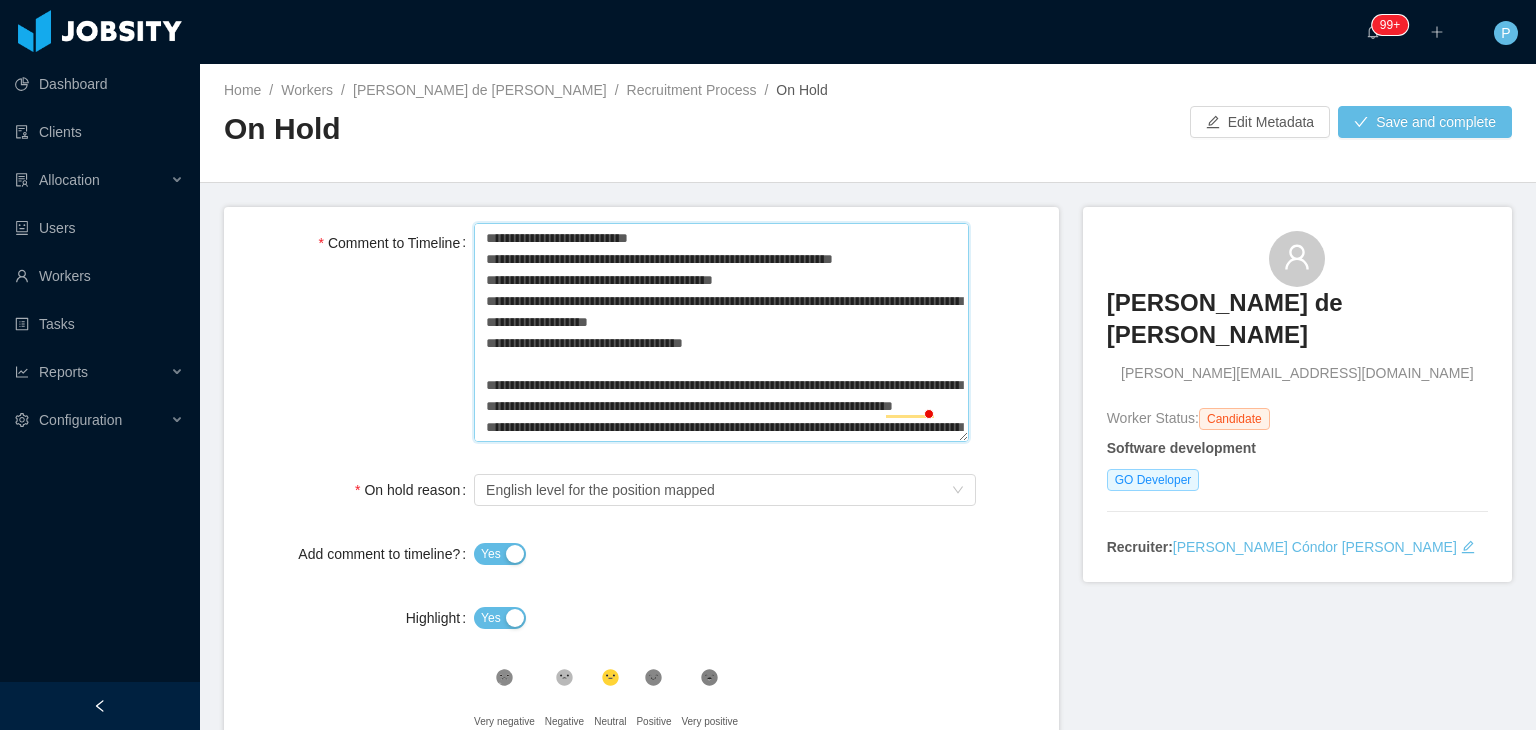 type 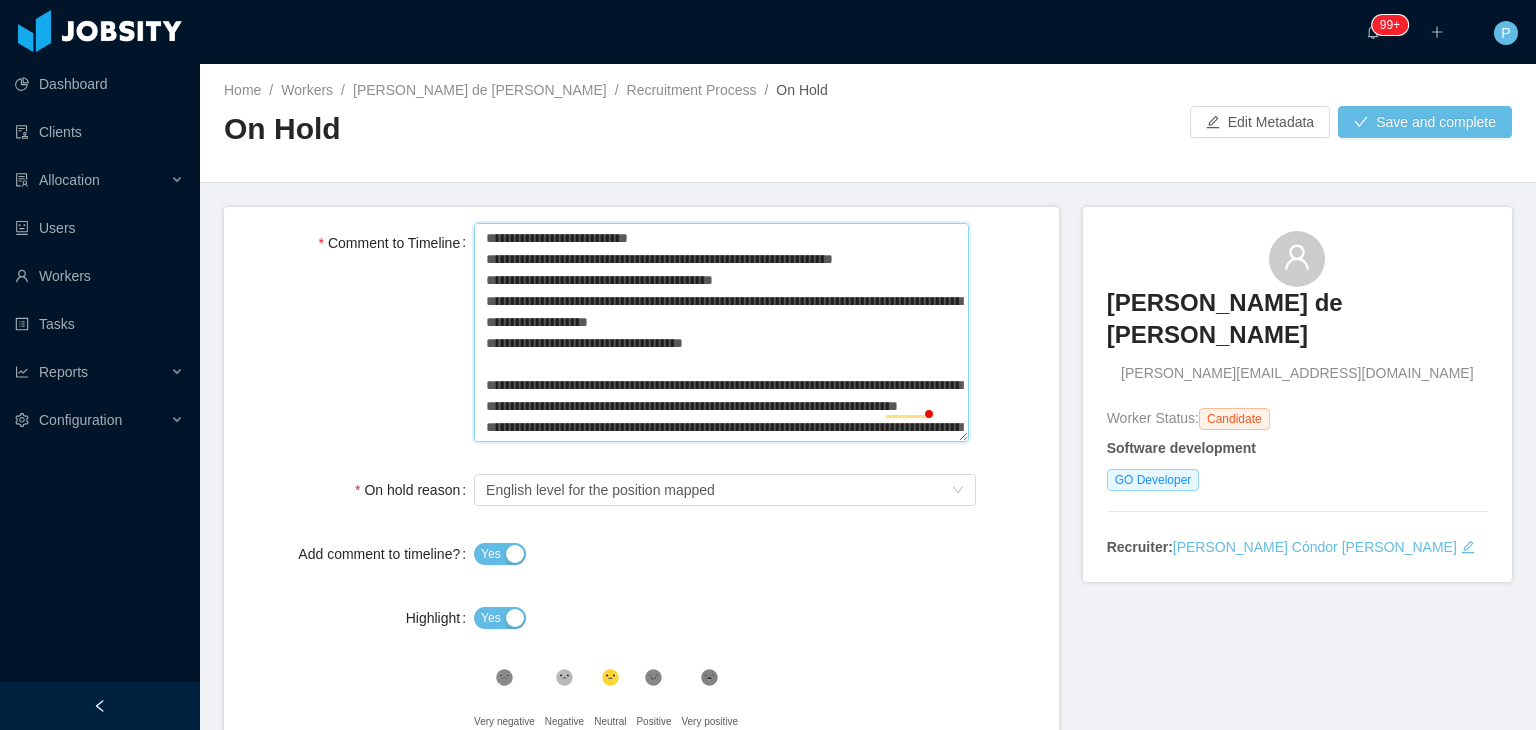 type 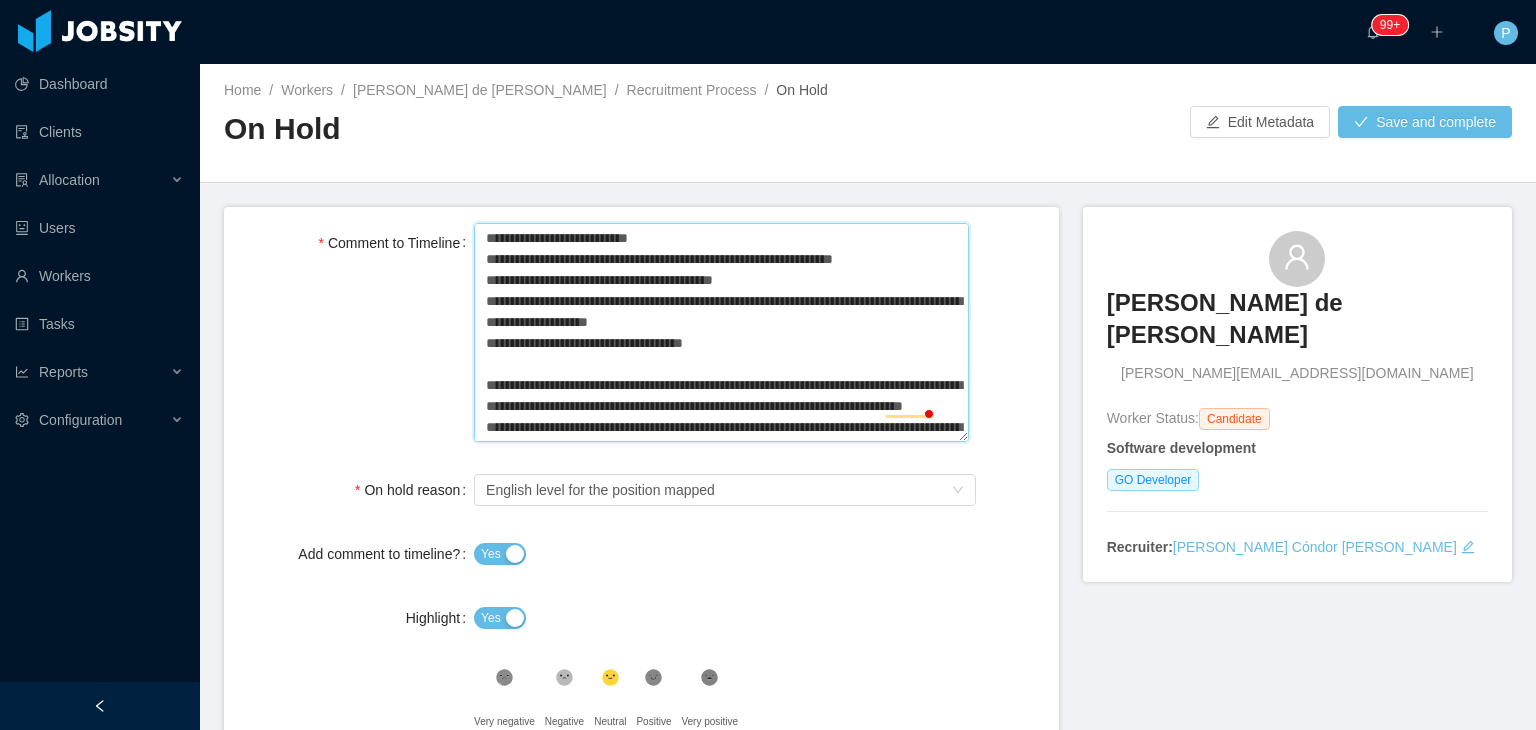 type 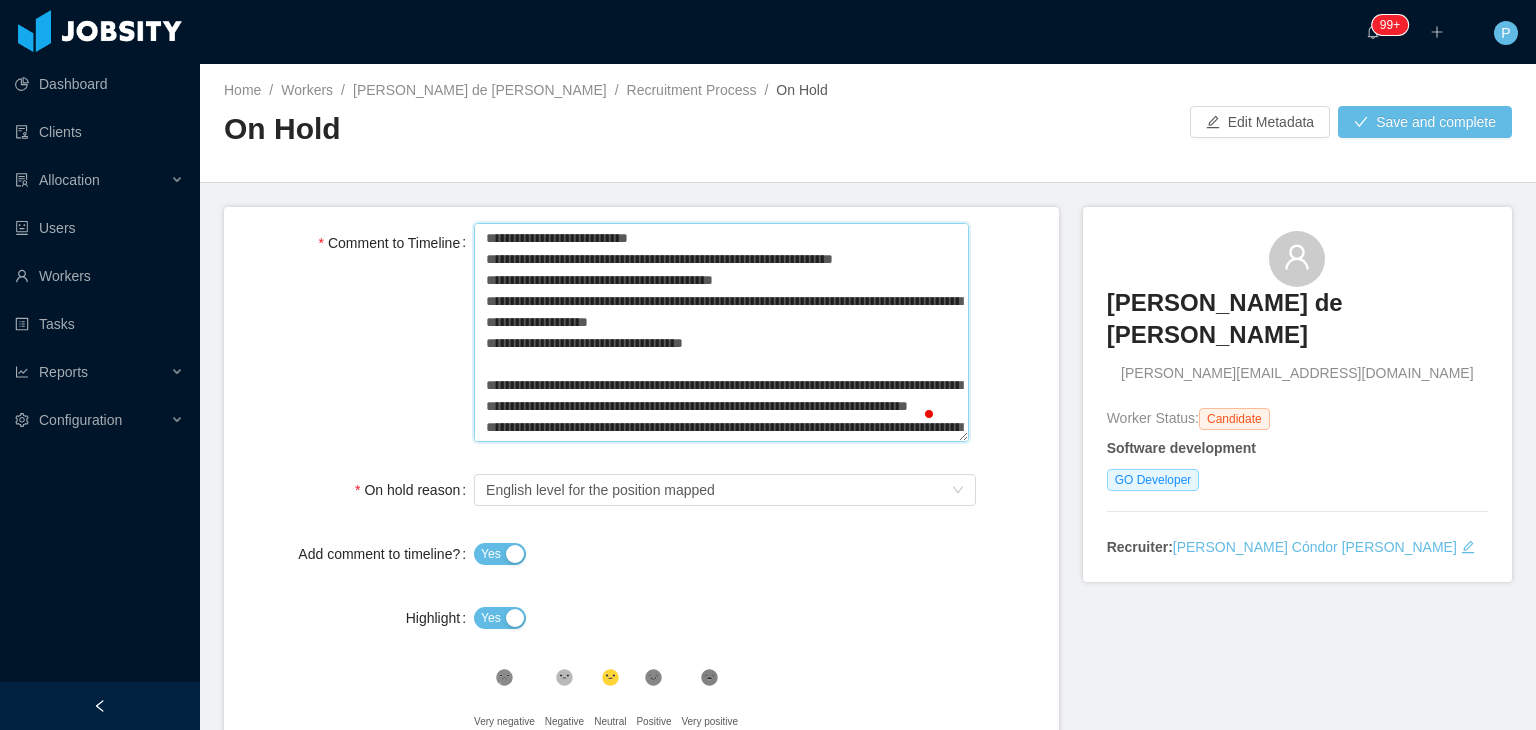 type 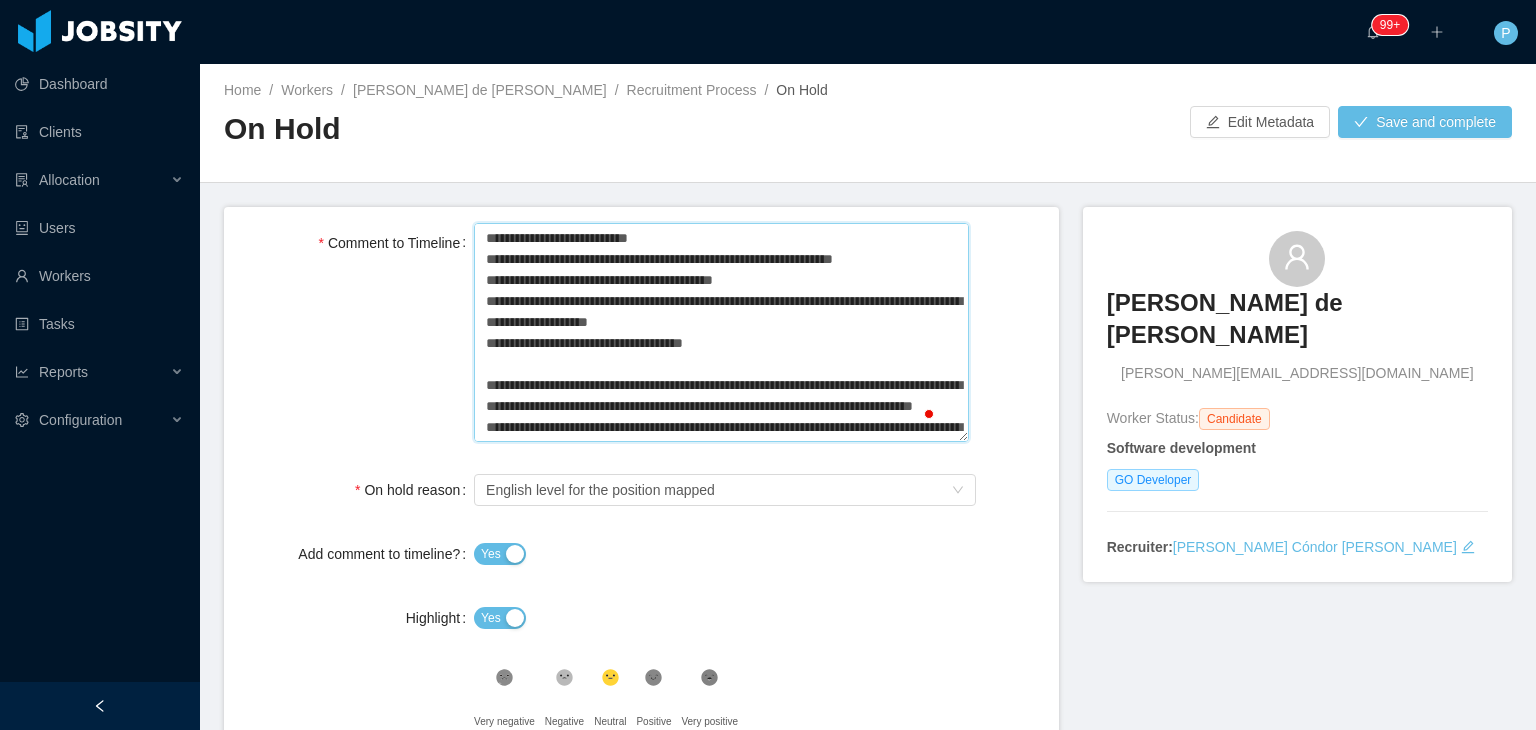 type on "**********" 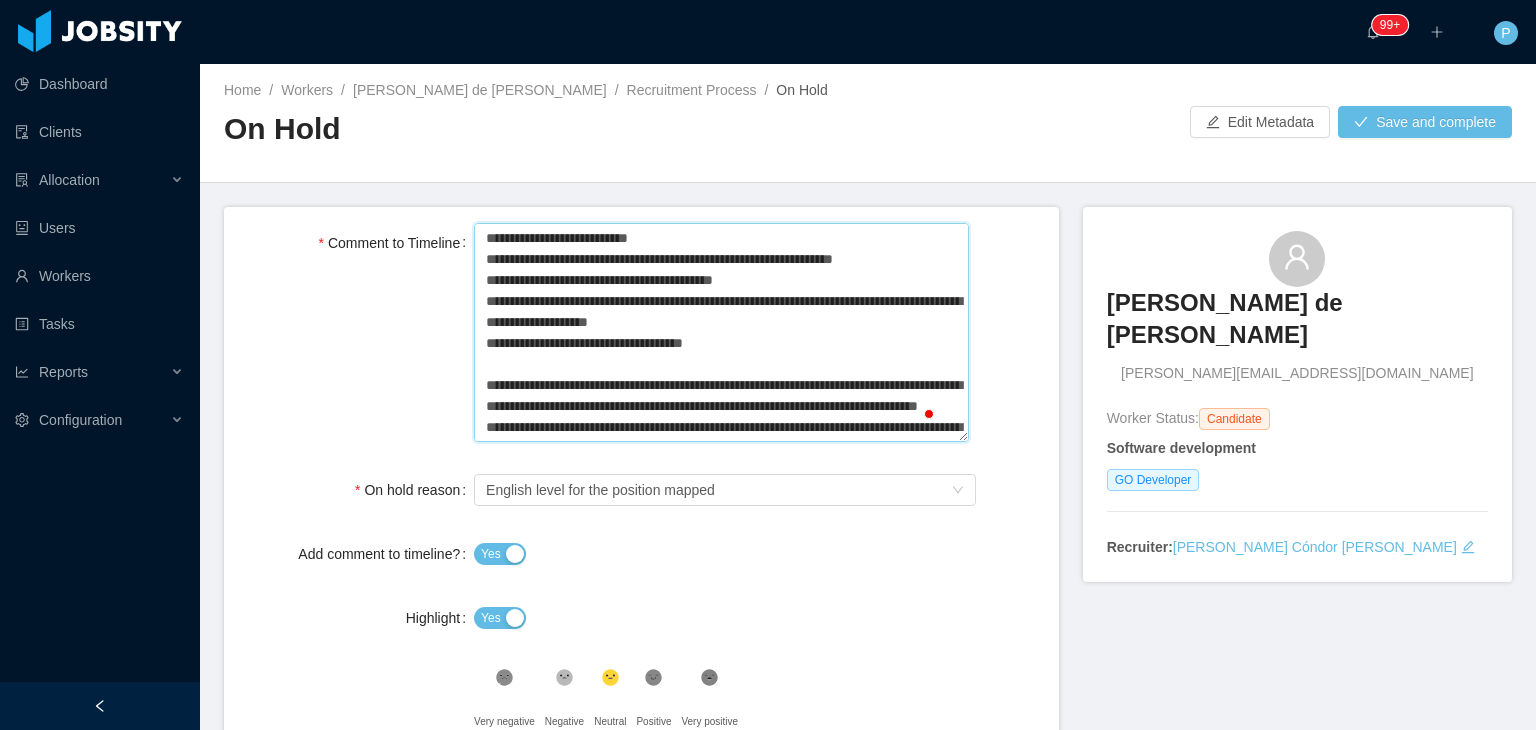 type 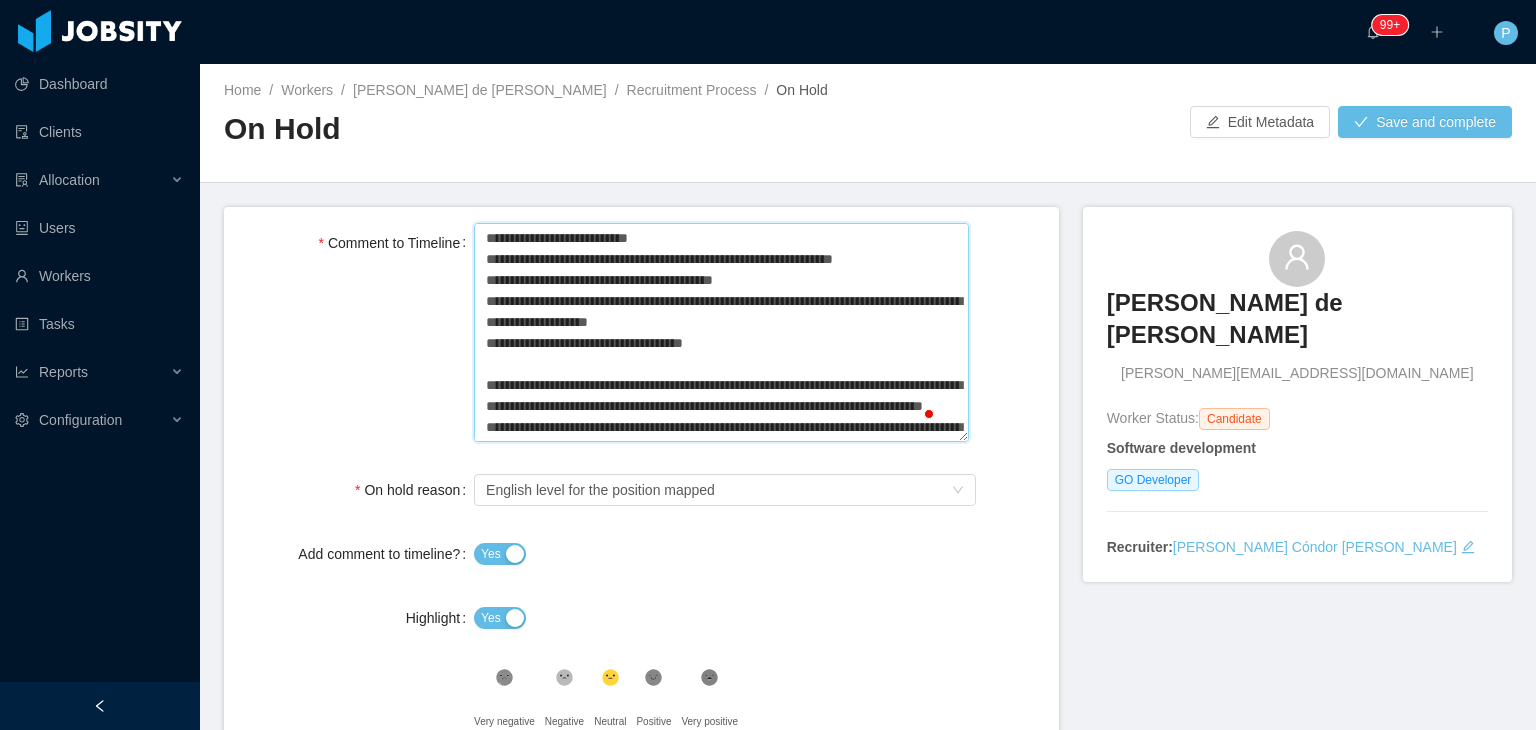 type 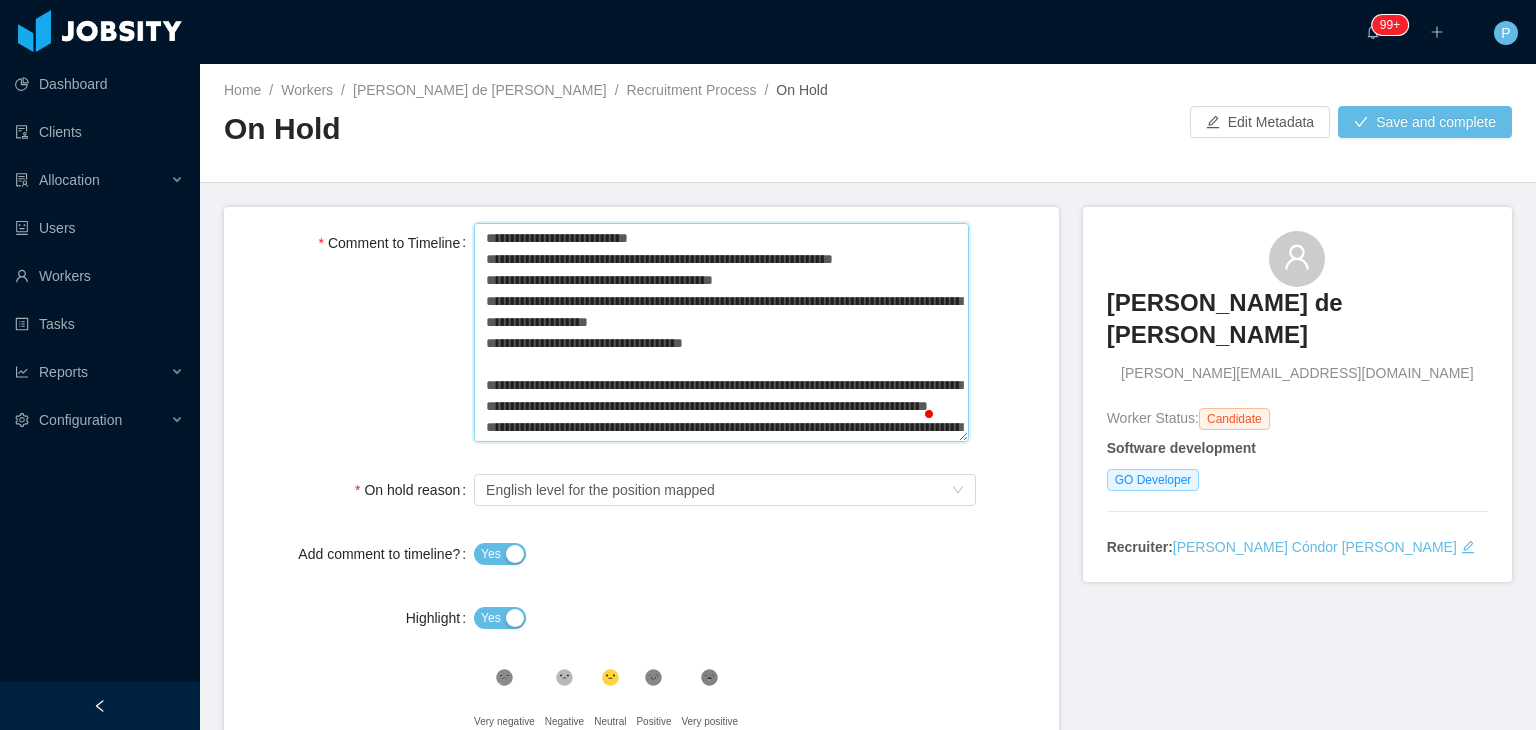 type 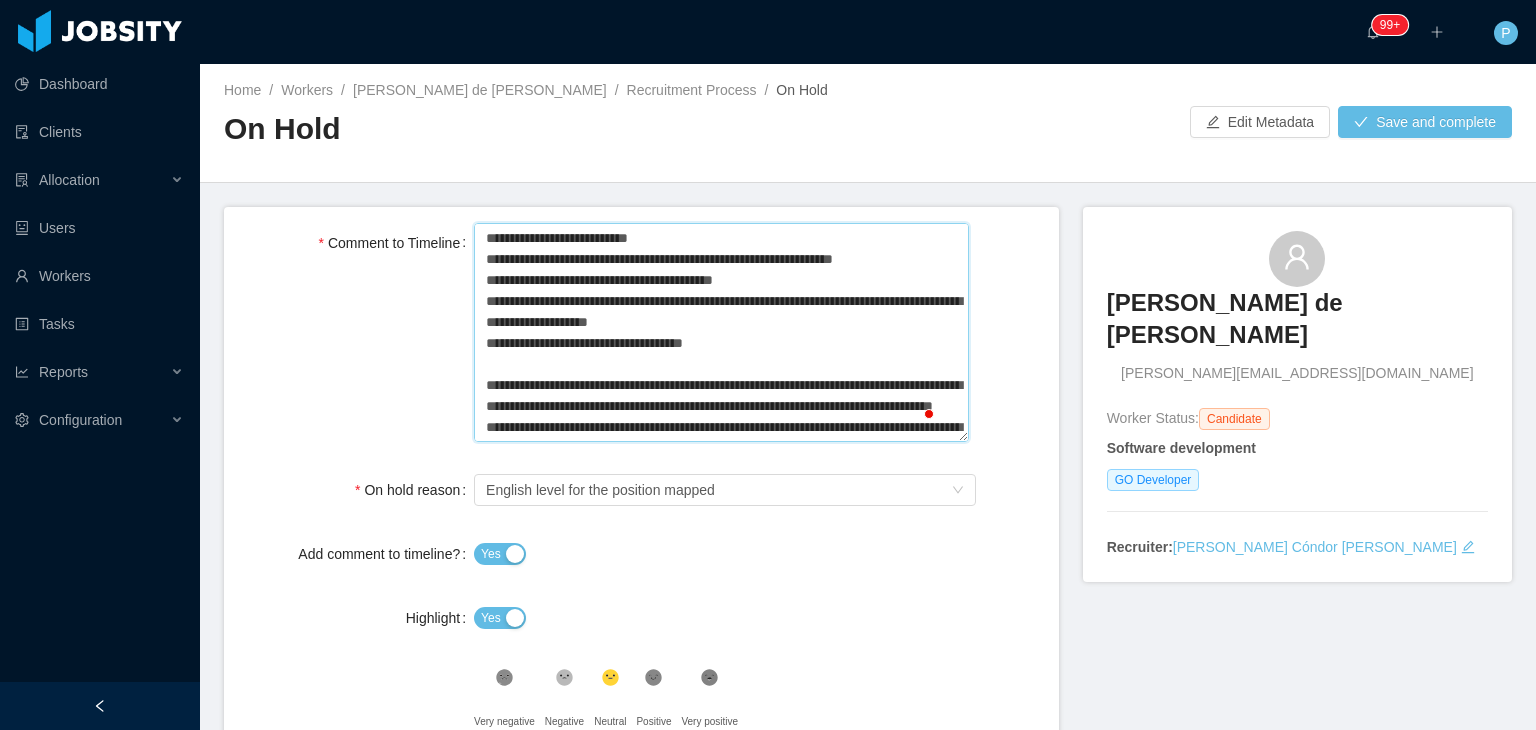 type 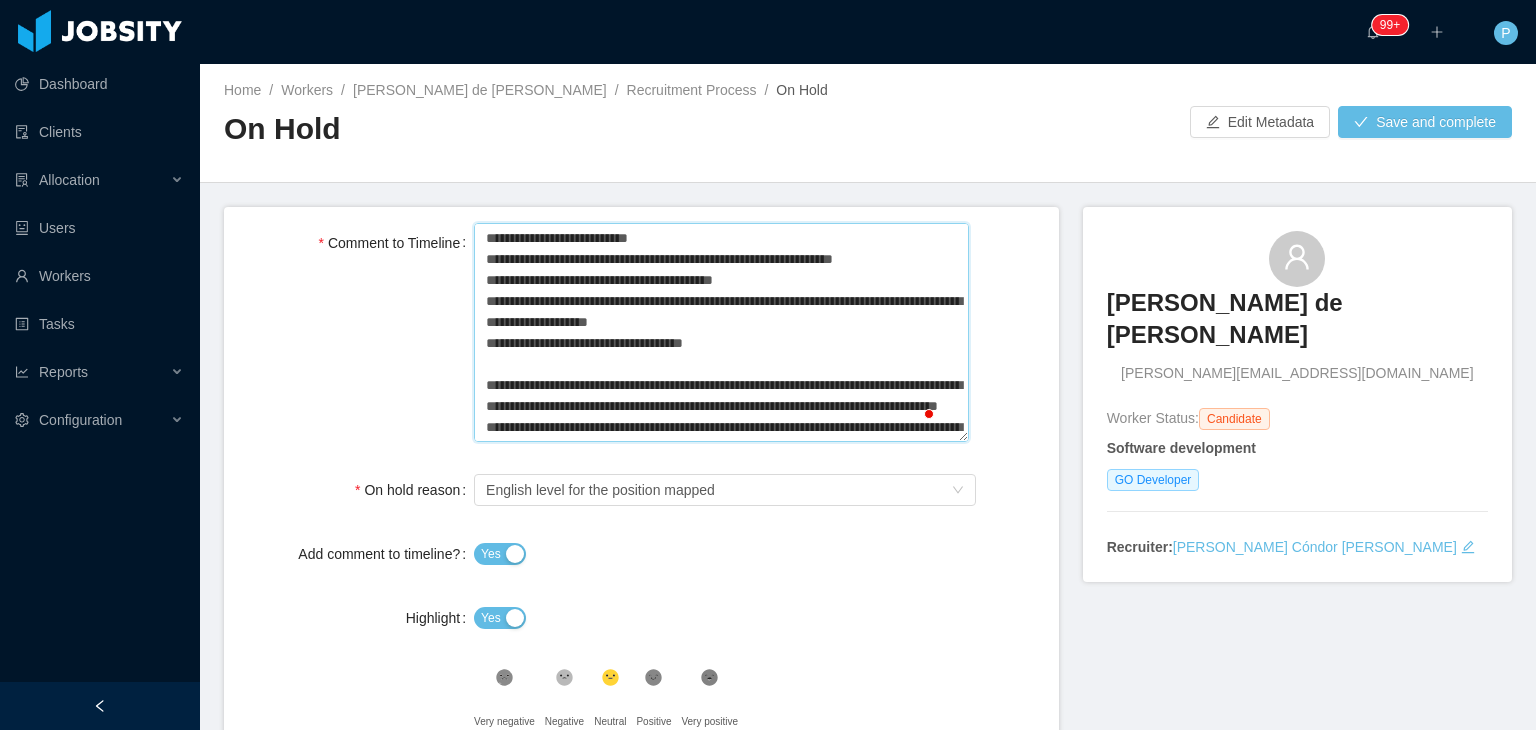 type 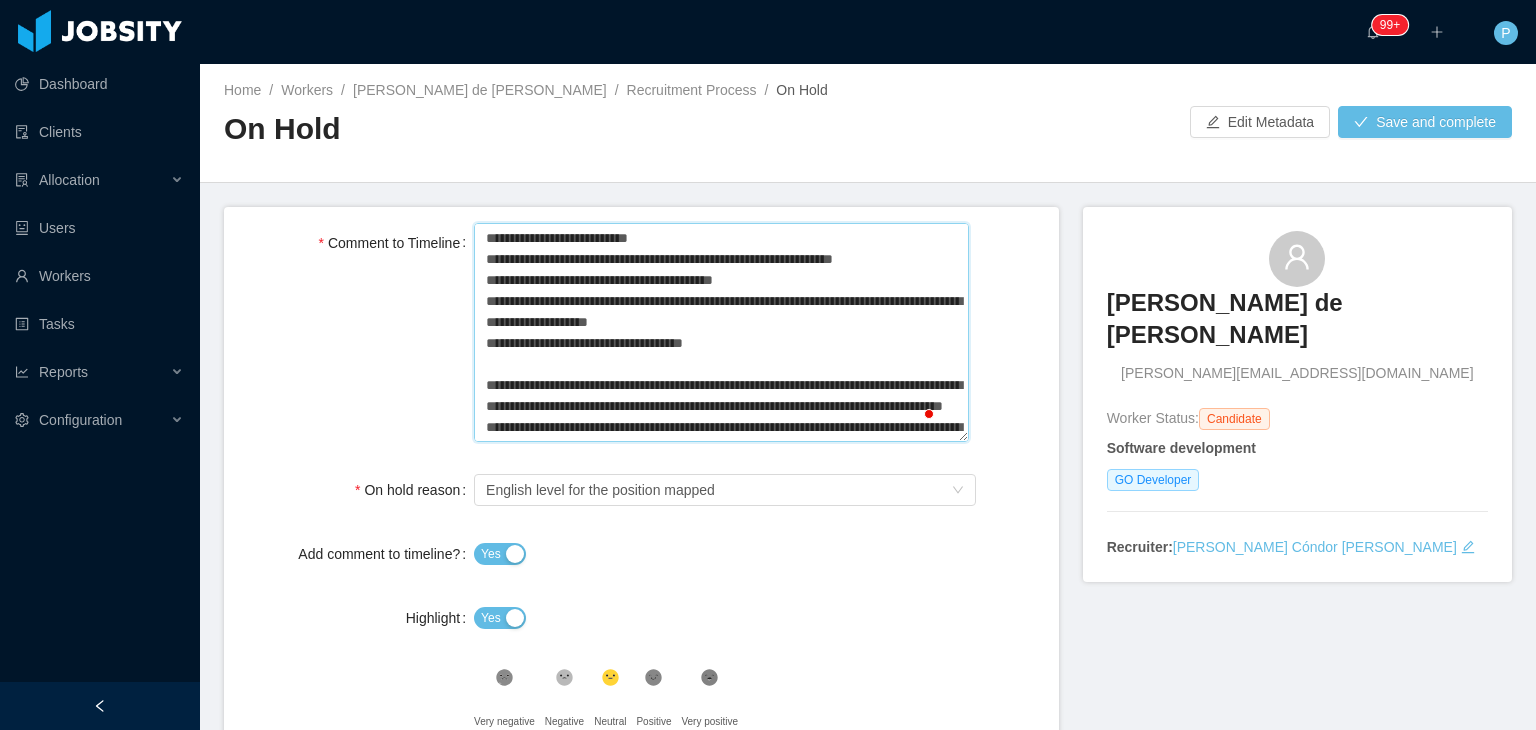 type 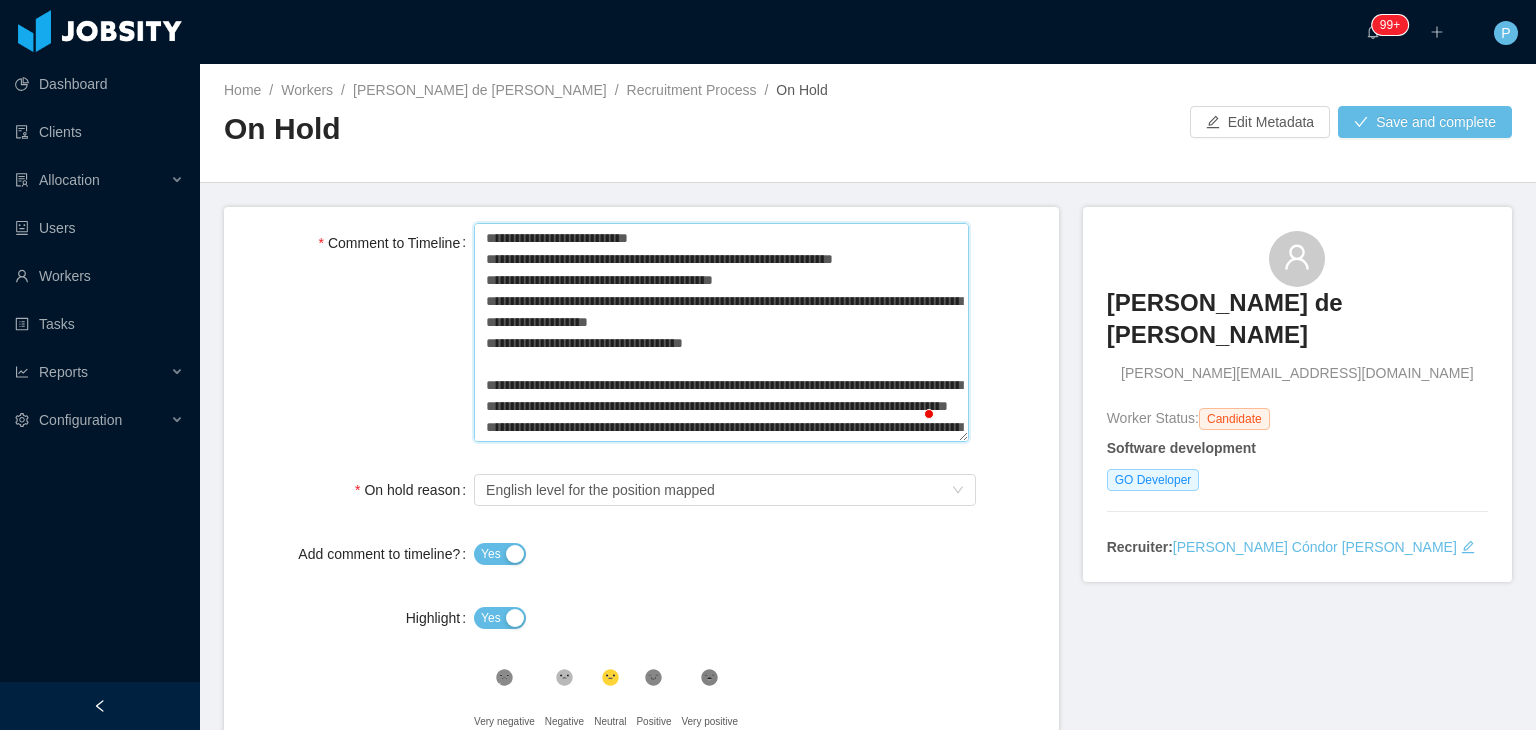 type 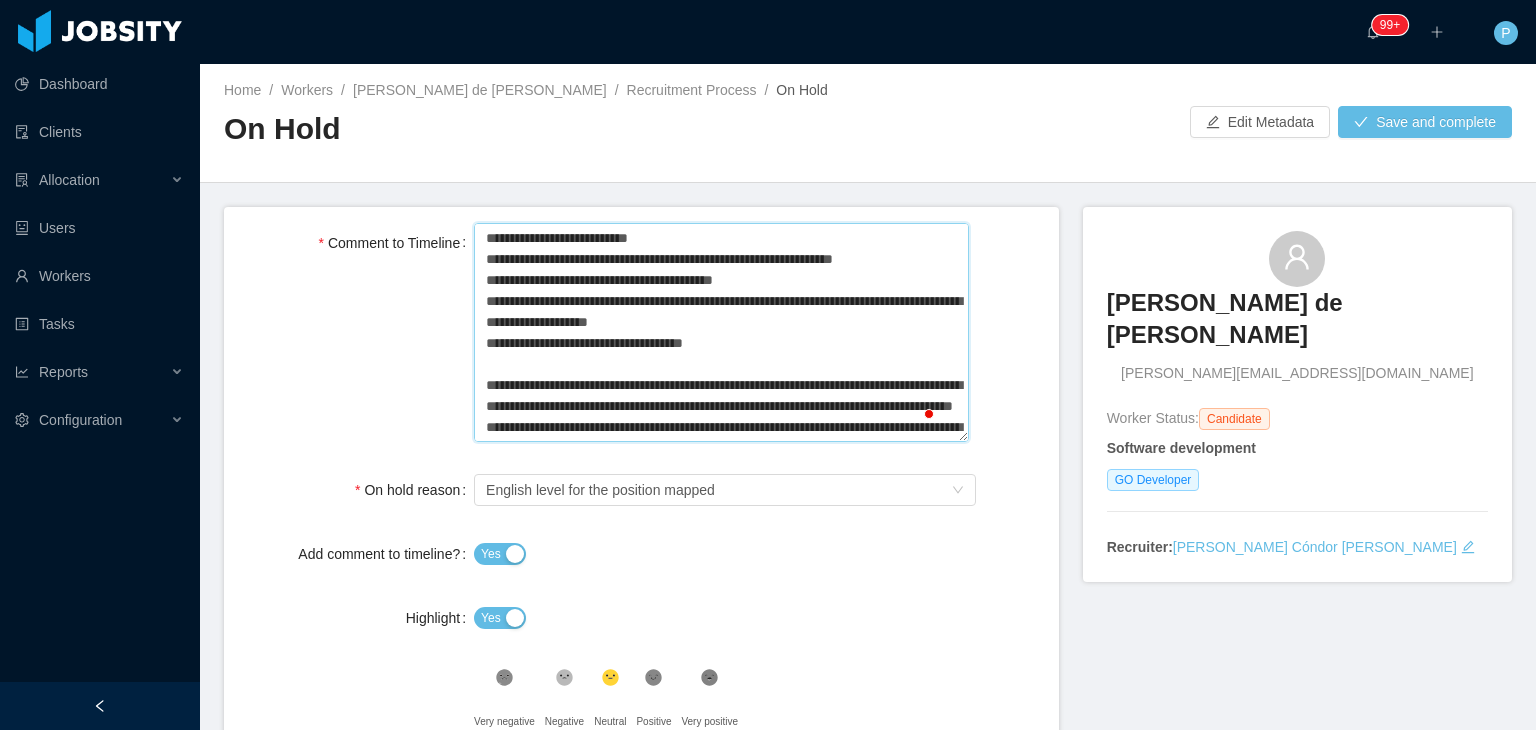 type 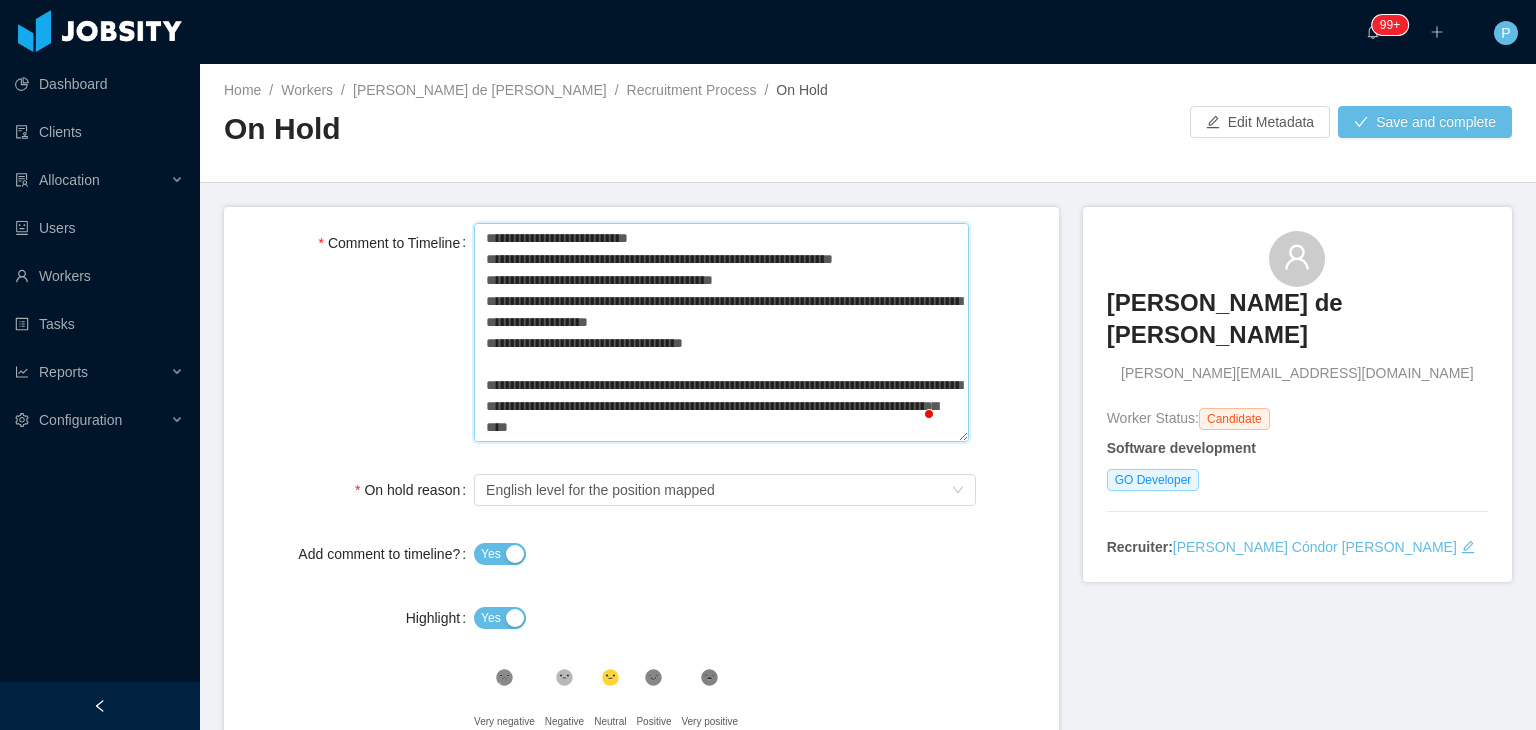 type 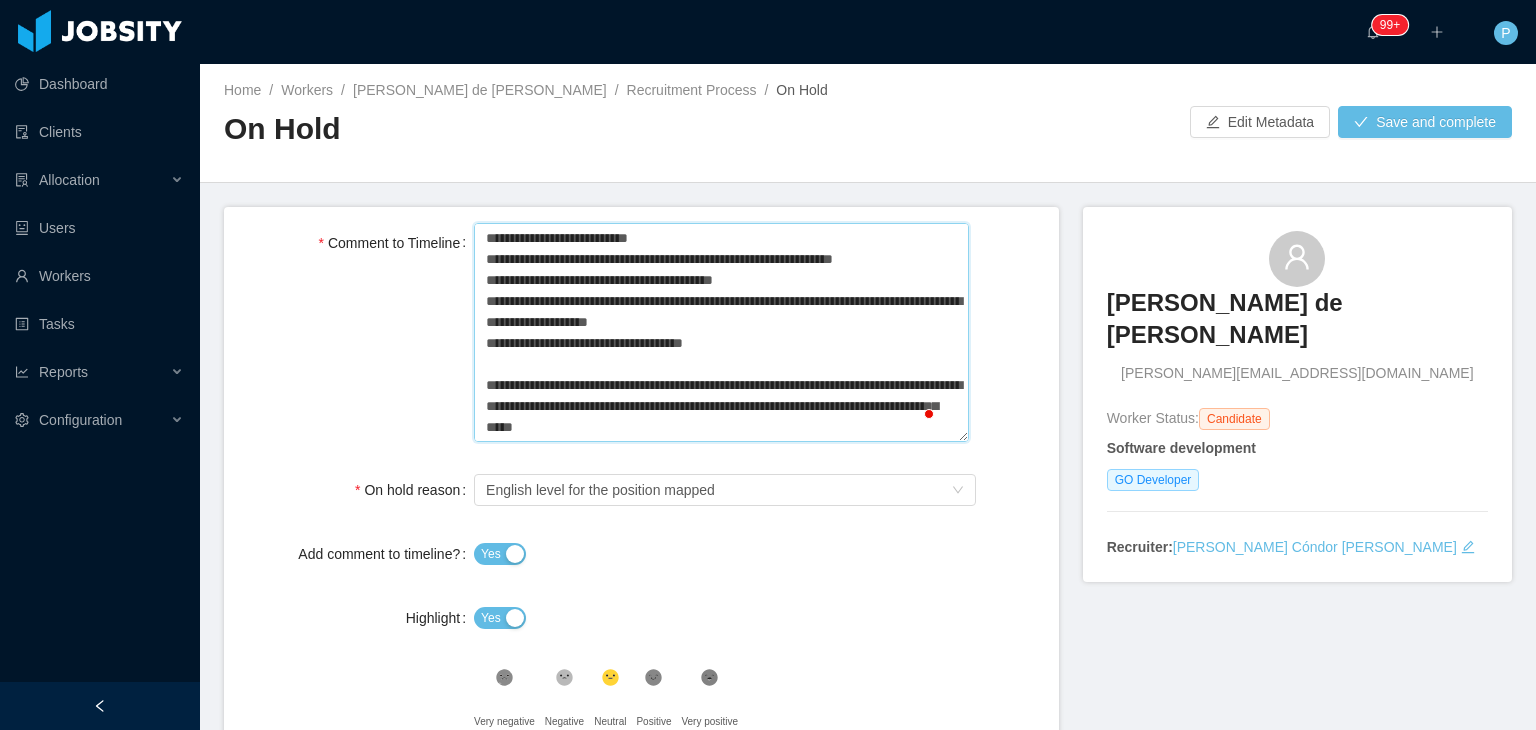 type 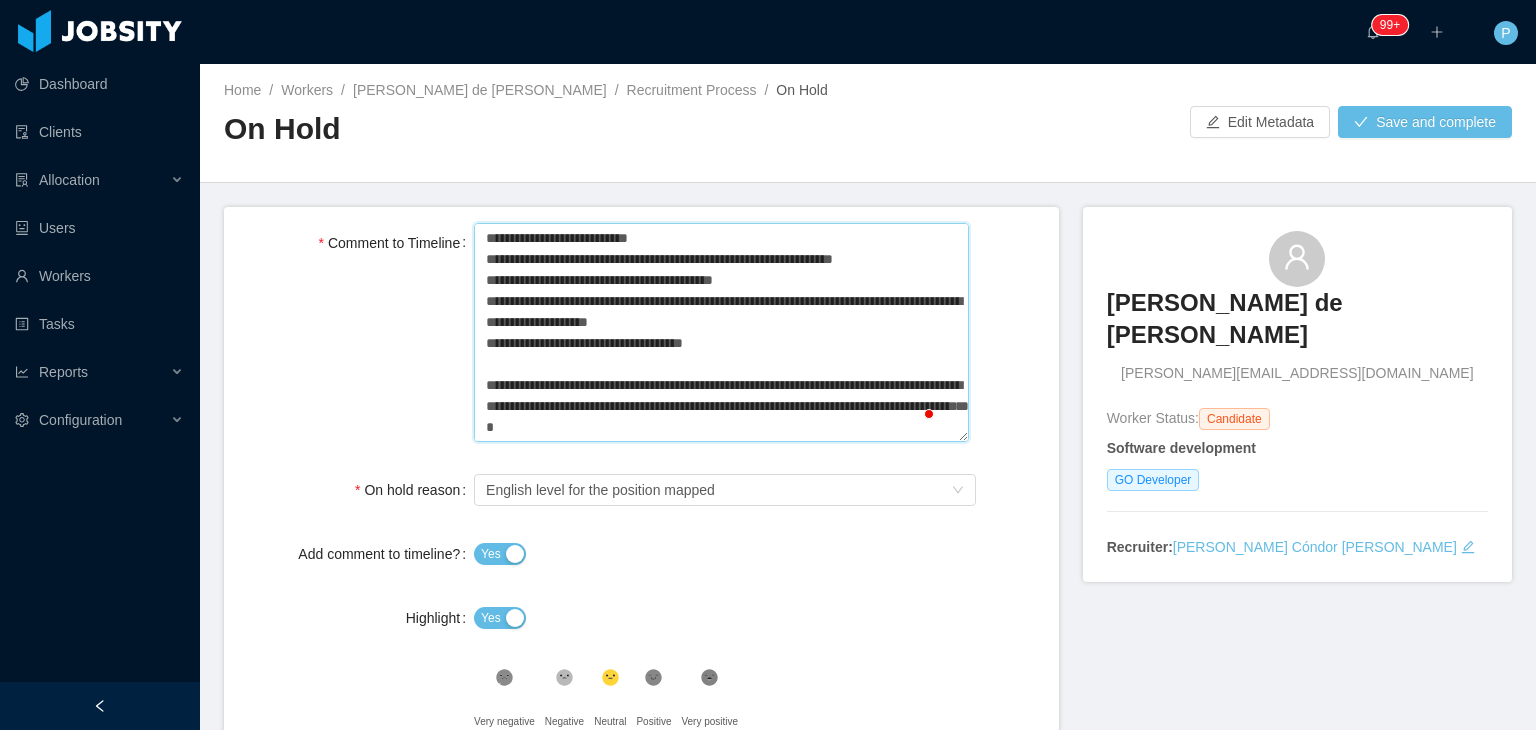 type 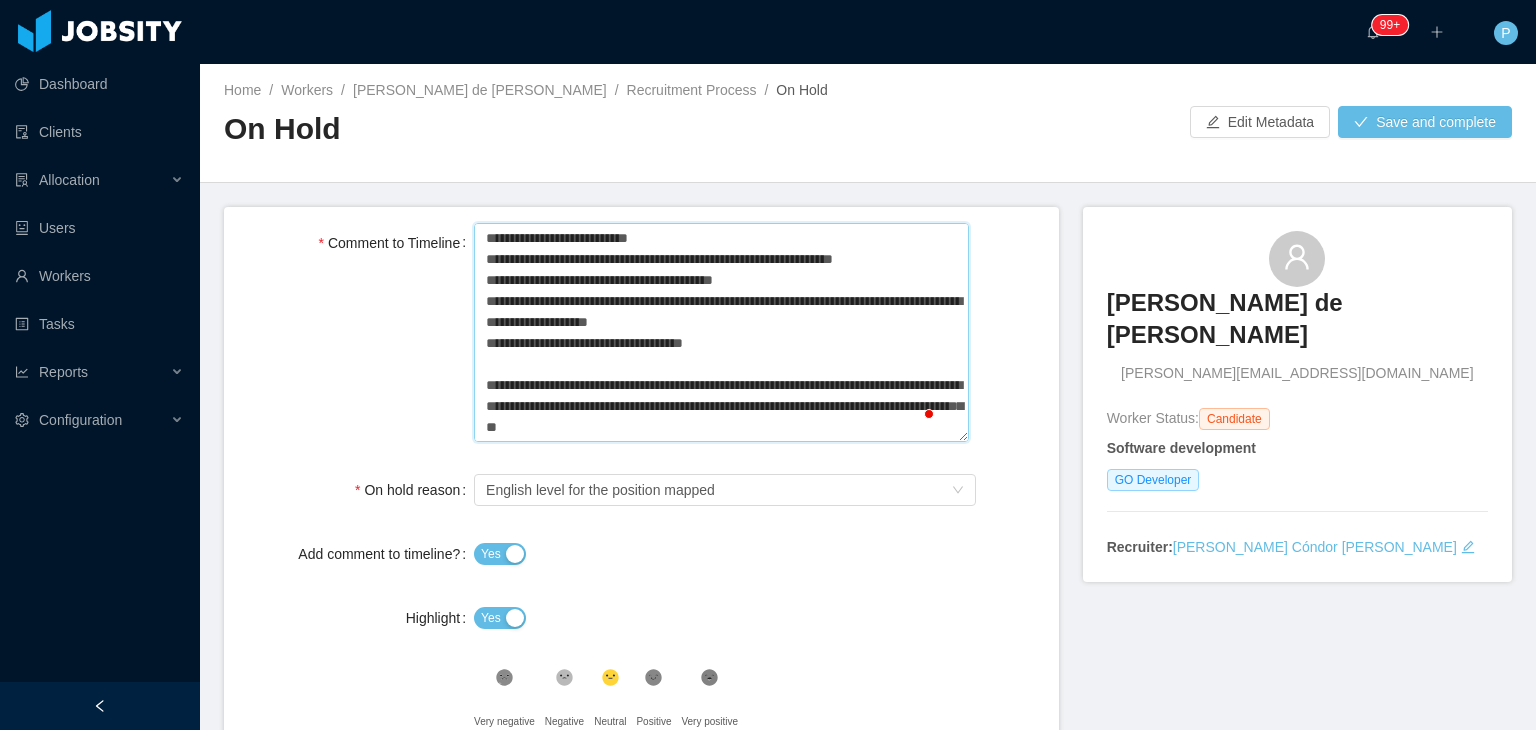 type 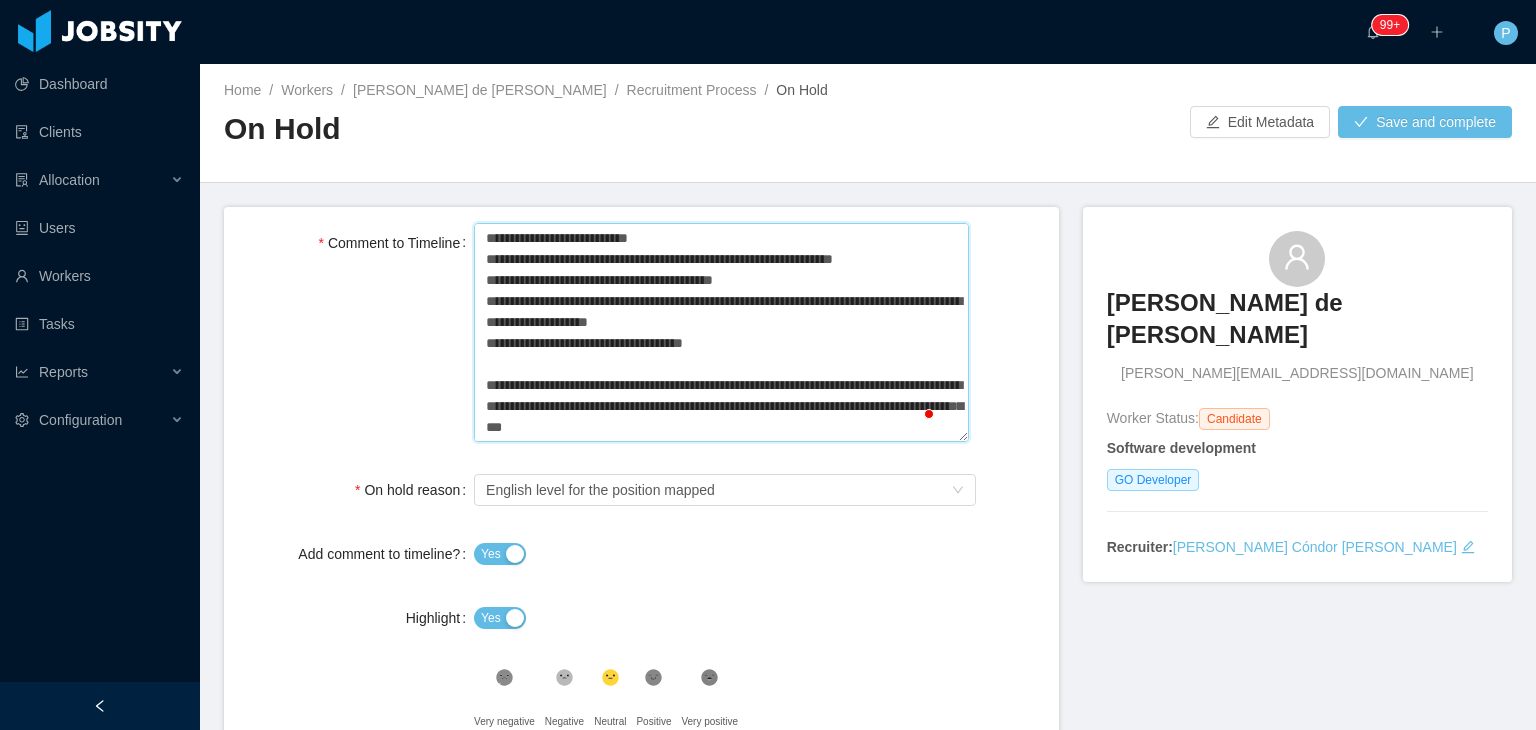 type 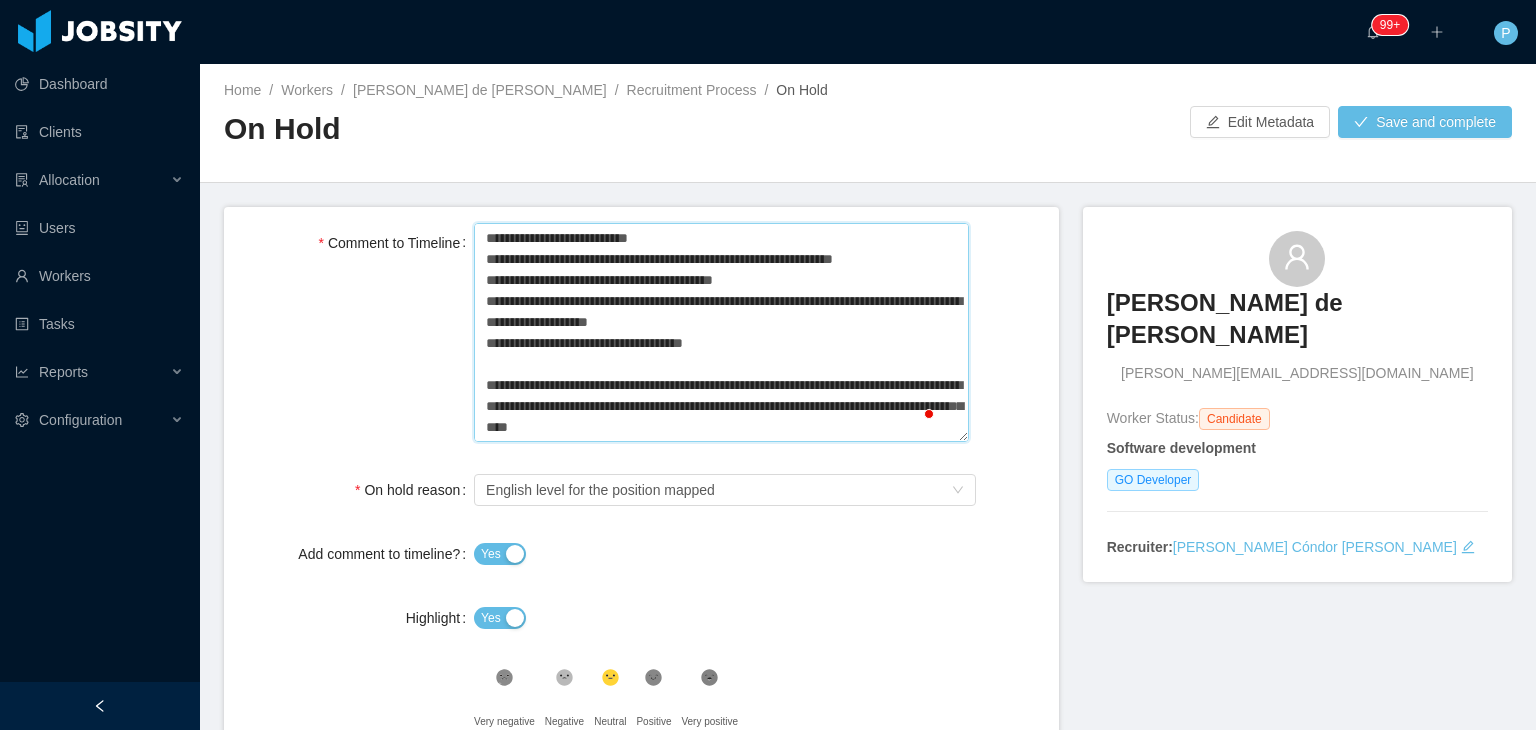 type 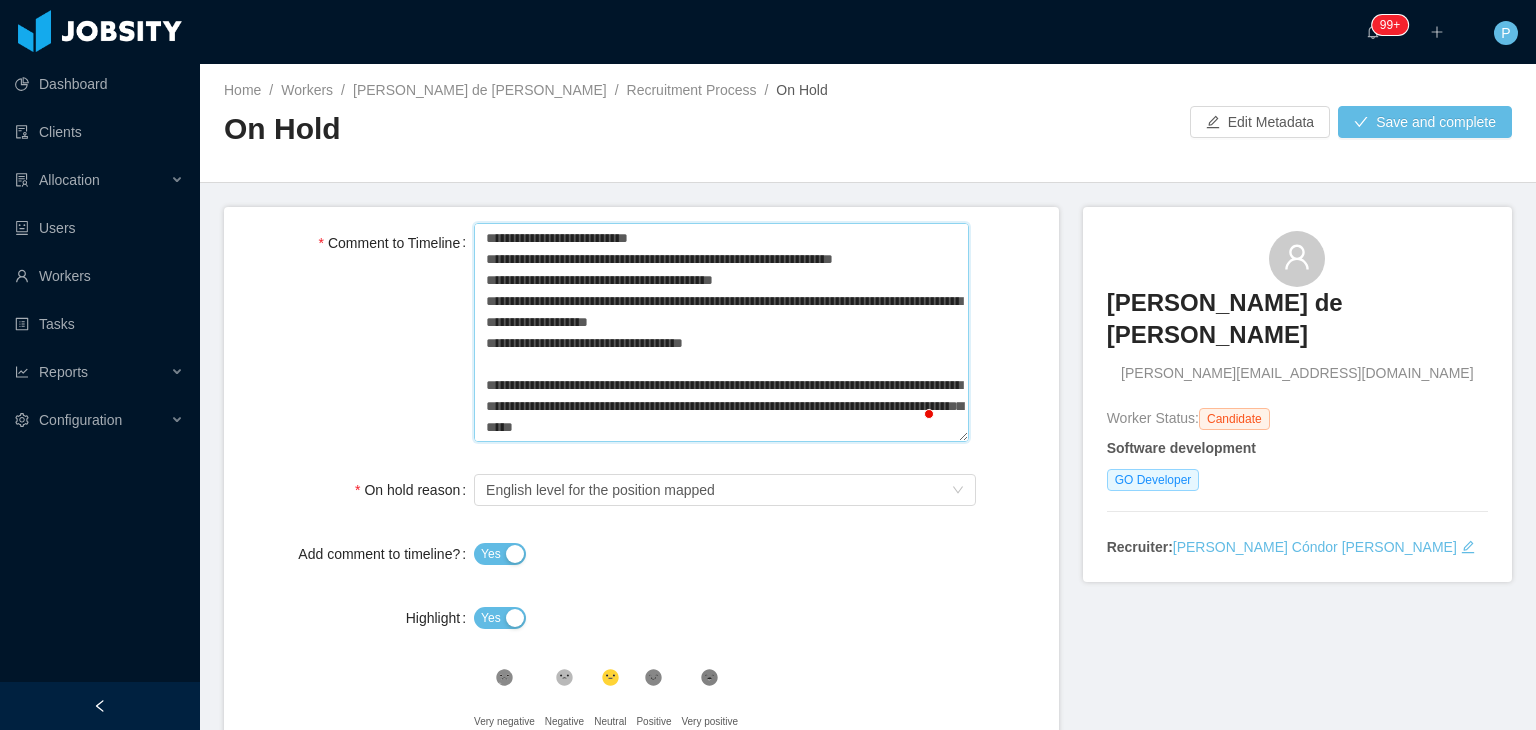 type 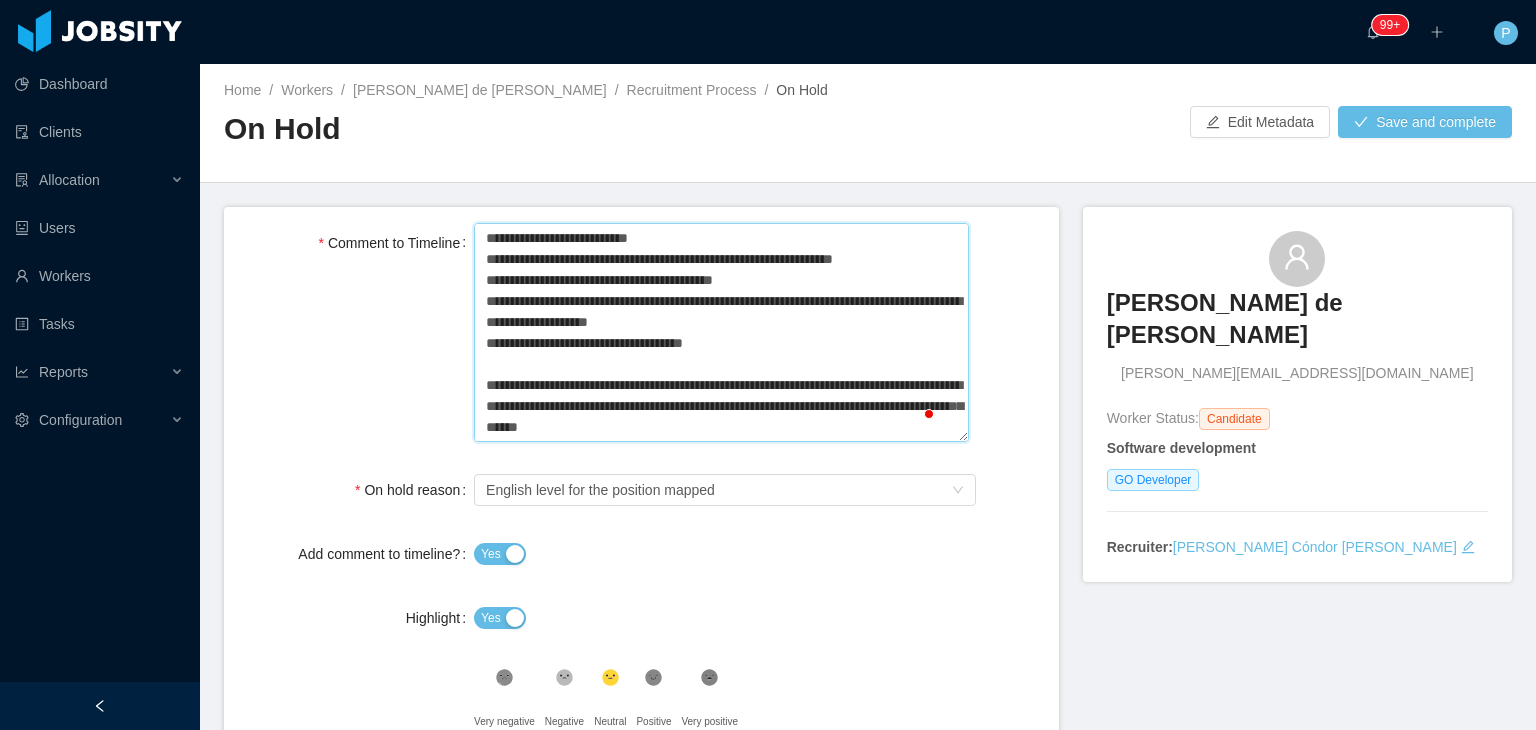 type 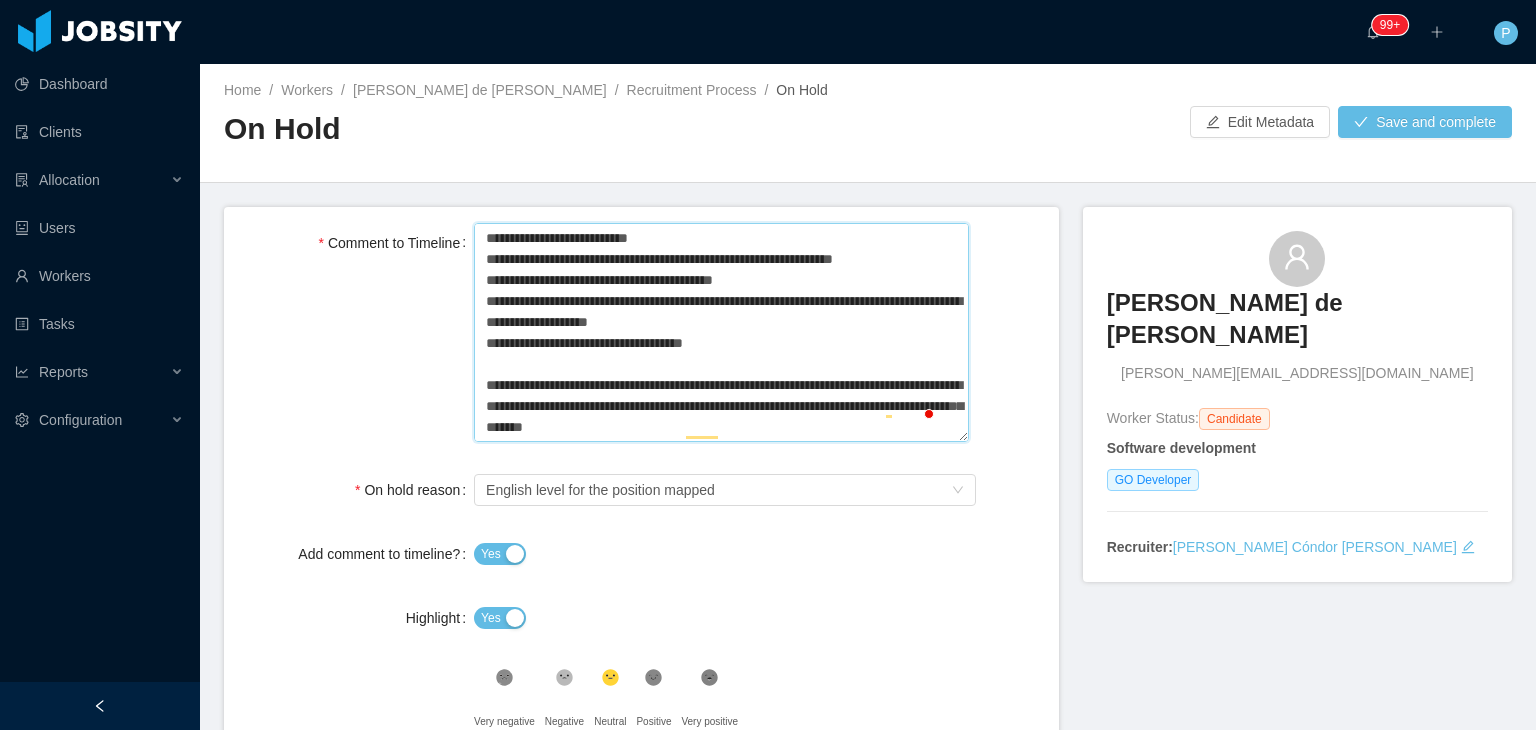 type 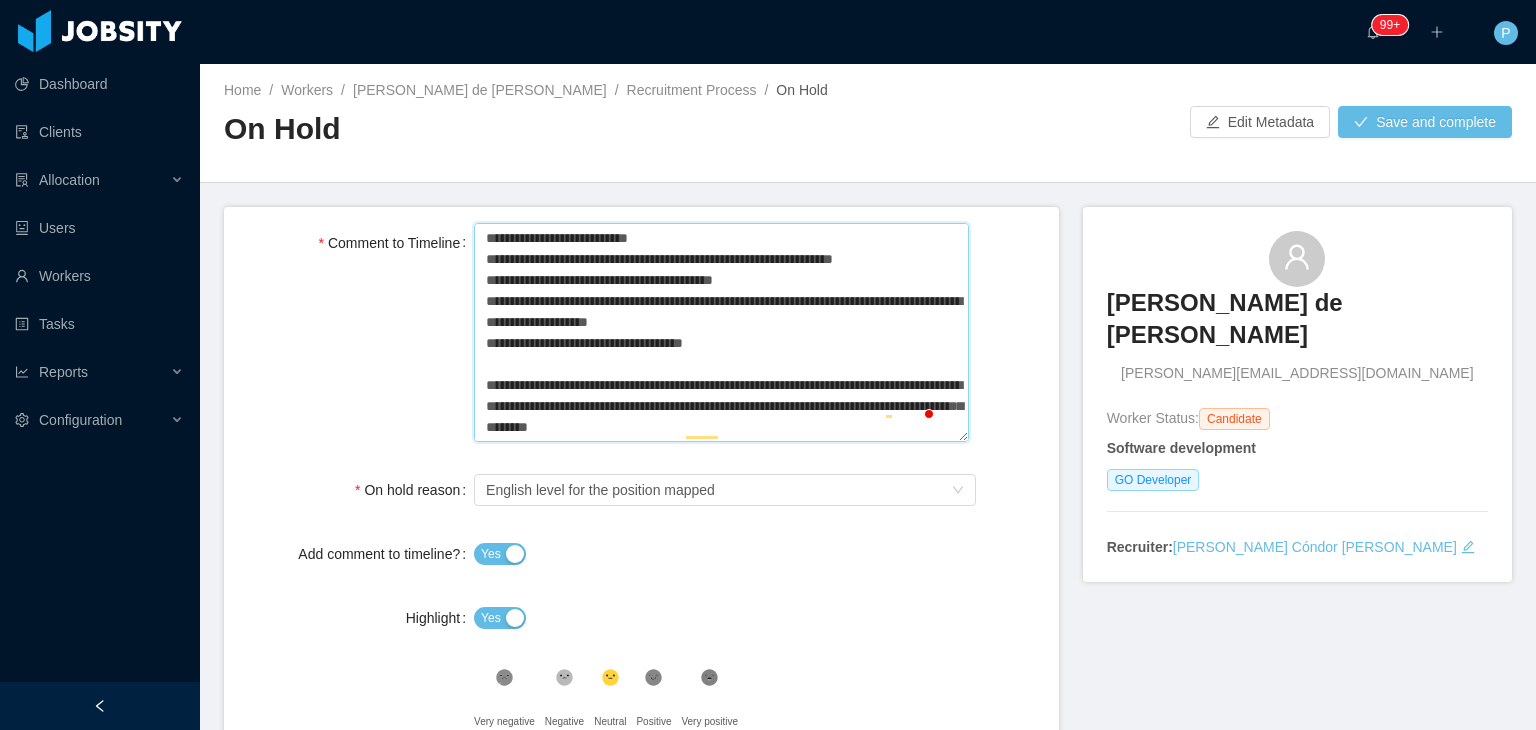 type 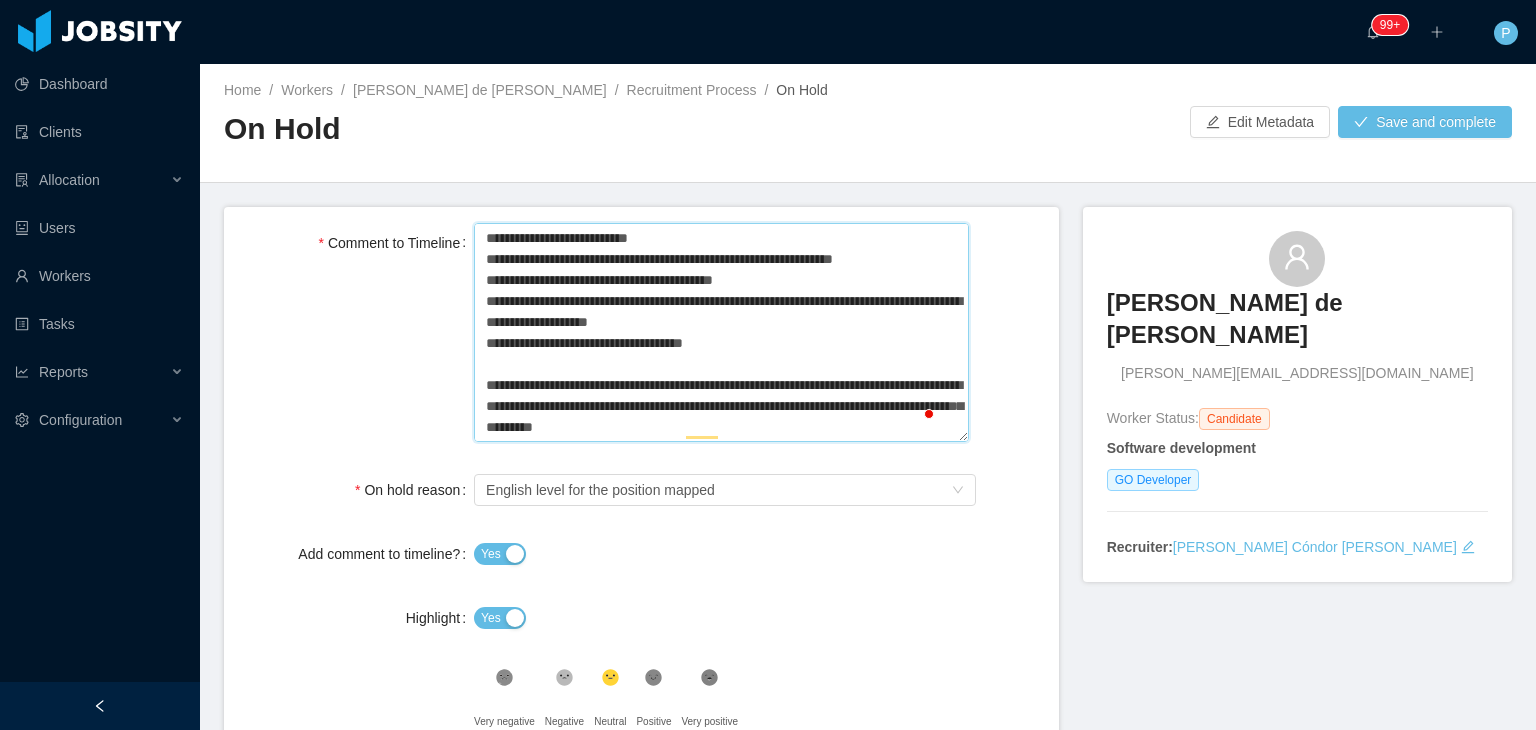 type 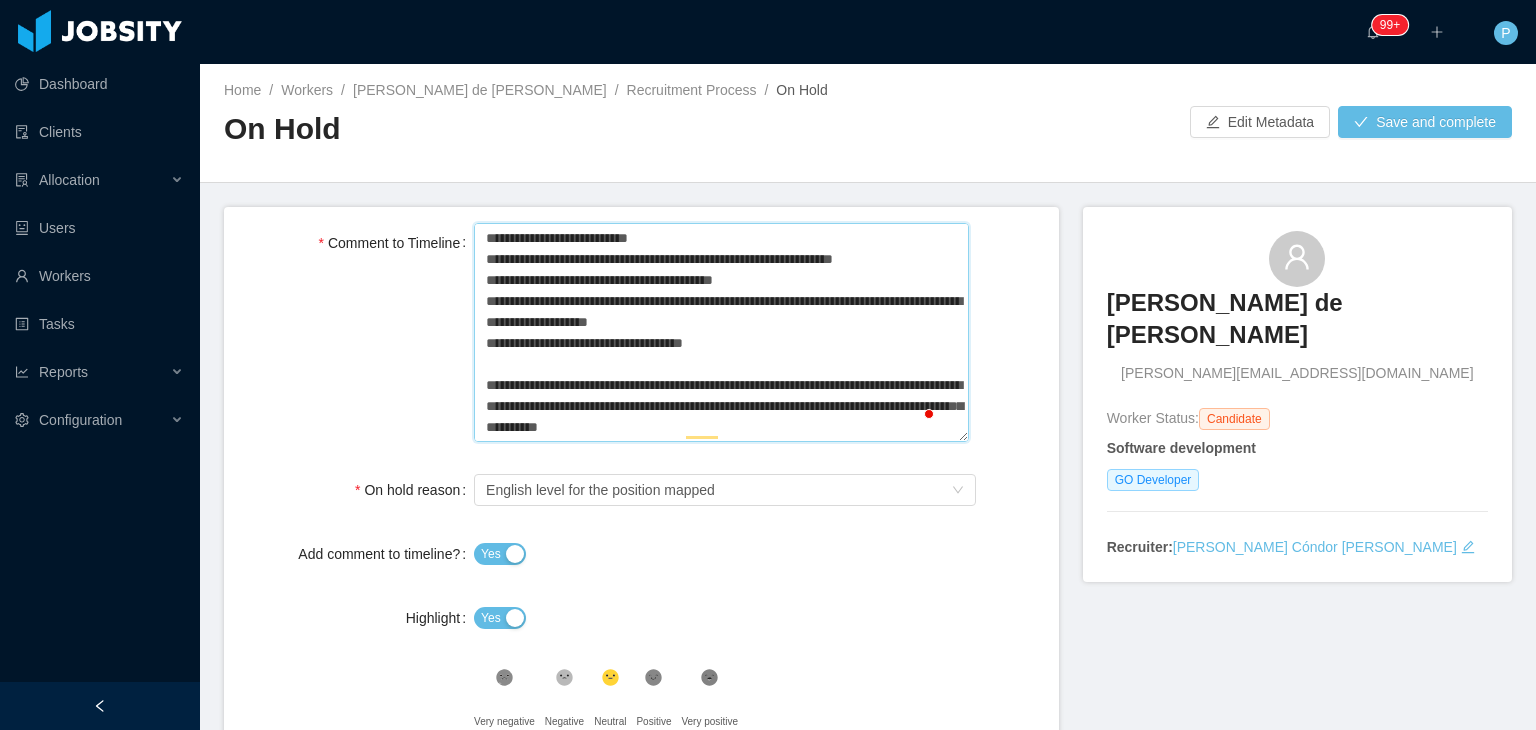 type 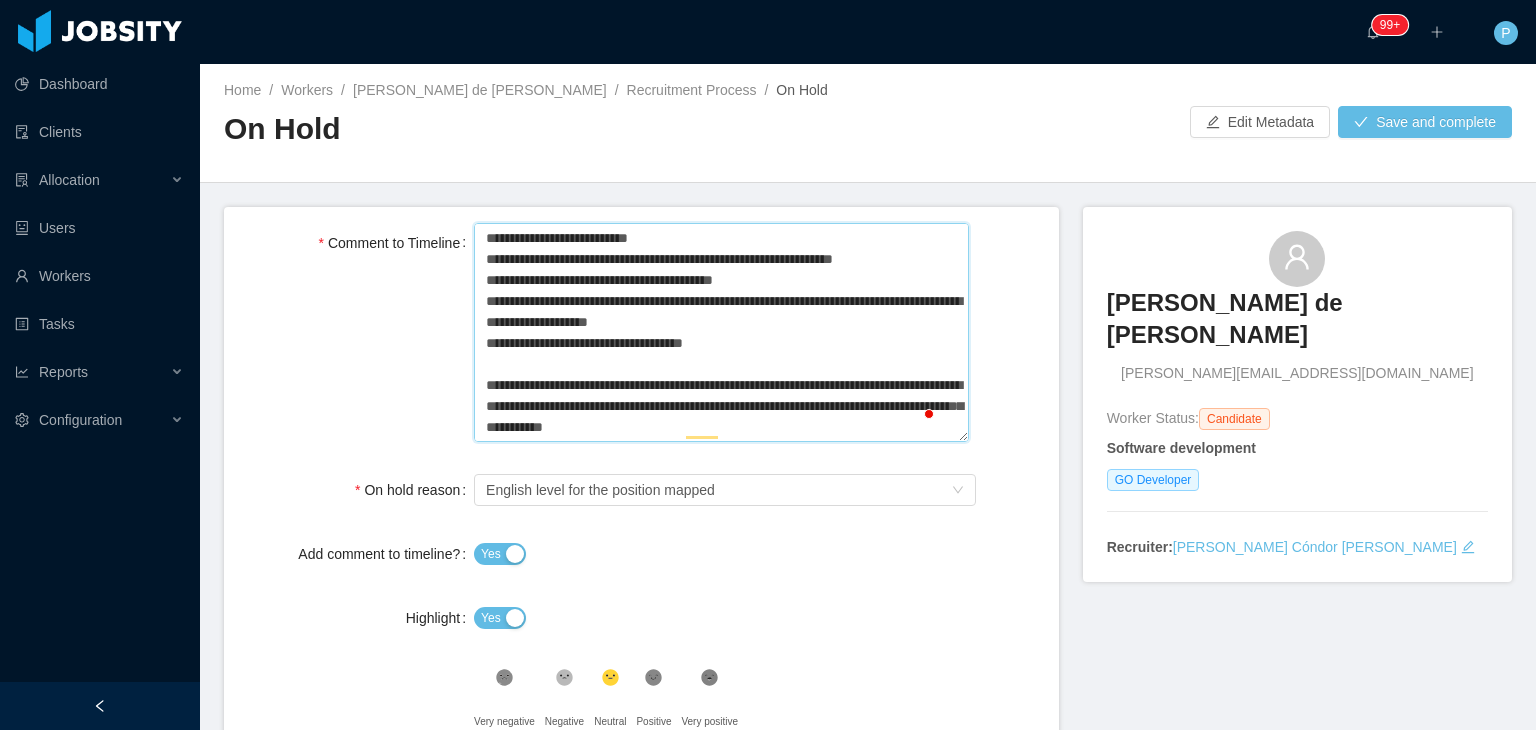 type 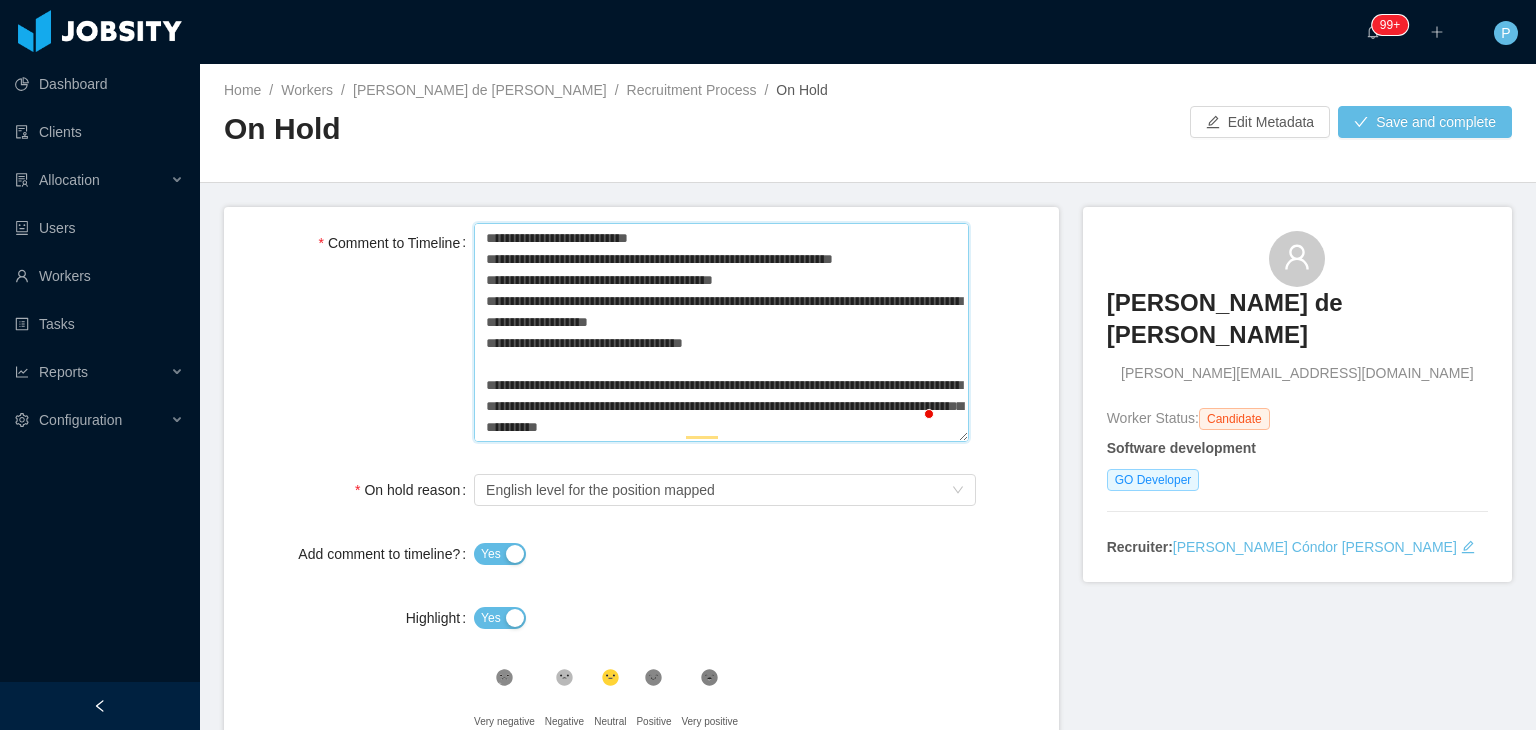 type 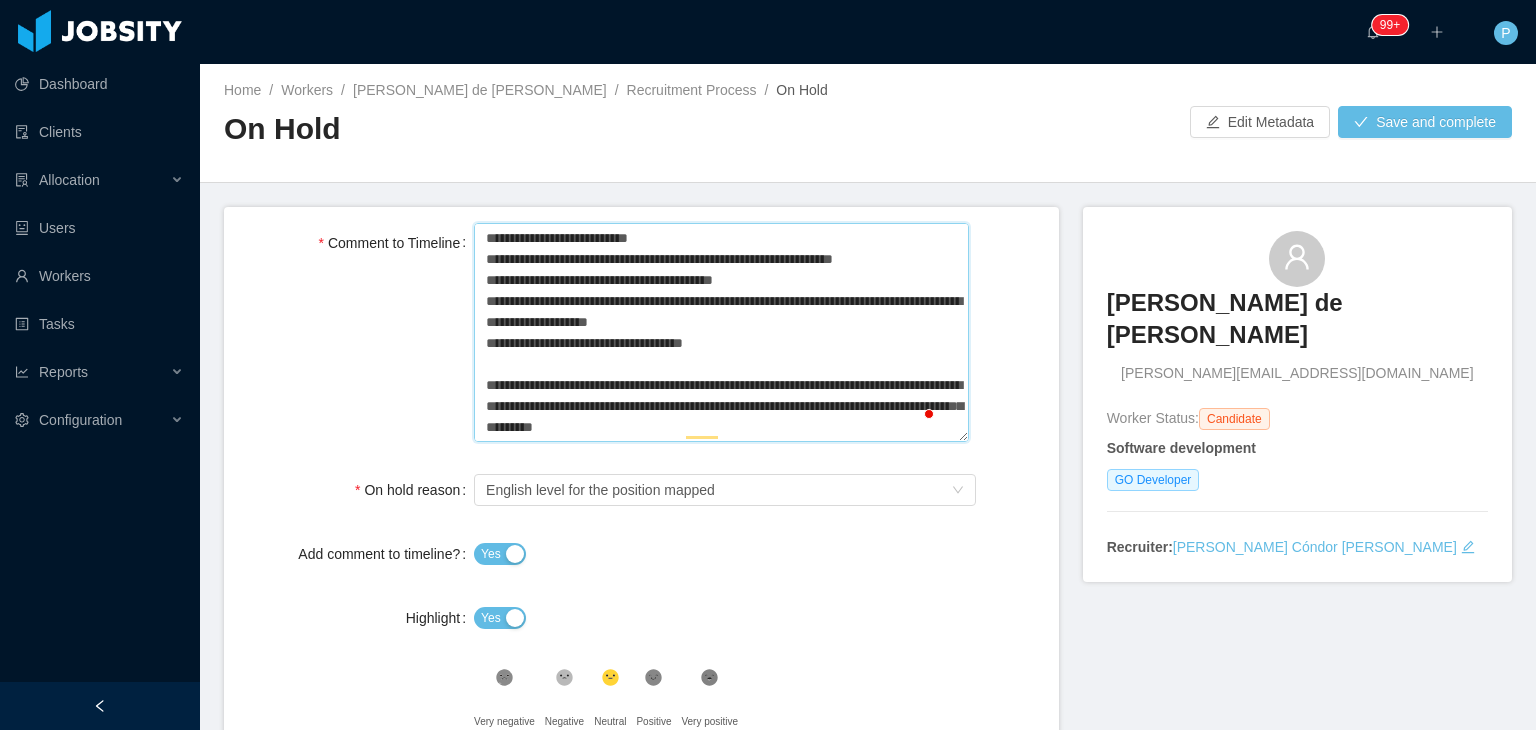 type 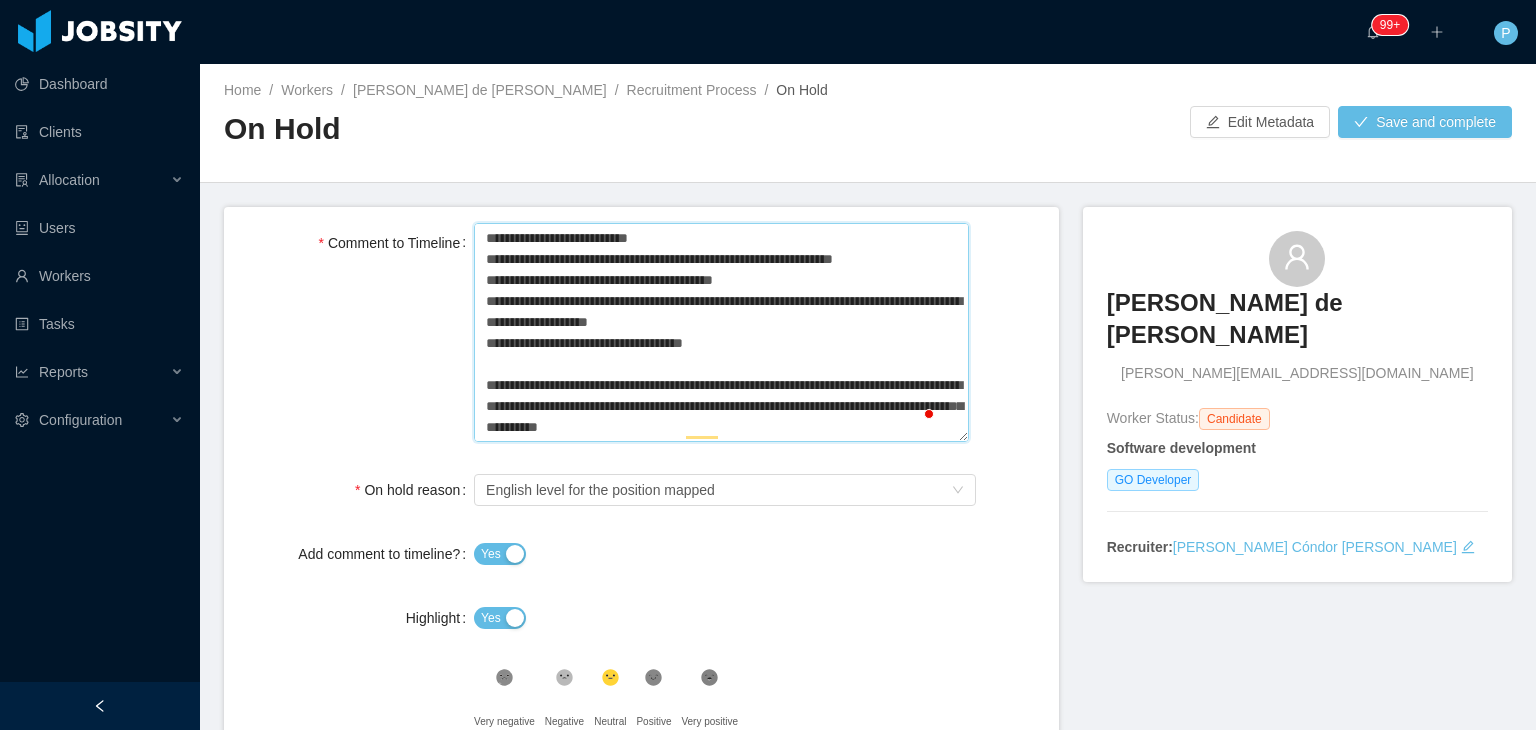 type 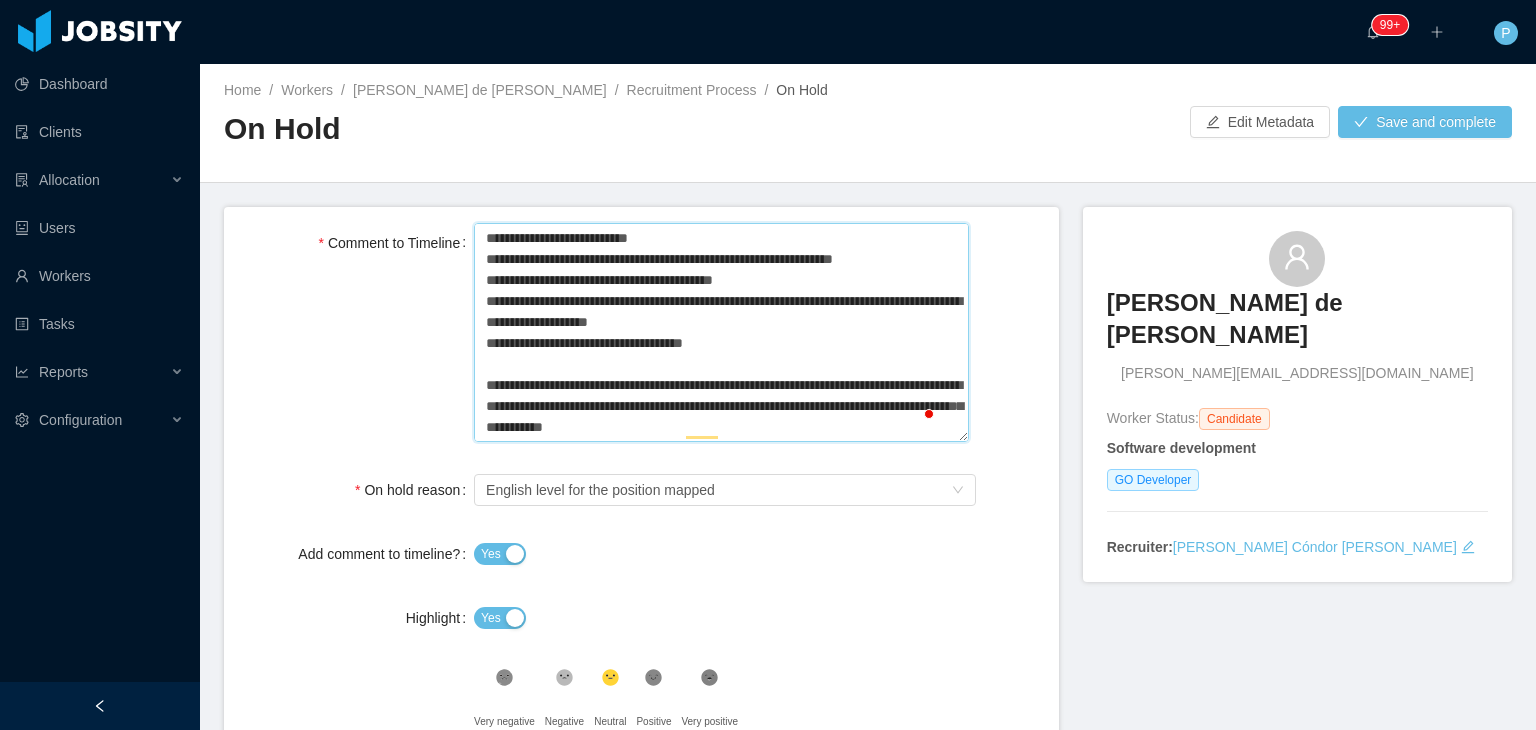 type 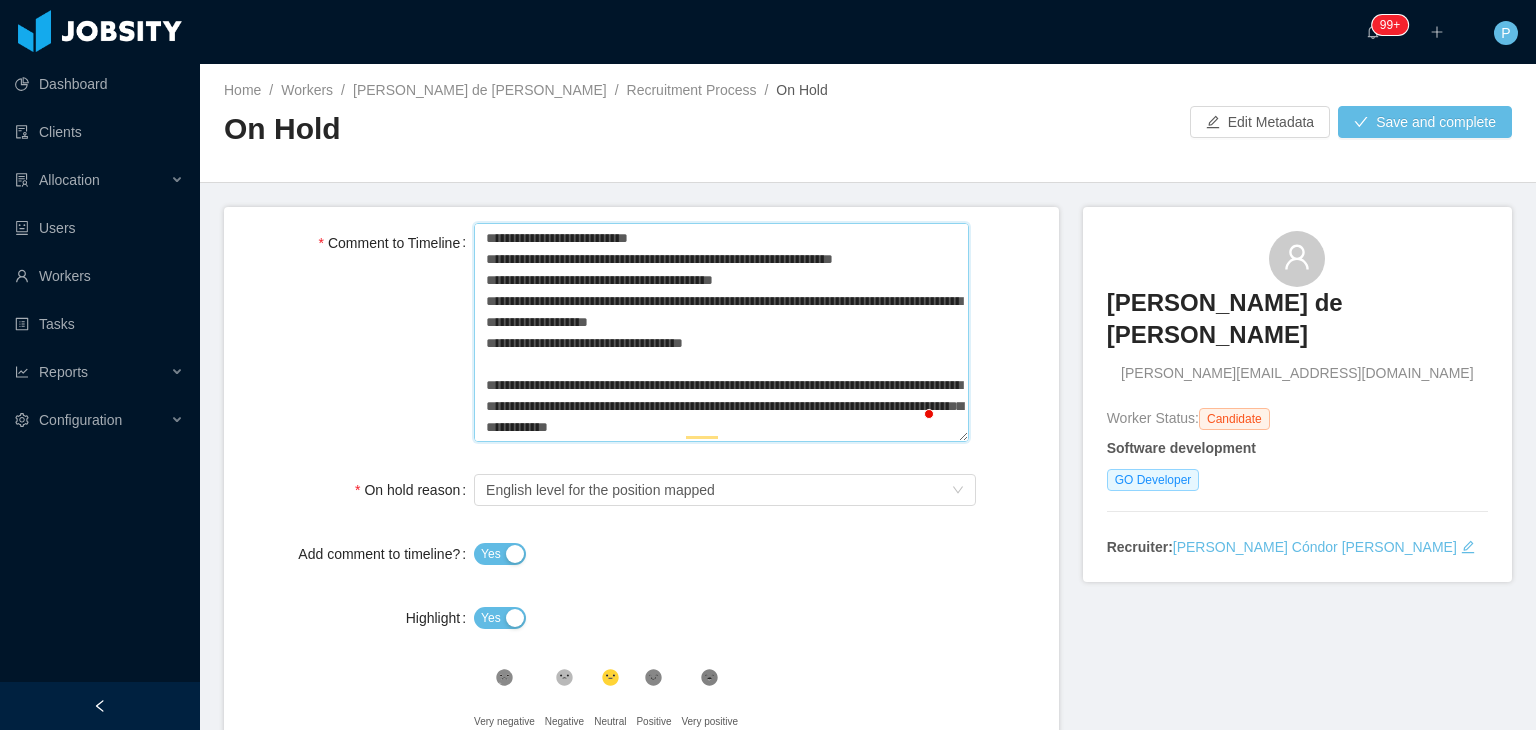 type 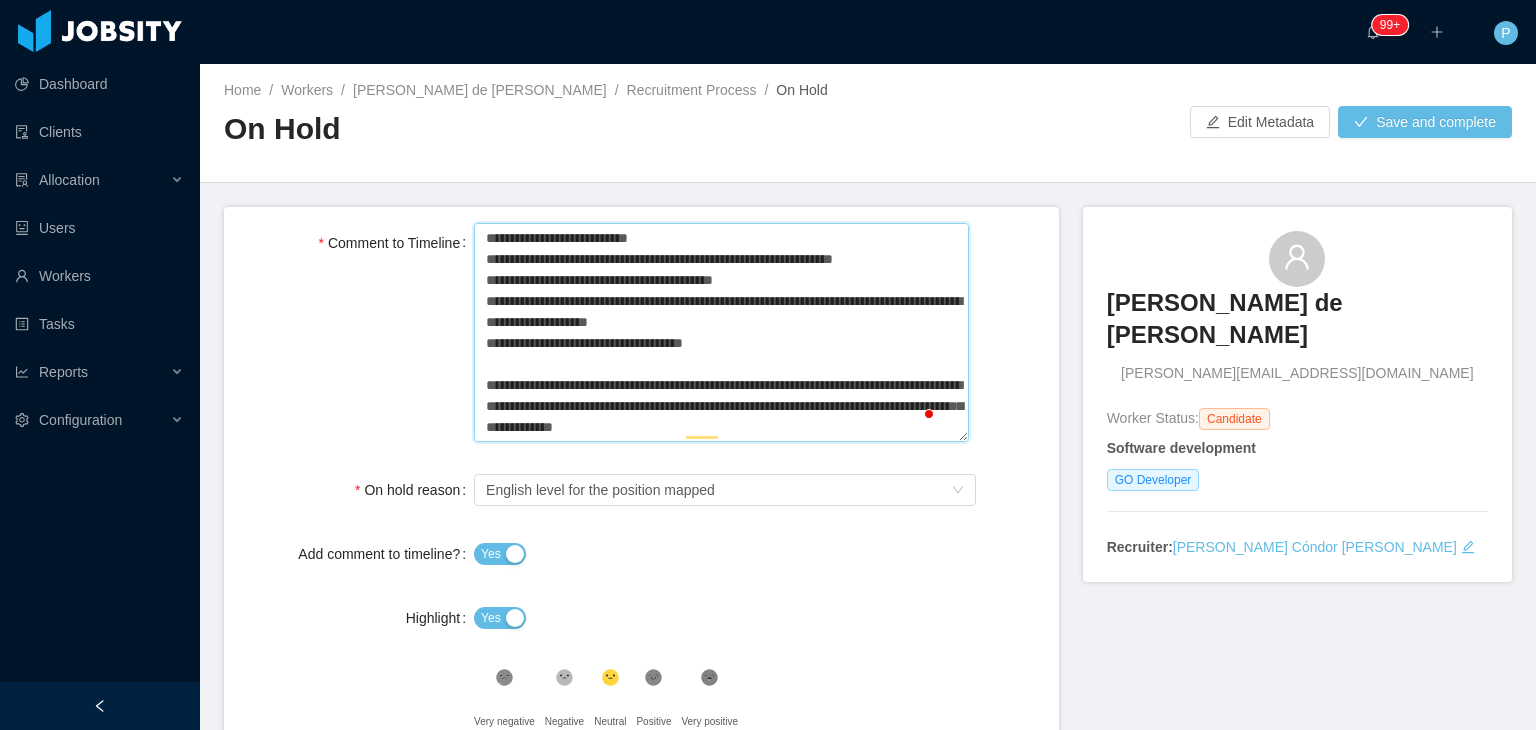 type 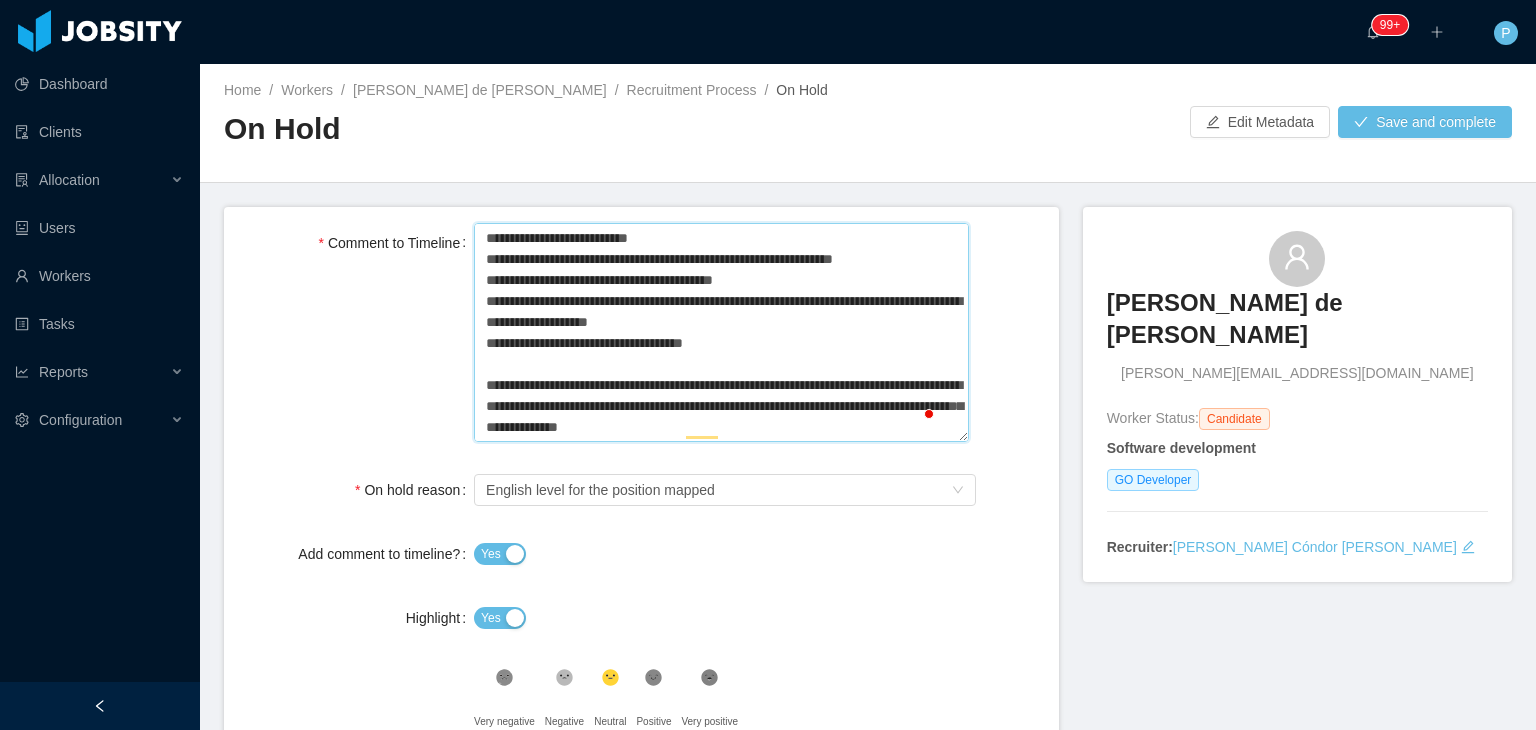 type 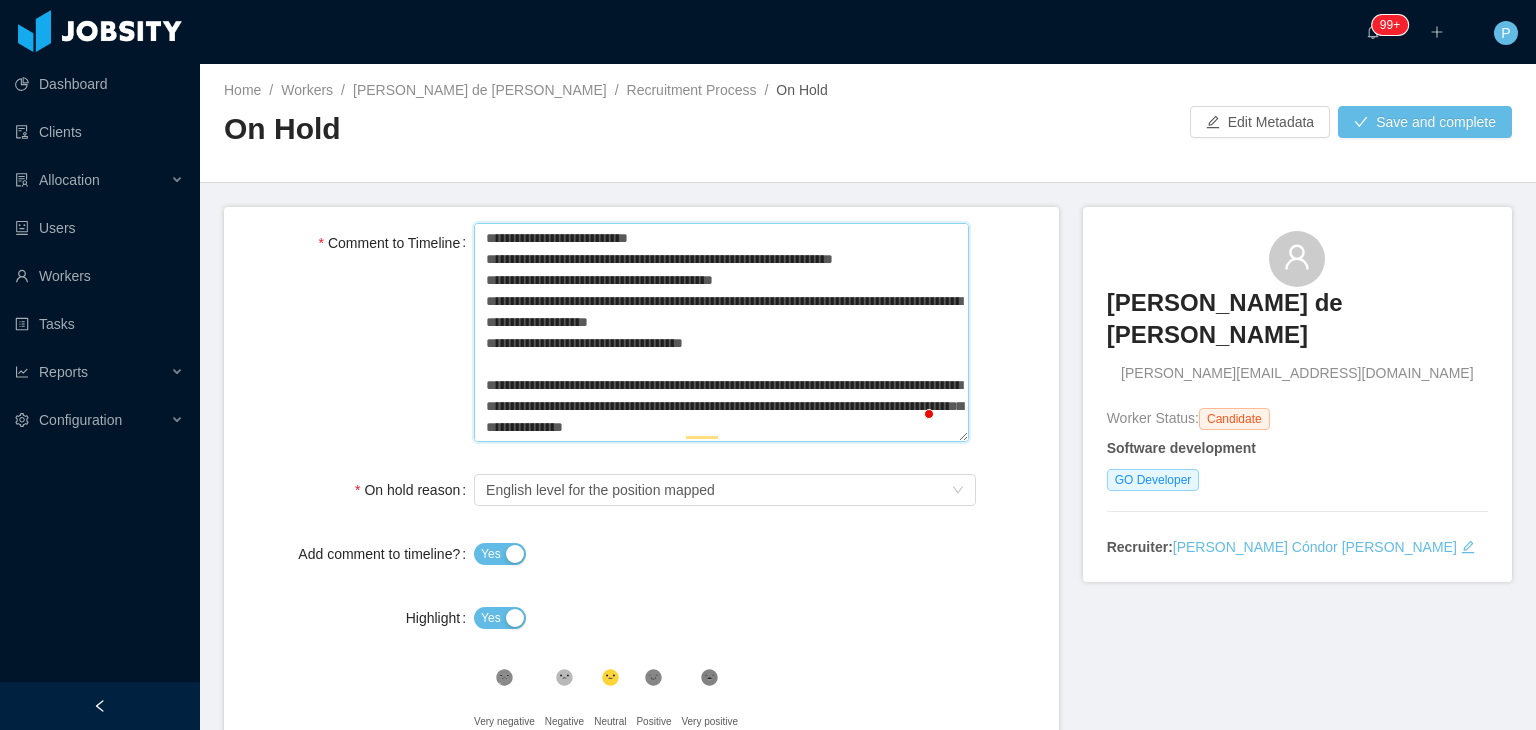 type 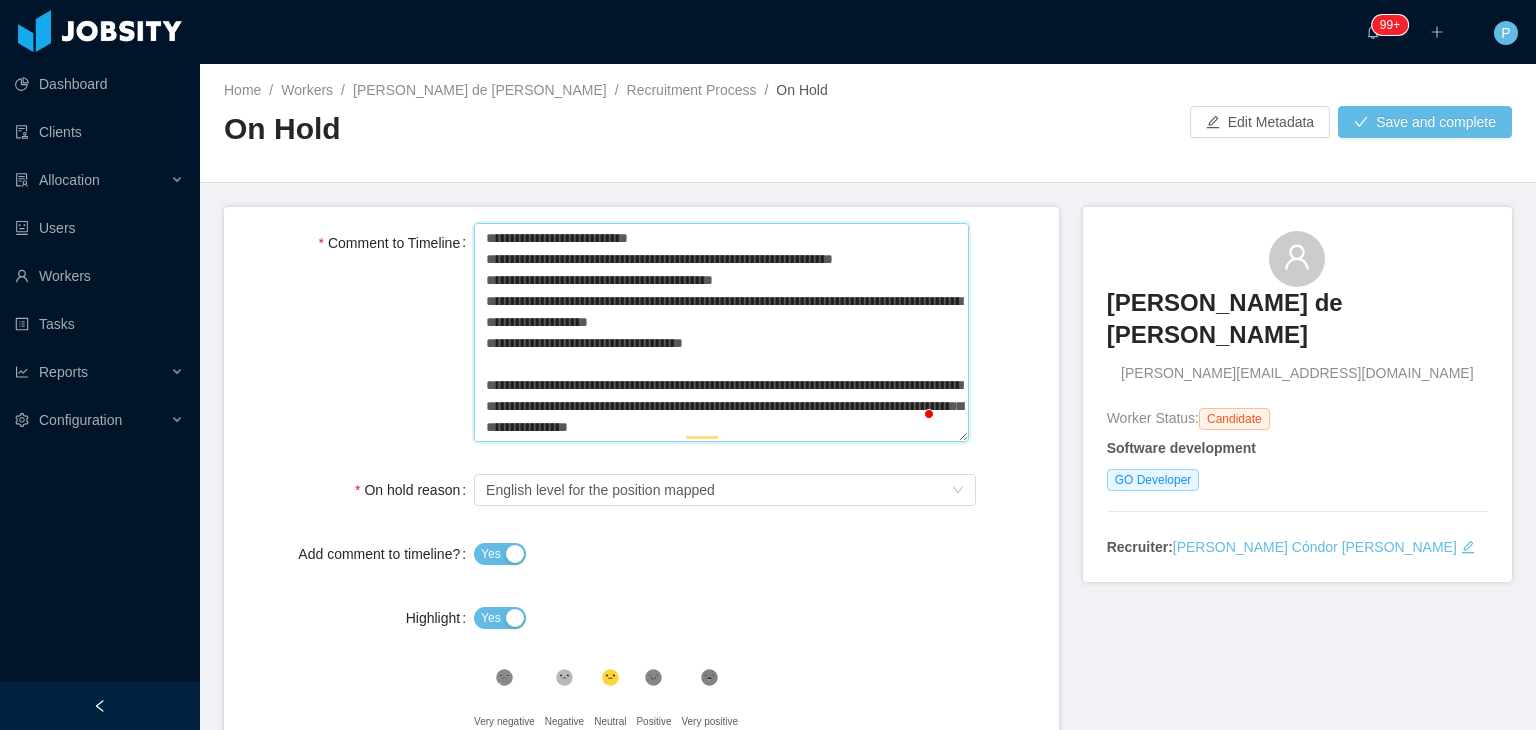 type 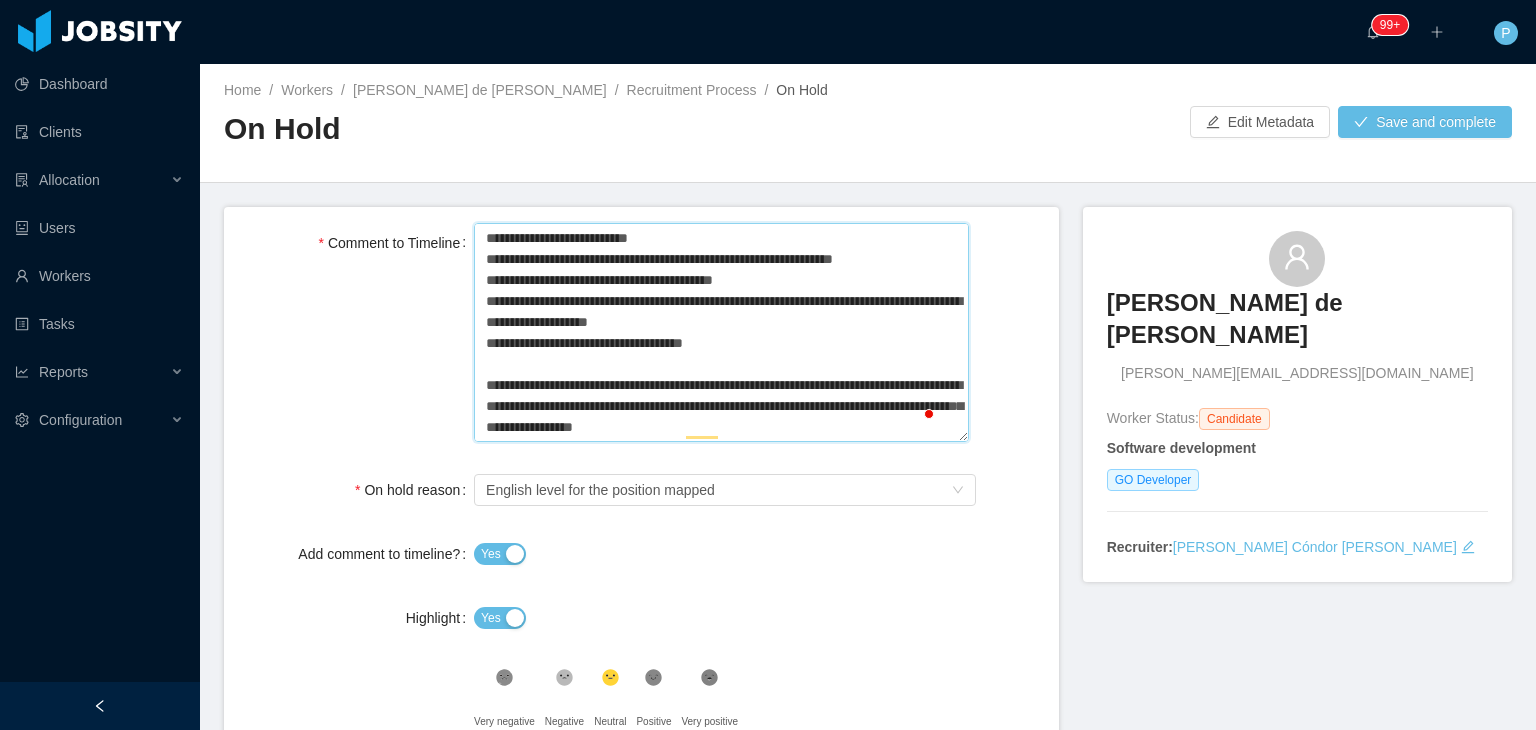 type 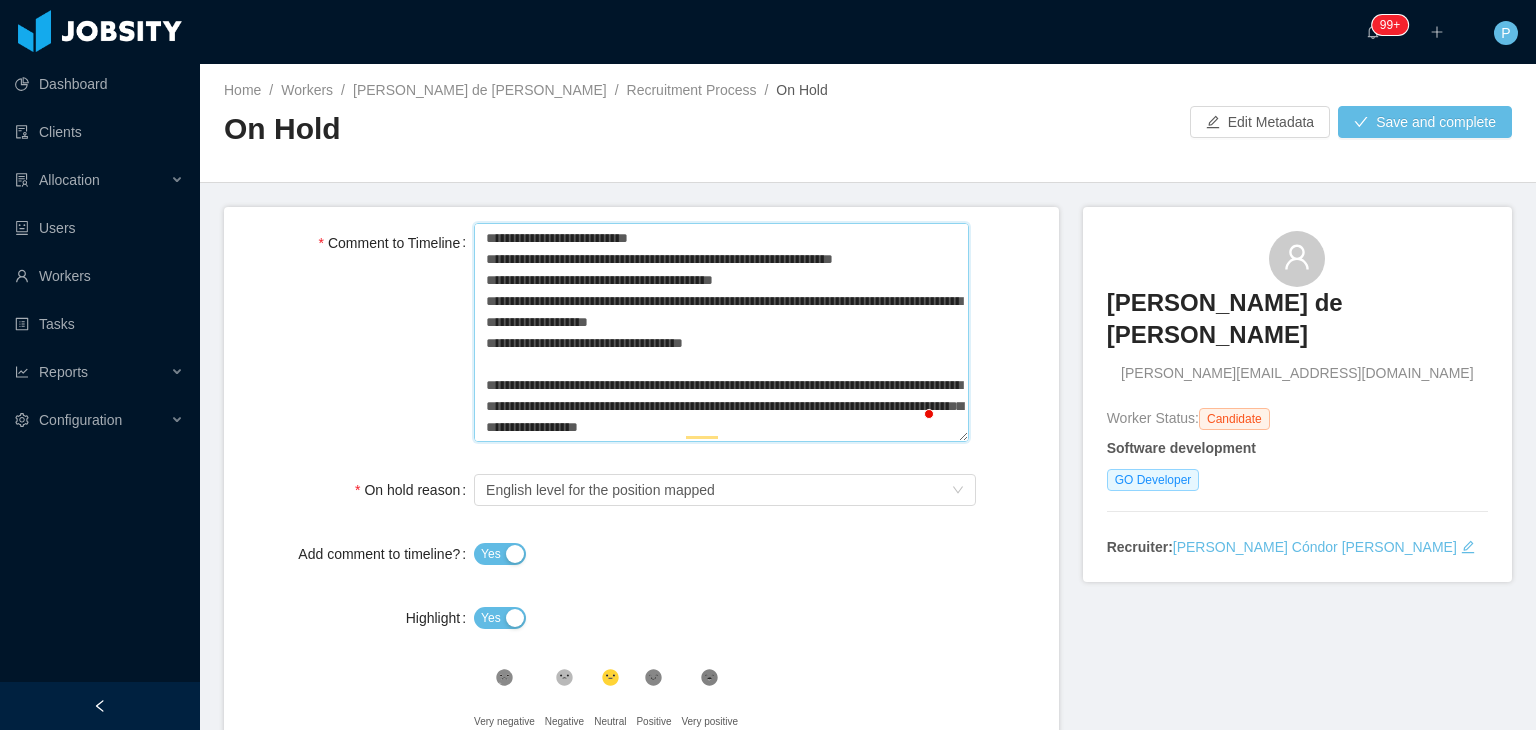 type 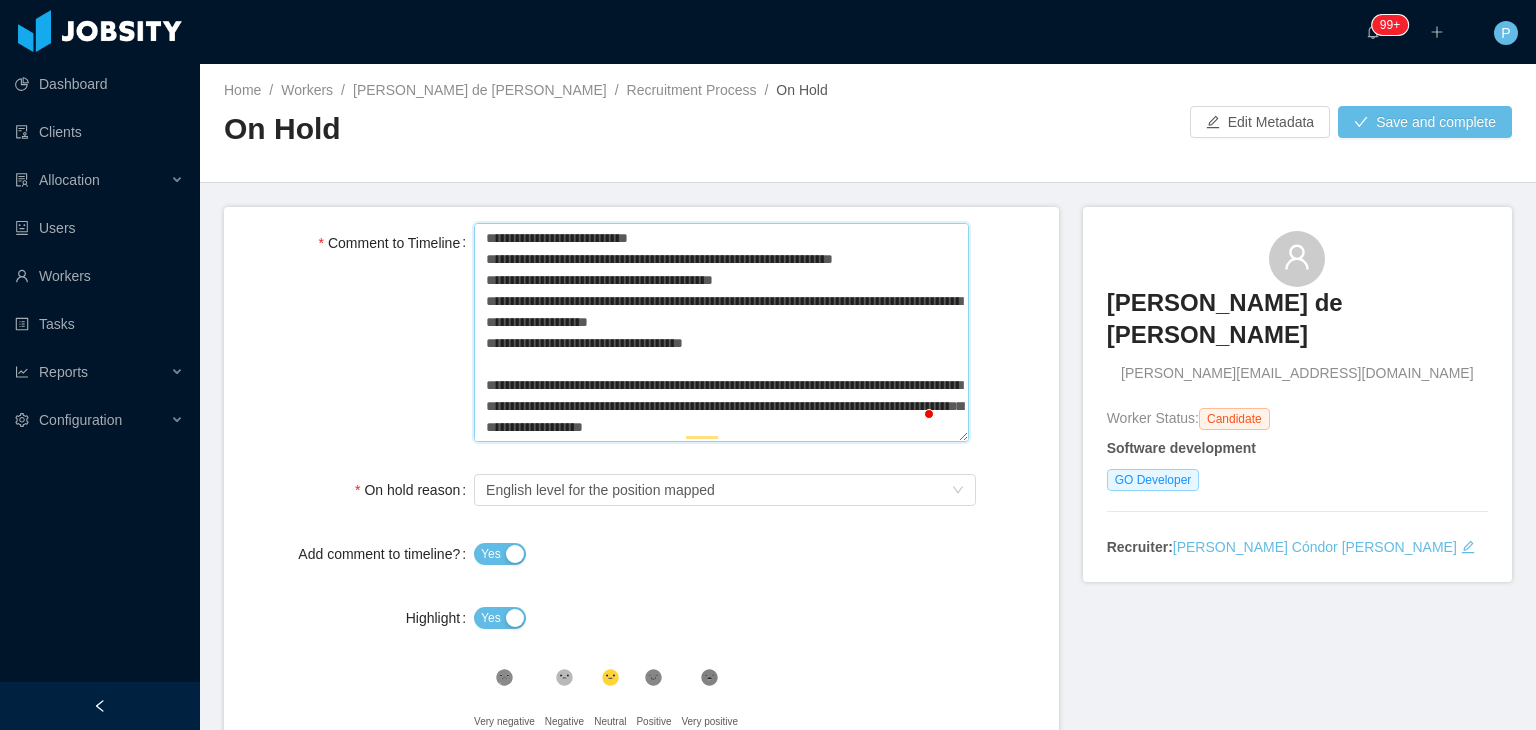 type 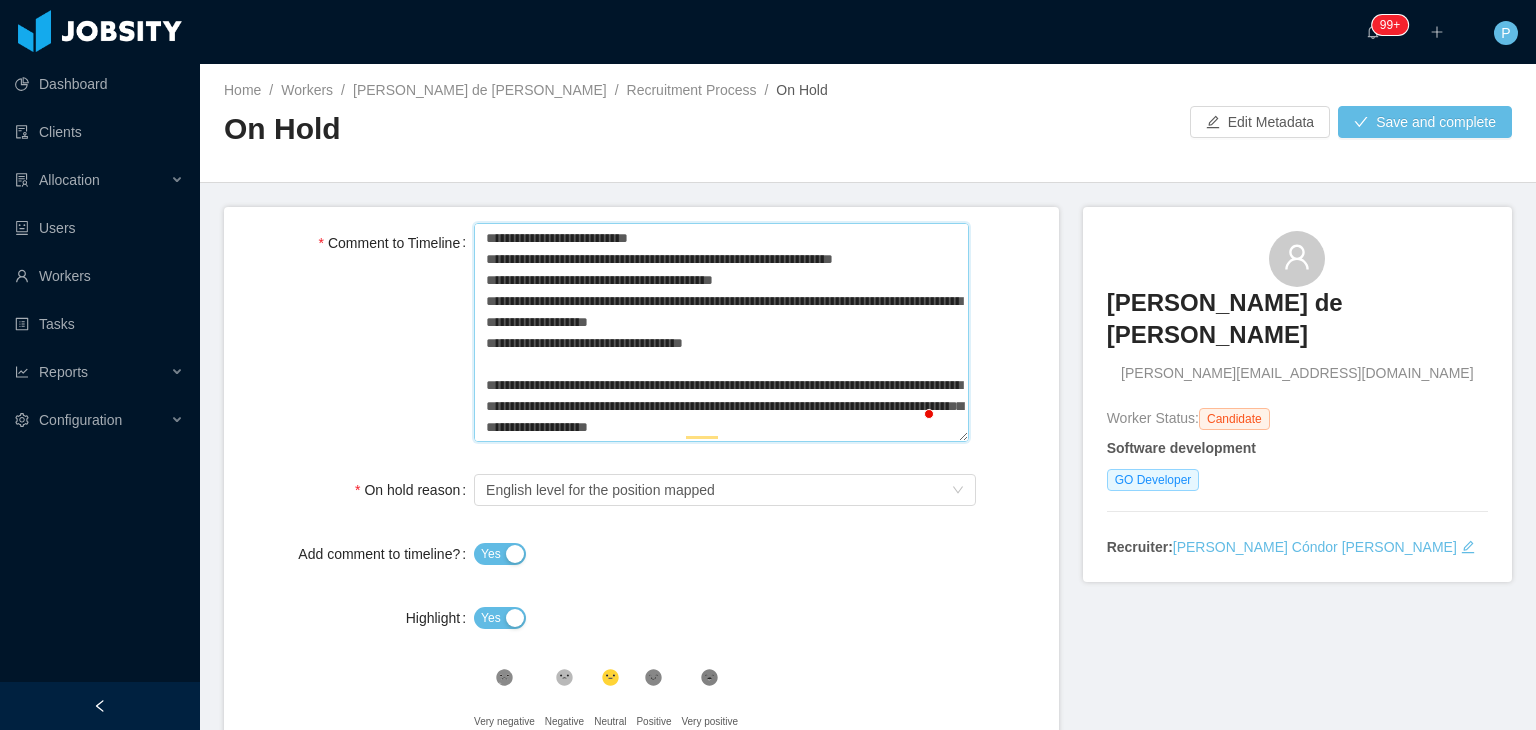 type 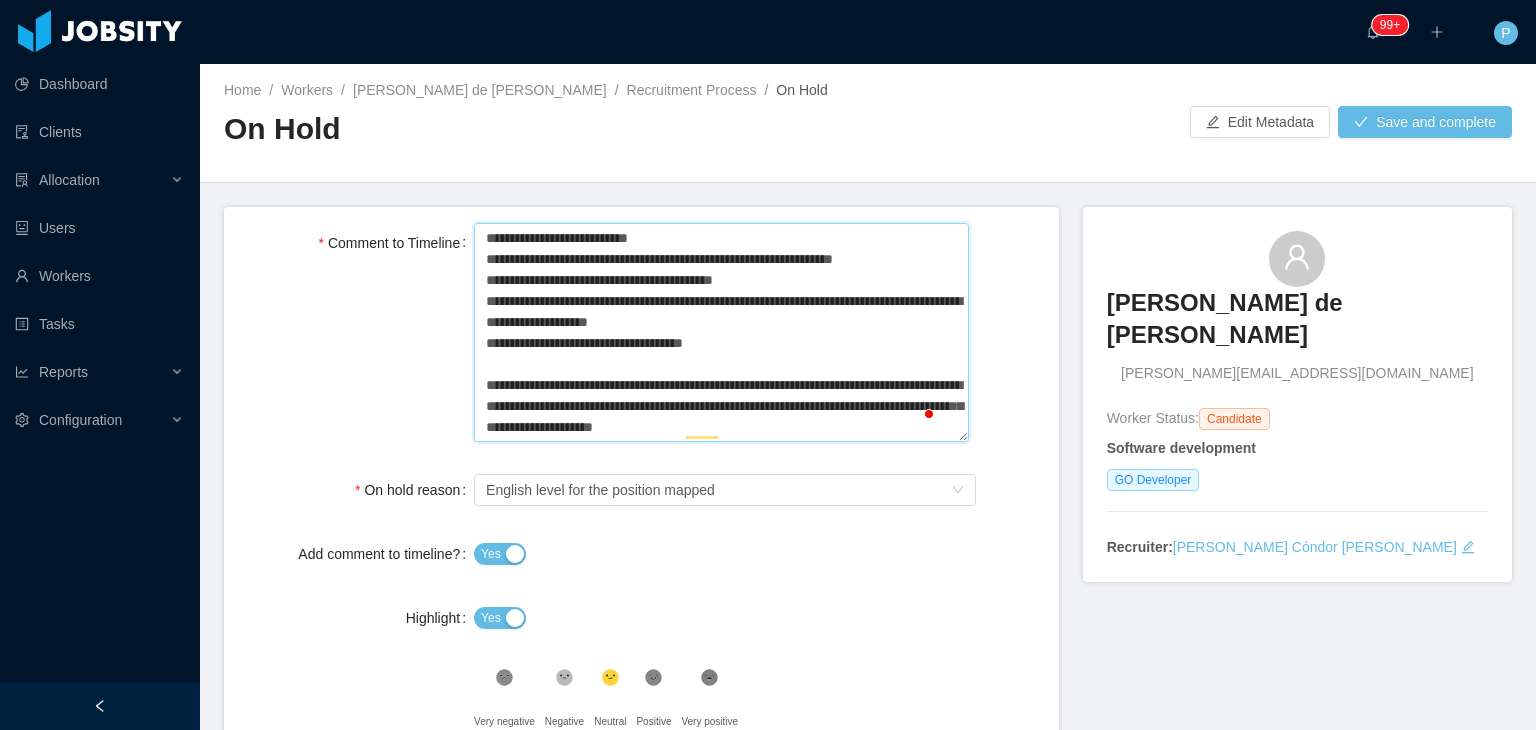 type on "**********" 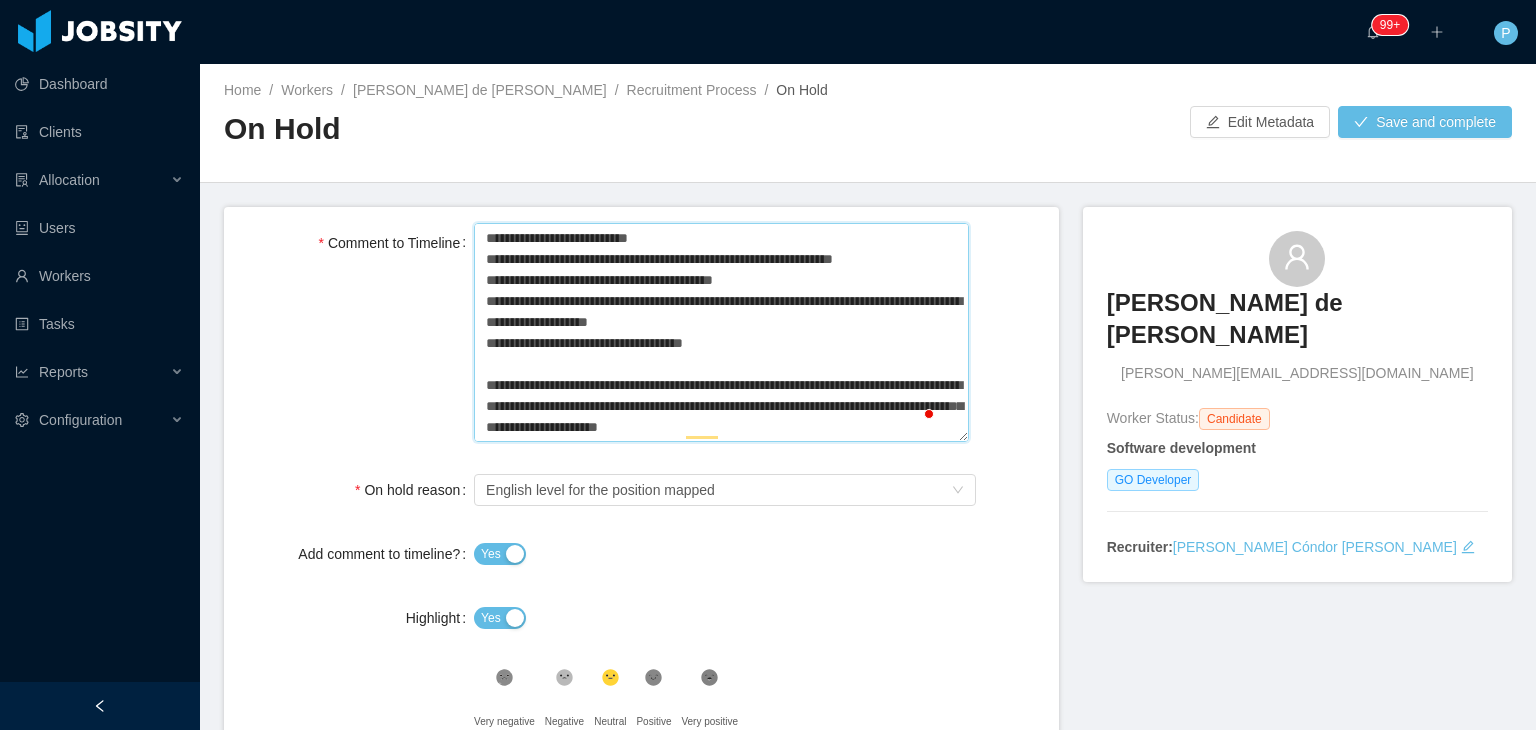type 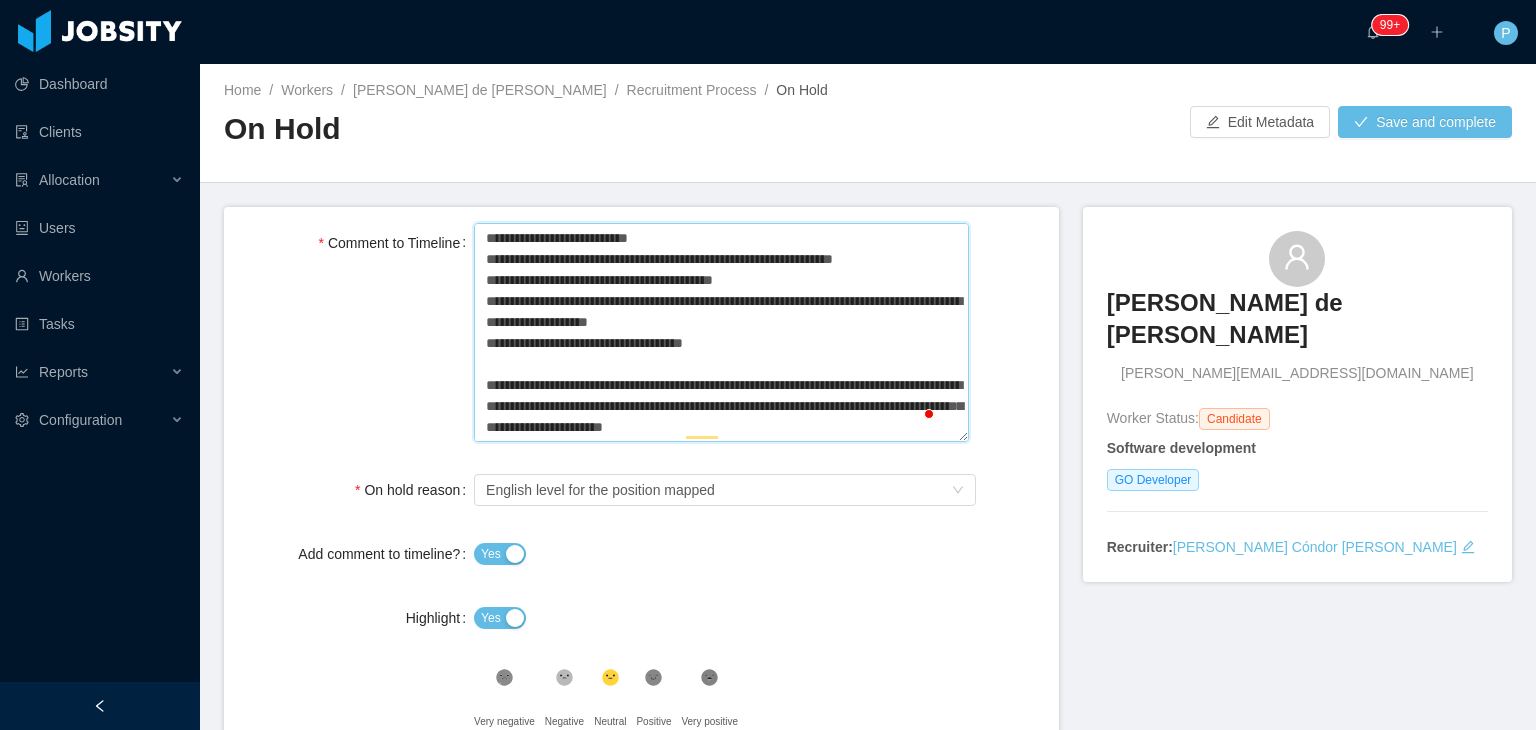 type 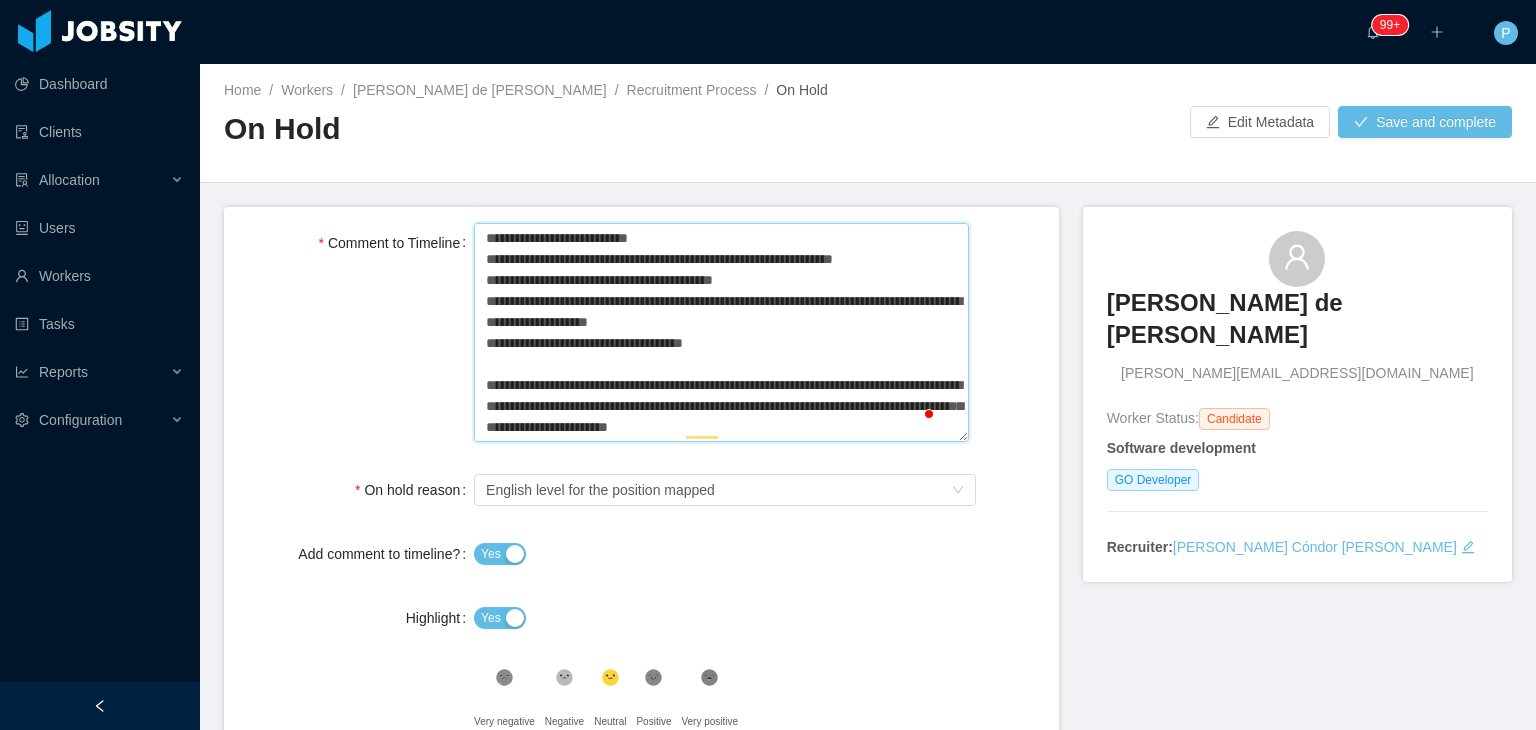 type 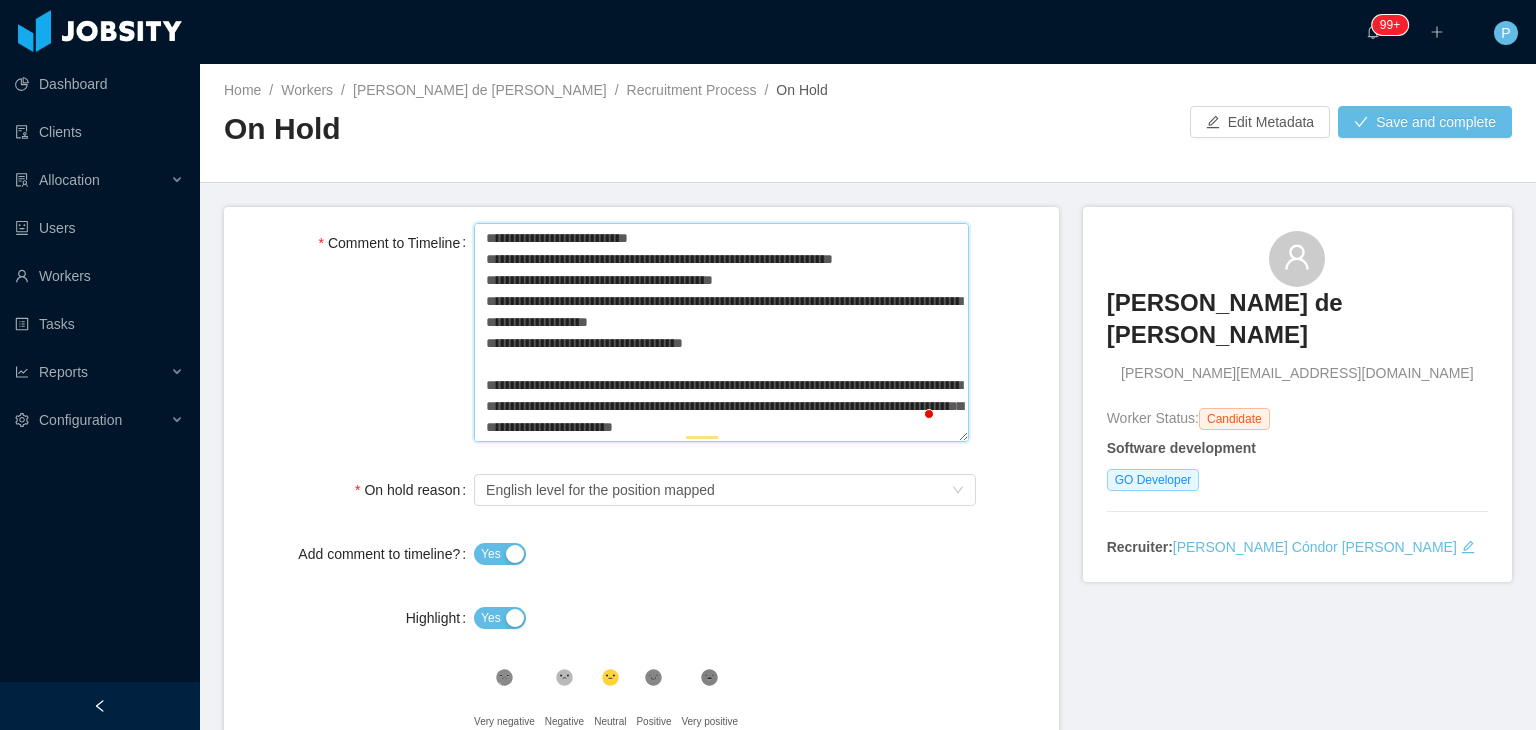 type 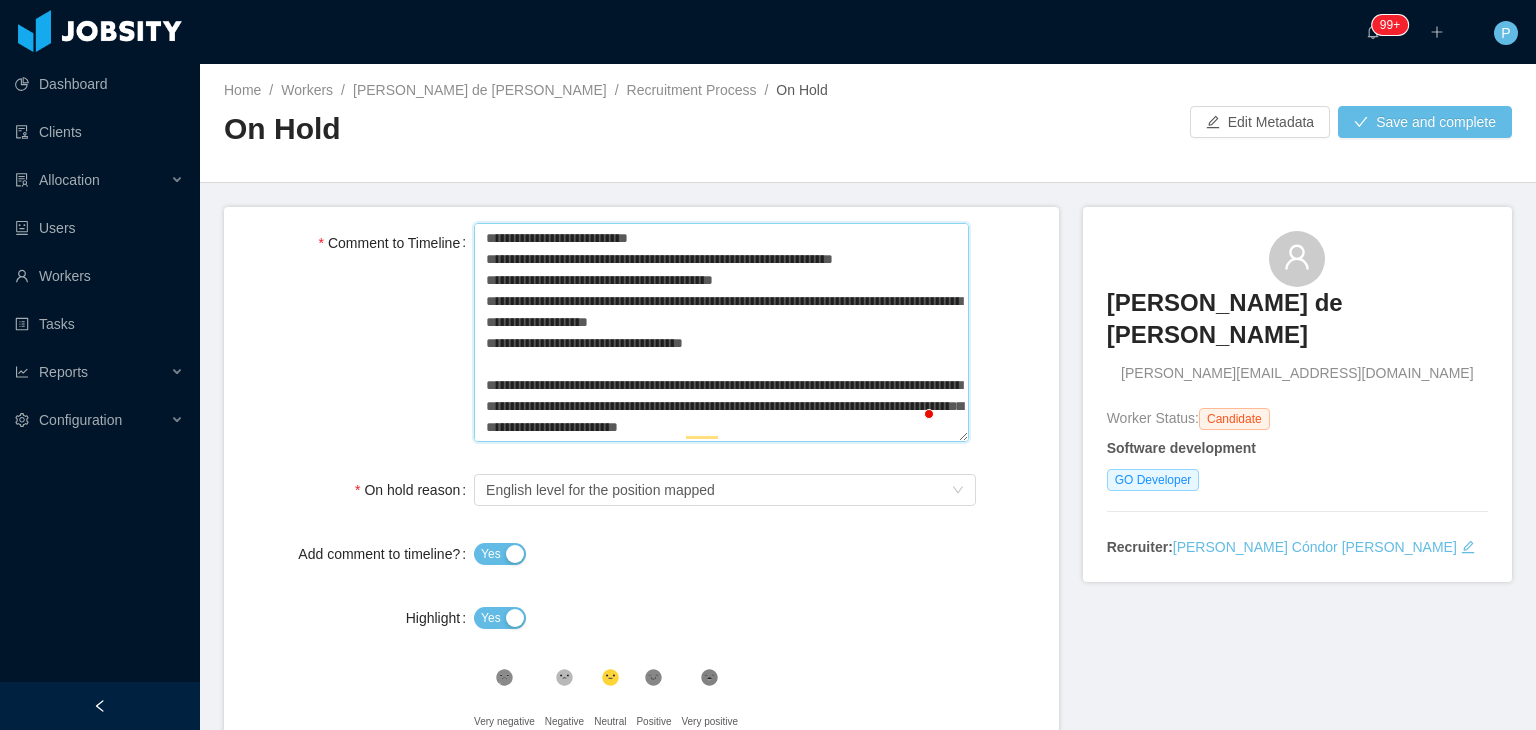 type 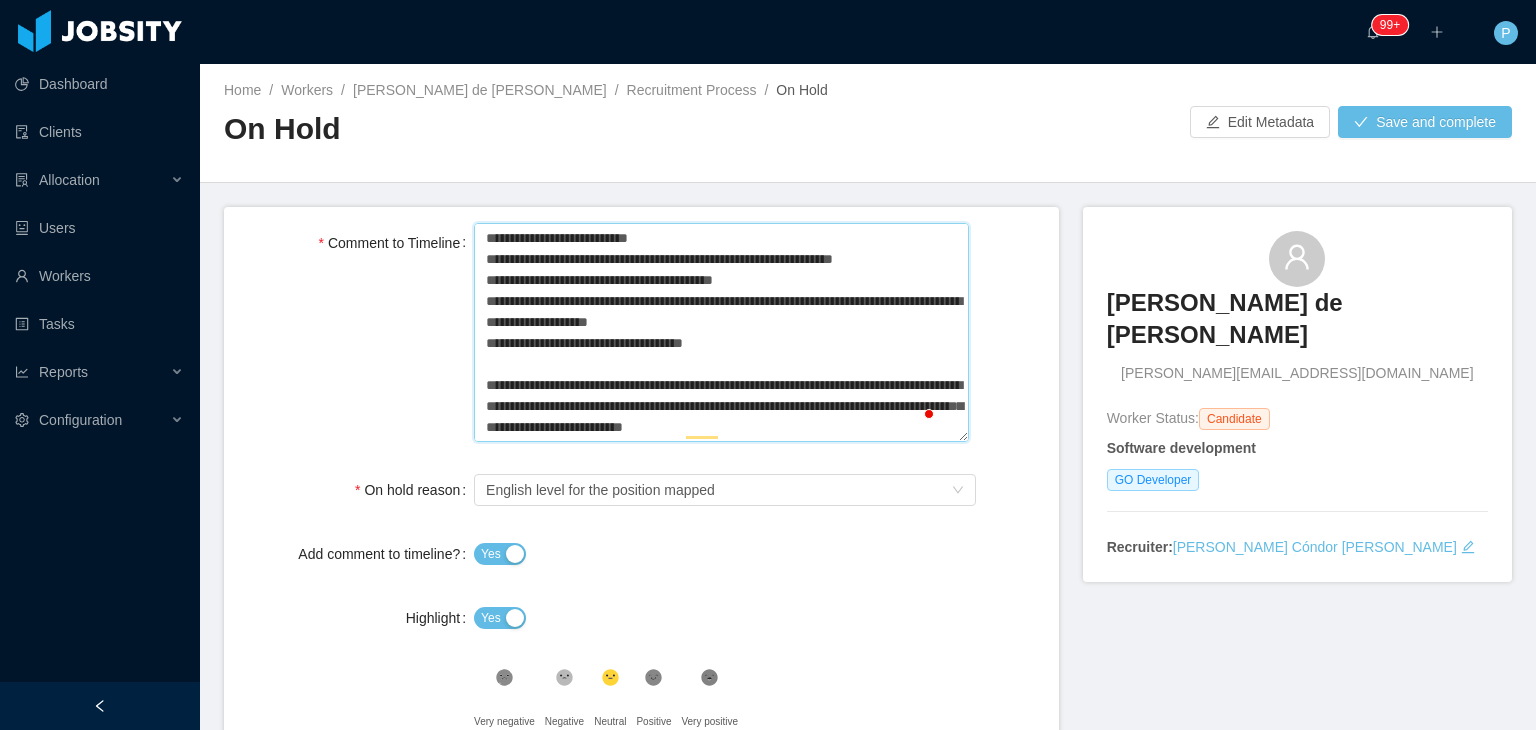 type 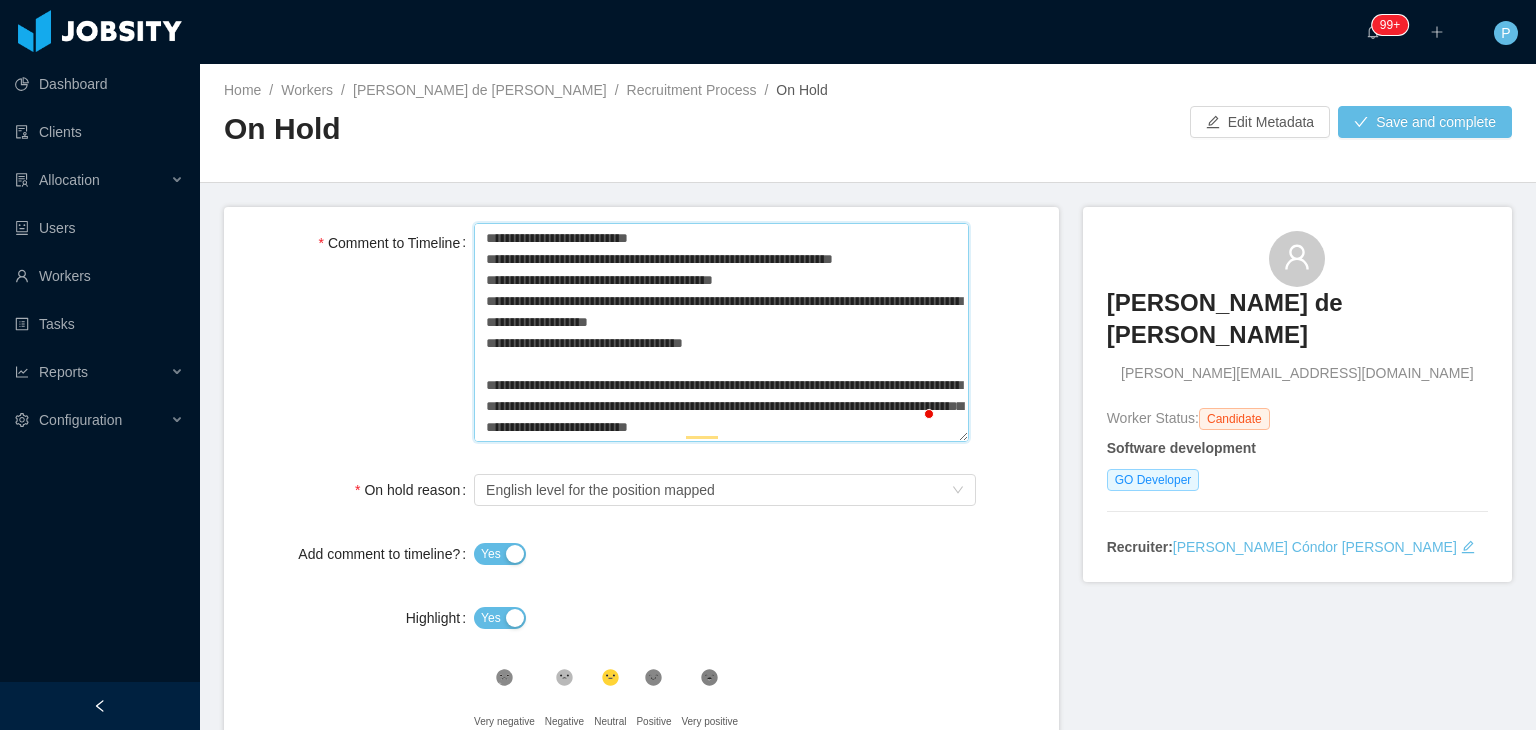 type 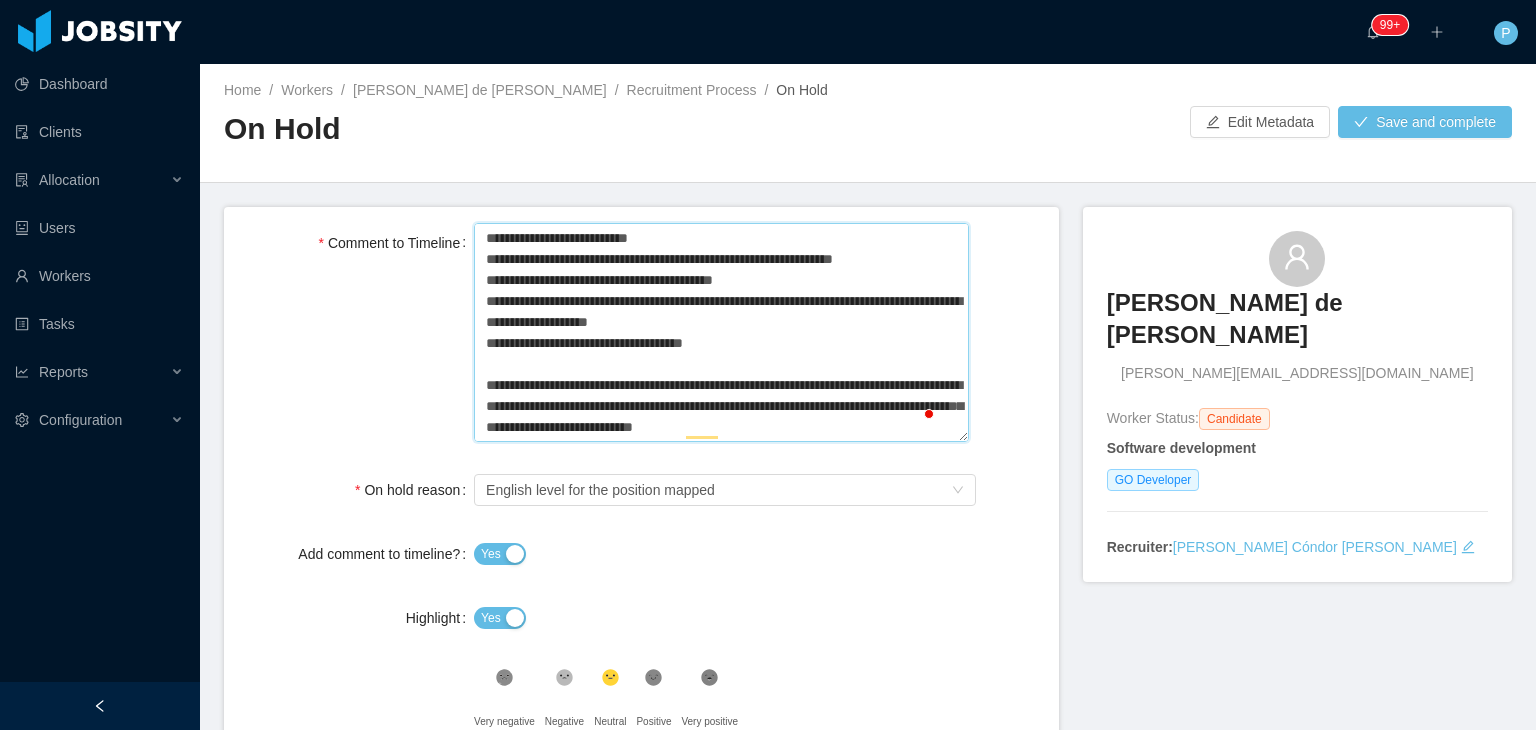 type 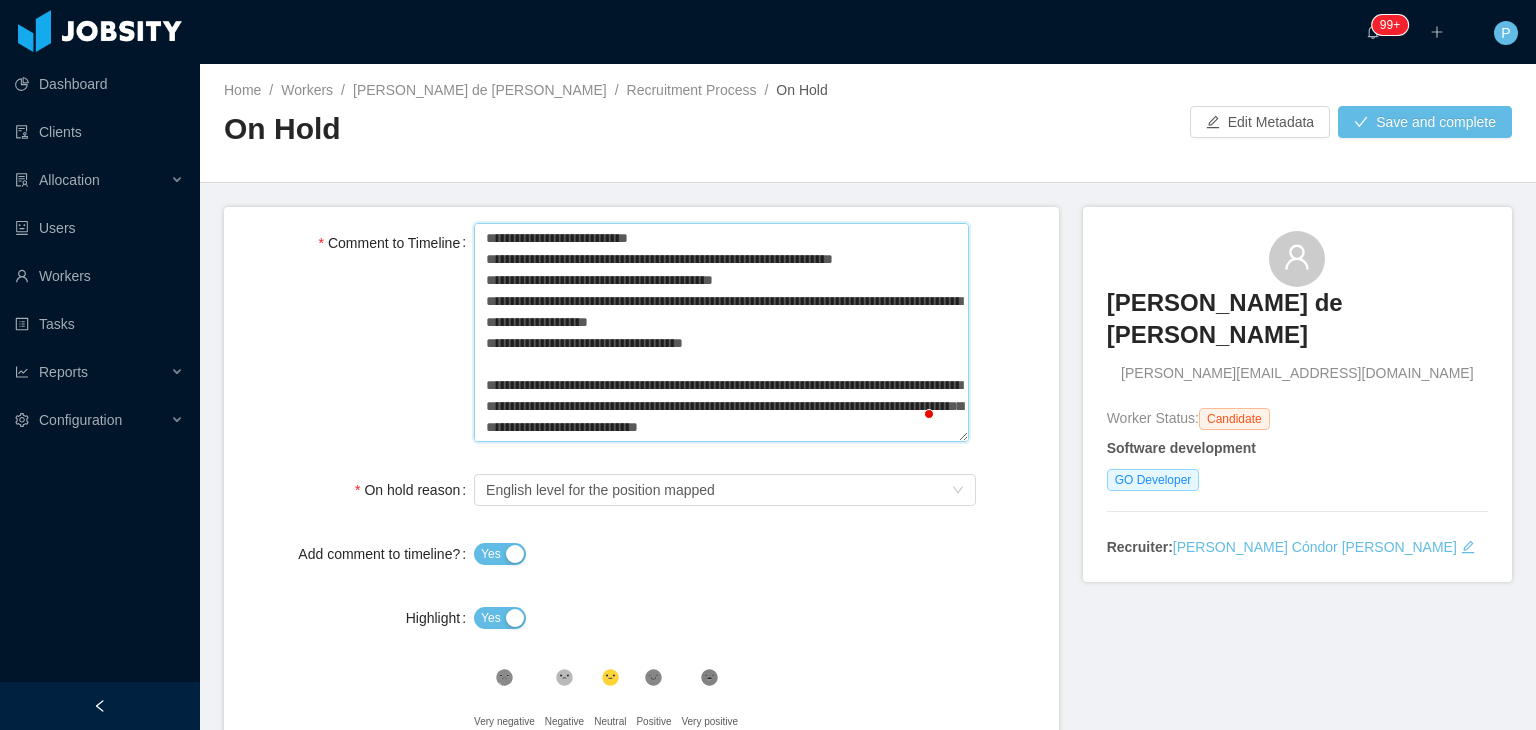 type 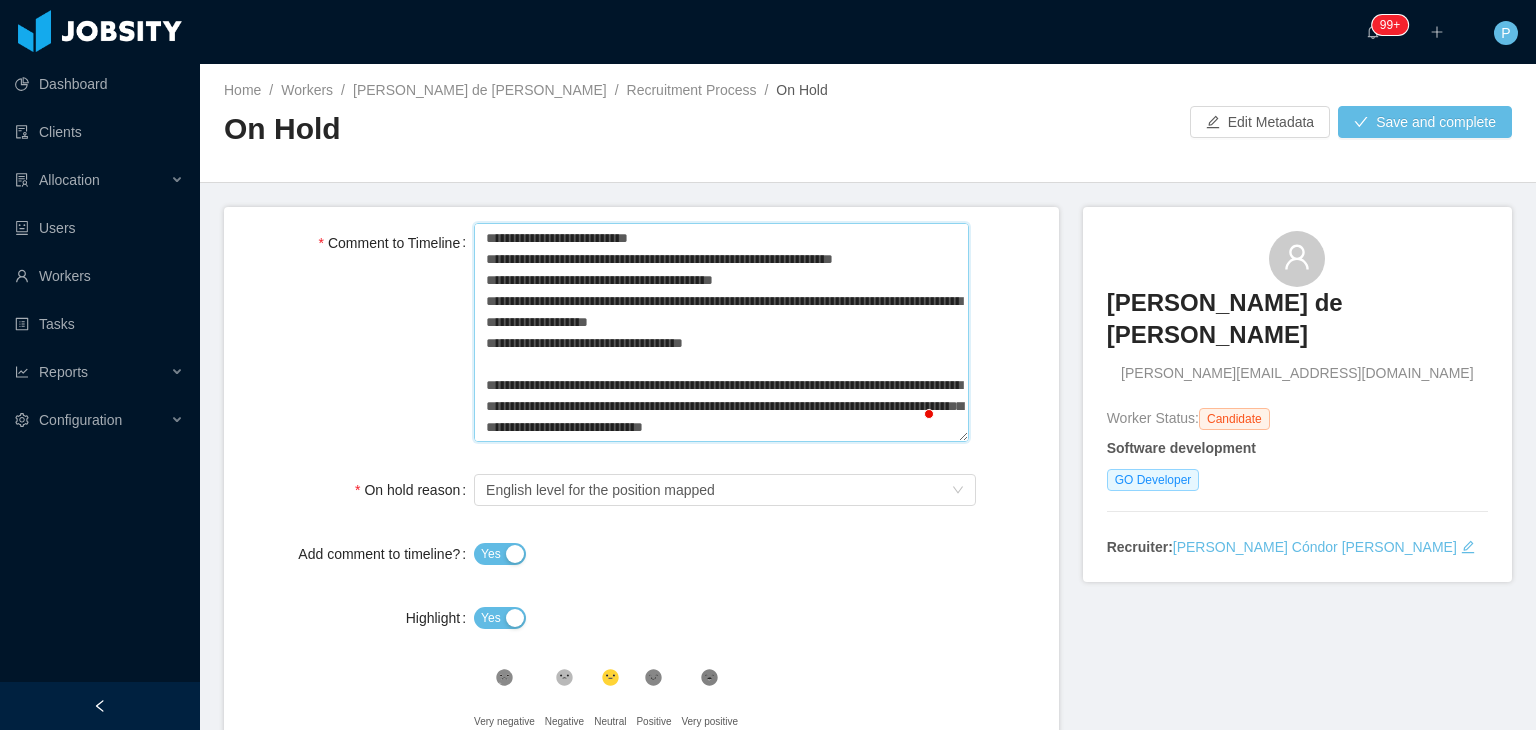 type on "**********" 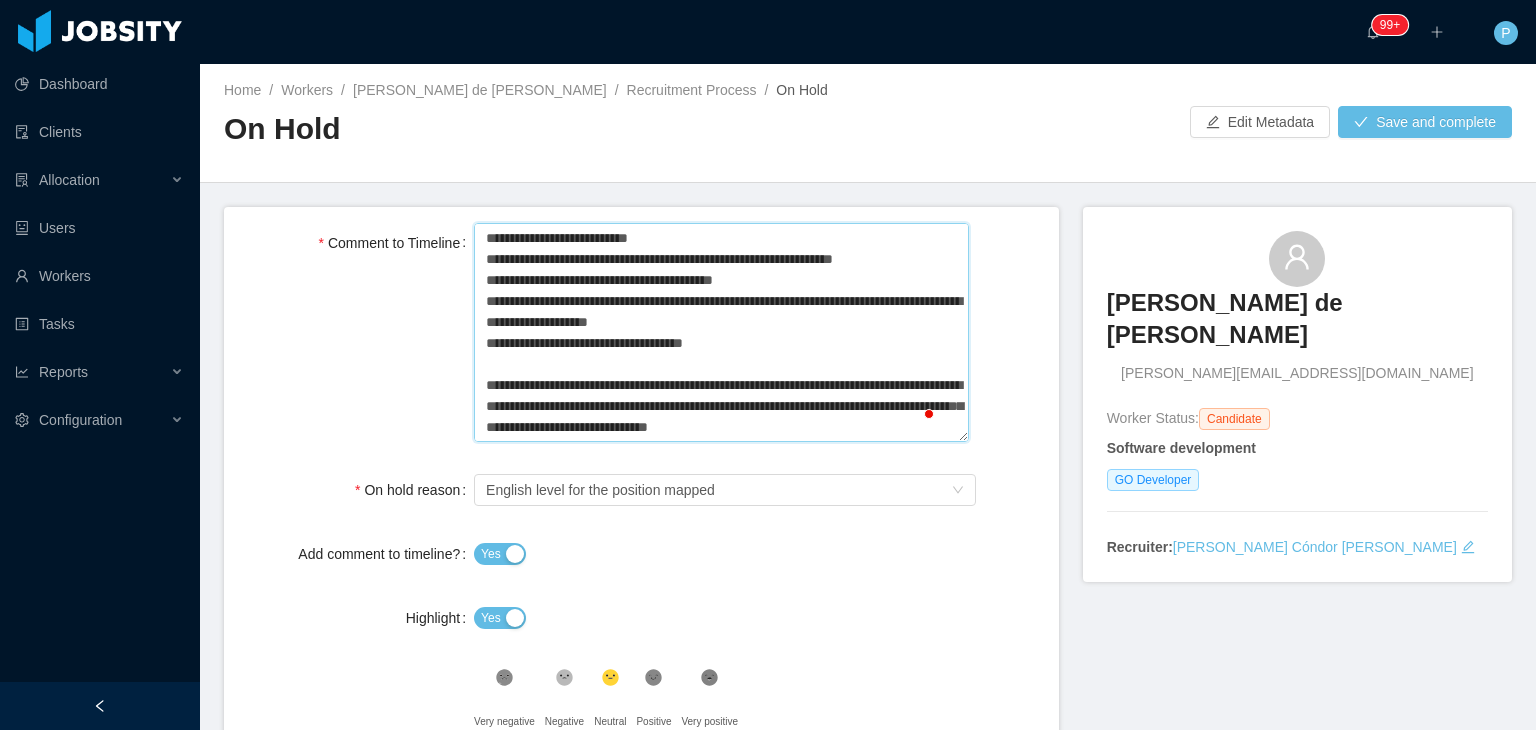 type 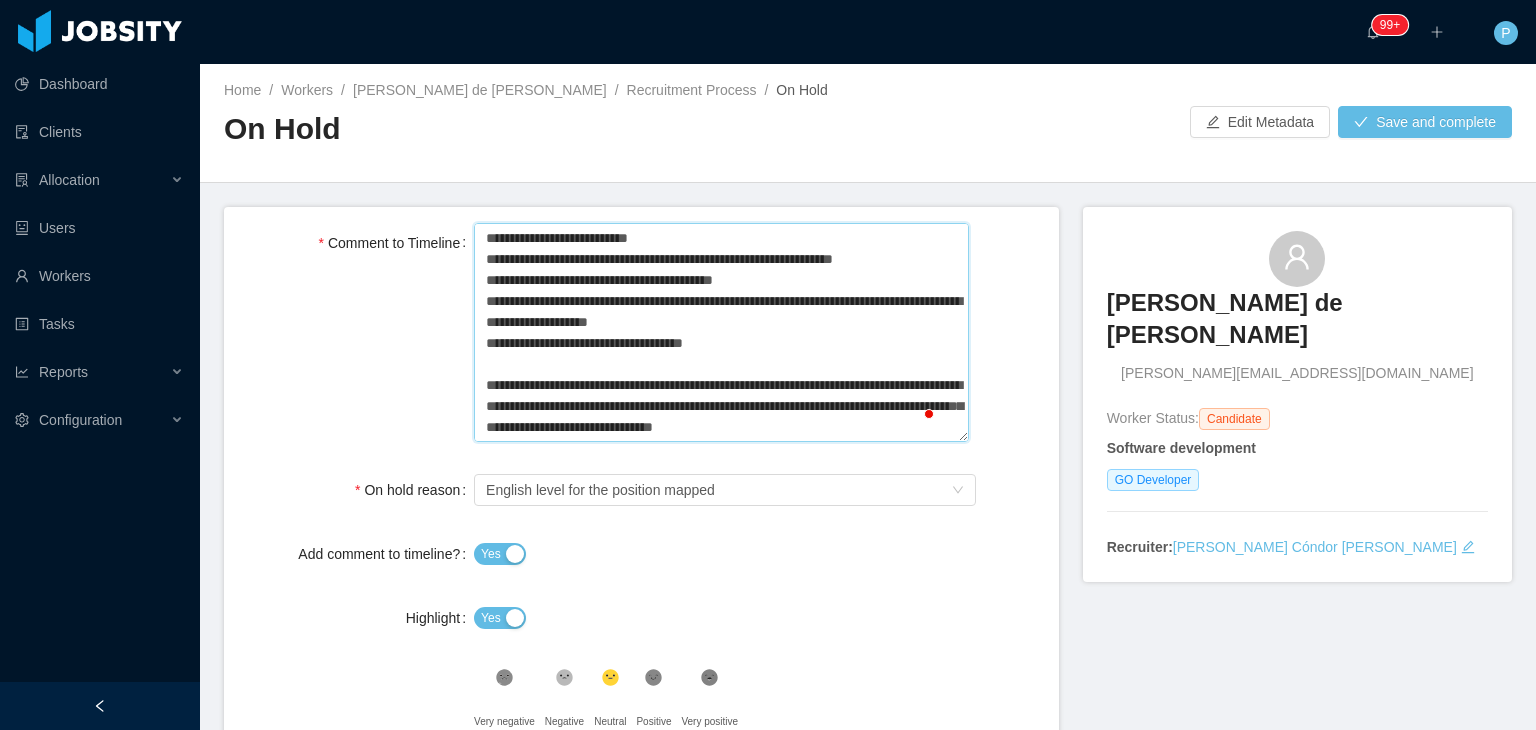 type 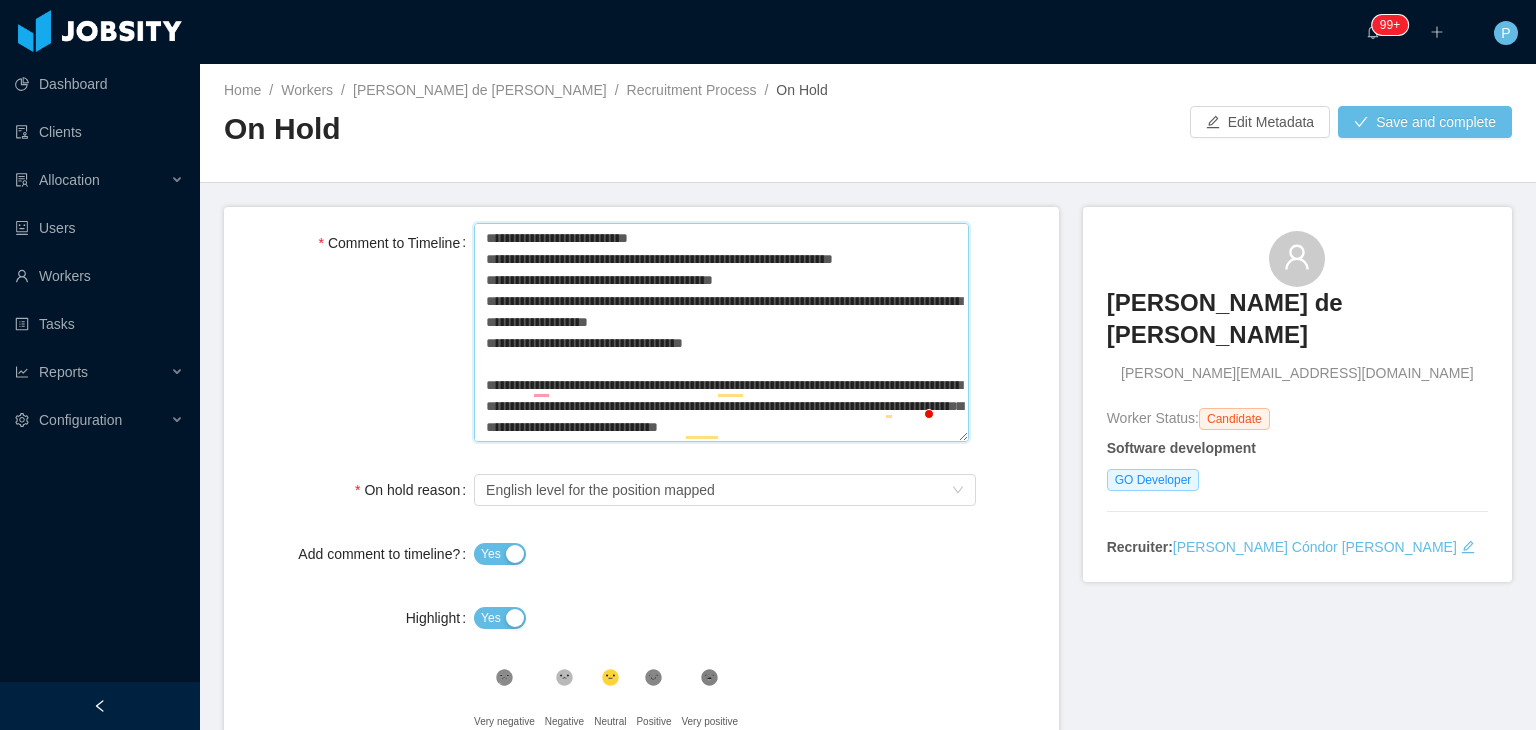 type 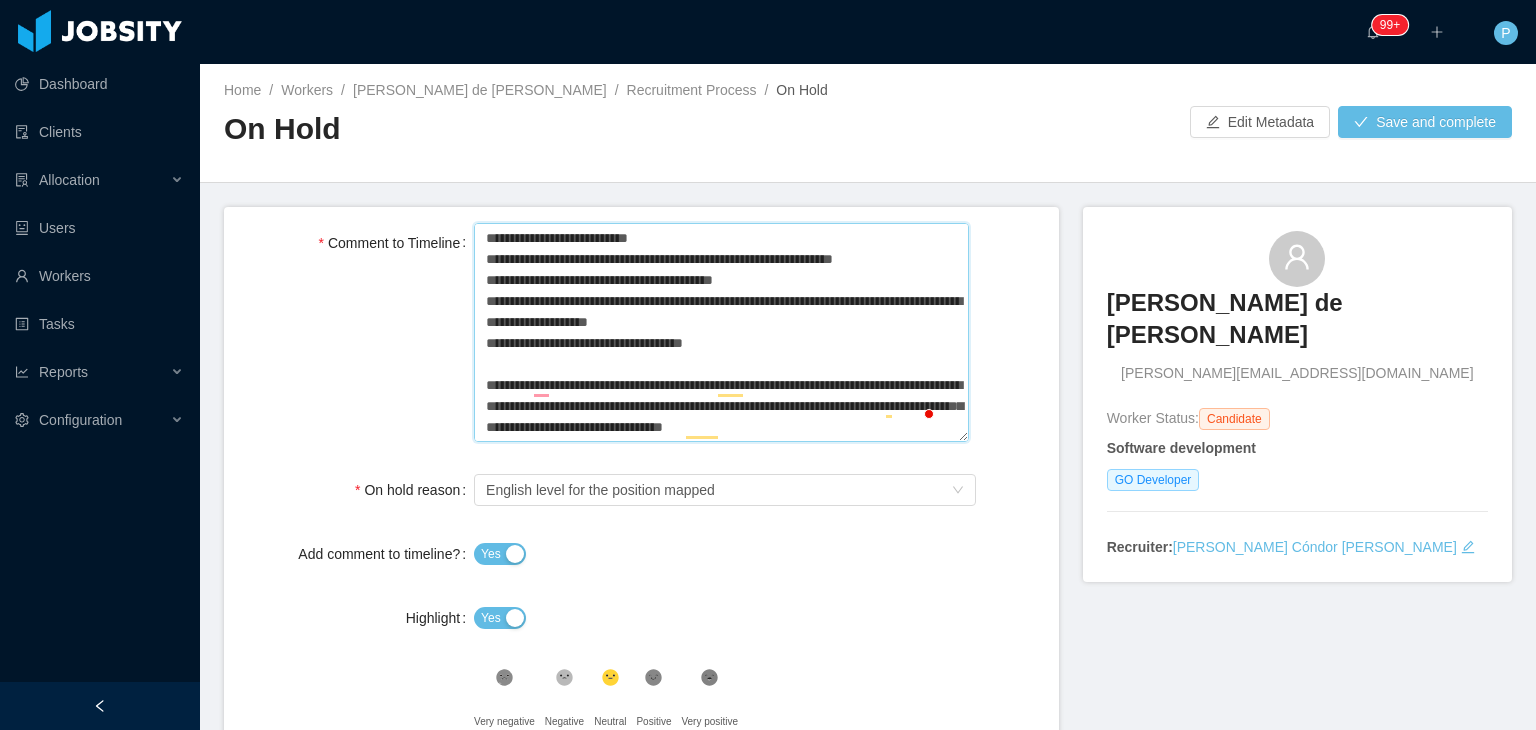 scroll, scrollTop: 80, scrollLeft: 0, axis: vertical 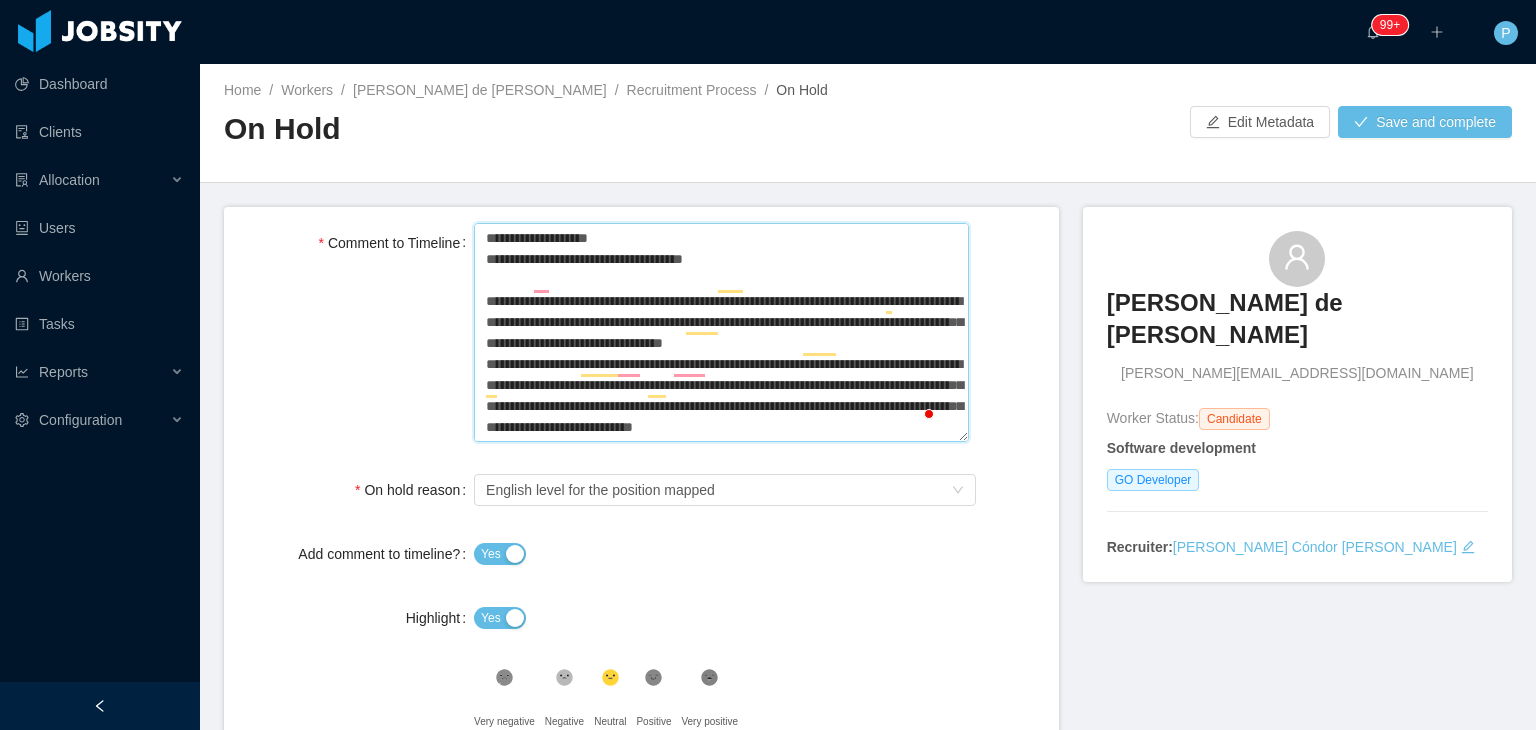 click on "**********" at bounding box center (721, 333) 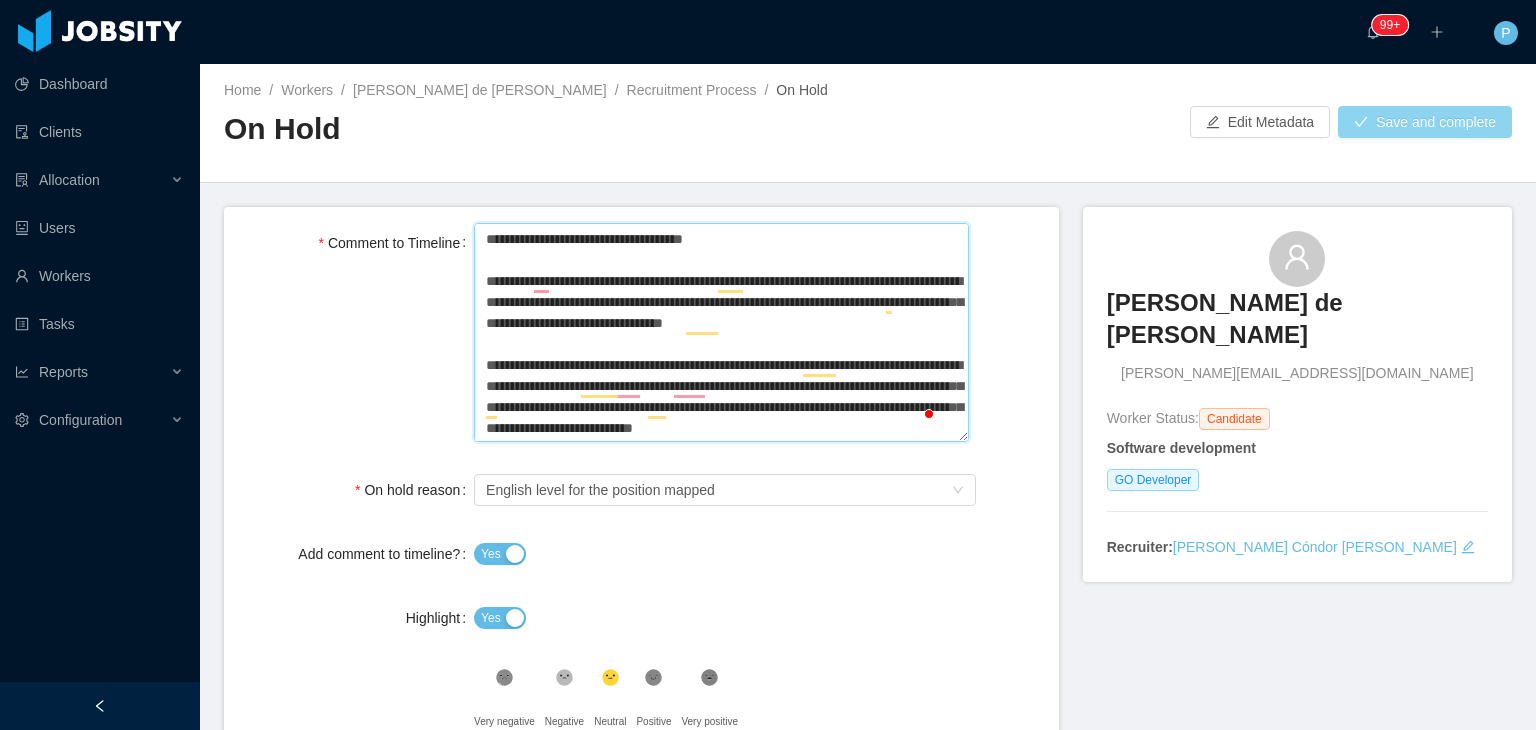 type on "**********" 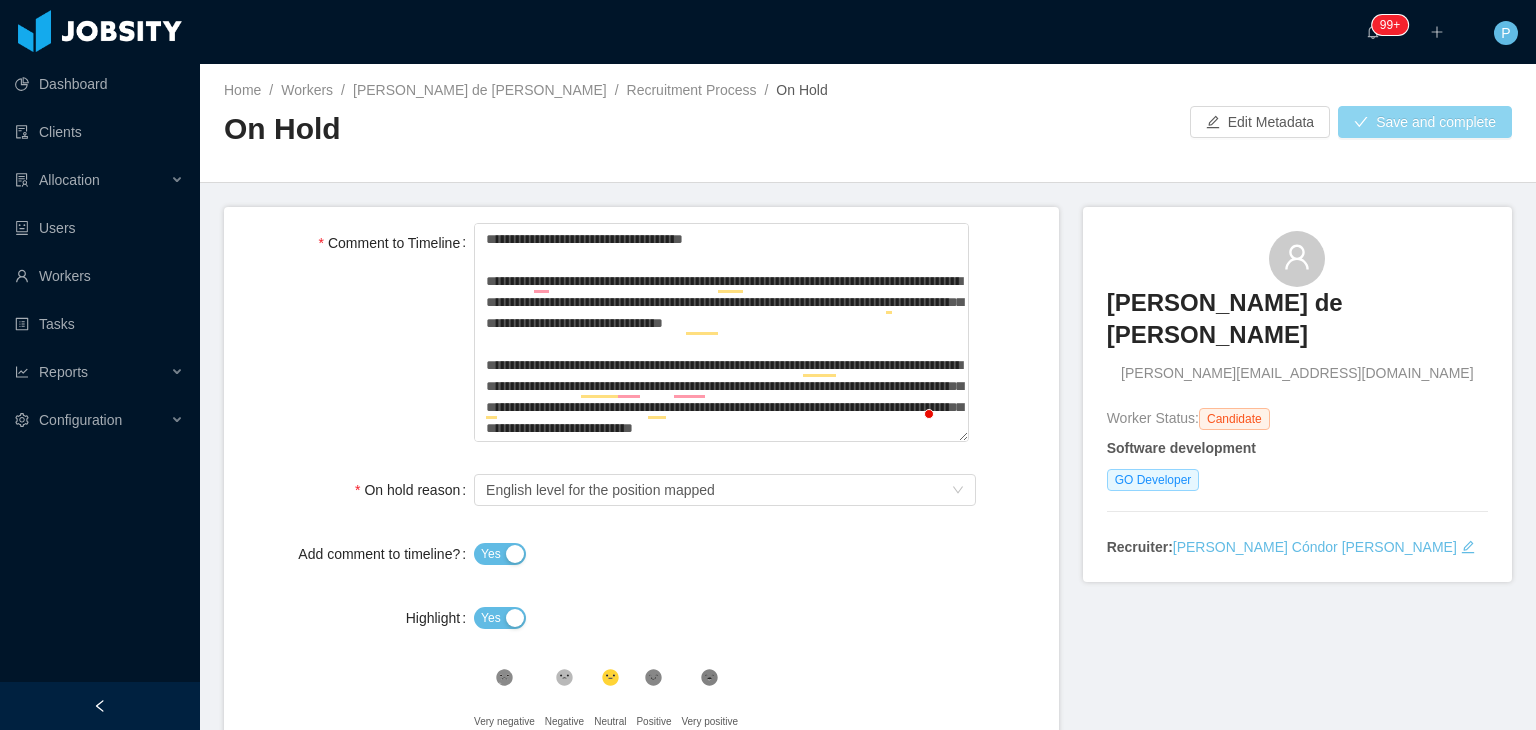 click on "Save and complete" at bounding box center (1425, 122) 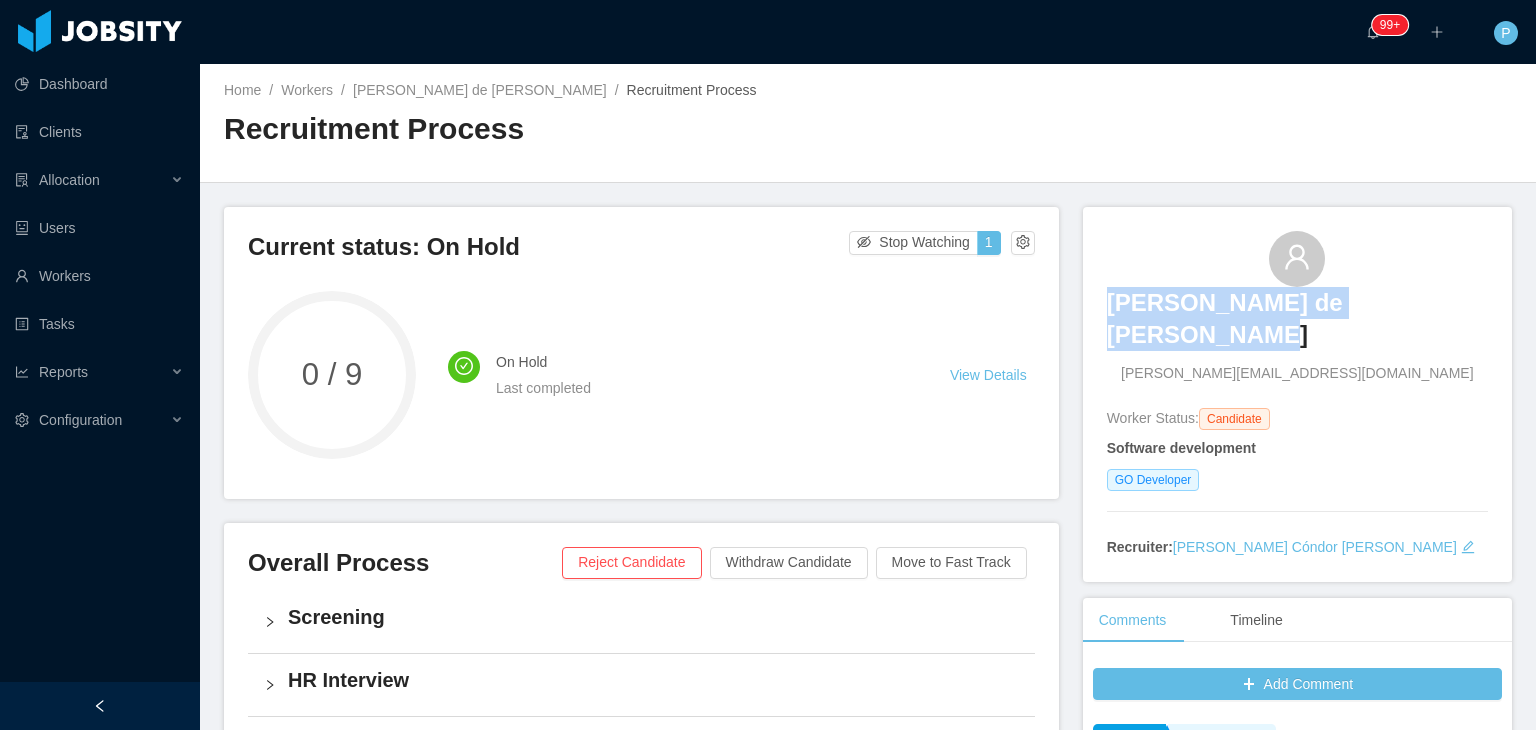 drag, startPoint x: 1464, startPoint y: 311, endPoint x: 1112, endPoint y: 309, distance: 352.00568 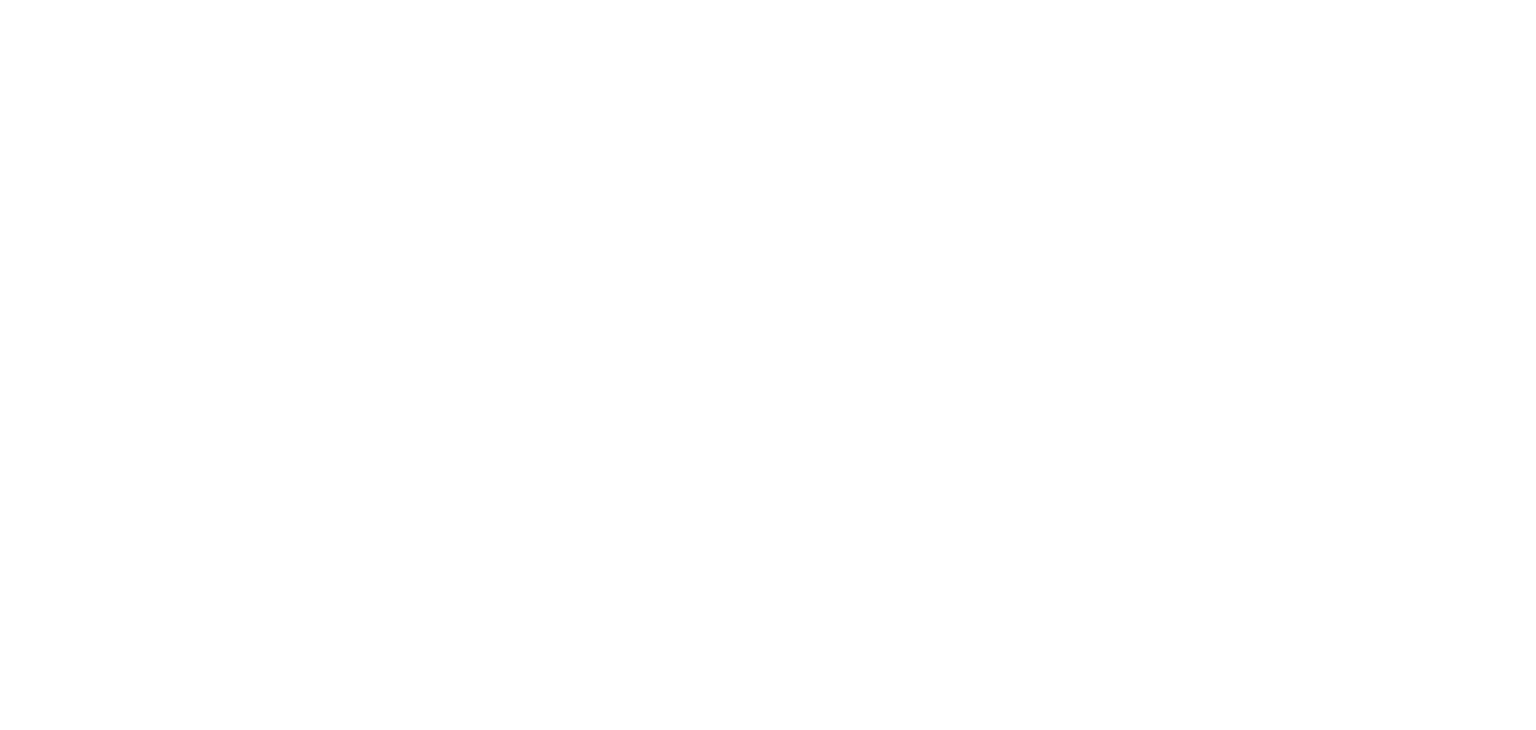 scroll, scrollTop: 0, scrollLeft: 0, axis: both 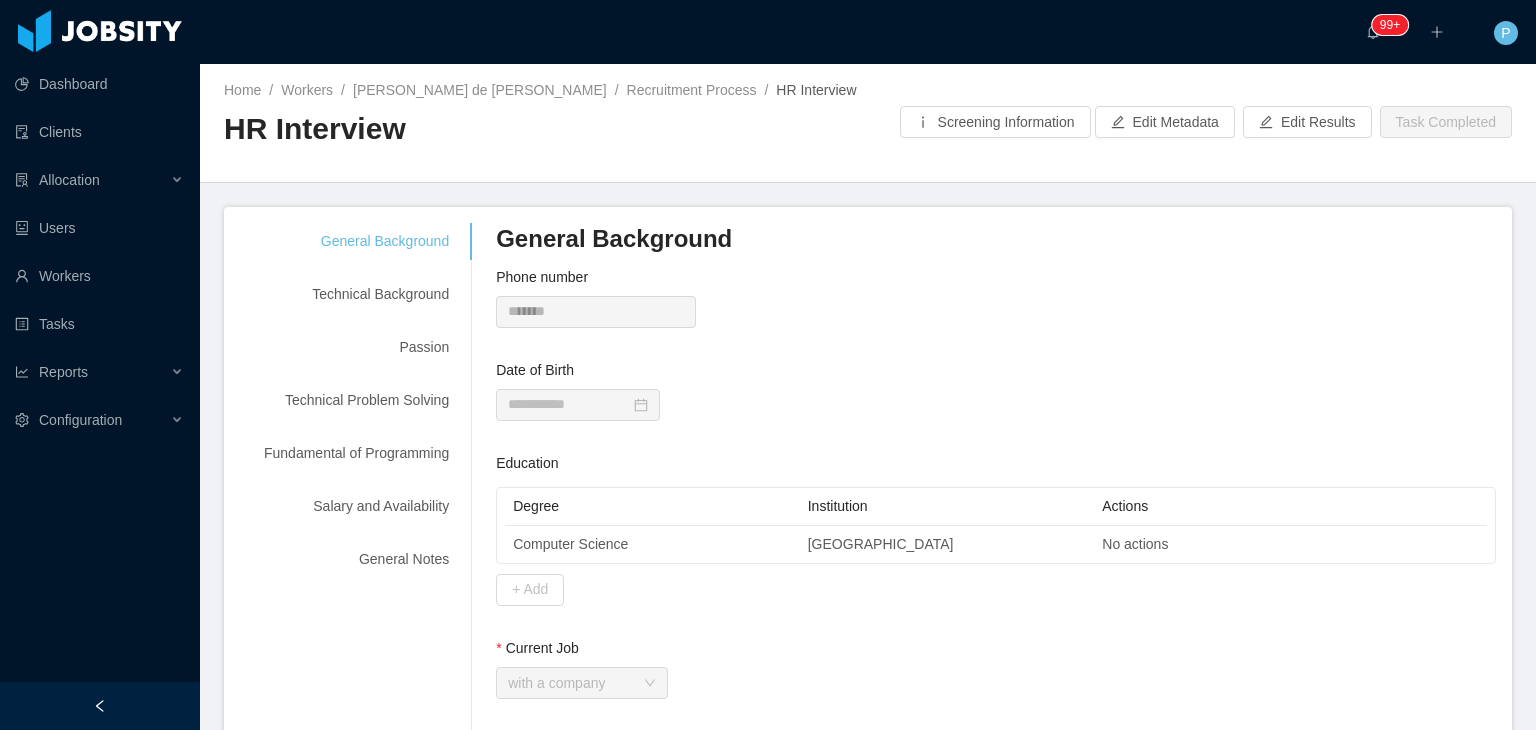 type 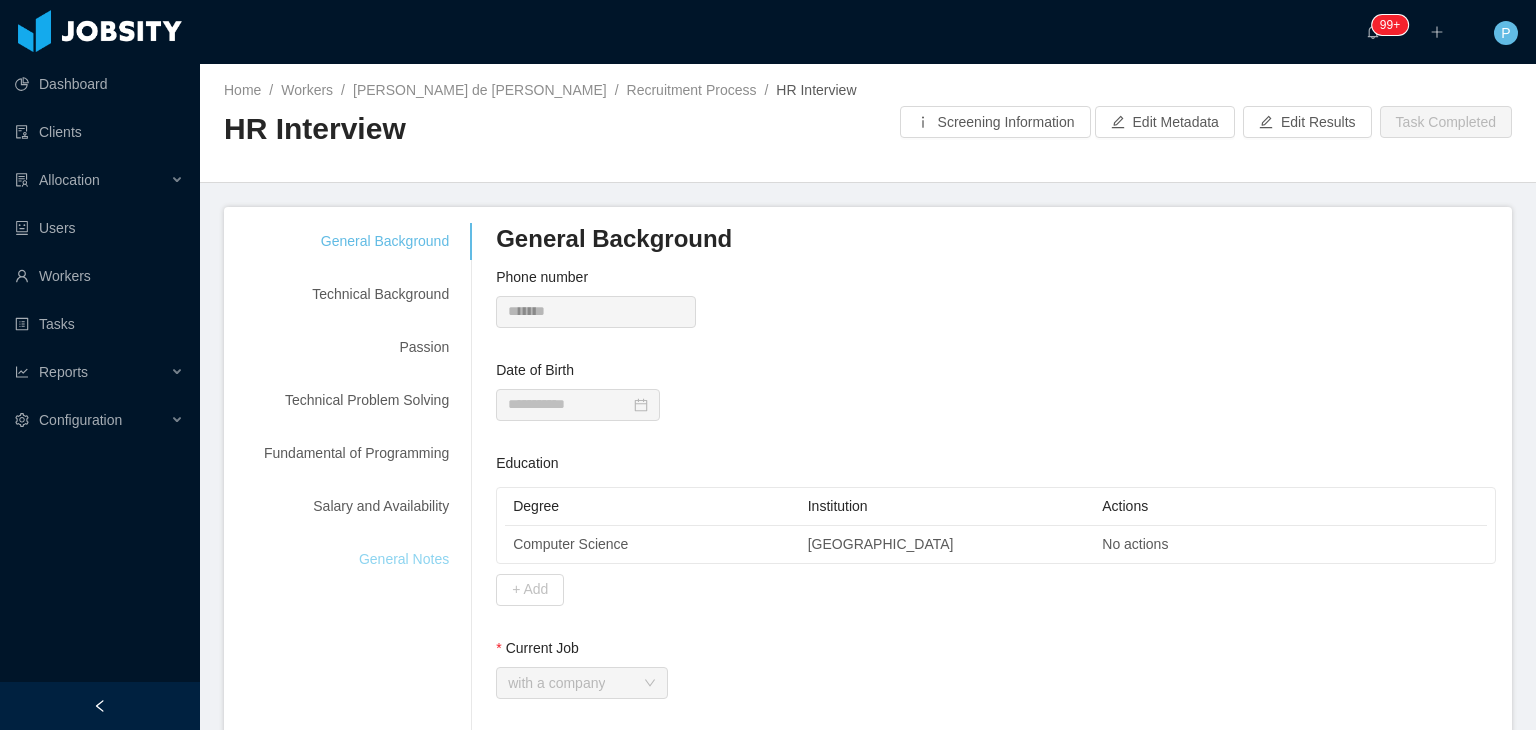 click on "General Notes" at bounding box center [356, 559] 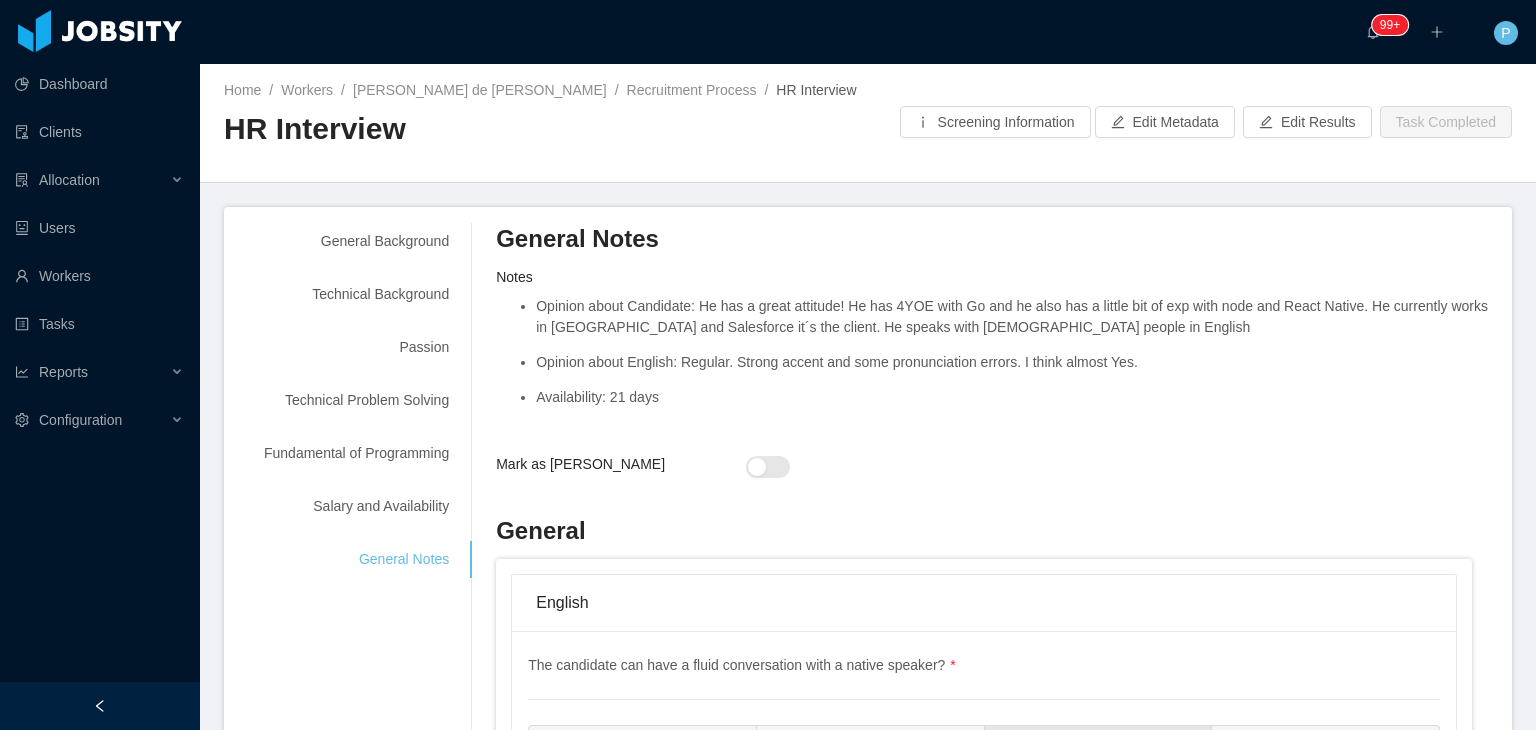 drag, startPoint x: 700, startPoint y: 309, endPoint x: 1152, endPoint y: 354, distance: 454.23453 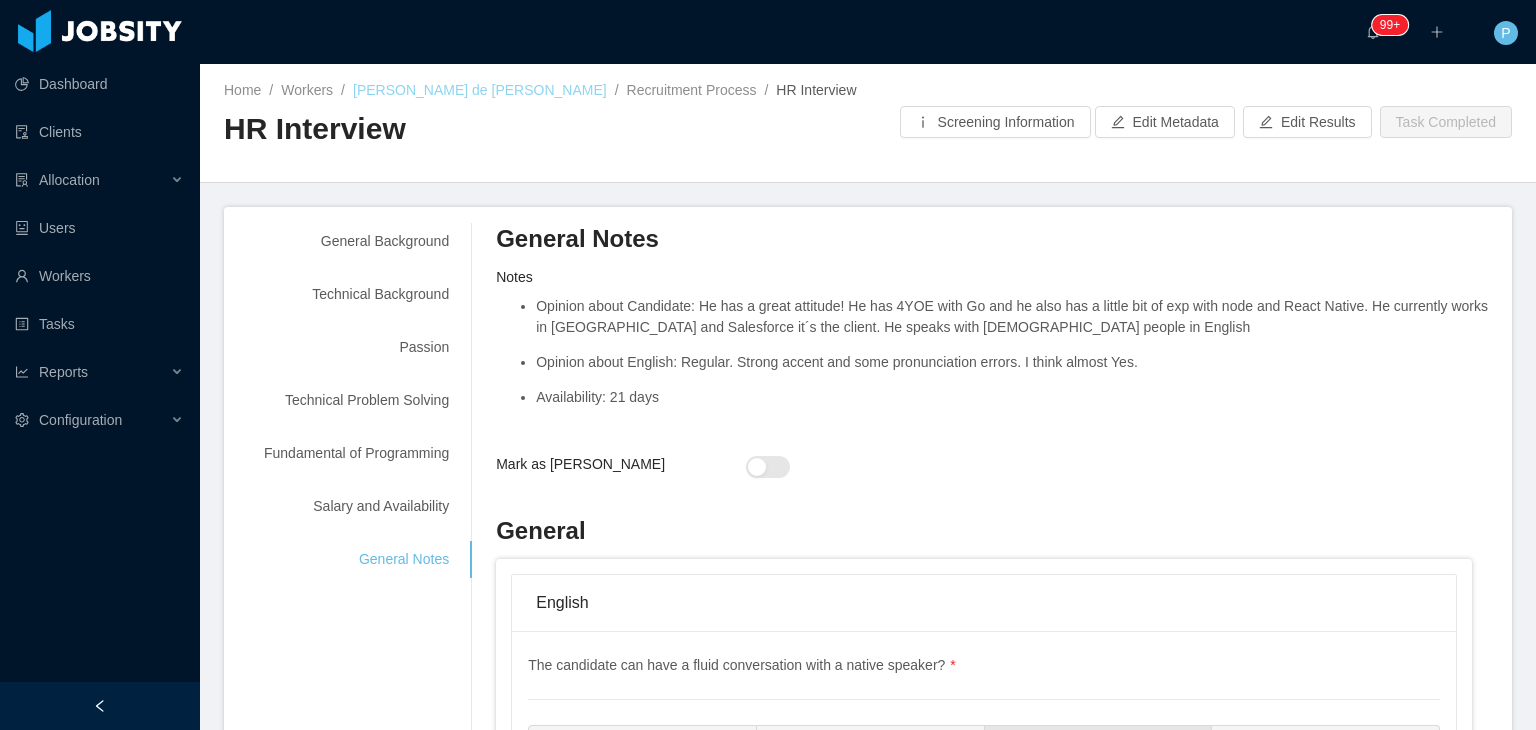 click on "[PERSON_NAME] de [PERSON_NAME]" at bounding box center (480, 90) 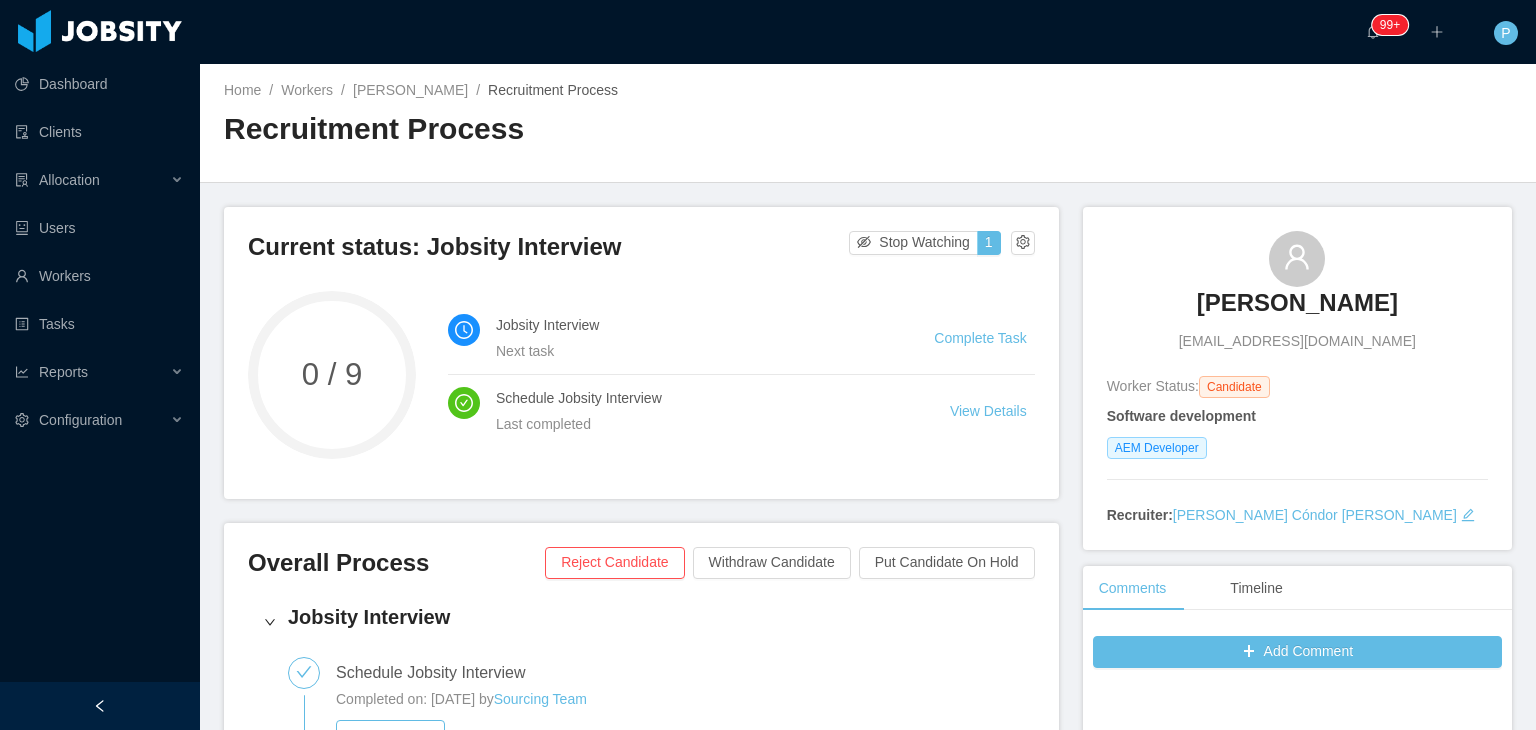 scroll, scrollTop: 0, scrollLeft: 0, axis: both 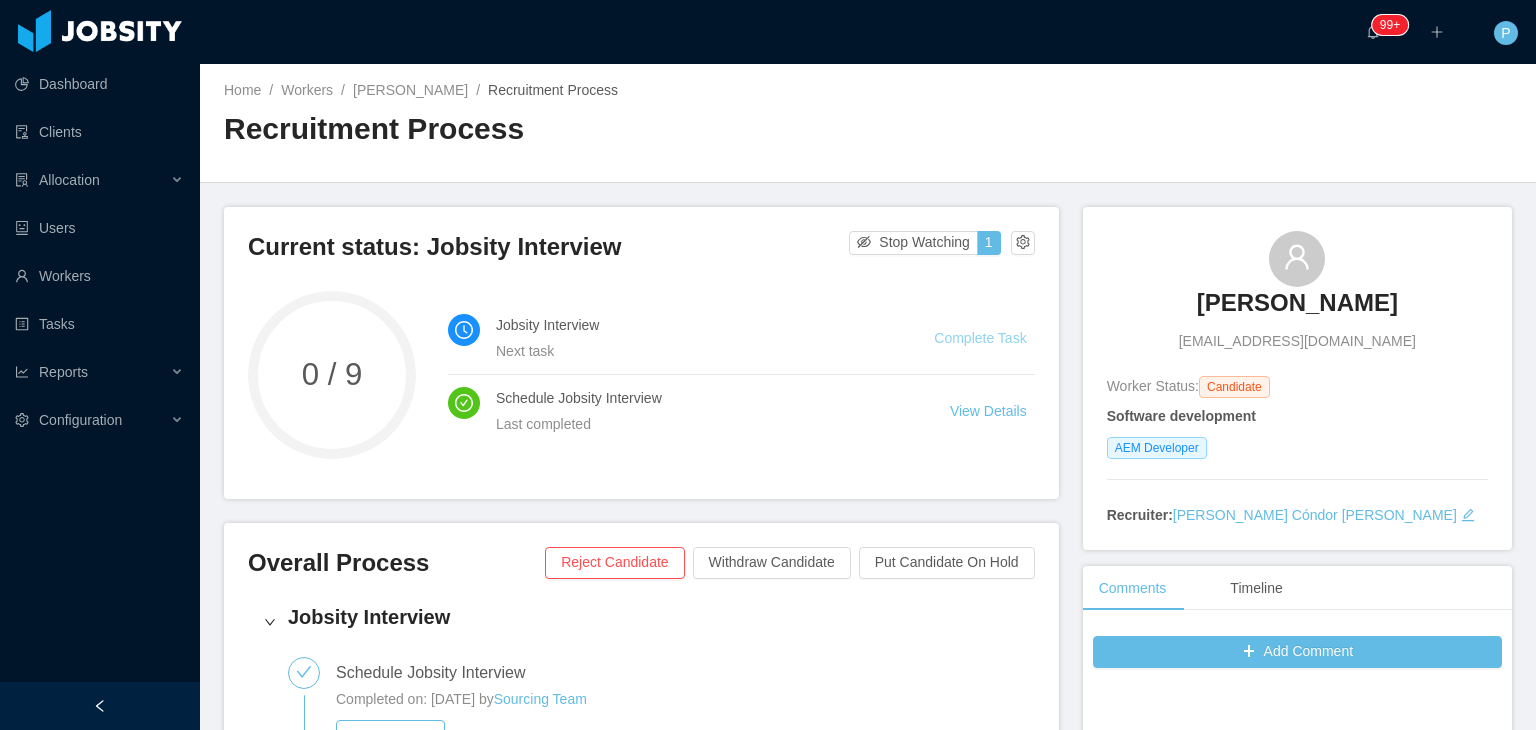 click on "Complete Task" at bounding box center [980, 338] 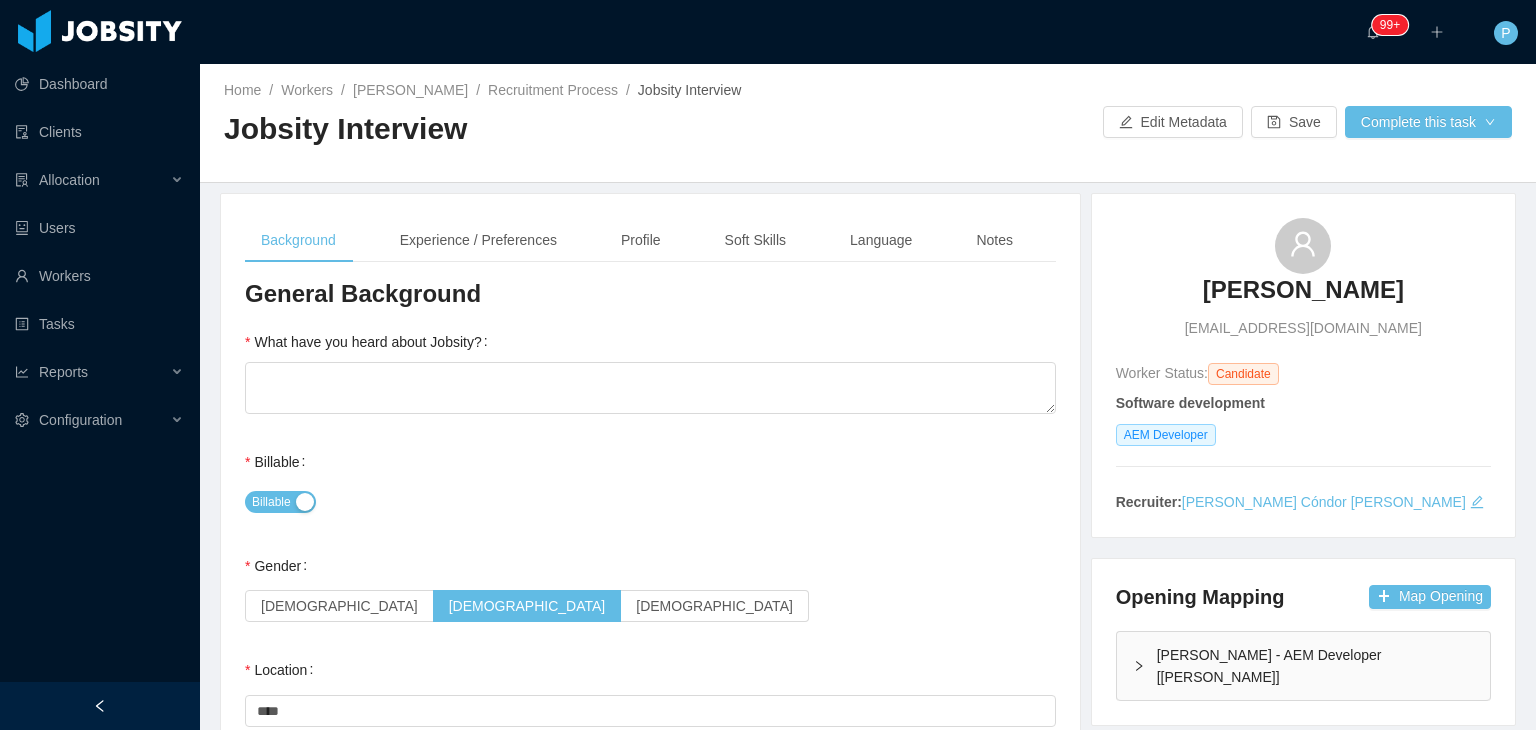 type 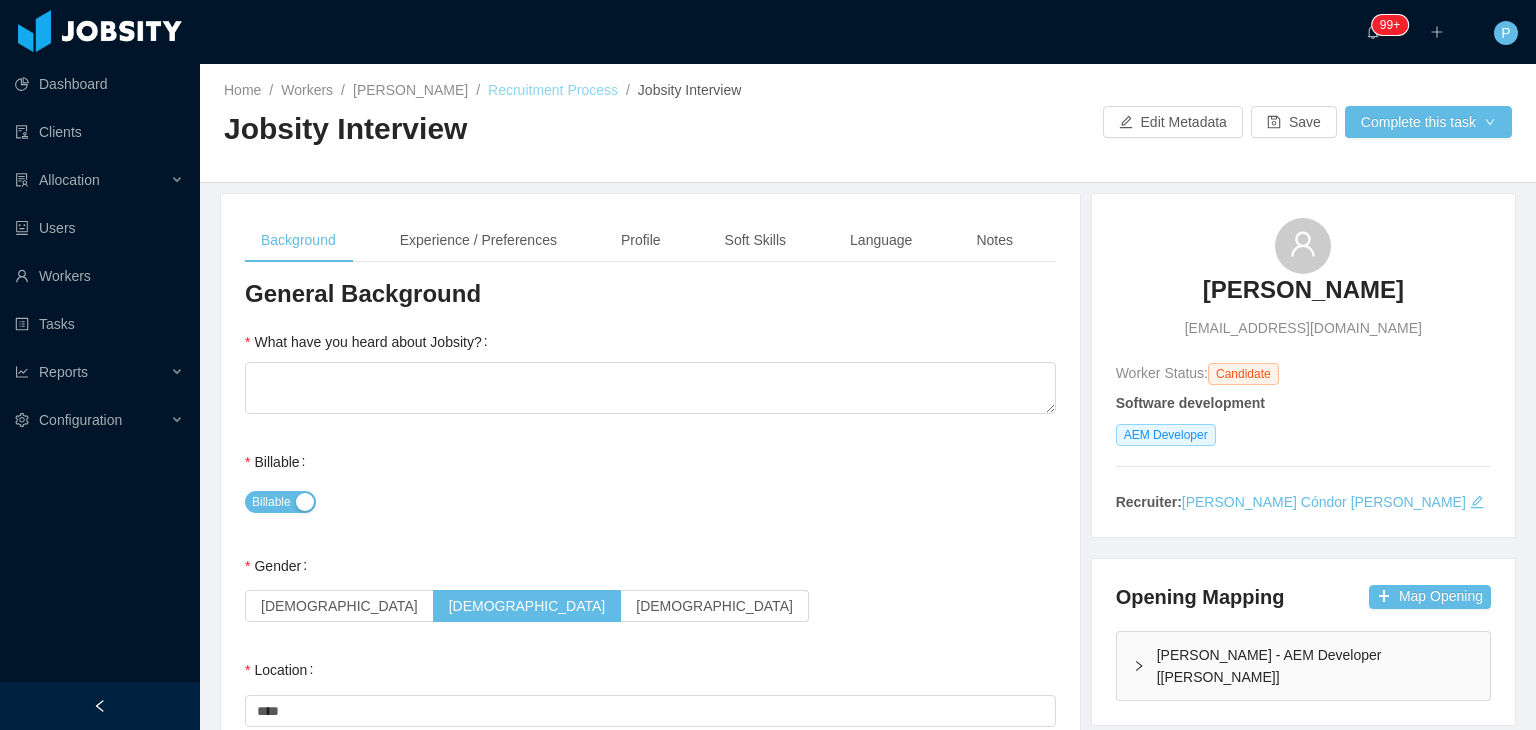 click on "Recruitment Process" at bounding box center [553, 90] 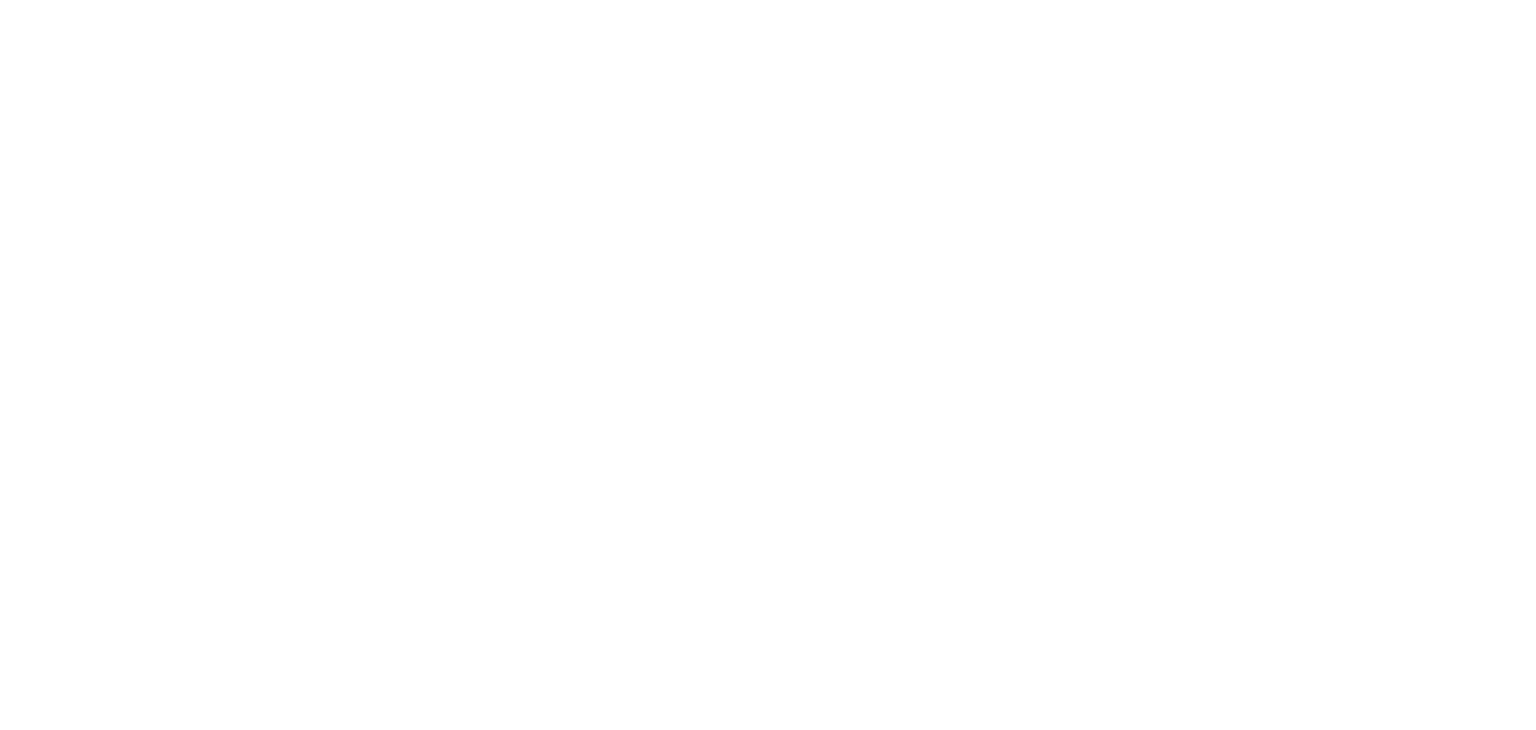 scroll, scrollTop: 0, scrollLeft: 0, axis: both 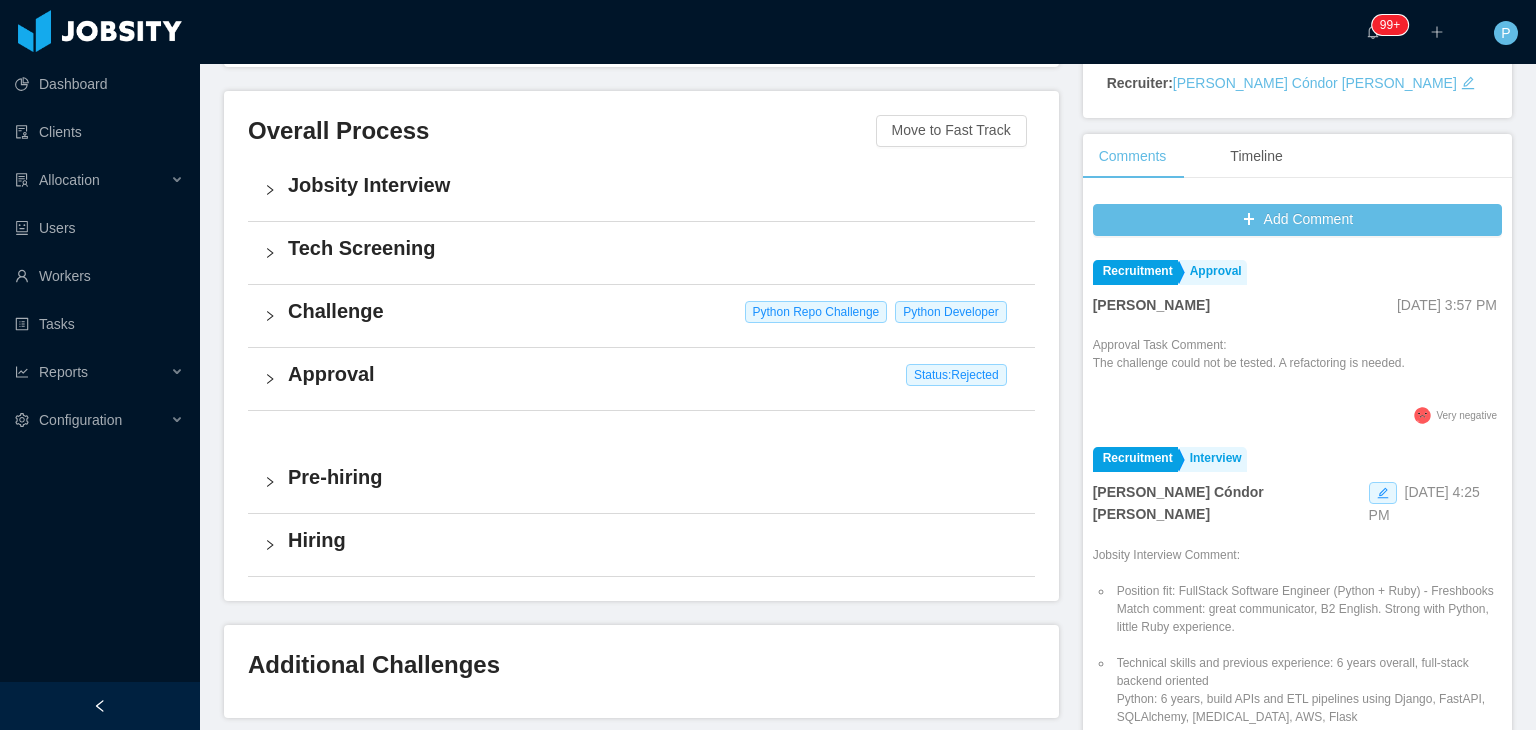 click on "Challenge Python Repo Challenge Python Developer" at bounding box center [641, 316] 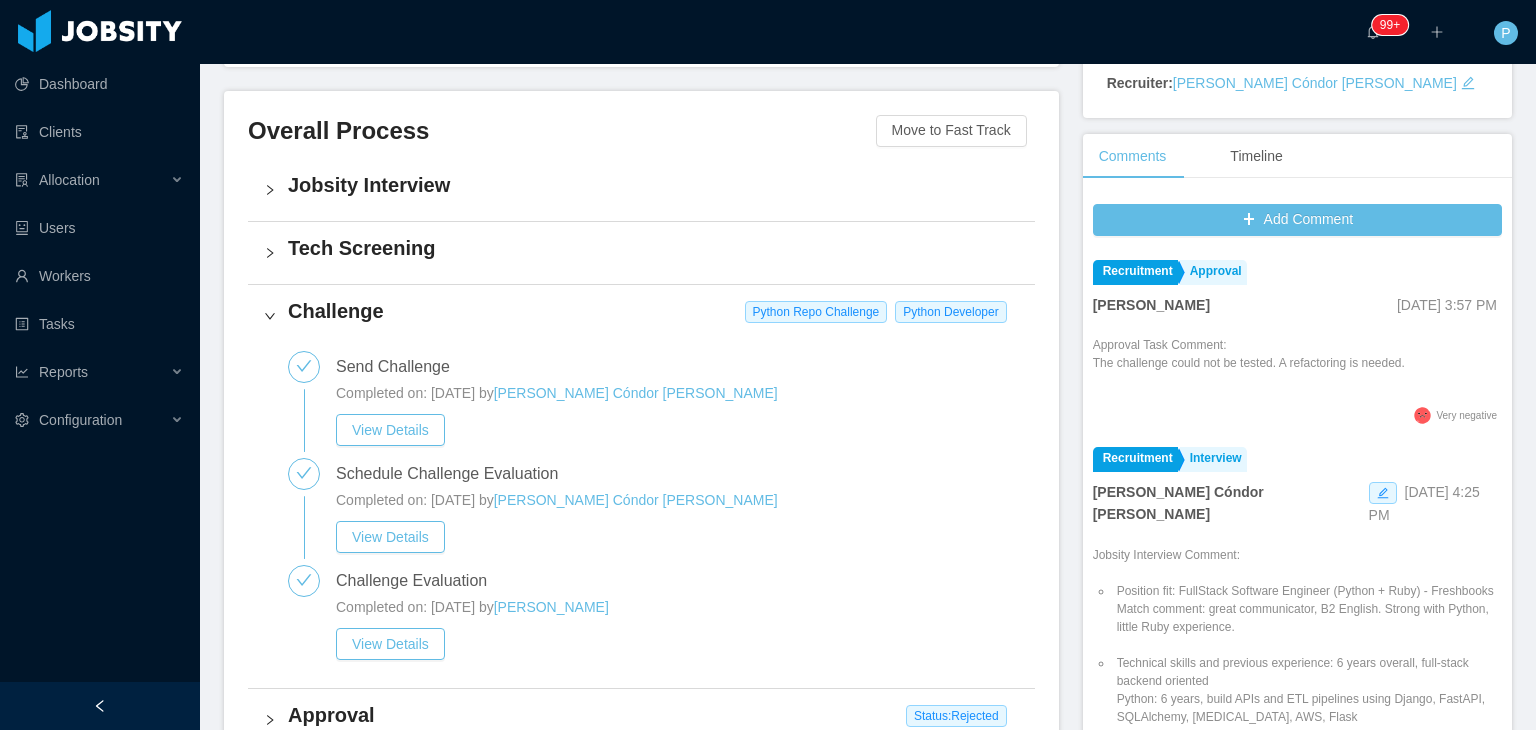 click on "Completed on: [DATE] by  [PERSON_NAME] Cóndor [PERSON_NAME]" at bounding box center [677, 500] 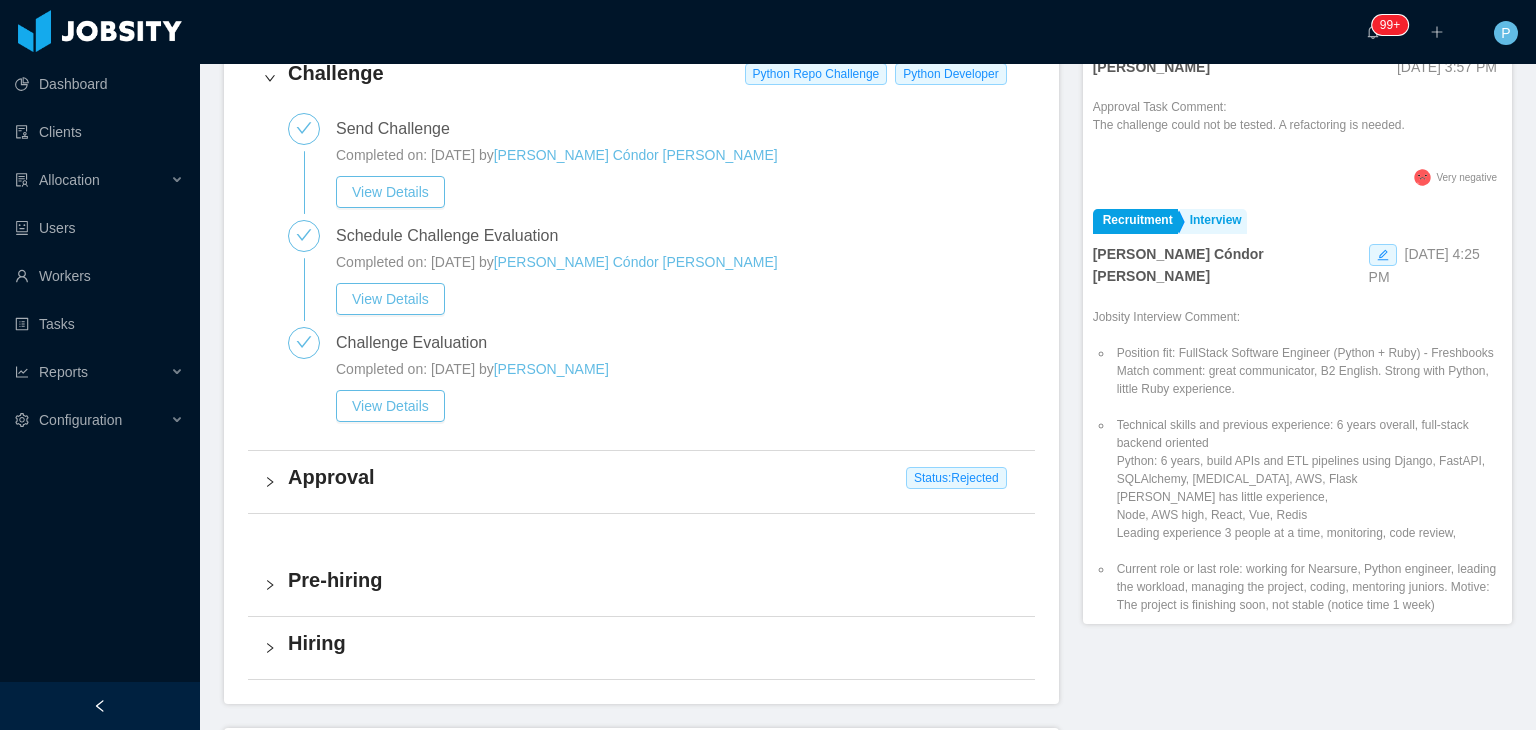 scroll, scrollTop: 672, scrollLeft: 0, axis: vertical 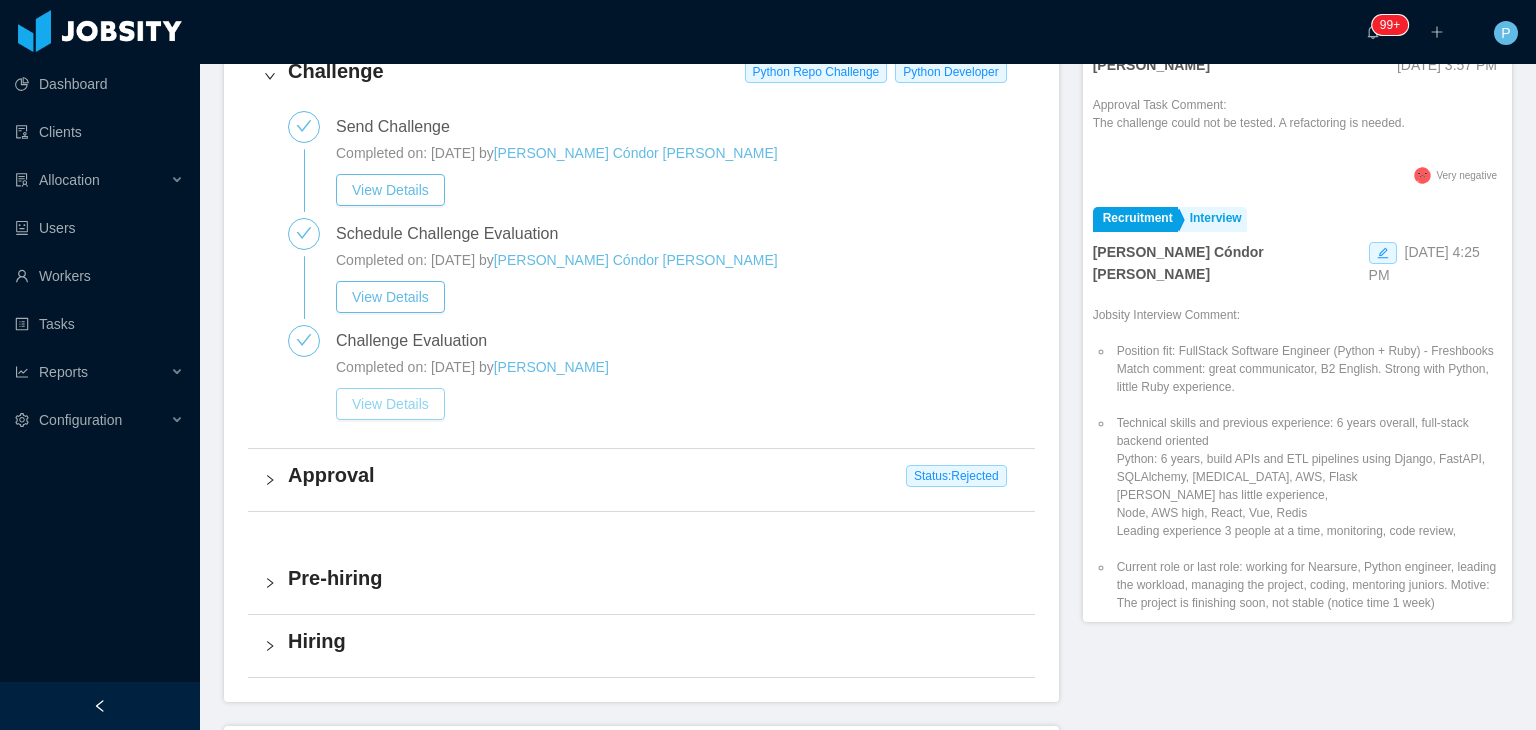 click on "View Details" at bounding box center (390, 404) 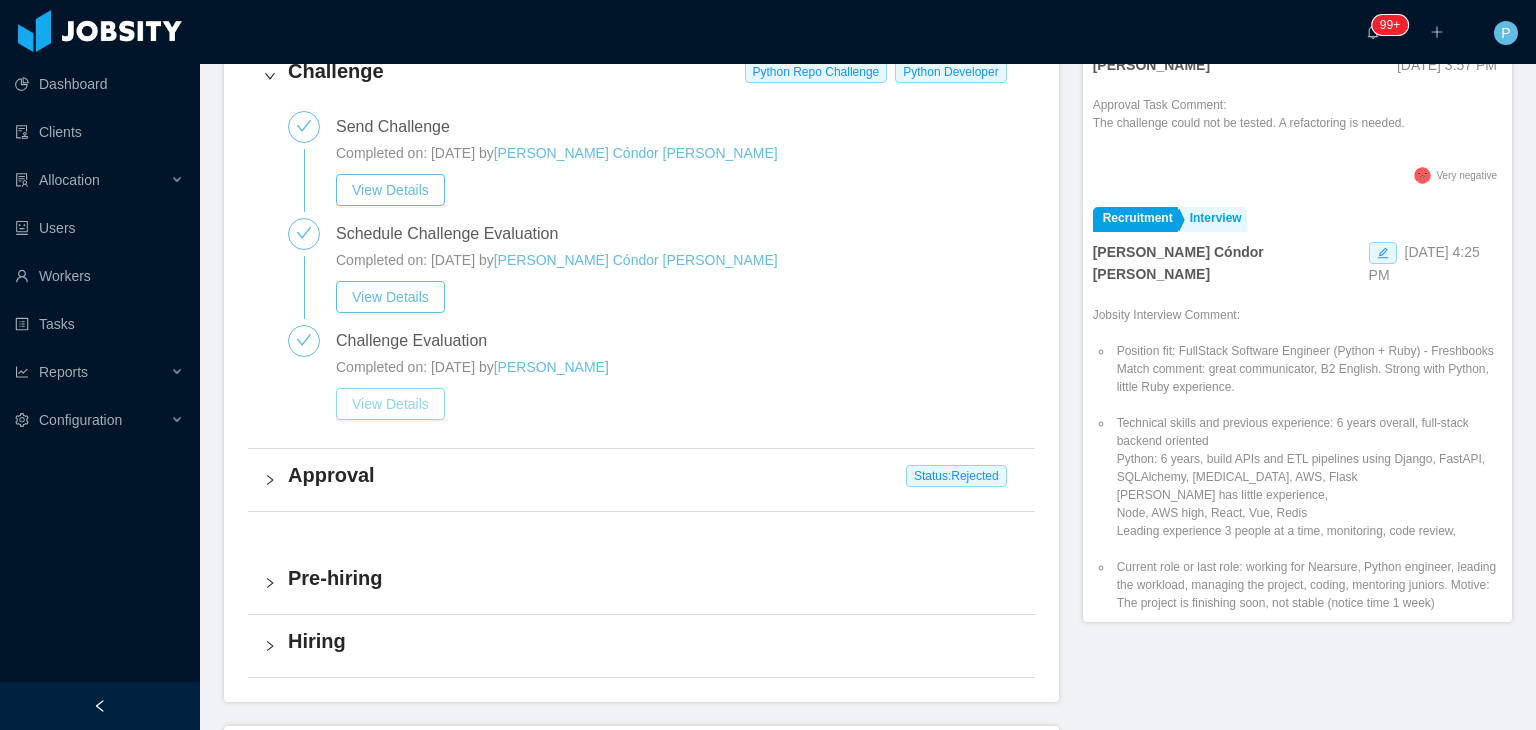 scroll, scrollTop: 0, scrollLeft: 0, axis: both 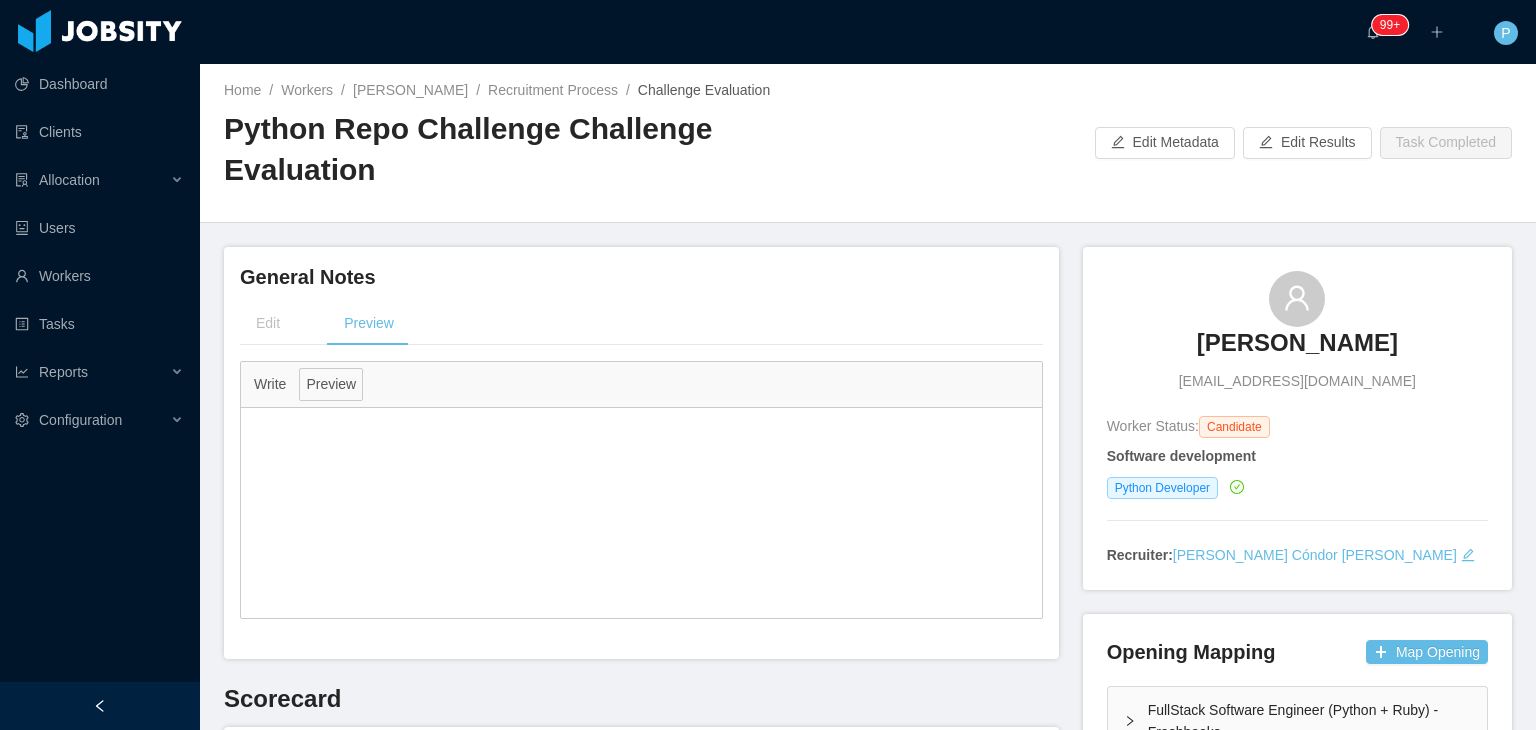 click on "Edit Preview" at bounding box center [641, 323] 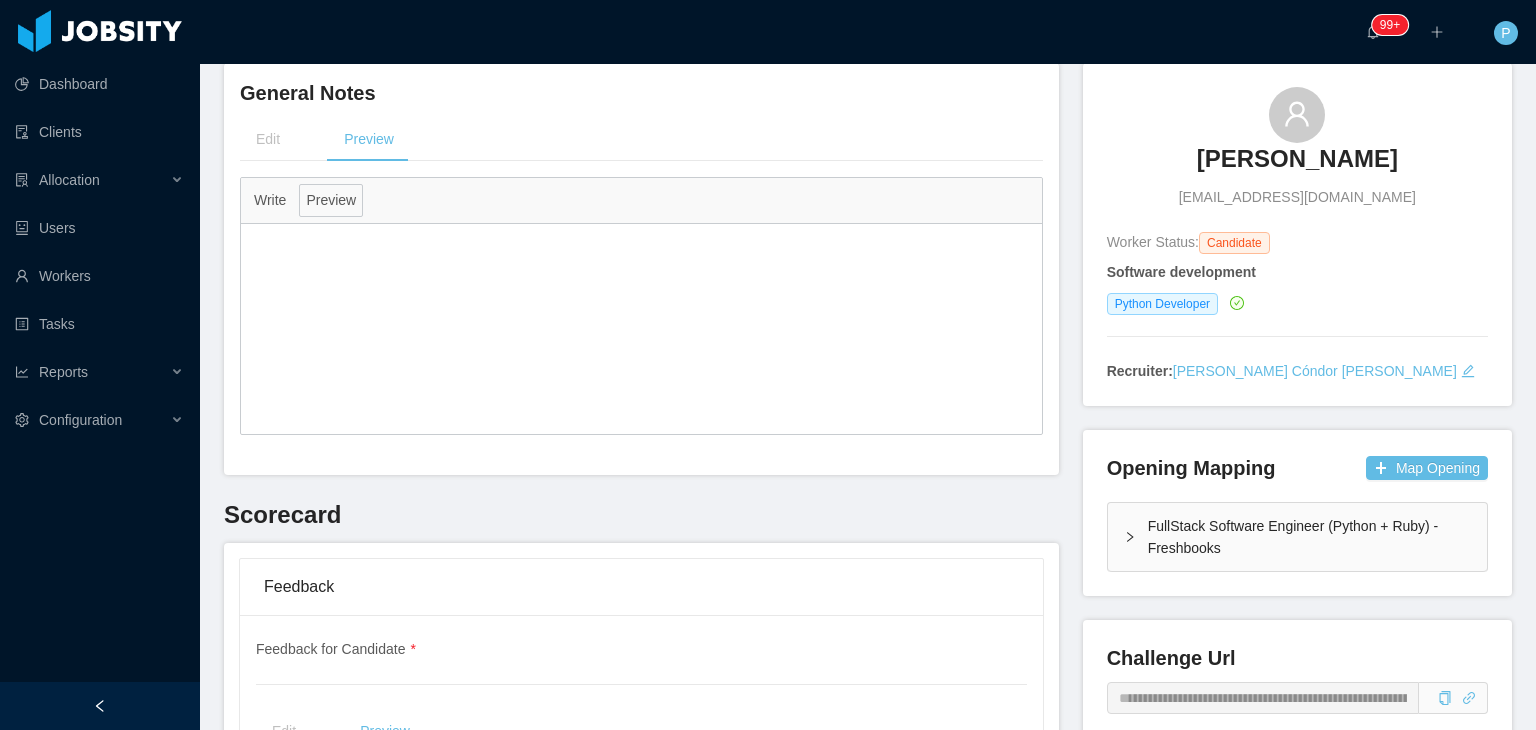 scroll, scrollTop: 0, scrollLeft: 0, axis: both 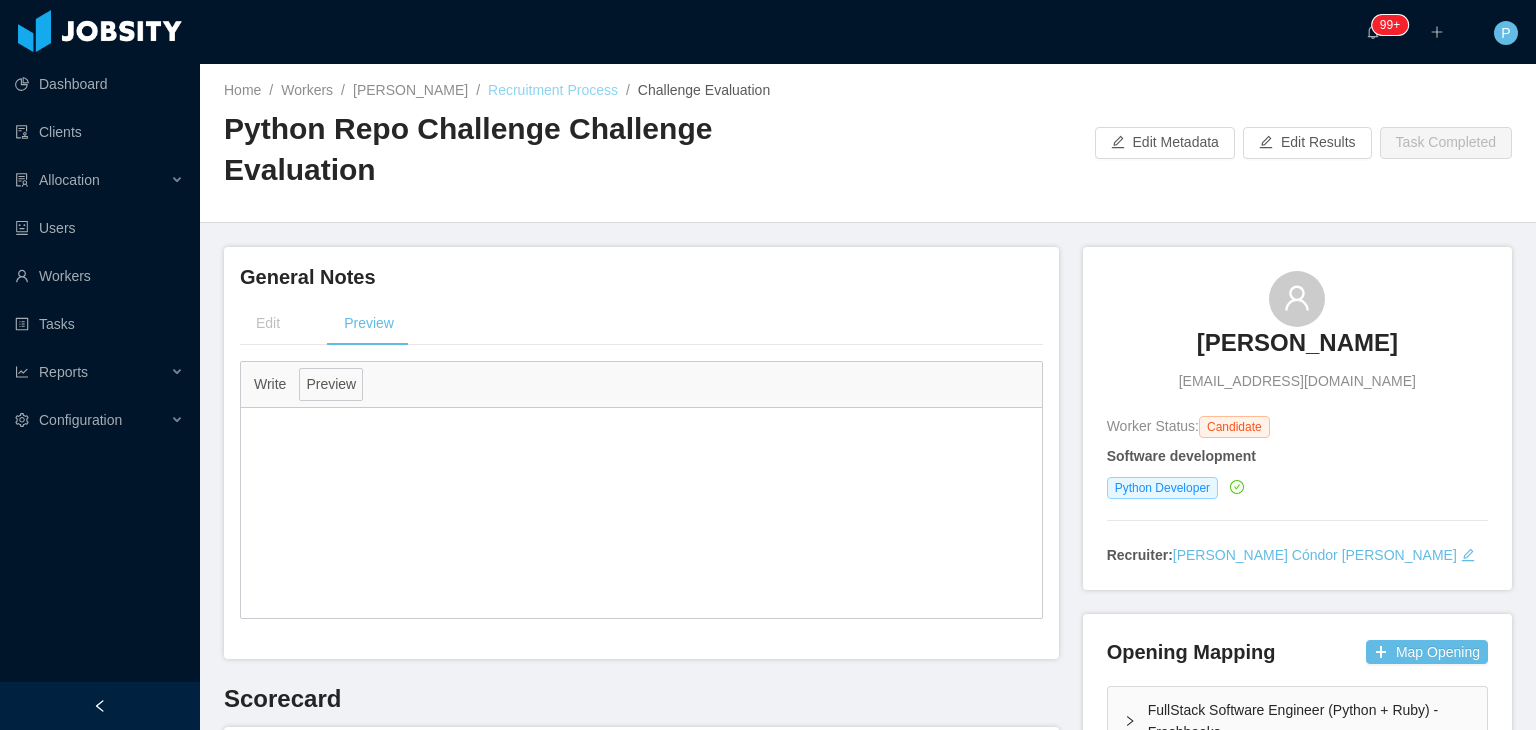 click on "Recruitment Process" at bounding box center (553, 90) 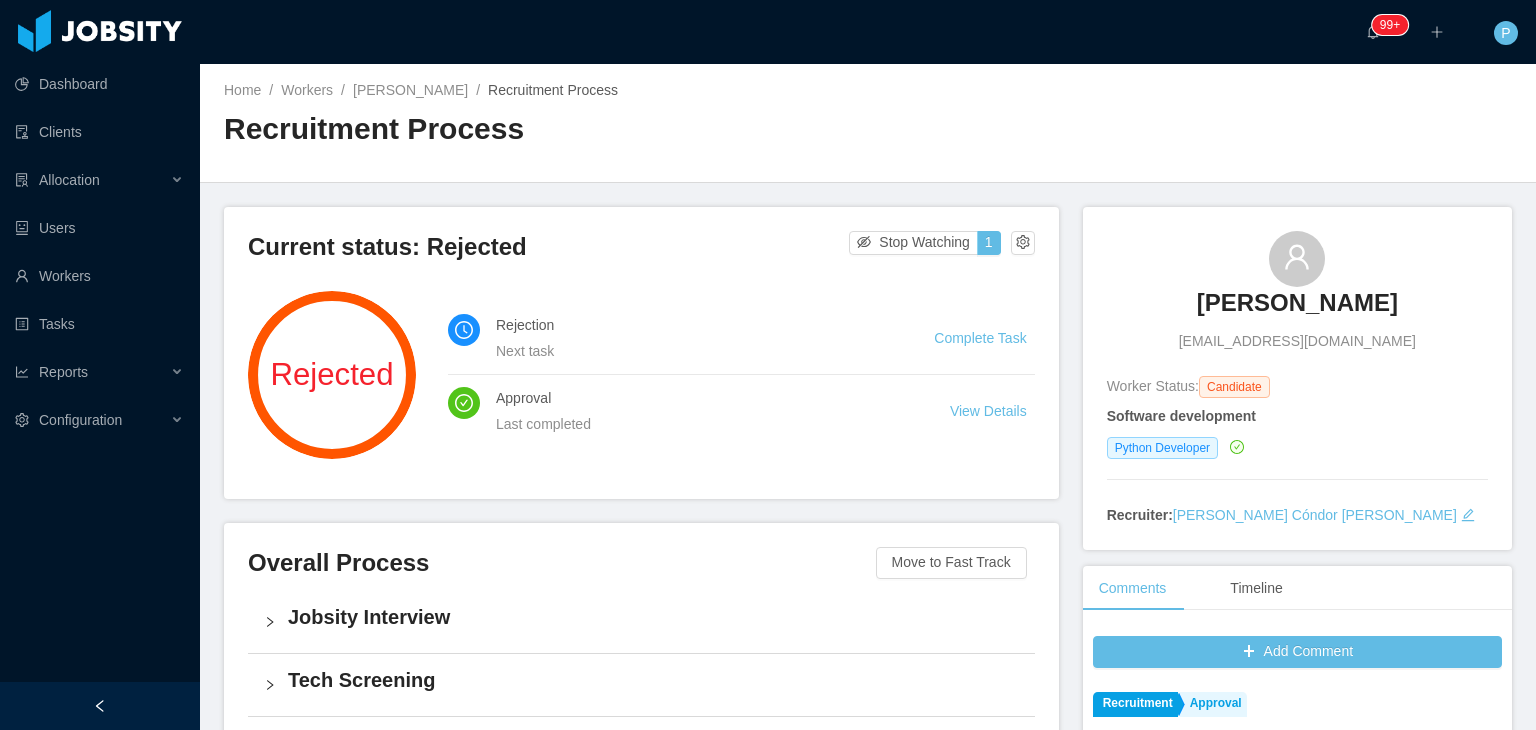 click on "Home / Workers / [PERSON_NAME] / Recruitment Process / Recruitment Process" at bounding box center (868, 123) 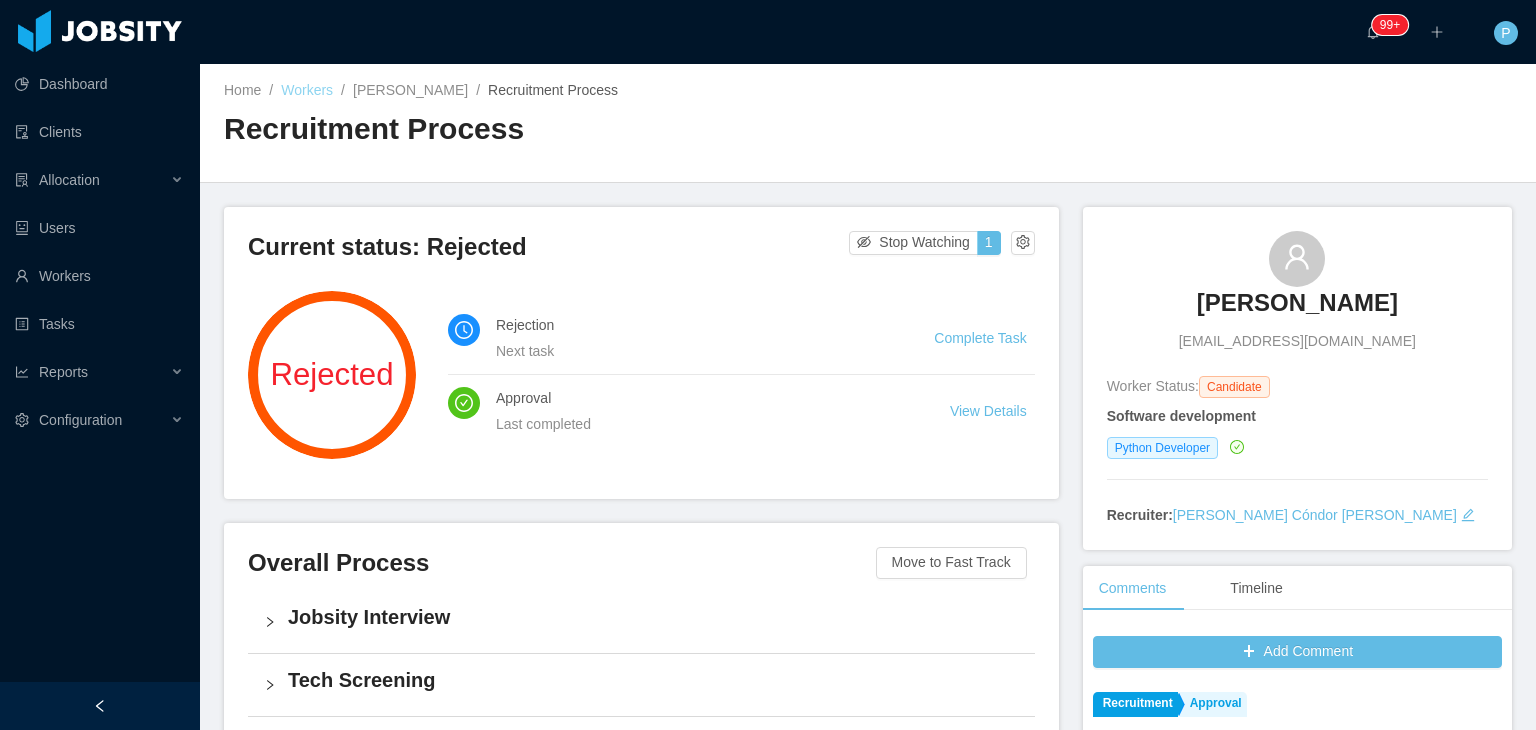 click on "Workers" at bounding box center (307, 90) 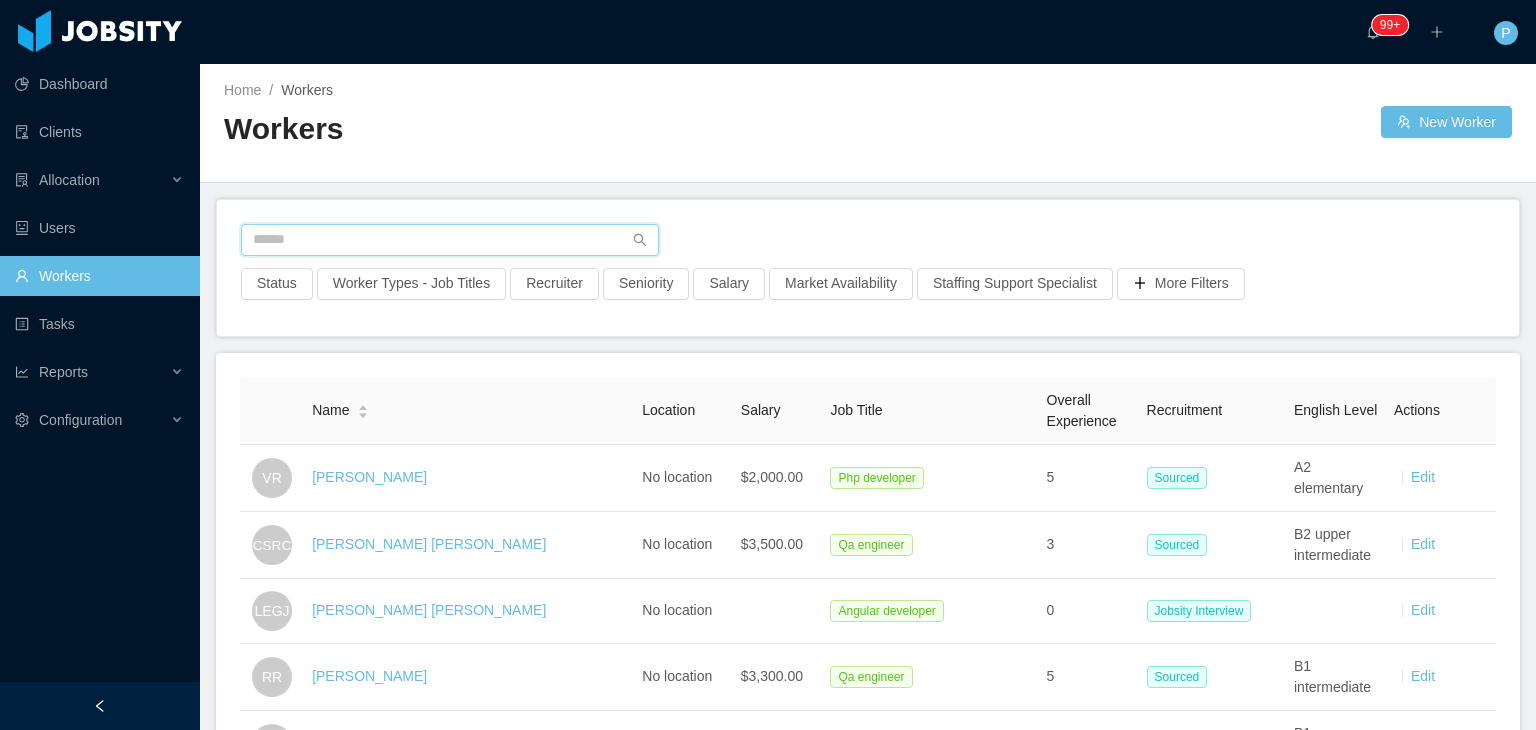 click at bounding box center (450, 240) 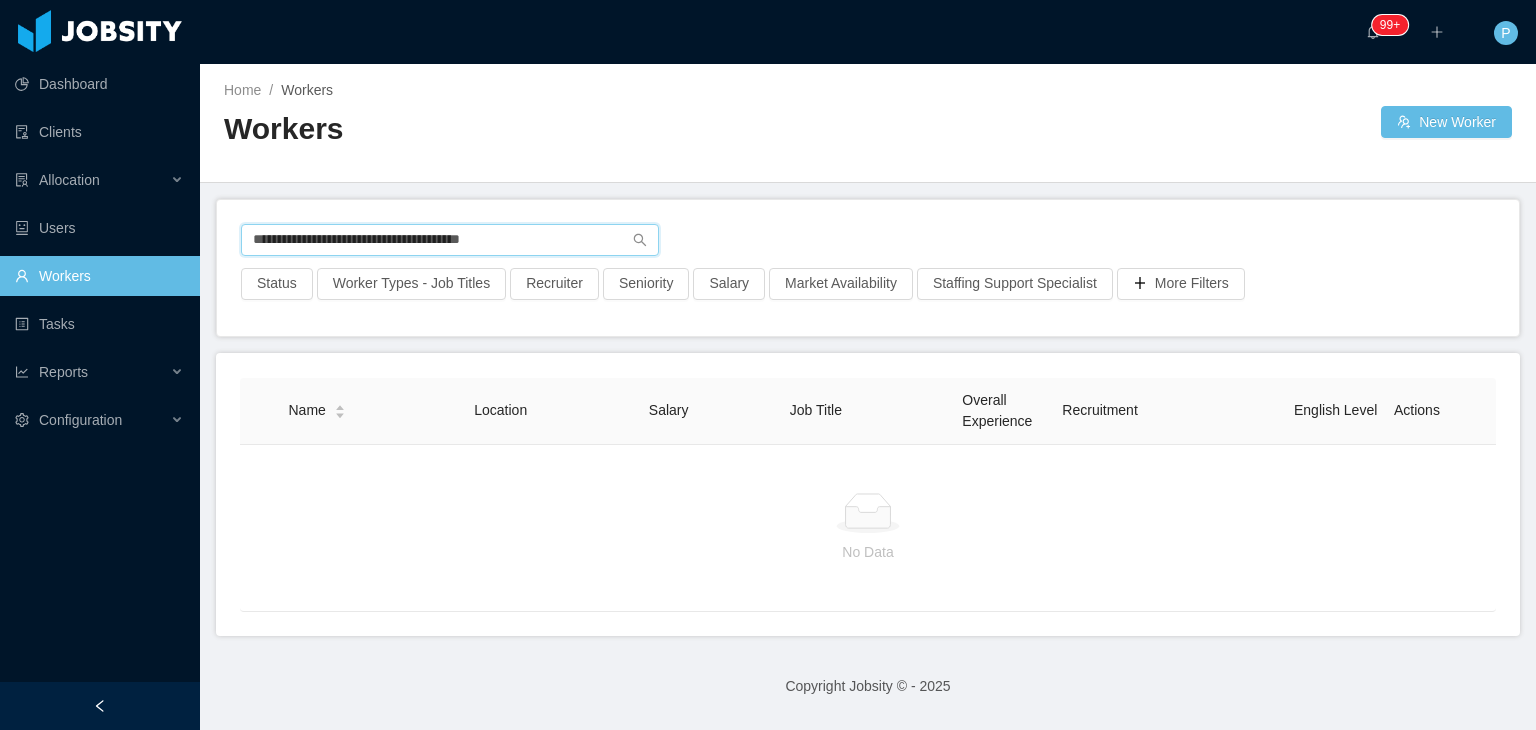 drag, startPoint x: 547, startPoint y: 241, endPoint x: 245, endPoint y: 247, distance: 302.0596 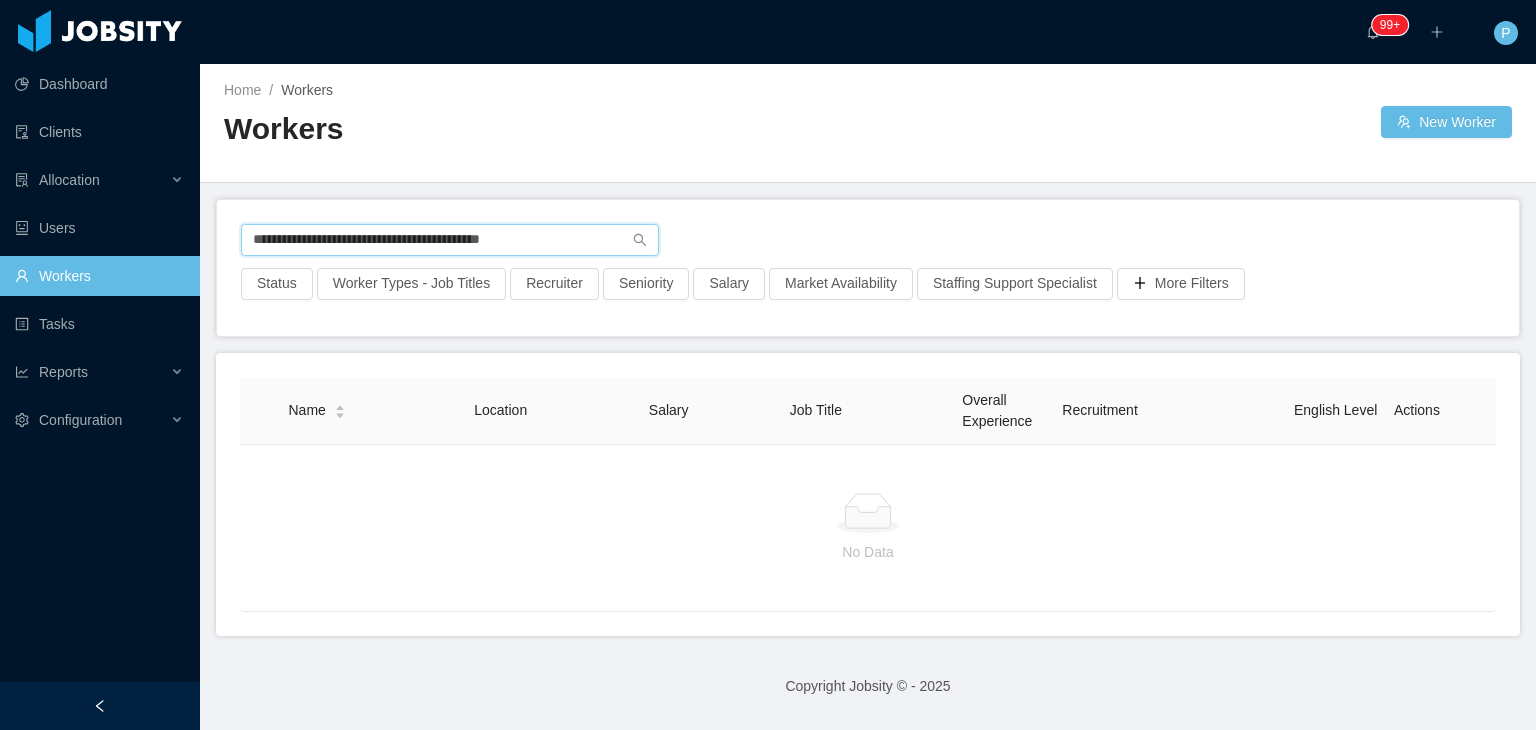drag, startPoint x: 548, startPoint y: 233, endPoint x: 220, endPoint y: 249, distance: 328.39 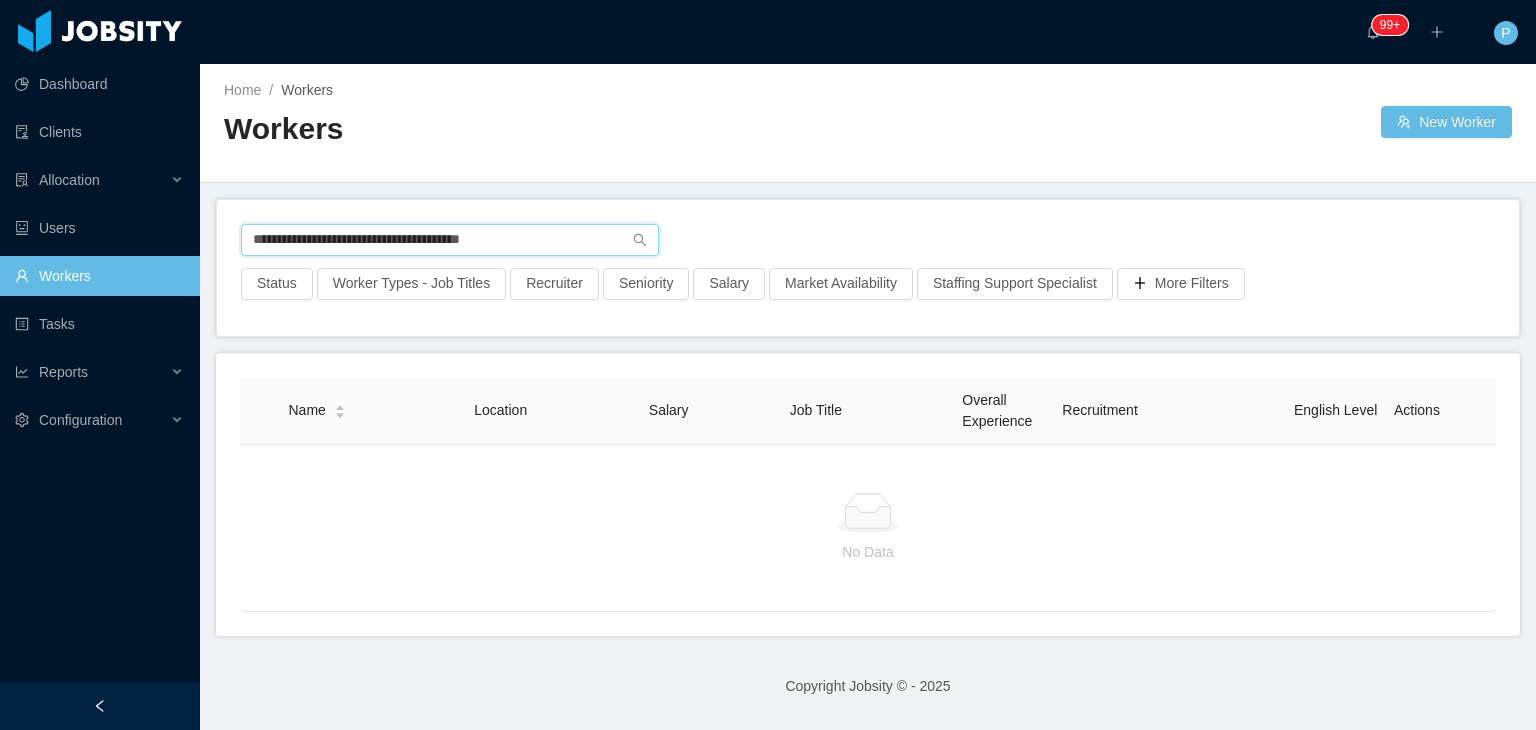 drag, startPoint x: 548, startPoint y: 238, endPoint x: 247, endPoint y: 251, distance: 301.2806 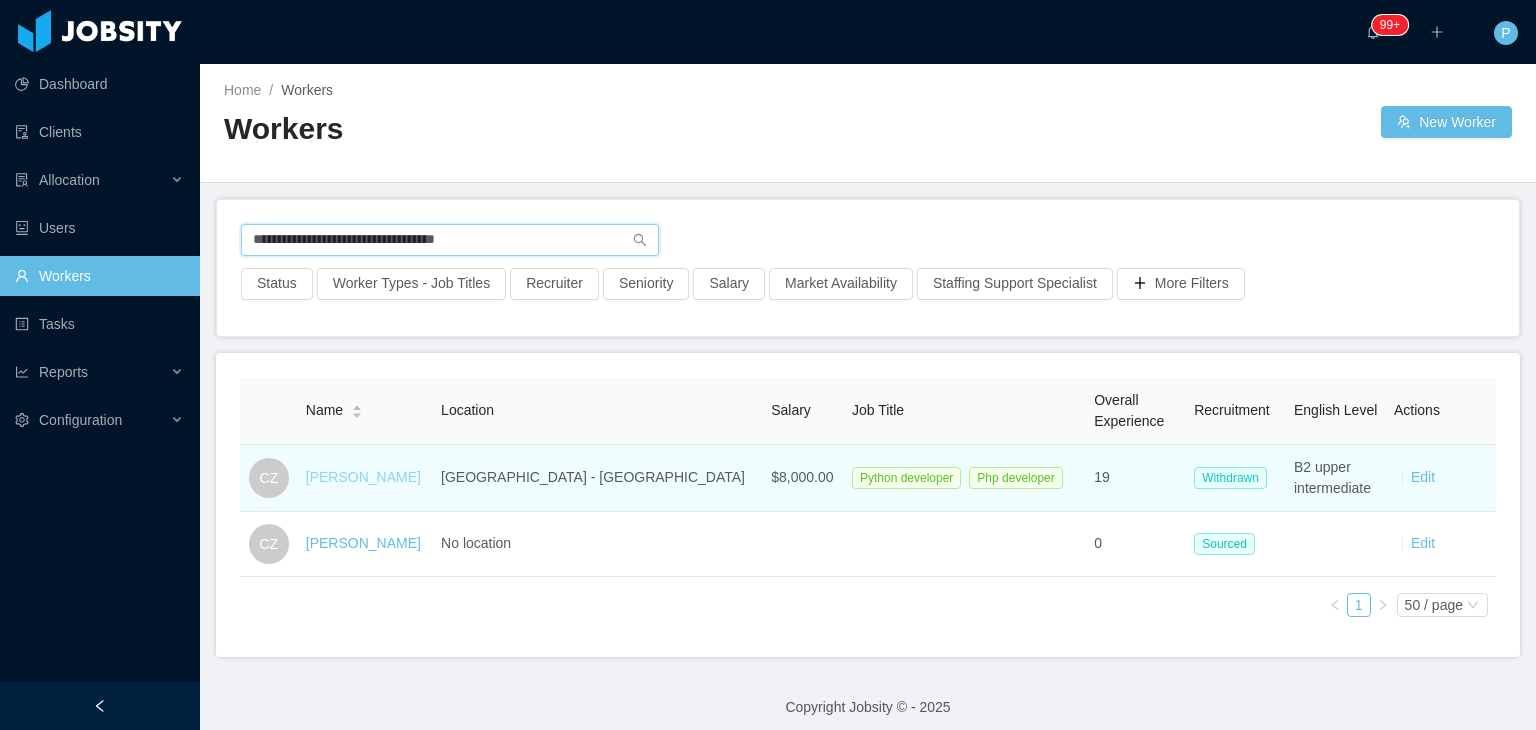 type on "**********" 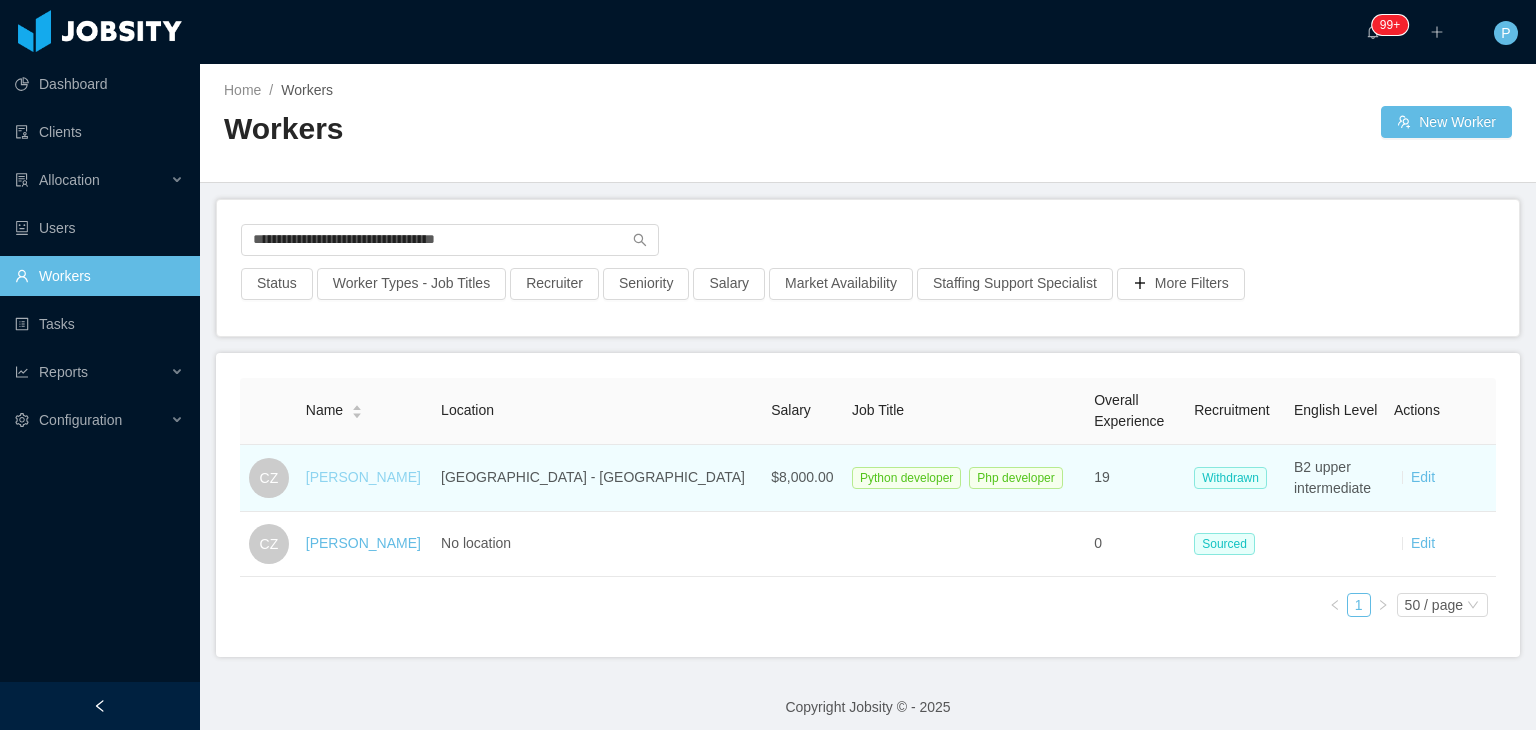 click on "[PERSON_NAME]" at bounding box center [363, 477] 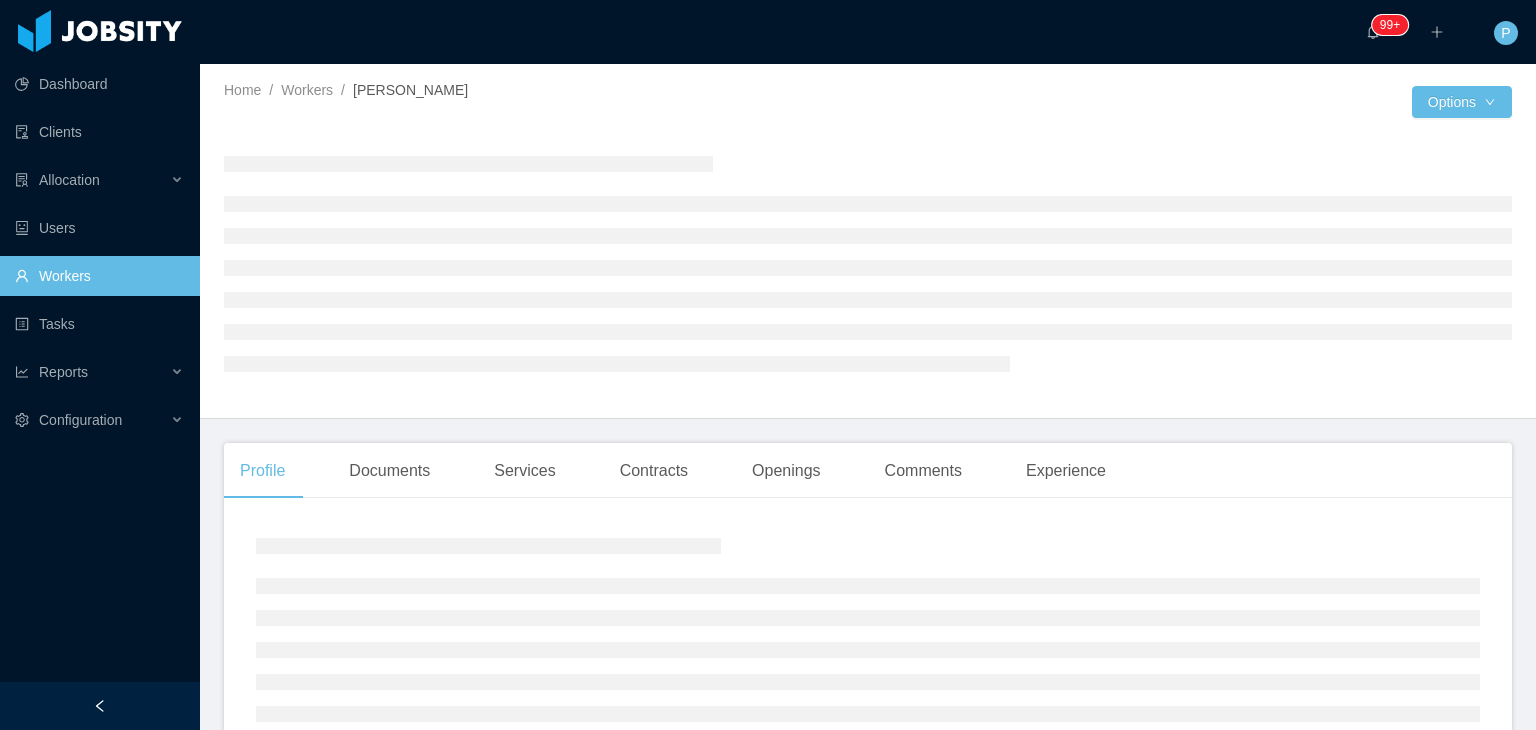 click at bounding box center [1140, 102] 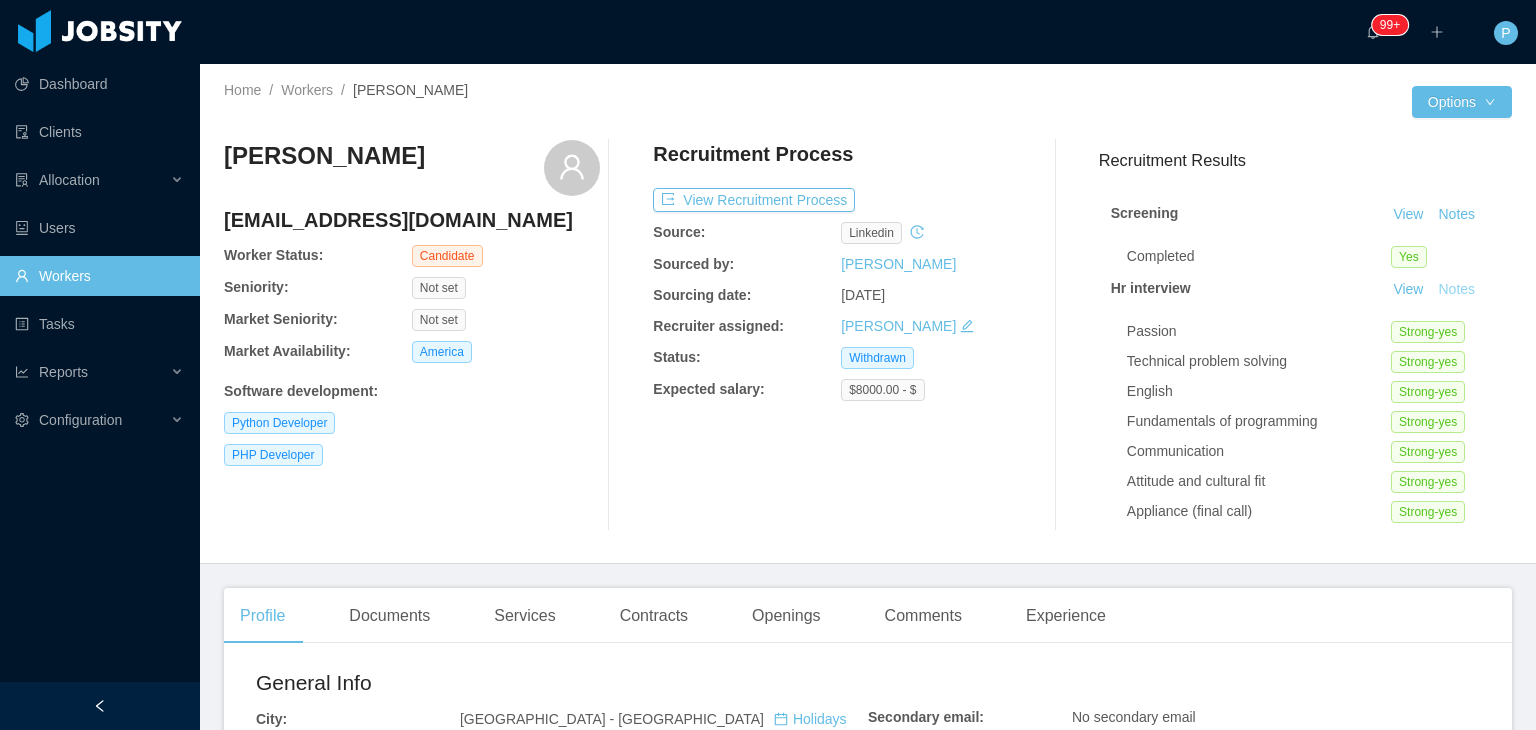 click on "Notes" at bounding box center [1456, 290] 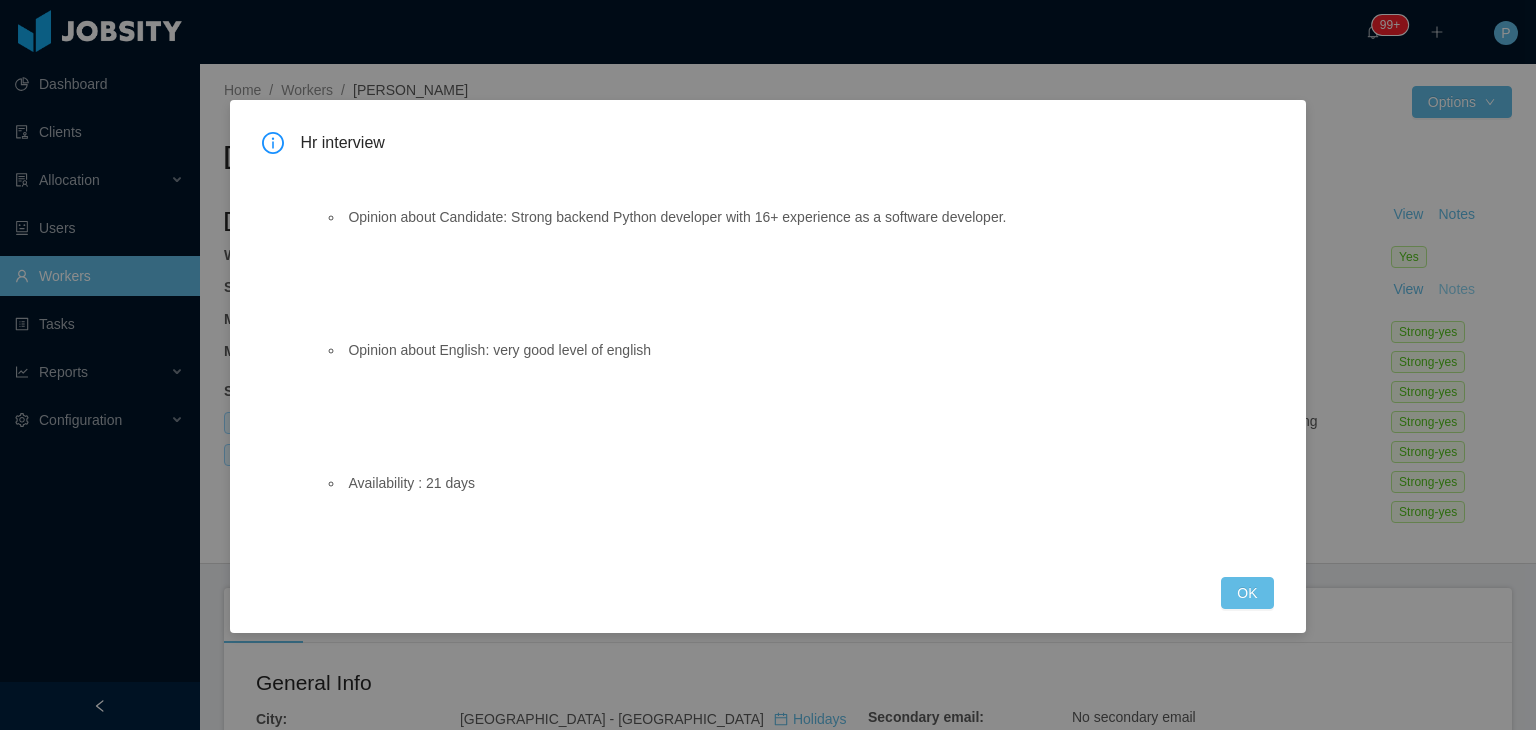 type 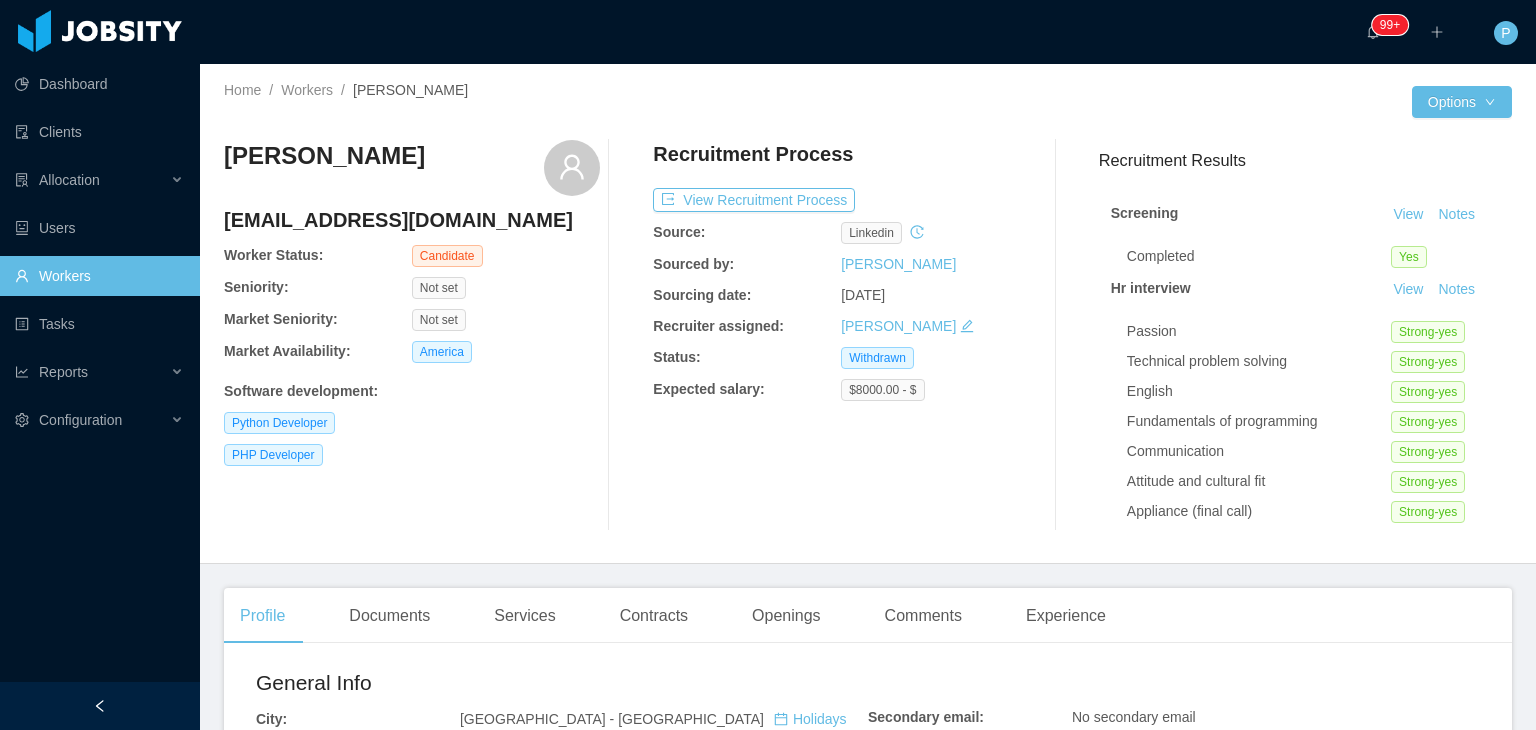 click on "Recruitment Process View Recruitment Process  Source: linkedin Sourced by: [PERSON_NAME] Sourcing date: [DATE] Recruiter assigned: [PERSON_NAME]   Status: Withdrawn Expected salary: $8000.00 - $" at bounding box center [841, 335] 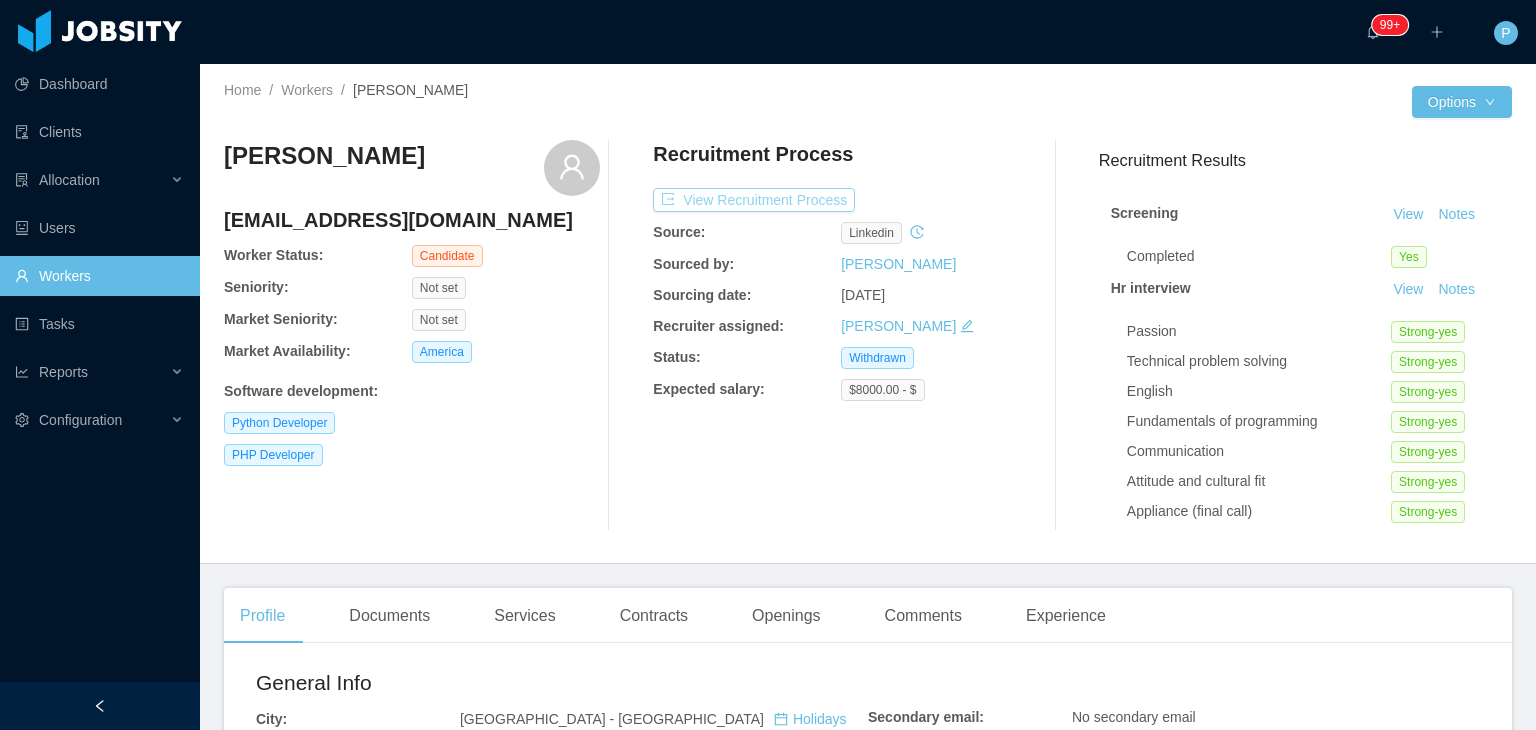 click on "View Recruitment Process" at bounding box center [754, 200] 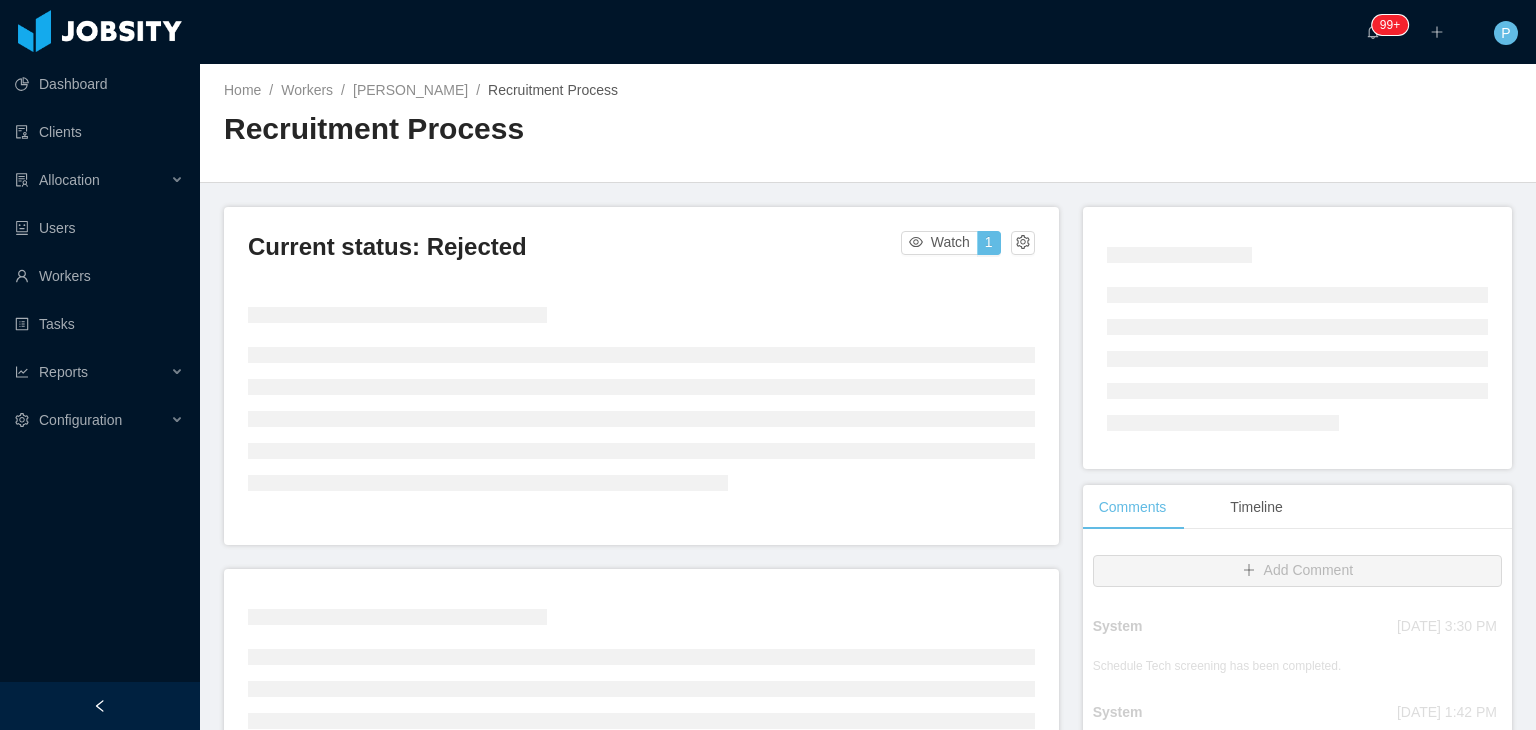 click on "Home / Workers / [PERSON_NAME] / Recruitment Process / Recruitment Process" at bounding box center [868, 123] 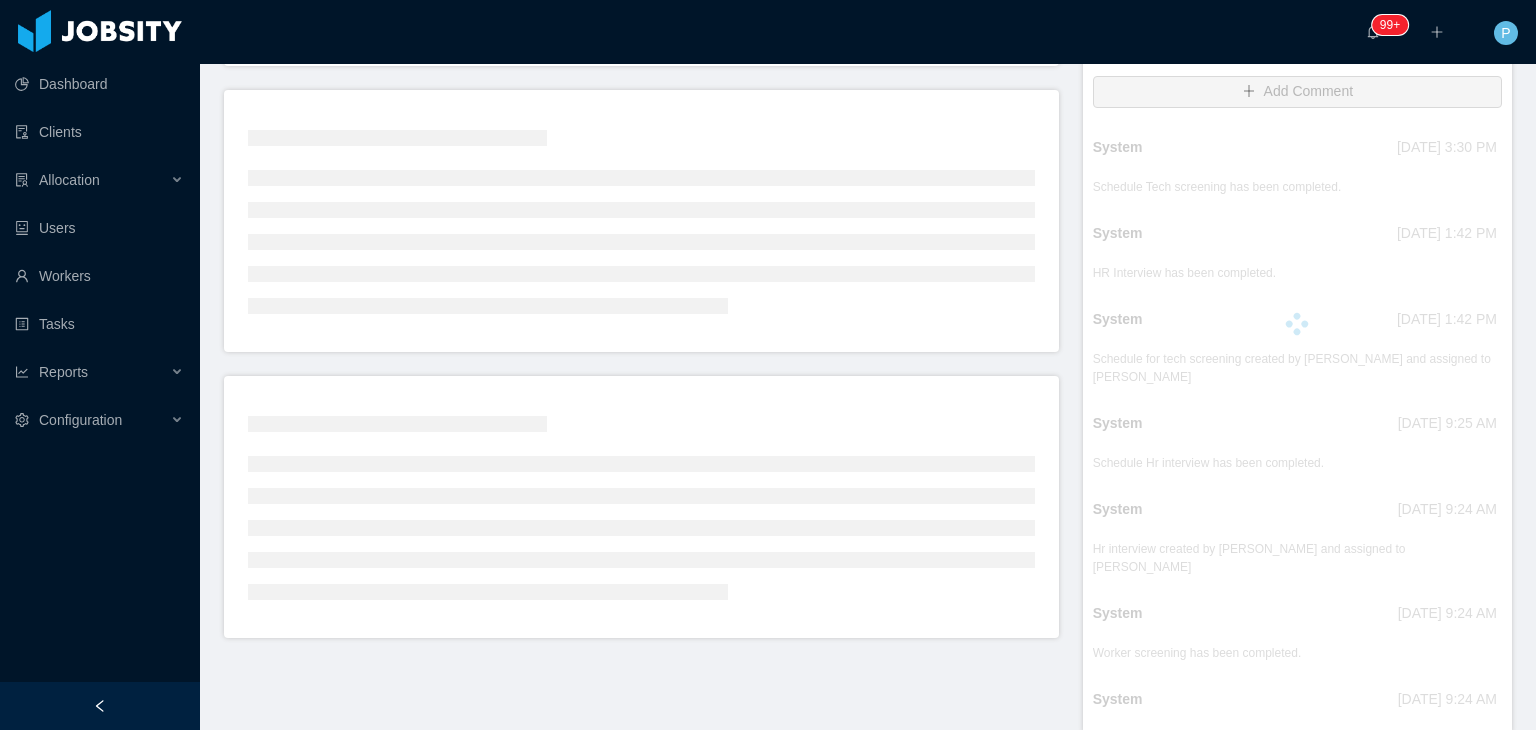 scroll, scrollTop: 480, scrollLeft: 0, axis: vertical 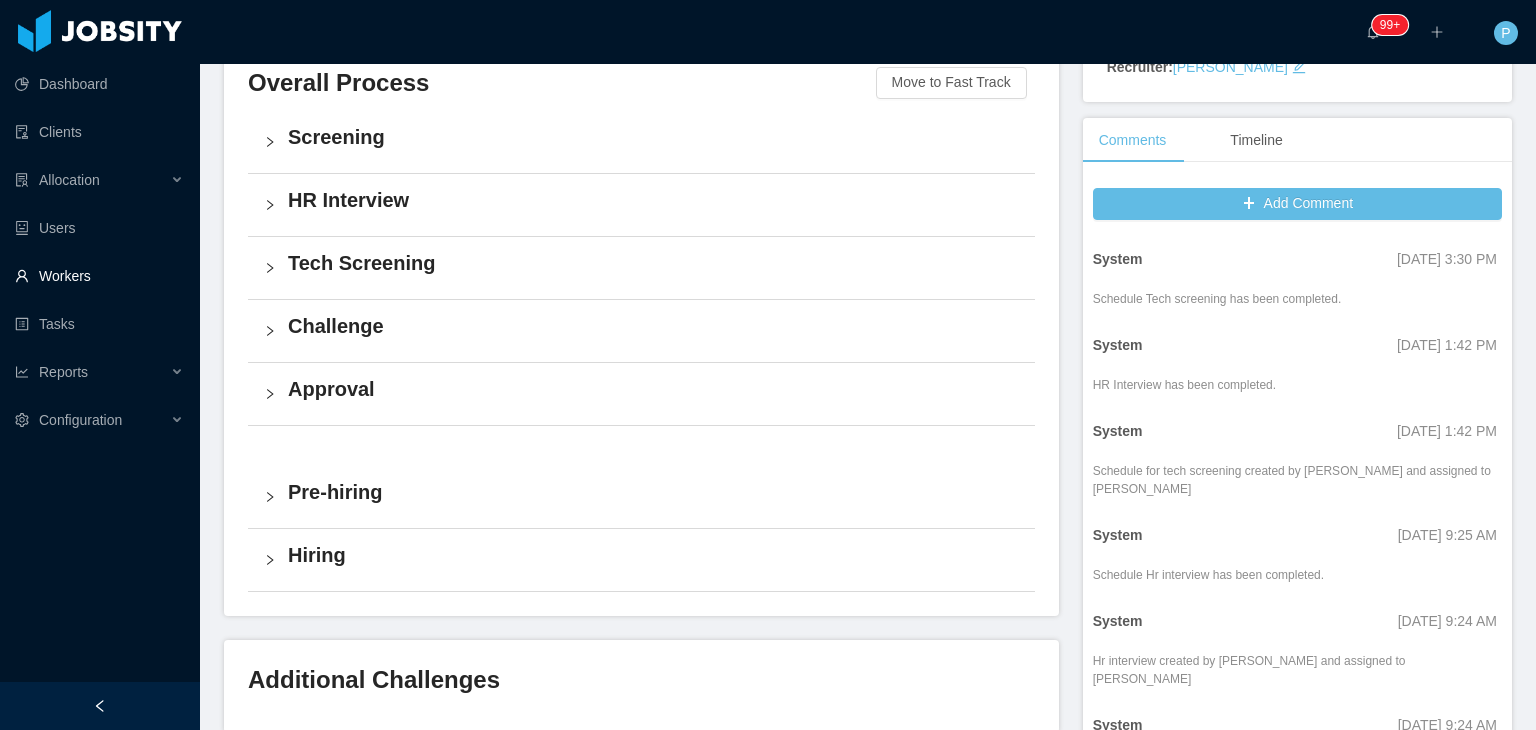 click on "Workers" at bounding box center (99, 276) 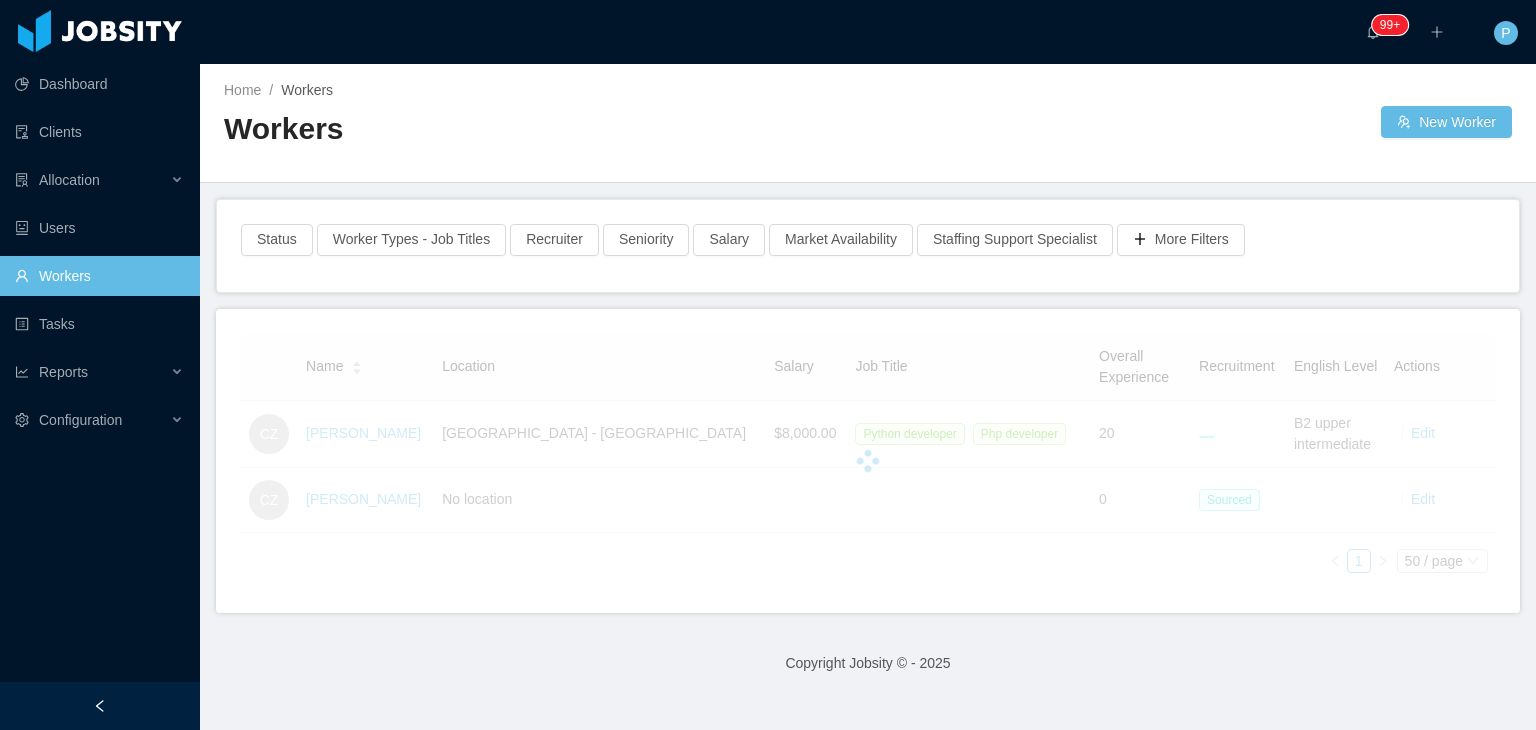 scroll, scrollTop: 0, scrollLeft: 0, axis: both 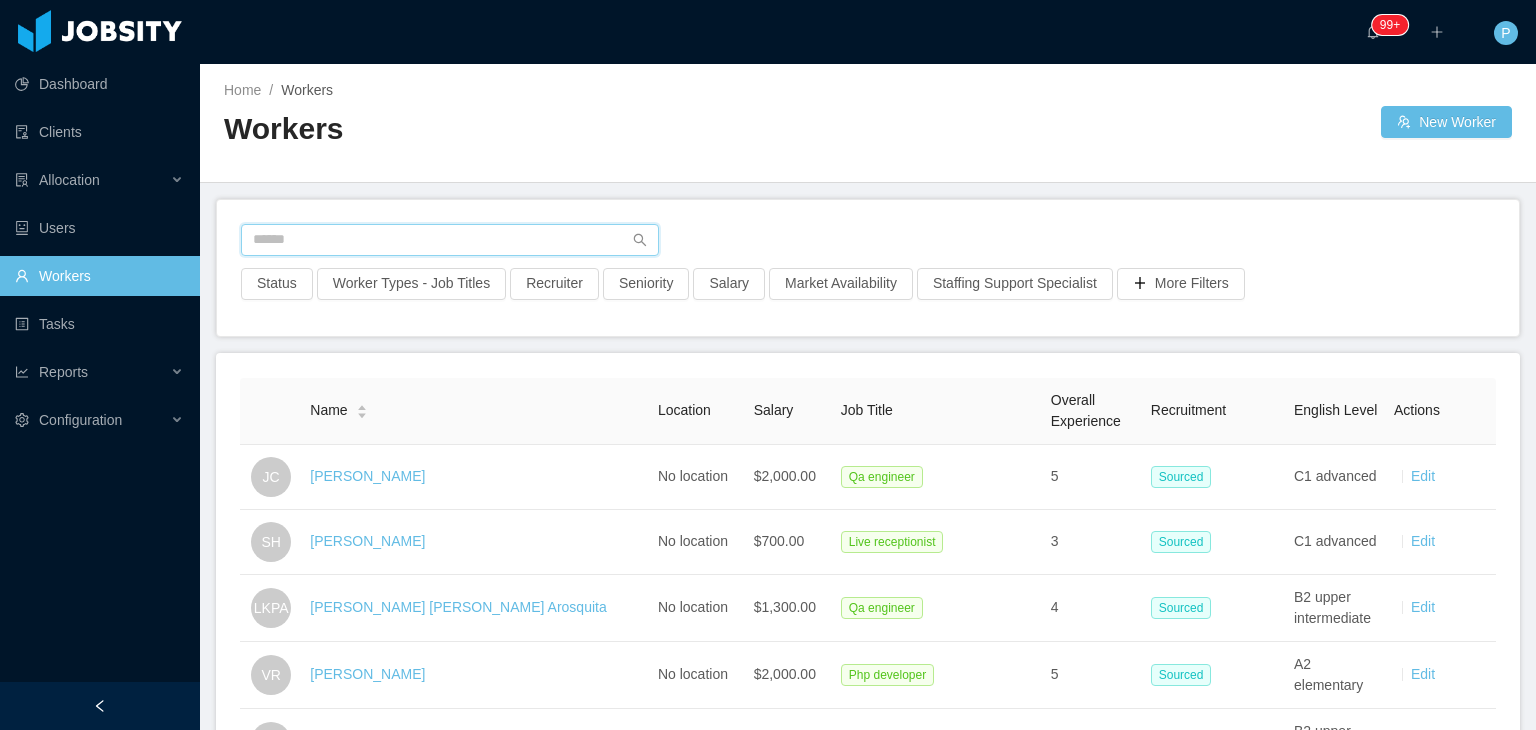 click at bounding box center [450, 240] 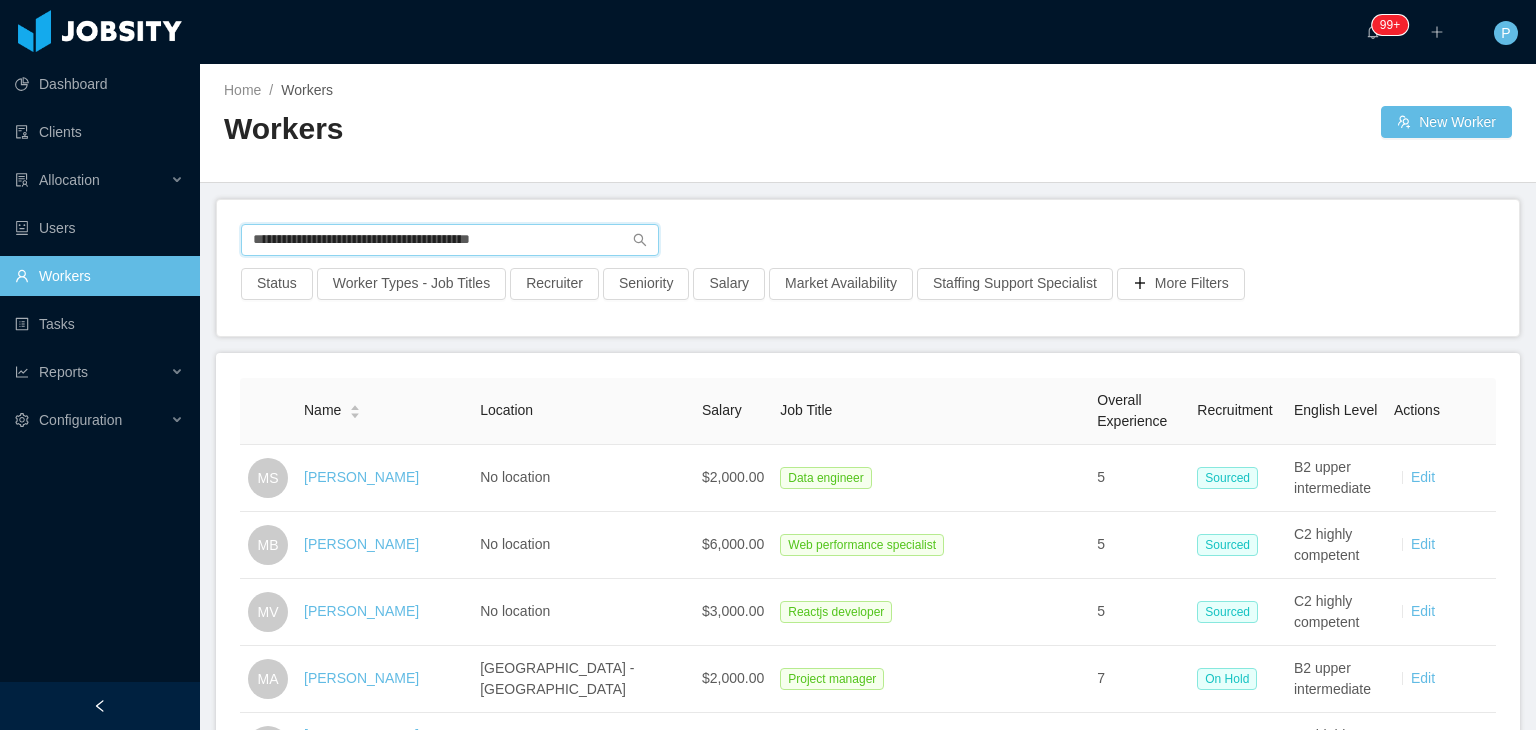 drag, startPoint x: 545, startPoint y: 239, endPoint x: 232, endPoint y: 225, distance: 313.31296 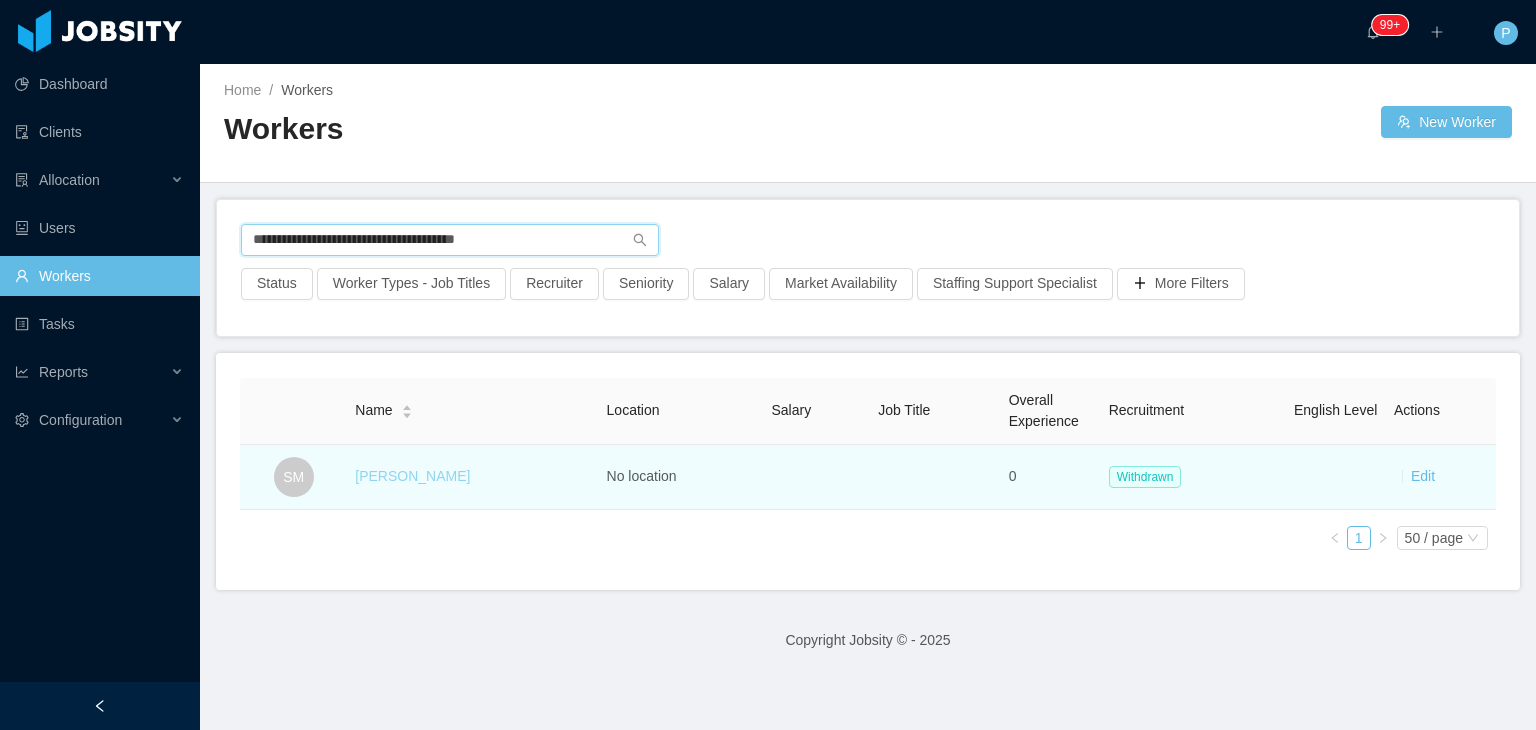 type on "**********" 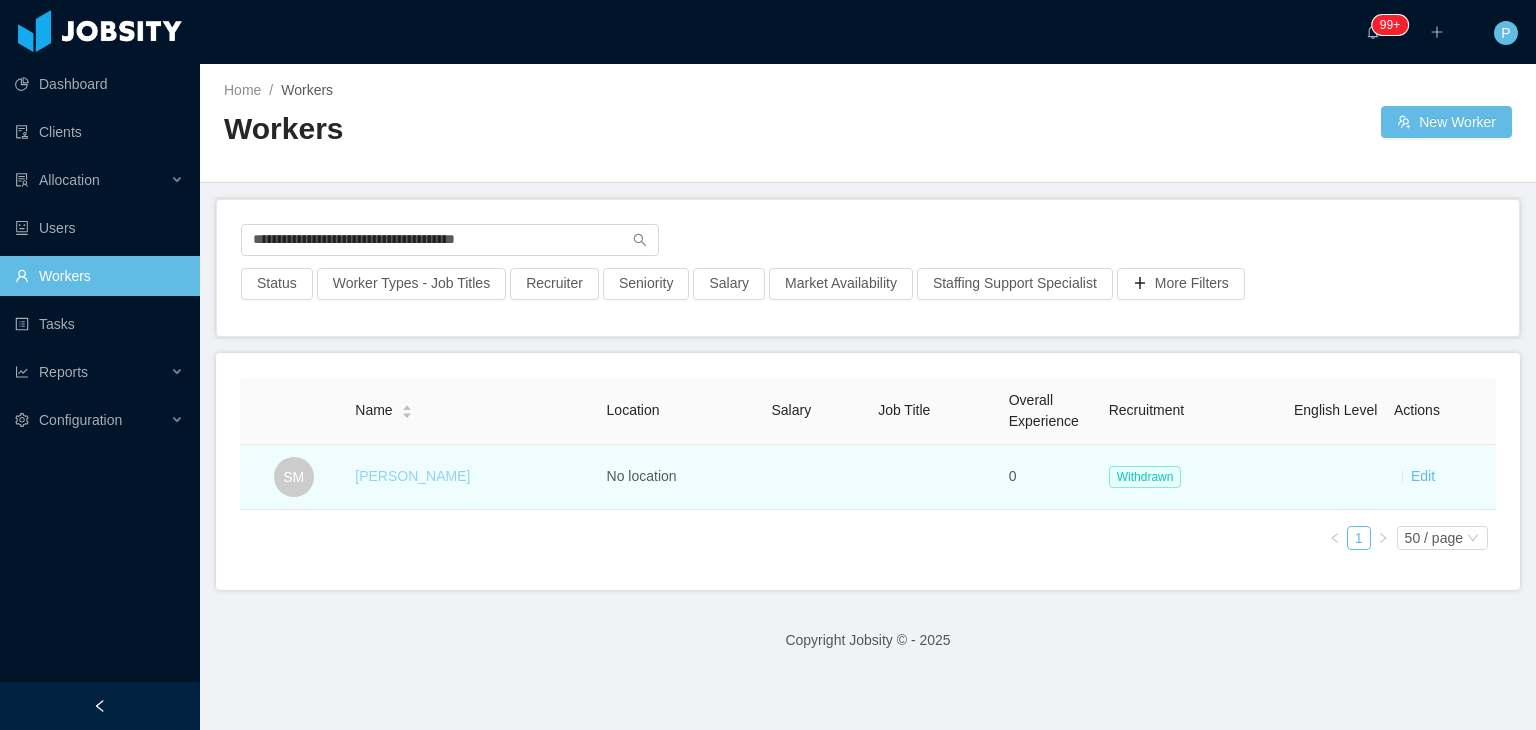 click on "[PERSON_NAME]" at bounding box center (412, 476) 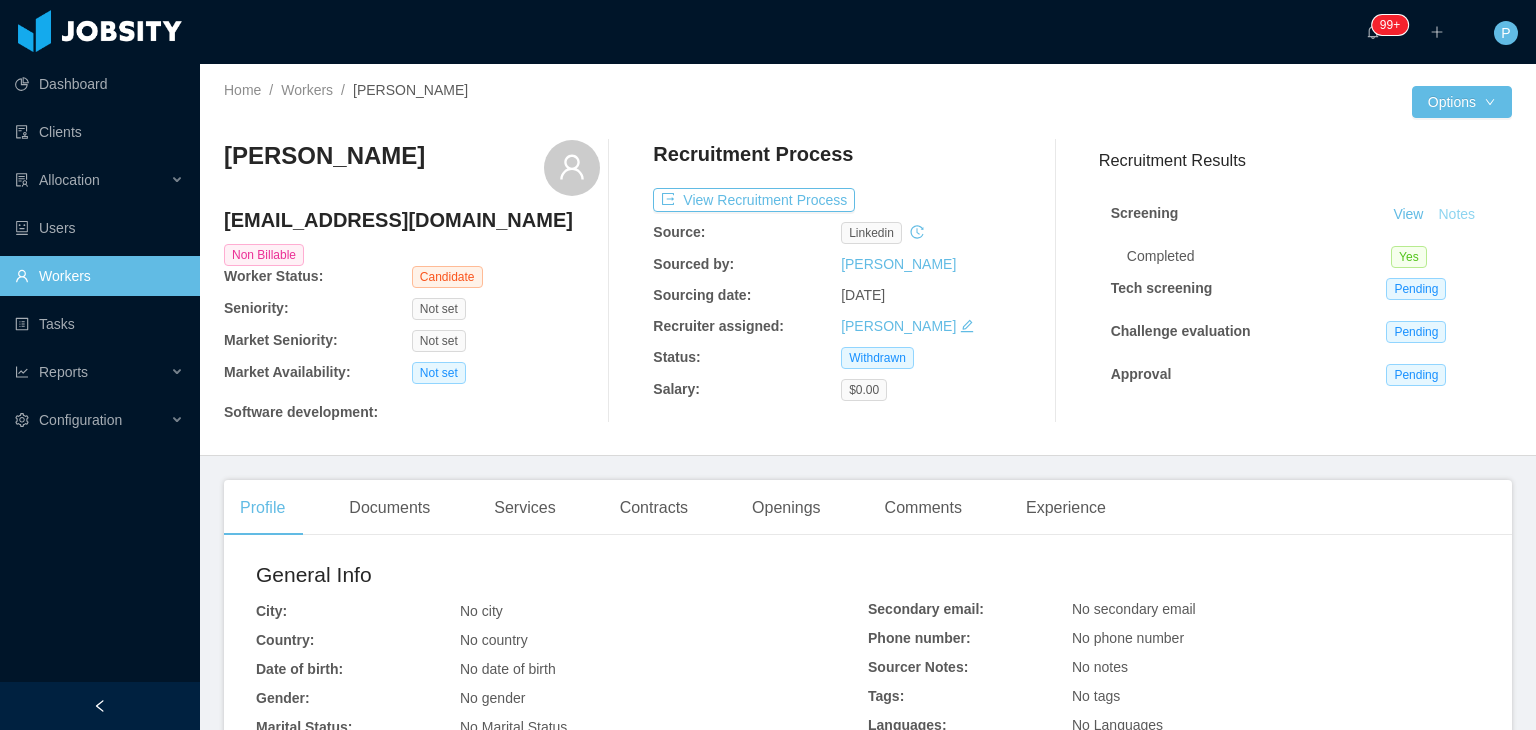 click on "Notes" at bounding box center (1456, 215) 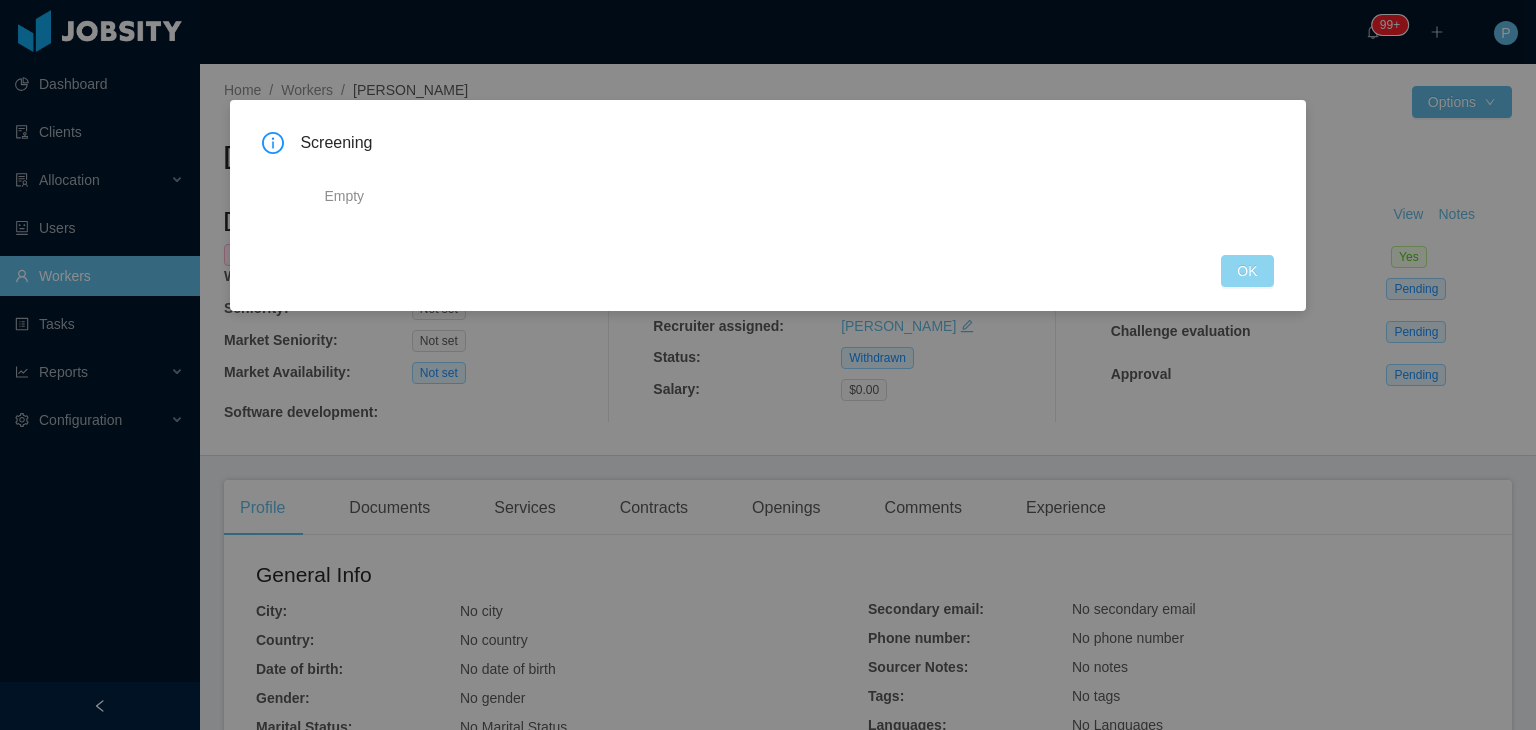 click on "OK" at bounding box center [1247, 271] 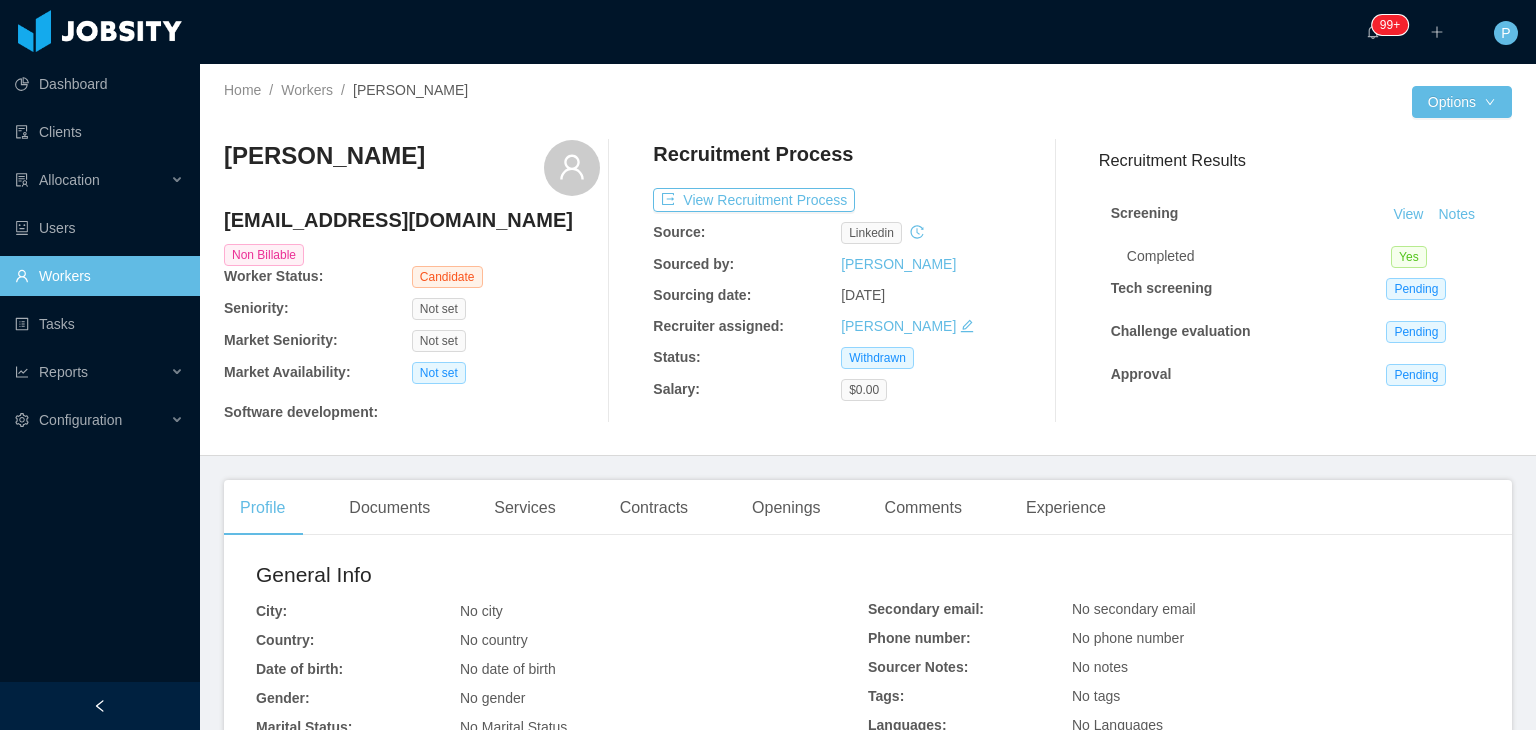click on "Home / Workers / [PERSON_NAME] /" at bounding box center (546, 90) 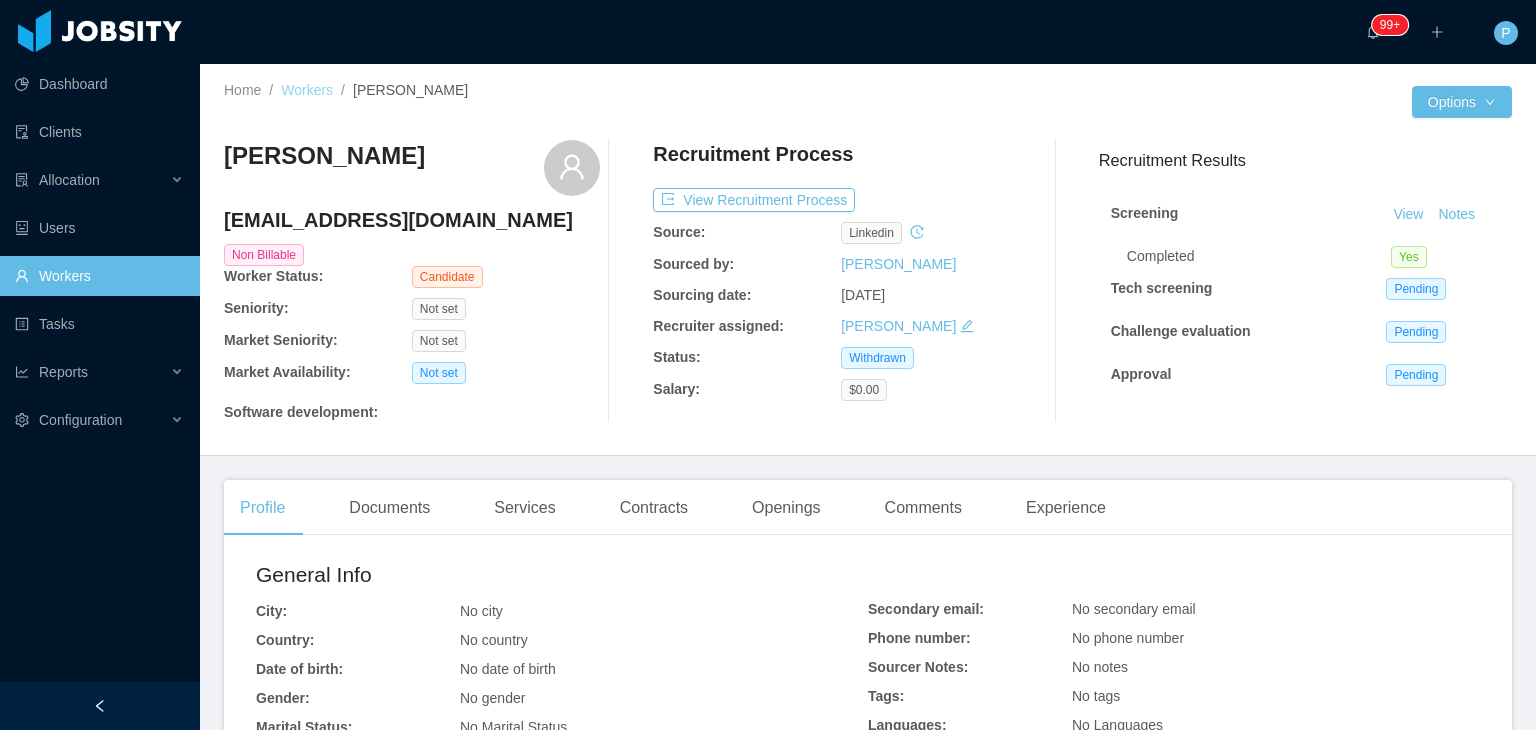 click on "Workers" at bounding box center [307, 90] 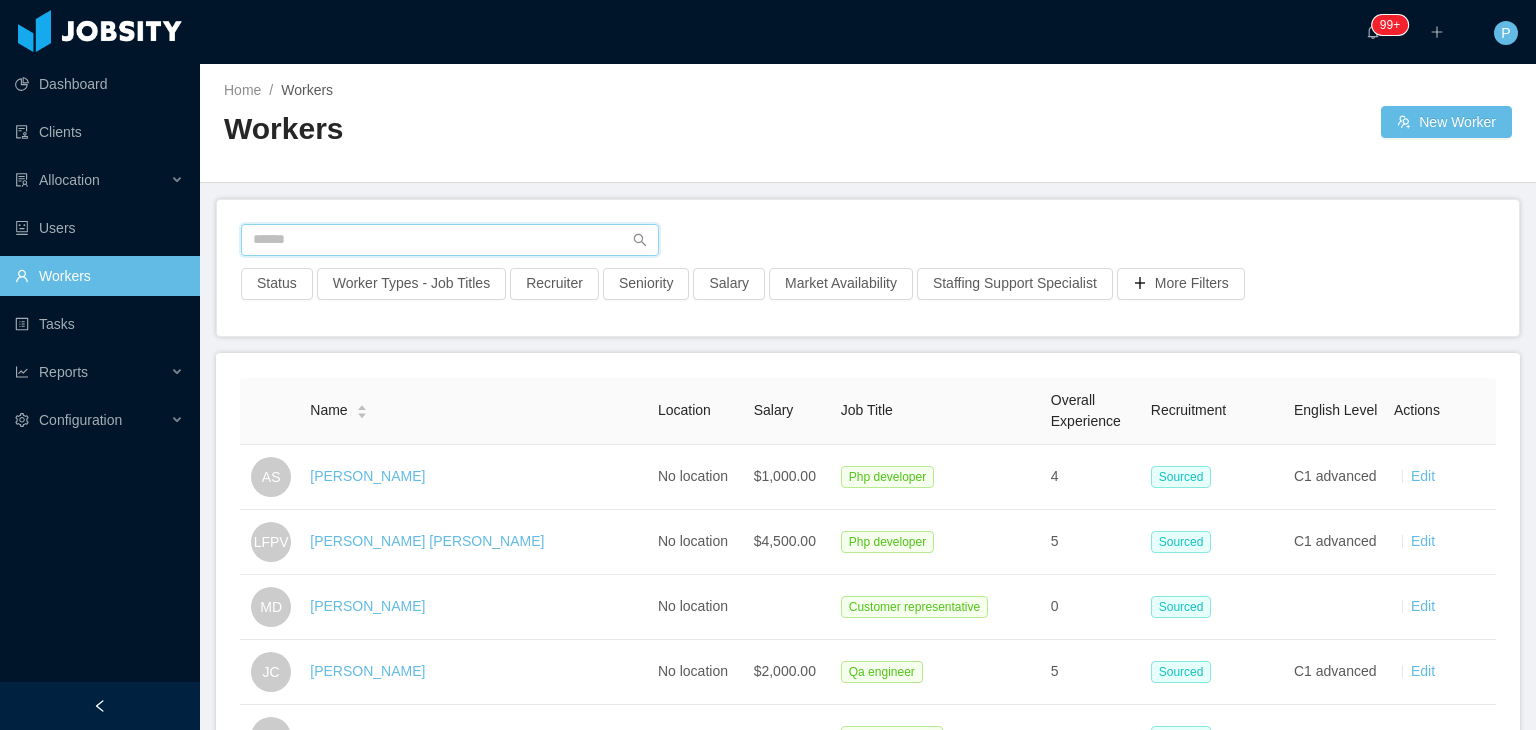 click at bounding box center (450, 240) 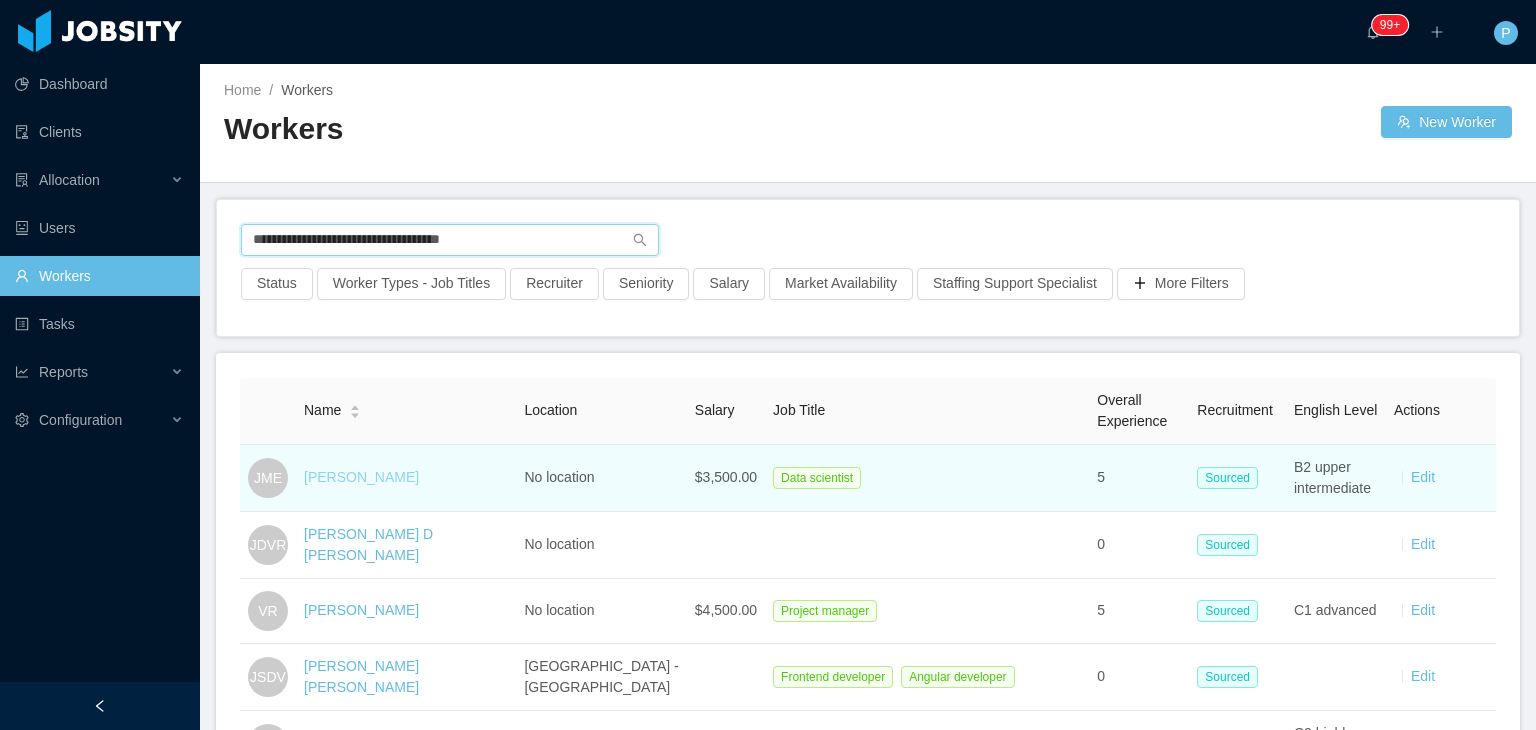 type on "**********" 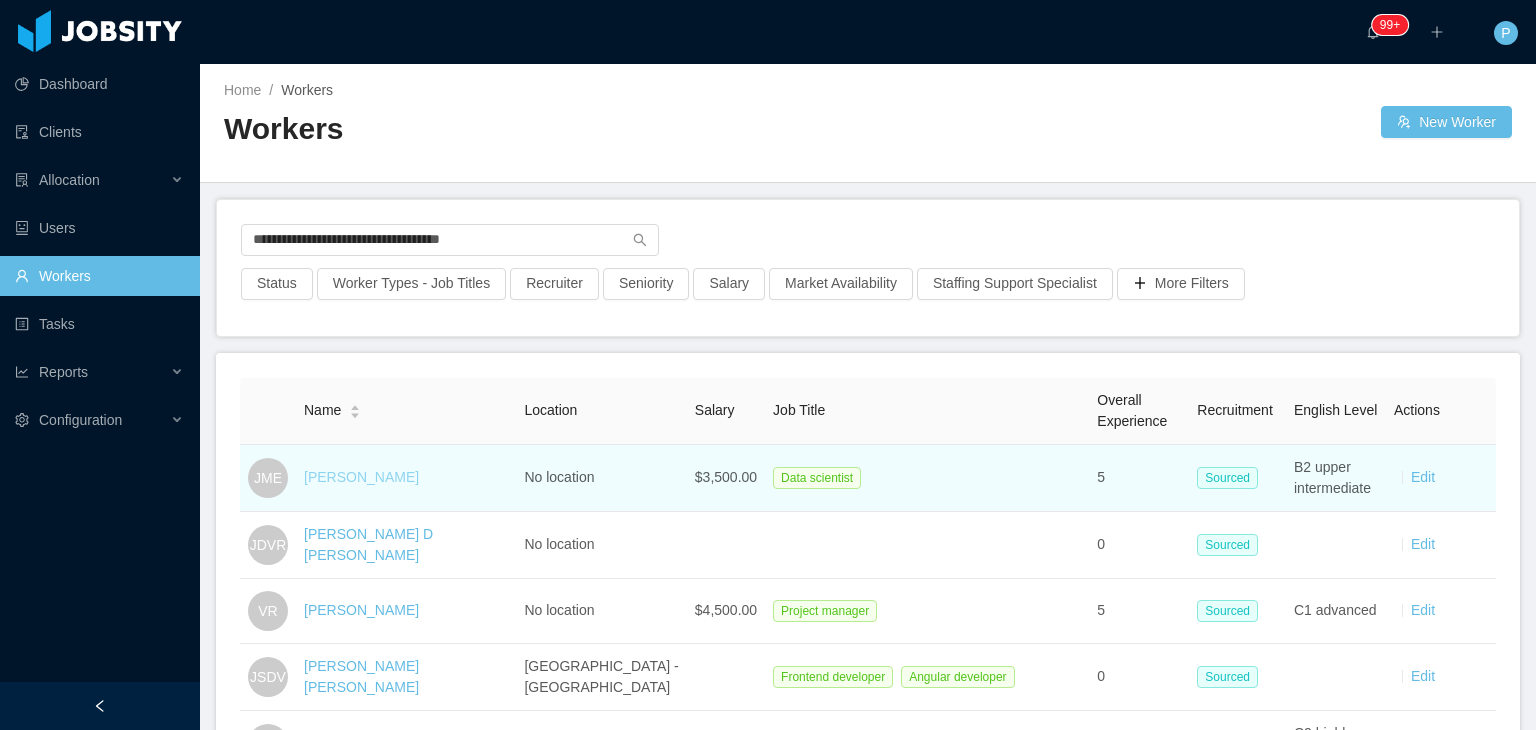 click on "Juan Manuel Espinoza" at bounding box center (361, 477) 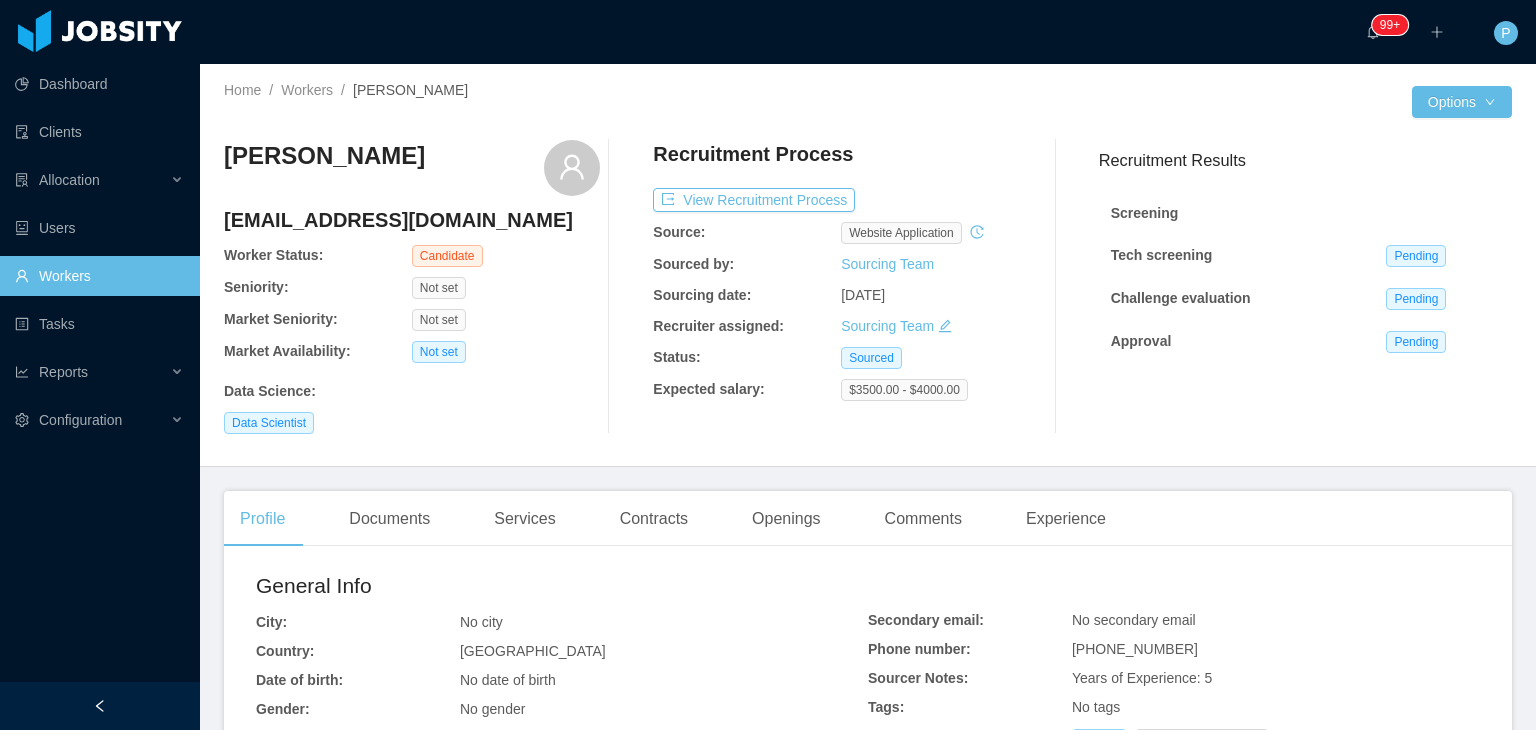 click on "Juan Manuel Espinoza j_espl@yahoo.com.mx Worker Status: Candidate Seniority:  Not set  Market Seniority:  Not set  Market Availability: Not set Data Science : Data Scientist" at bounding box center (412, 287) 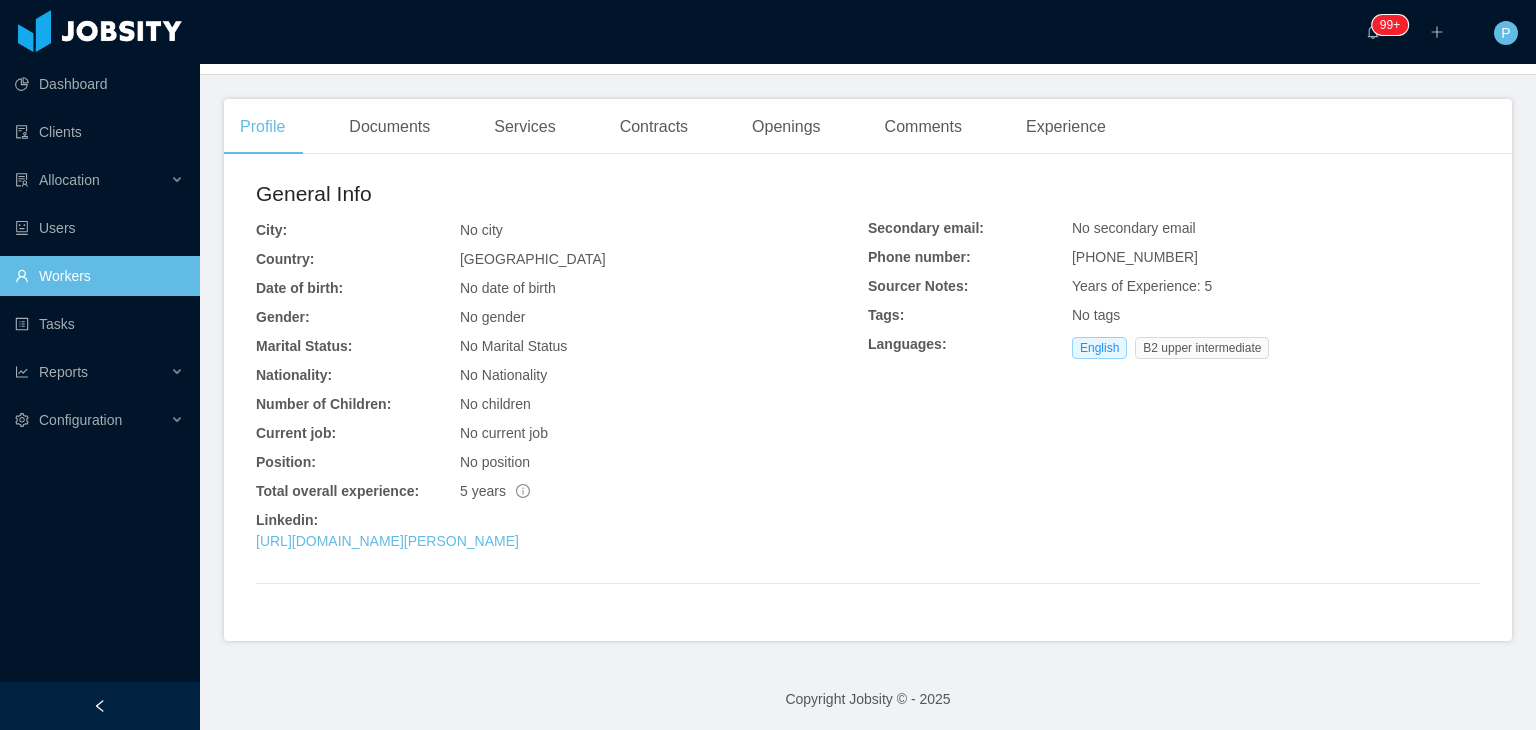 scroll, scrollTop: 397, scrollLeft: 0, axis: vertical 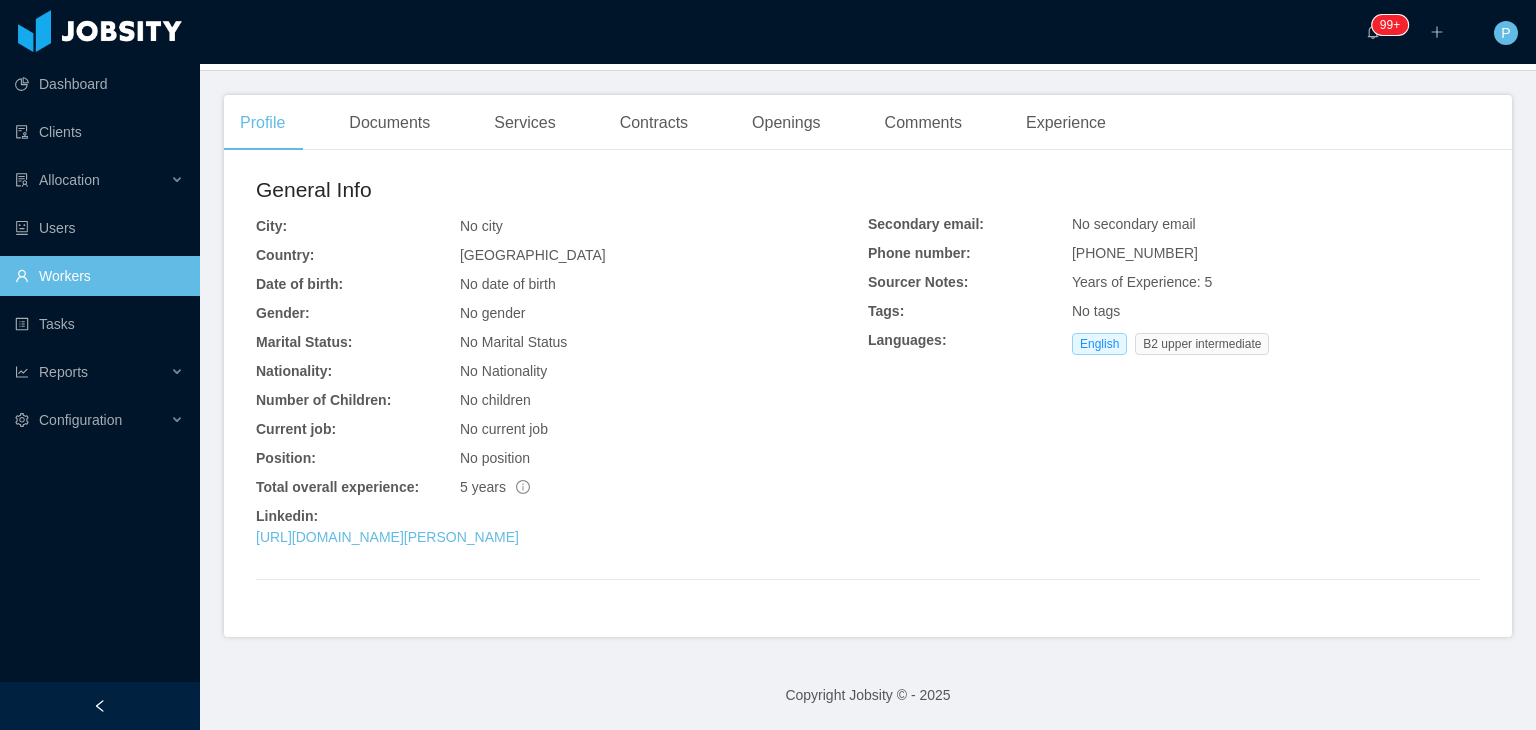 click on "Workers" at bounding box center (99, 276) 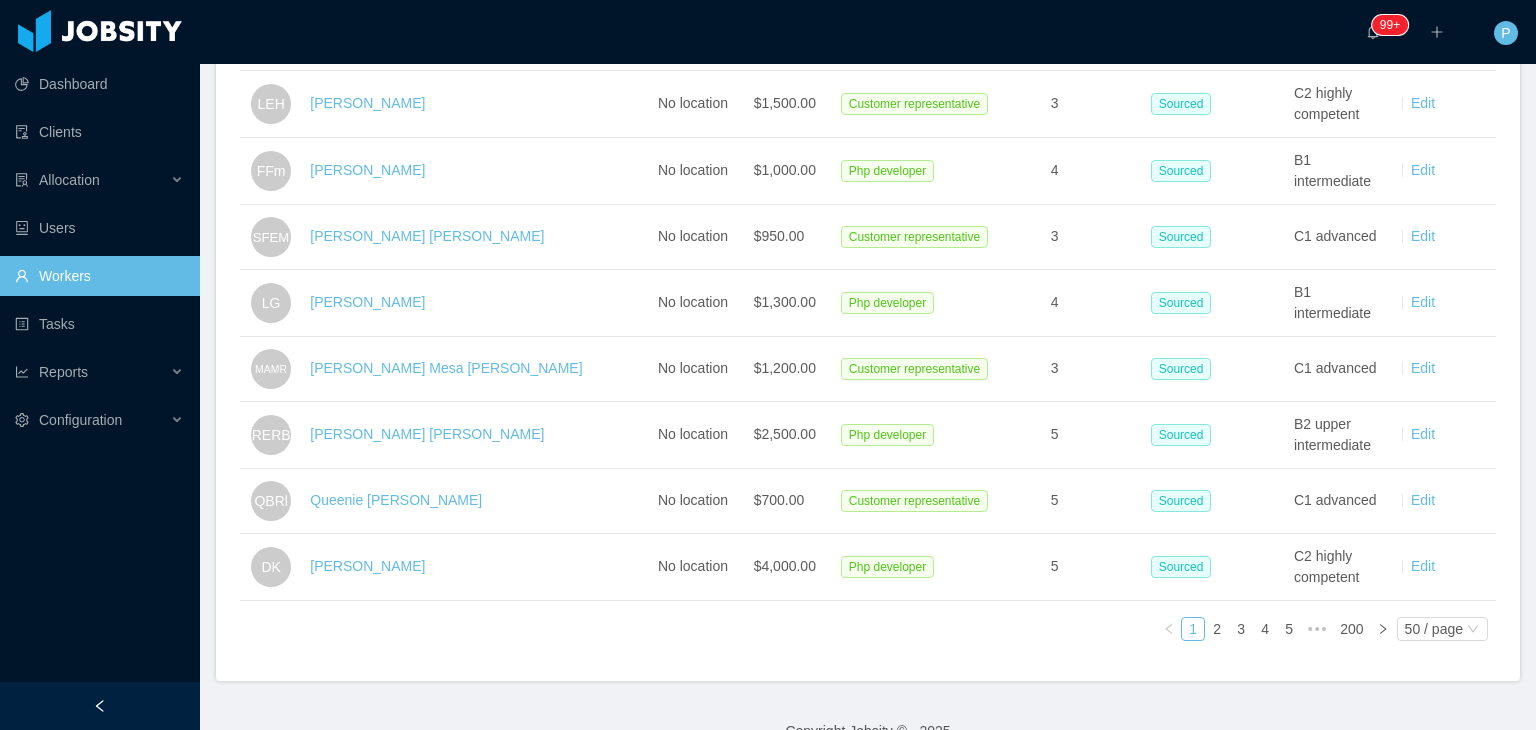 scroll, scrollTop: 3184, scrollLeft: 0, axis: vertical 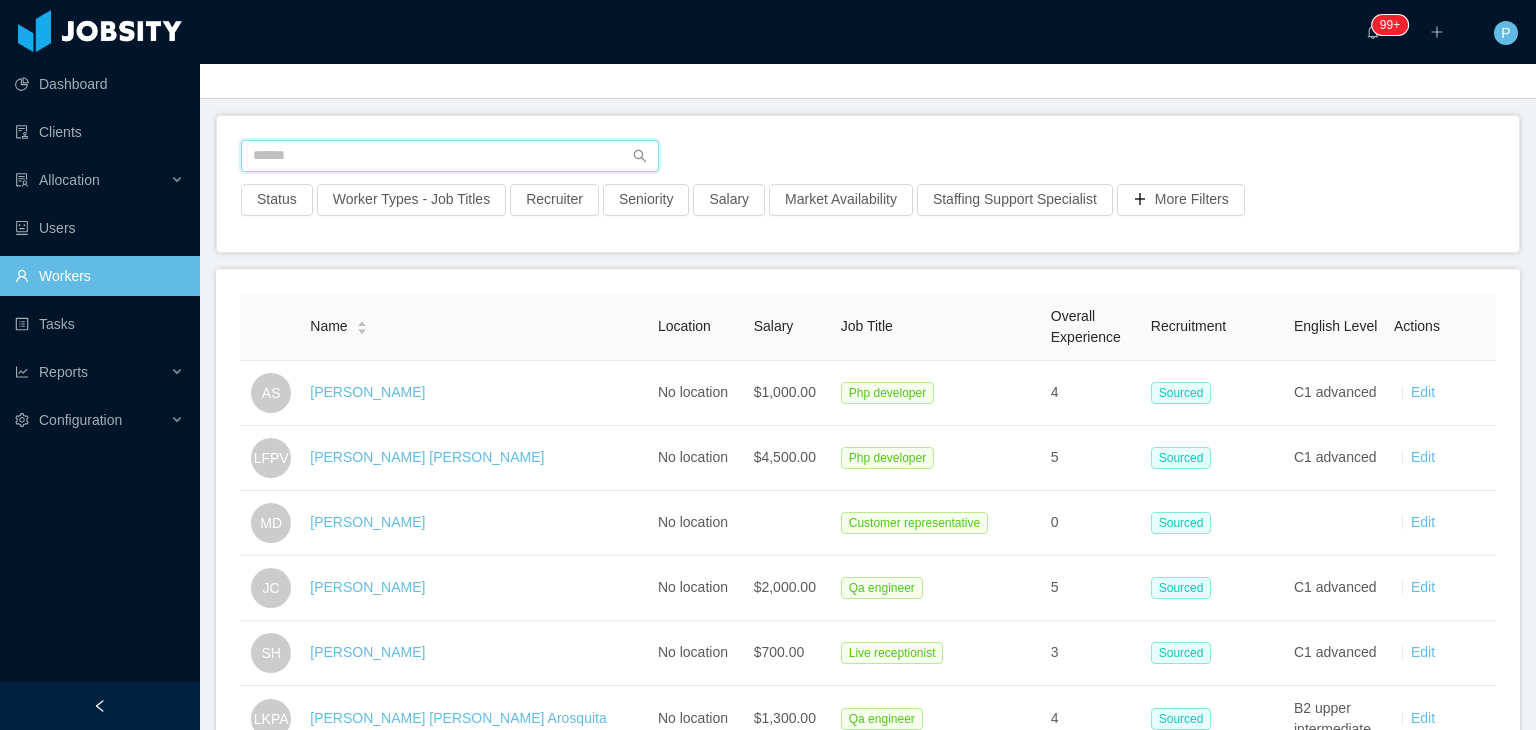 click at bounding box center [450, 156] 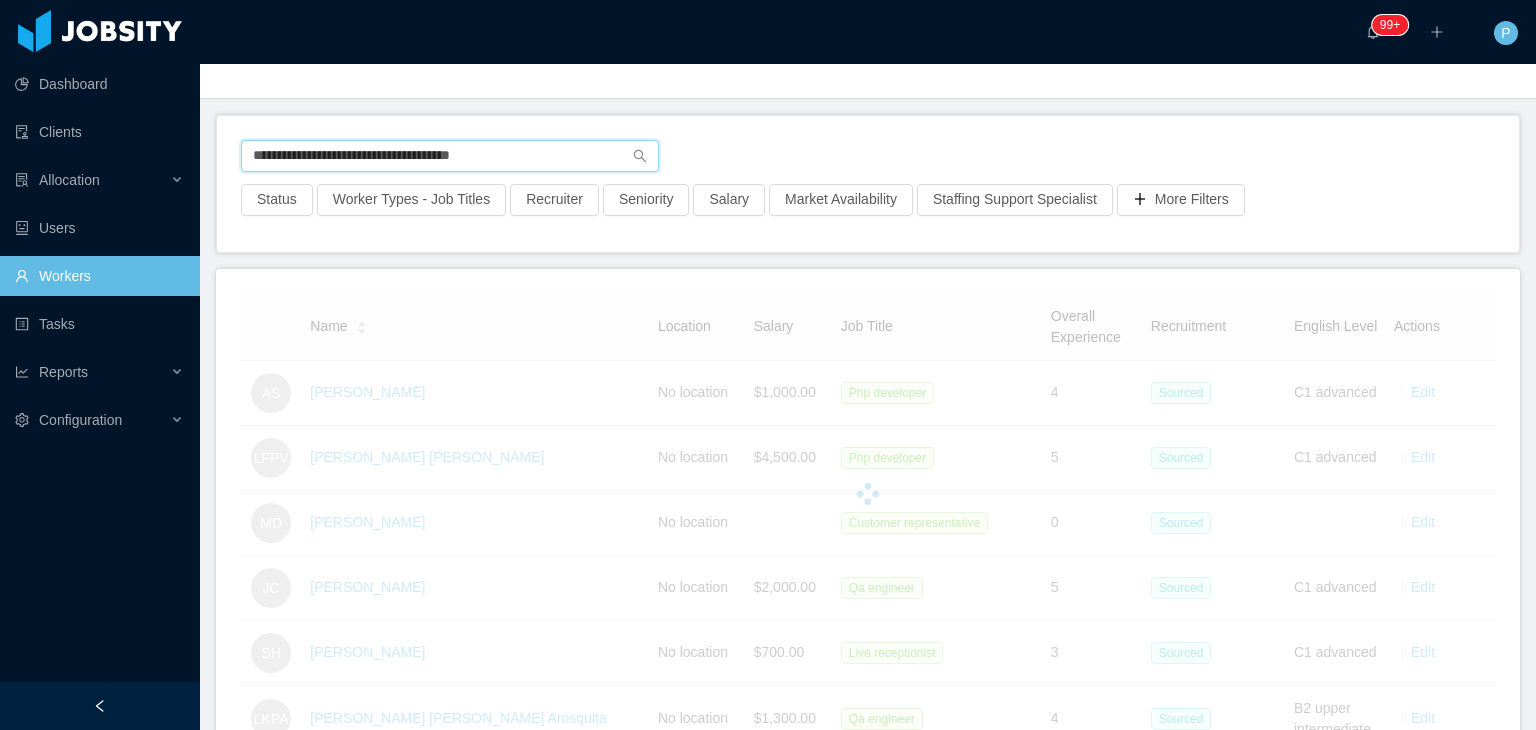 scroll, scrollTop: 4, scrollLeft: 0, axis: vertical 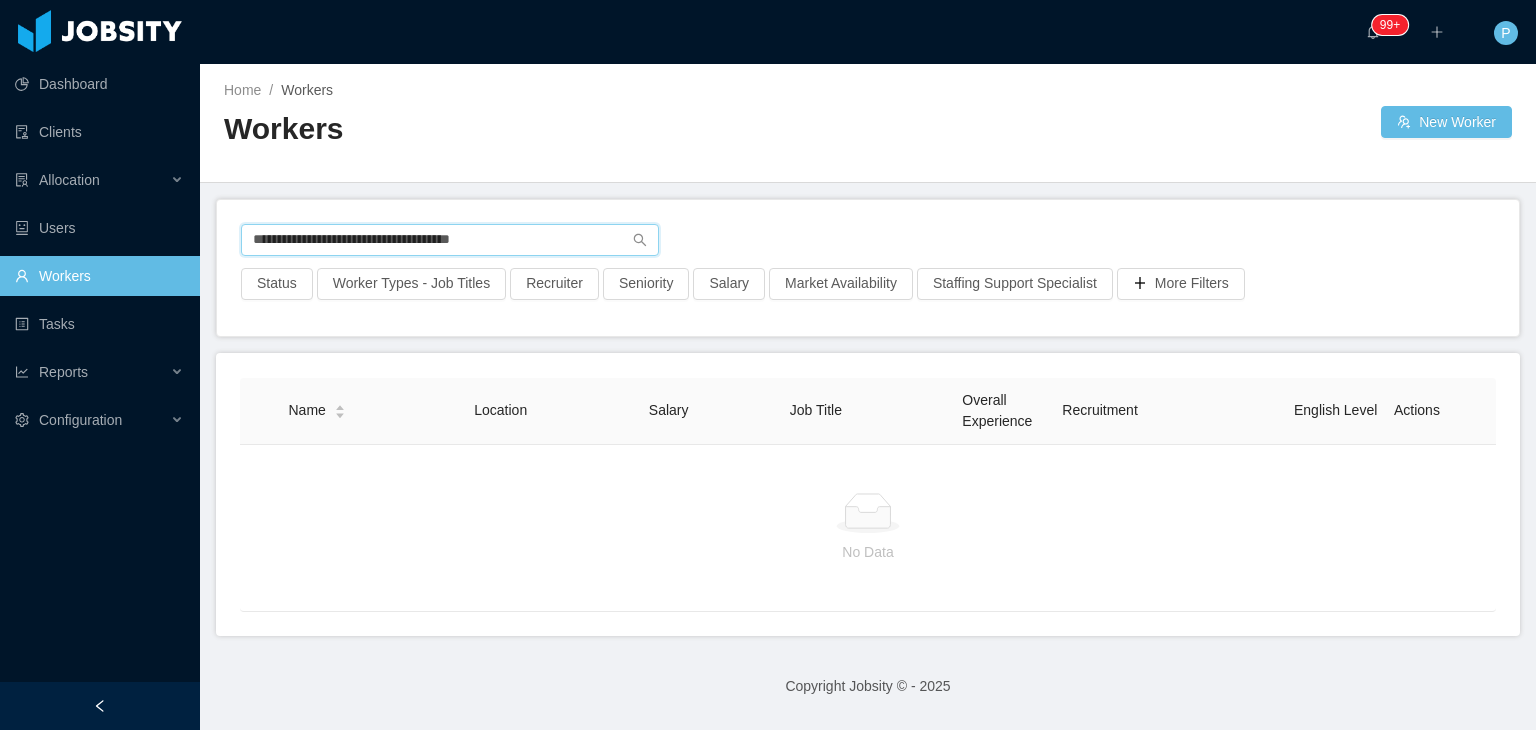 drag, startPoint x: 528, startPoint y: 237, endPoint x: 212, endPoint y: 241, distance: 316.02533 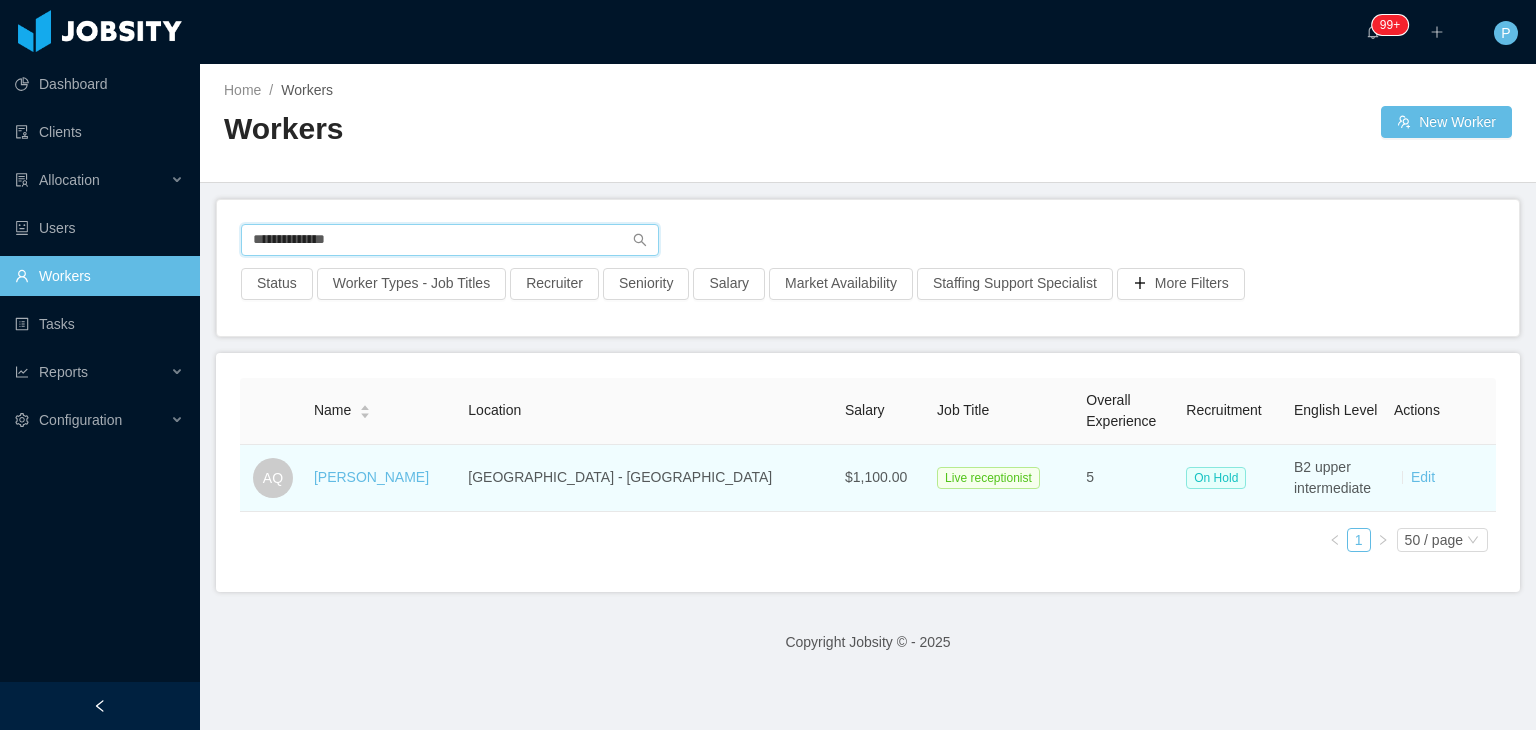 scroll, scrollTop: 0, scrollLeft: 0, axis: both 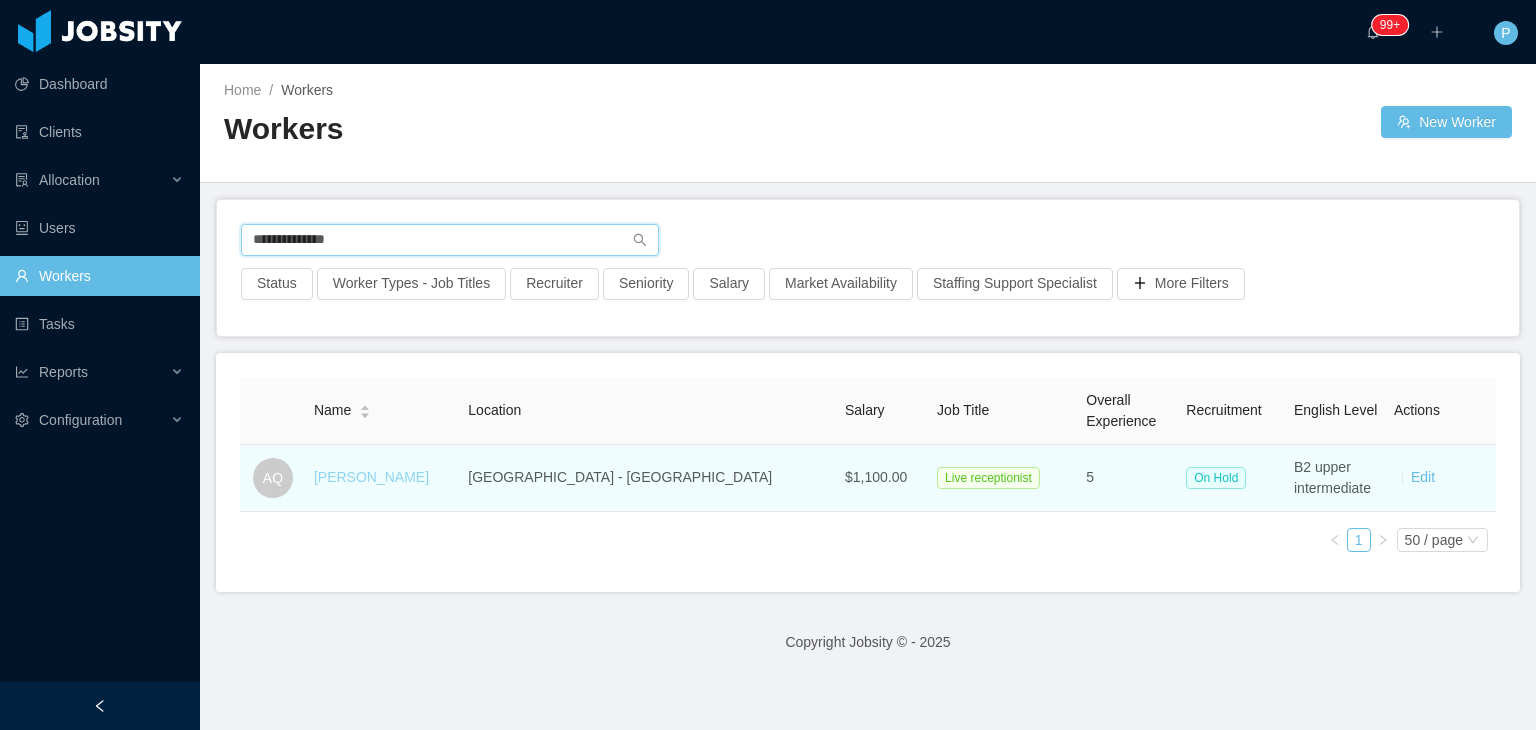 type on "**********" 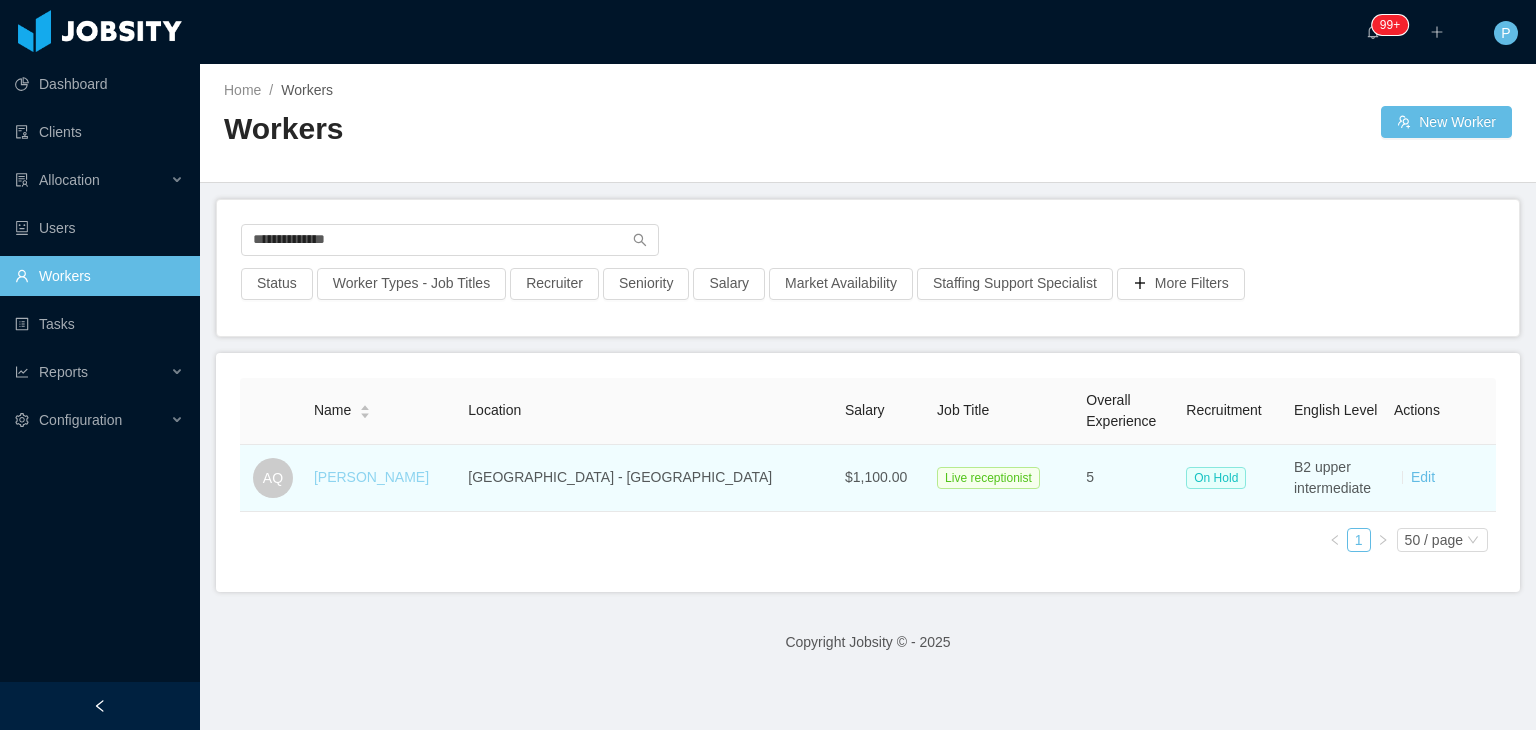 click on "Arisay Quevedo" at bounding box center [371, 477] 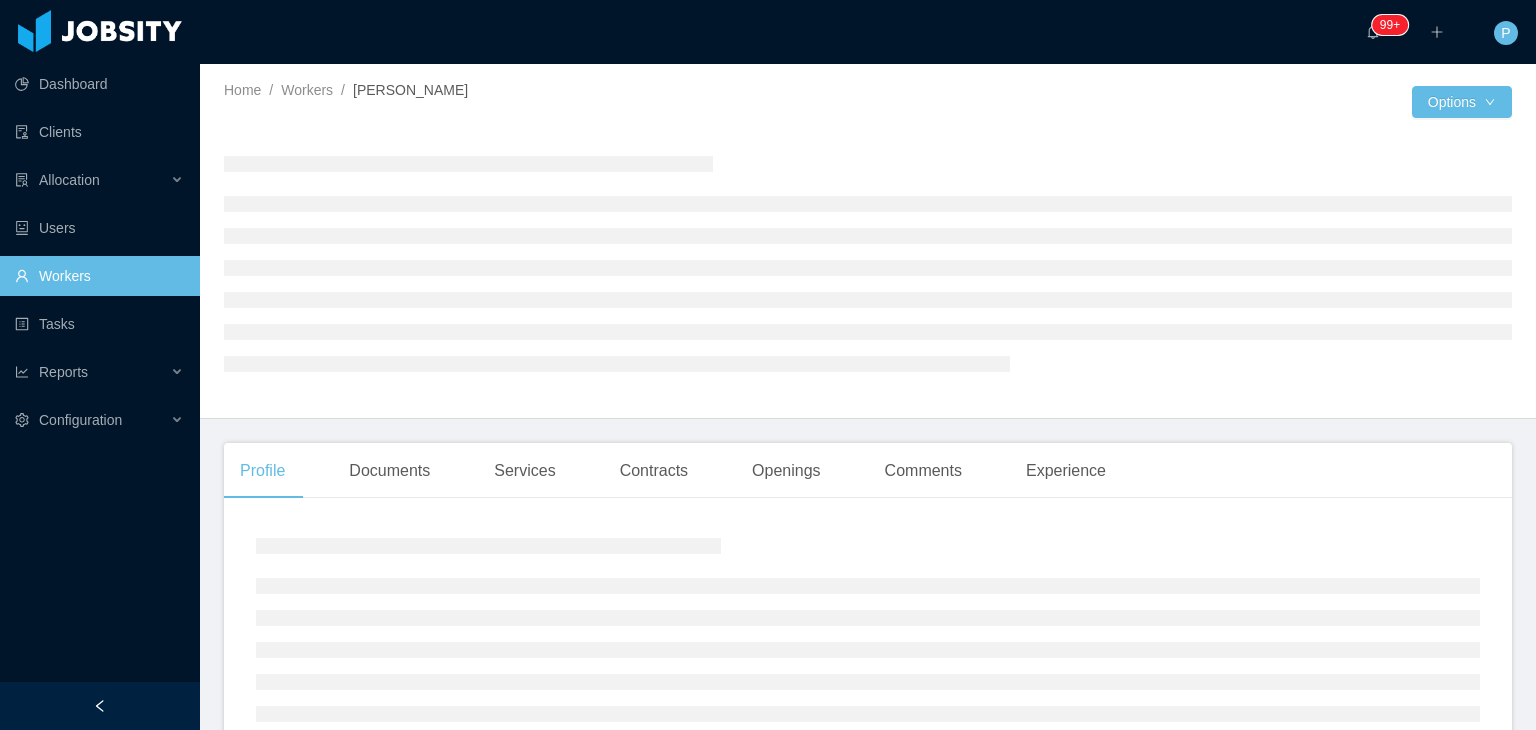 click at bounding box center (1140, 102) 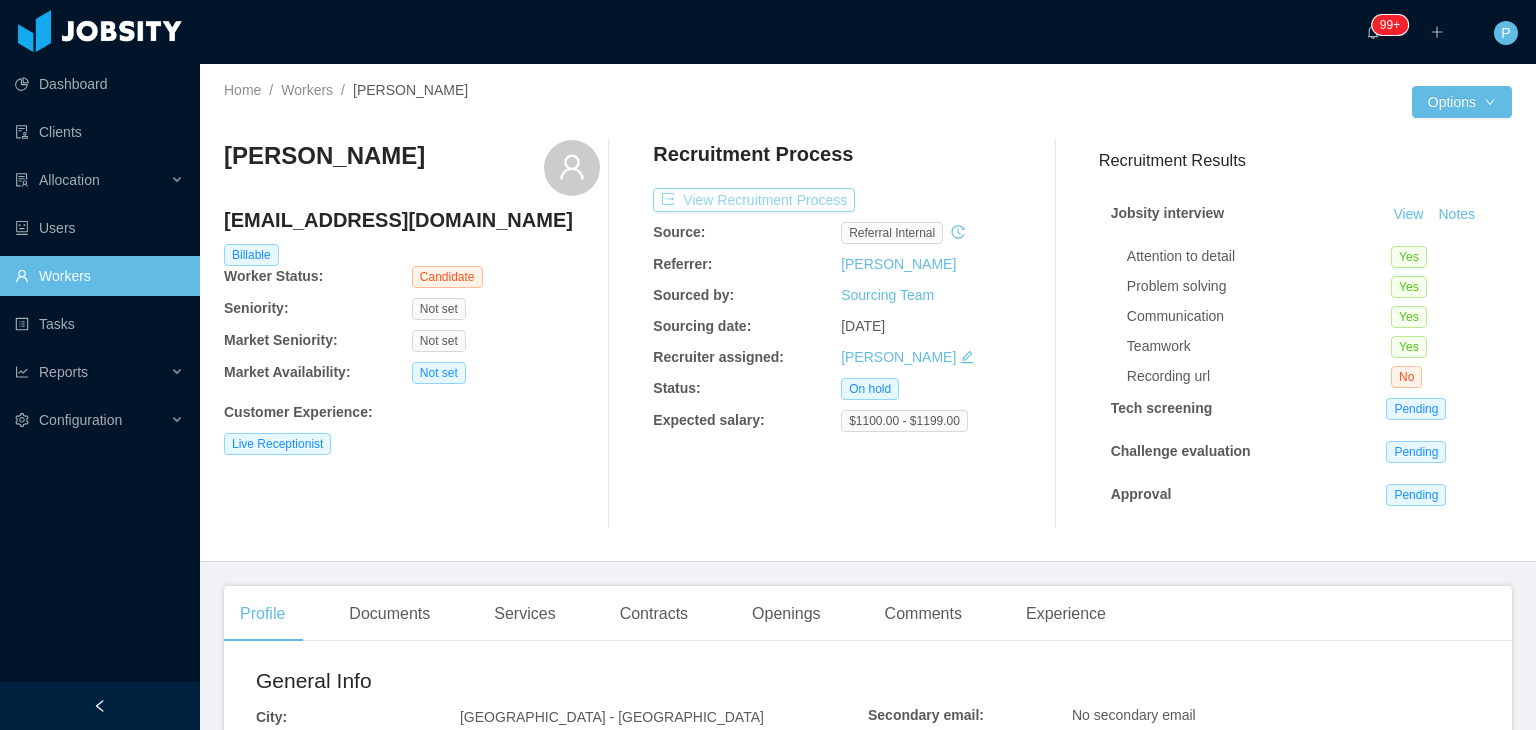click on "View Recruitment Process" at bounding box center [754, 200] 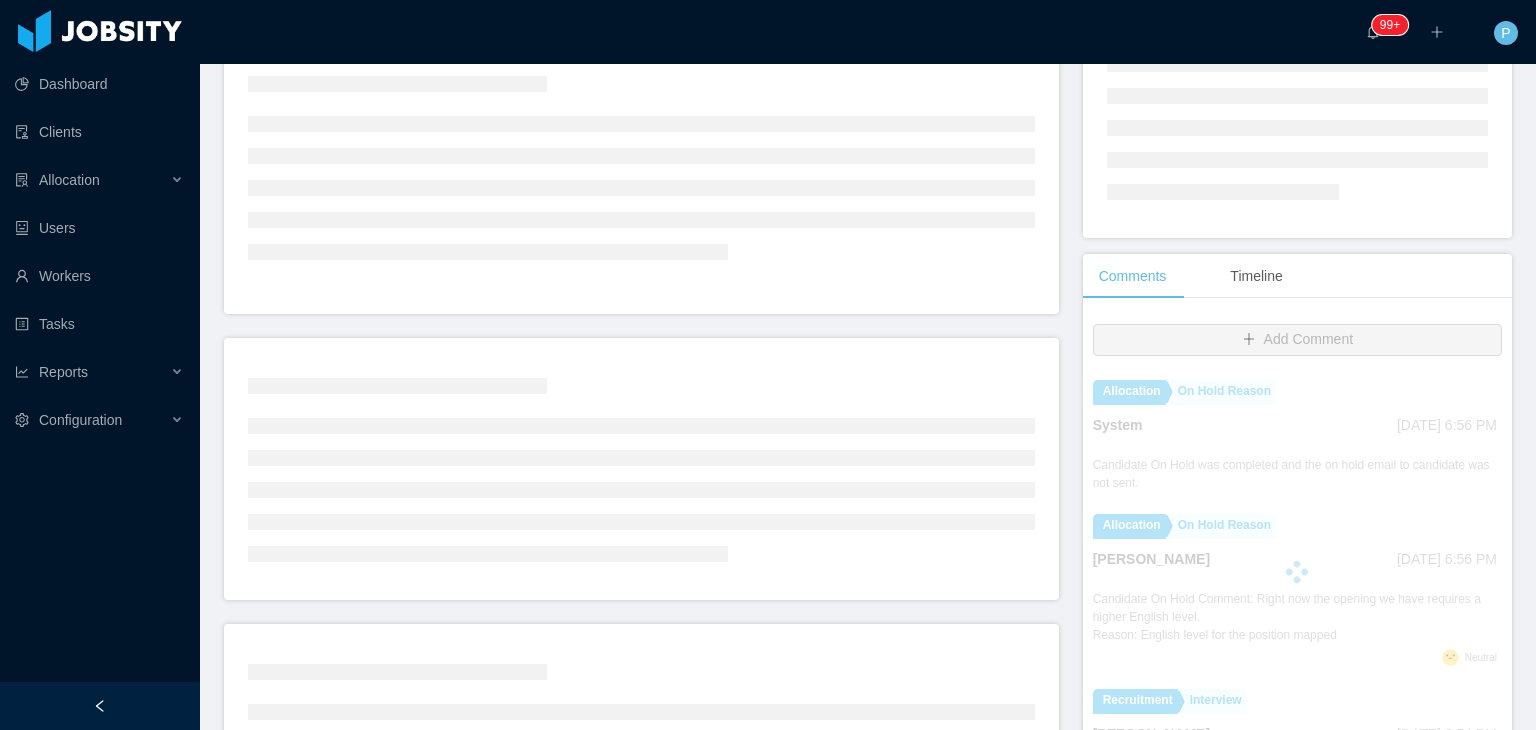scroll, scrollTop: 263, scrollLeft: 0, axis: vertical 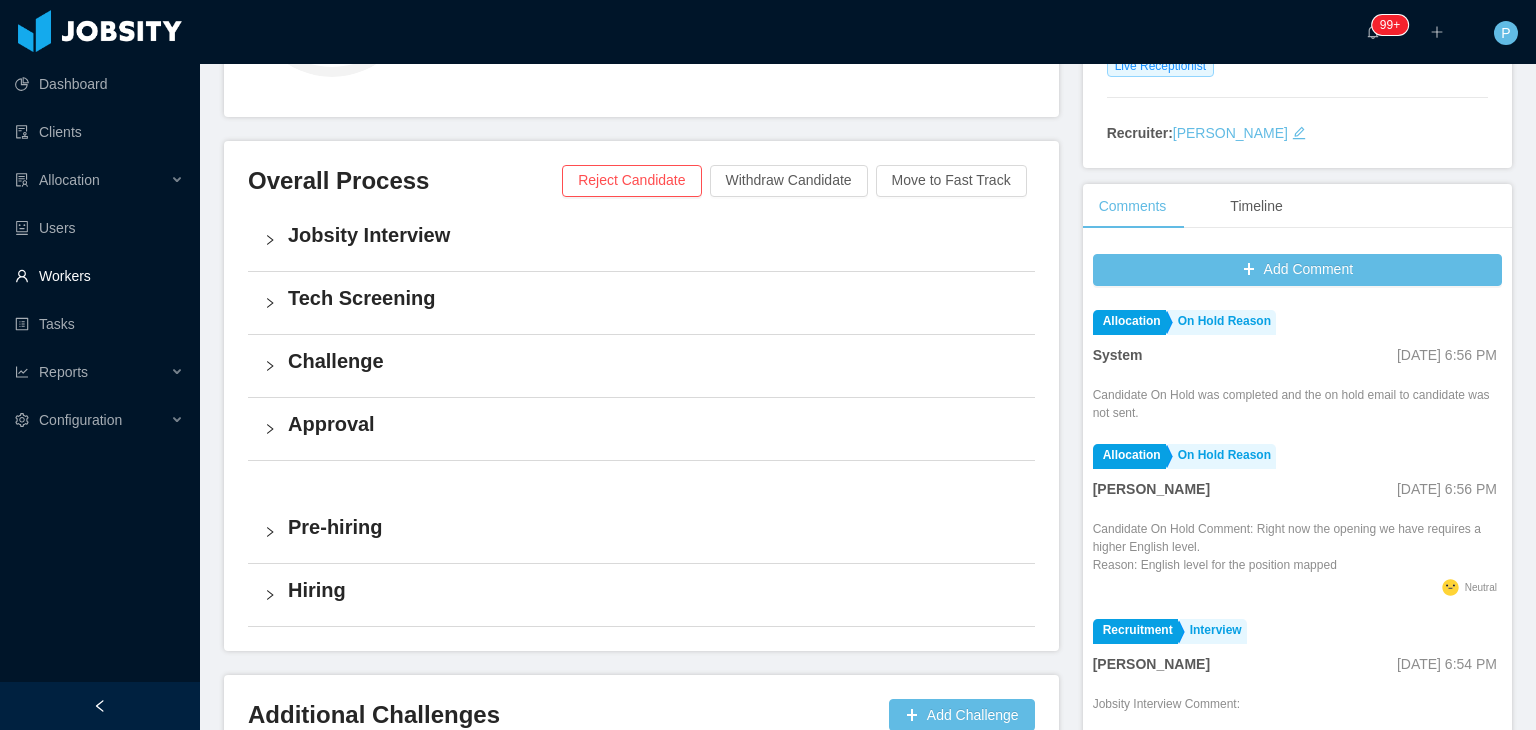 click on "Workers" at bounding box center (99, 276) 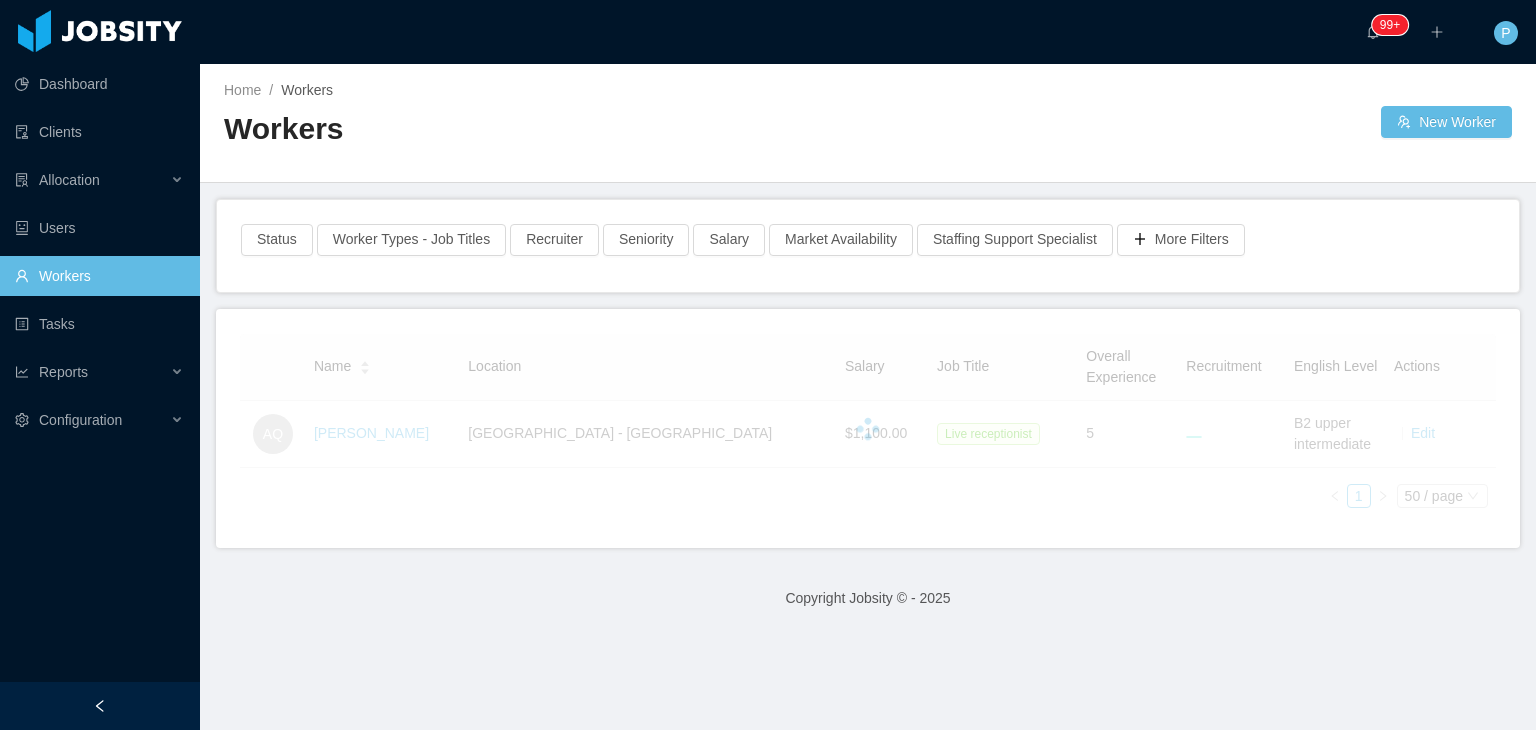 scroll, scrollTop: 0, scrollLeft: 0, axis: both 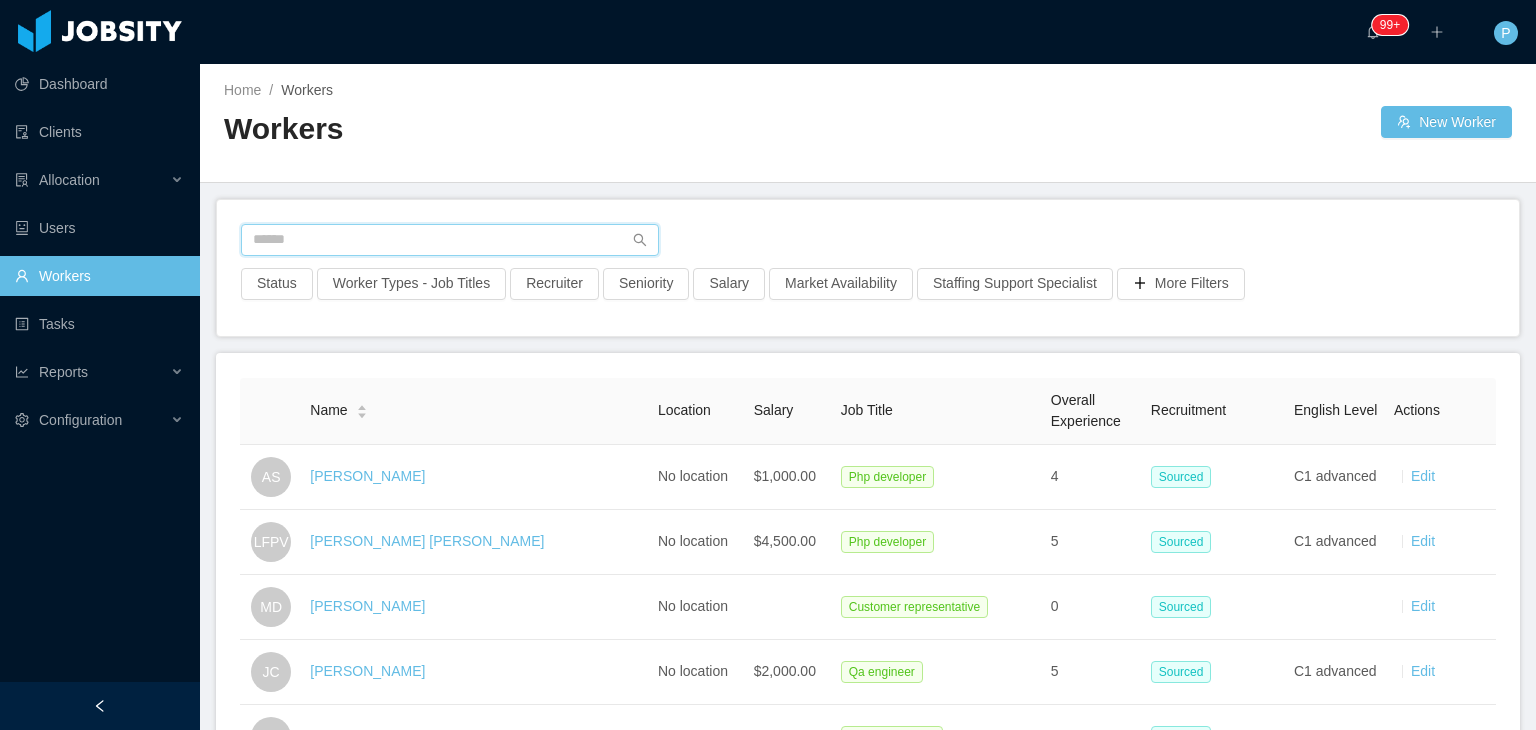 click at bounding box center [450, 240] 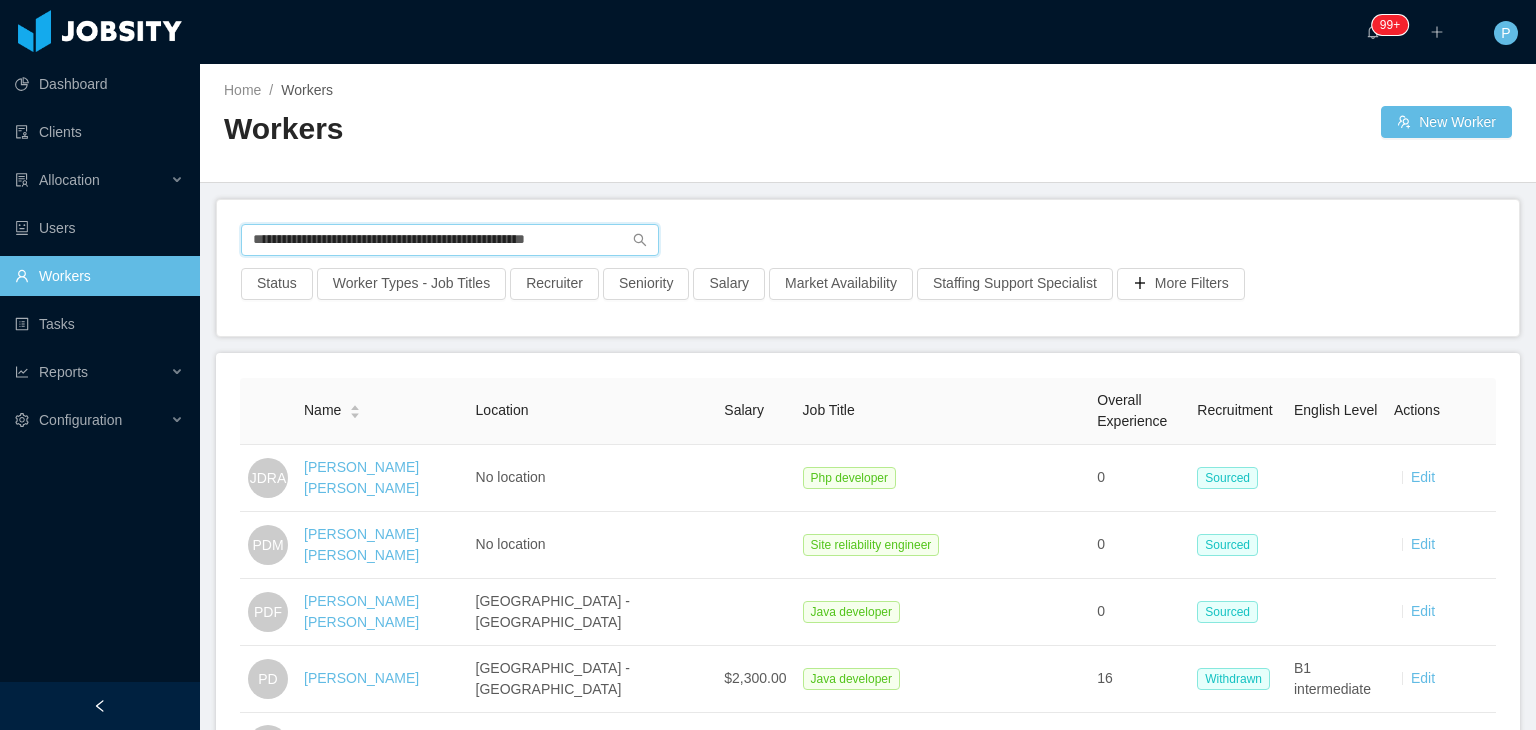 drag, startPoint x: 612, startPoint y: 239, endPoint x: 211, endPoint y: 275, distance: 402.61273 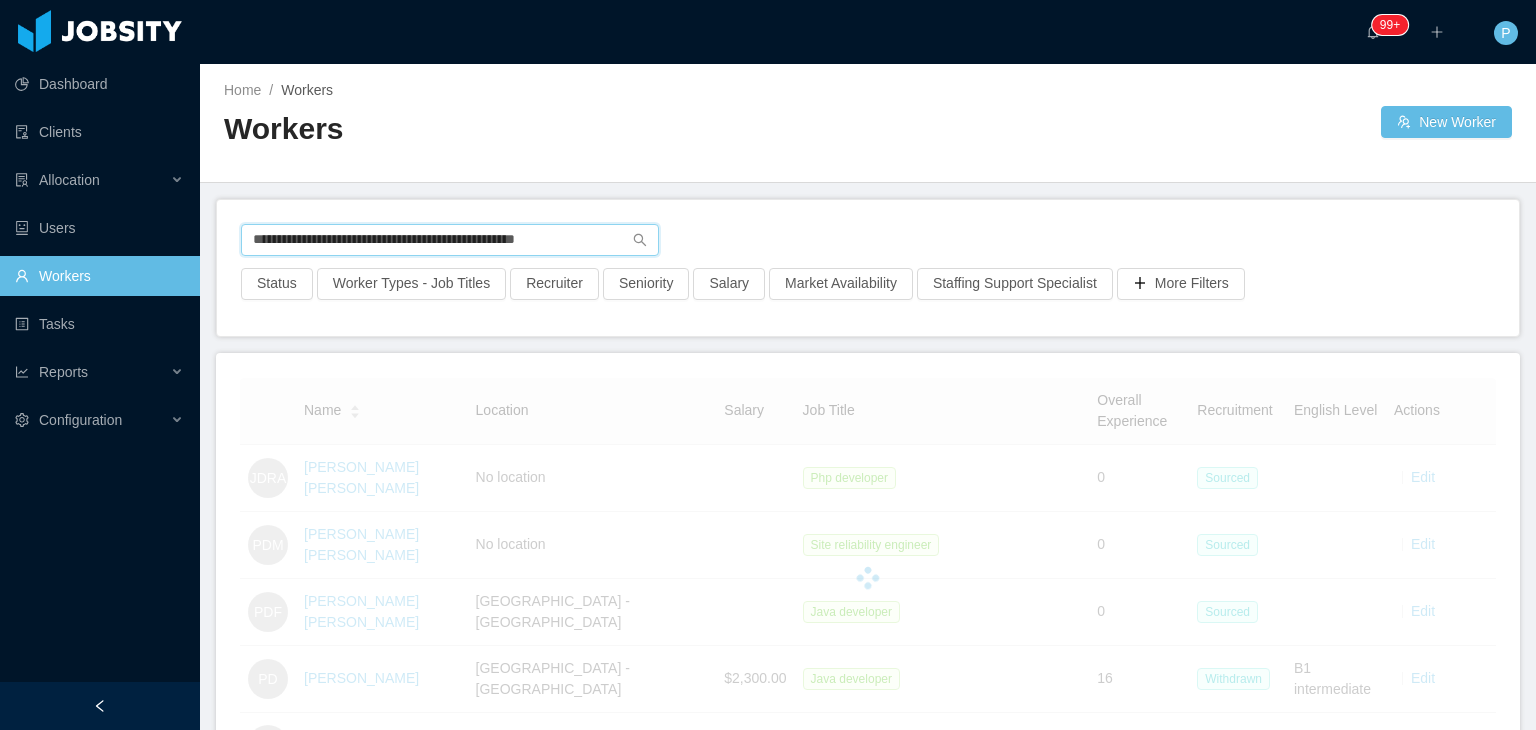 type on "**********" 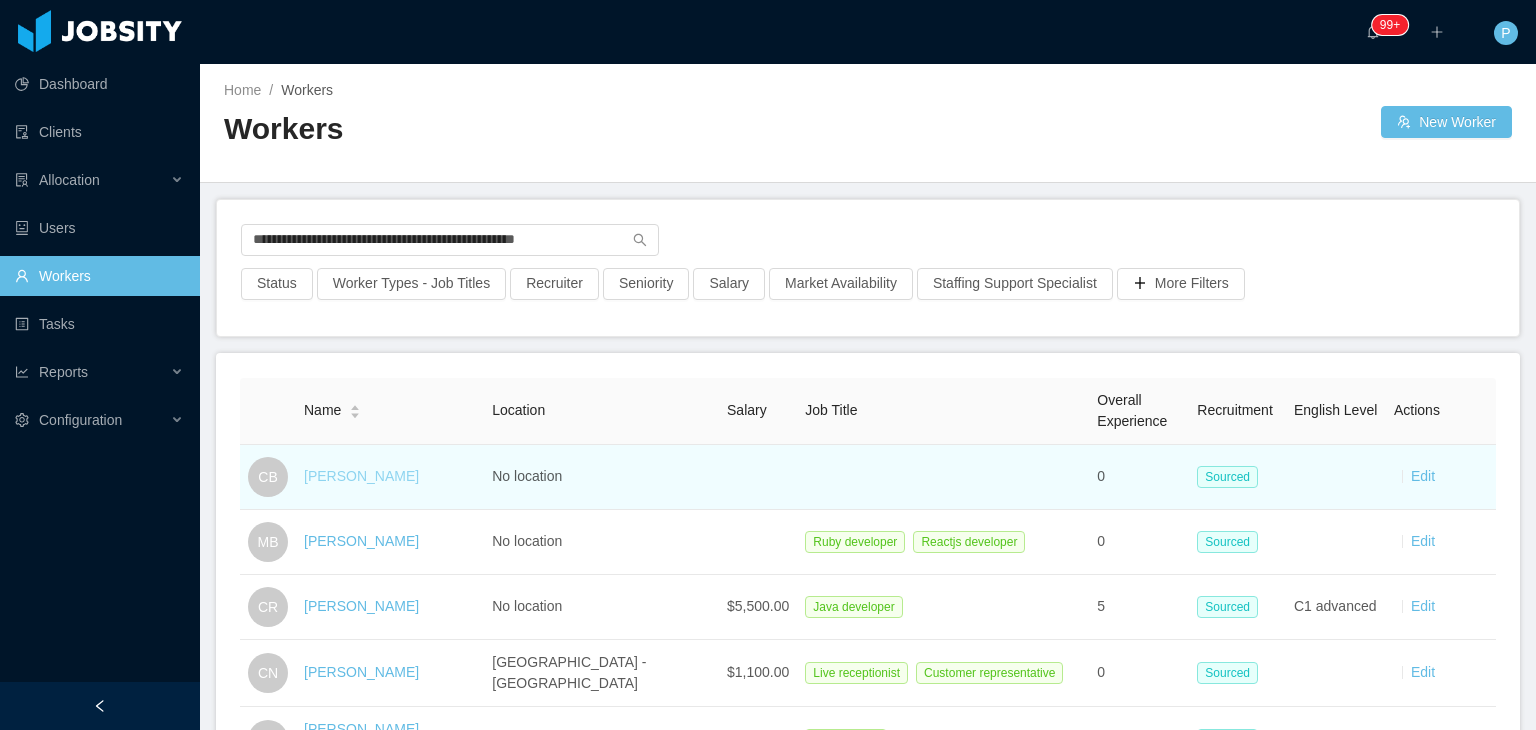 click on "Carlos Bellucci" at bounding box center [361, 476] 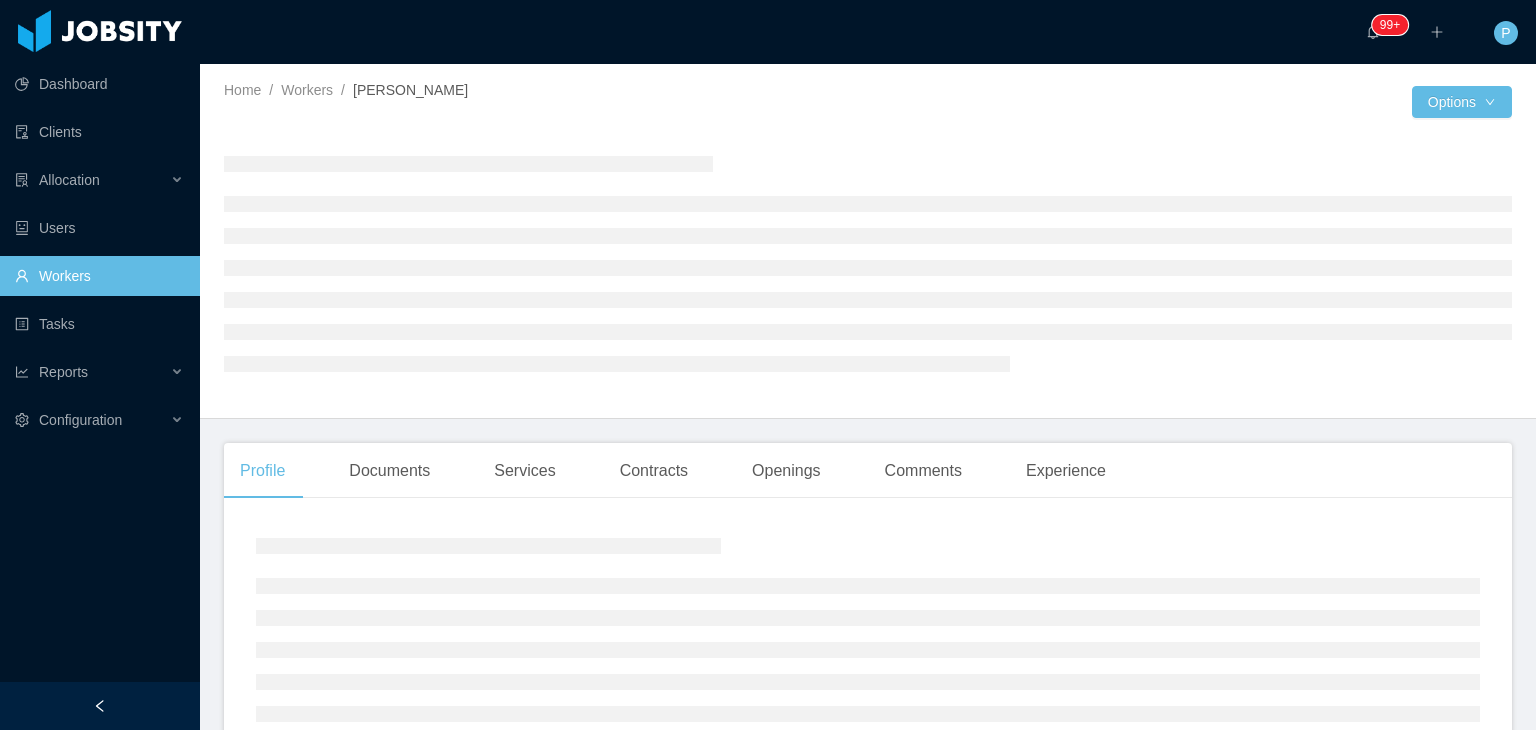 click at bounding box center (1140, 102) 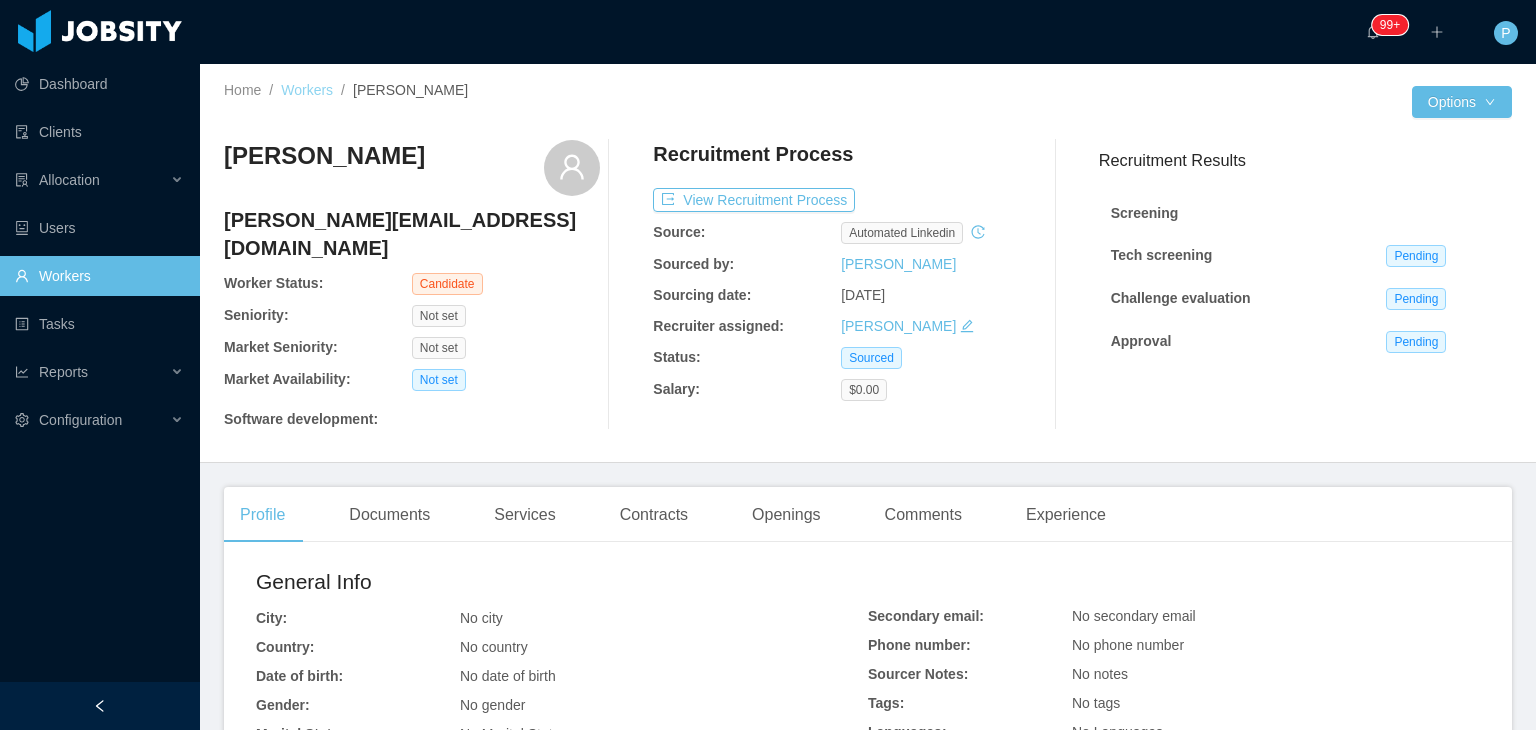 click on "Workers" at bounding box center [307, 90] 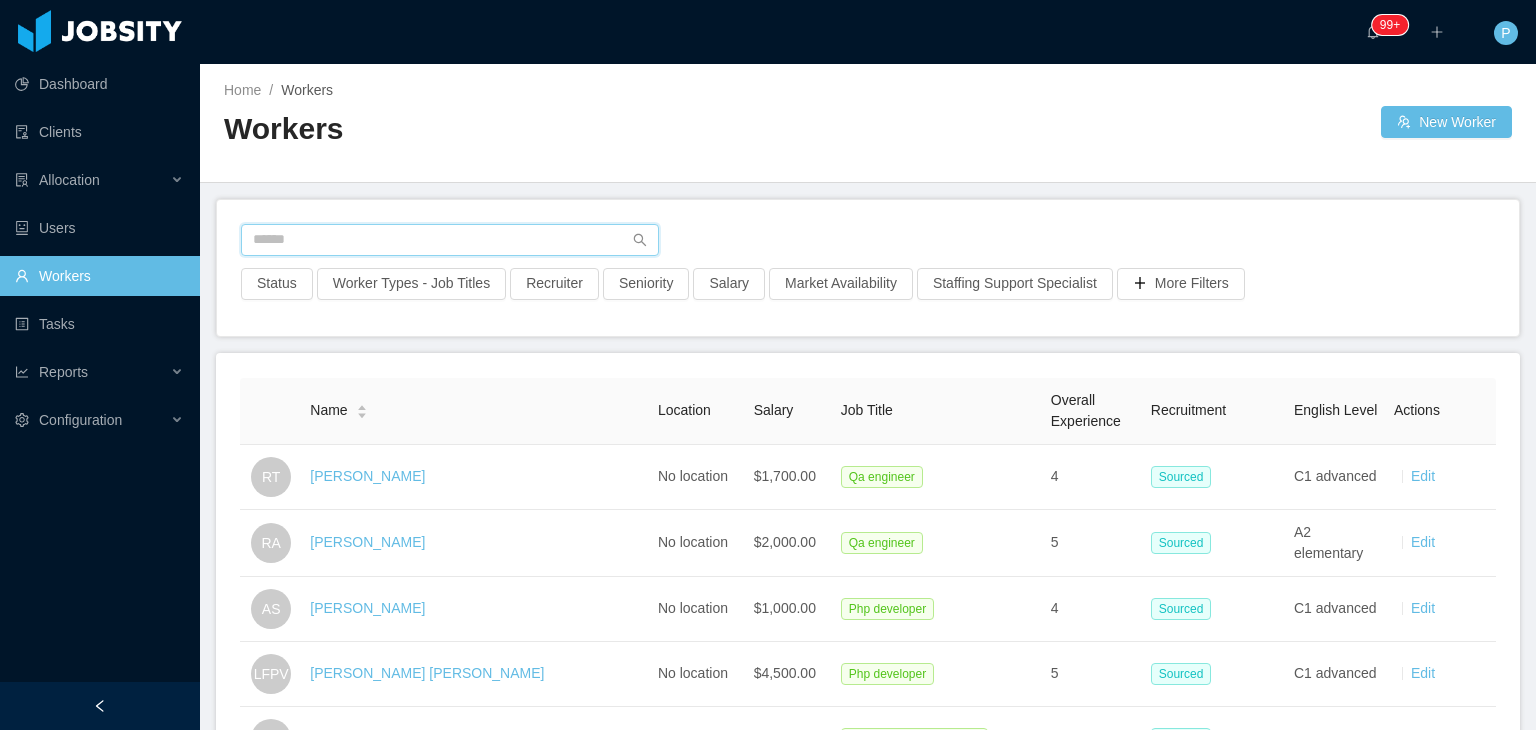 click at bounding box center (450, 240) 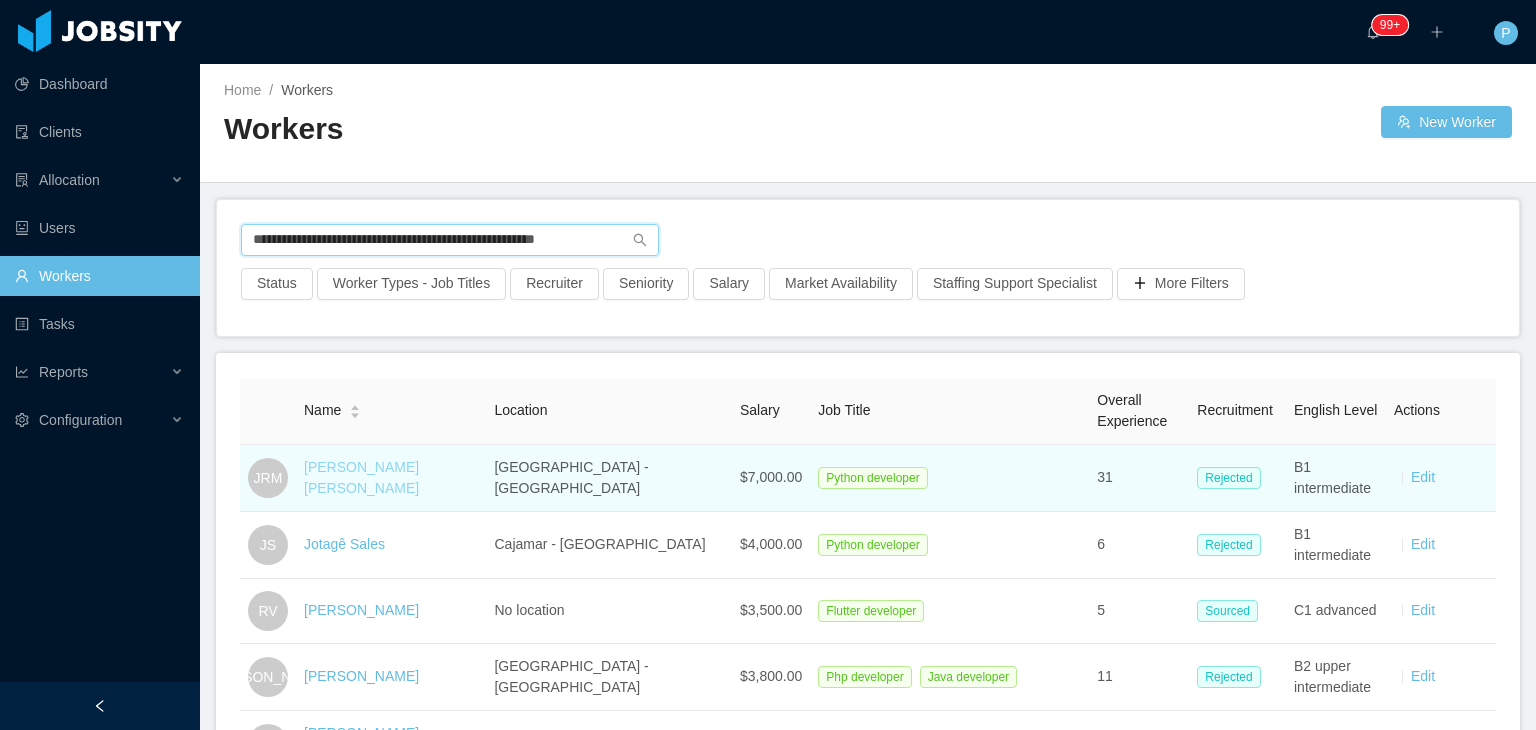 type on "**********" 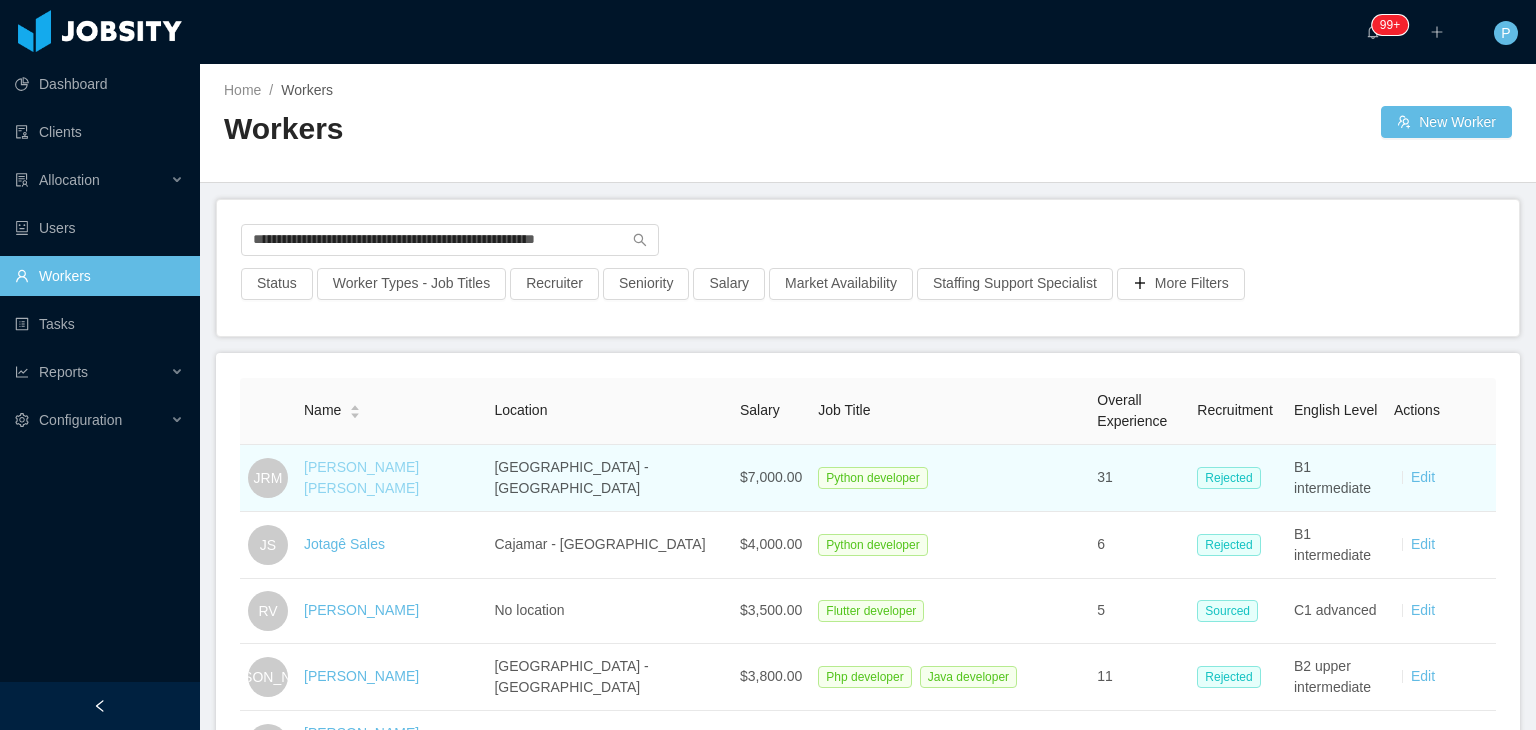 click on "Jose Rivera Merla" at bounding box center (361, 477) 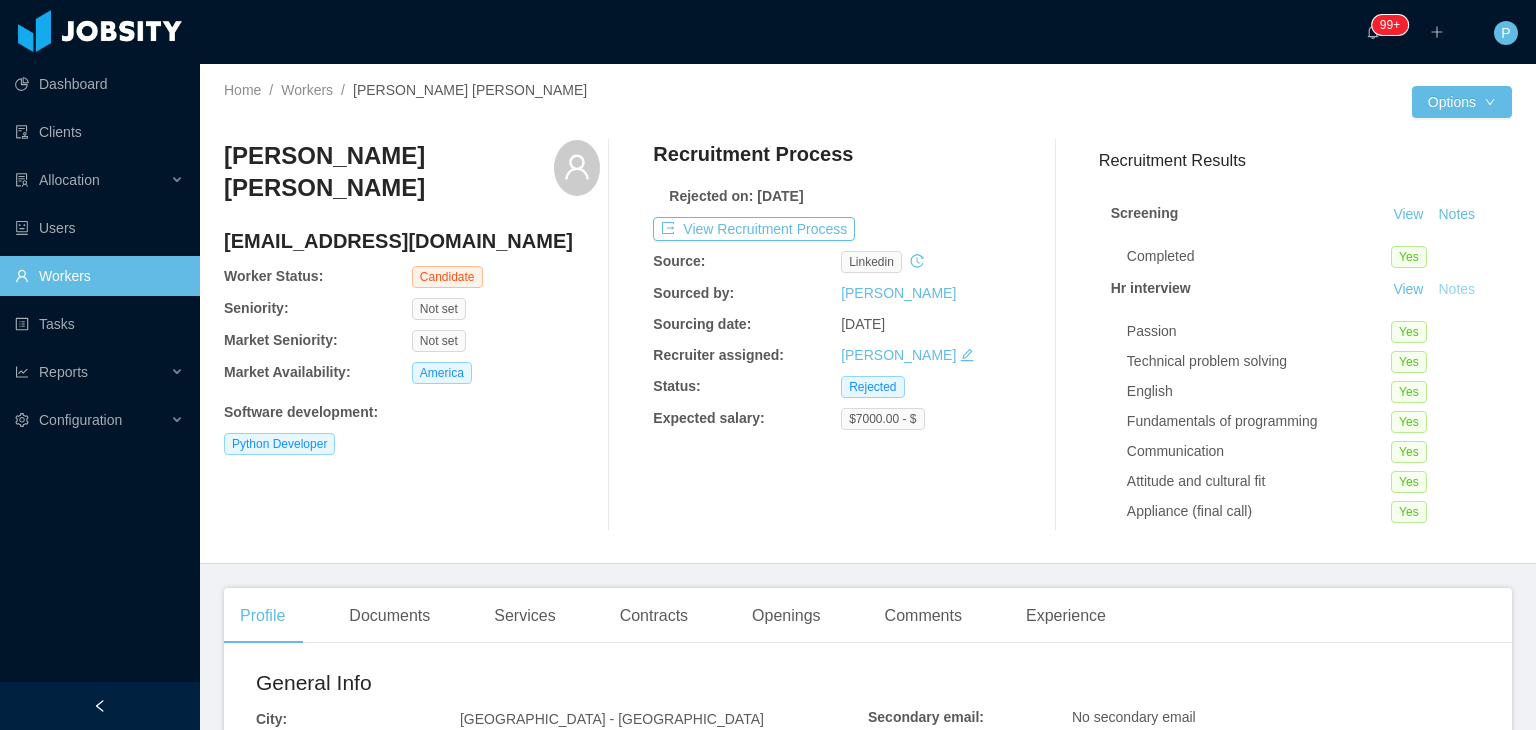 click on "Notes" at bounding box center [1456, 290] 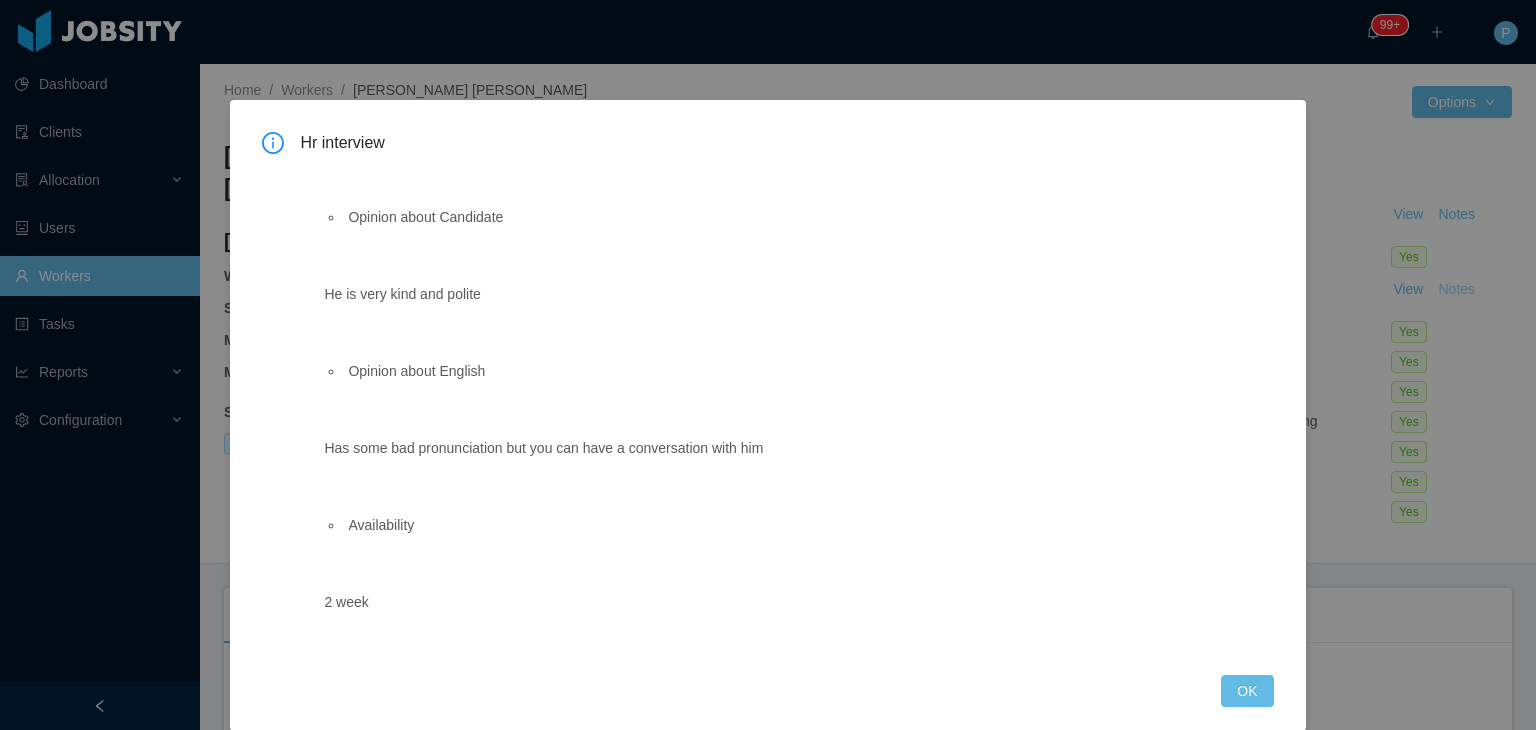 type 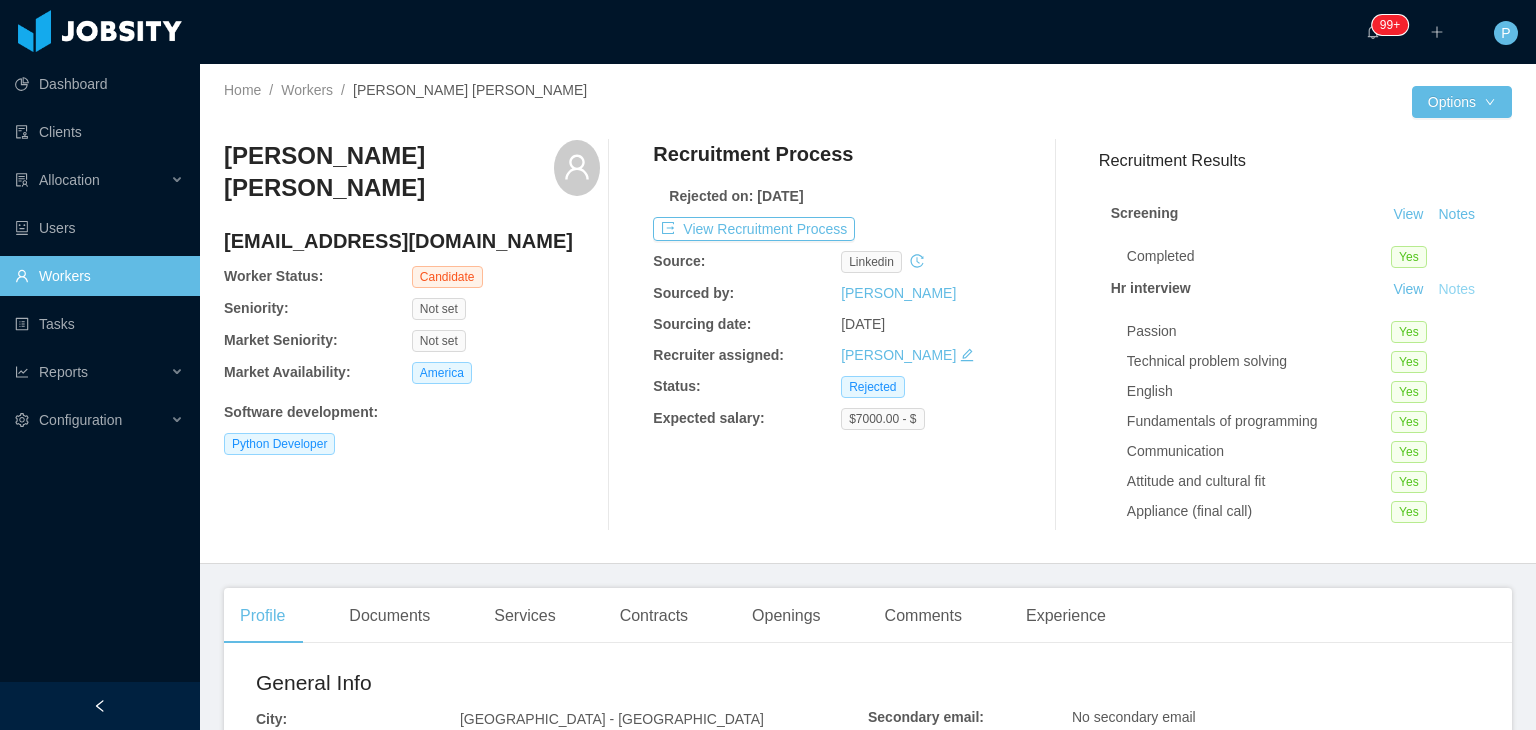 type 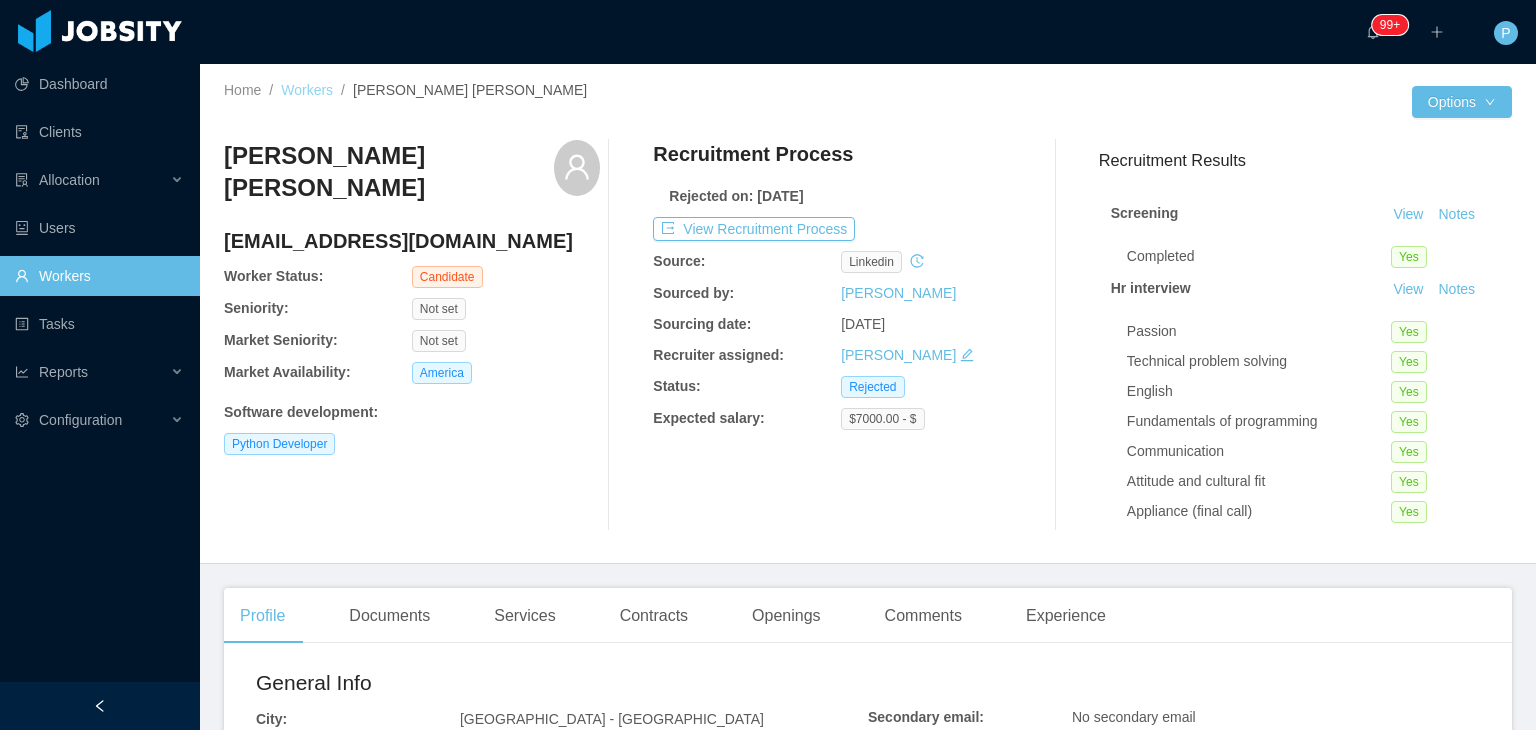 click on "Workers" at bounding box center [307, 90] 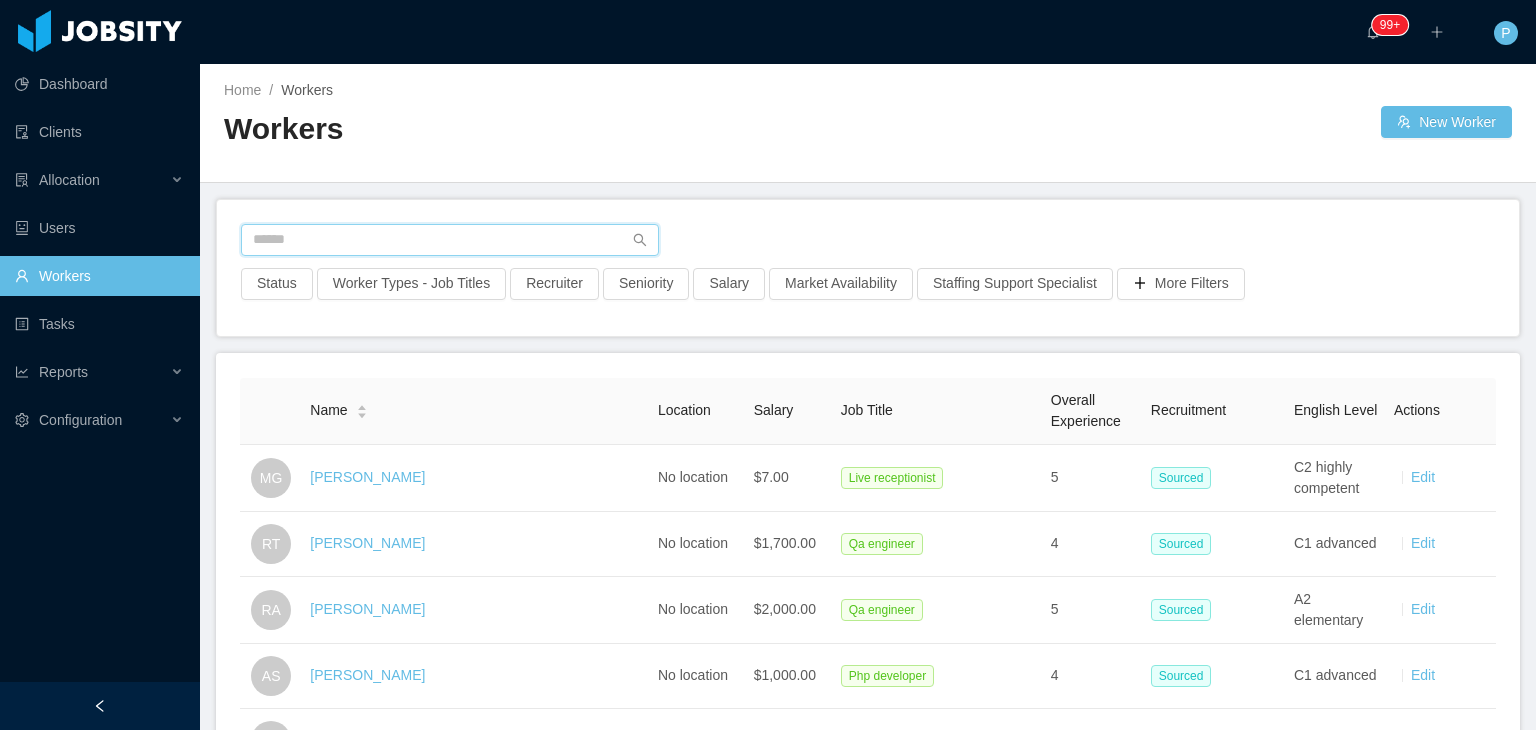 click at bounding box center (450, 240) 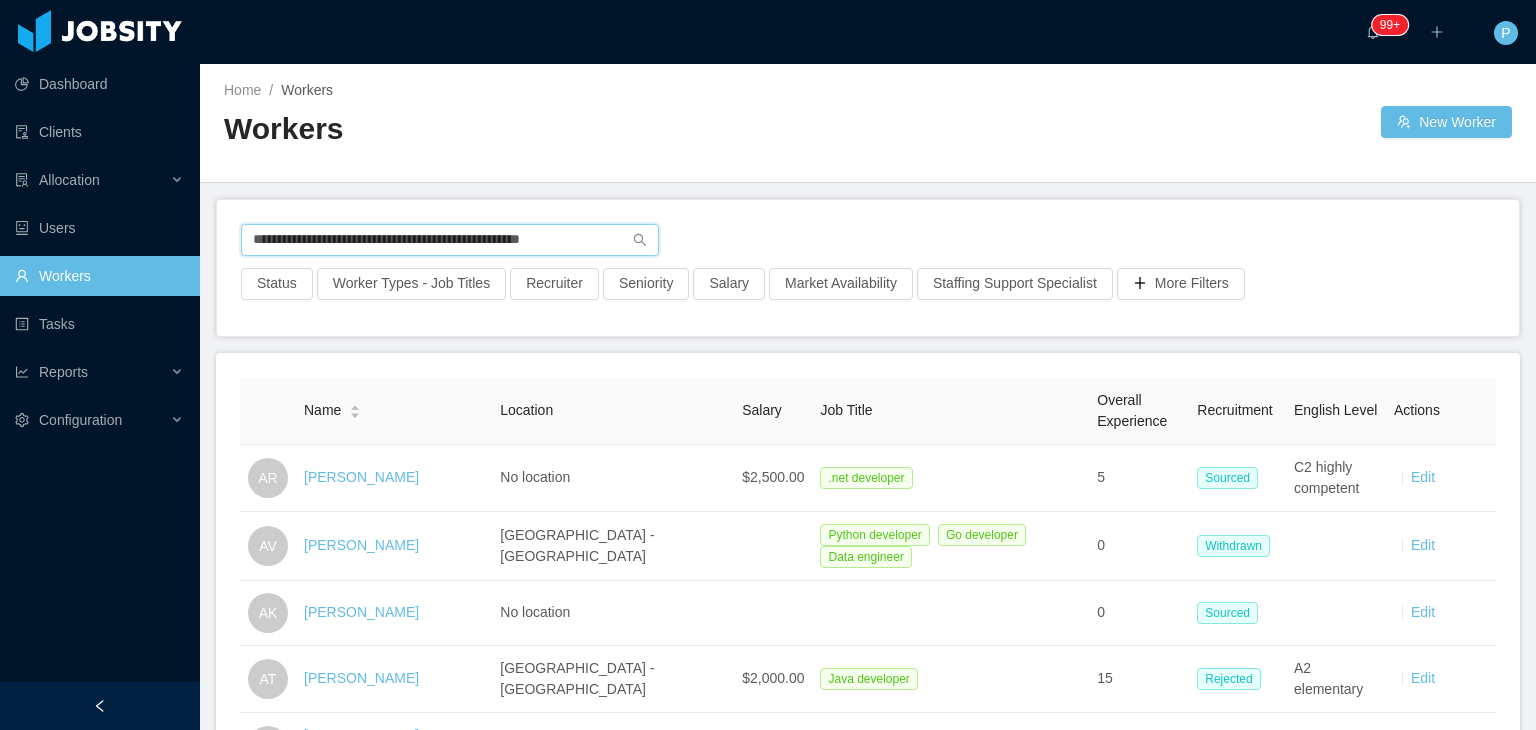 drag, startPoint x: 611, startPoint y: 241, endPoint x: 231, endPoint y: 261, distance: 380.52594 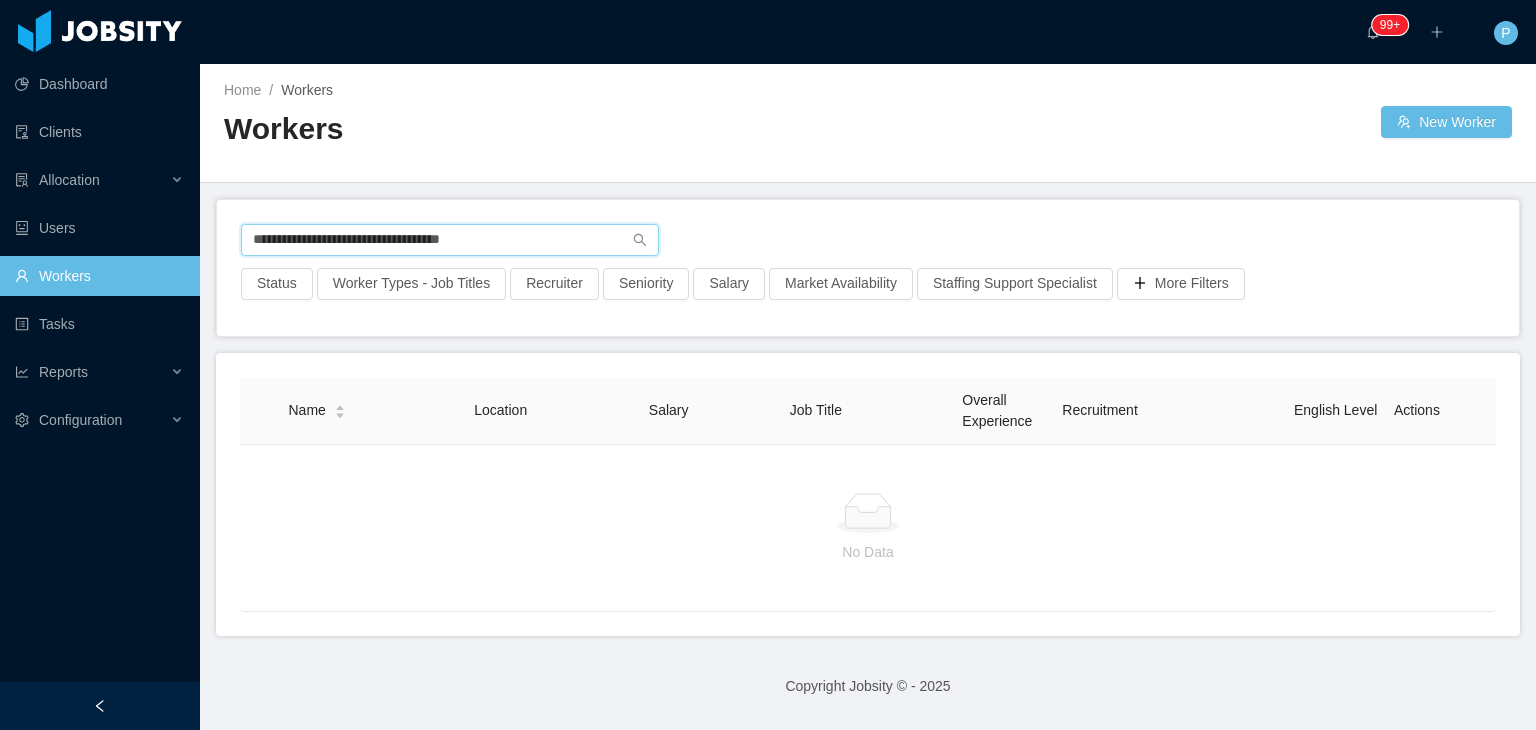 drag, startPoint x: 525, startPoint y: 239, endPoint x: 240, endPoint y: 245, distance: 285.06314 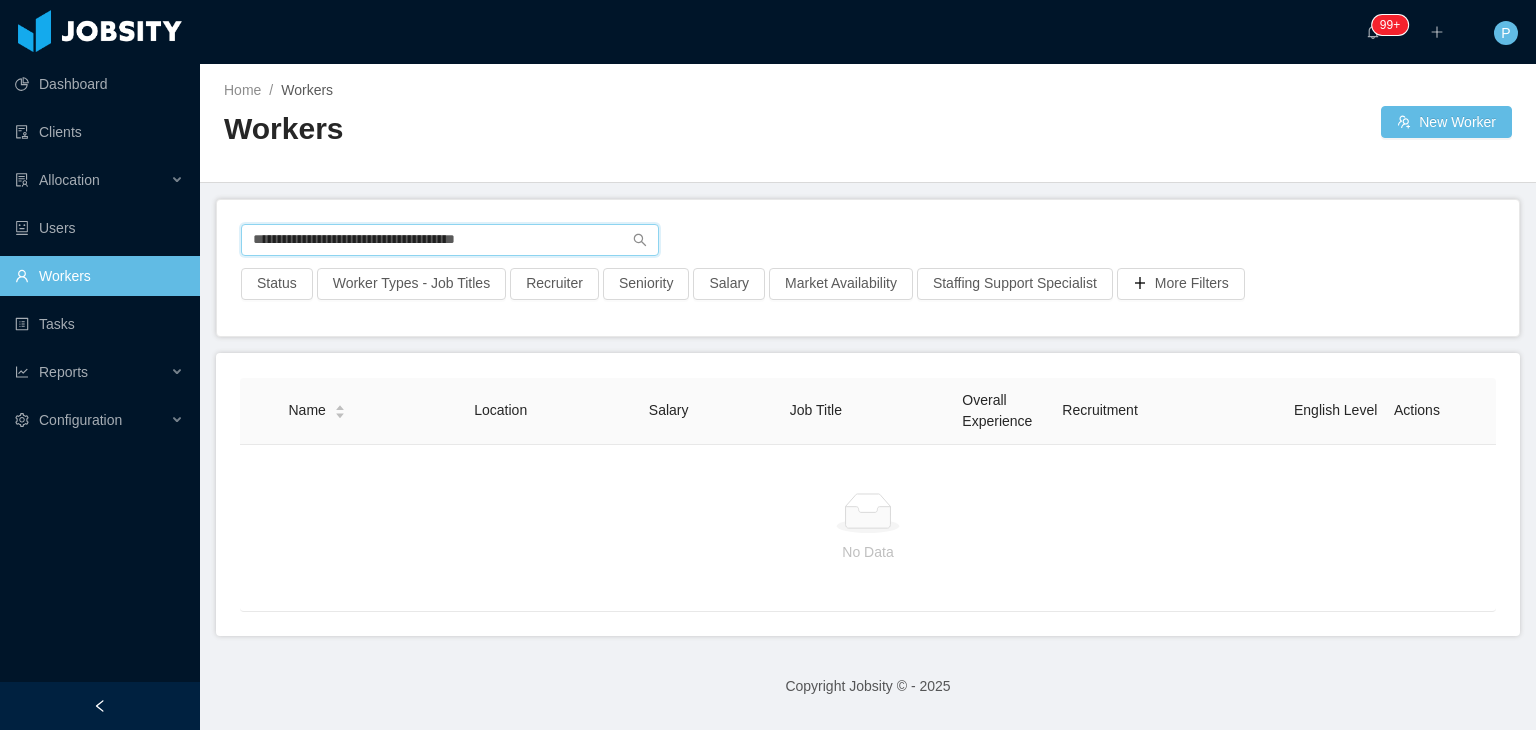click on "**********" at bounding box center [450, 240] 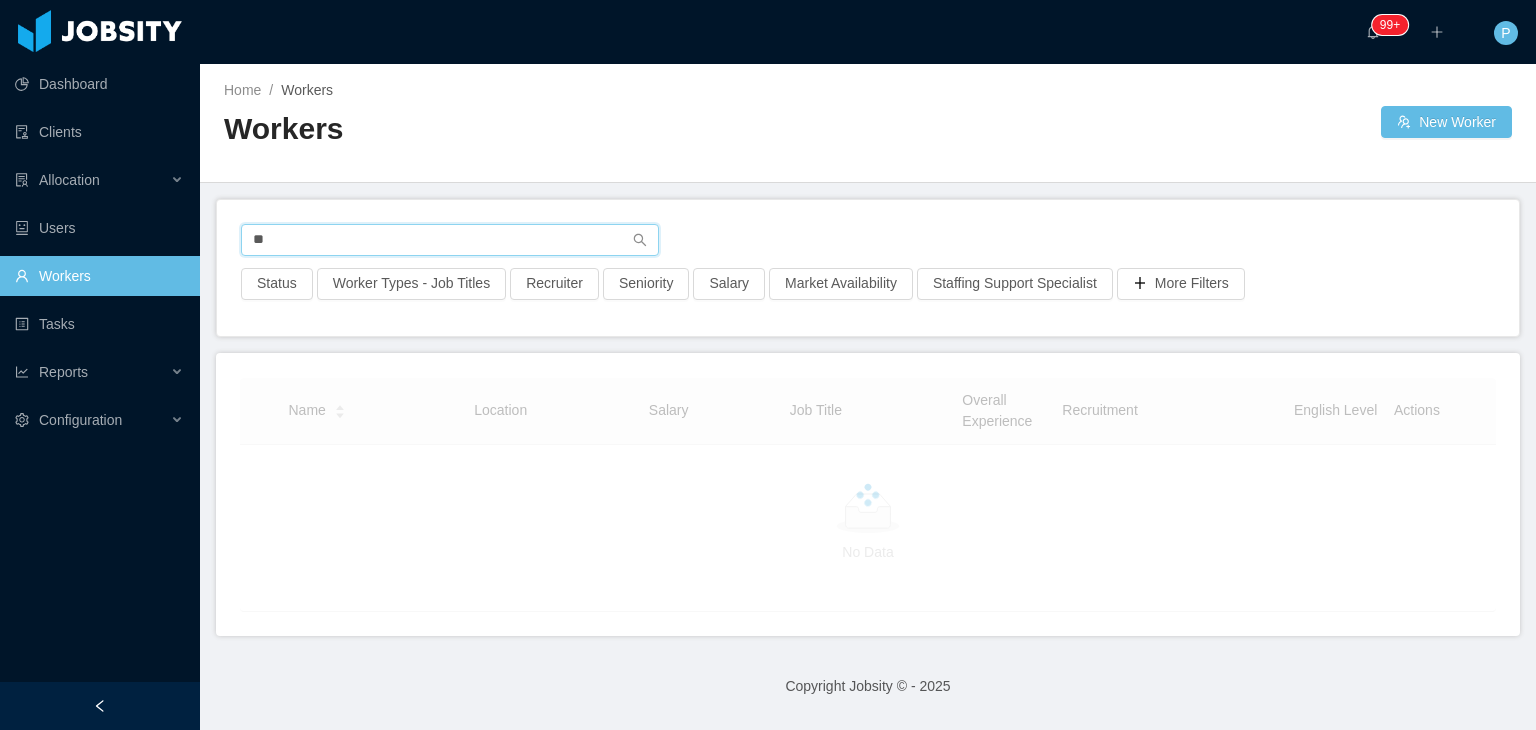 type on "*" 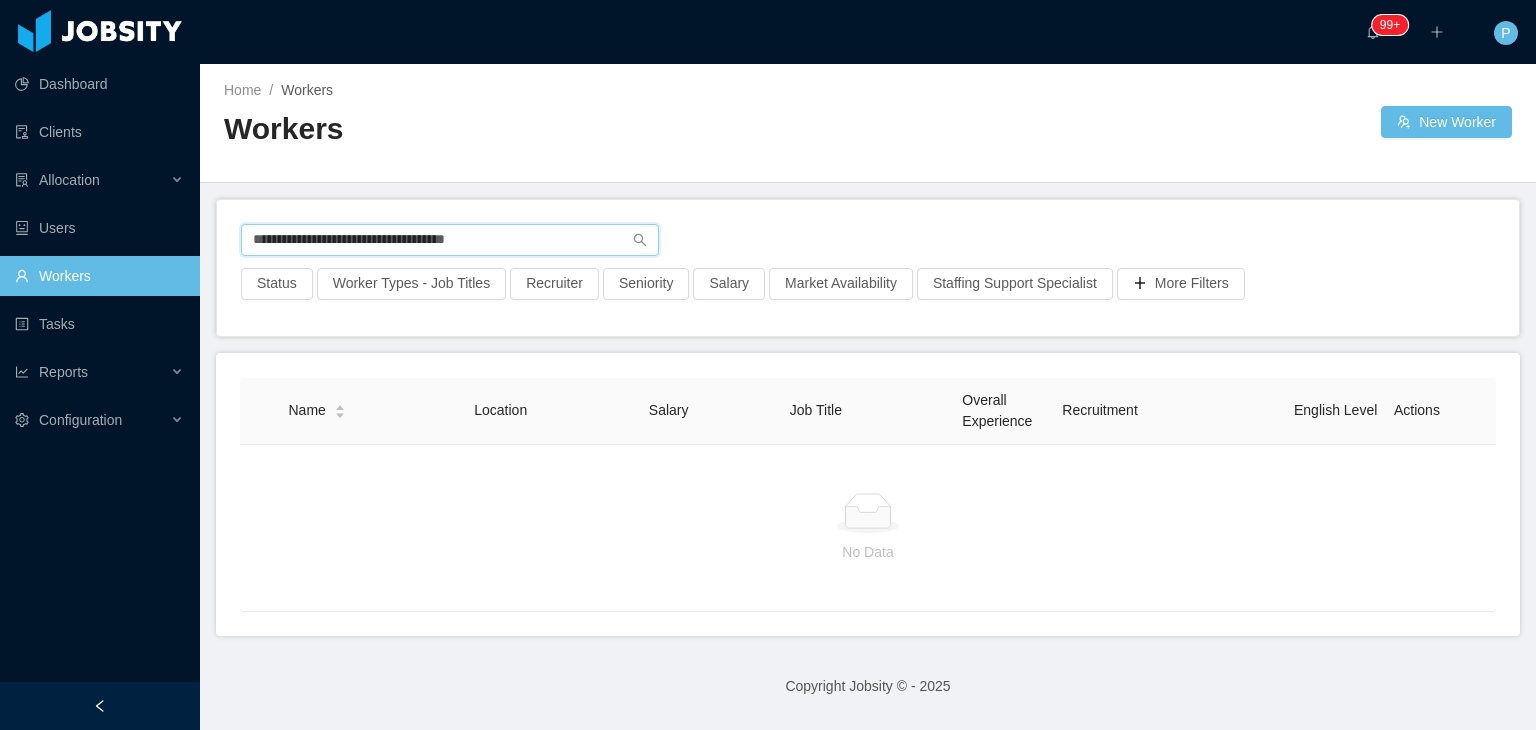 drag, startPoint x: 525, startPoint y: 241, endPoint x: 212, endPoint y: 277, distance: 315.06348 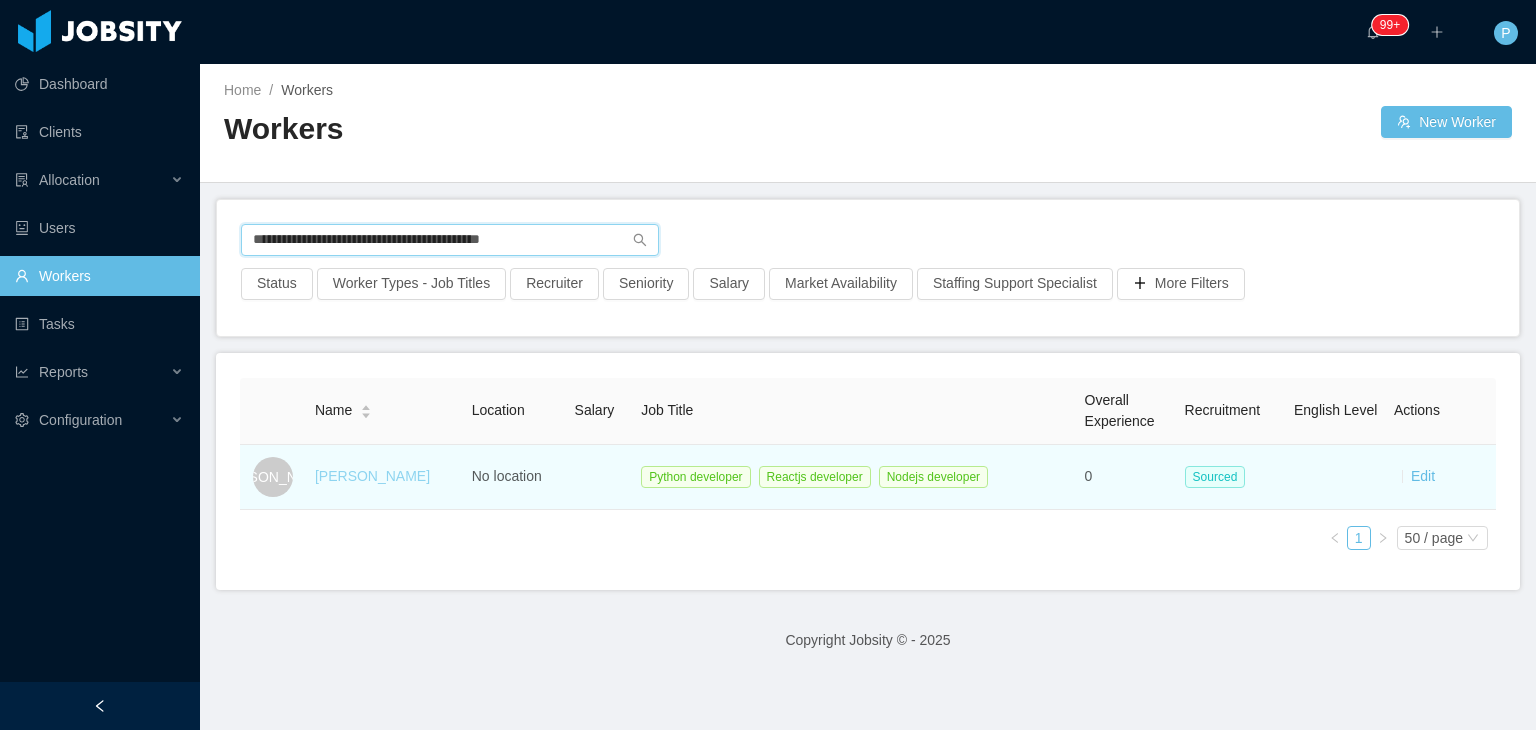 type on "**********" 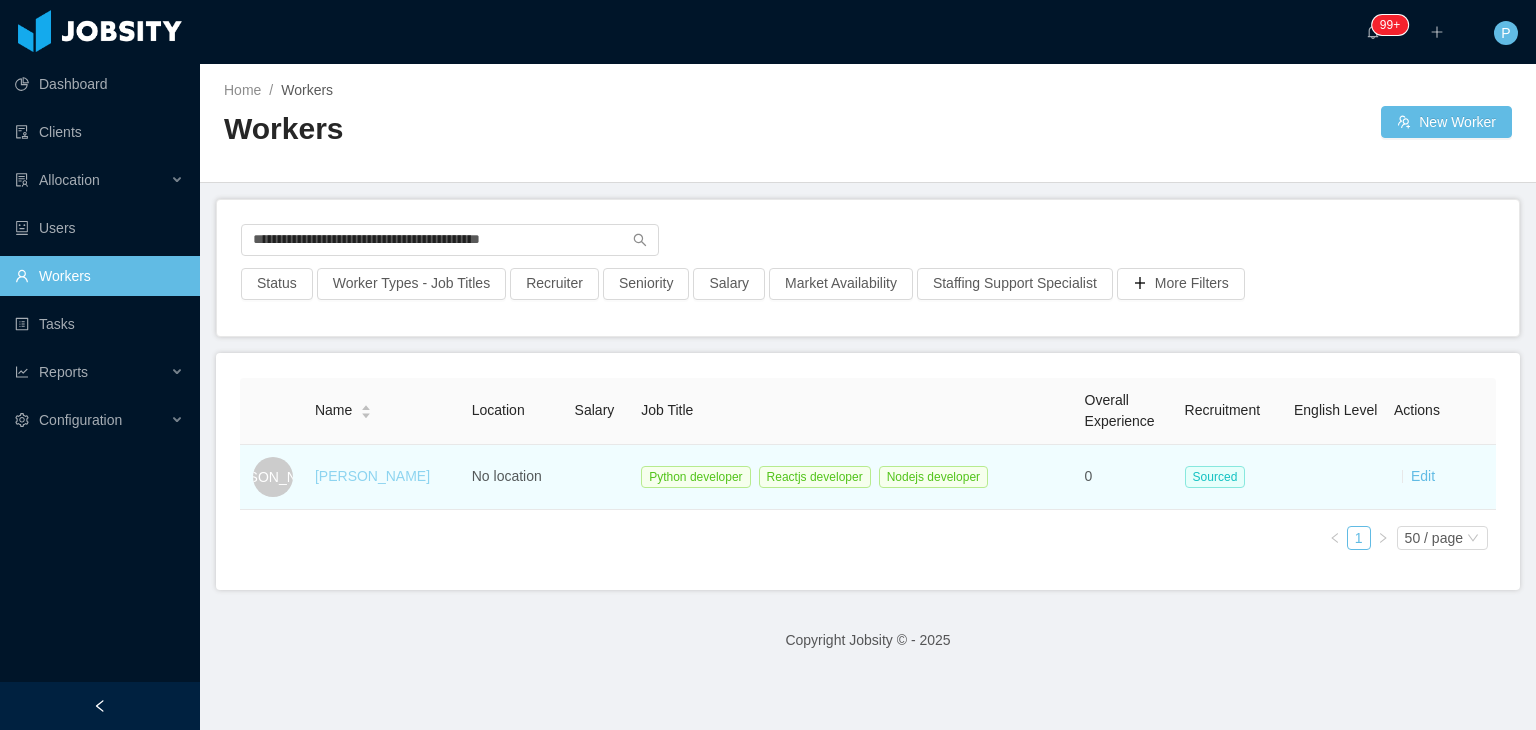 click on "Joaquin Astelarra" at bounding box center [372, 476] 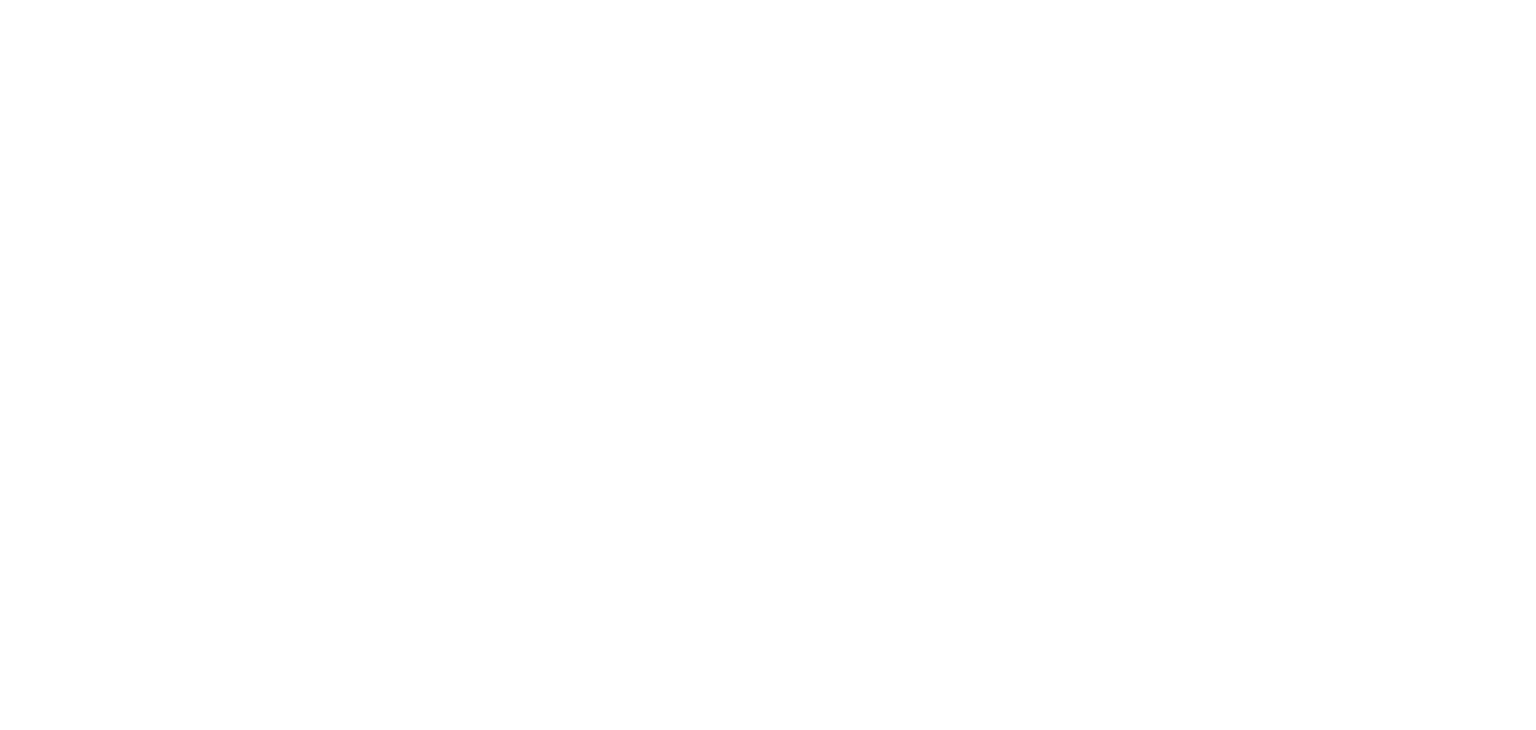 scroll, scrollTop: 0, scrollLeft: 0, axis: both 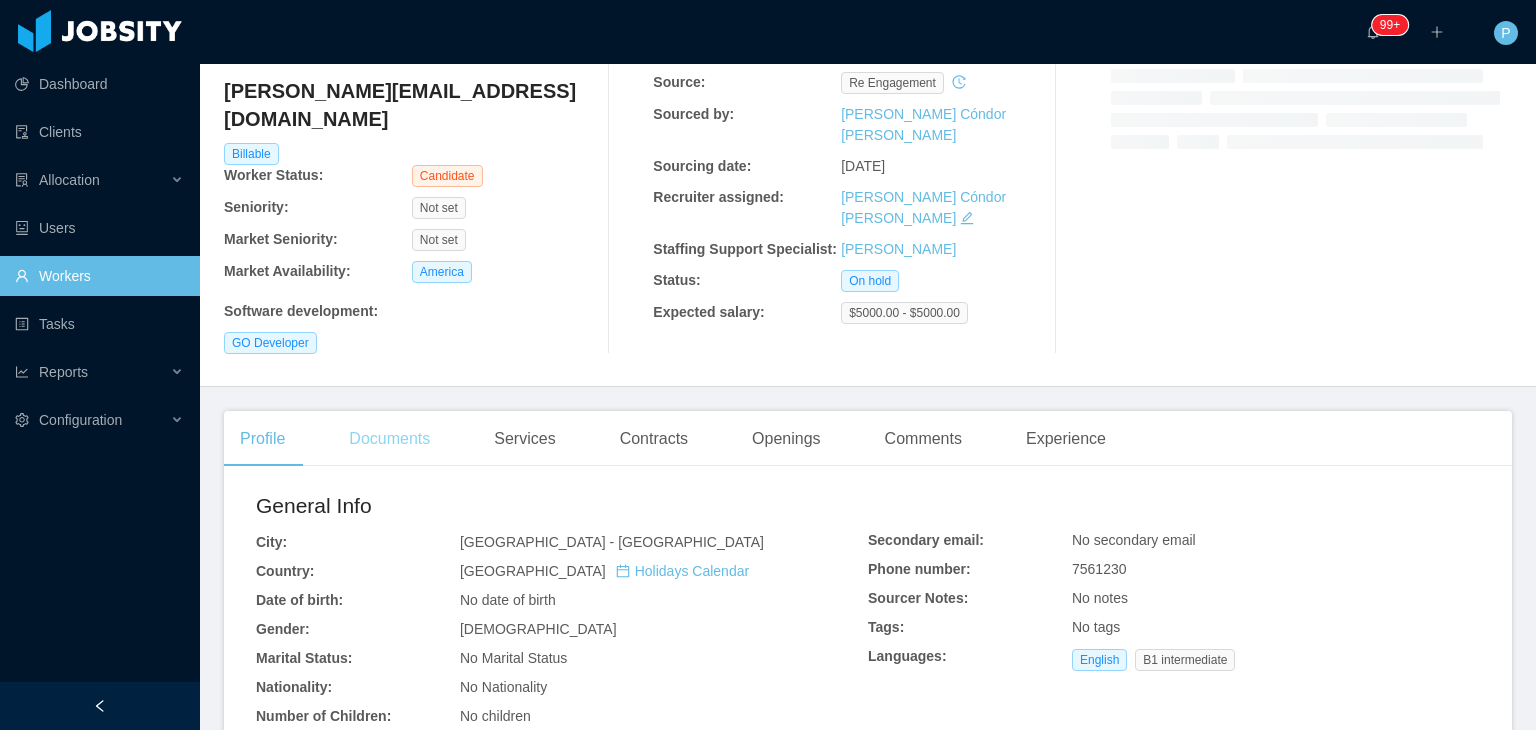 click on "GO Developer" at bounding box center [412, 343] 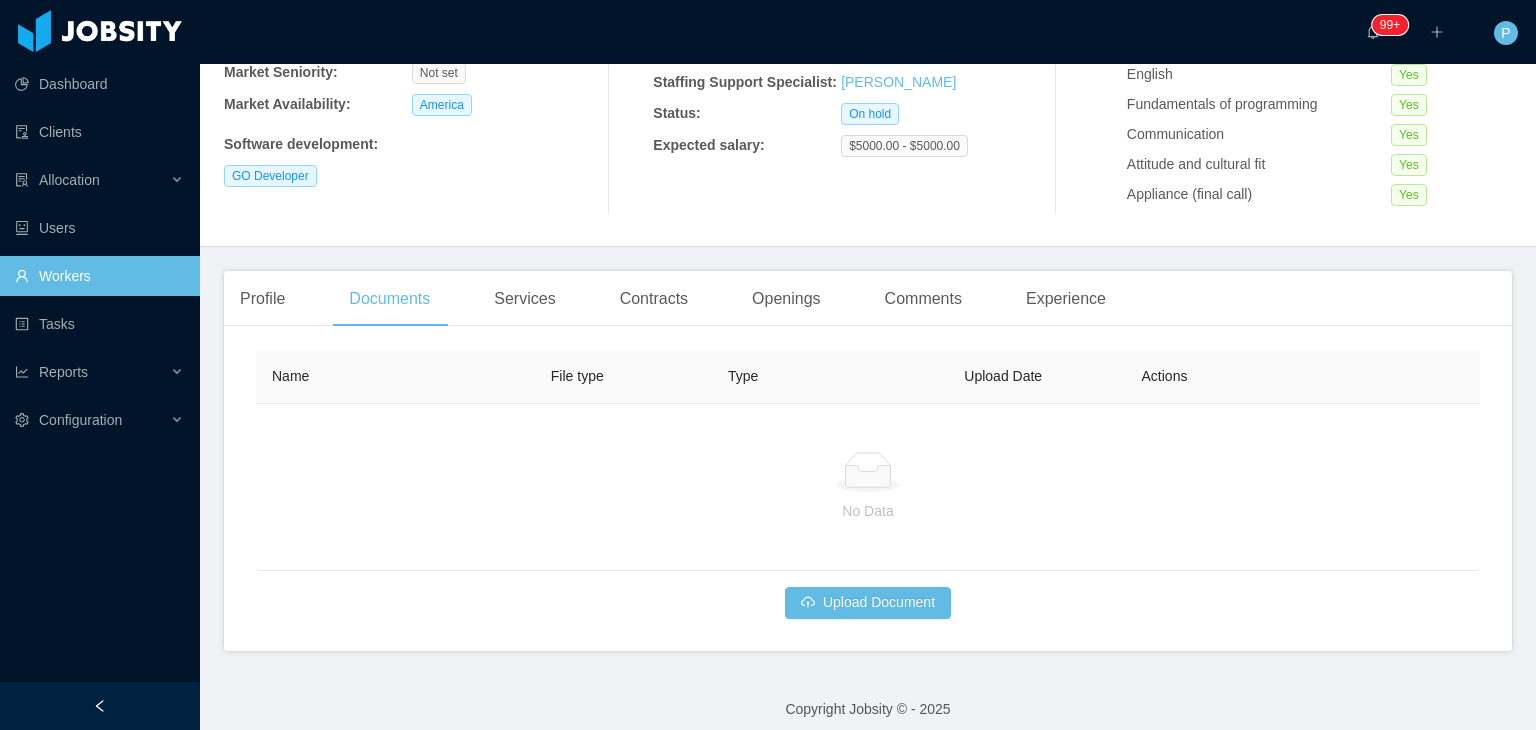 scroll, scrollTop: 330, scrollLeft: 0, axis: vertical 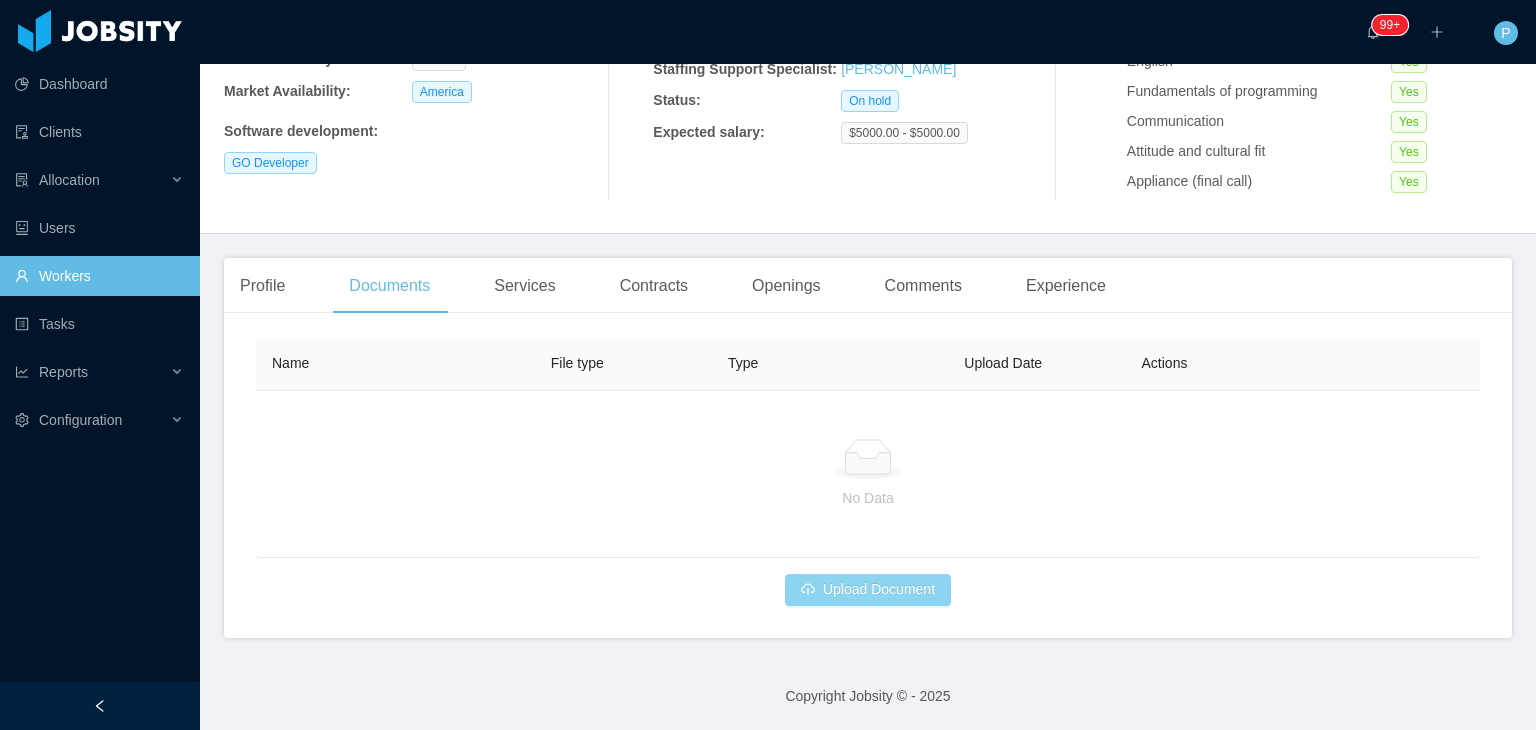 click on "Upload Document" at bounding box center (868, 590) 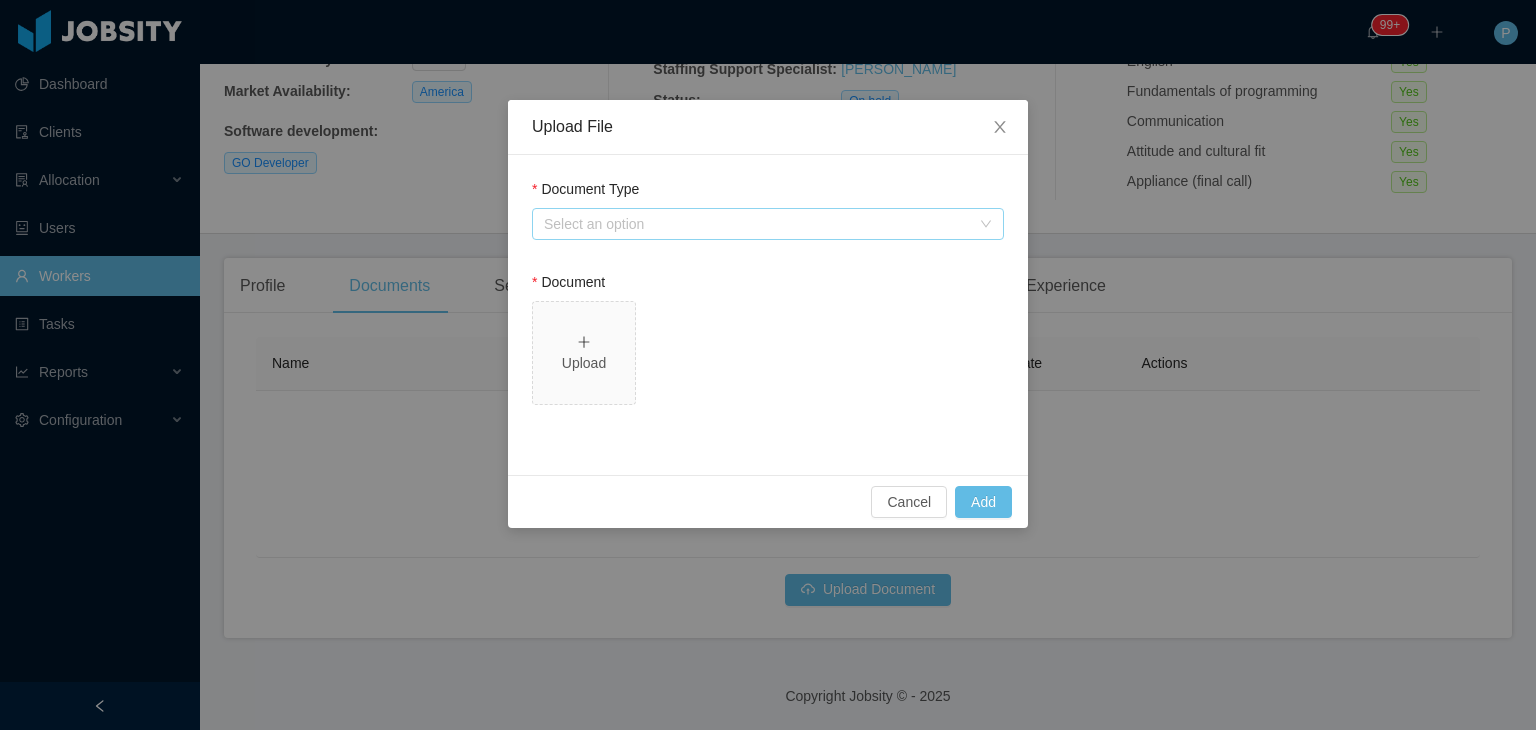 click on "Select an option" at bounding box center [757, 224] 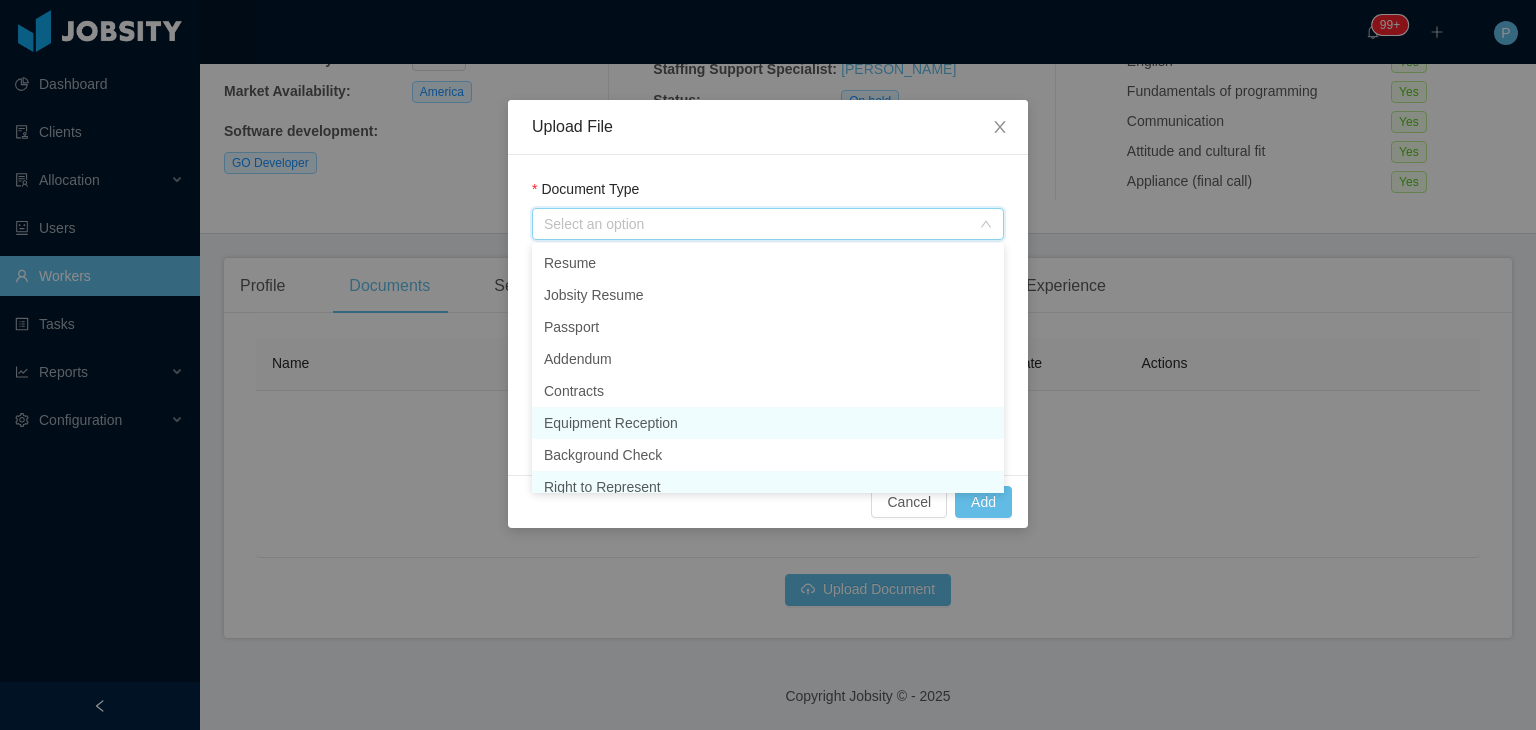 scroll, scrollTop: 10, scrollLeft: 0, axis: vertical 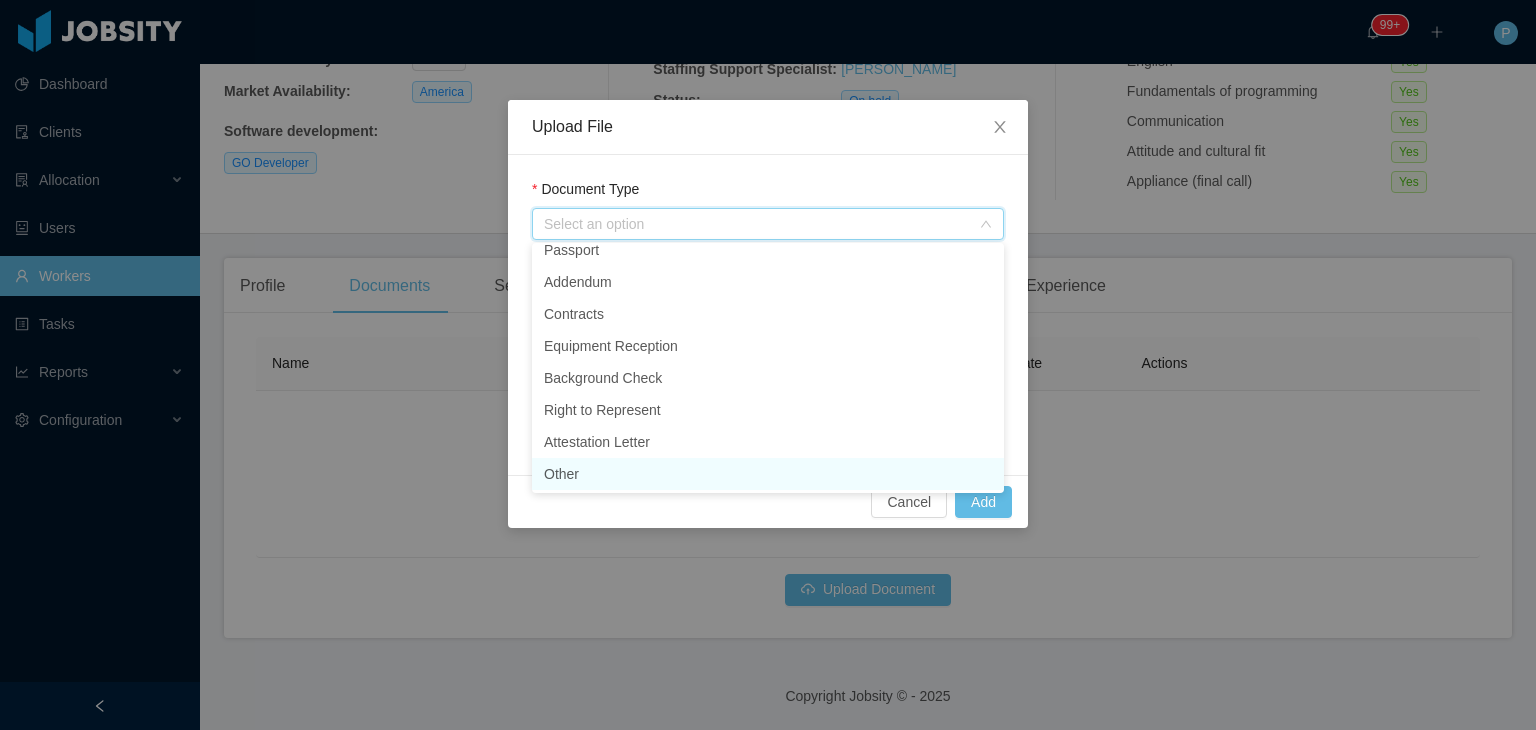 click on "Other" at bounding box center (768, 474) 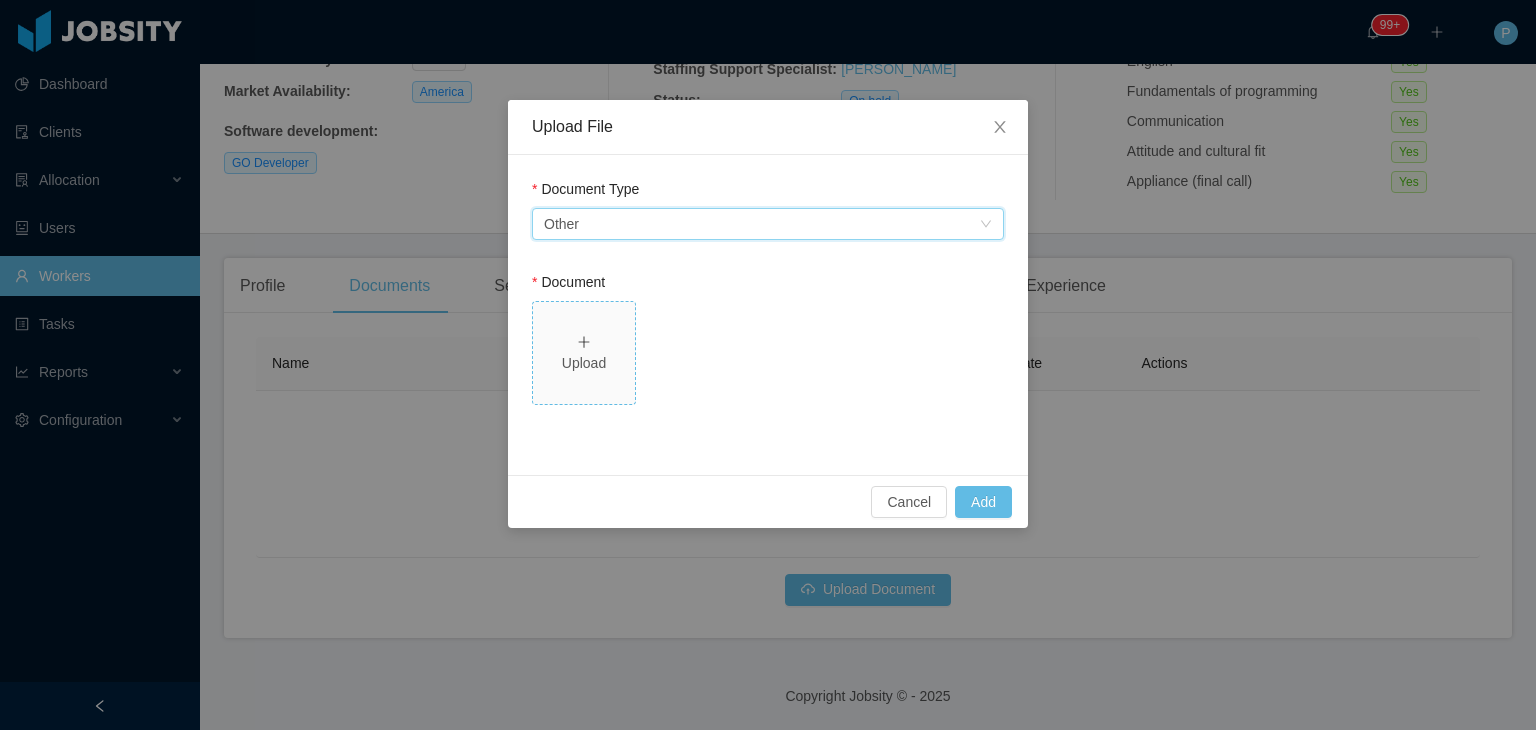 click on "Upload" at bounding box center (584, 353) 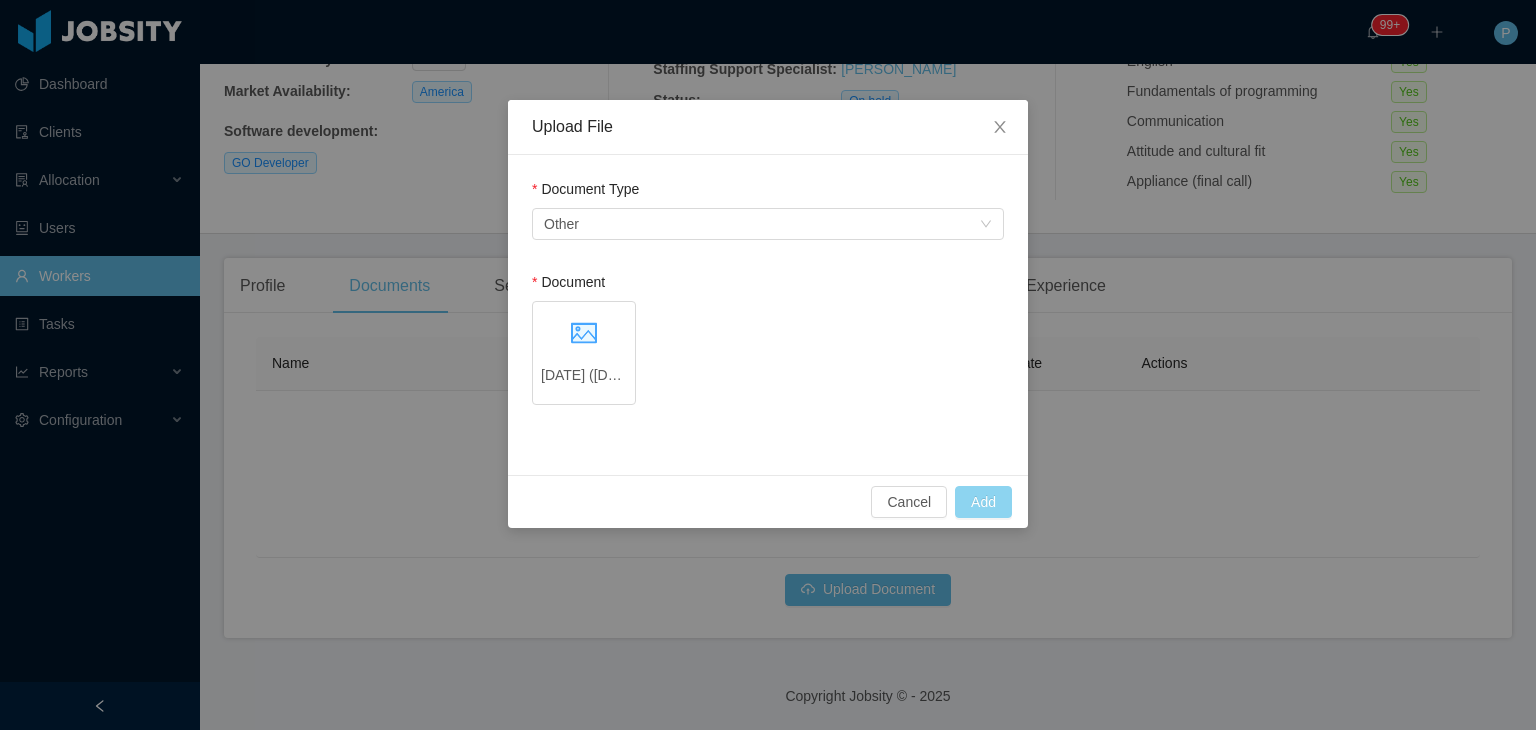 click on "Add" at bounding box center [983, 502] 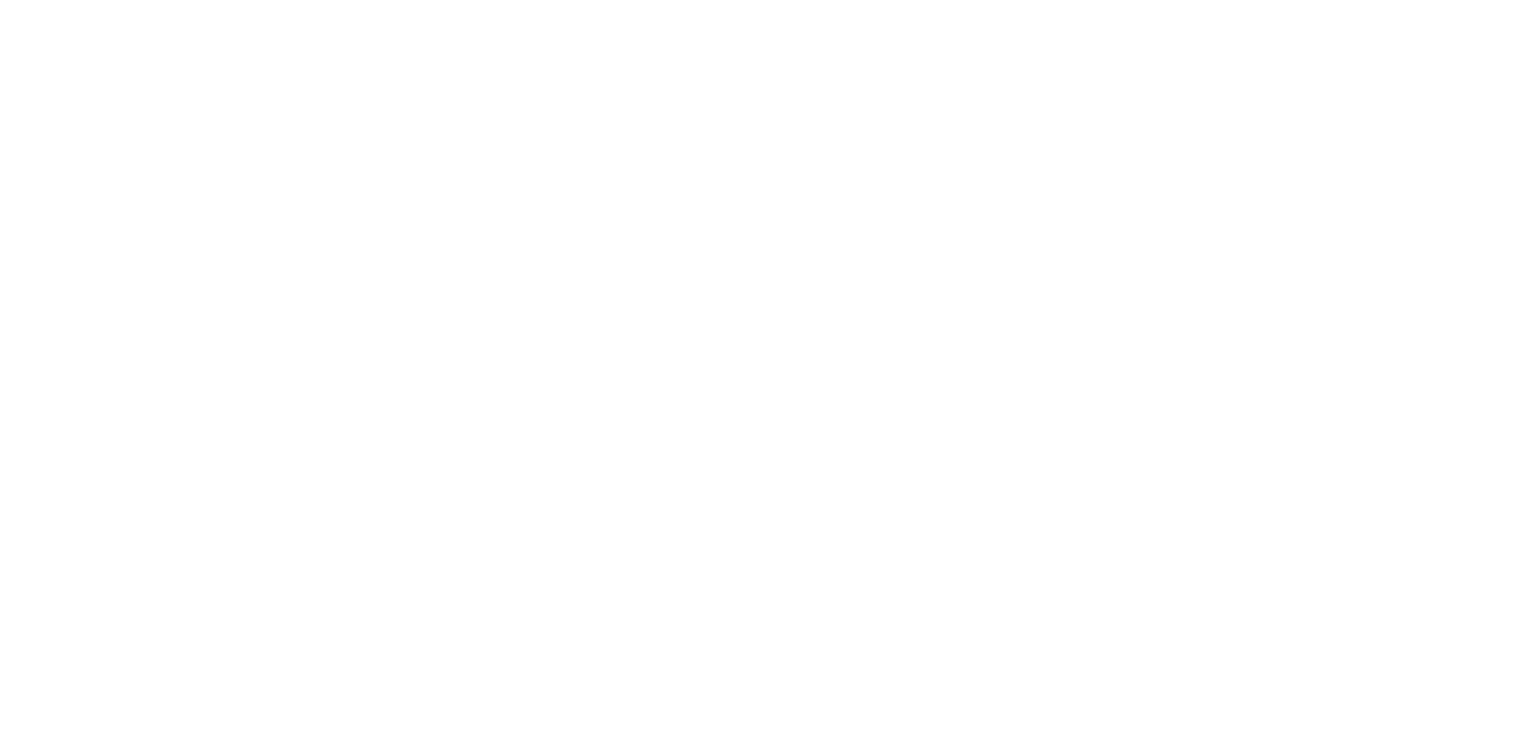 scroll, scrollTop: 0, scrollLeft: 0, axis: both 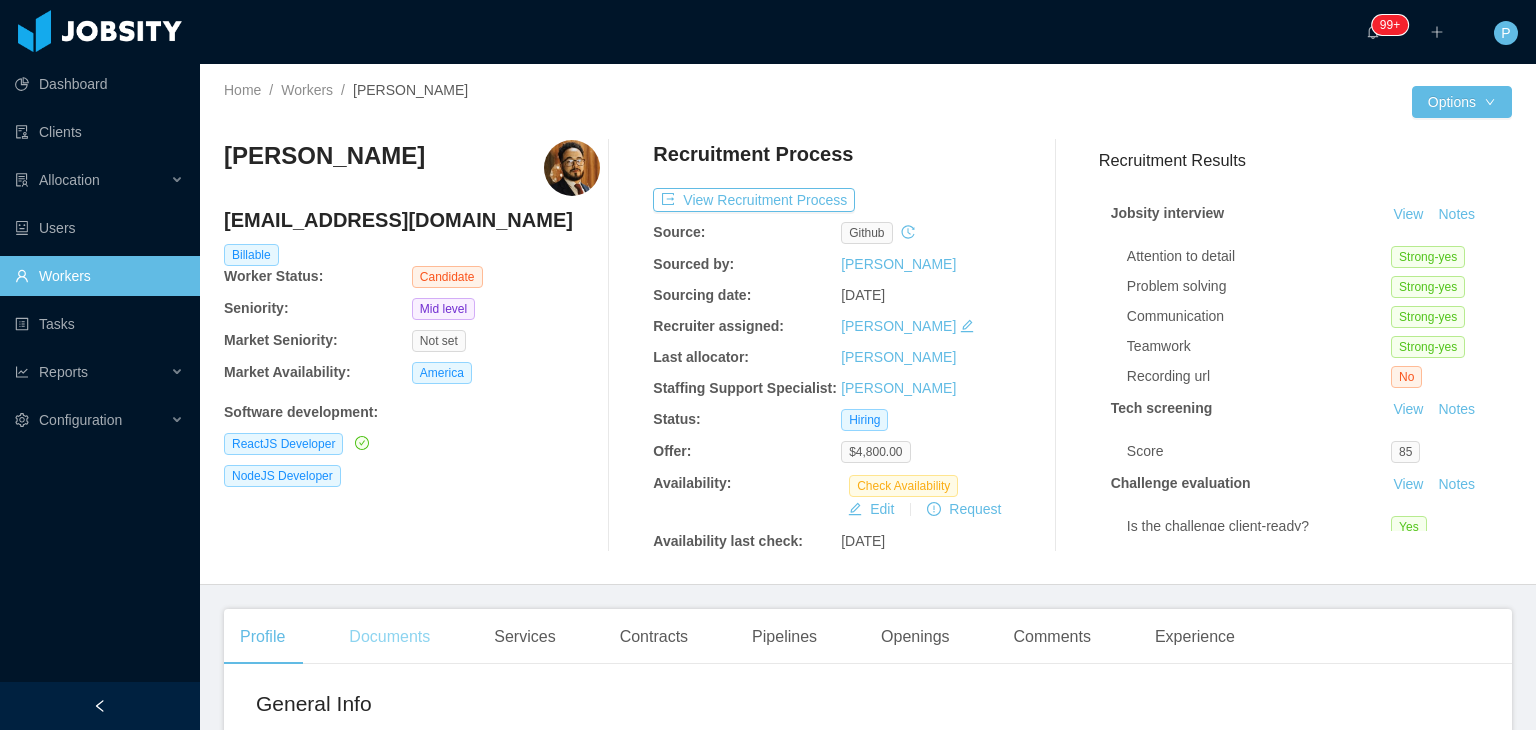 click on "Documents" at bounding box center (389, 637) 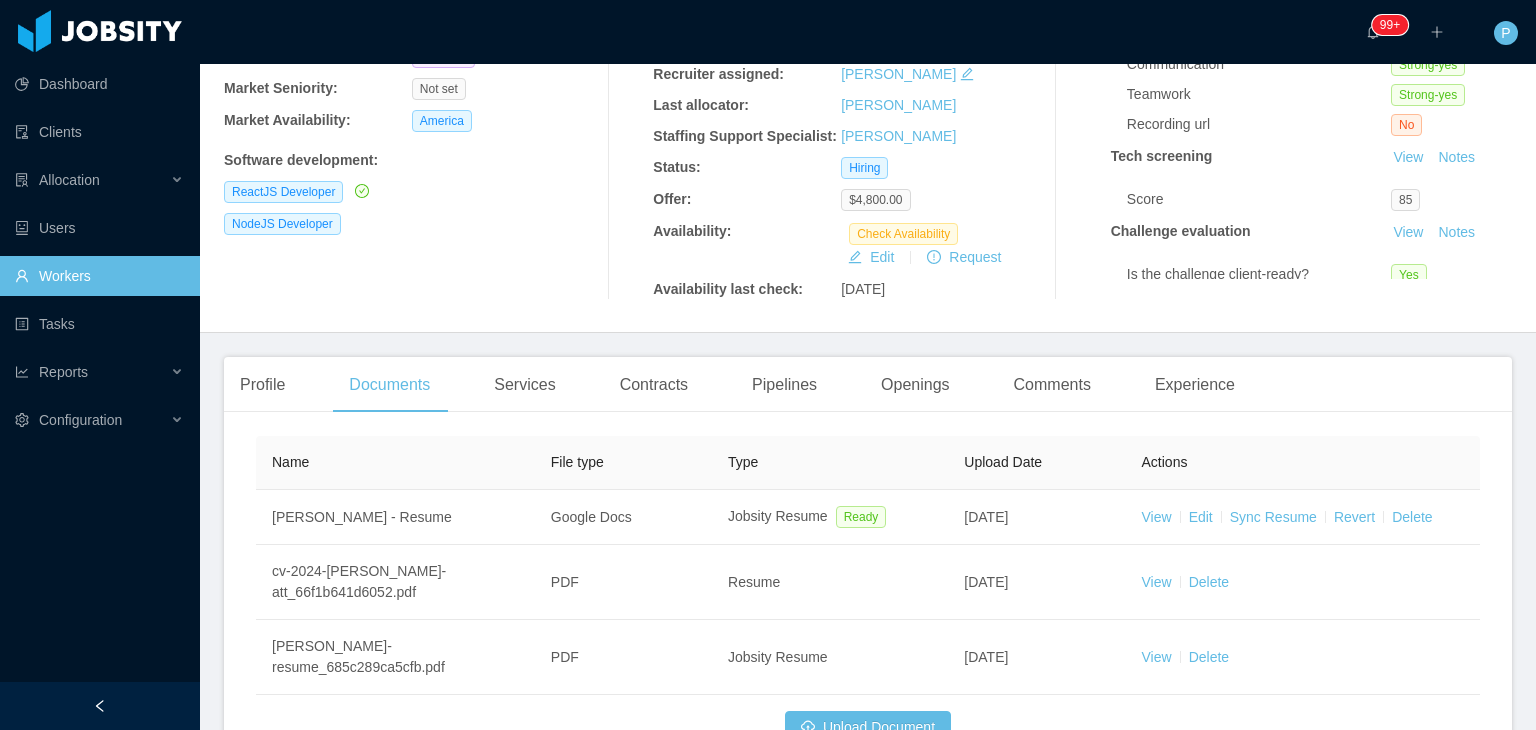 scroll, scrollTop: 264, scrollLeft: 0, axis: vertical 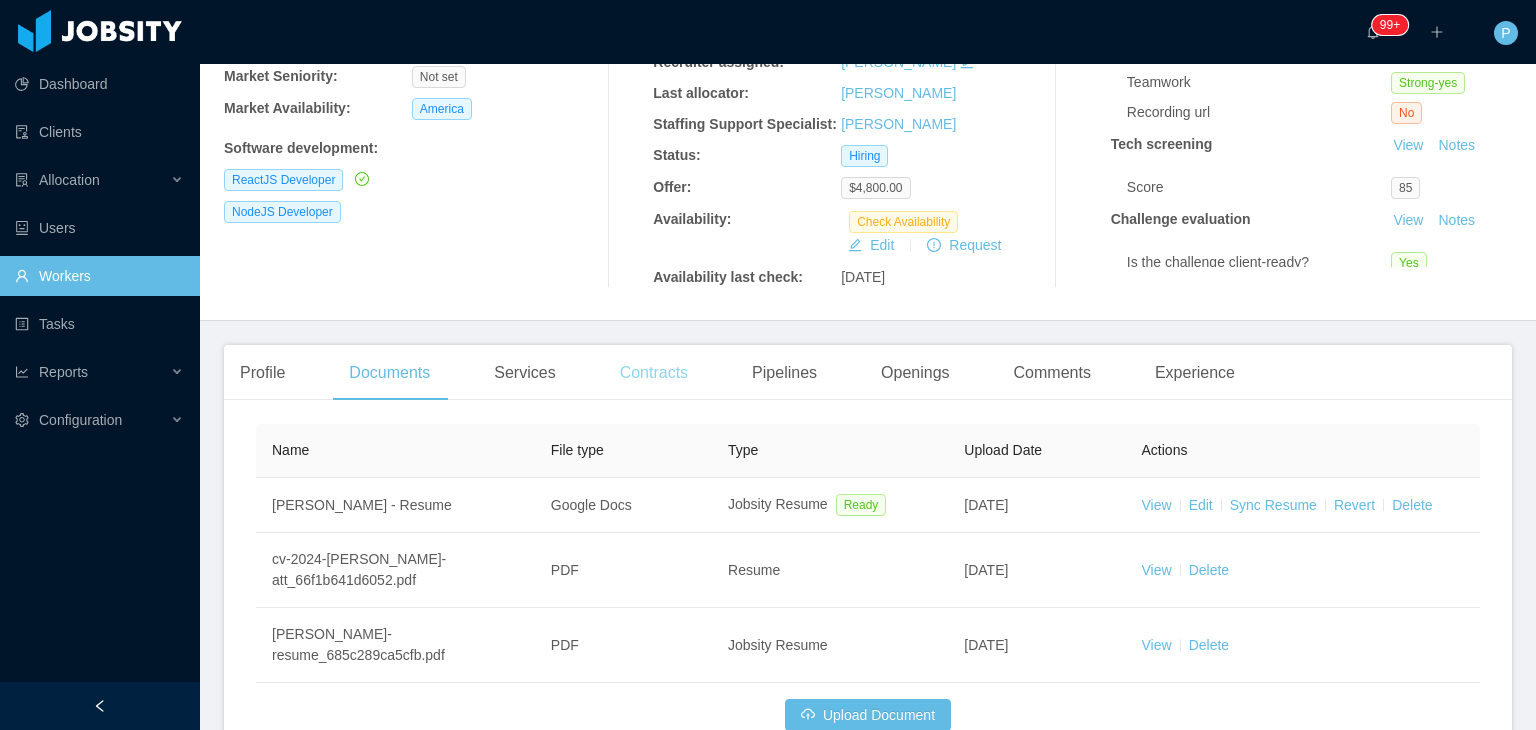 click on "Contracts" at bounding box center [654, 373] 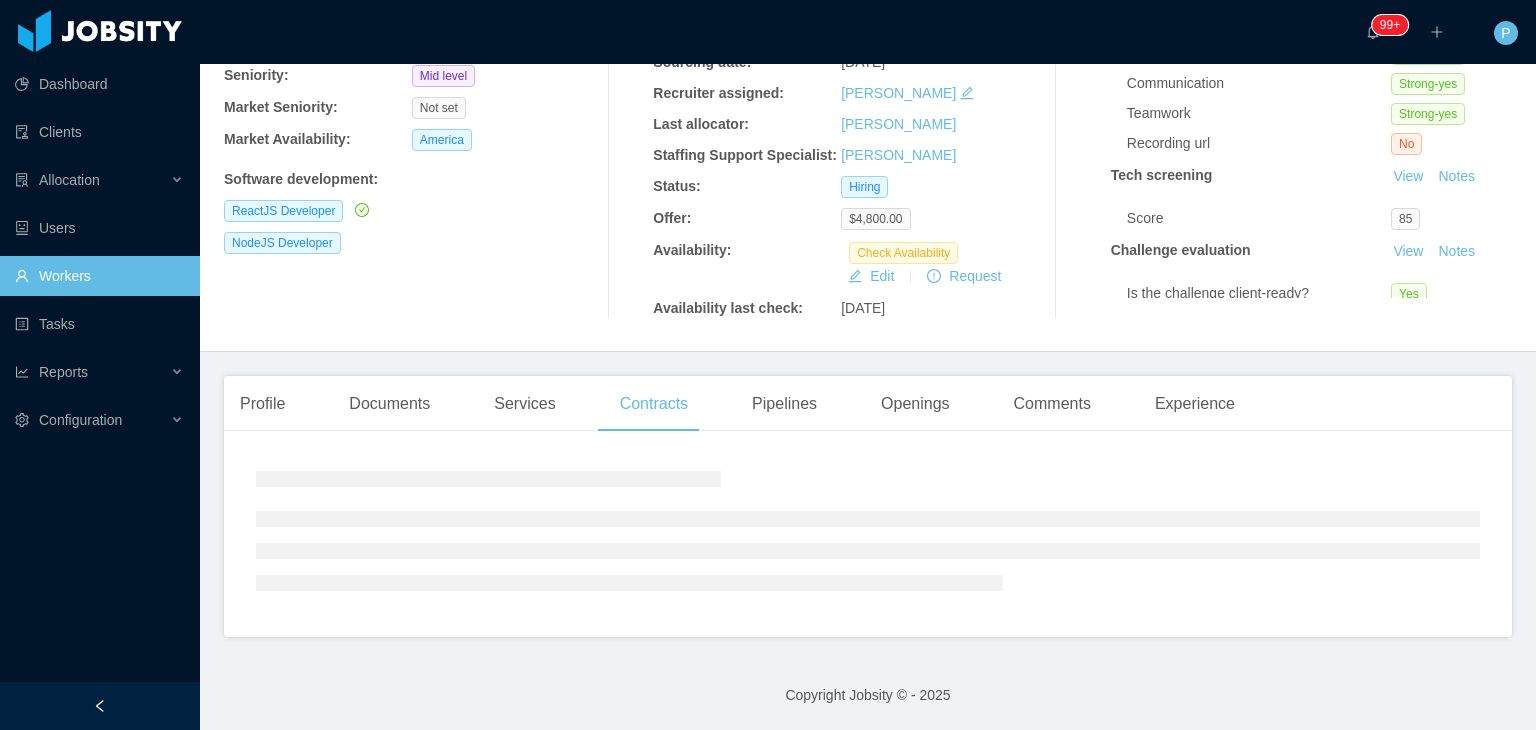 scroll, scrollTop: 264, scrollLeft: 0, axis: vertical 